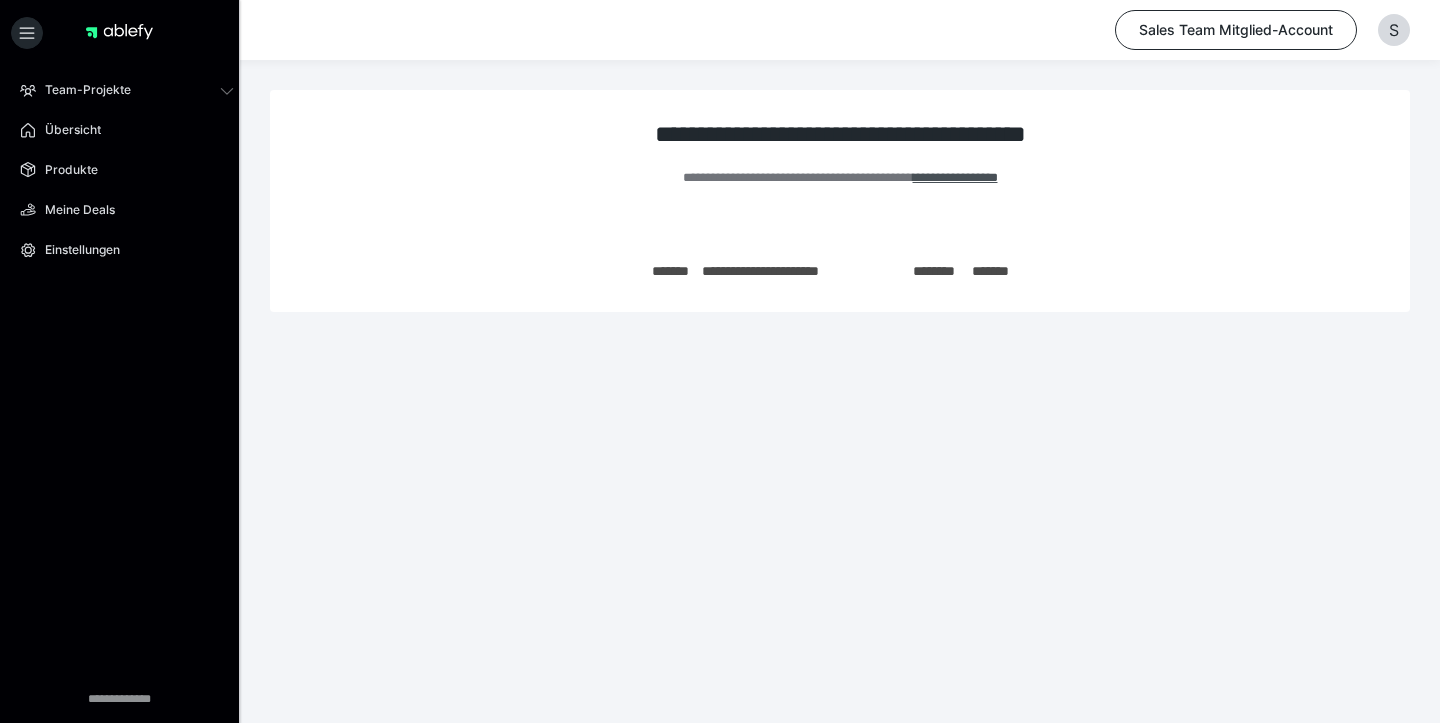 scroll, scrollTop: 0, scrollLeft: 0, axis: both 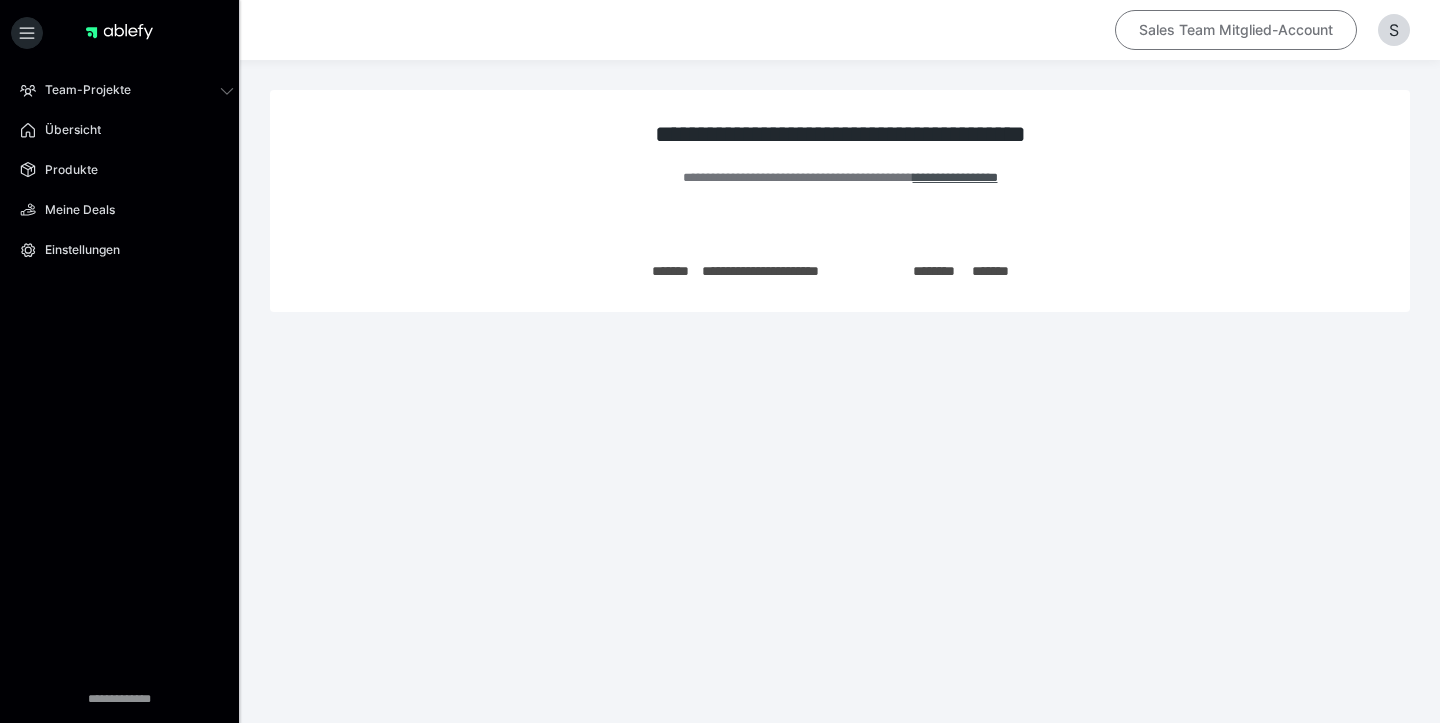 click on "Sales Team Mitglied-Account" at bounding box center [1236, 30] 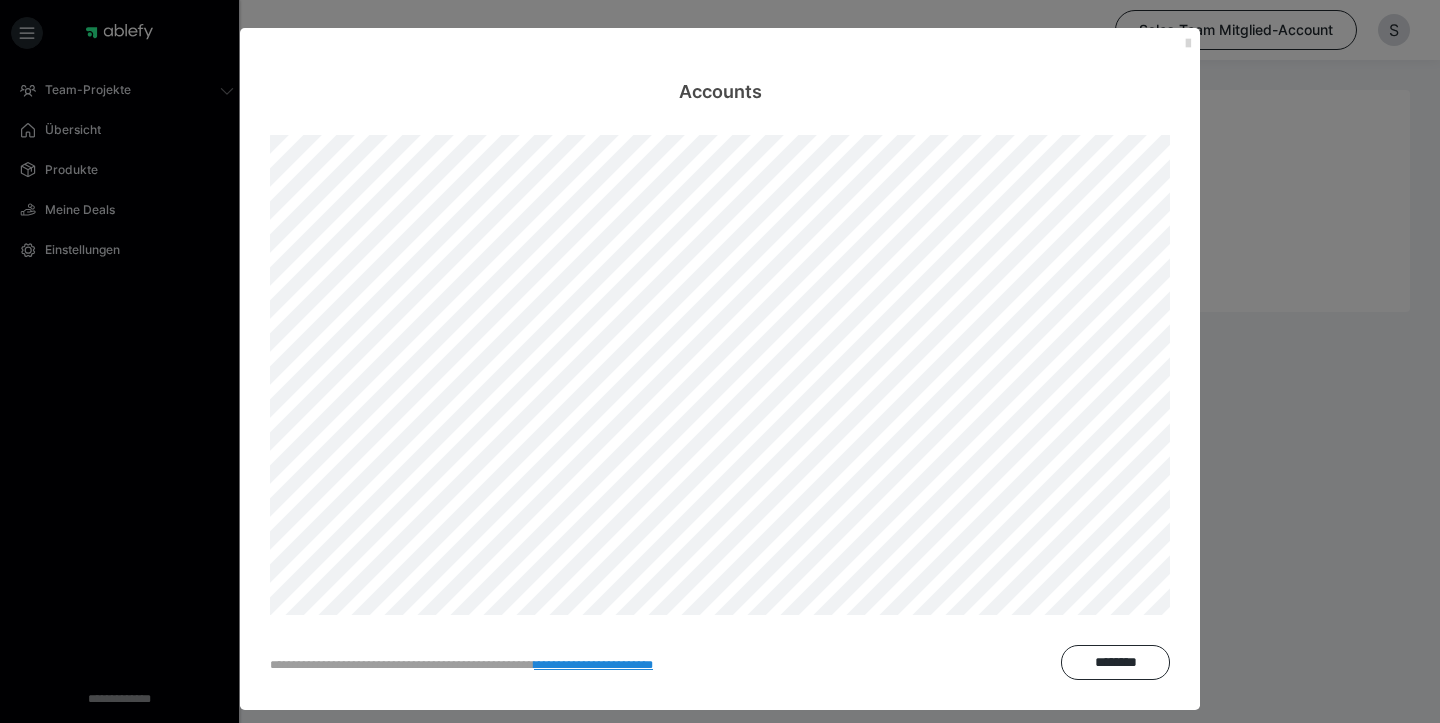 click at bounding box center (1188, 44) 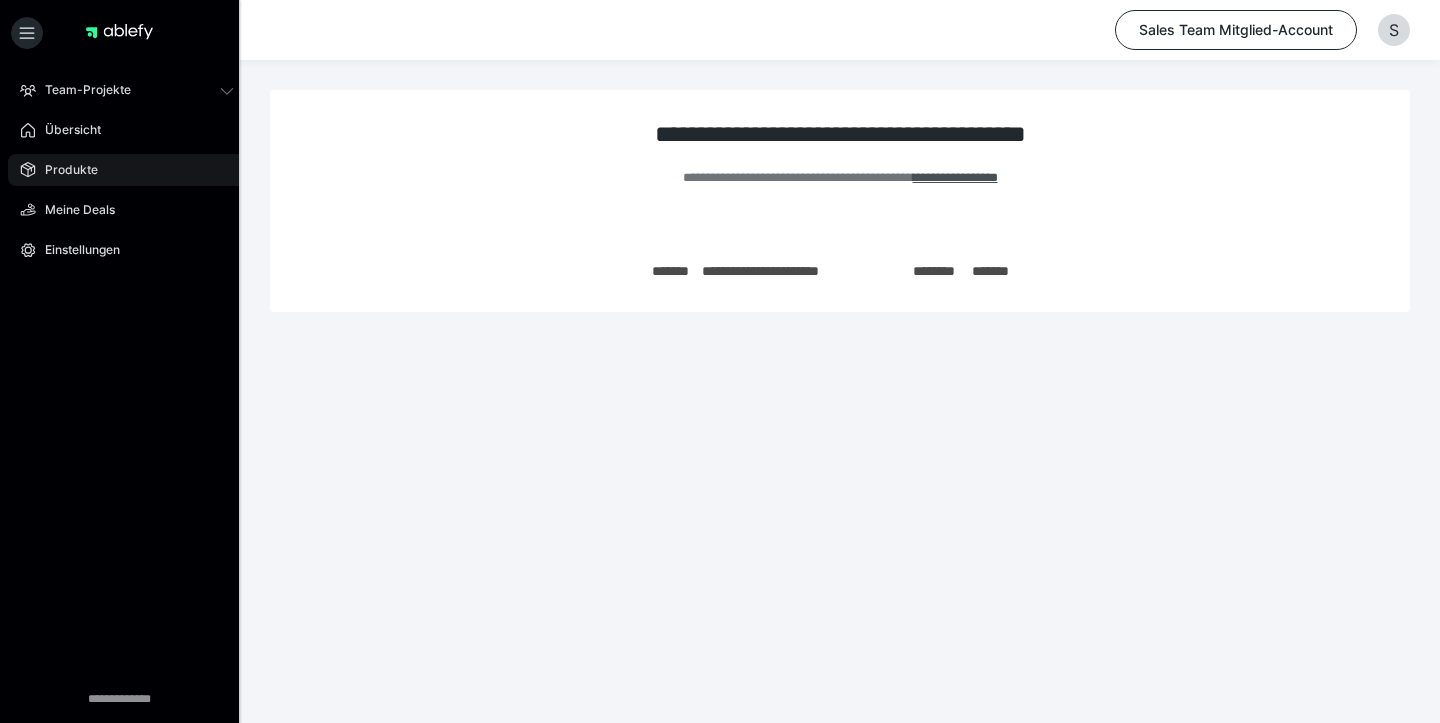click on "Produkte" at bounding box center (64, 170) 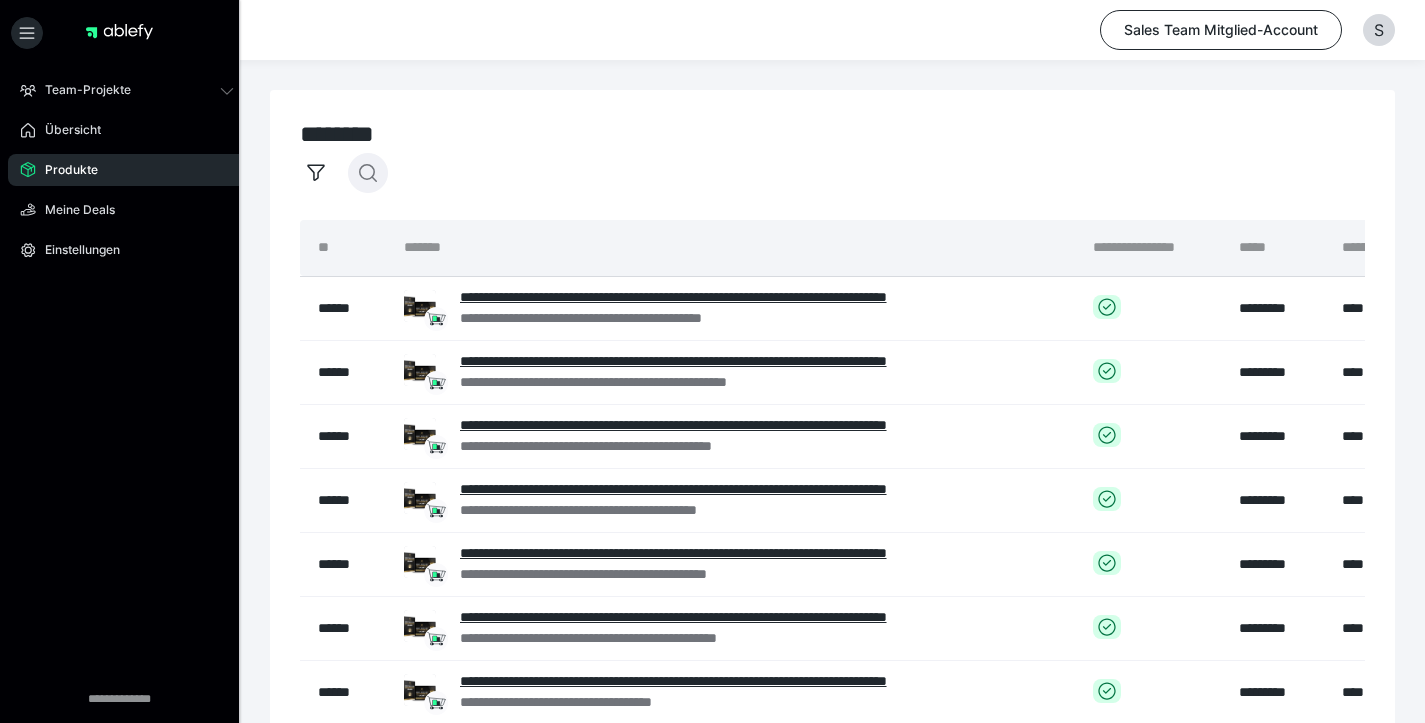 click at bounding box center (368, 173) 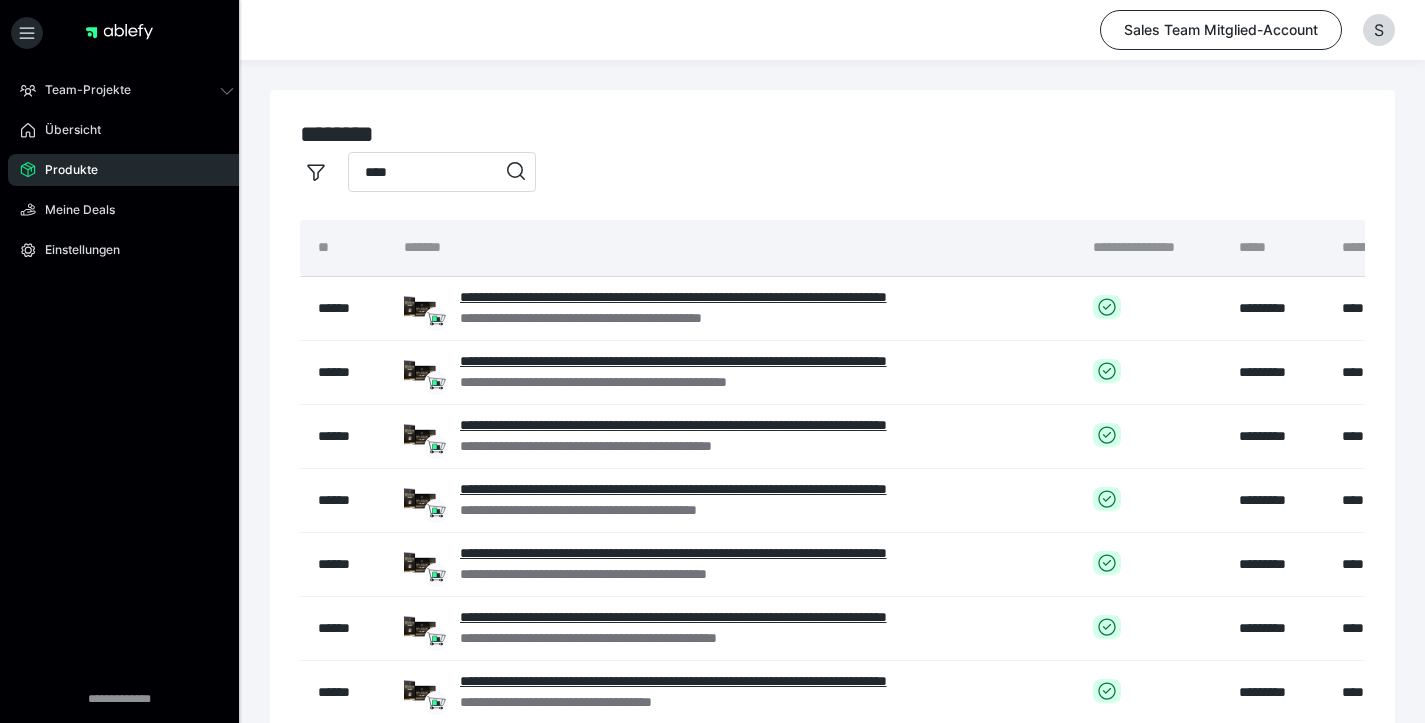 type on "****" 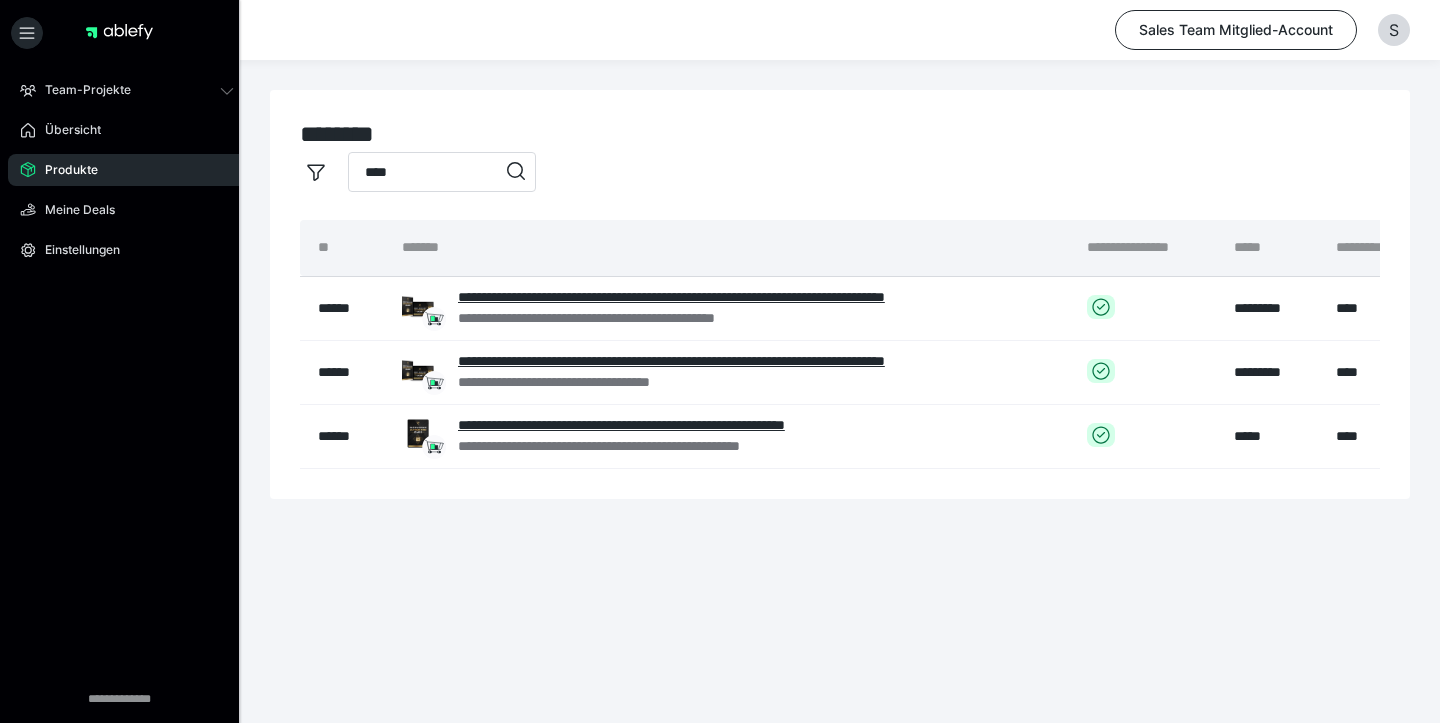 click on "********" at bounding box center (840, 134) 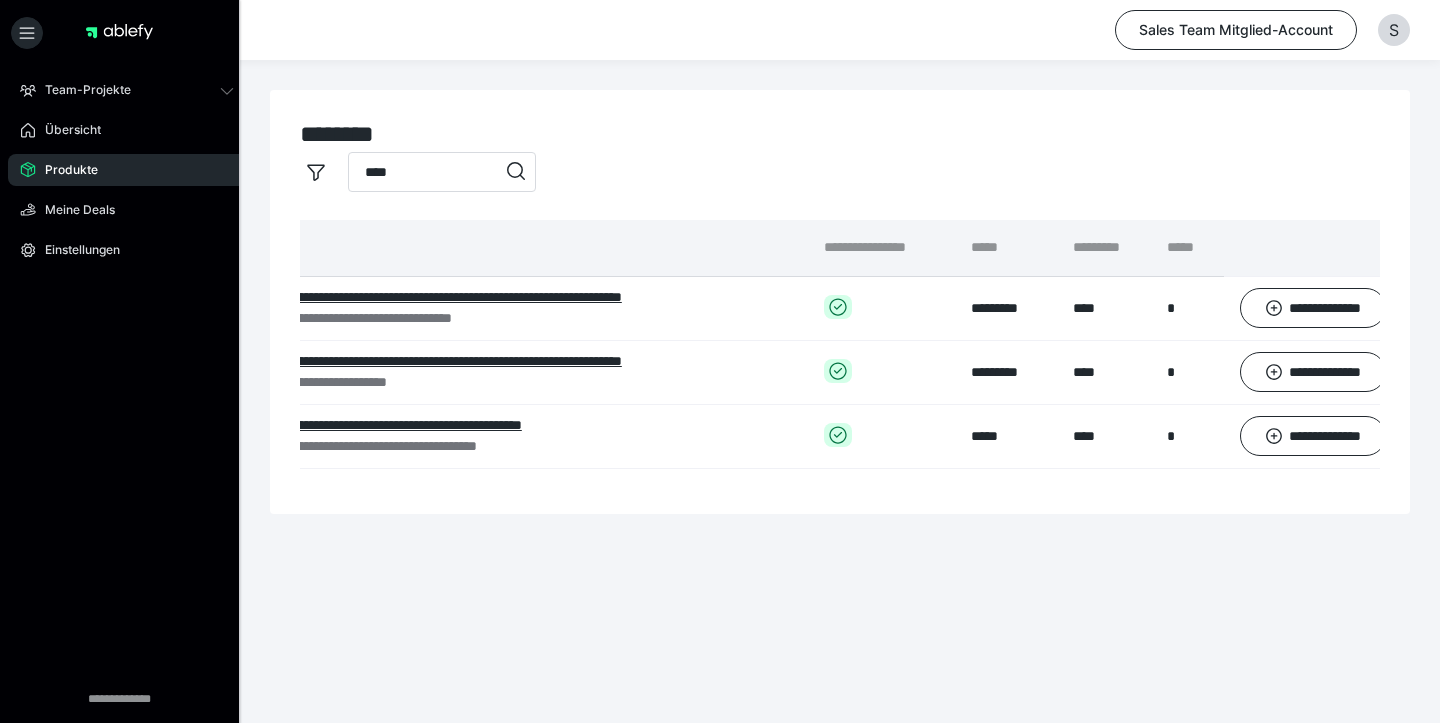 scroll, scrollTop: 0, scrollLeft: 285, axis: horizontal 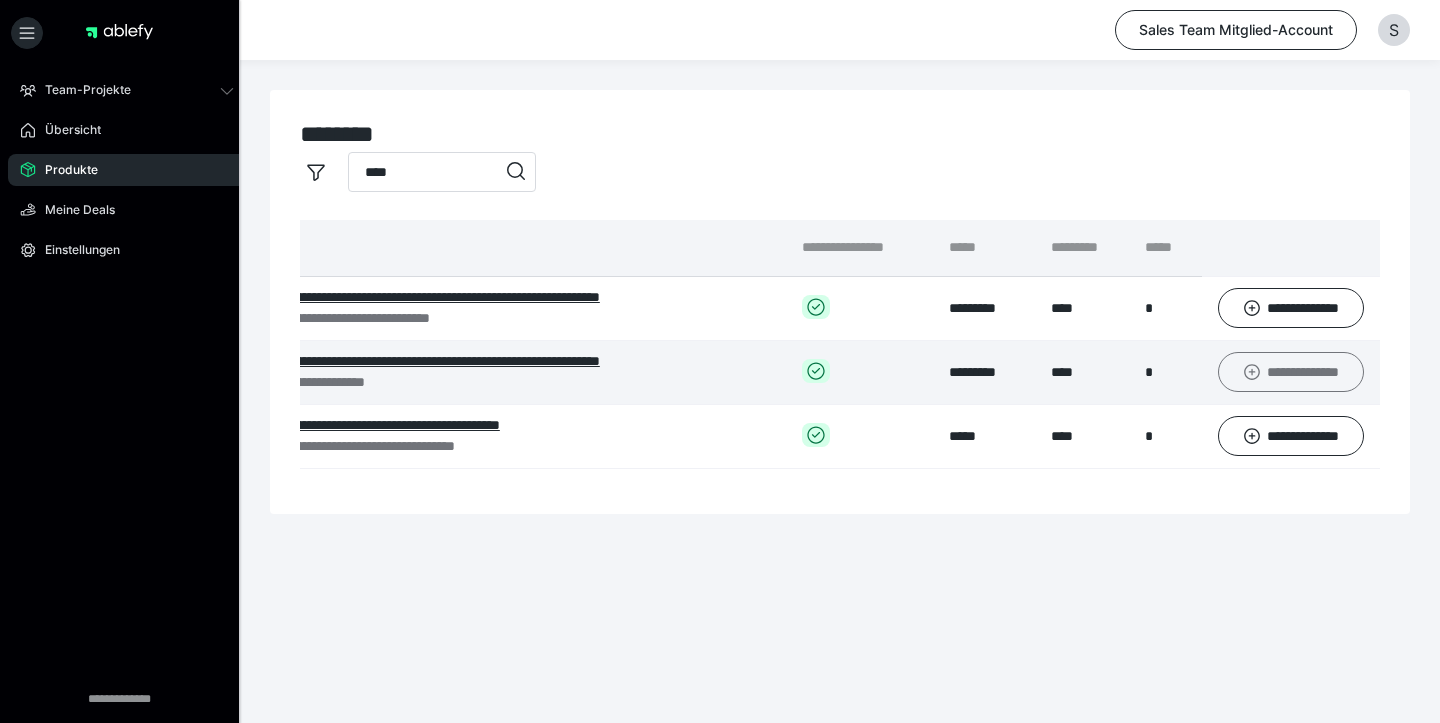 click on "**********" at bounding box center [1291, 372] 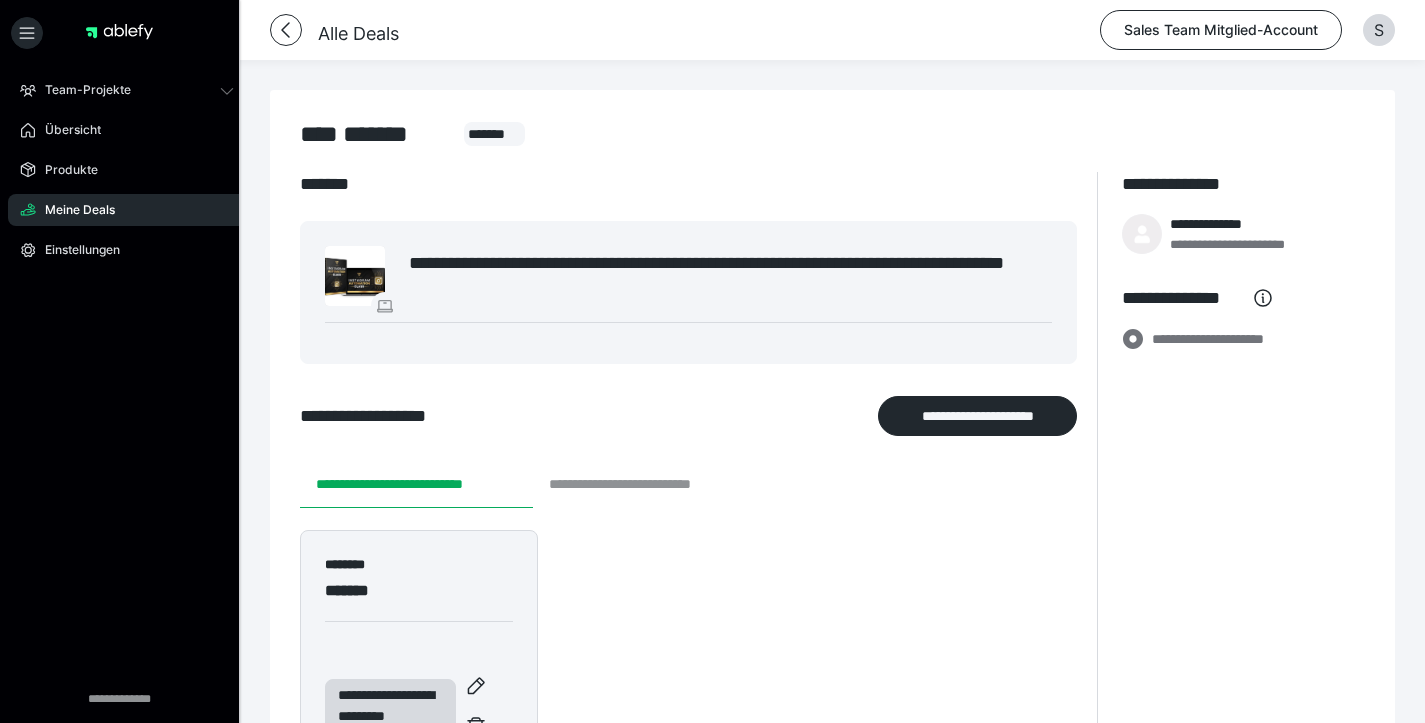 click on "**********" at bounding box center [648, 484] 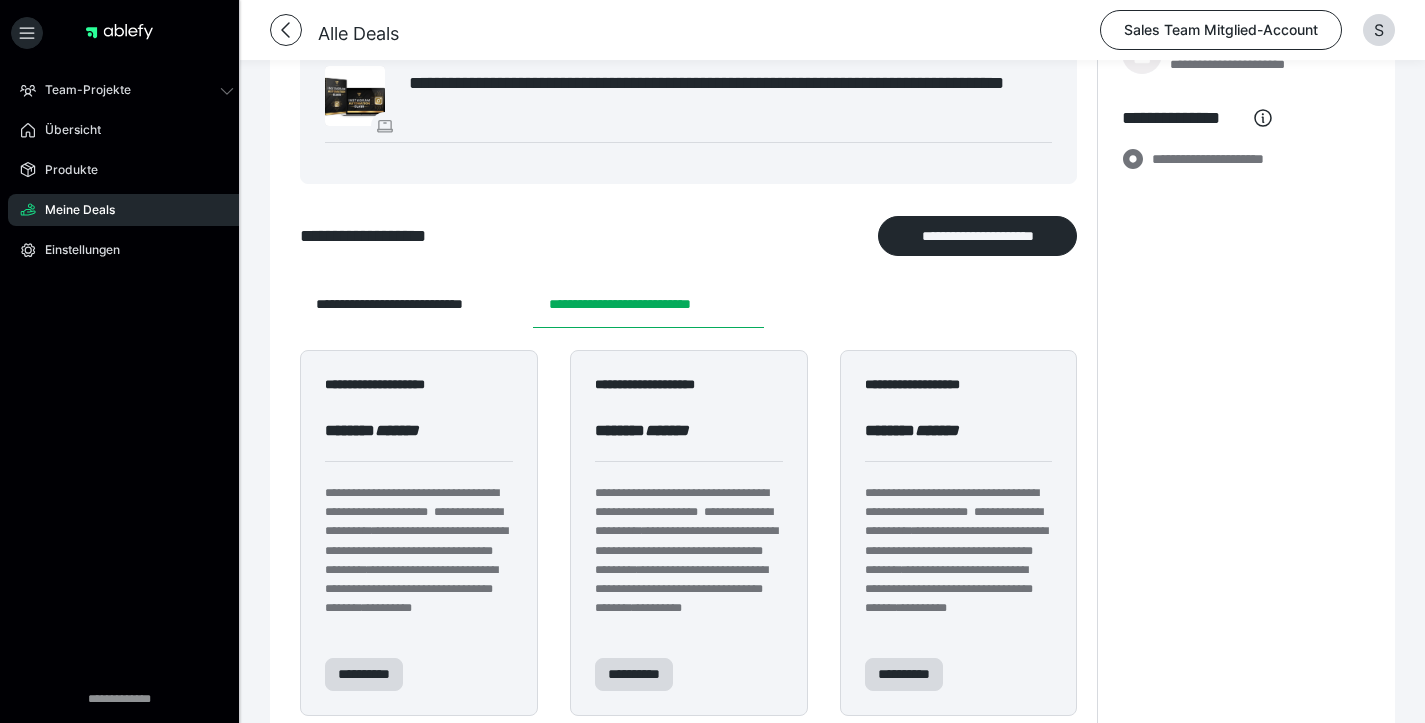 scroll, scrollTop: 853, scrollLeft: 0, axis: vertical 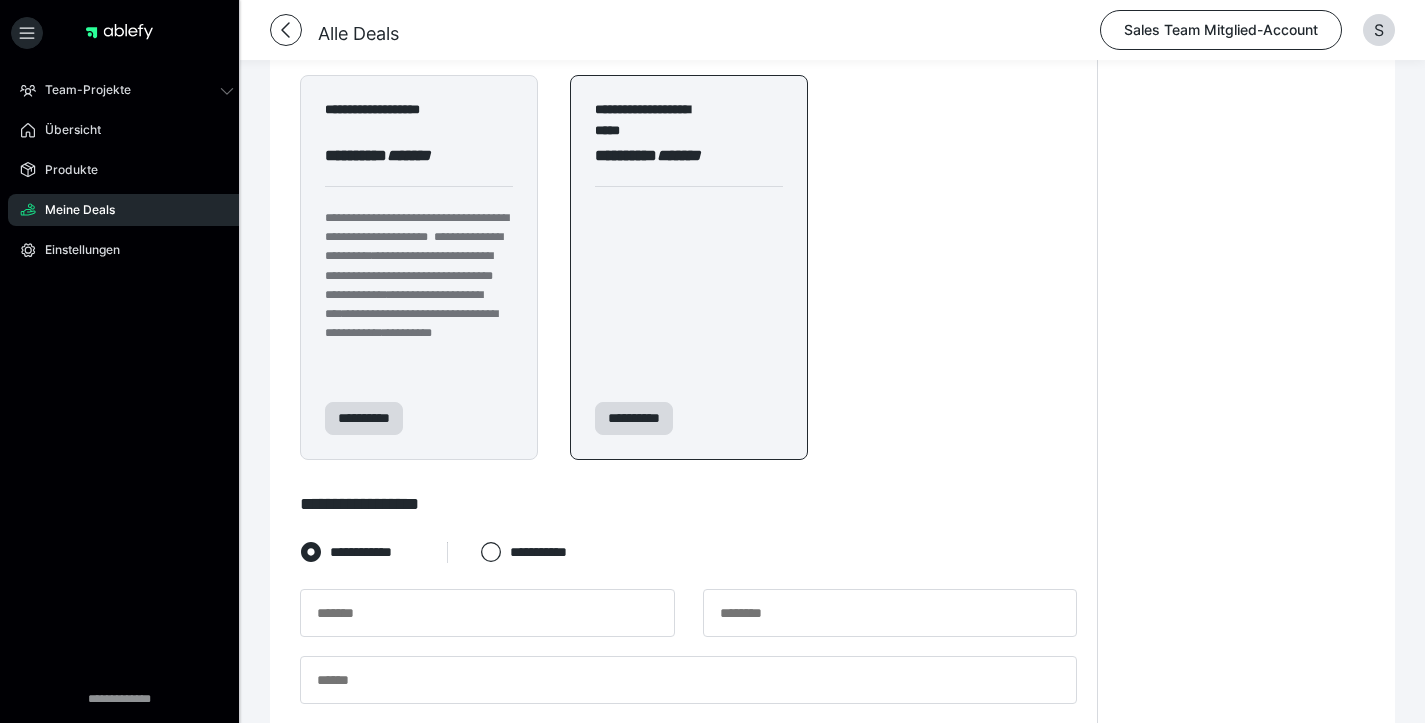 click on "**********" at bounding box center [689, 267] 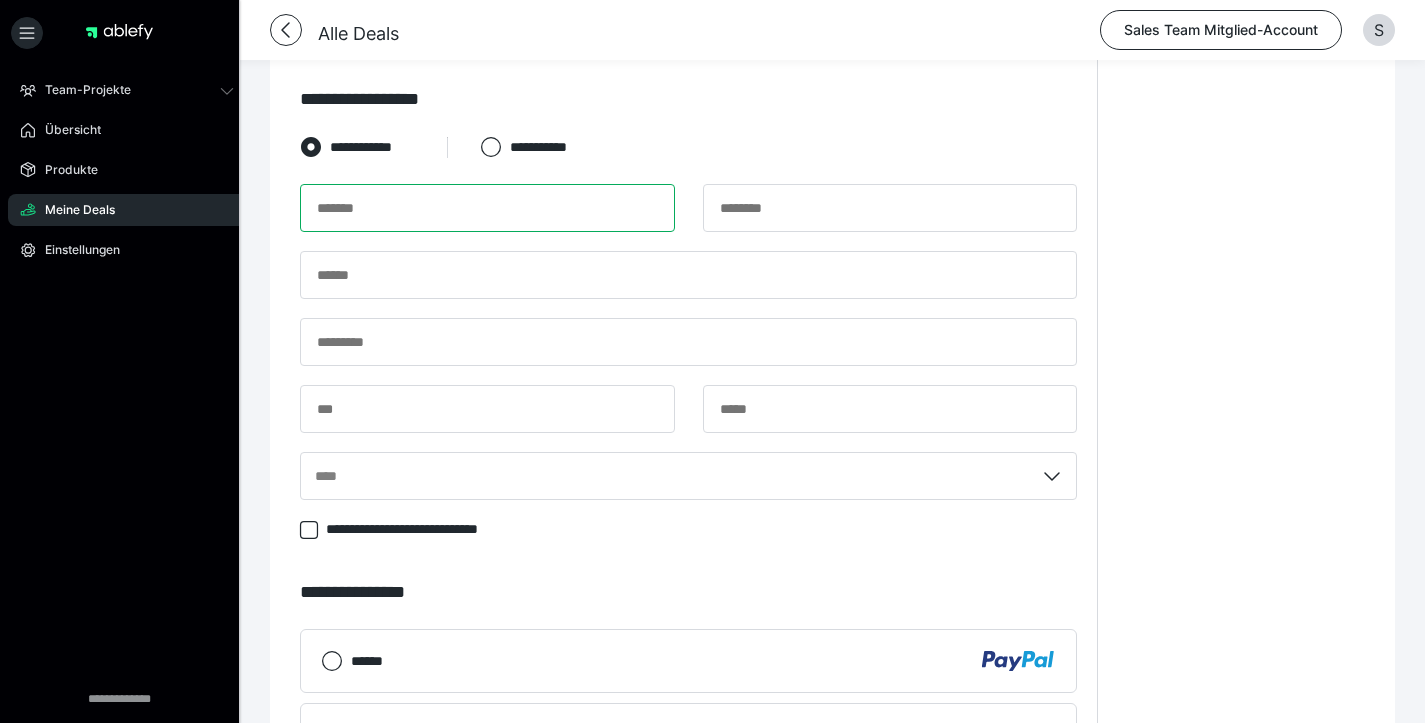 click at bounding box center [487, 208] 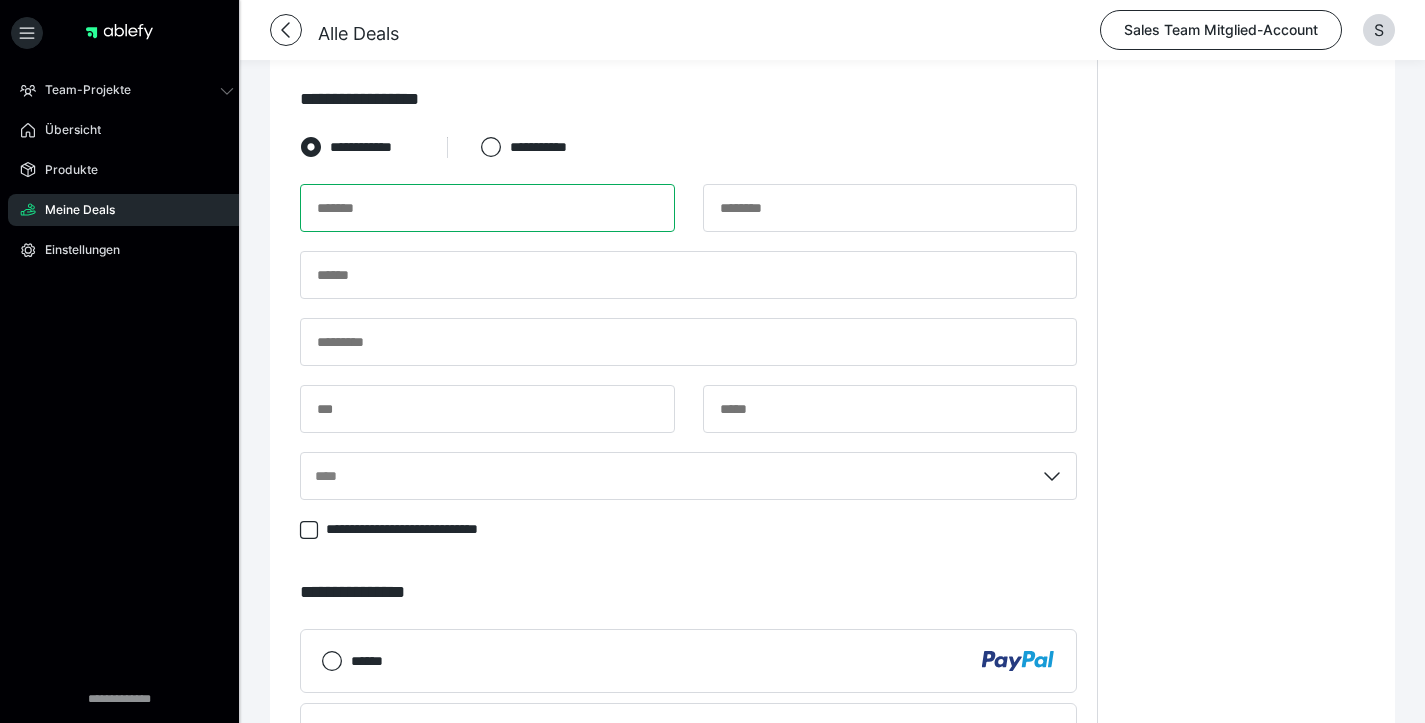 paste on "**********" 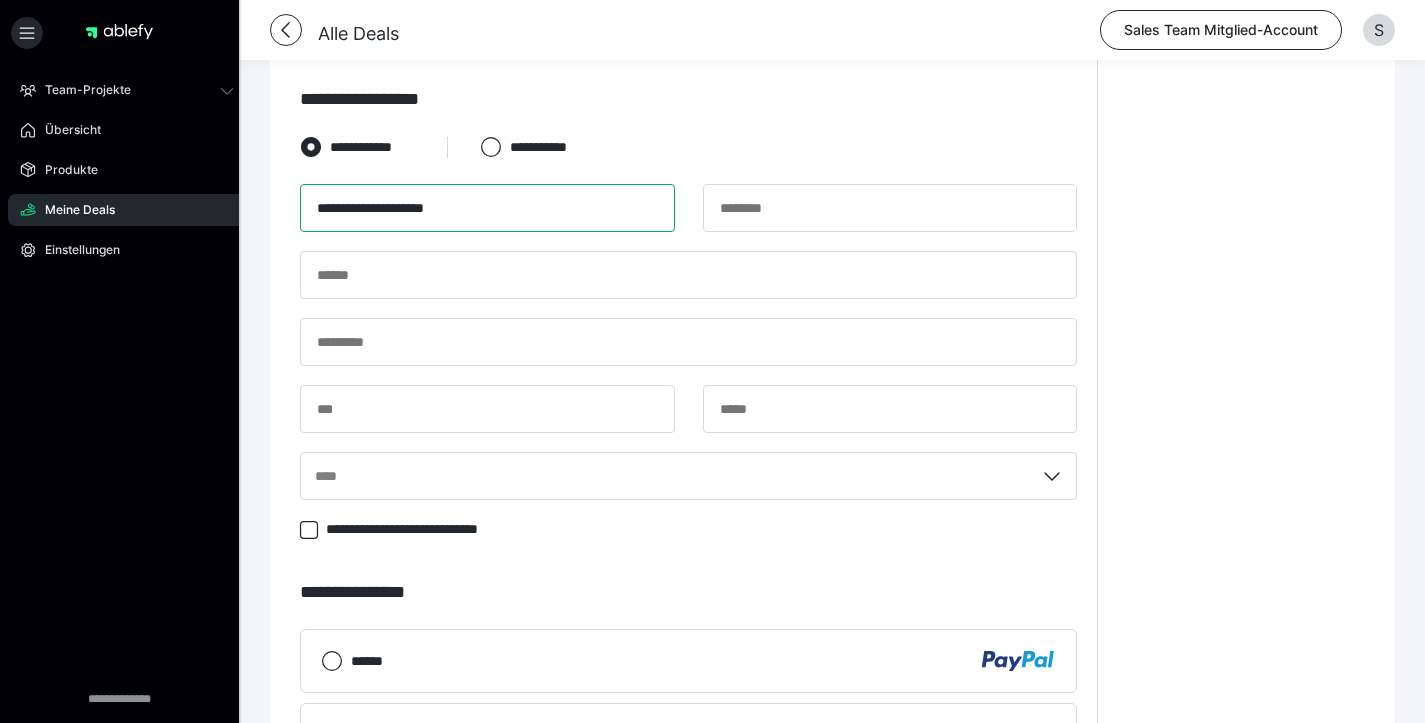 type on "**********" 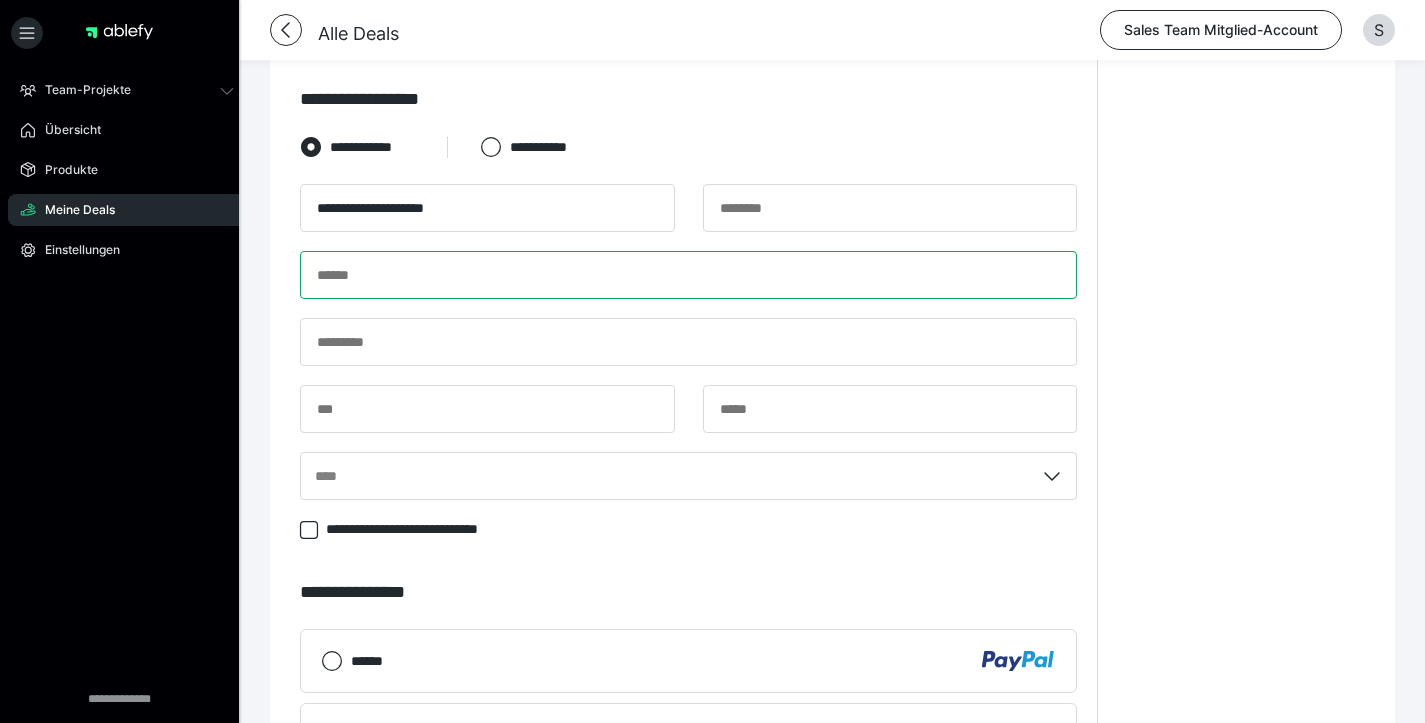 paste on "**********" 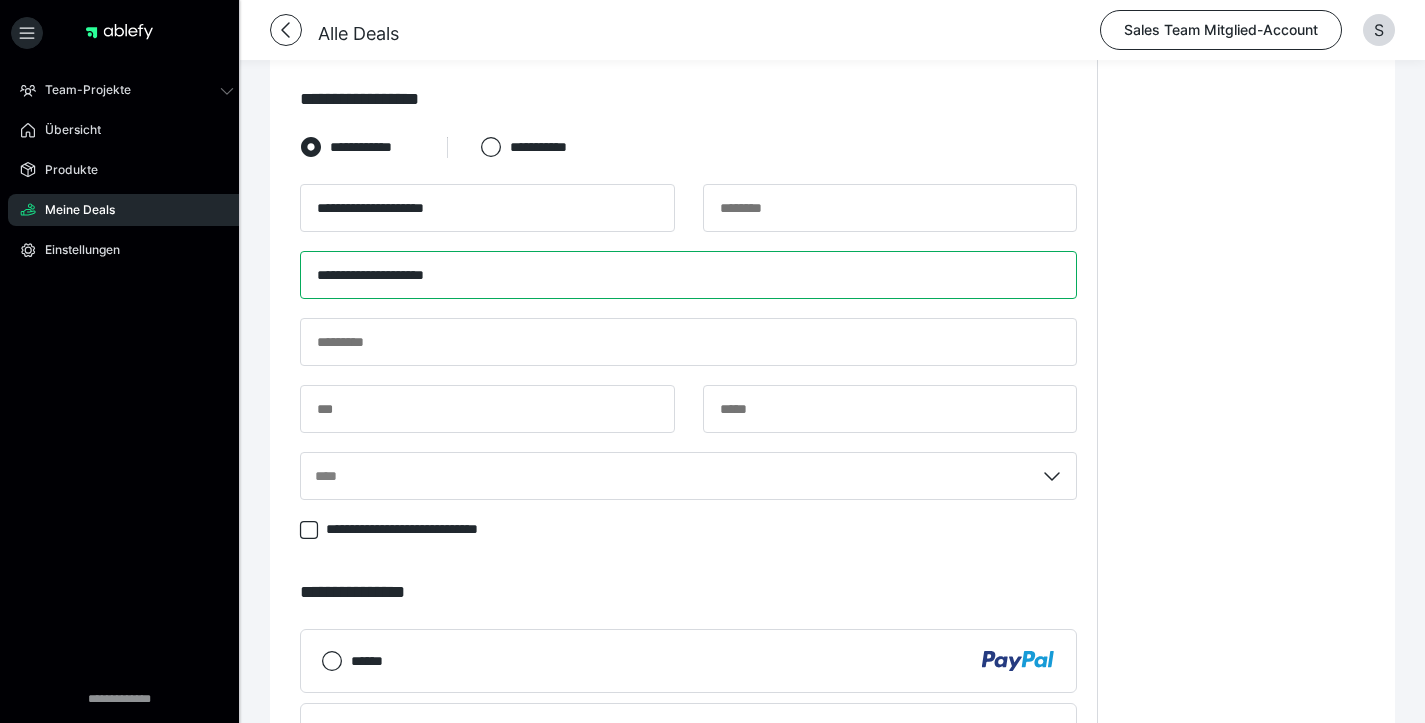 type on "**********" 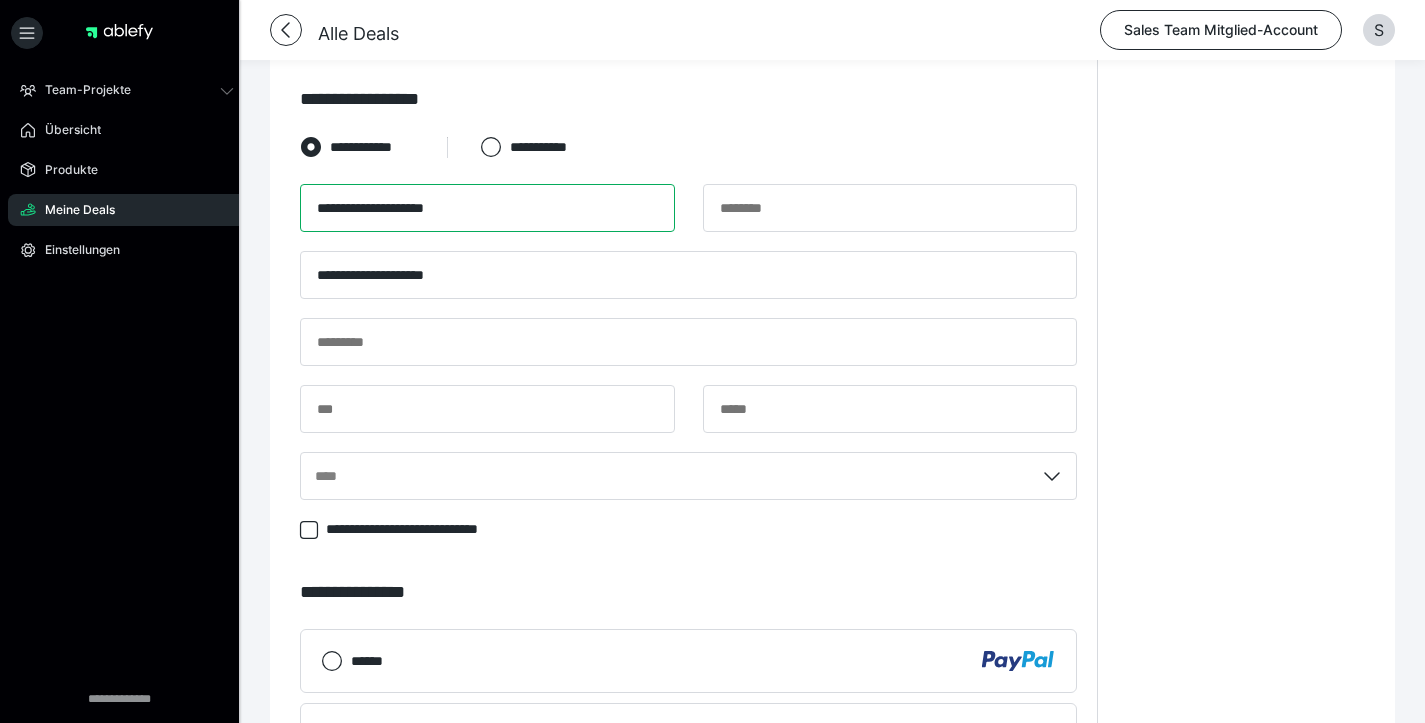 click on "**********" at bounding box center [487, 208] 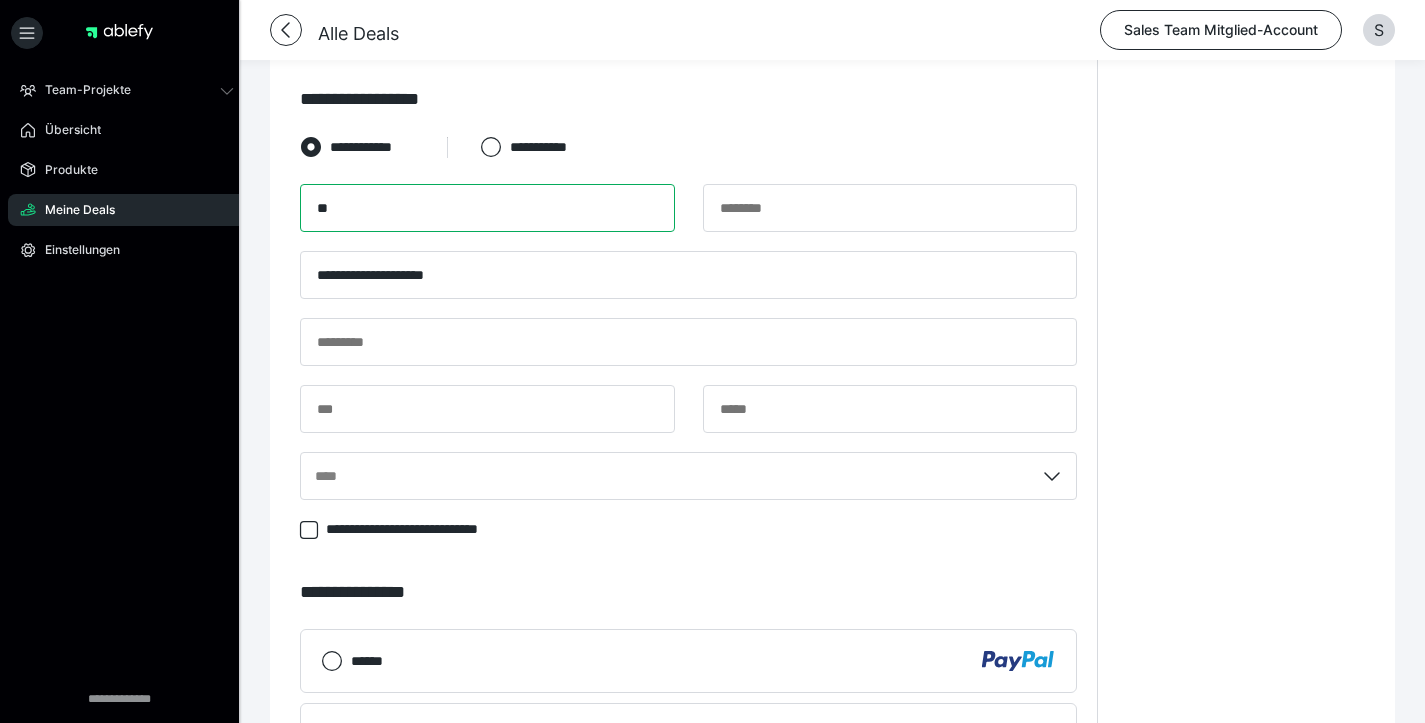 type on "*" 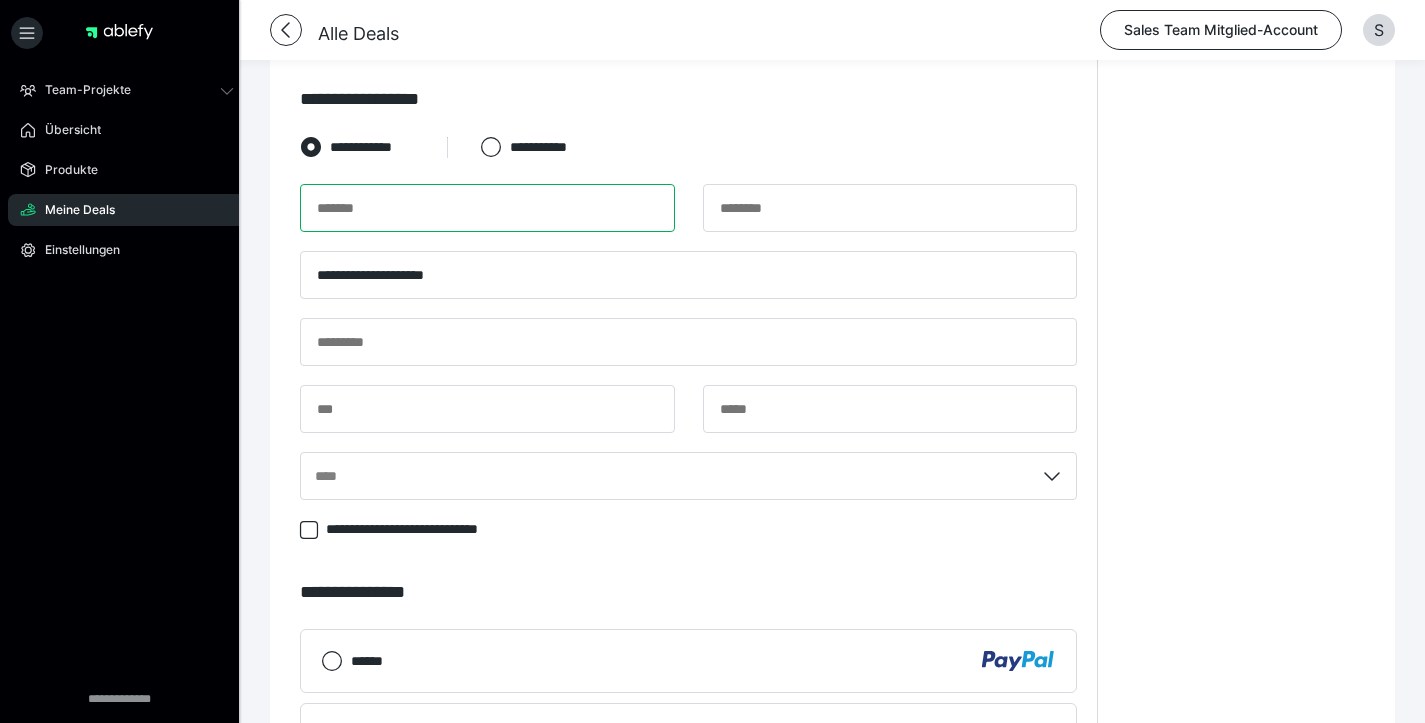 click at bounding box center (487, 208) 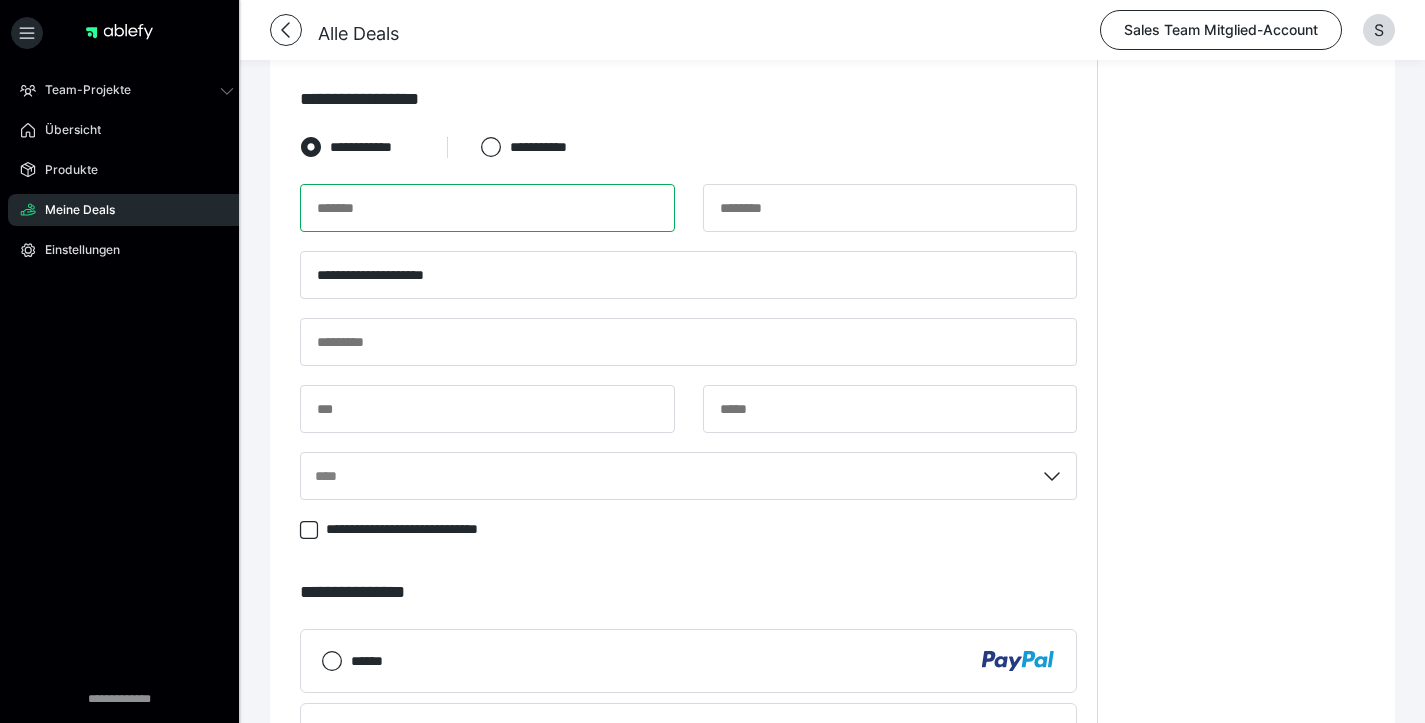 paste on "*******" 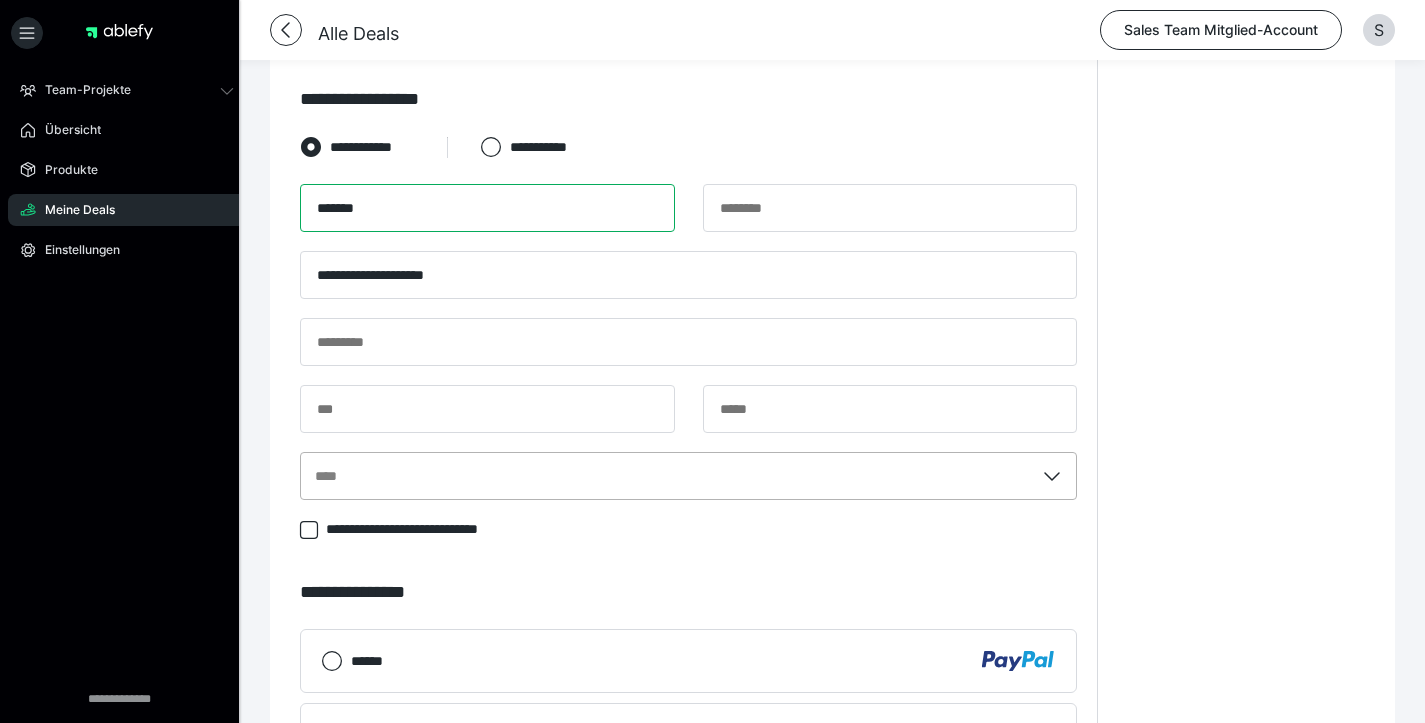 type on "*******" 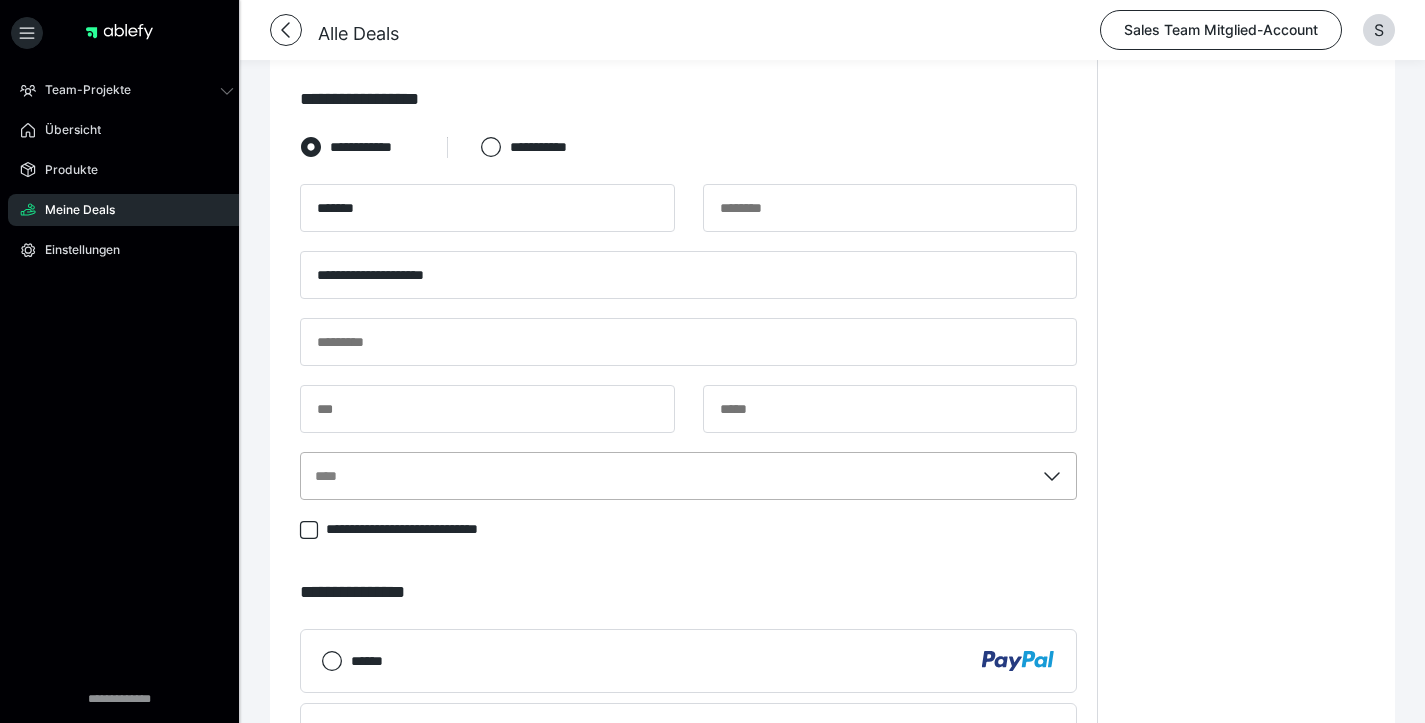 click on "****" at bounding box center [688, 476] 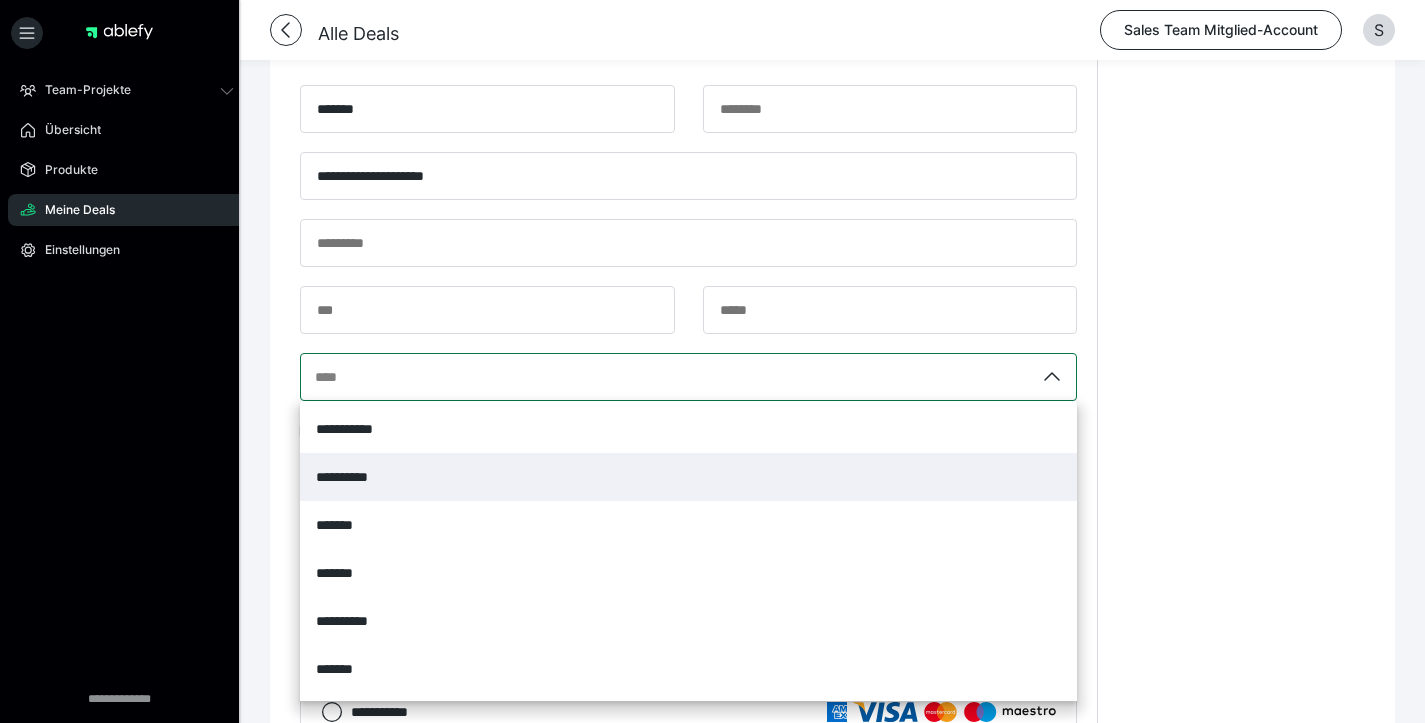 scroll, scrollTop: 1358, scrollLeft: 0, axis: vertical 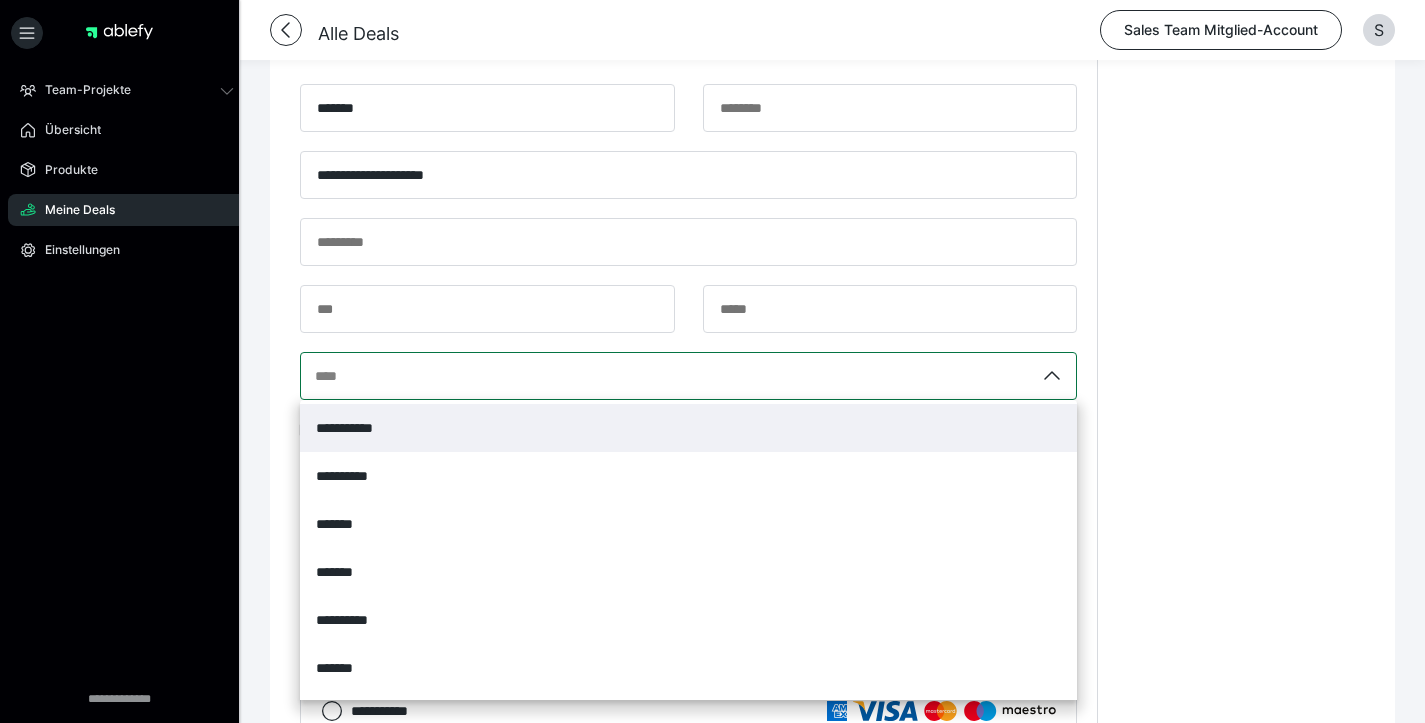 click on "**********" at bounding box center [688, 428] 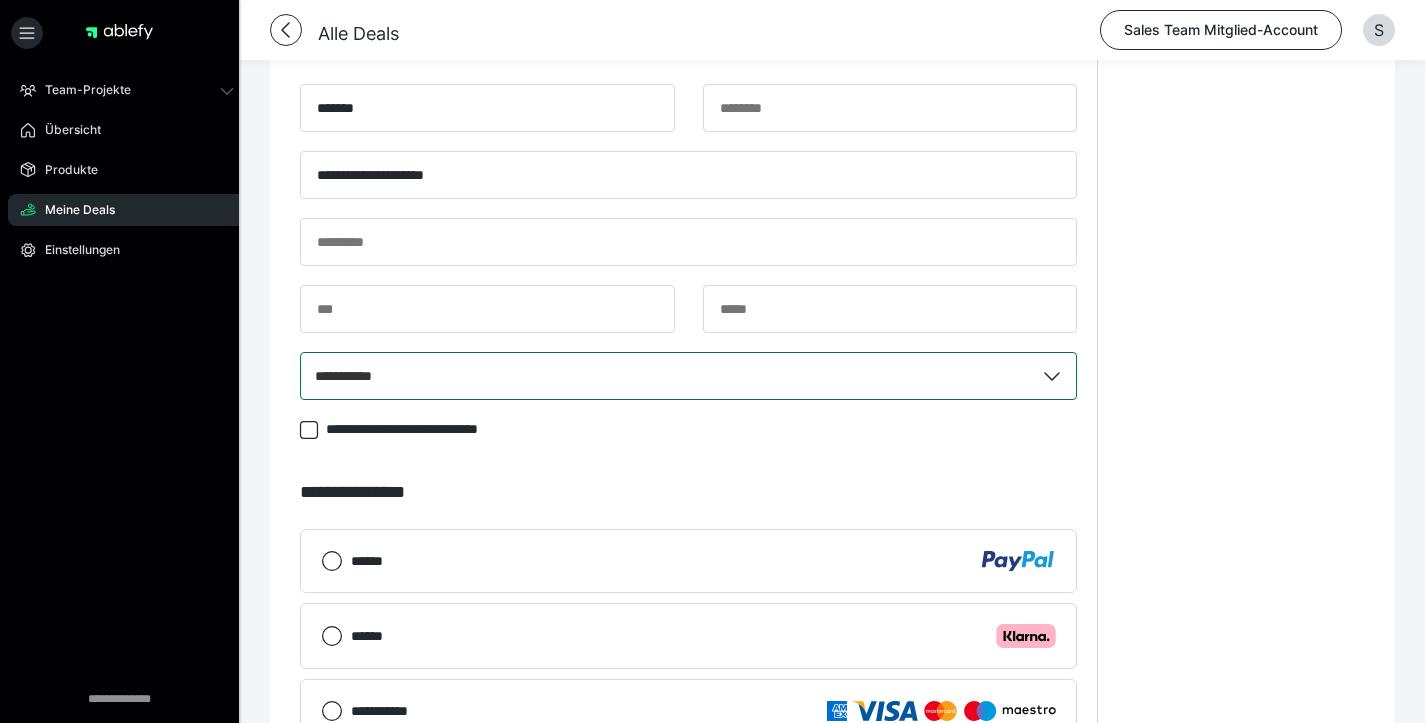 click on "**********" at bounding box center (1241, 30) 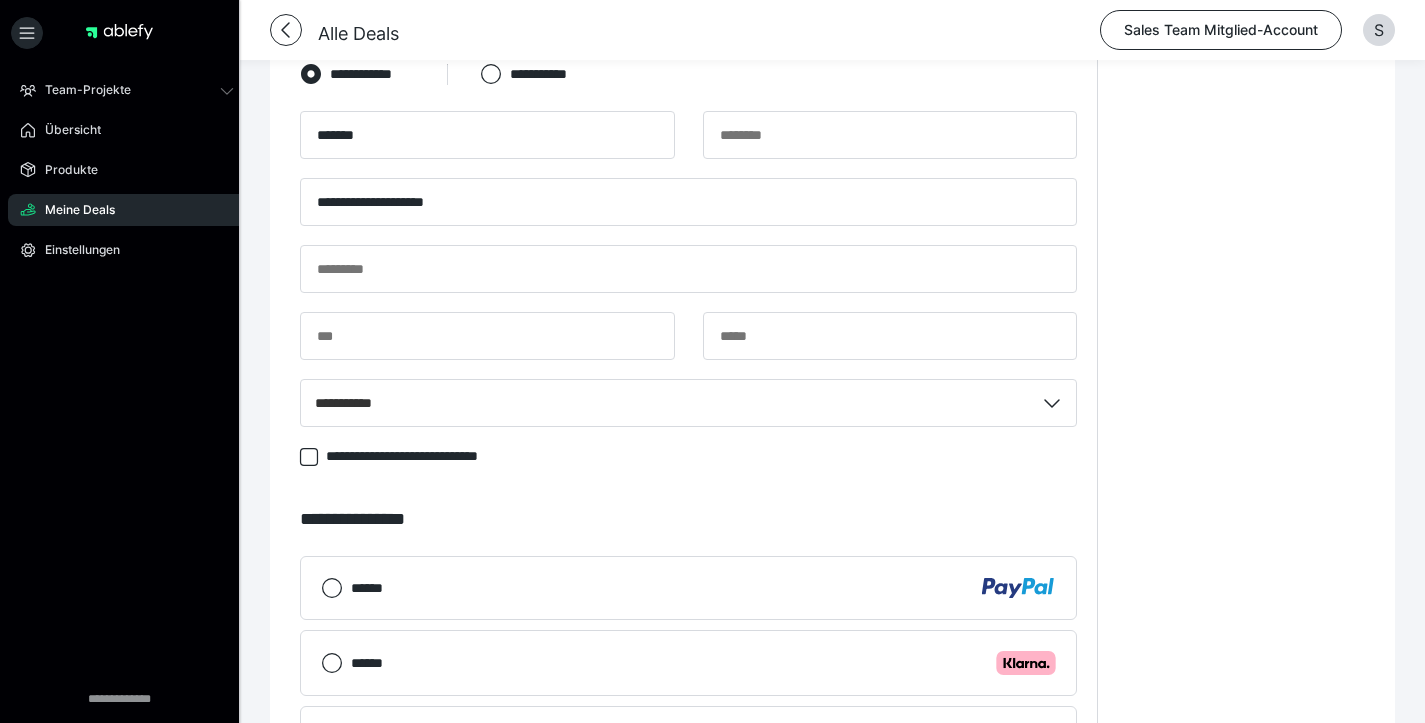 scroll, scrollTop: 1299, scrollLeft: 0, axis: vertical 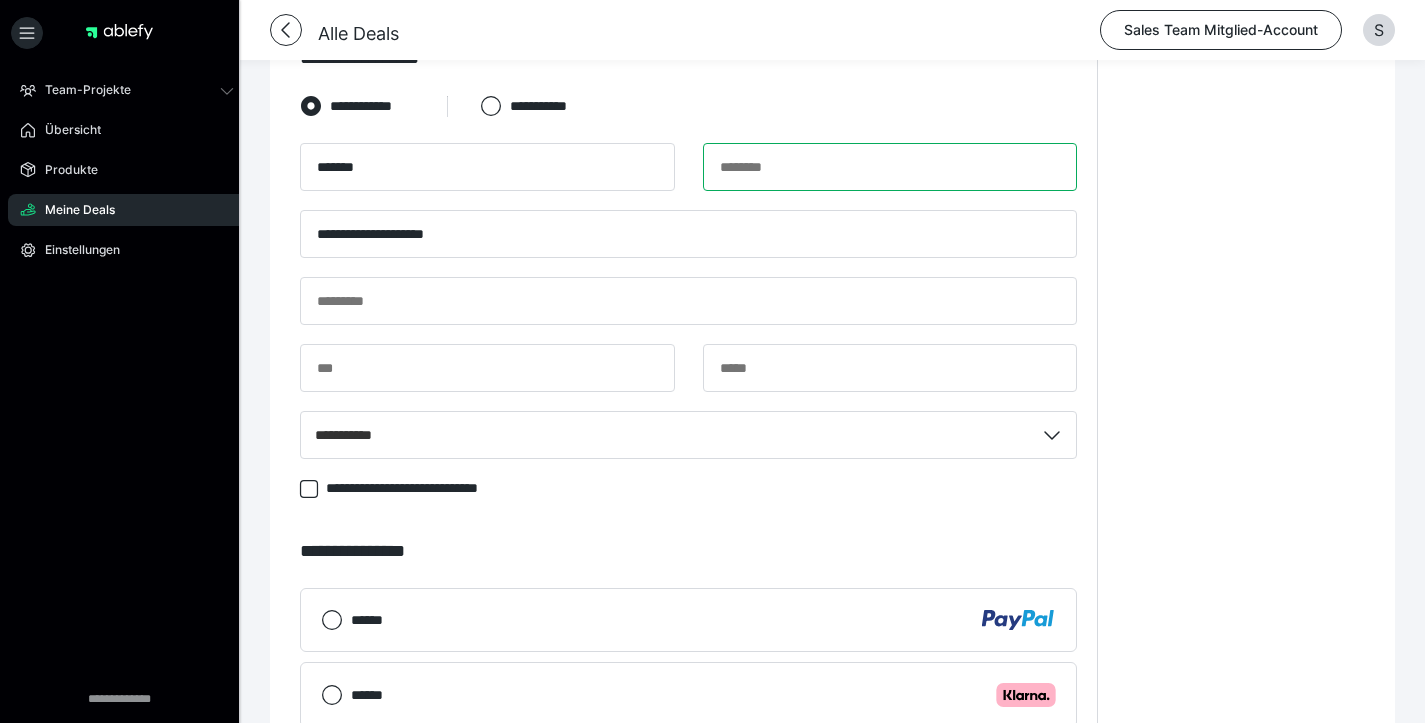 click at bounding box center [890, 167] 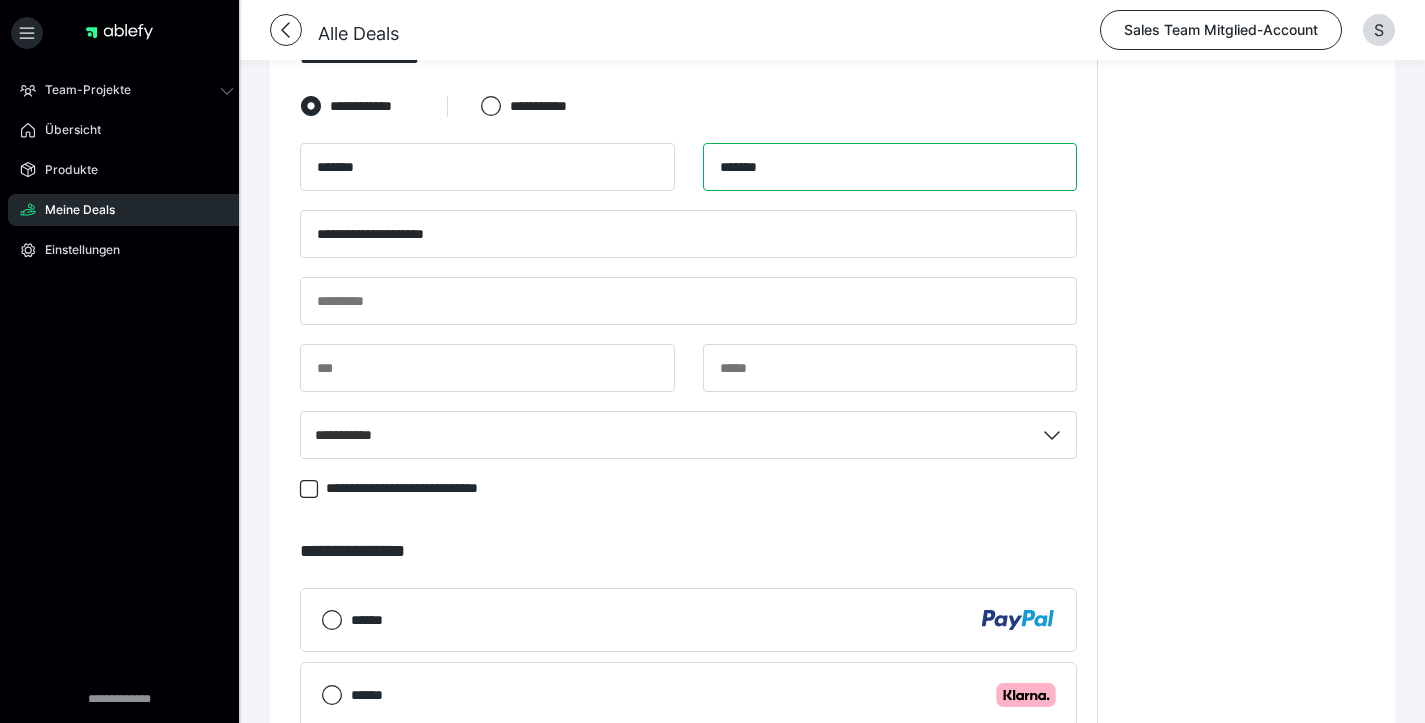 type on "******" 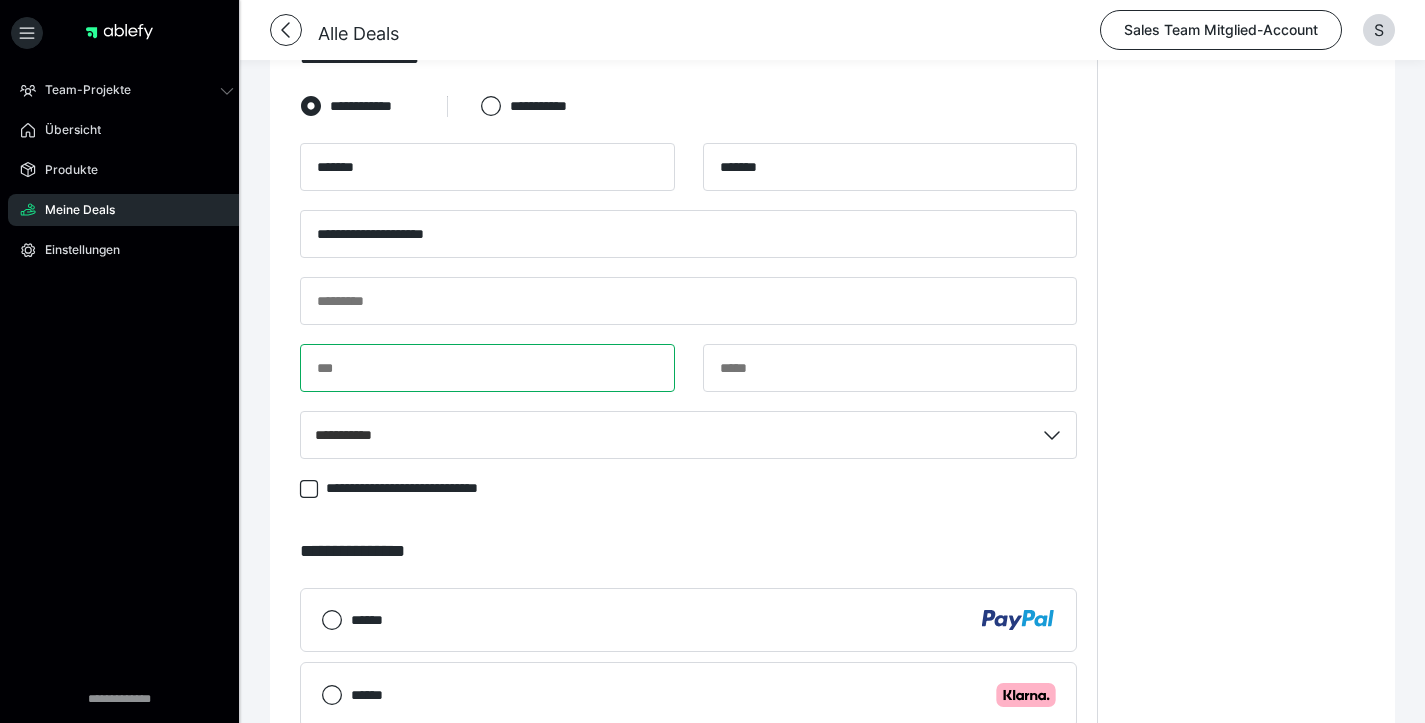 click at bounding box center [487, 368] 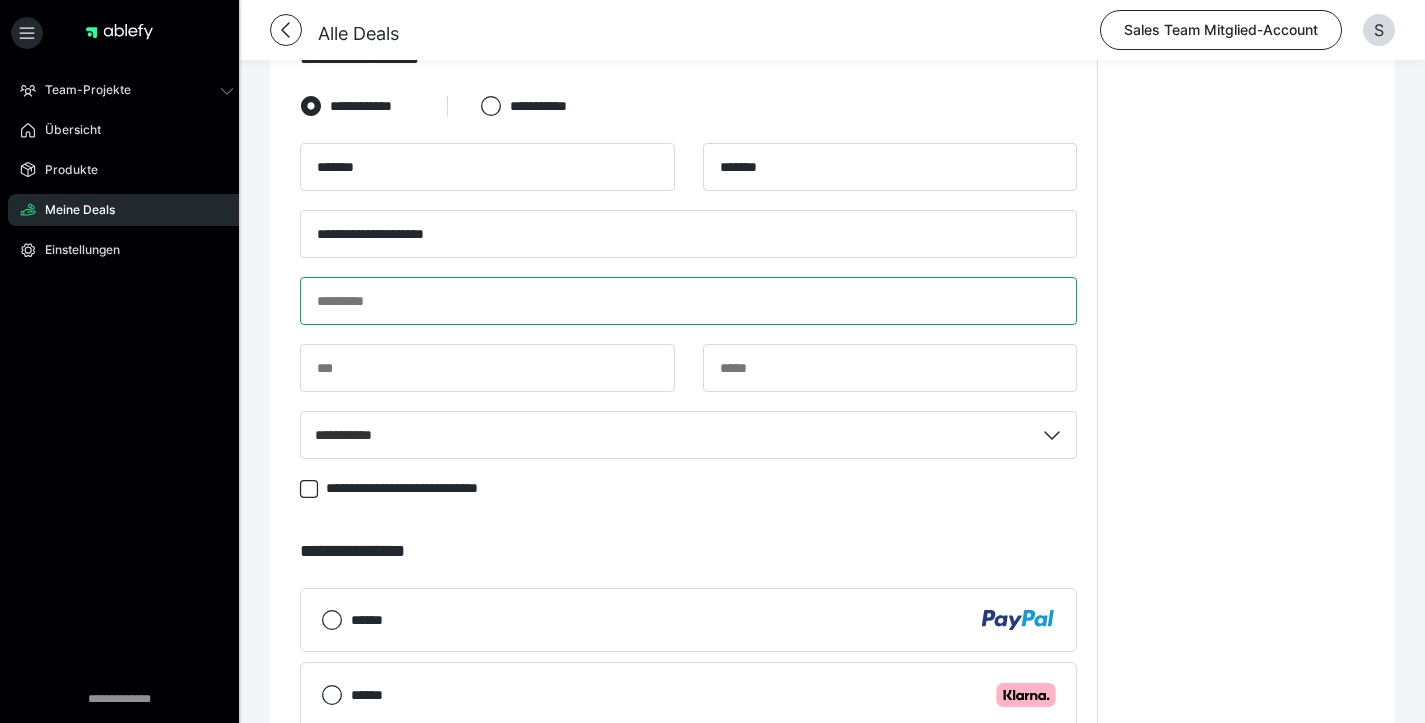 click at bounding box center (688, 301) 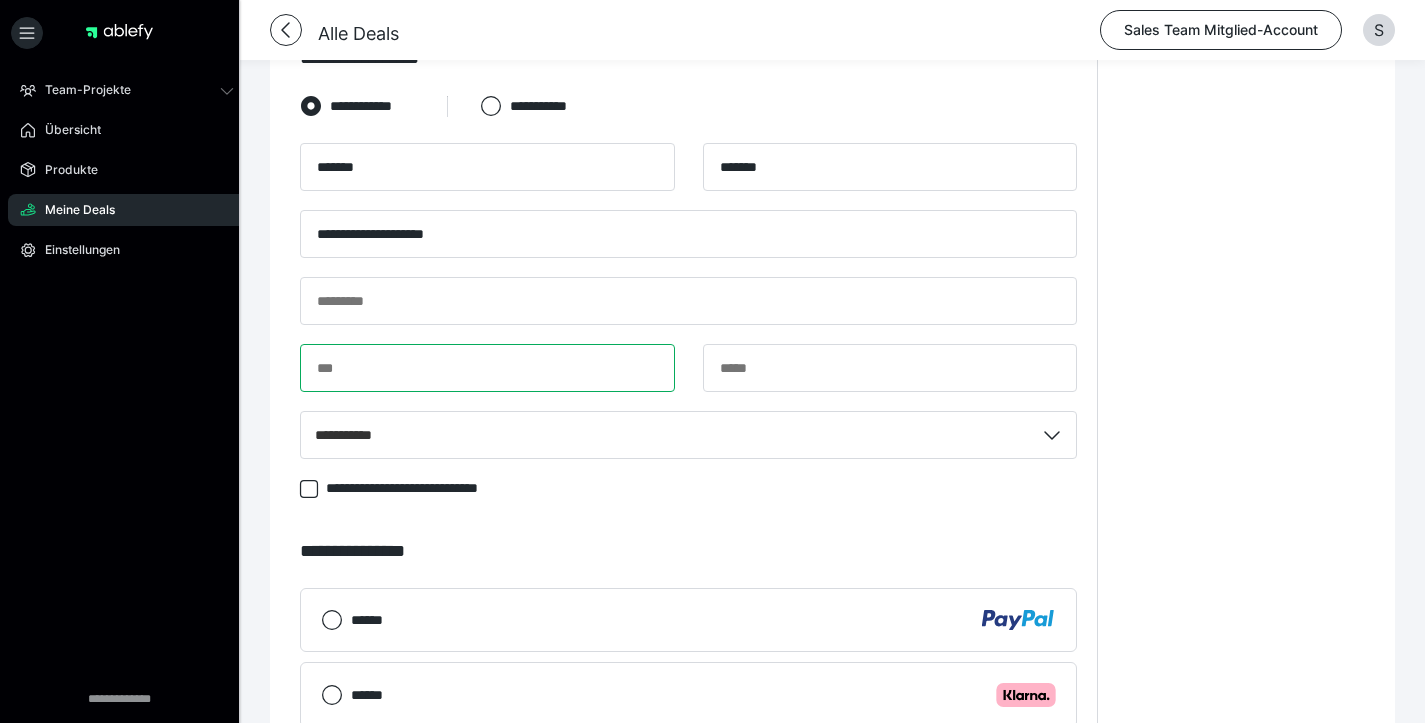 click at bounding box center [487, 368] 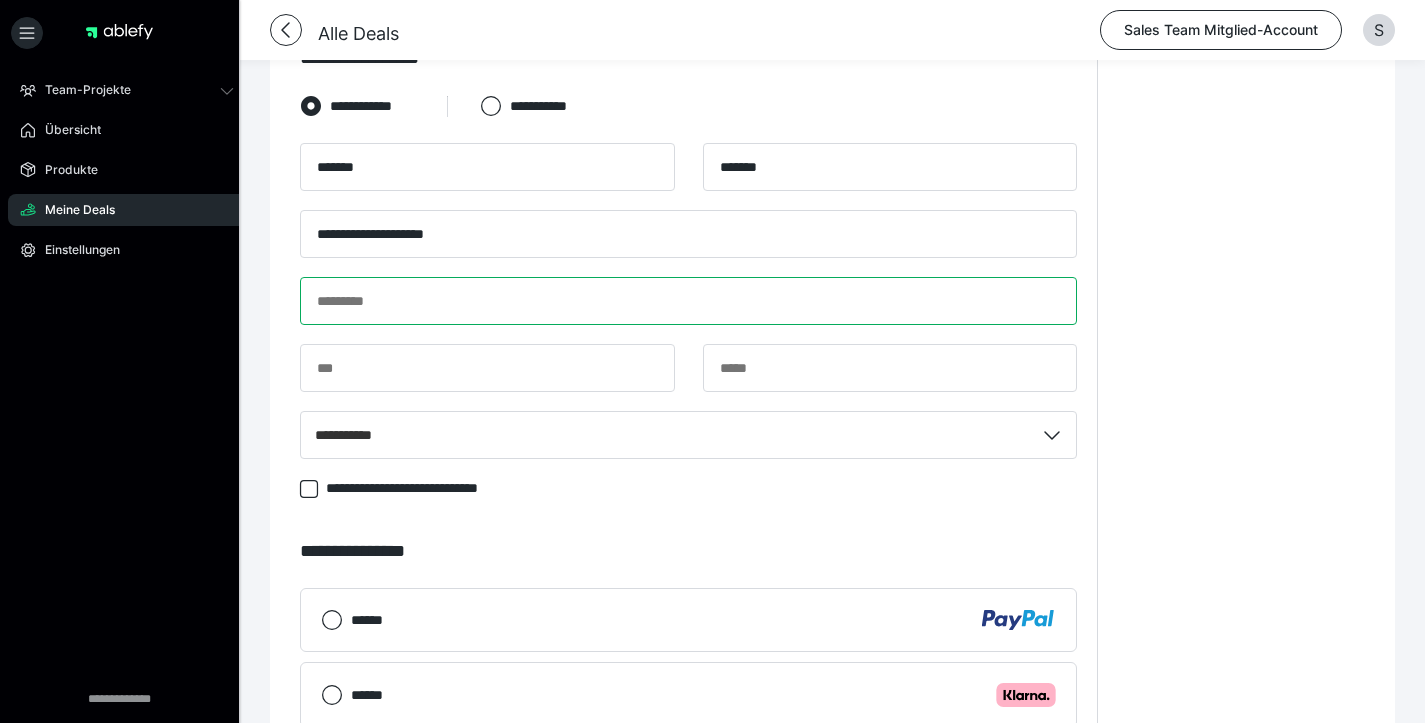 click at bounding box center [688, 301] 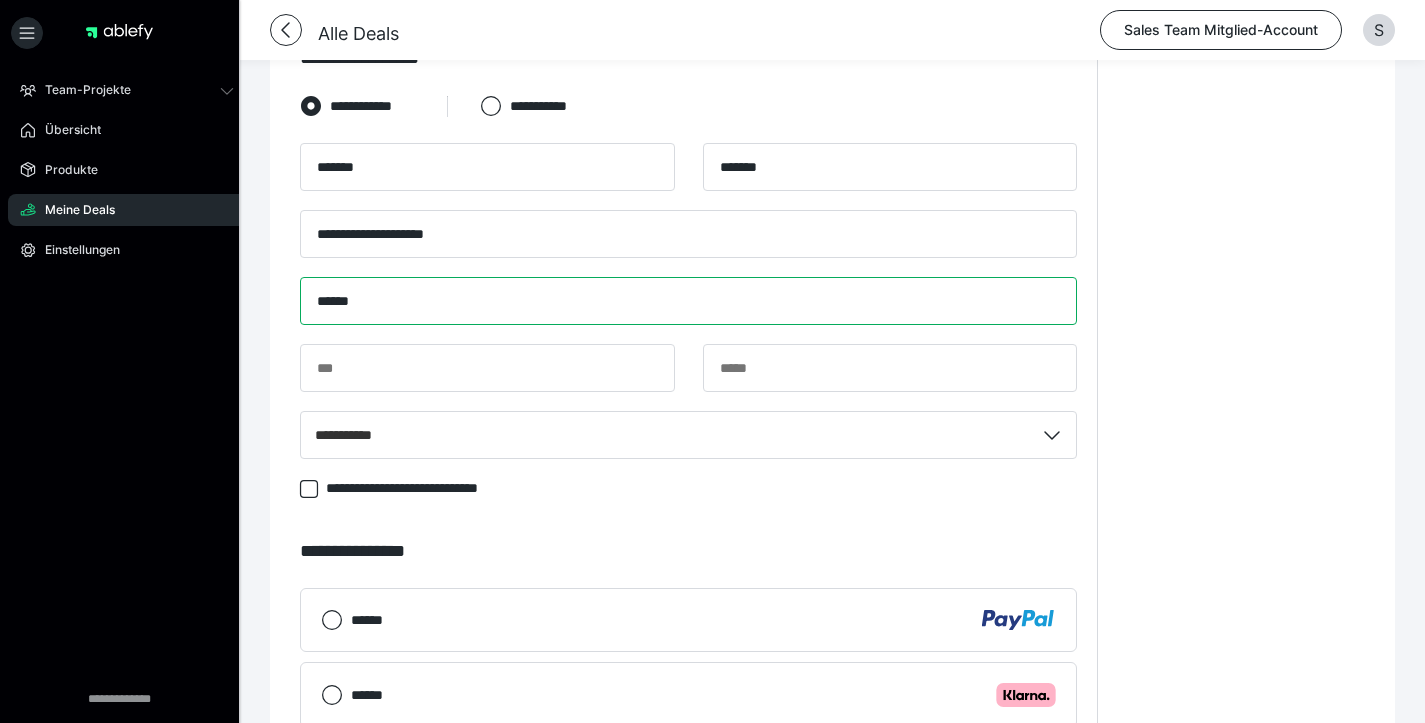 drag, startPoint x: 593, startPoint y: 318, endPoint x: 590, endPoint y: 302, distance: 16.27882 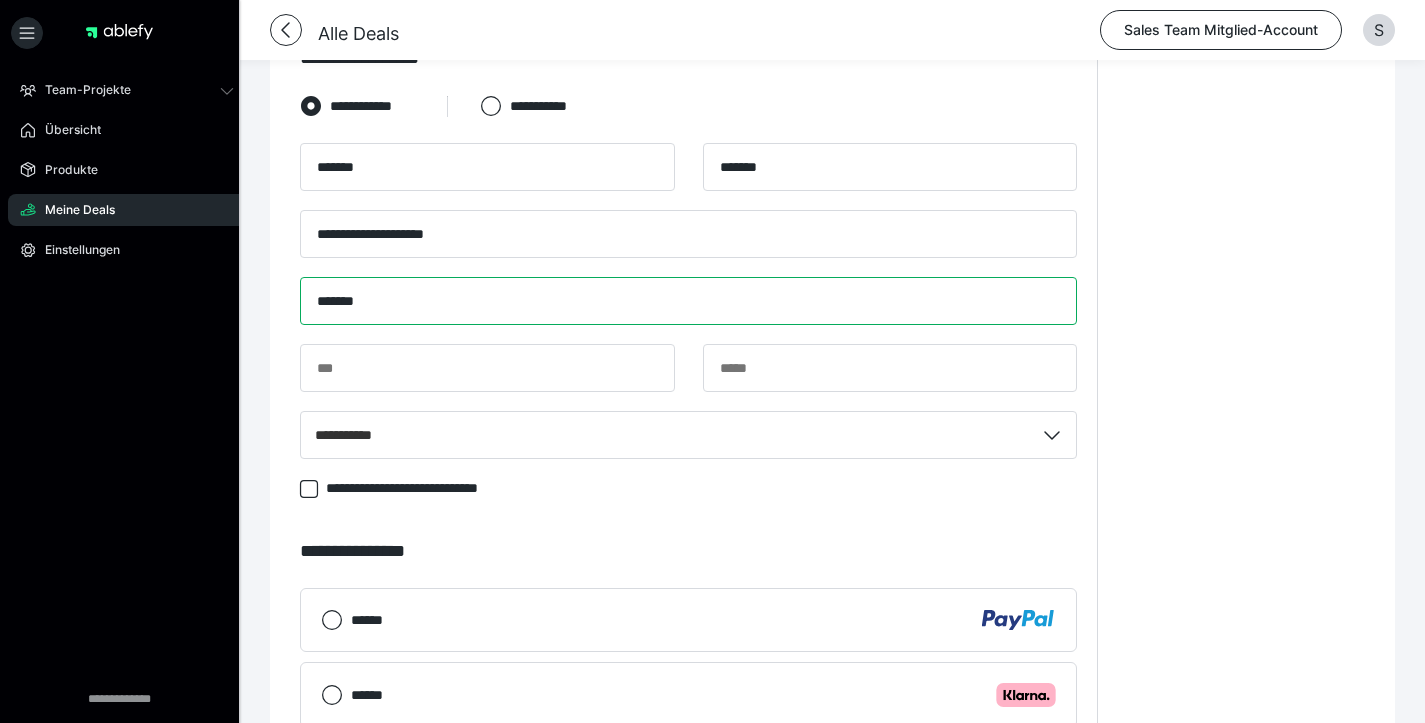 click on "*******" at bounding box center [688, 301] 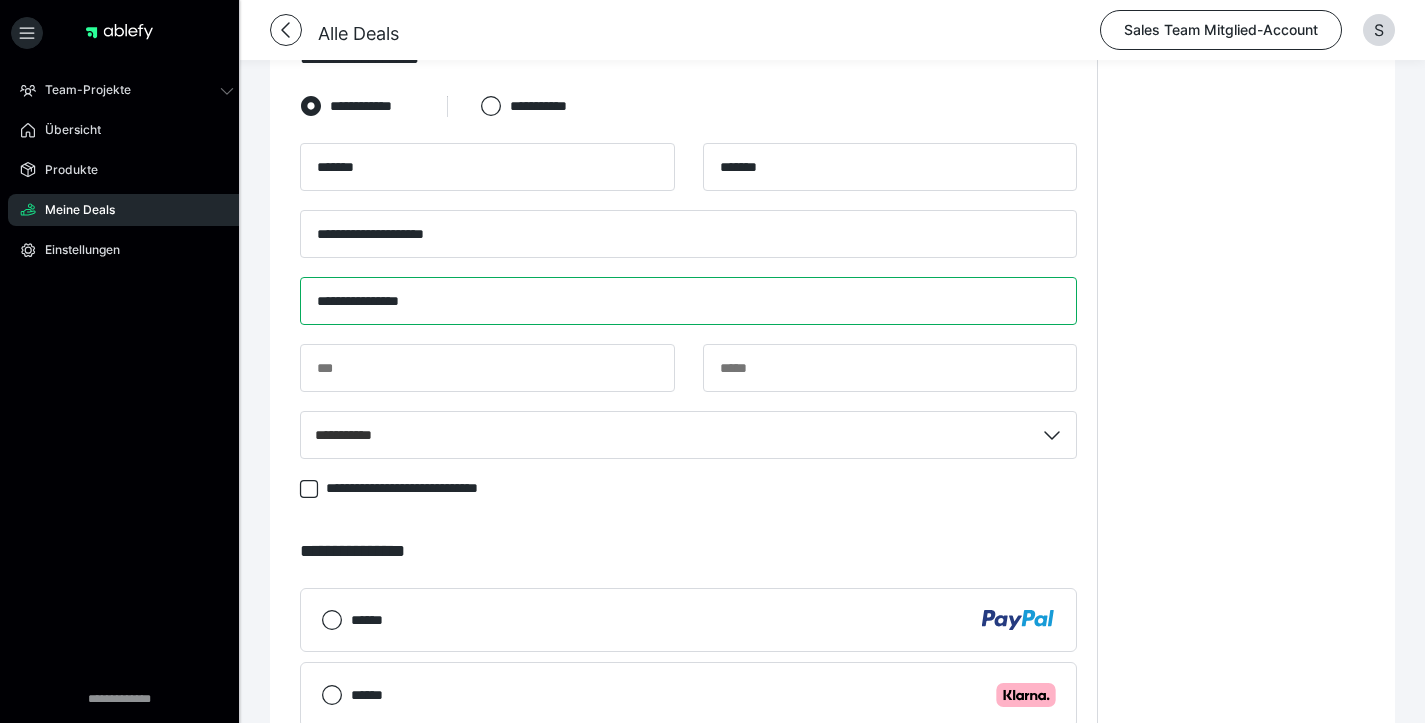 type on "**********" 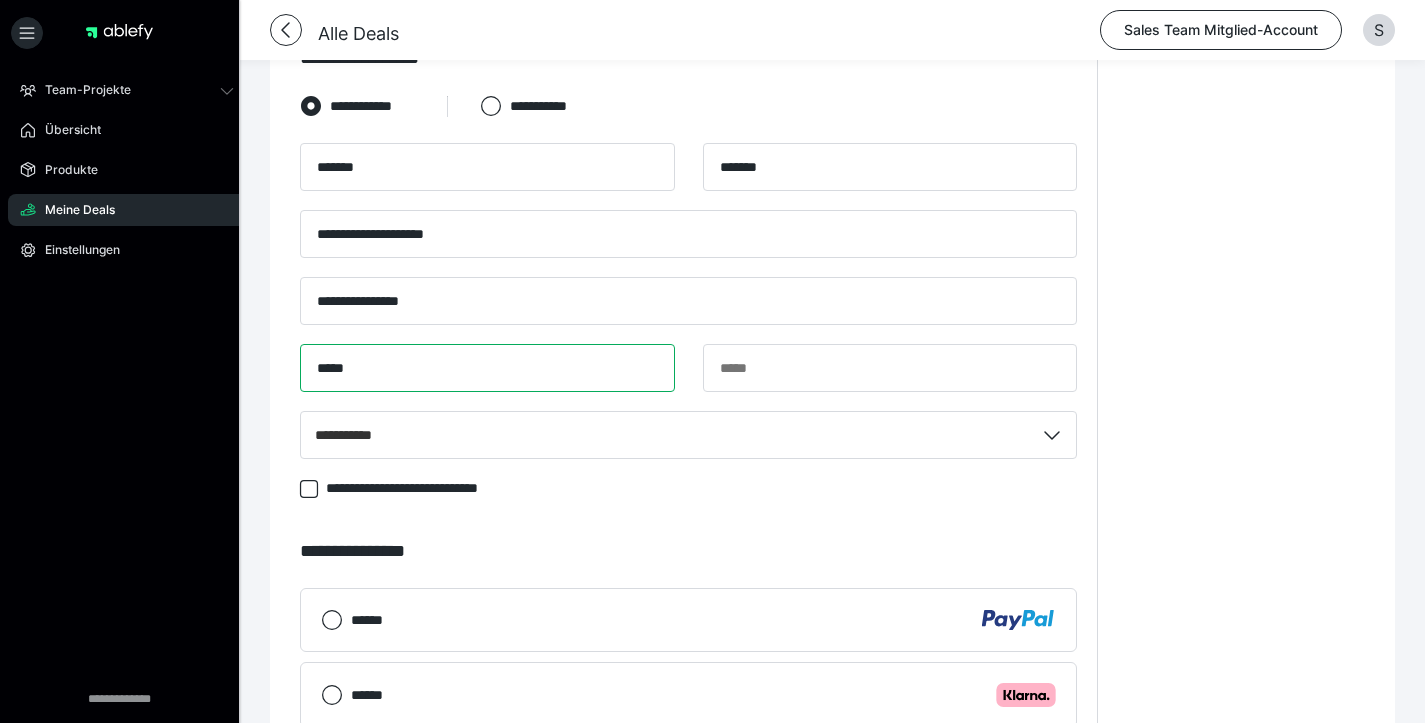 type on "*****" 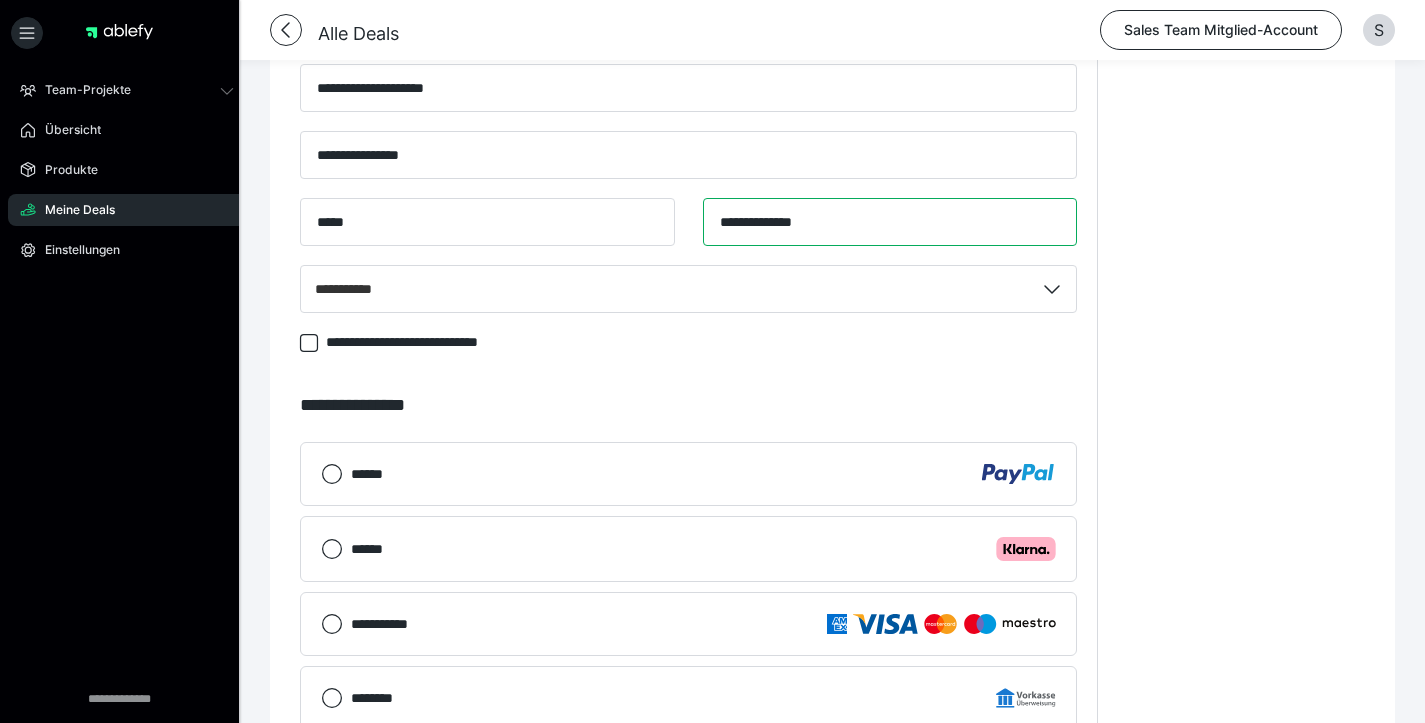 scroll, scrollTop: 1486, scrollLeft: 0, axis: vertical 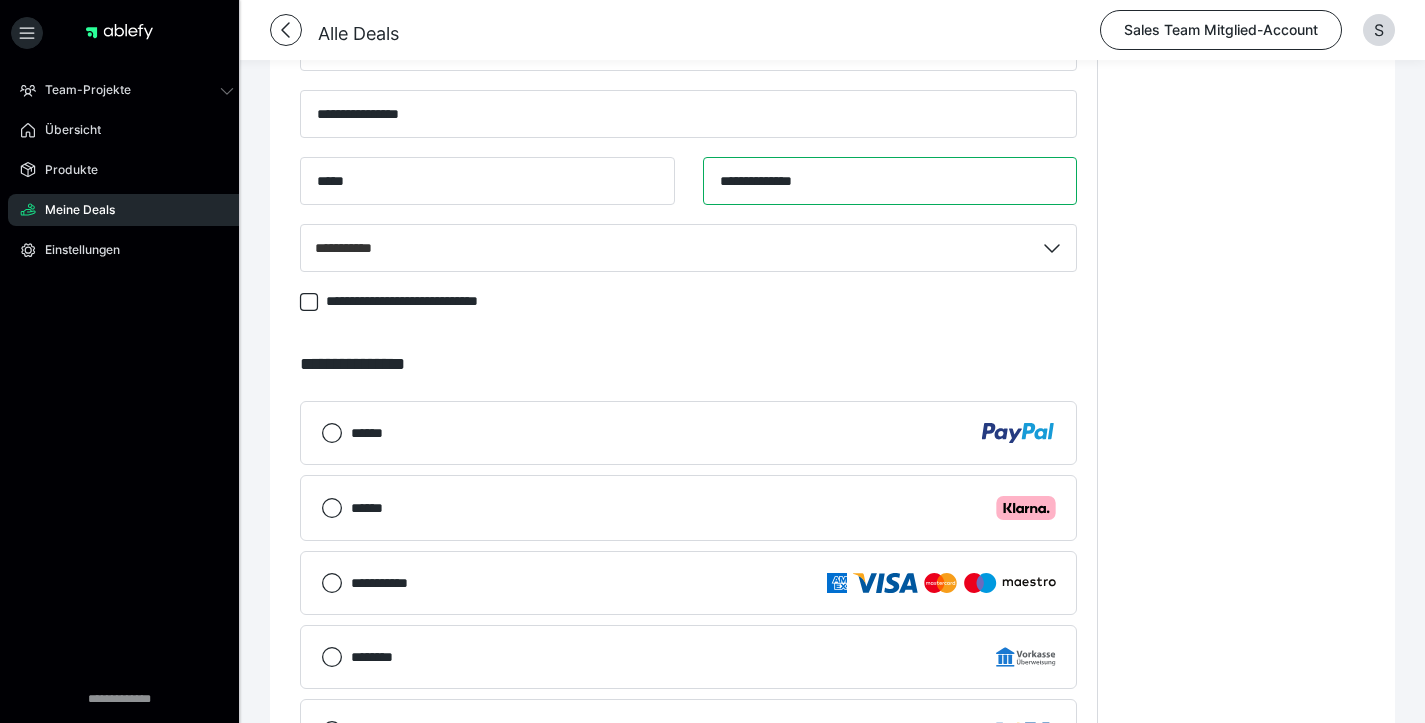 type on "**********" 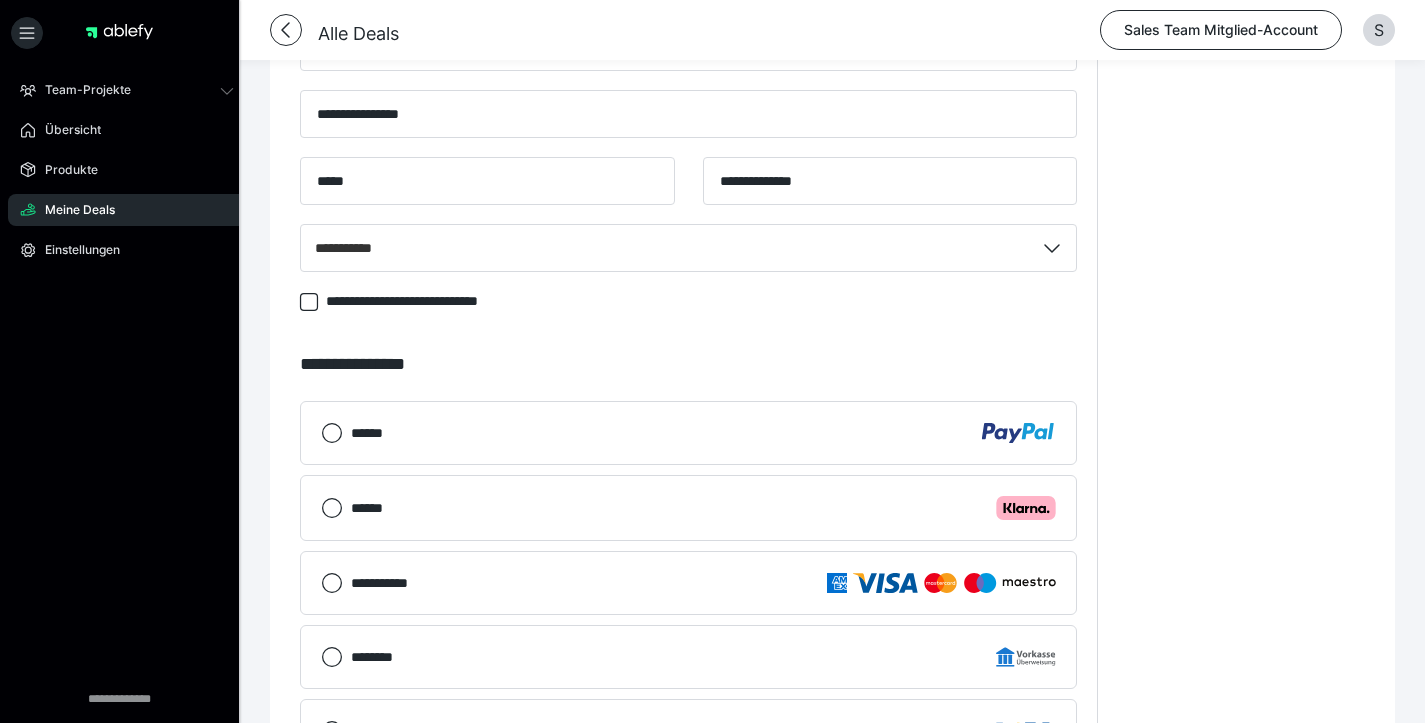click on "******" at bounding box center [688, 433] 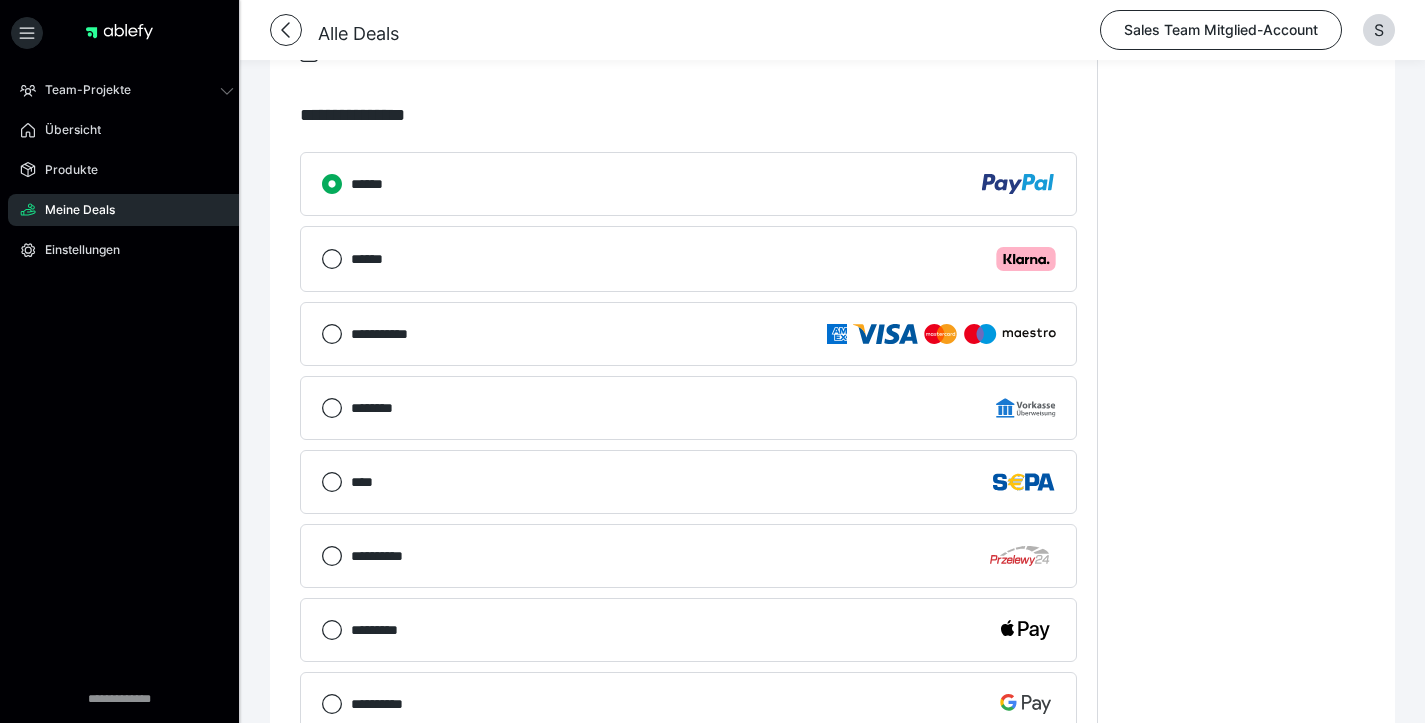 scroll, scrollTop: 2078, scrollLeft: 0, axis: vertical 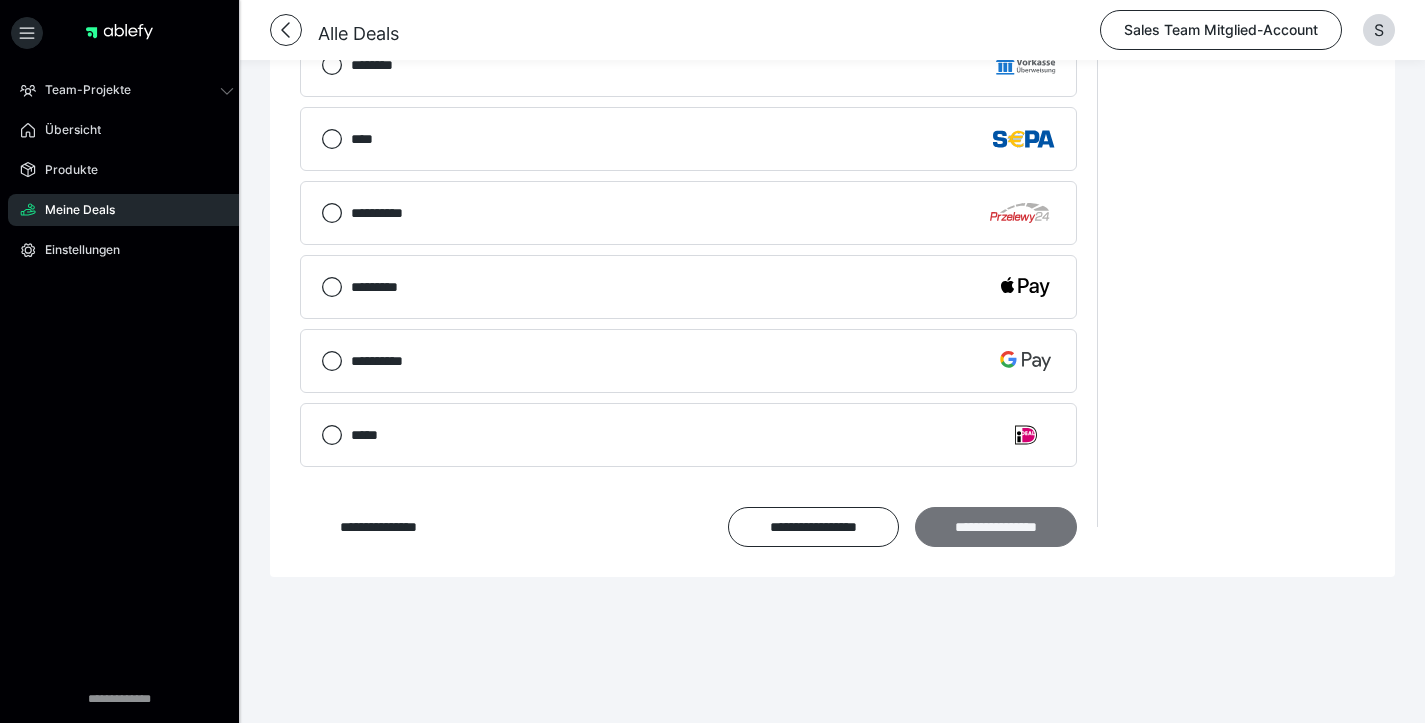 click on "**********" at bounding box center [996, 527] 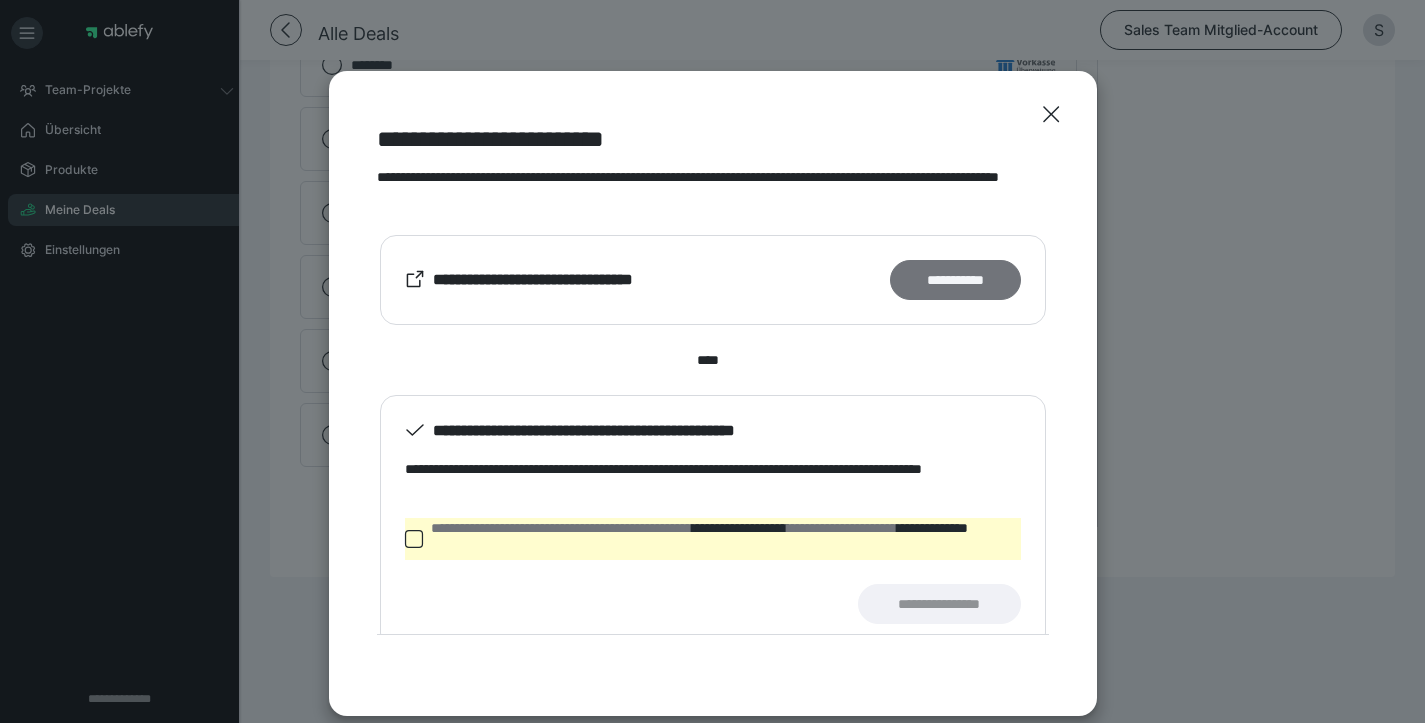 click on "**********" at bounding box center [955, 280] 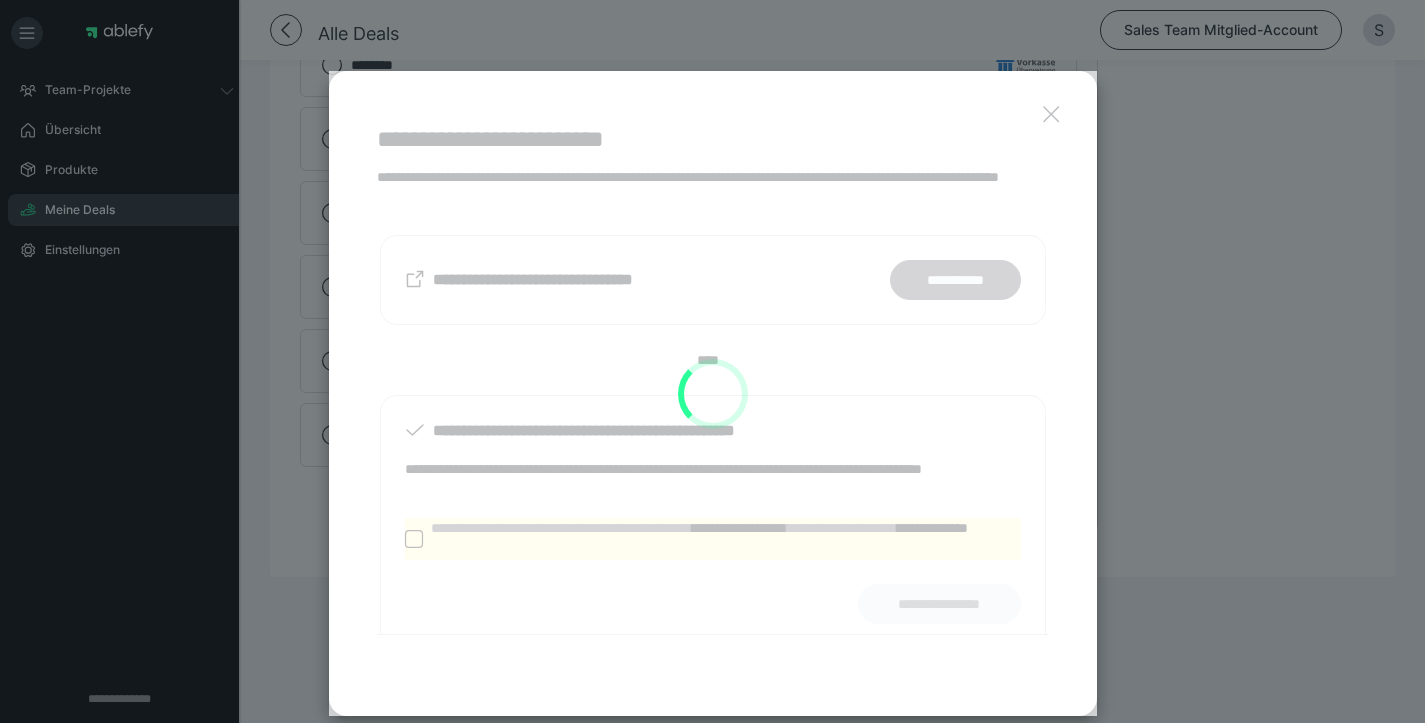 scroll, scrollTop: 1387, scrollLeft: 0, axis: vertical 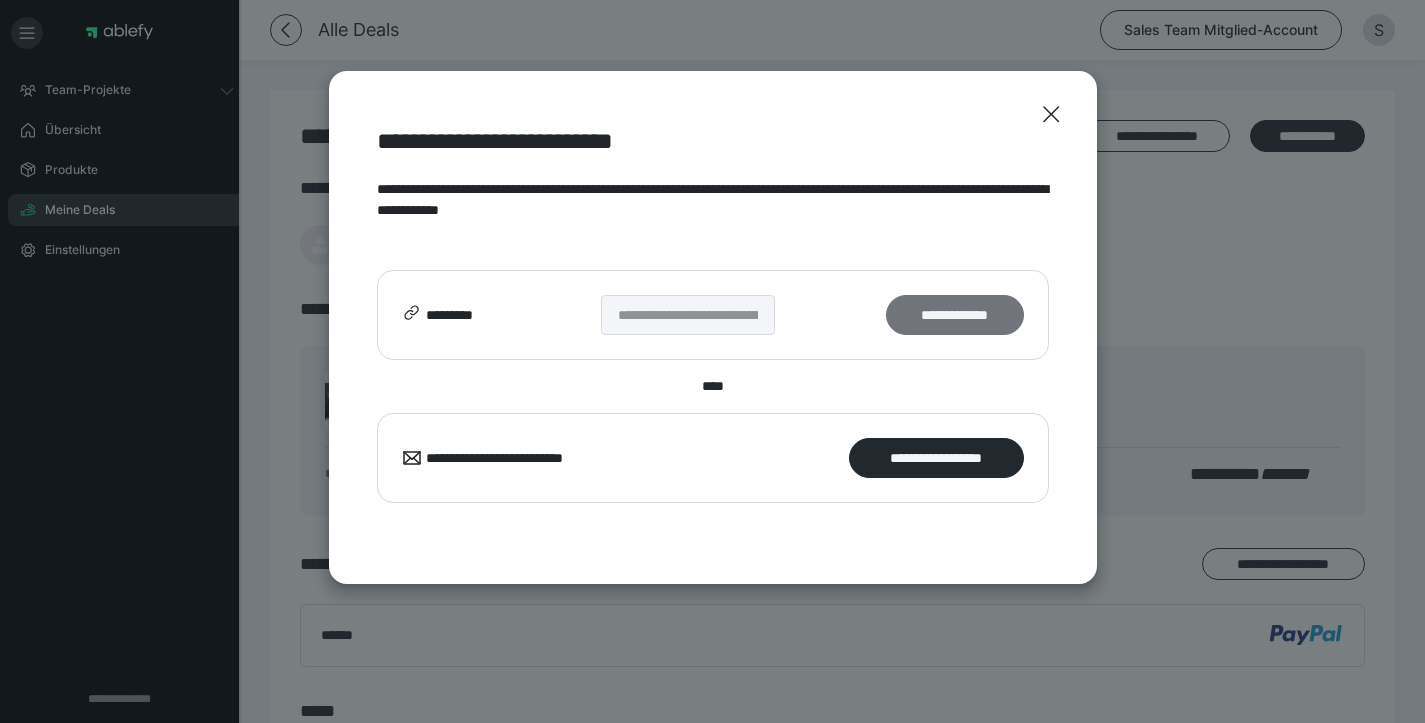 click on "**********" at bounding box center (954, 315) 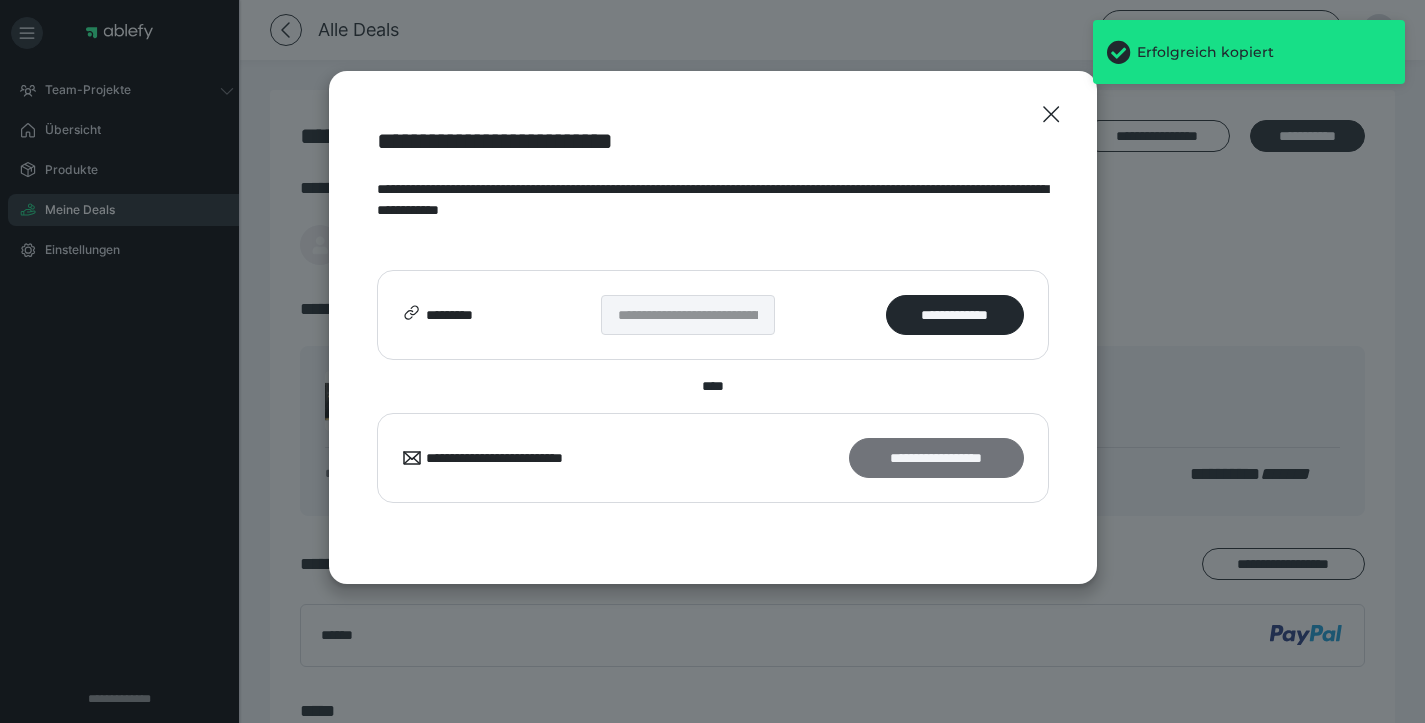 click on "**********" at bounding box center [936, 458] 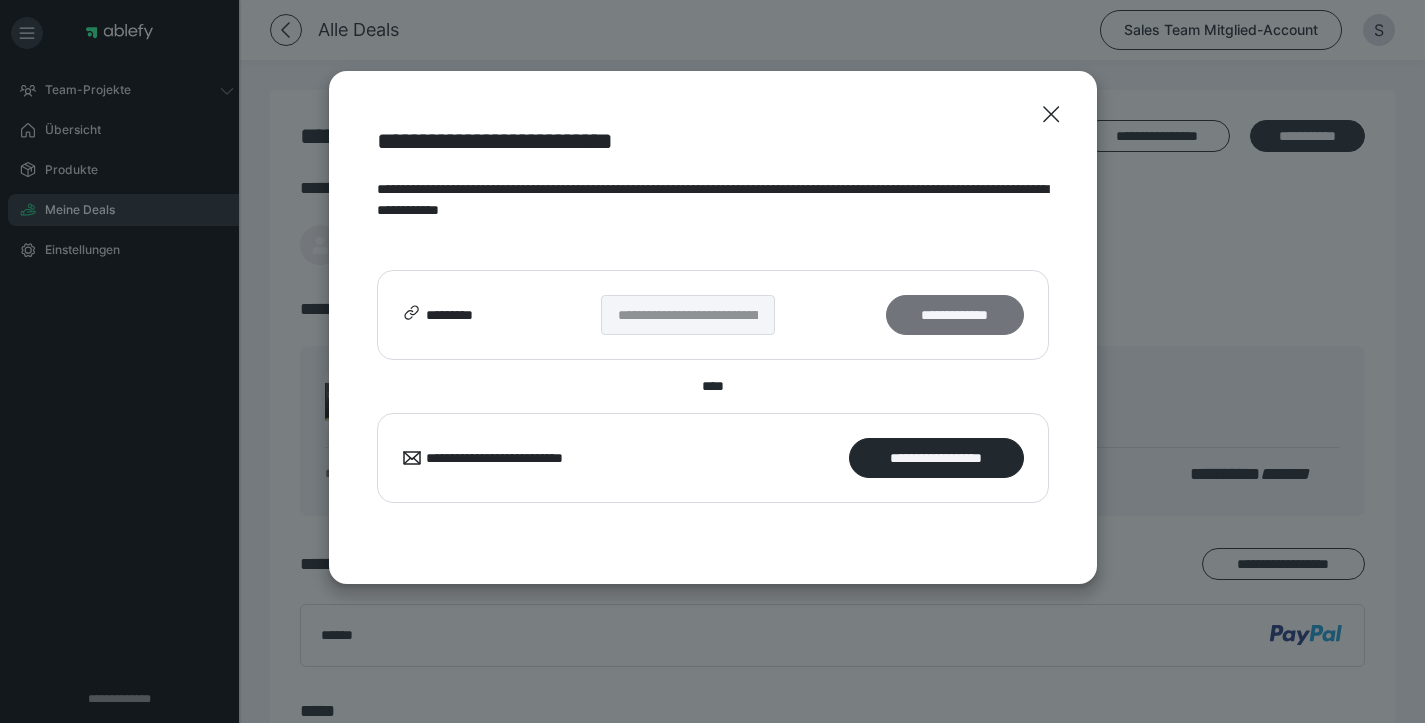 click on "**********" at bounding box center (954, 315) 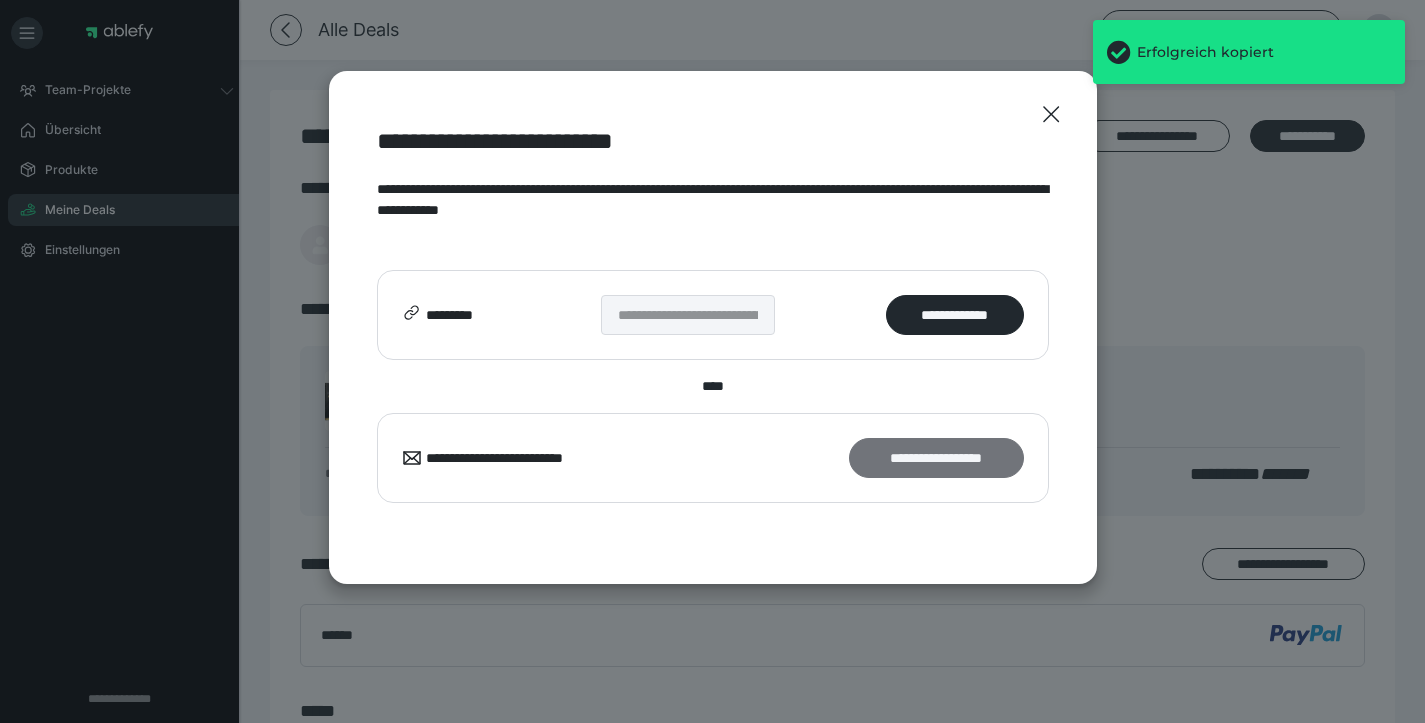 click on "**********" at bounding box center [936, 458] 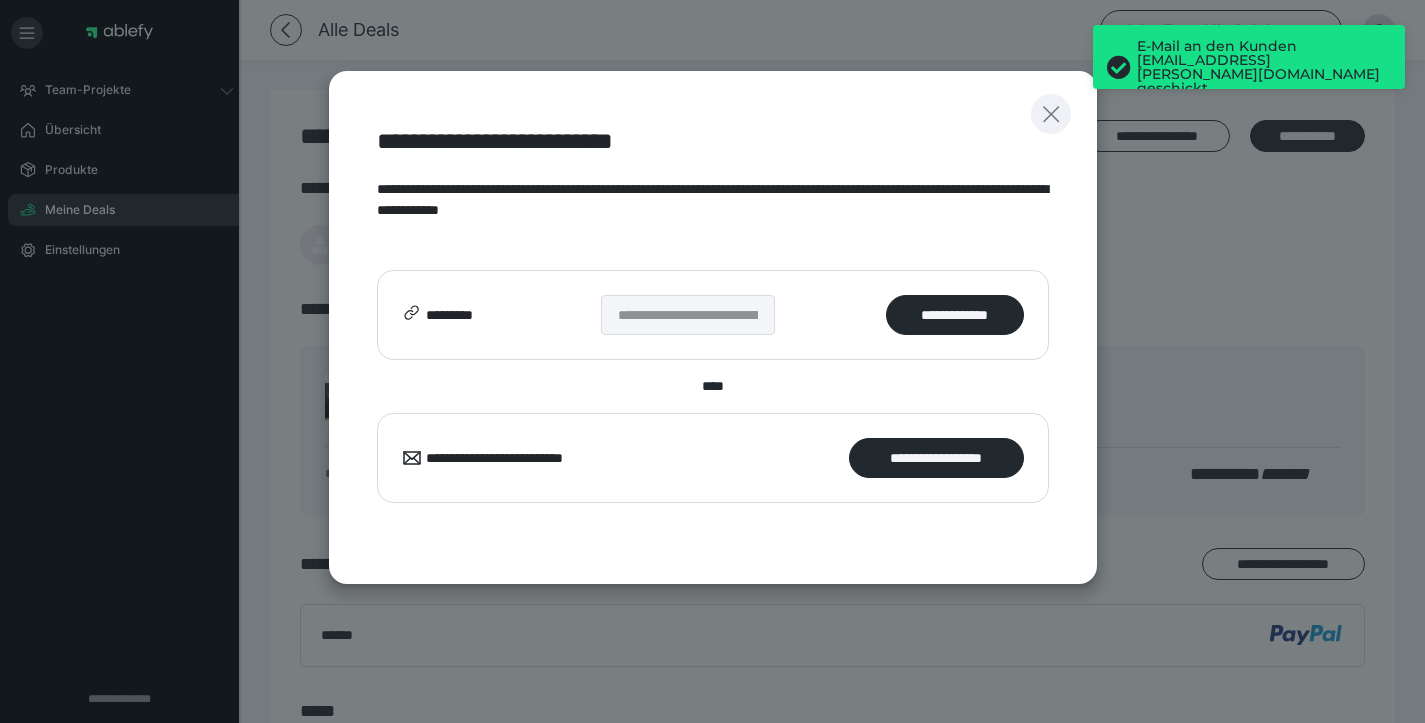 click 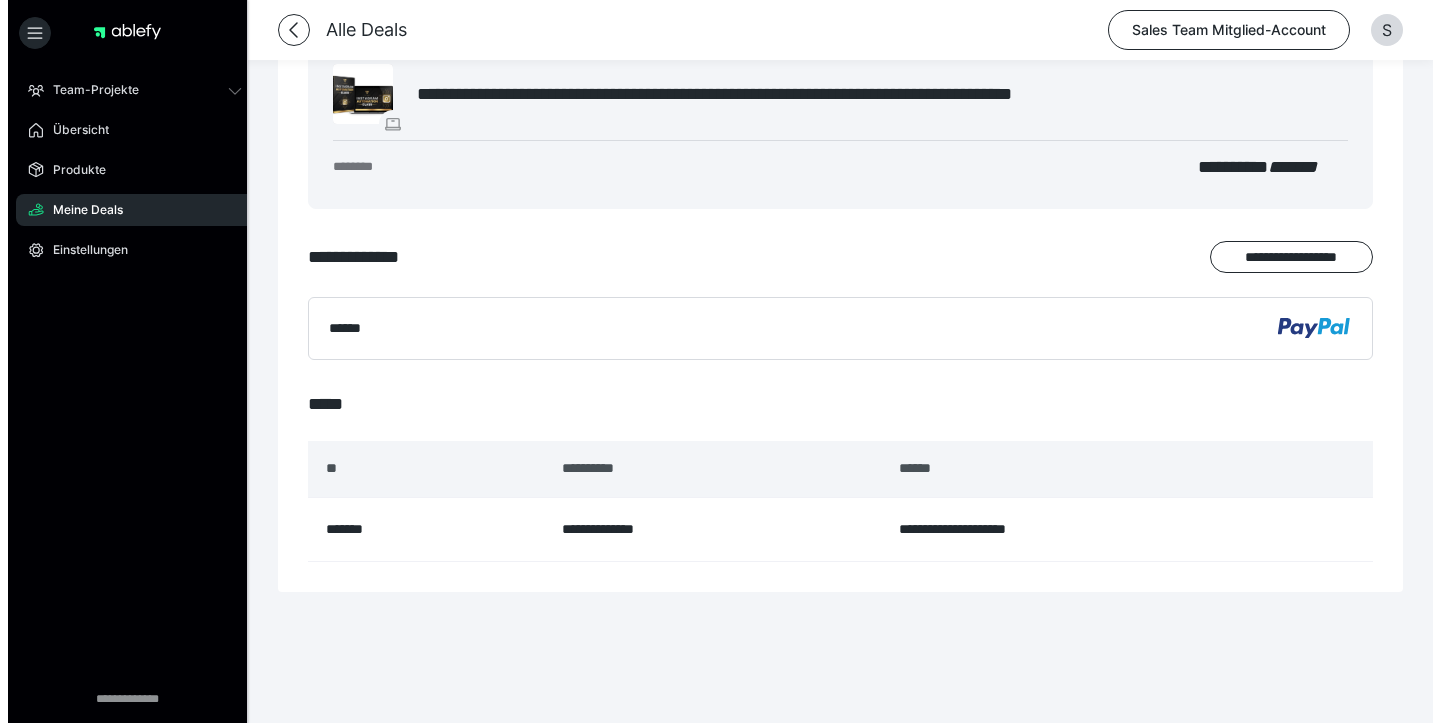 scroll, scrollTop: 0, scrollLeft: 0, axis: both 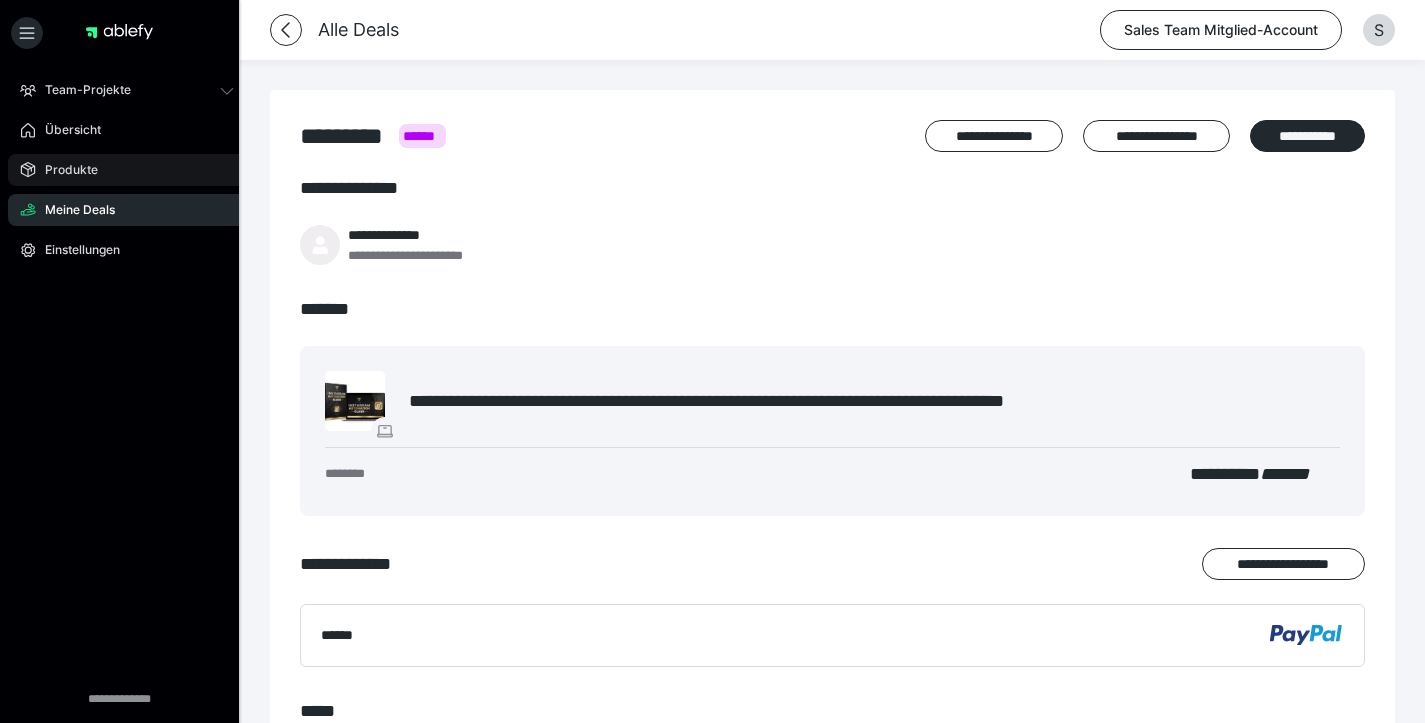 click on "Produkte" at bounding box center (127, 170) 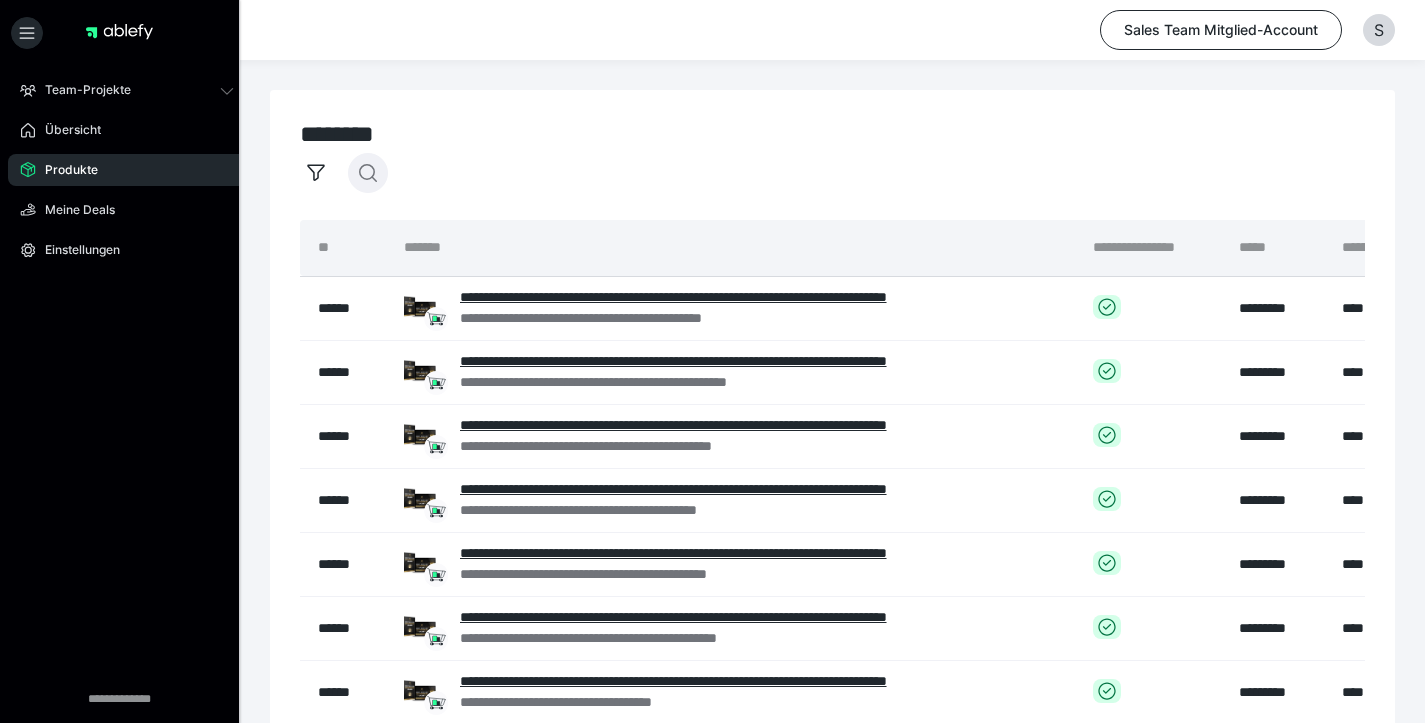 click 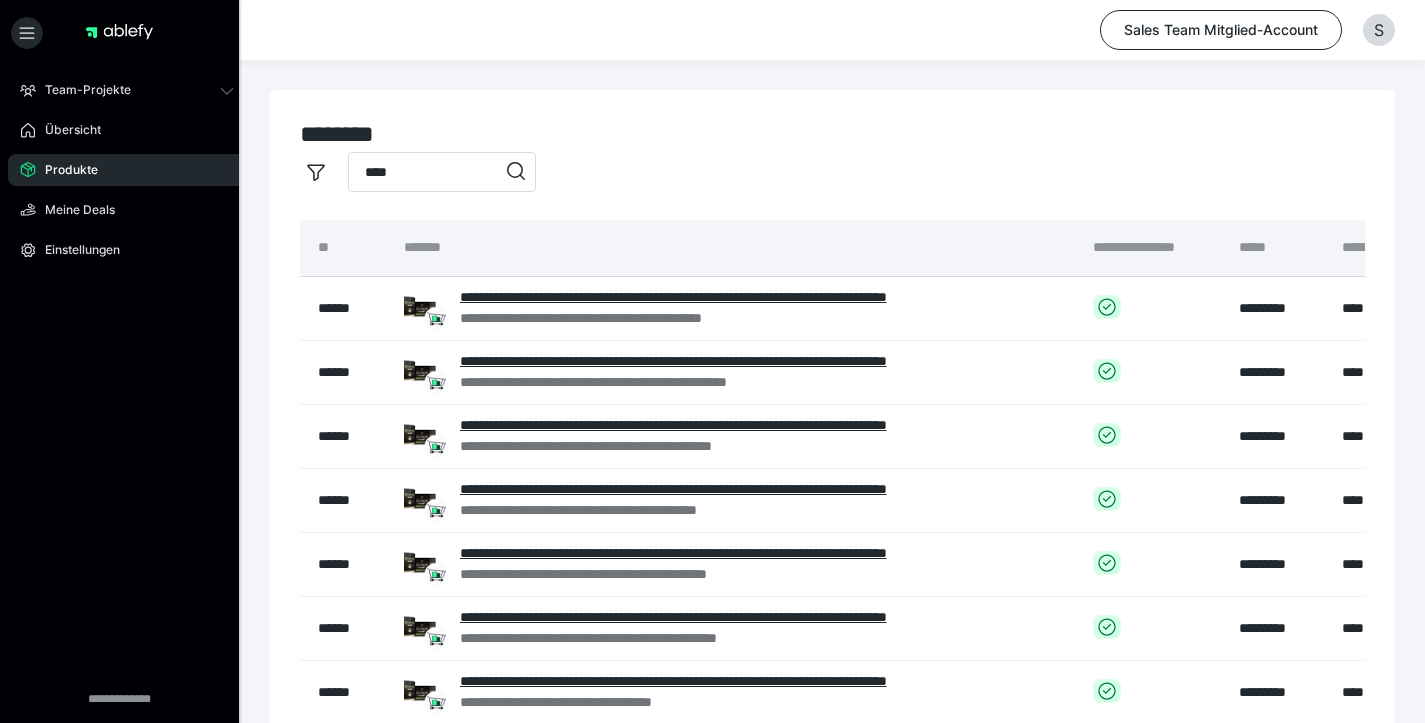 type on "****" 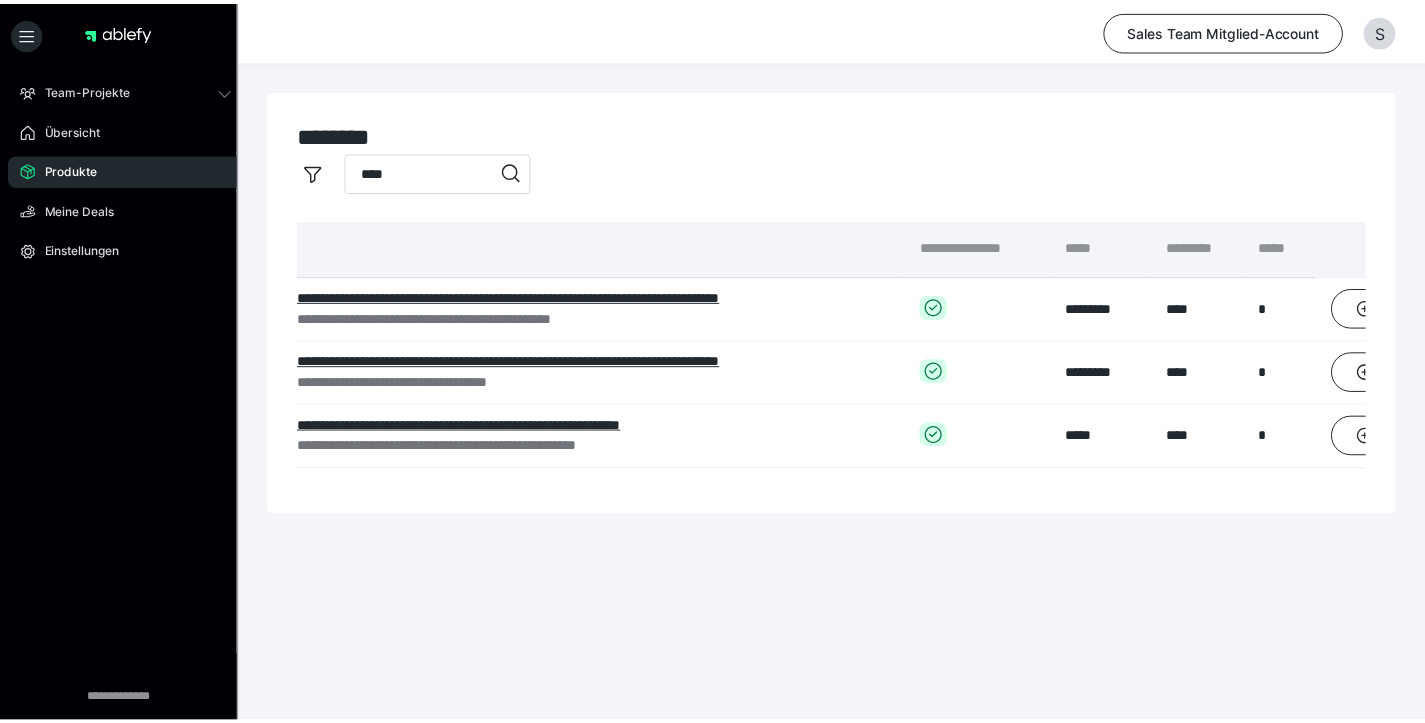 scroll, scrollTop: 0, scrollLeft: 285, axis: horizontal 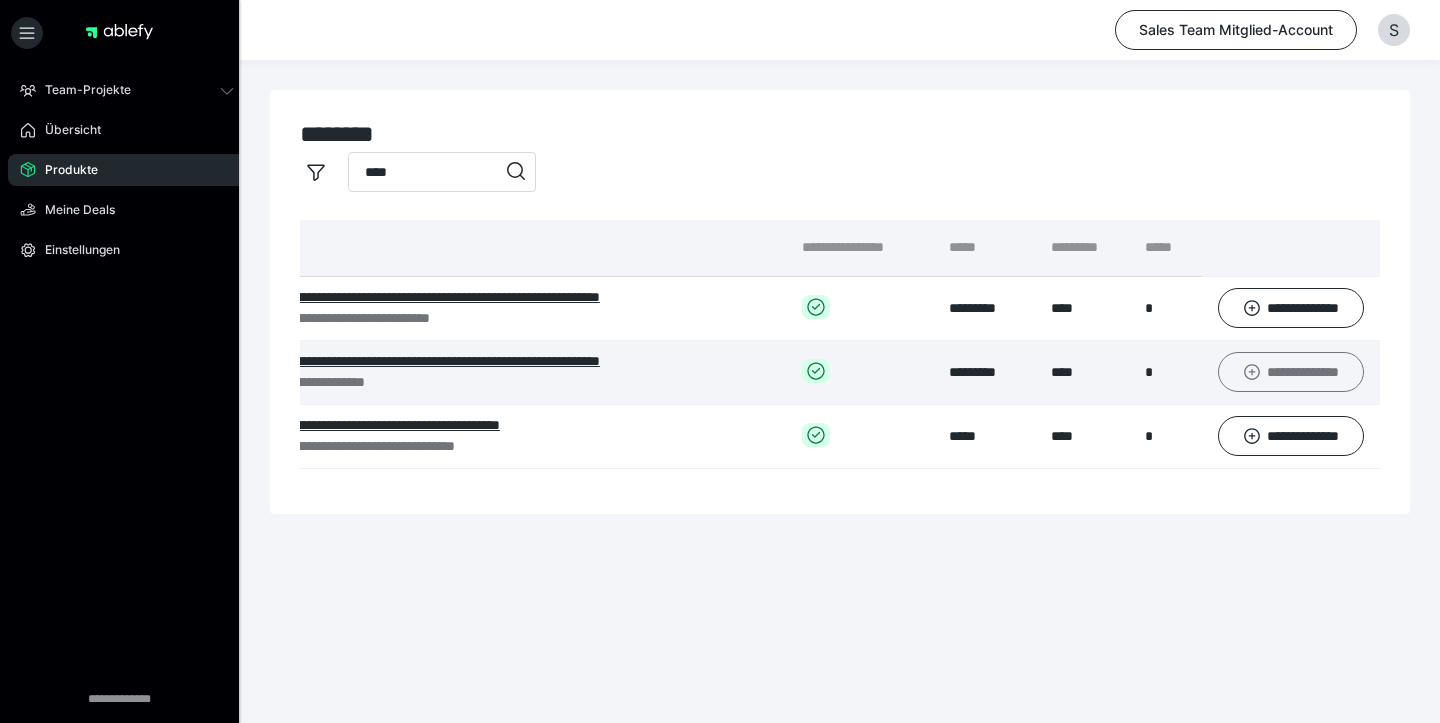 click on "**********" at bounding box center [1291, 372] 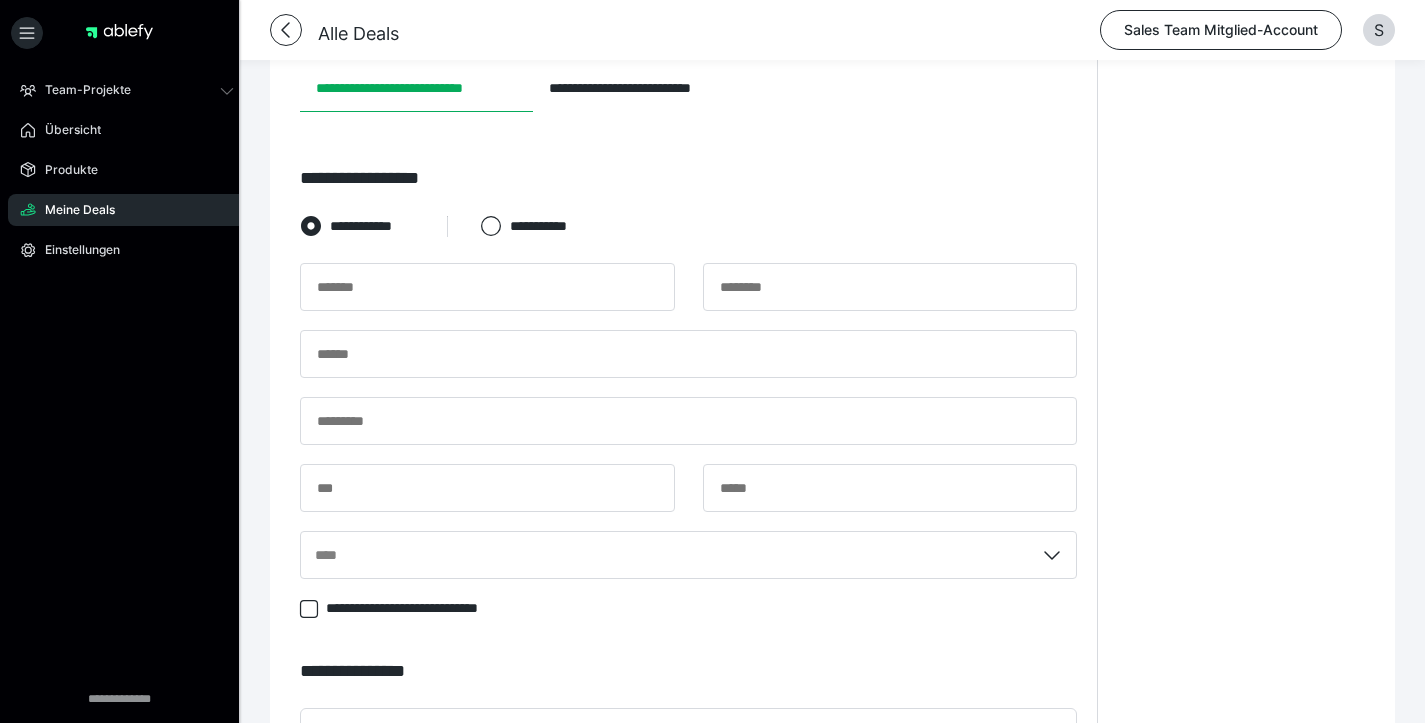 scroll, scrollTop: 0, scrollLeft: 0, axis: both 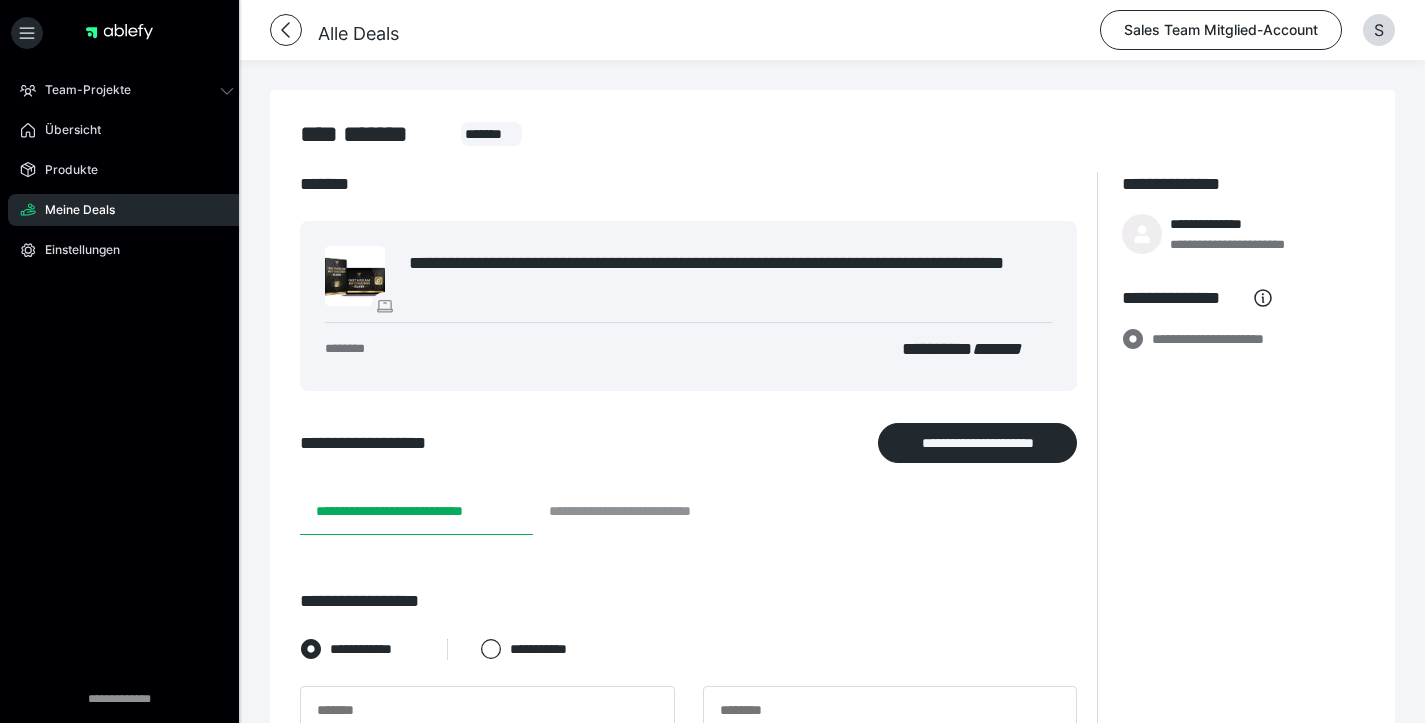 click on "**********" at bounding box center [648, 511] 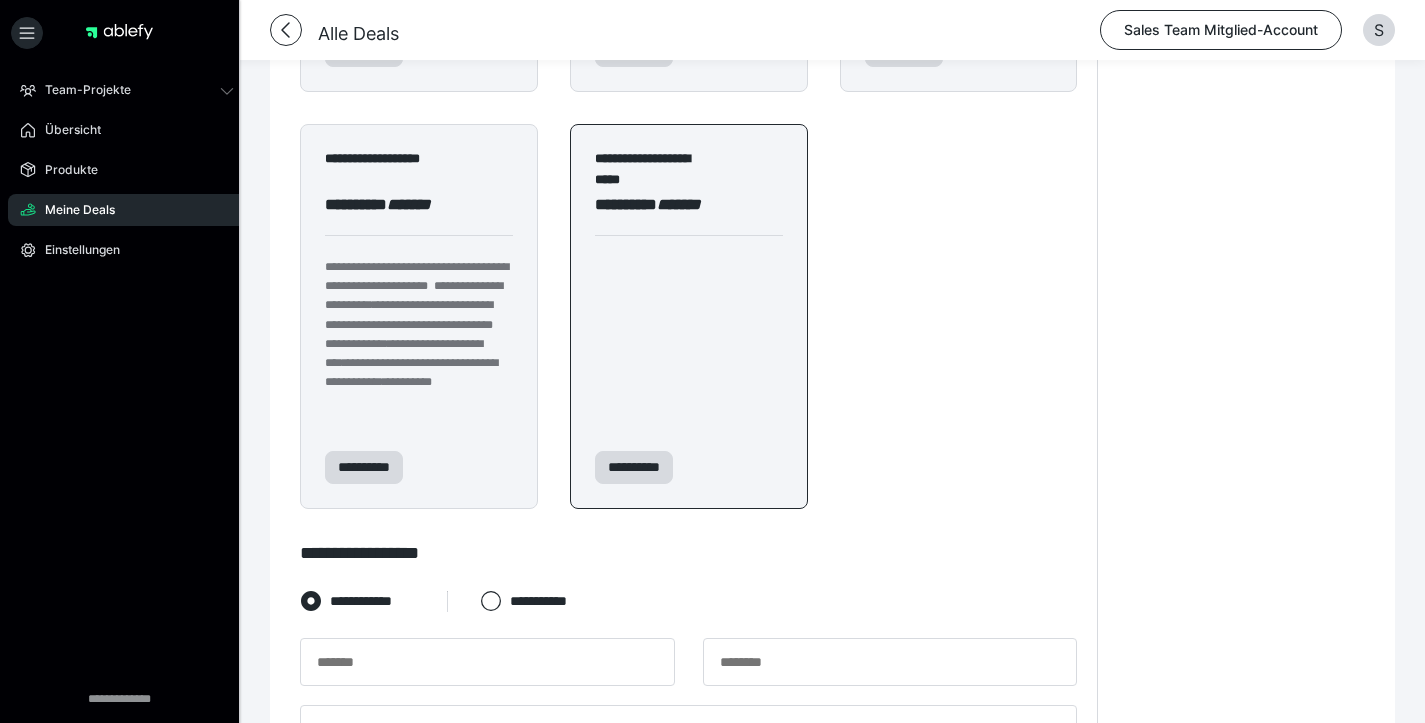 click on "**********" at bounding box center (689, 456) 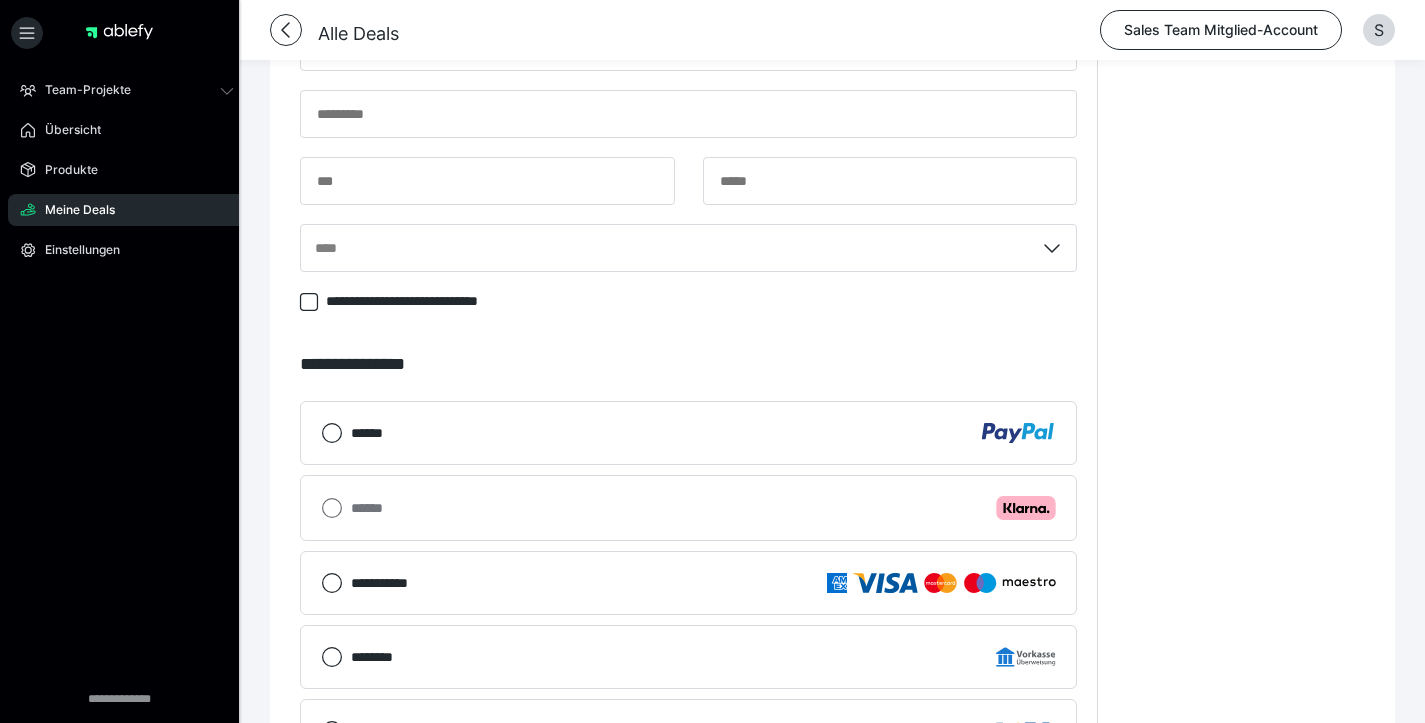 scroll, scrollTop: 1318, scrollLeft: 0, axis: vertical 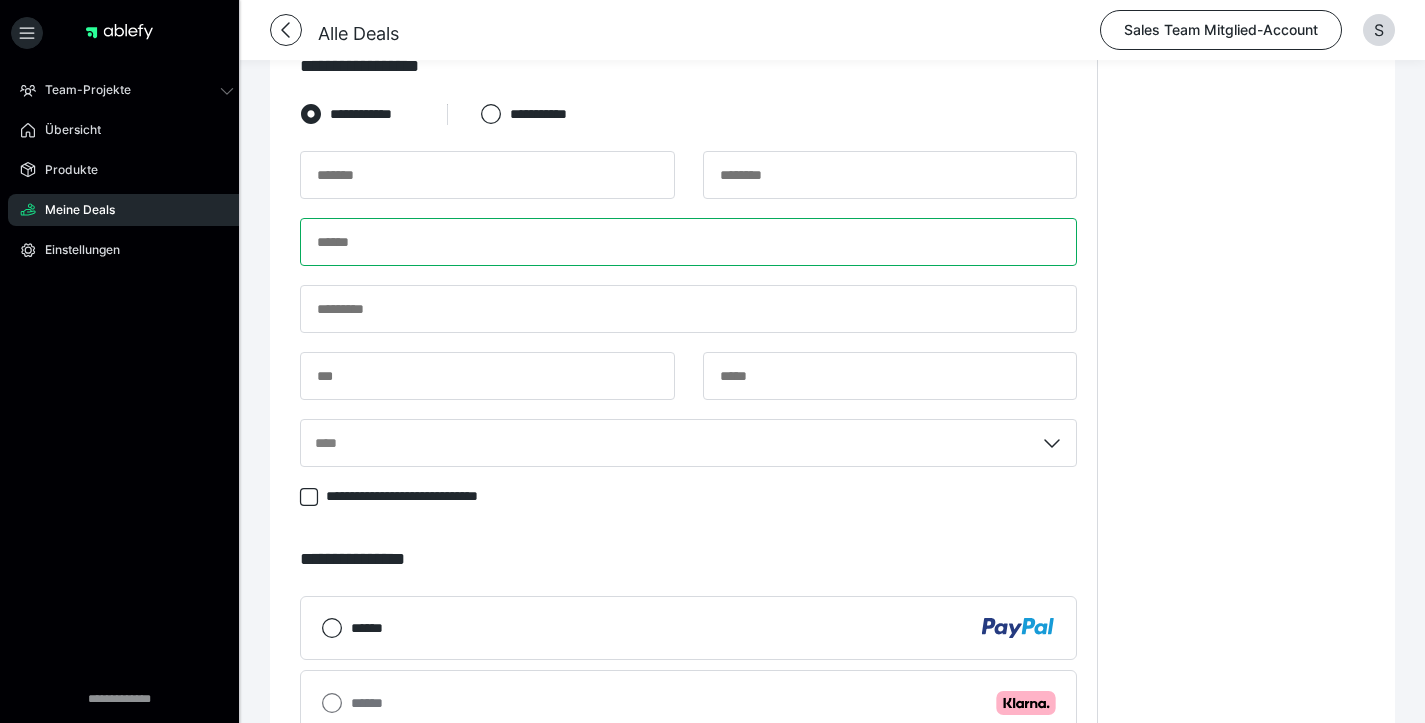 paste on "**********" 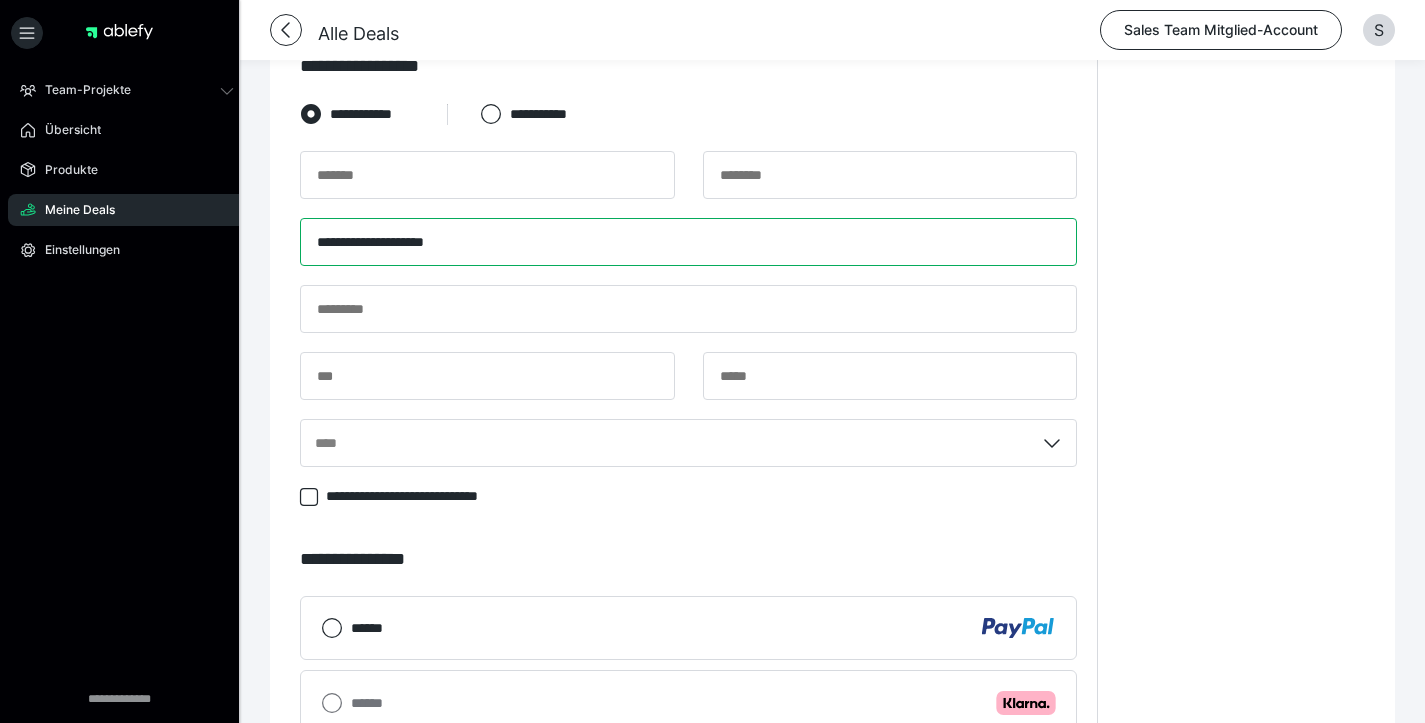type on "**********" 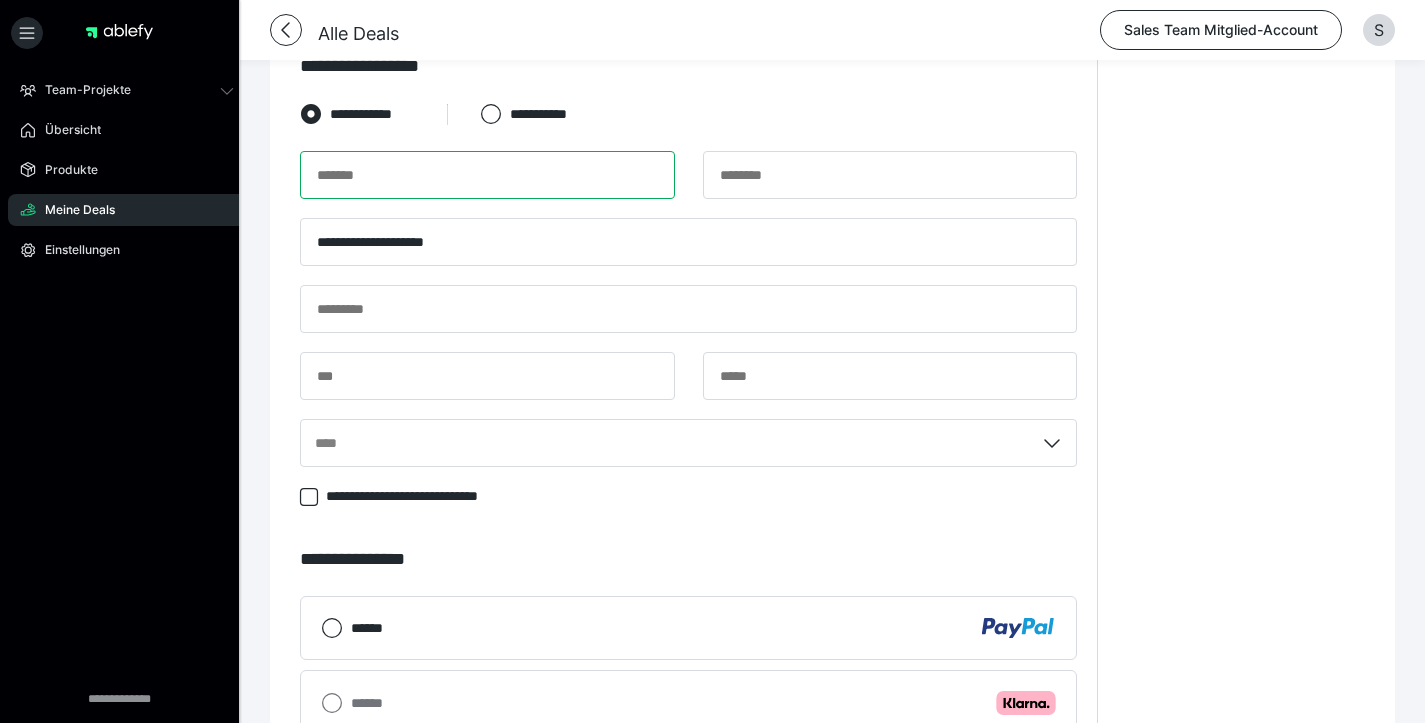 click at bounding box center (487, 175) 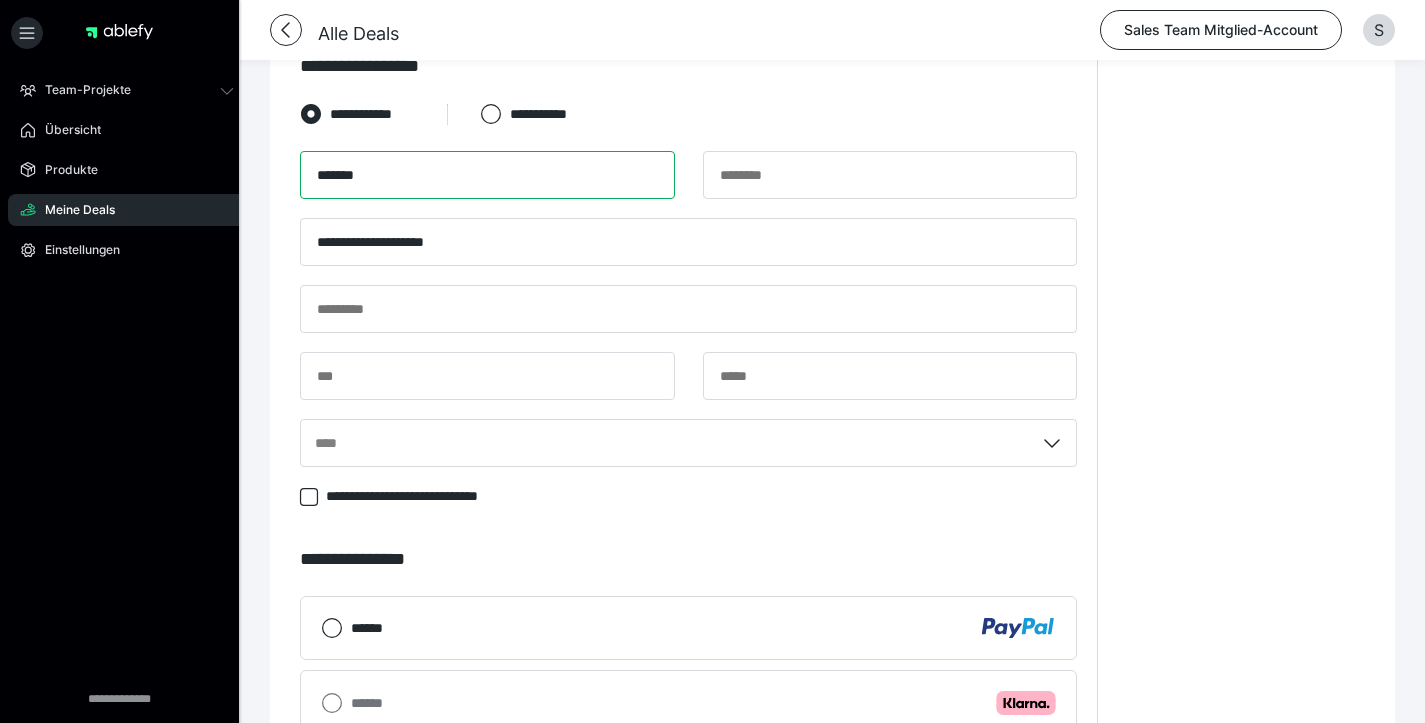 type on "*******" 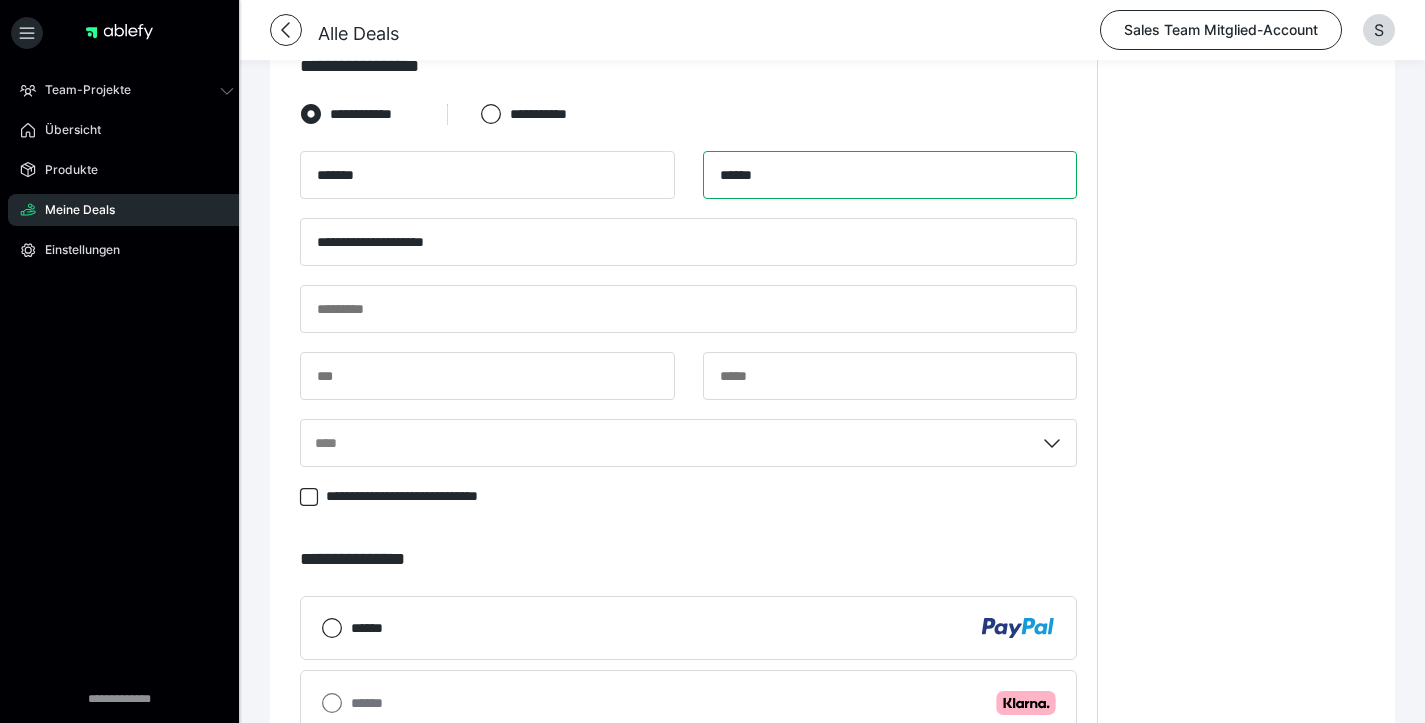 type on "******" 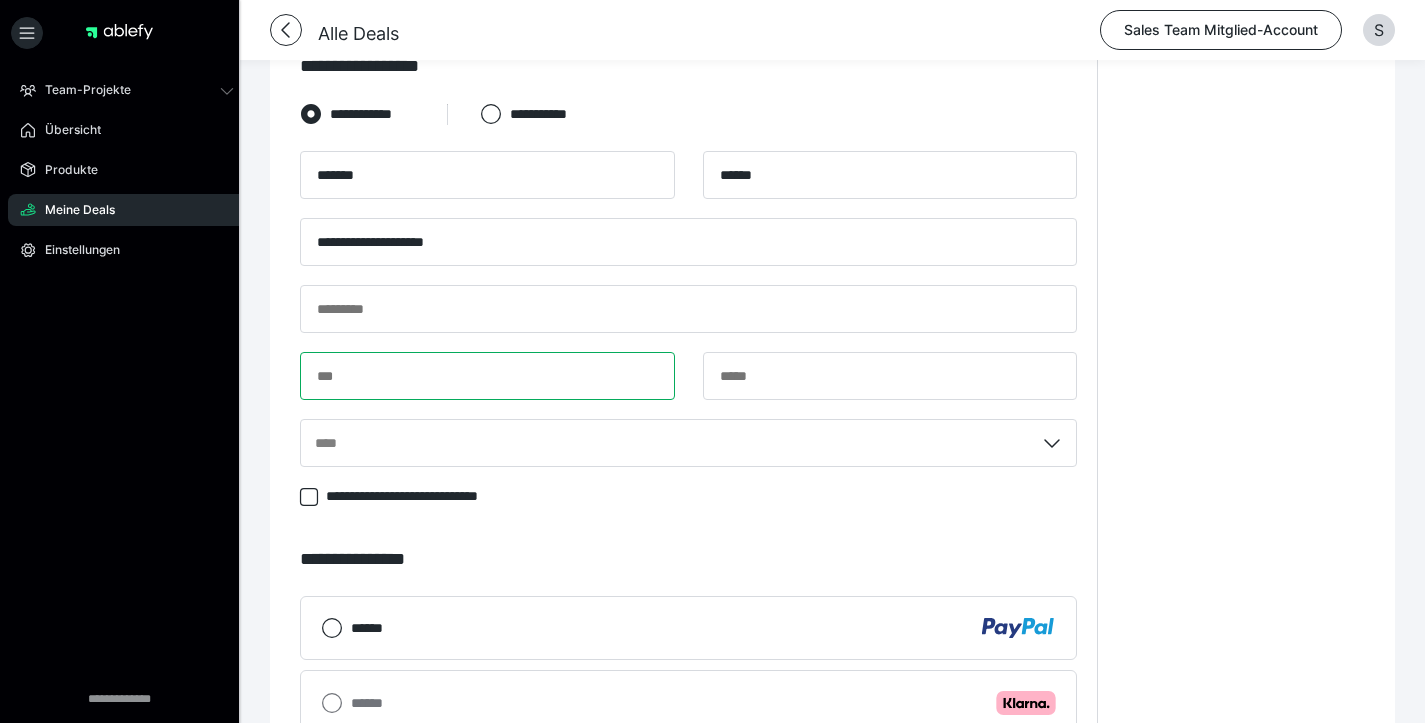 click at bounding box center [487, 376] 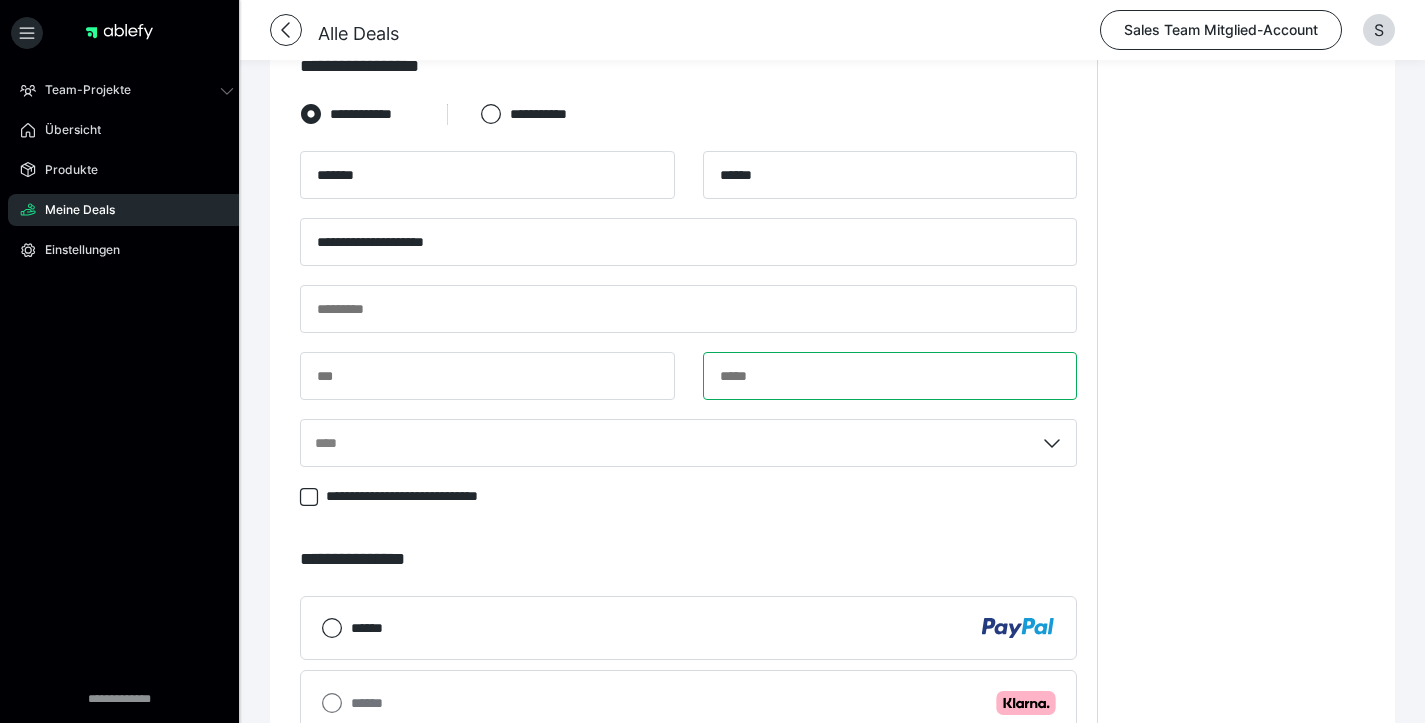 click at bounding box center [890, 376] 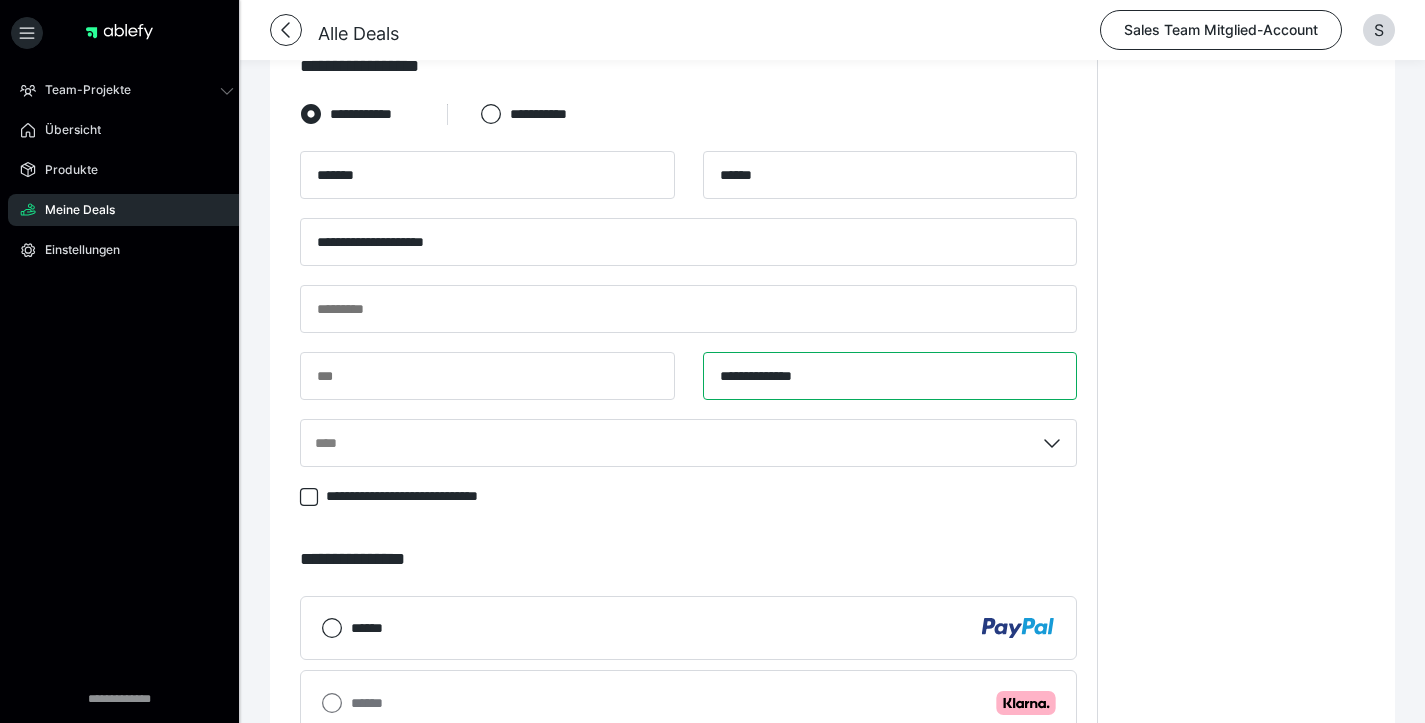 type on "**********" 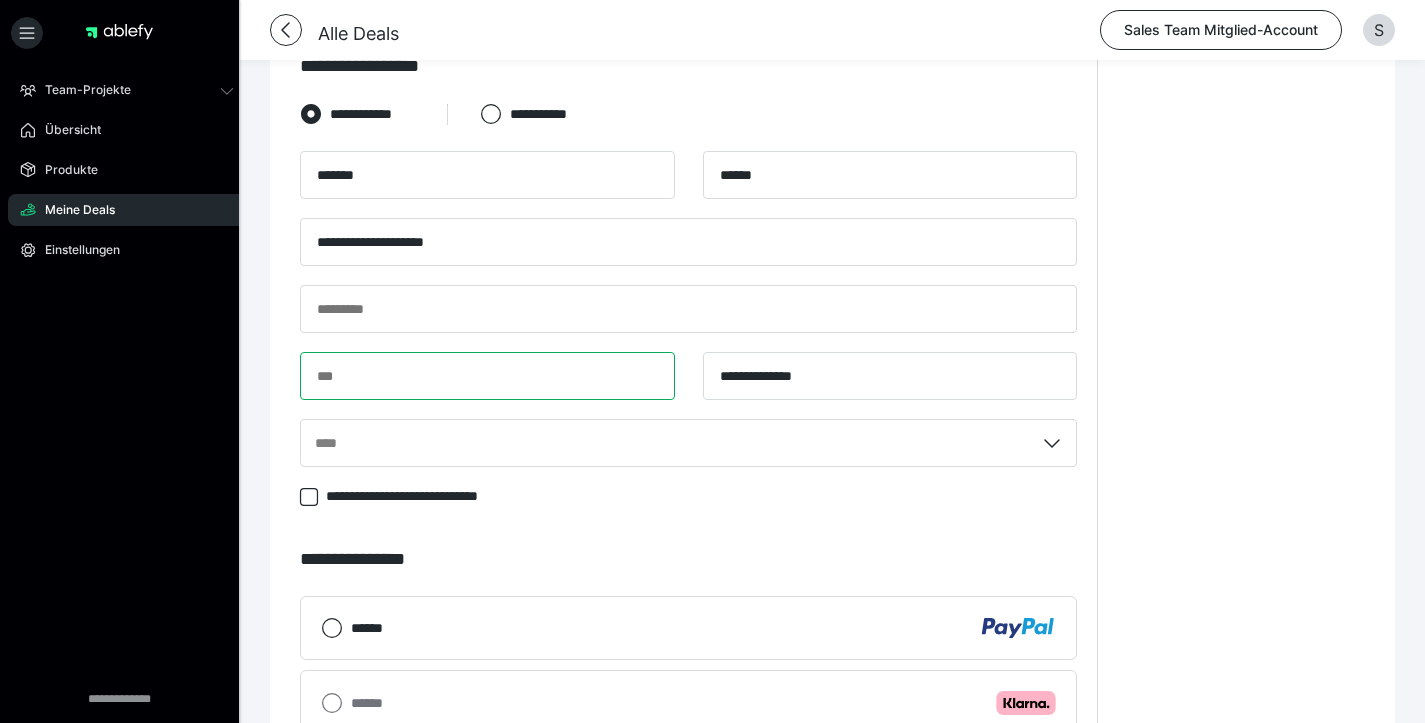 click at bounding box center [487, 376] 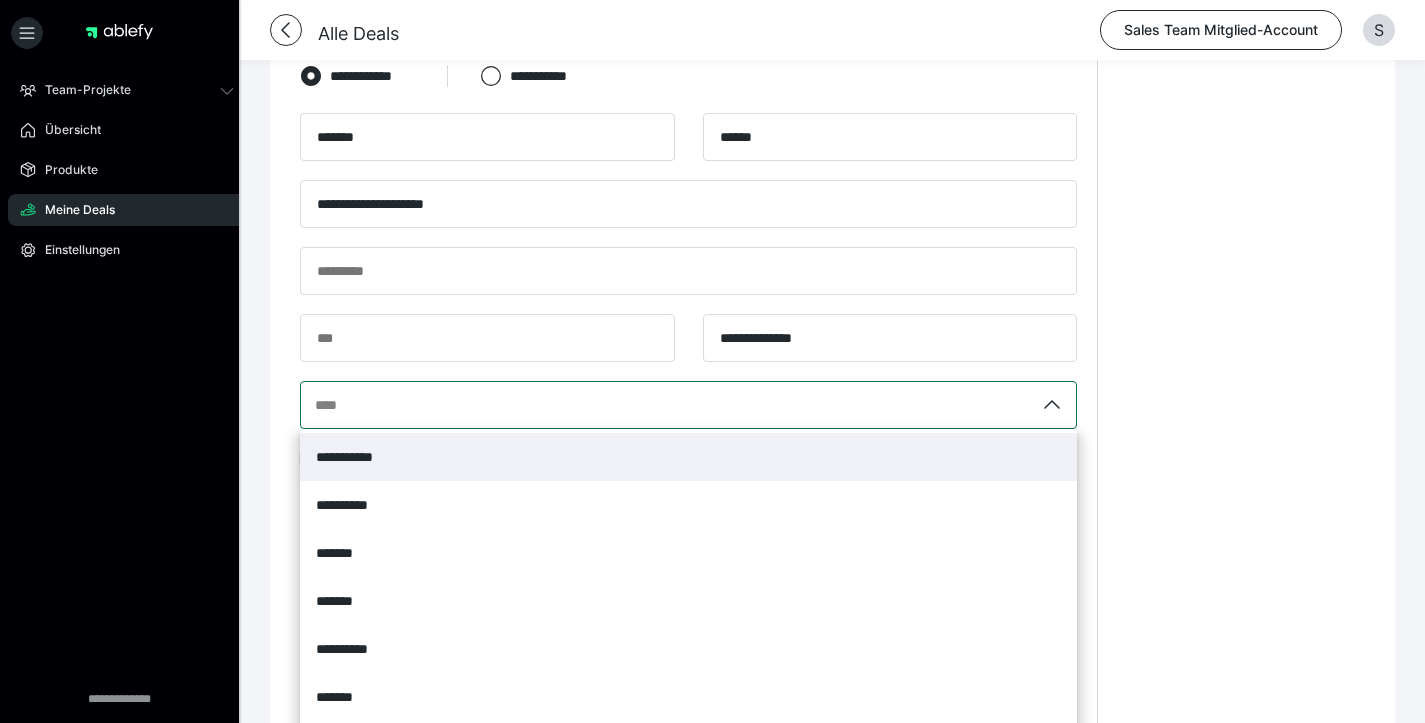 click on "**********" at bounding box center (688, 405) 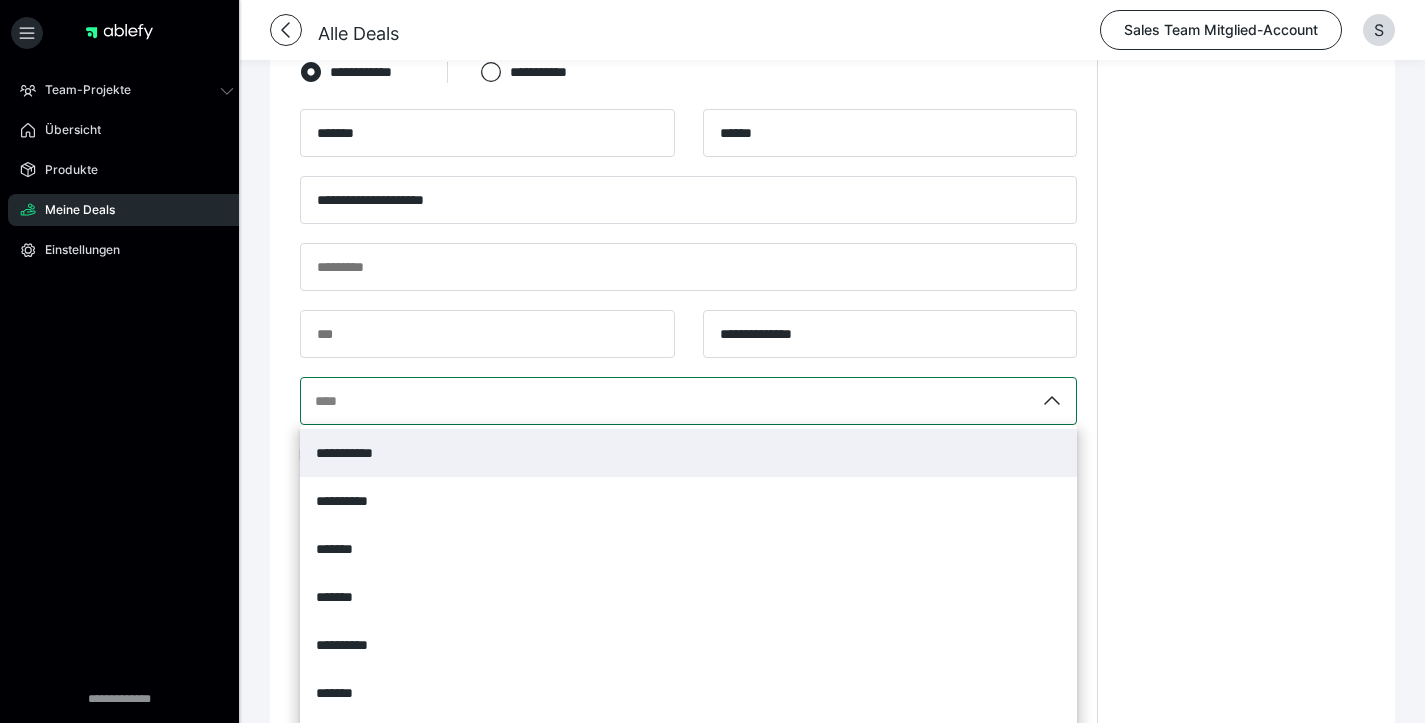 click on "**********" at bounding box center (316, 401) 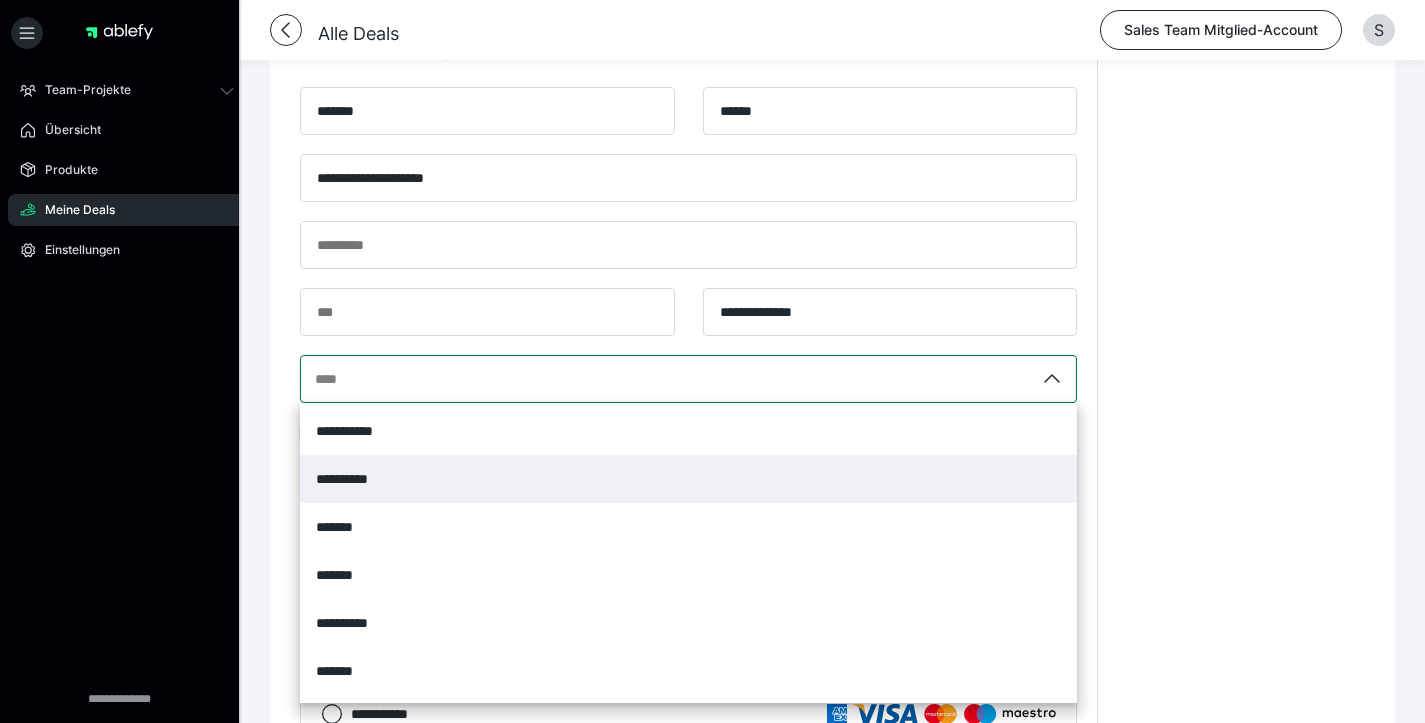 scroll, scrollTop: 1385, scrollLeft: 0, axis: vertical 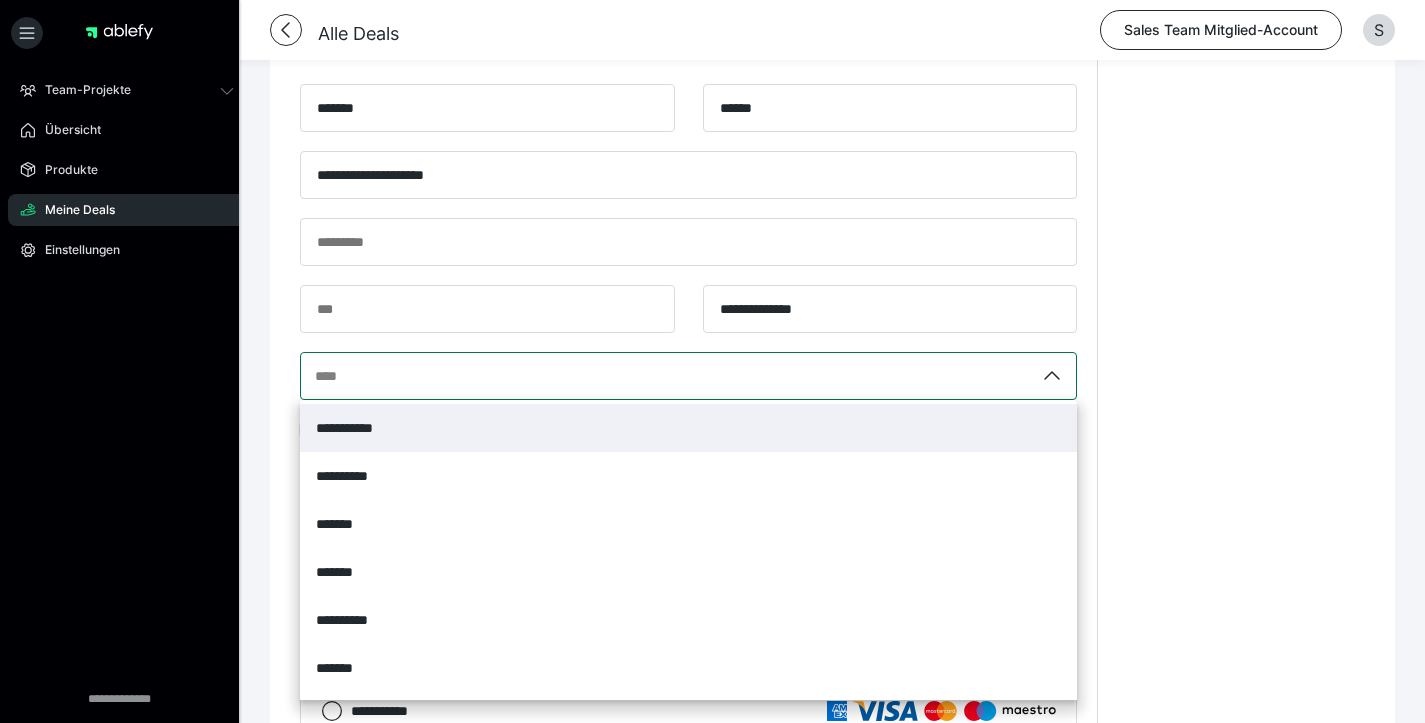 click on "**********" at bounding box center [688, 428] 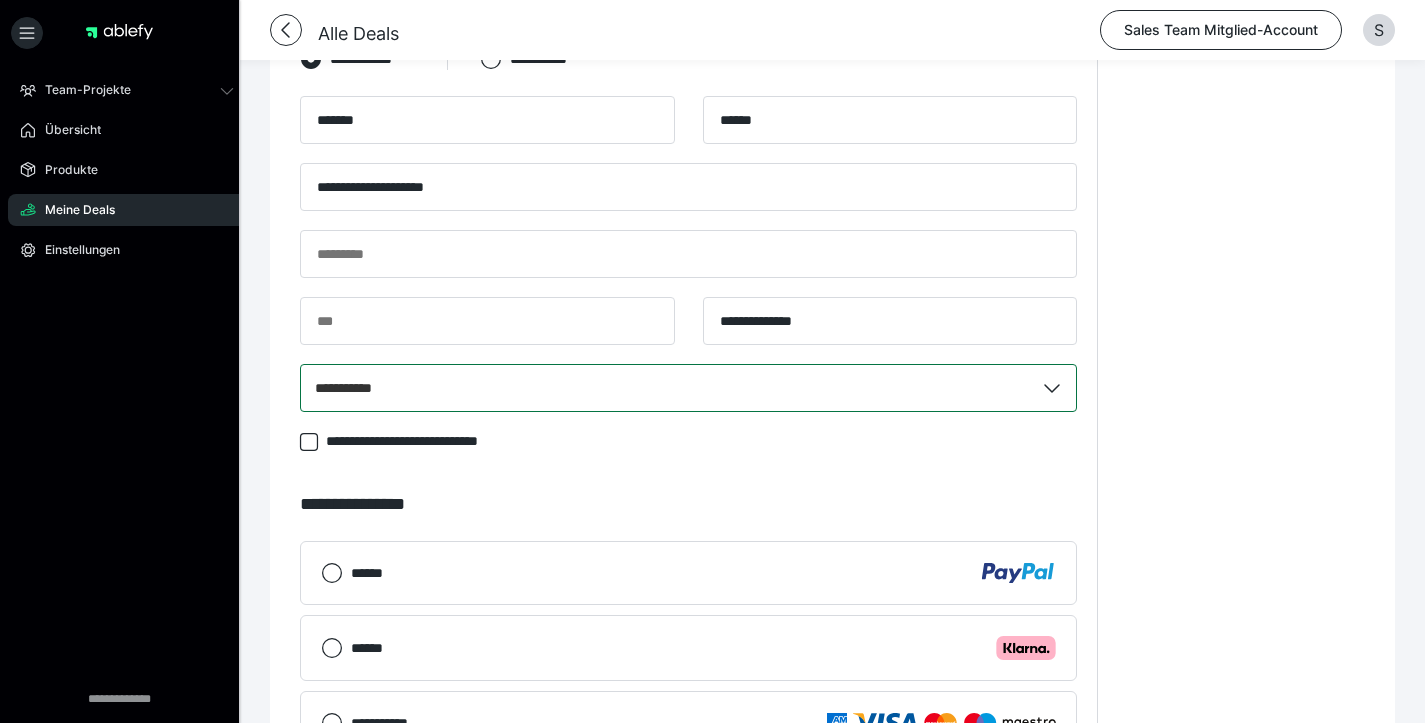 scroll, scrollTop: 1369, scrollLeft: 0, axis: vertical 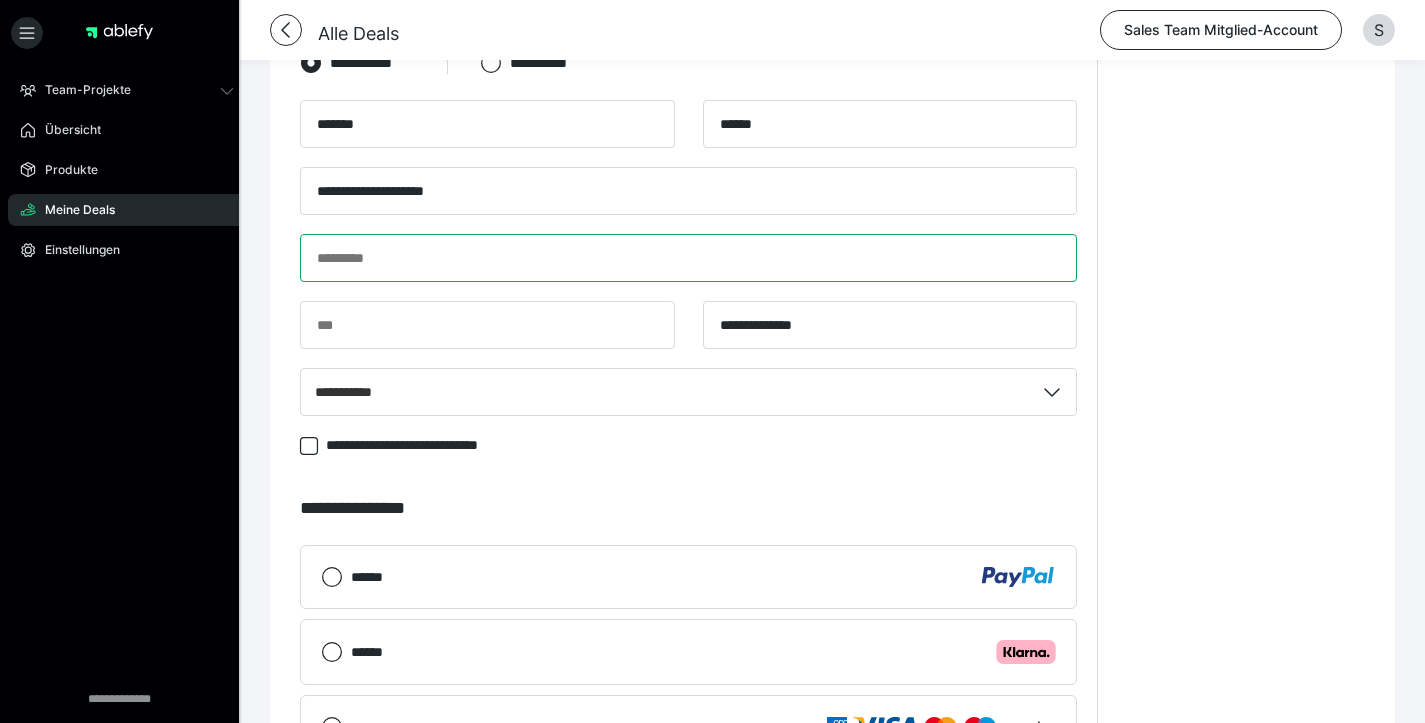 click at bounding box center [688, 258] 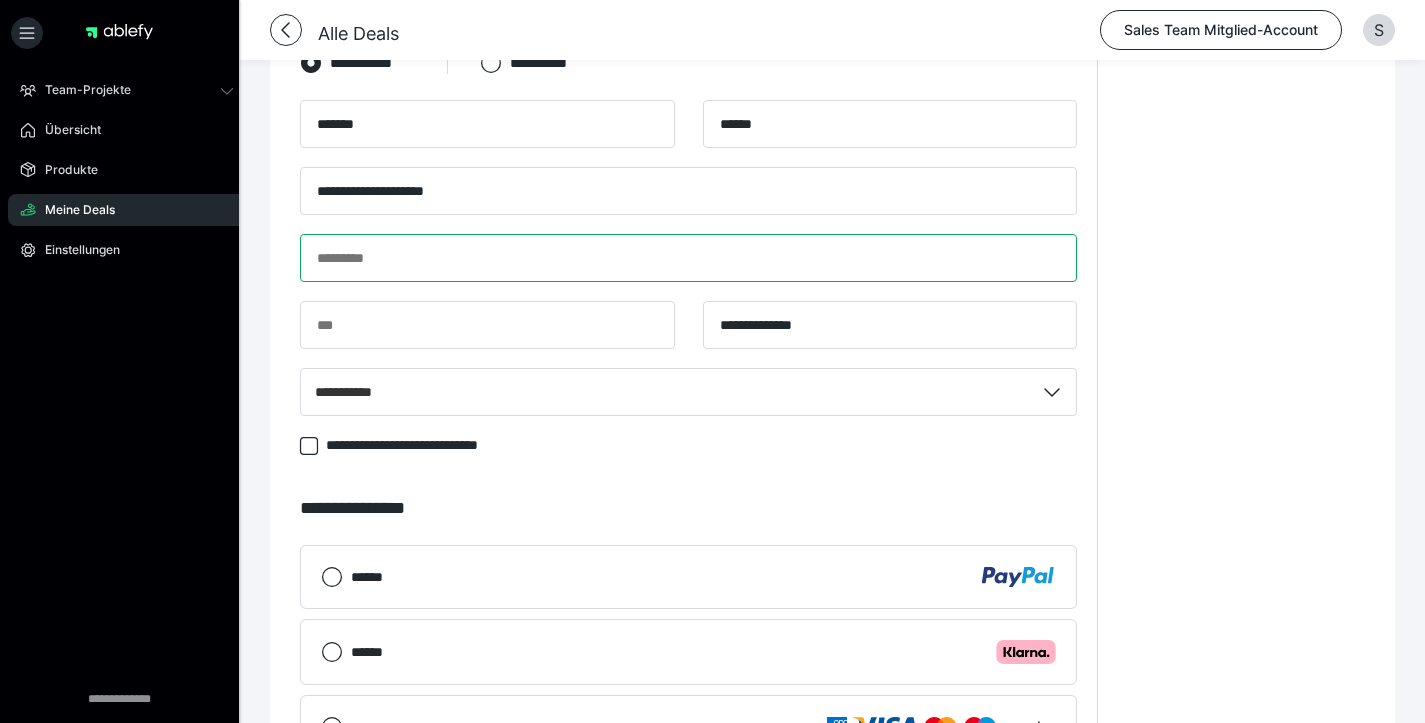click at bounding box center (688, 258) 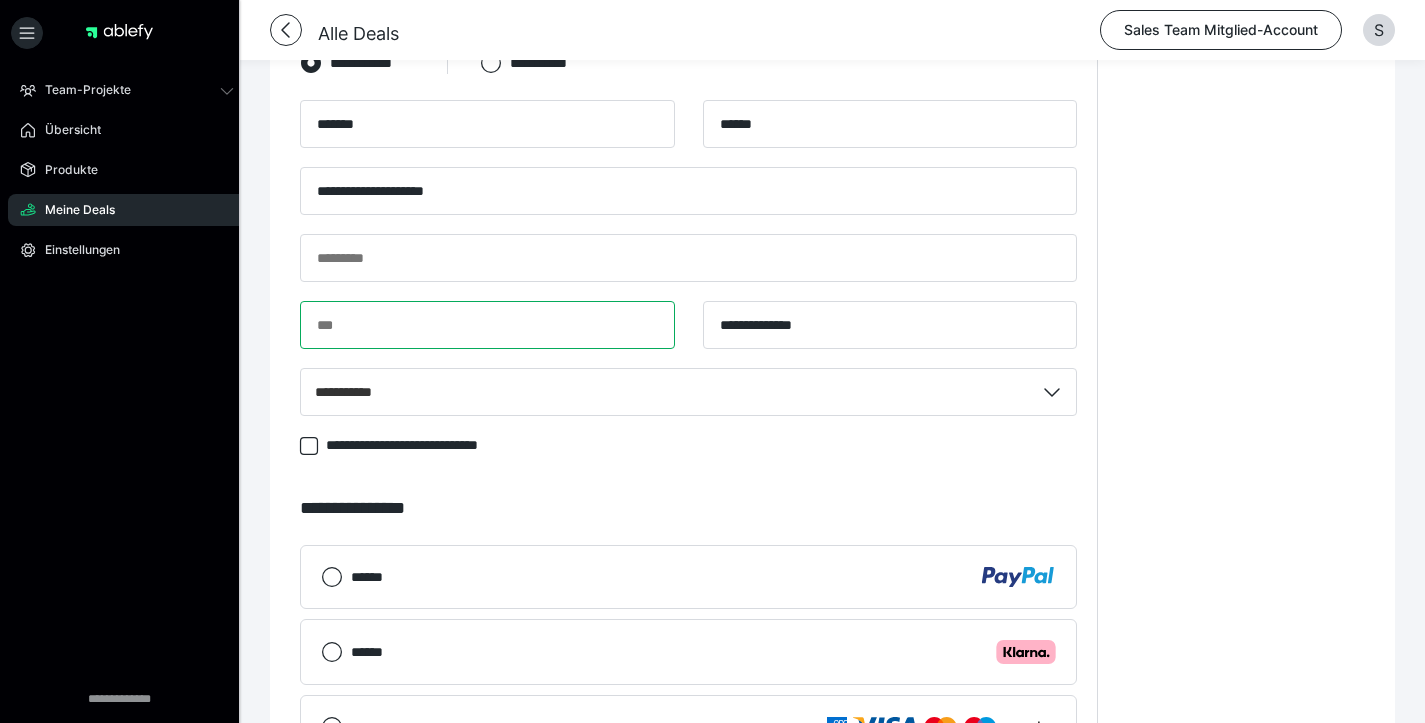 click at bounding box center (487, 325) 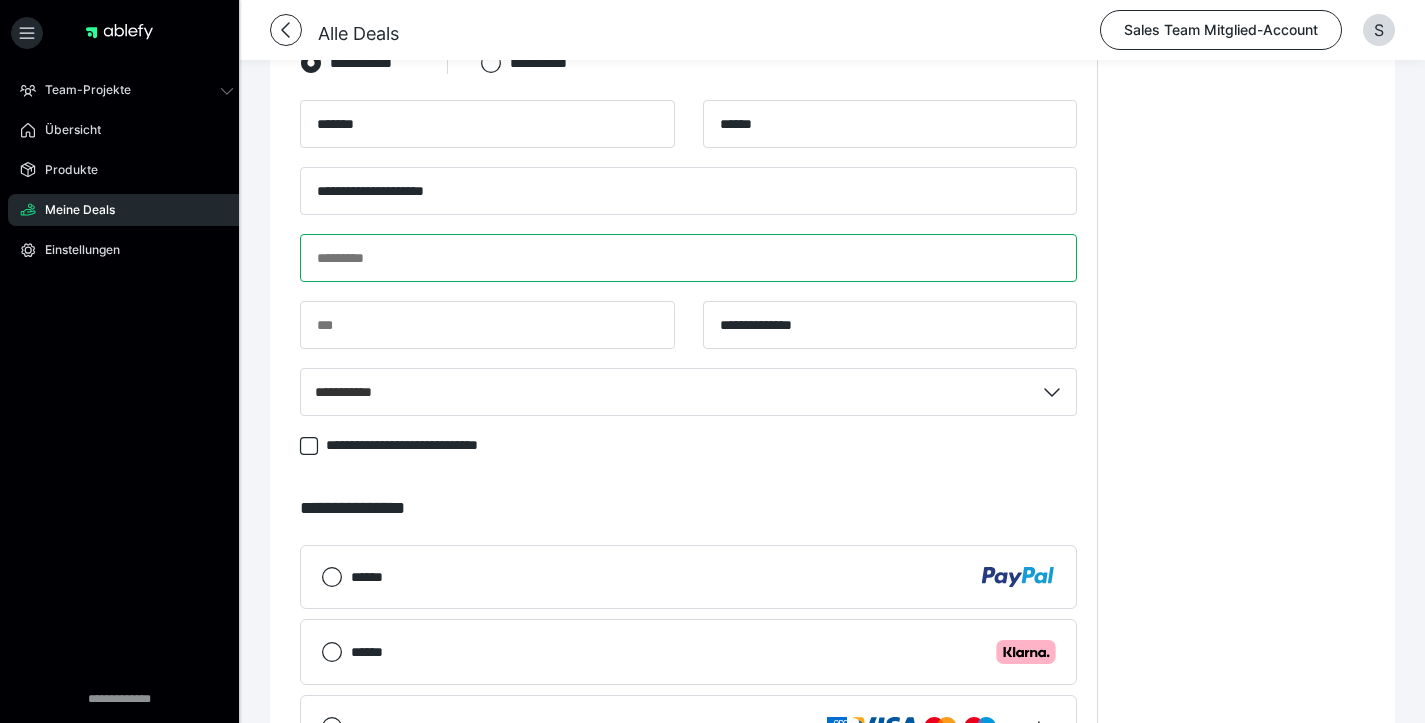 click at bounding box center (688, 258) 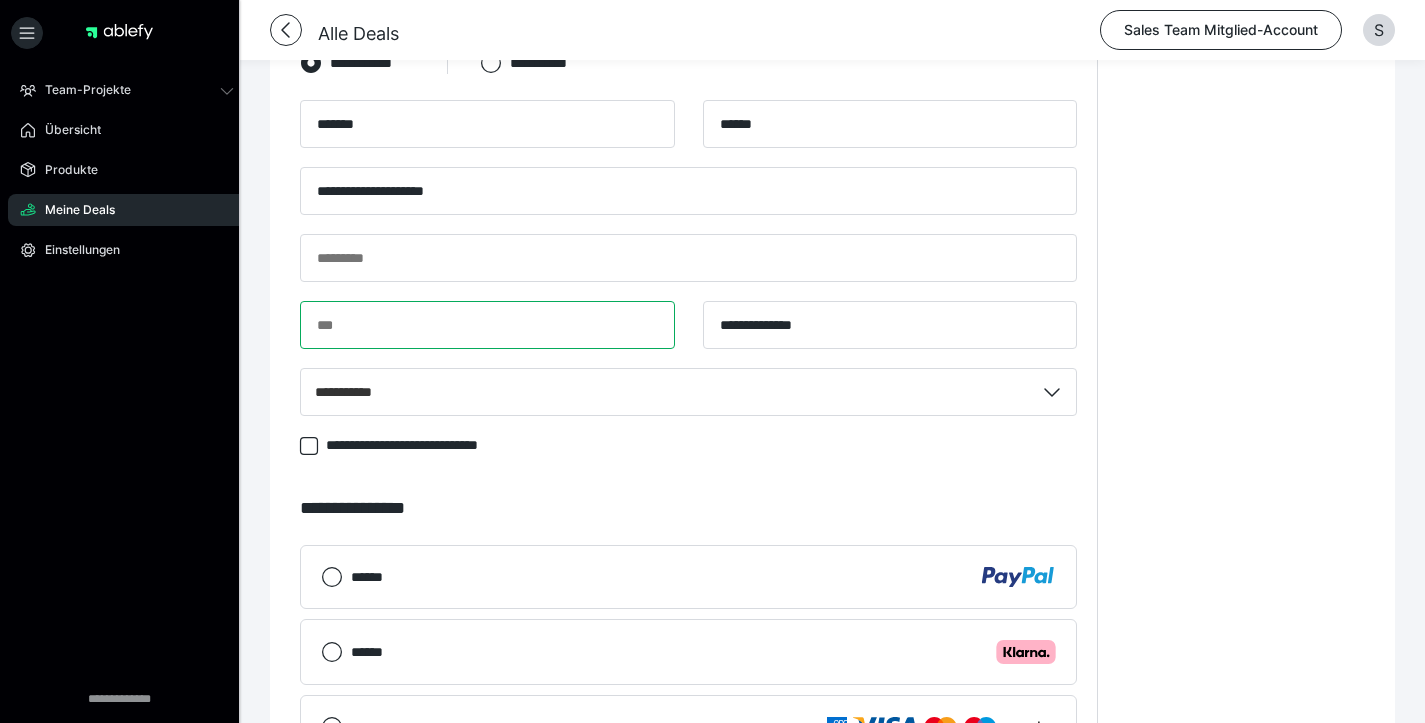click at bounding box center (487, 325) 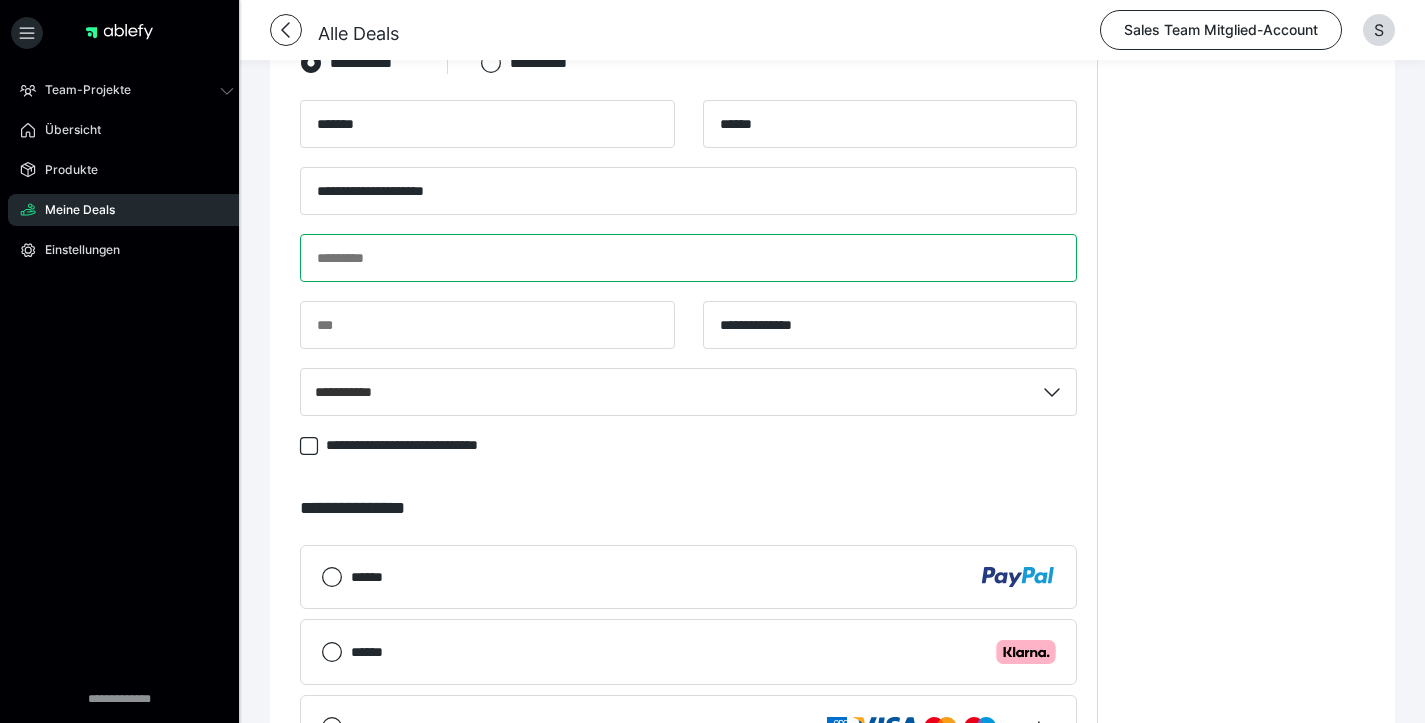 click at bounding box center [688, 258] 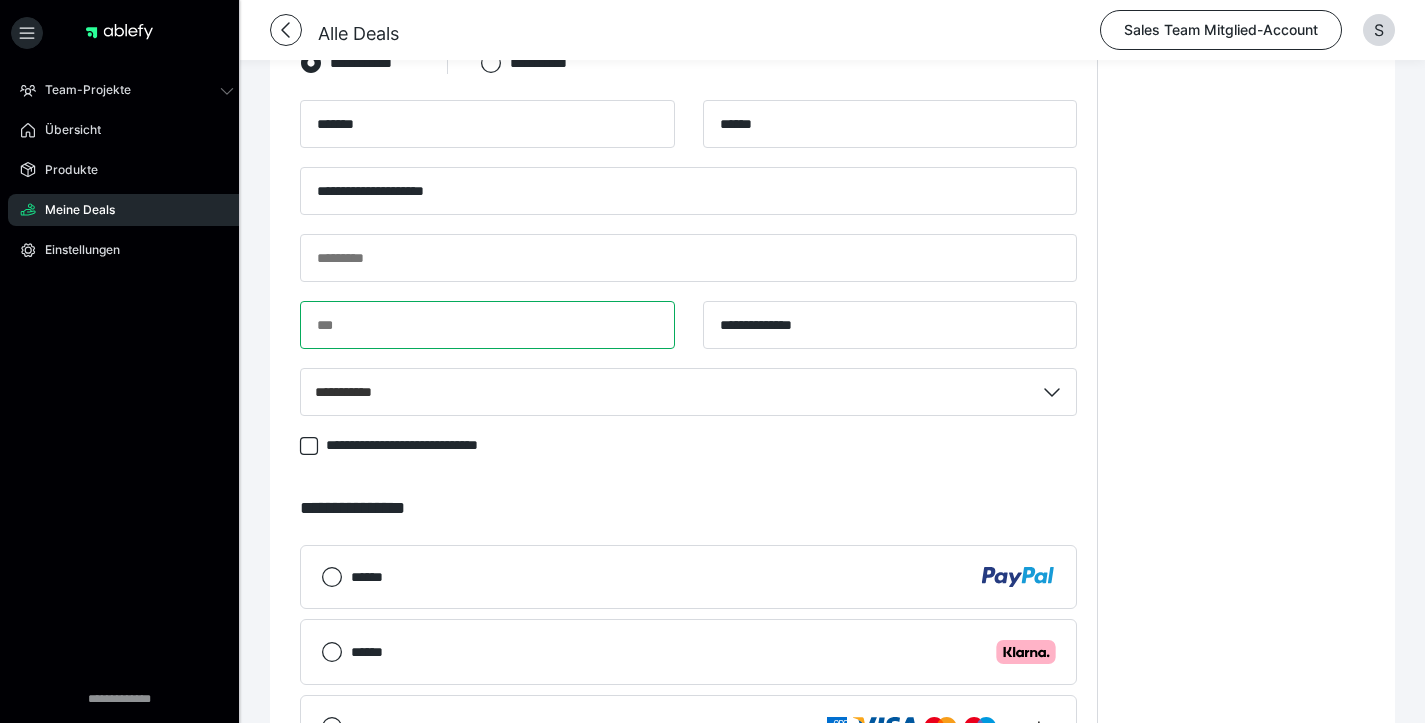 click at bounding box center (487, 325) 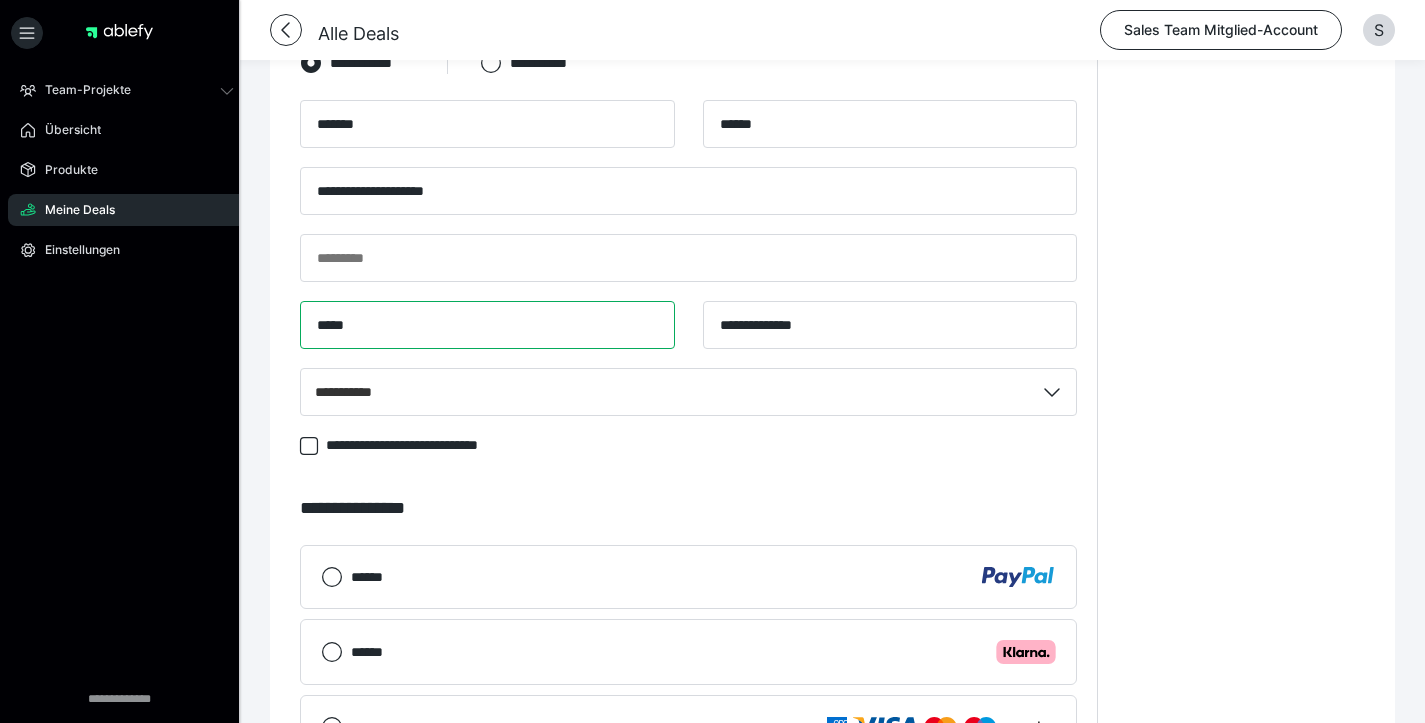 type on "*****" 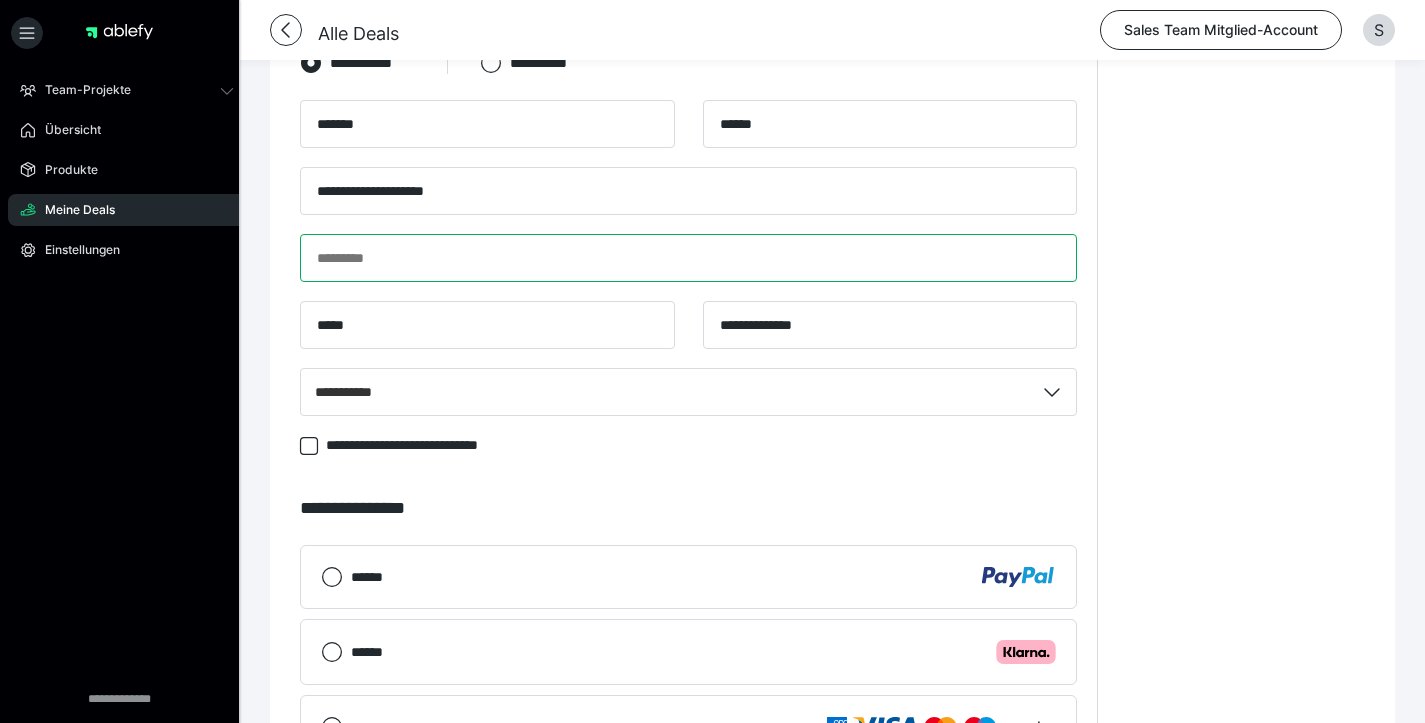 click at bounding box center (688, 258) 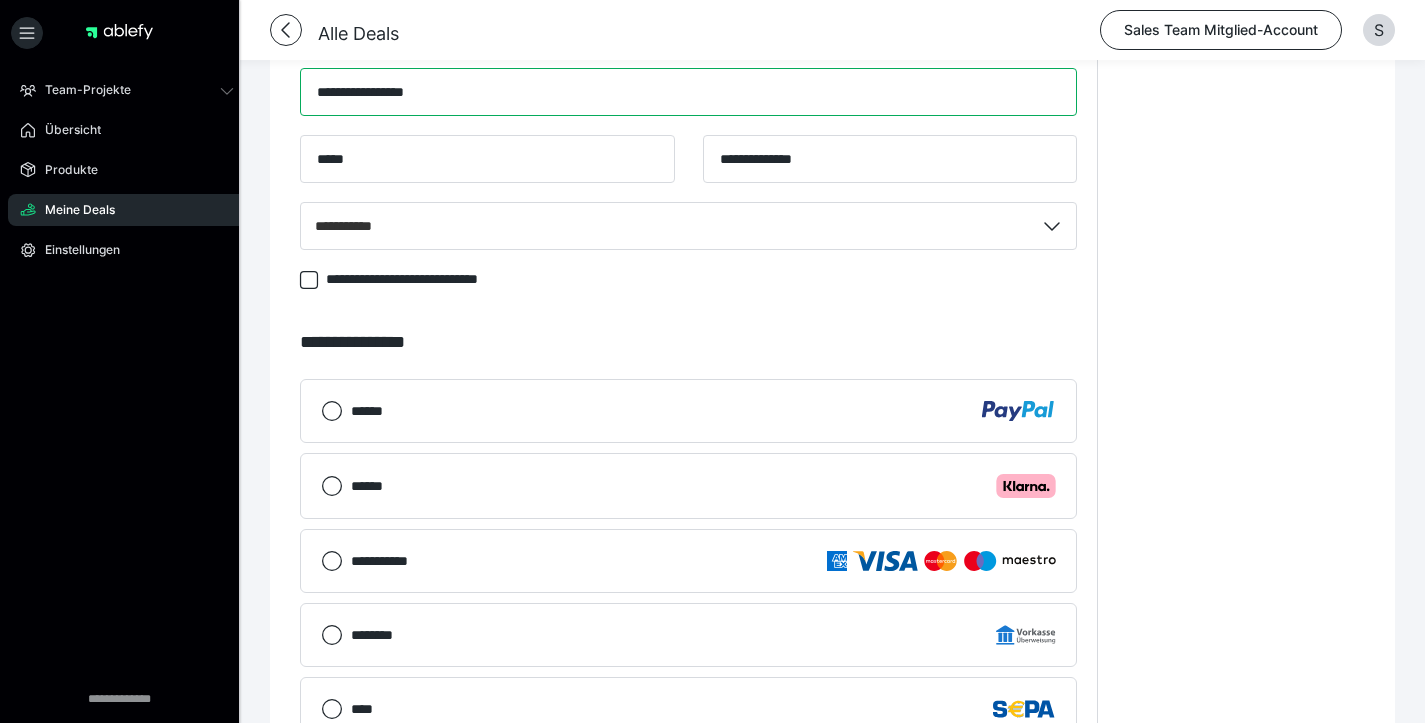 scroll, scrollTop: 1706, scrollLeft: 0, axis: vertical 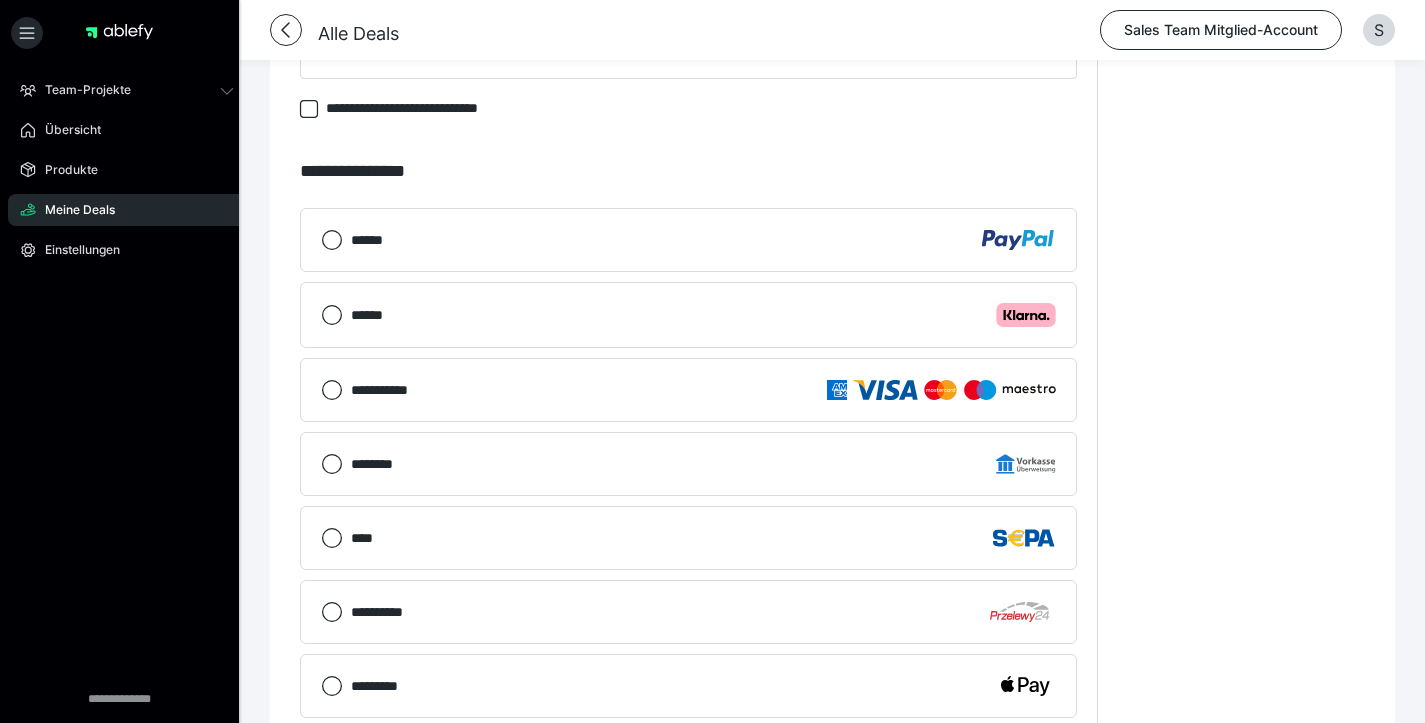 type on "**********" 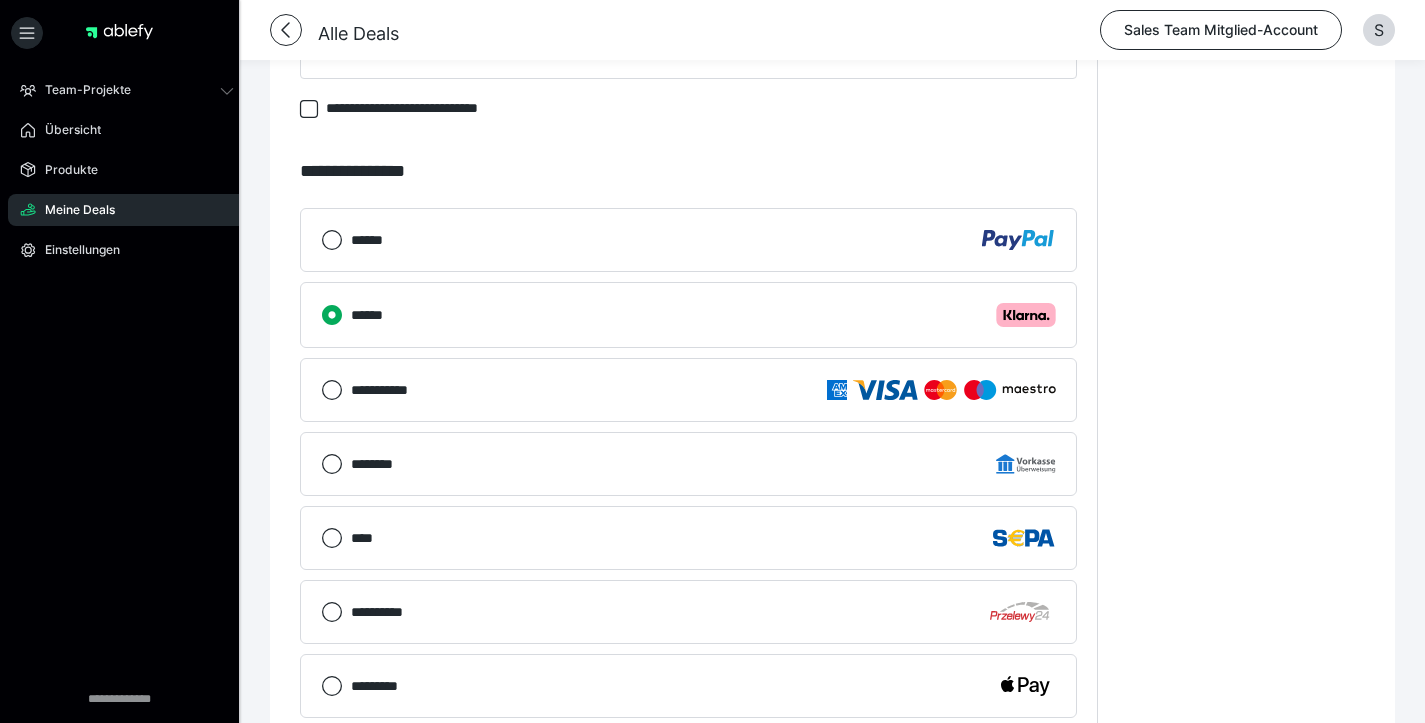 scroll, scrollTop: 2105, scrollLeft: 0, axis: vertical 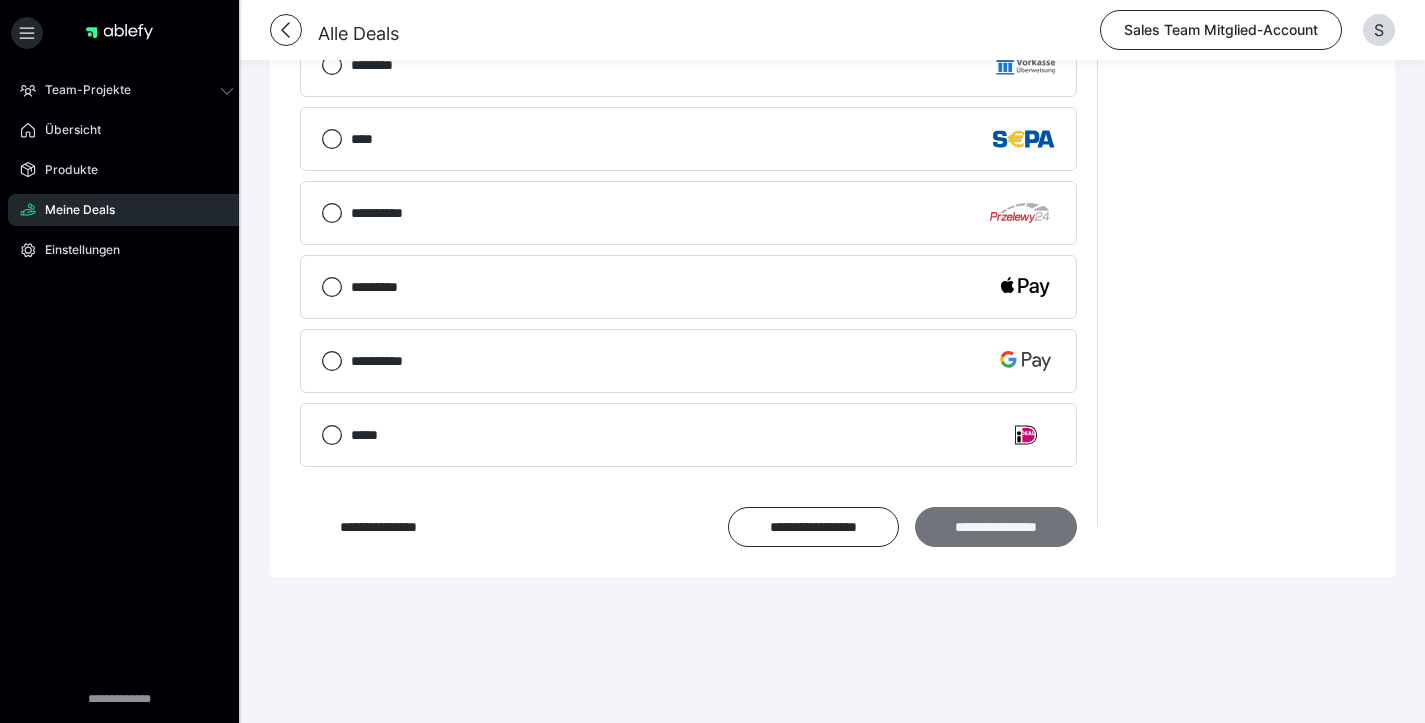 click on "**********" at bounding box center (996, 527) 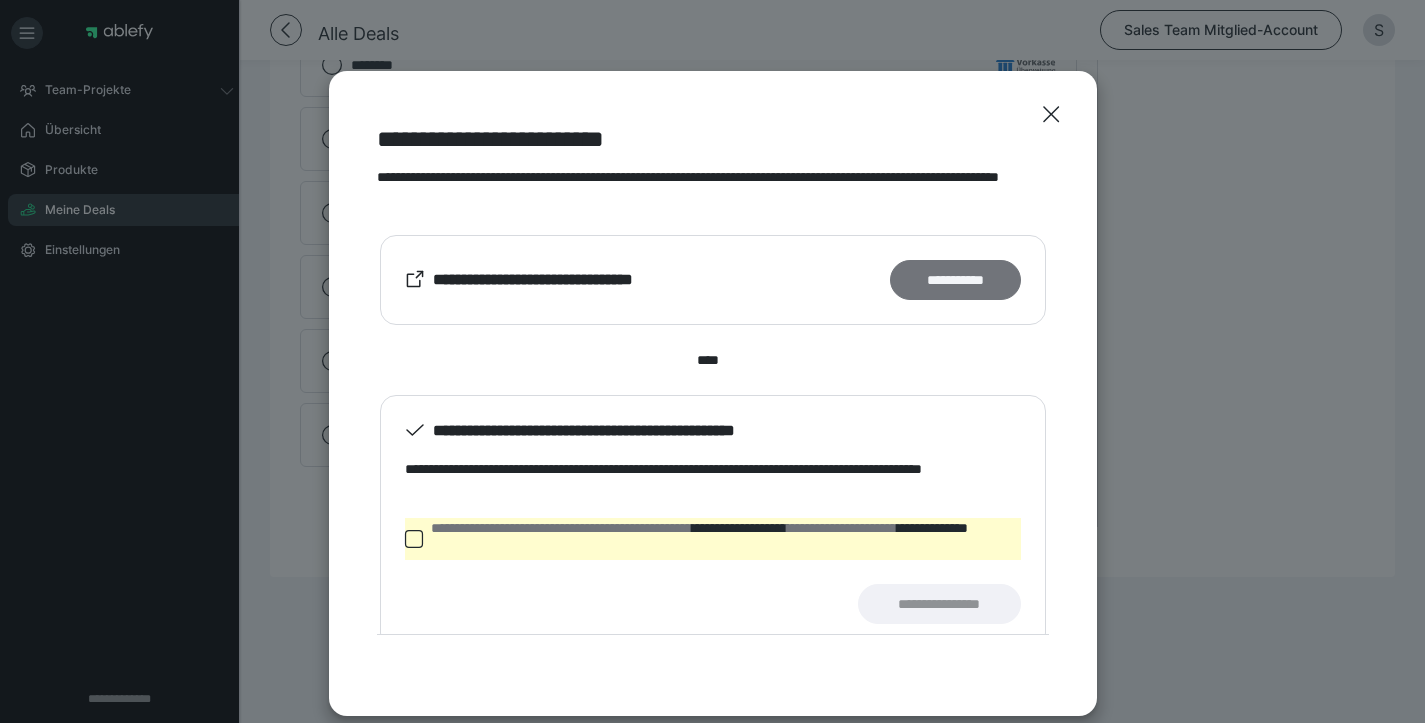 click on "**********" at bounding box center (955, 280) 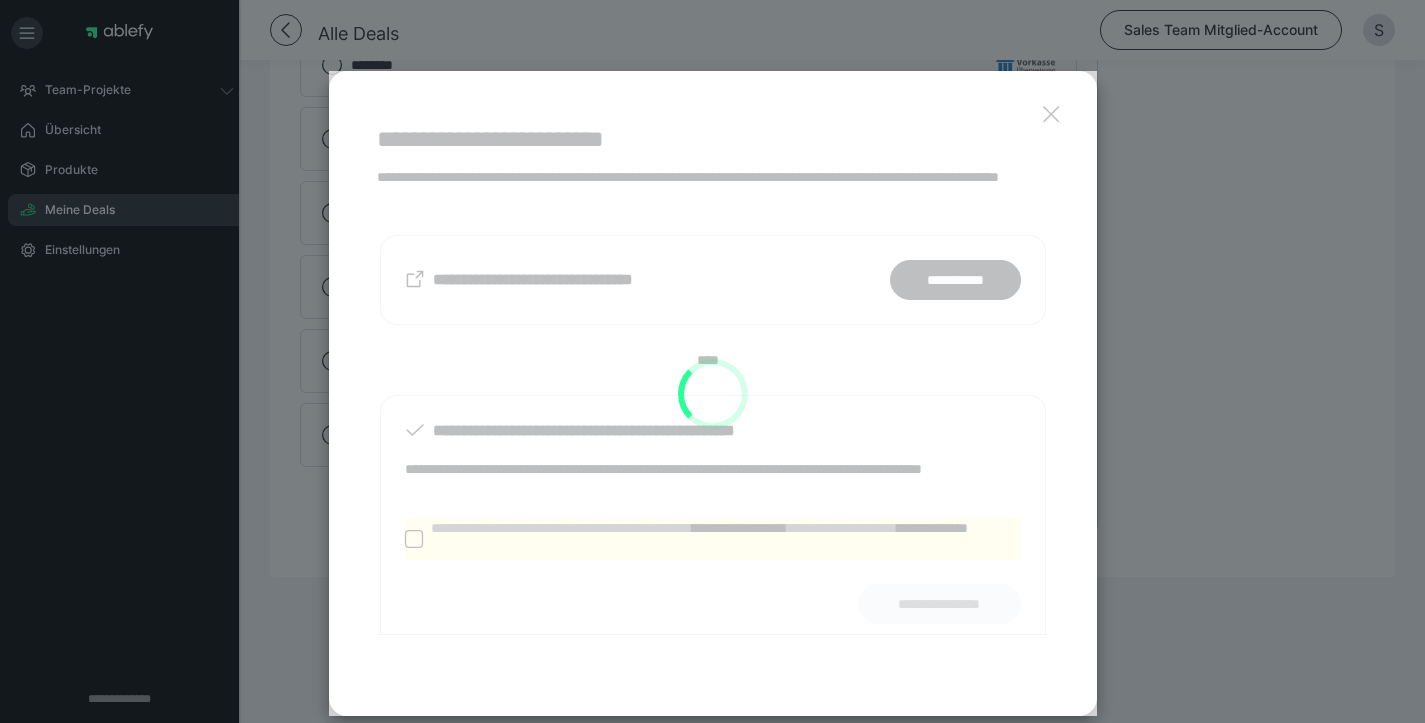 scroll, scrollTop: 1387, scrollLeft: 0, axis: vertical 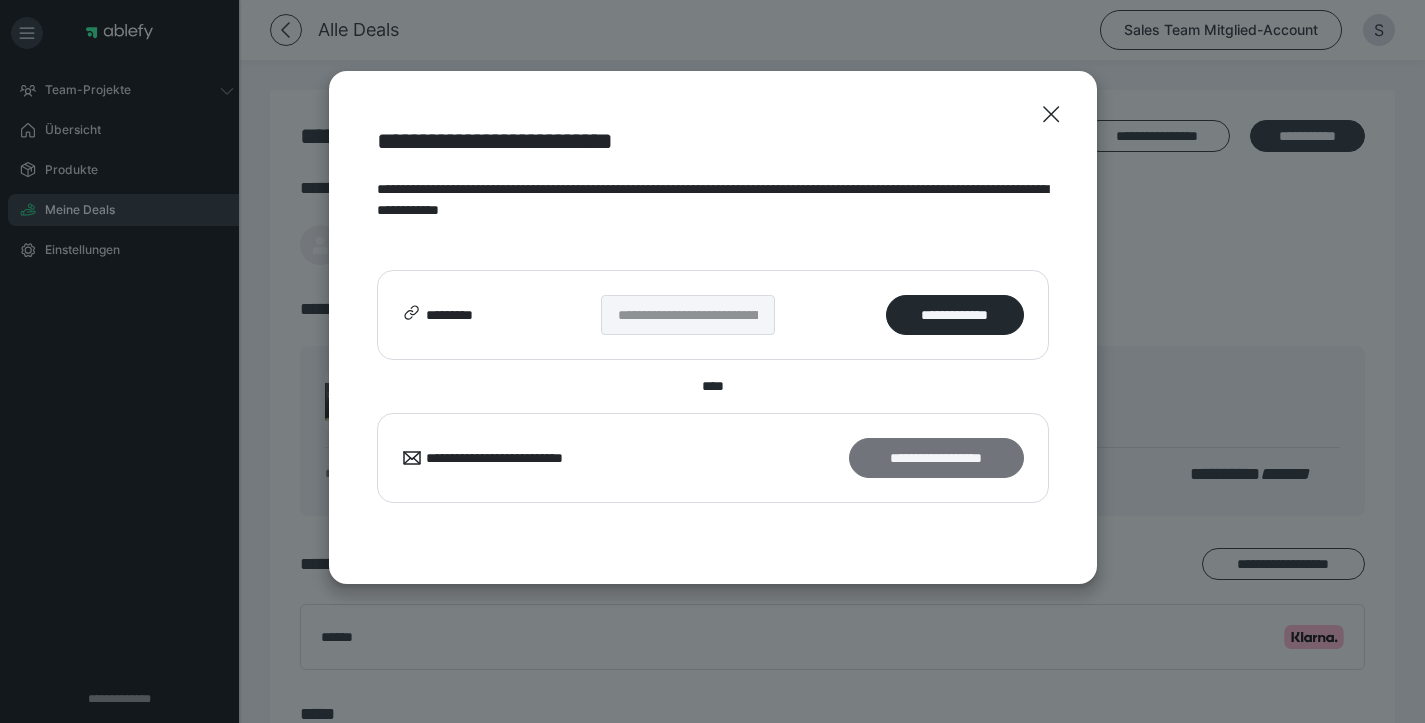 click on "**********" at bounding box center (936, 458) 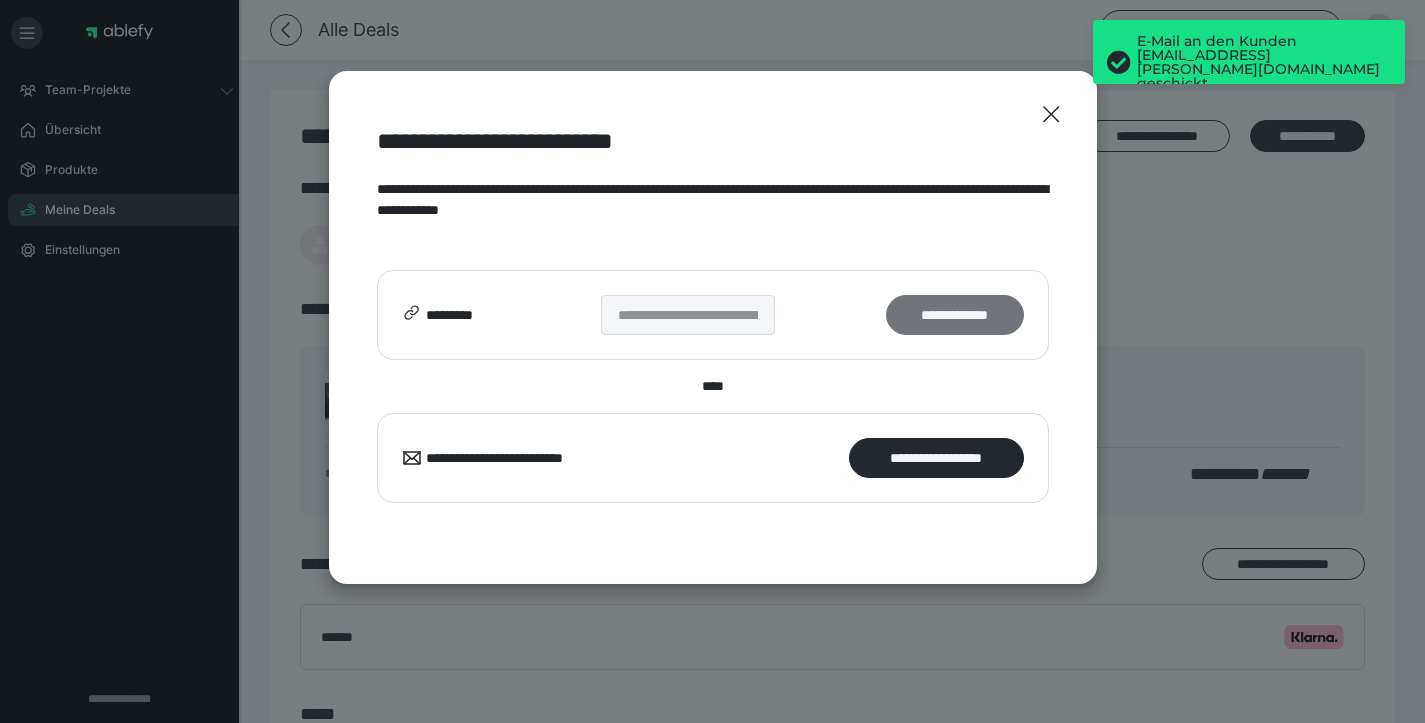 click on "**********" at bounding box center [954, 315] 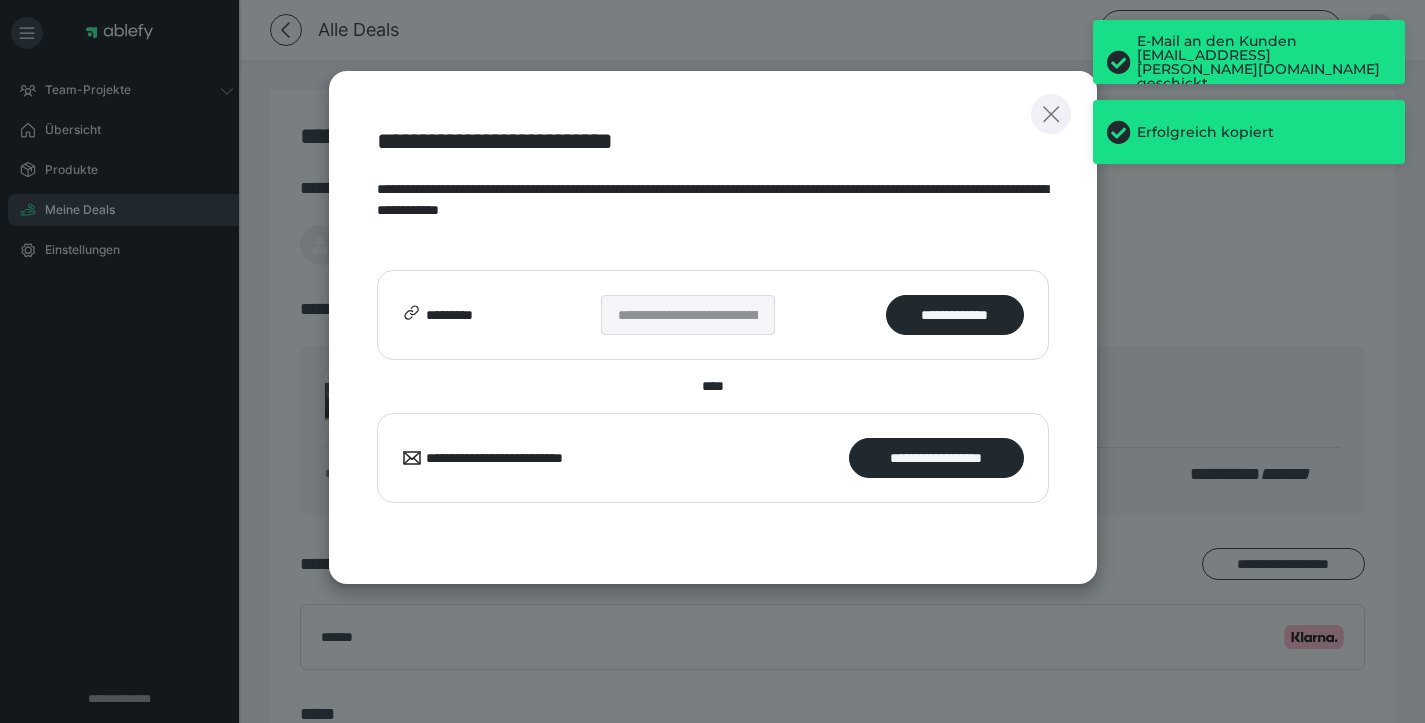 click 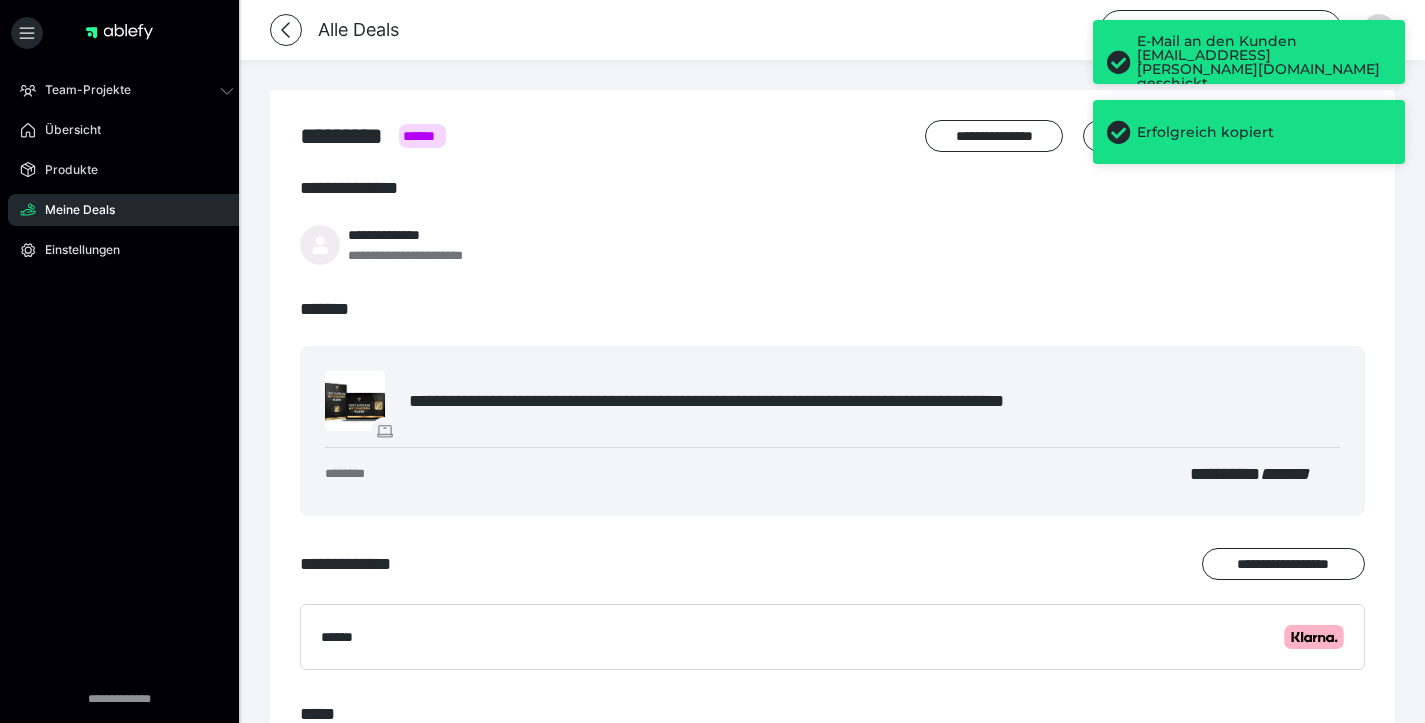 click on "Erfolgreich kopiert" at bounding box center (1249, 132) 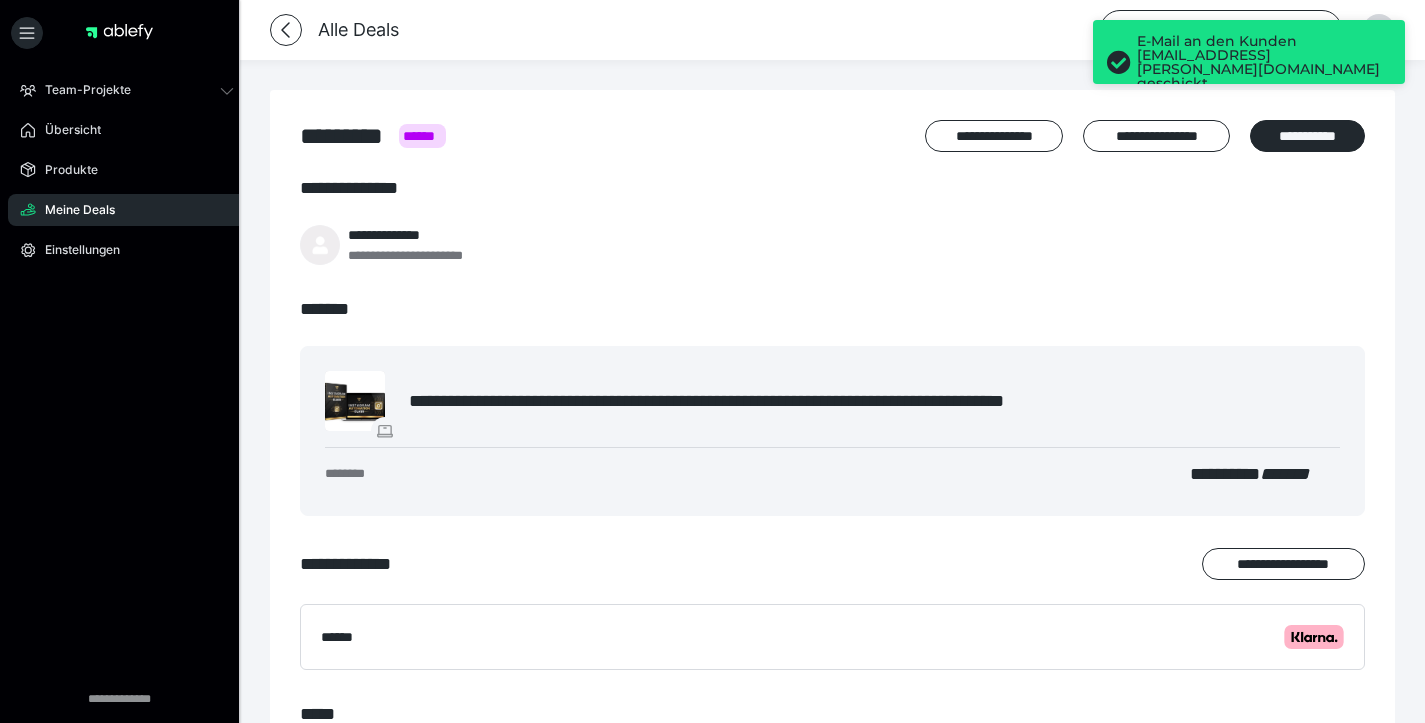 click on "E-Mail an den Kunden domenic.strott@web.de geschickt" at bounding box center [1249, 62] 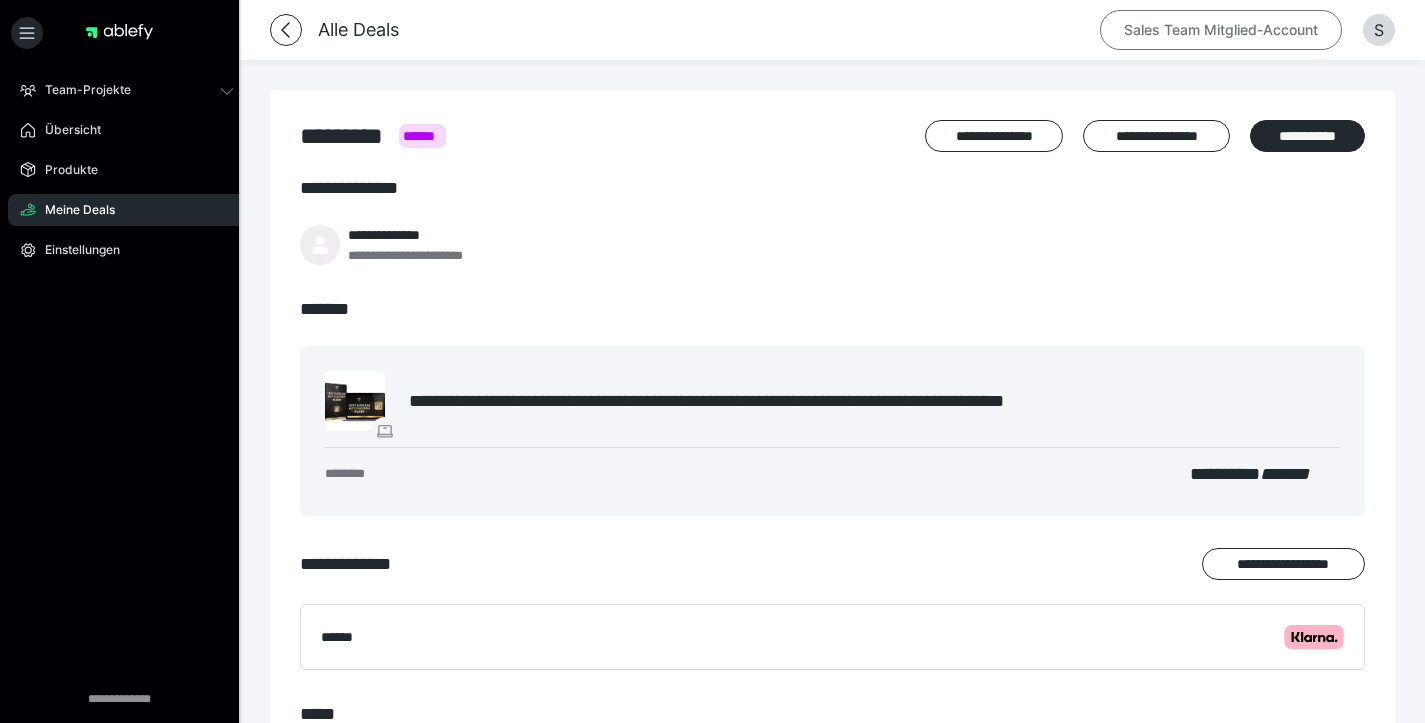 click on "Sales Team Mitglied-Account" at bounding box center [1221, 30] 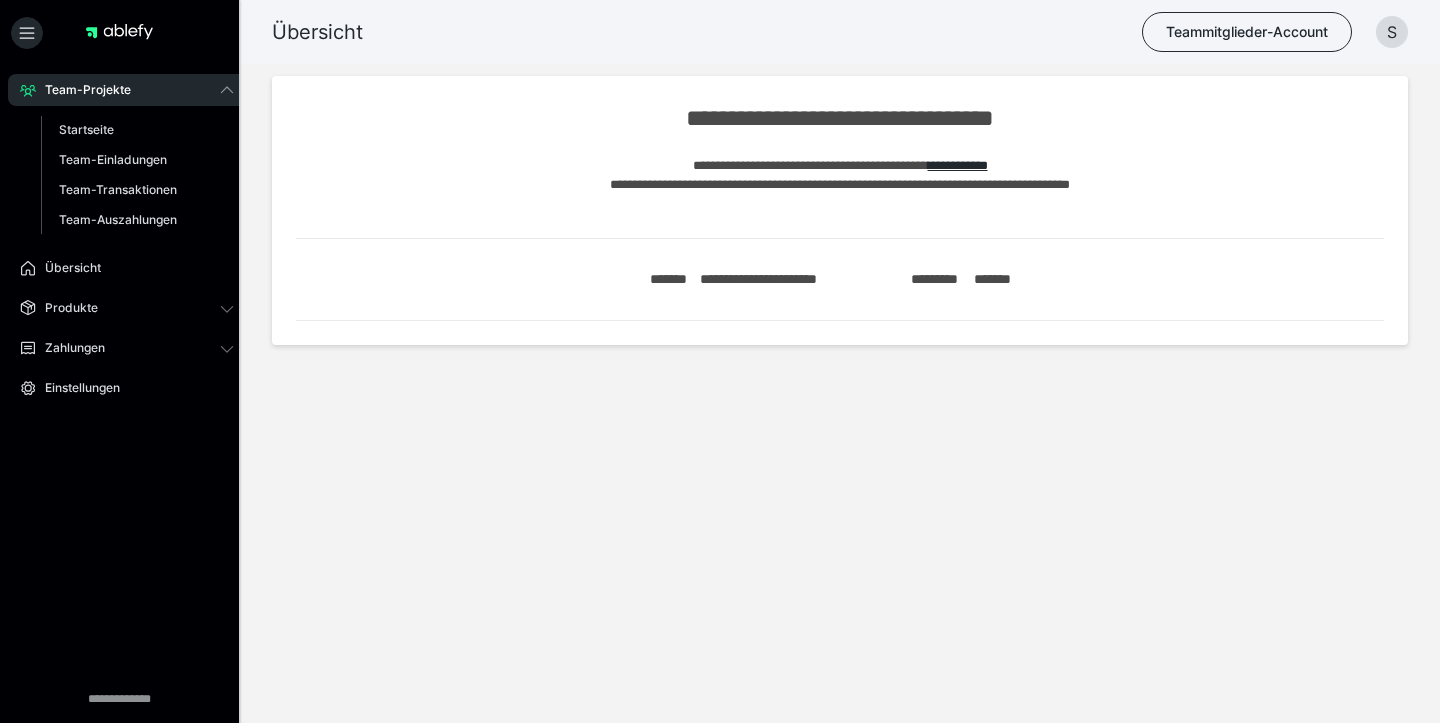 scroll, scrollTop: 0, scrollLeft: 0, axis: both 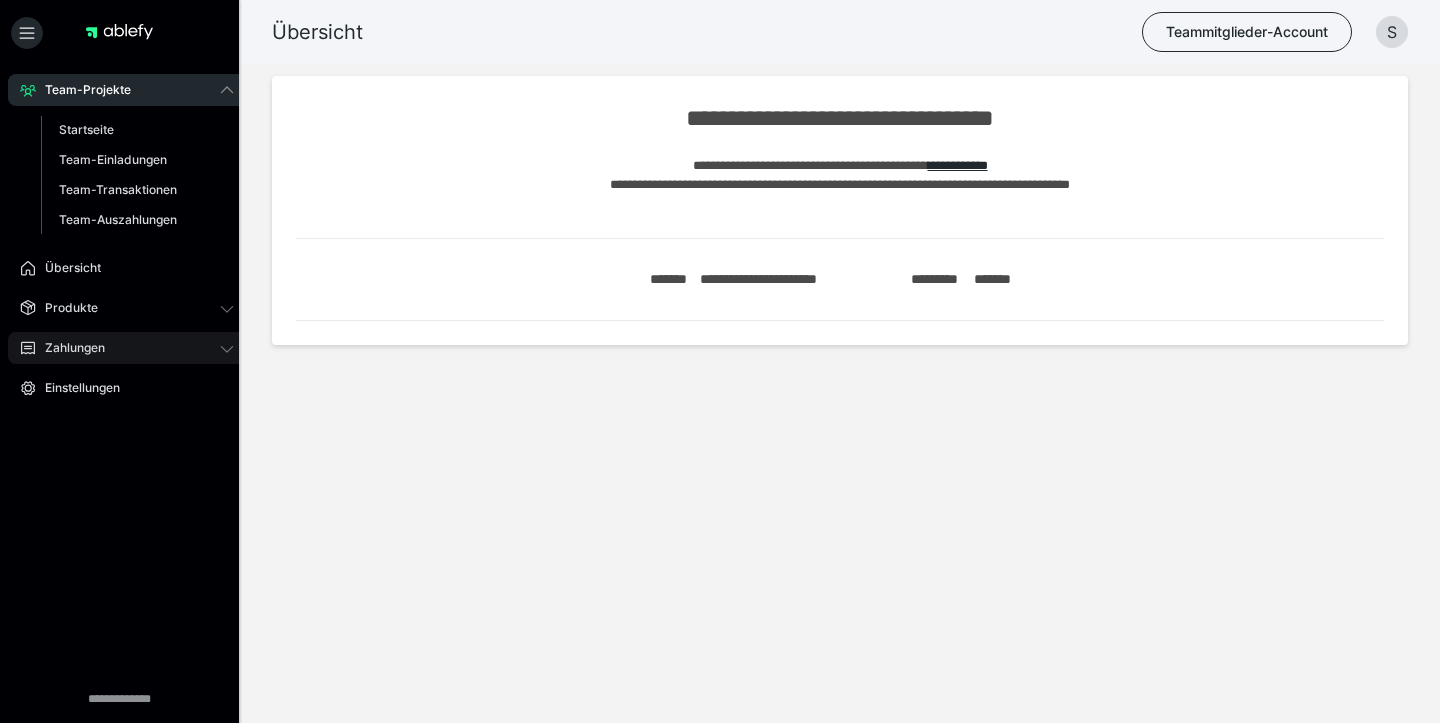 click on "Zahlungen" at bounding box center (127, 348) 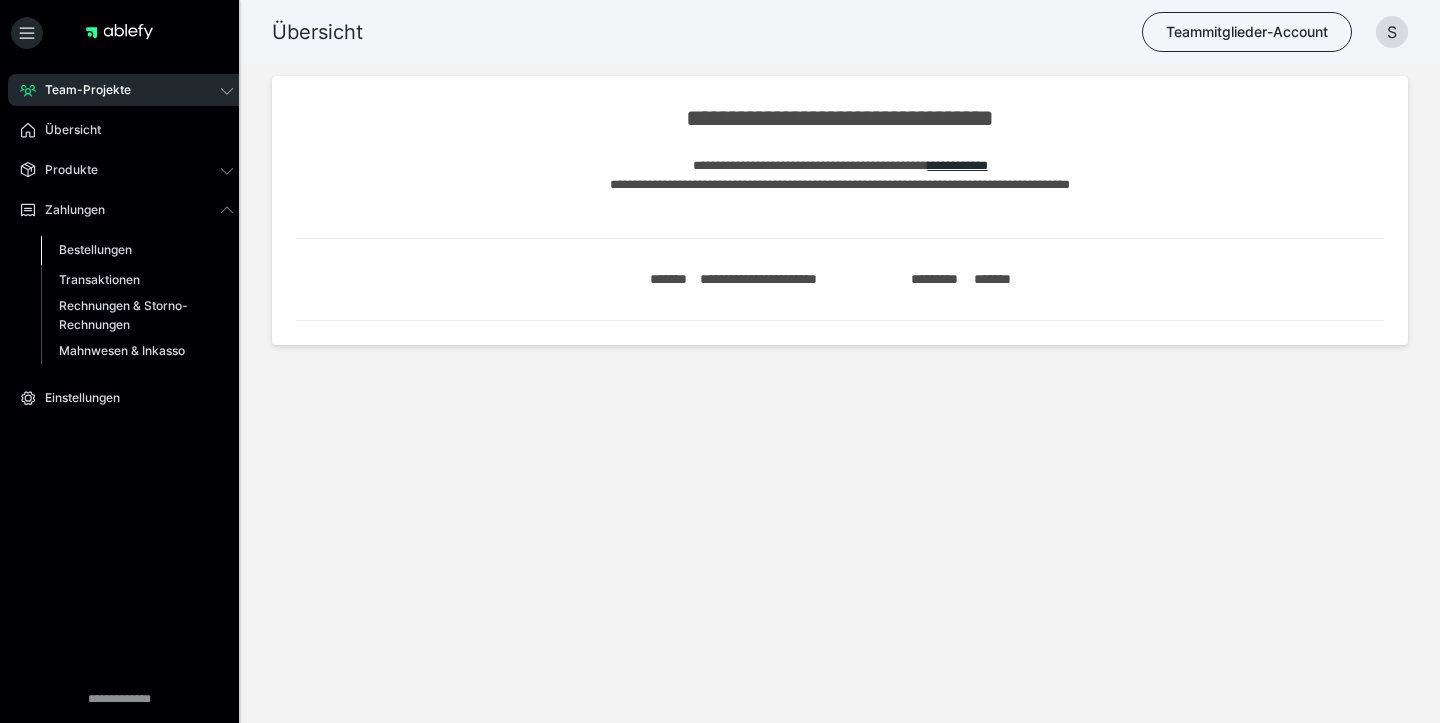 click on "Bestellungen" at bounding box center [137, 250] 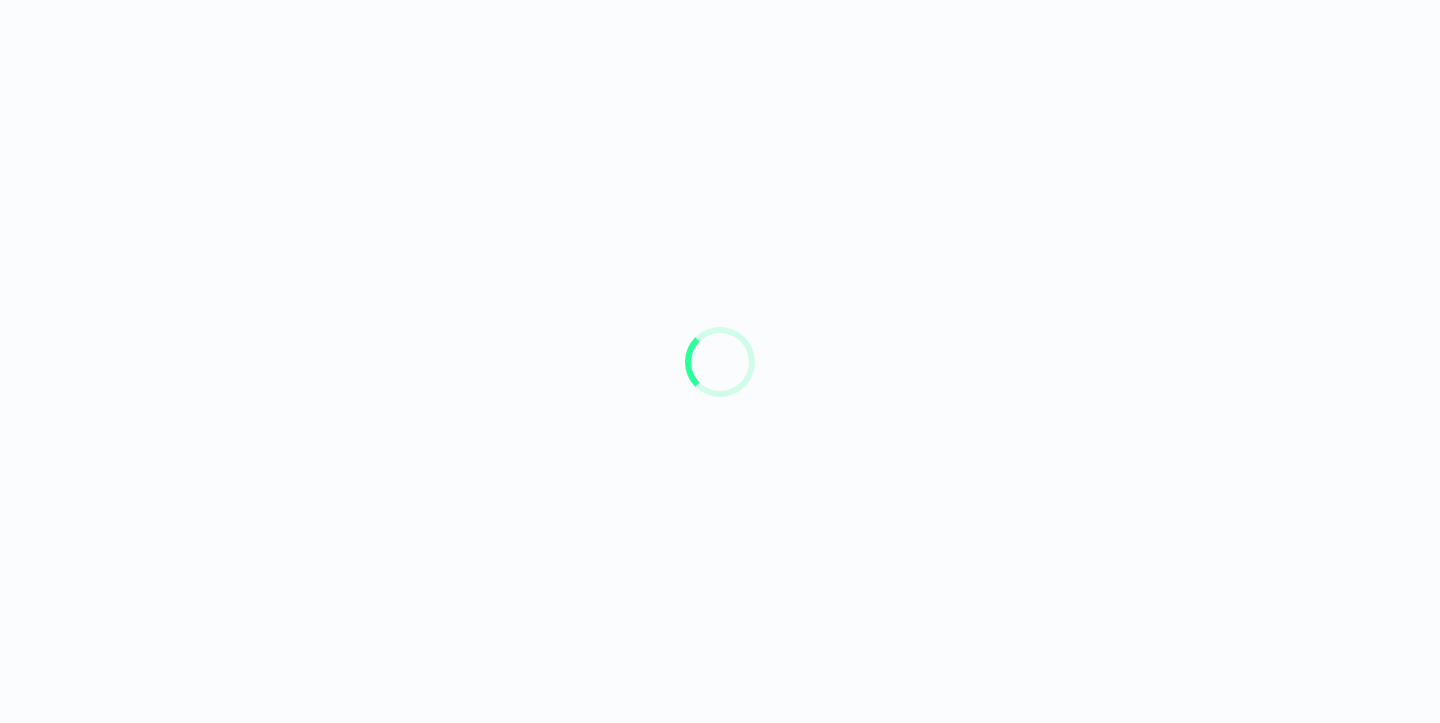 scroll, scrollTop: 0, scrollLeft: 0, axis: both 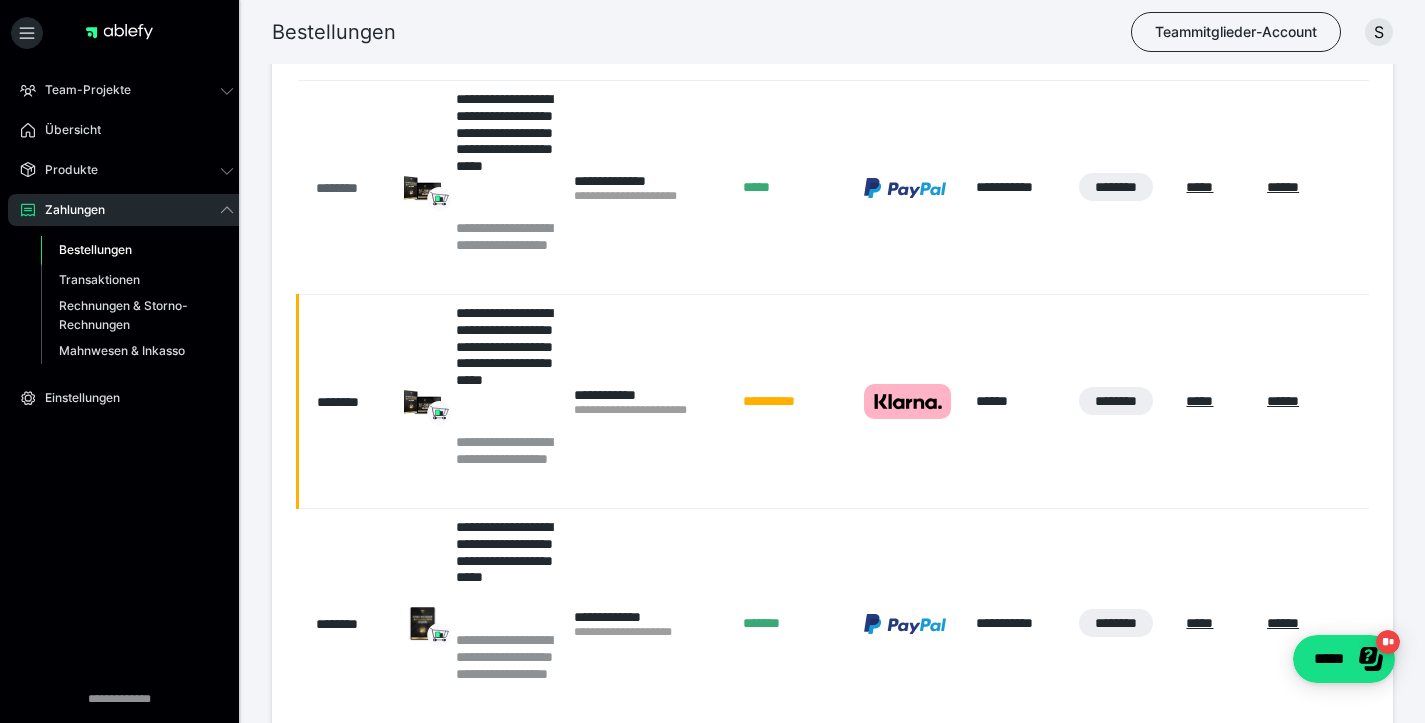 click on "********" at bounding box center [350, 188] 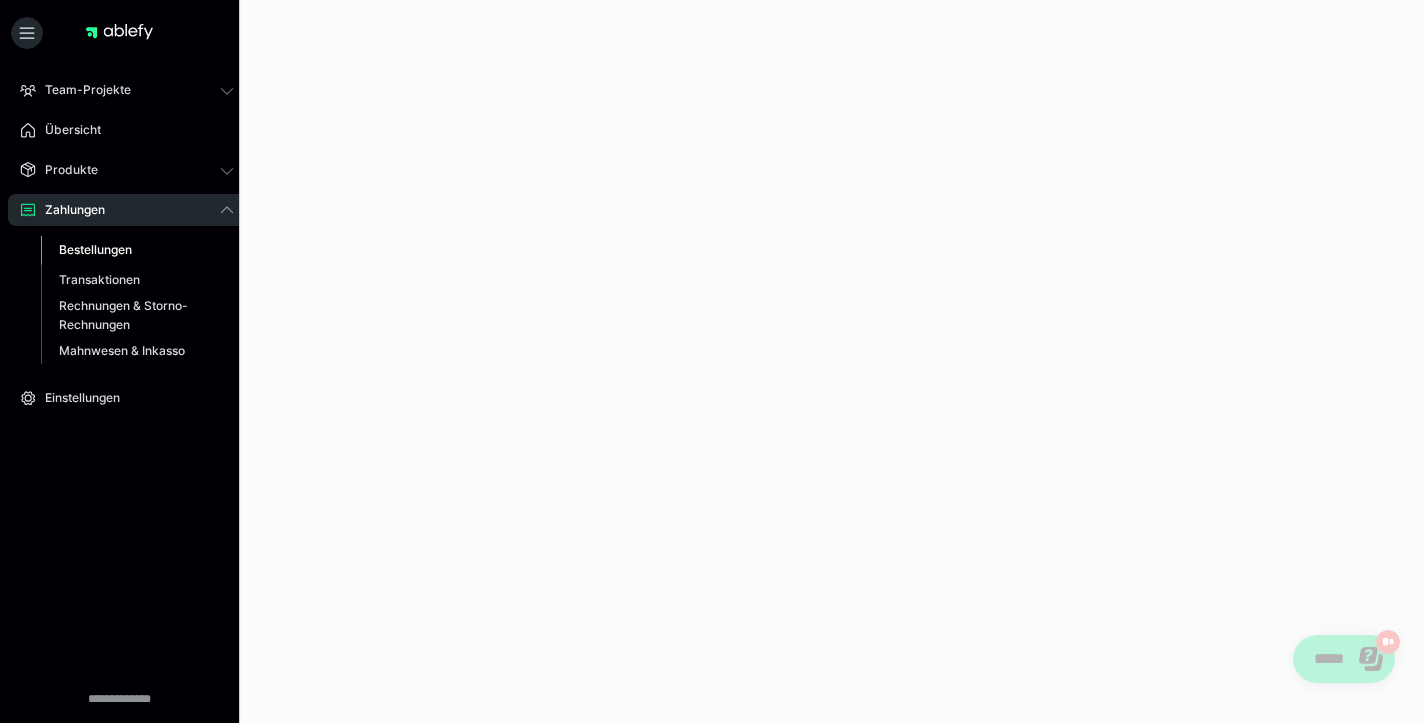 scroll, scrollTop: 0, scrollLeft: 0, axis: both 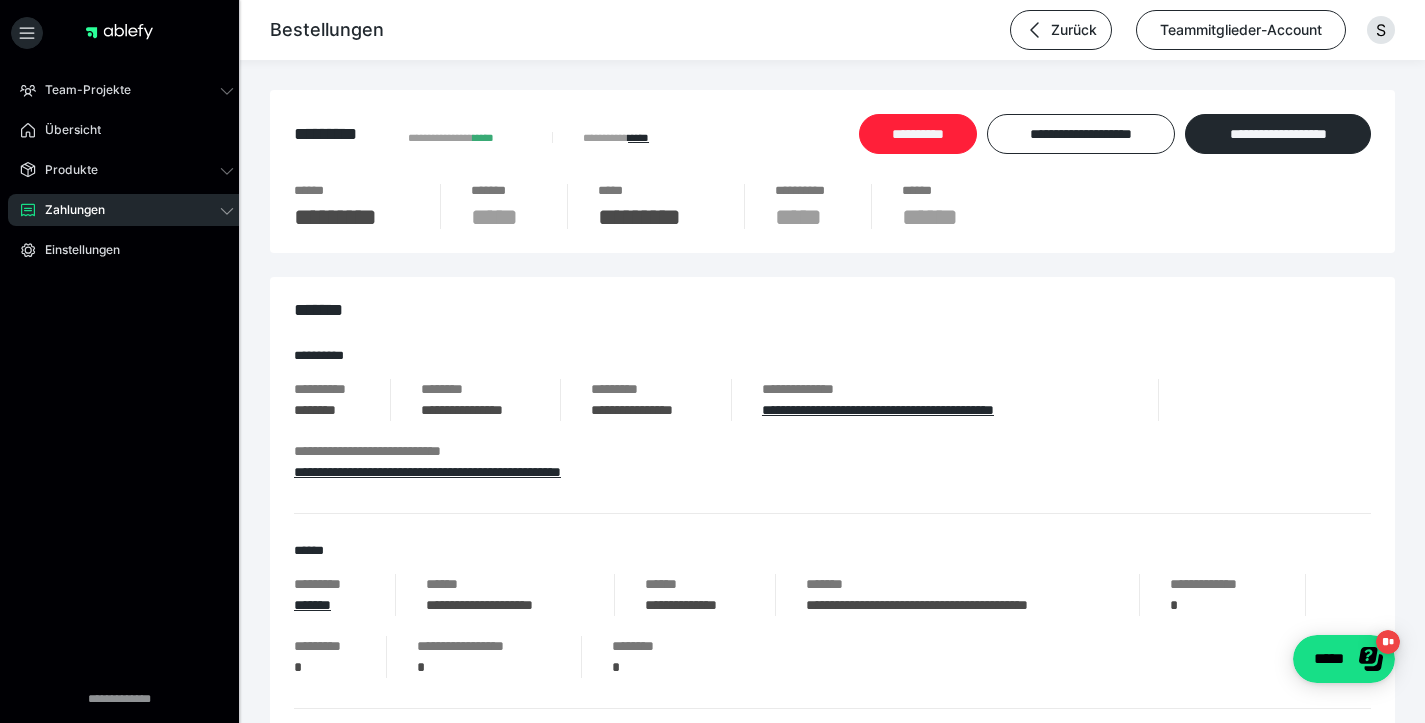 click on "**********" at bounding box center (918, 134) 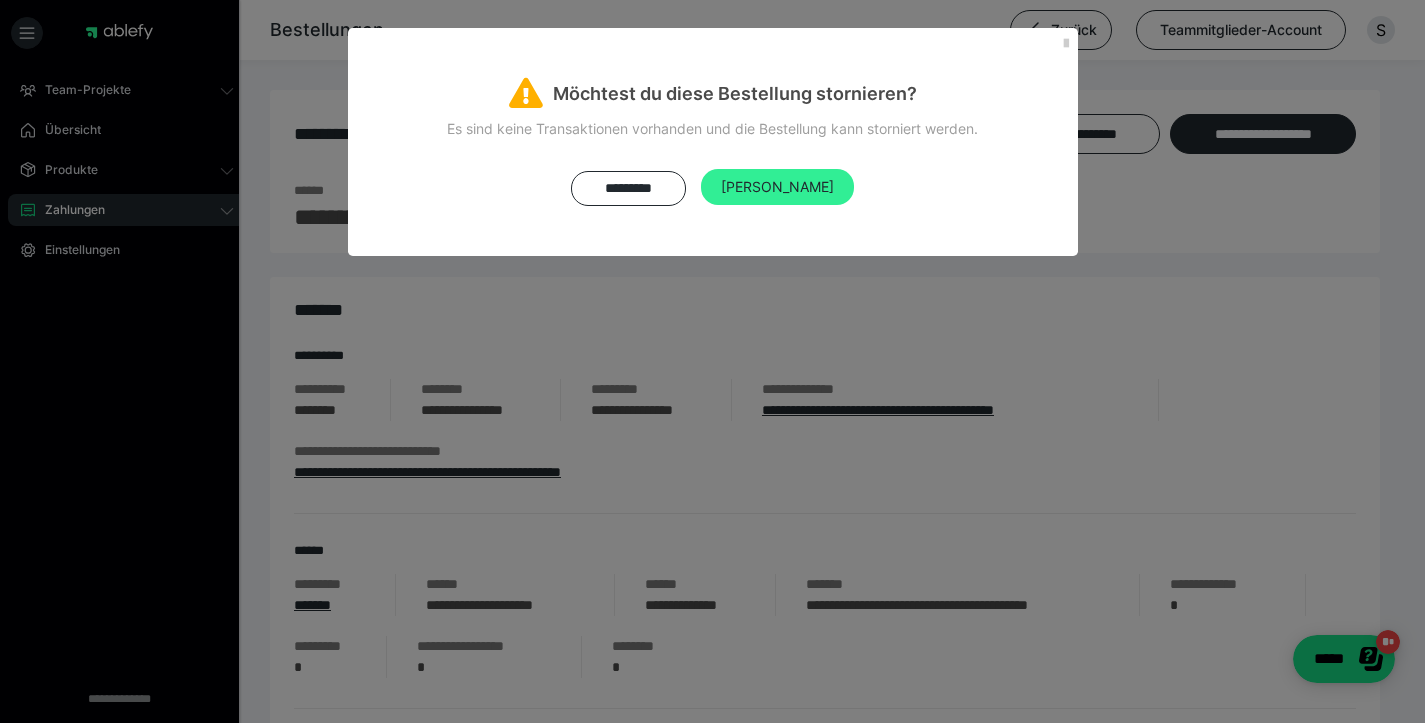 click on "Ja" at bounding box center (777, 186) 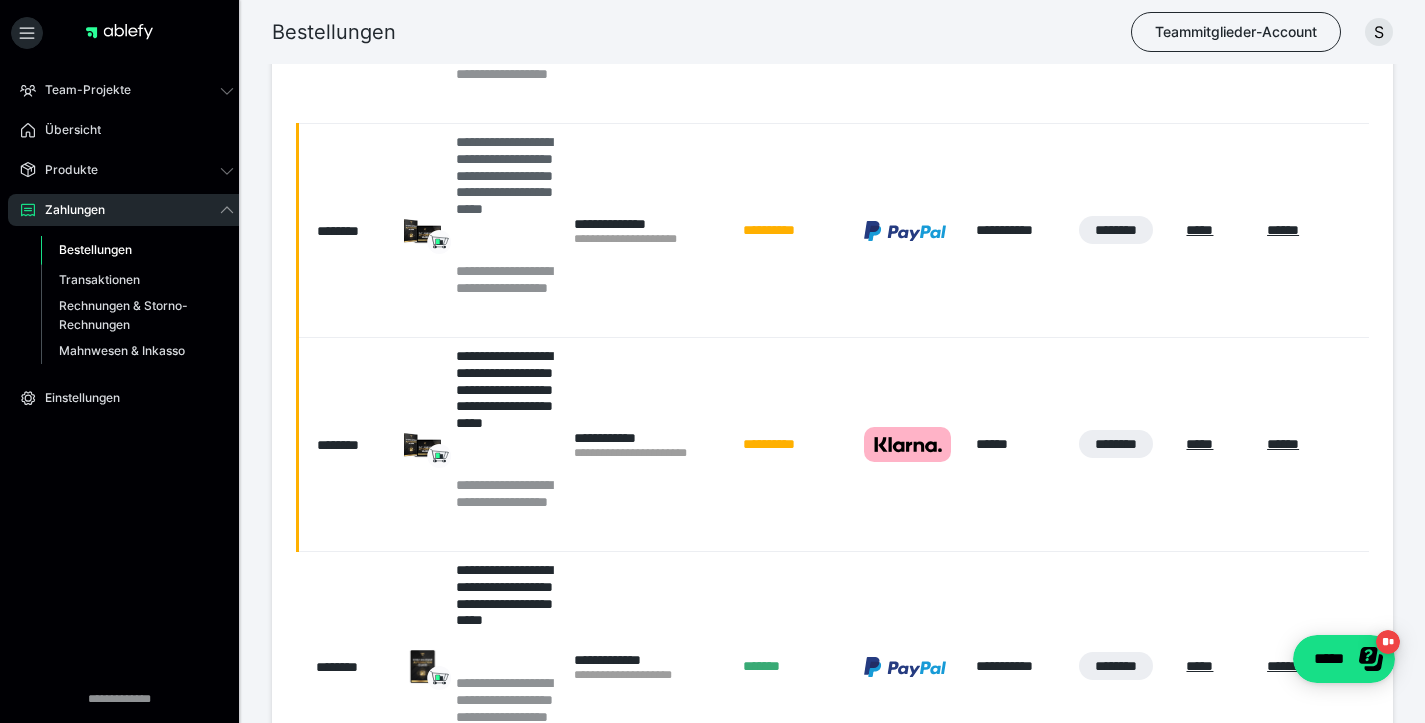 scroll, scrollTop: 0, scrollLeft: 0, axis: both 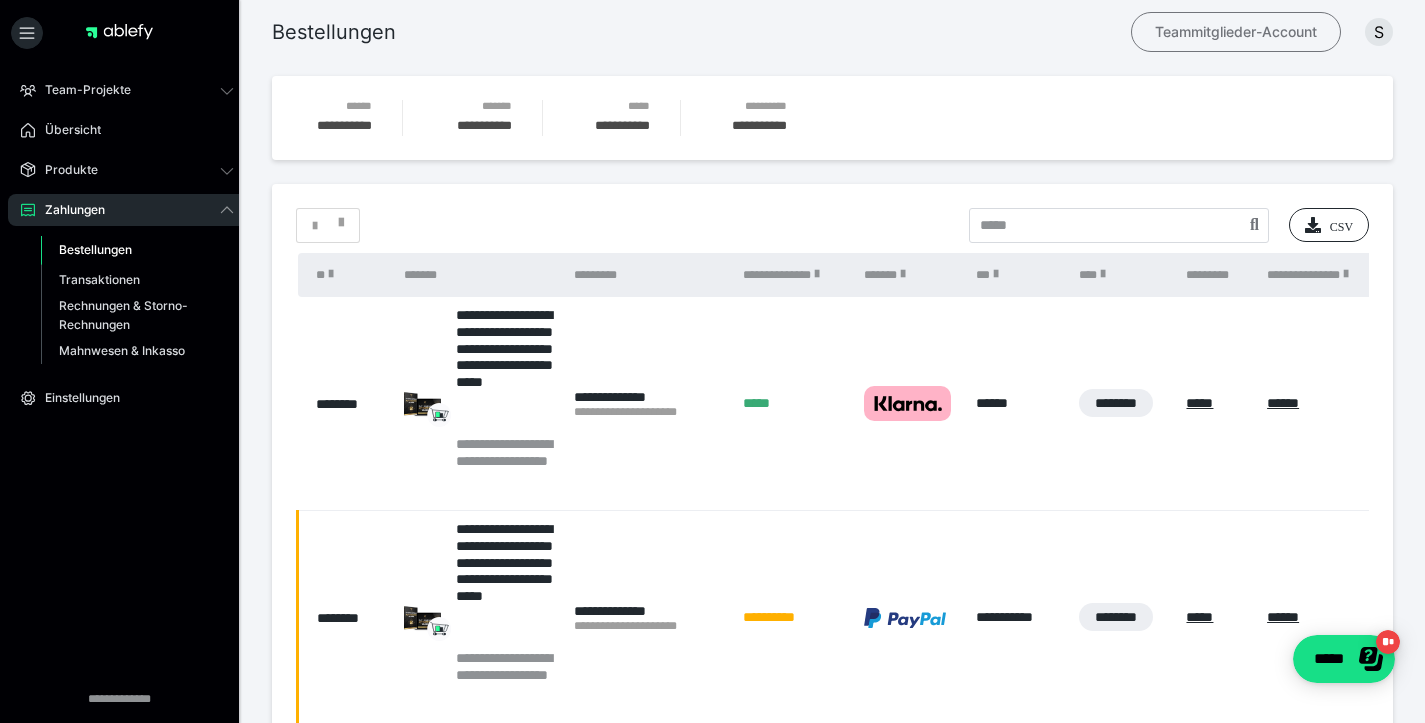 click on "Teammitglieder-Account" at bounding box center (1236, 32) 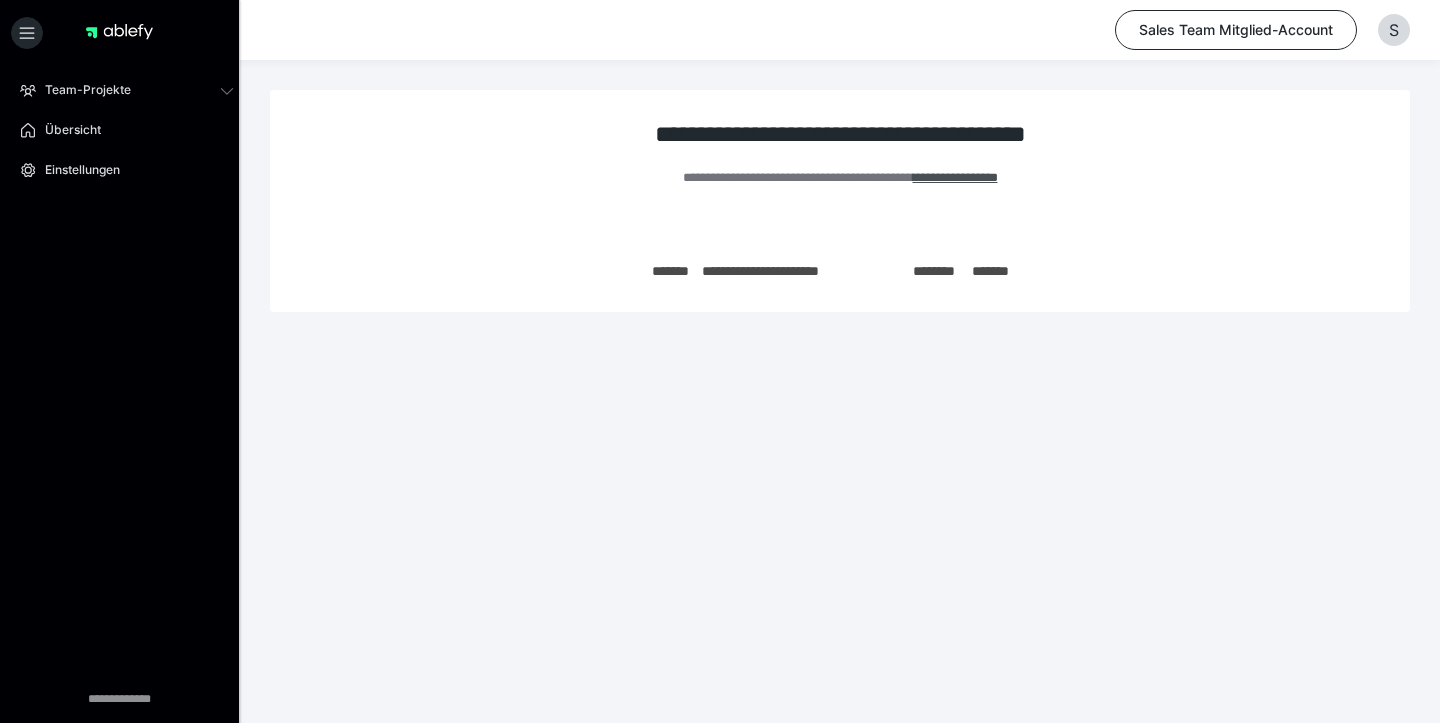 scroll, scrollTop: 0, scrollLeft: 0, axis: both 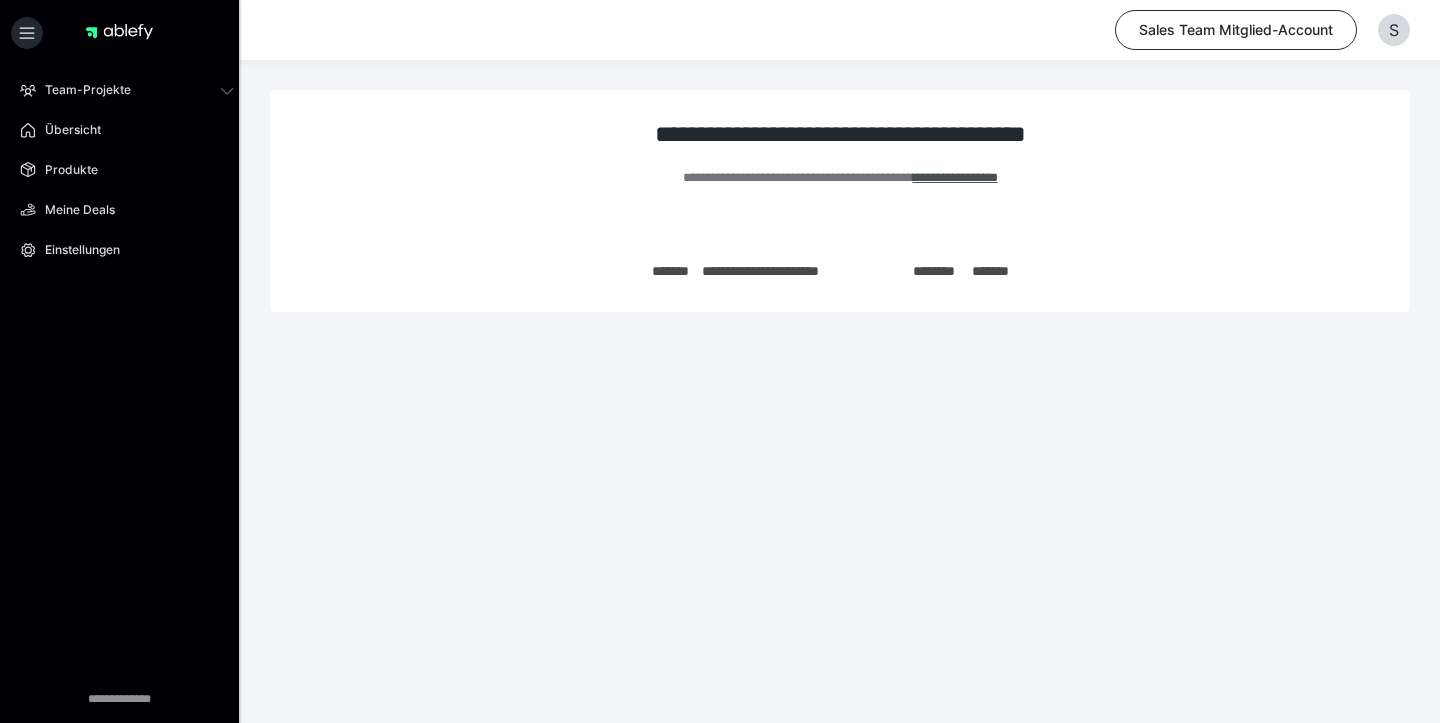 click on "**********" at bounding box center [840, 189] 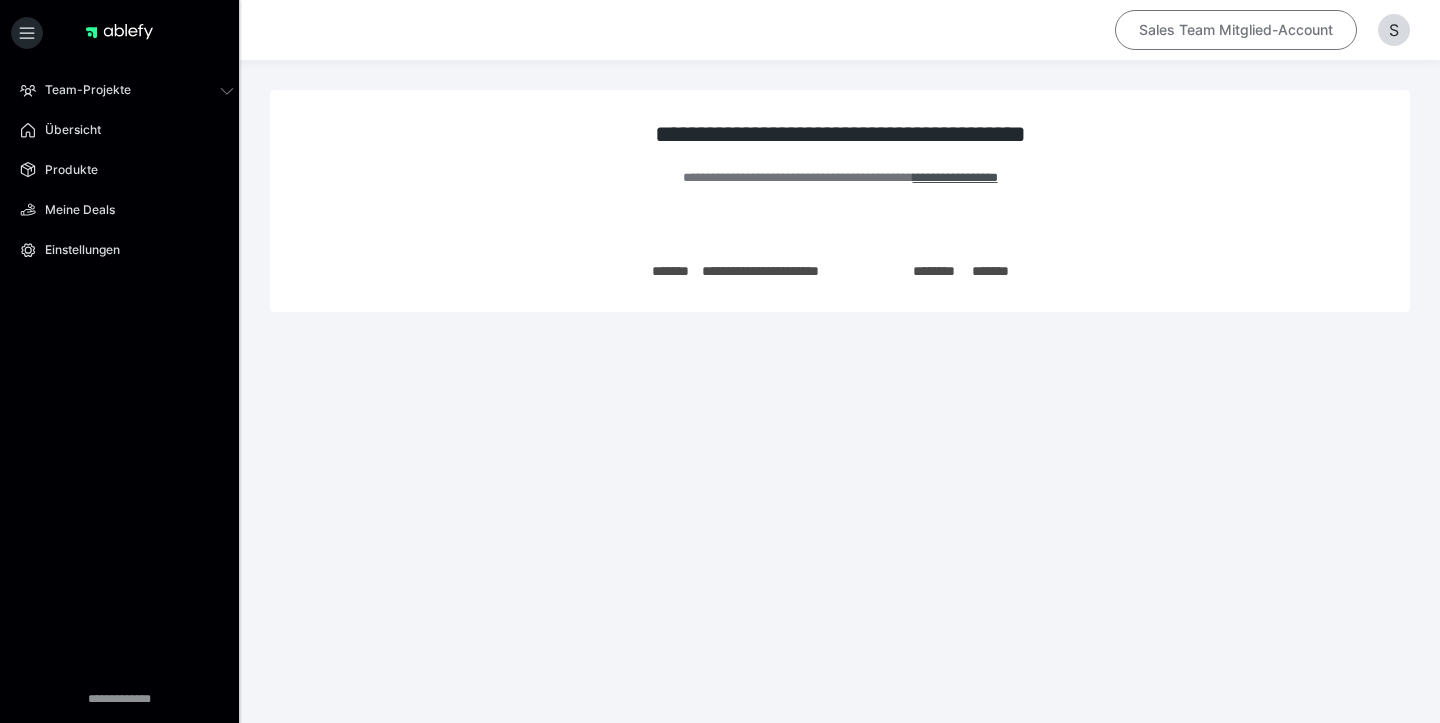 click on "Sales Team Mitglied-Account" at bounding box center (1236, 30) 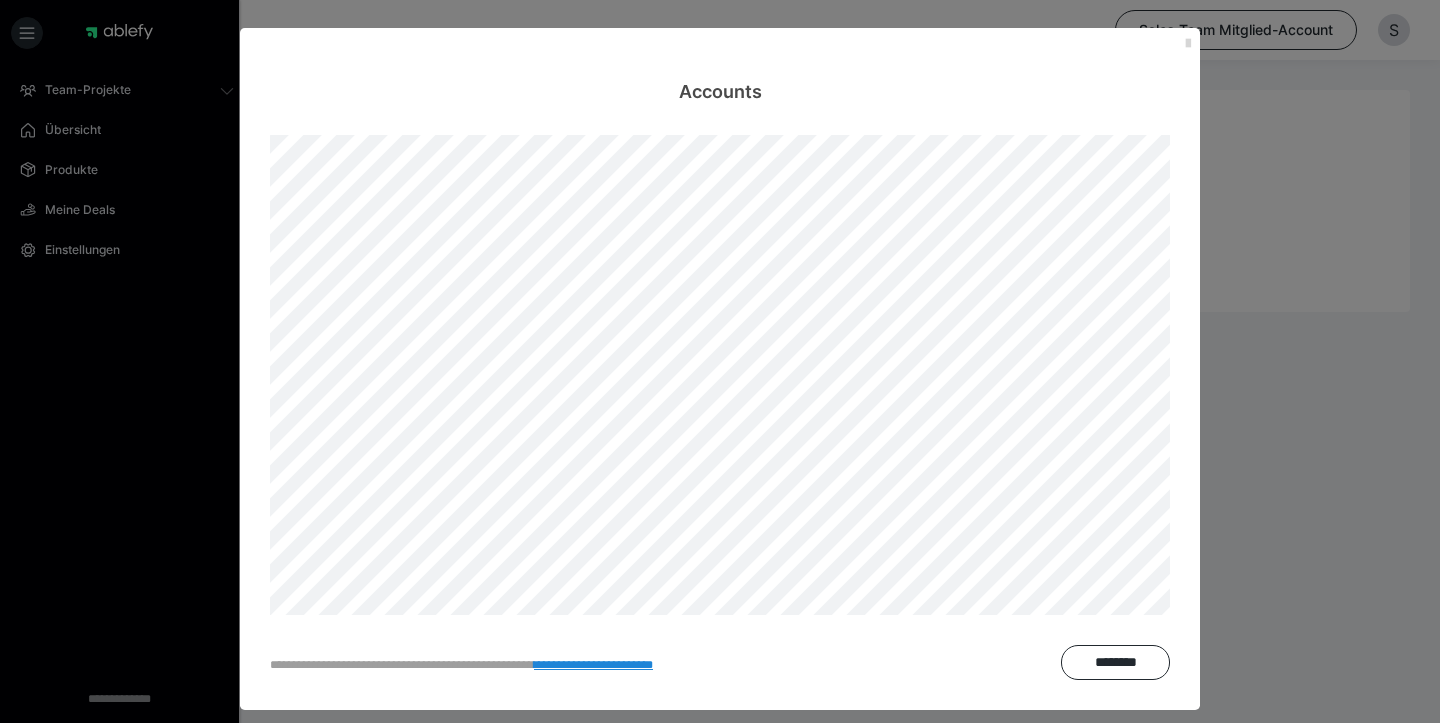 click at bounding box center (1188, 44) 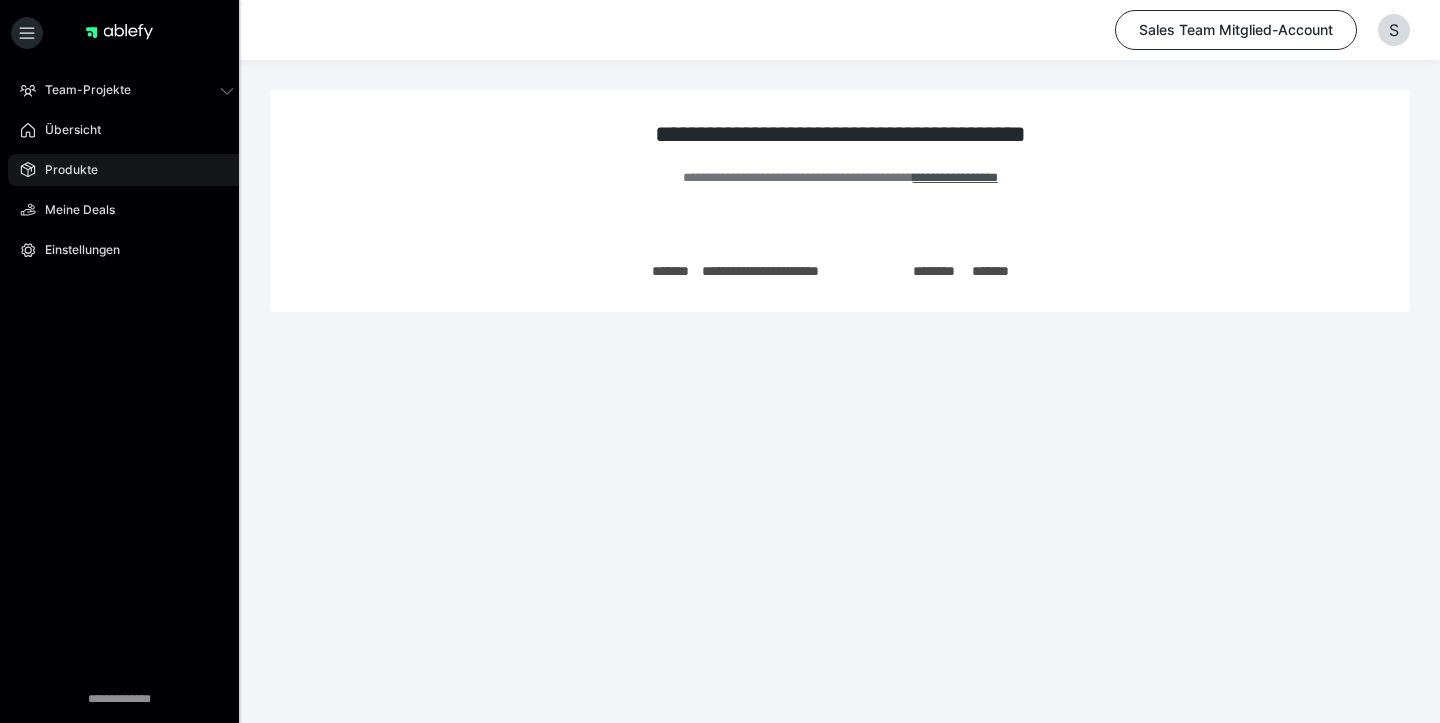 click on "Produkte" at bounding box center (64, 170) 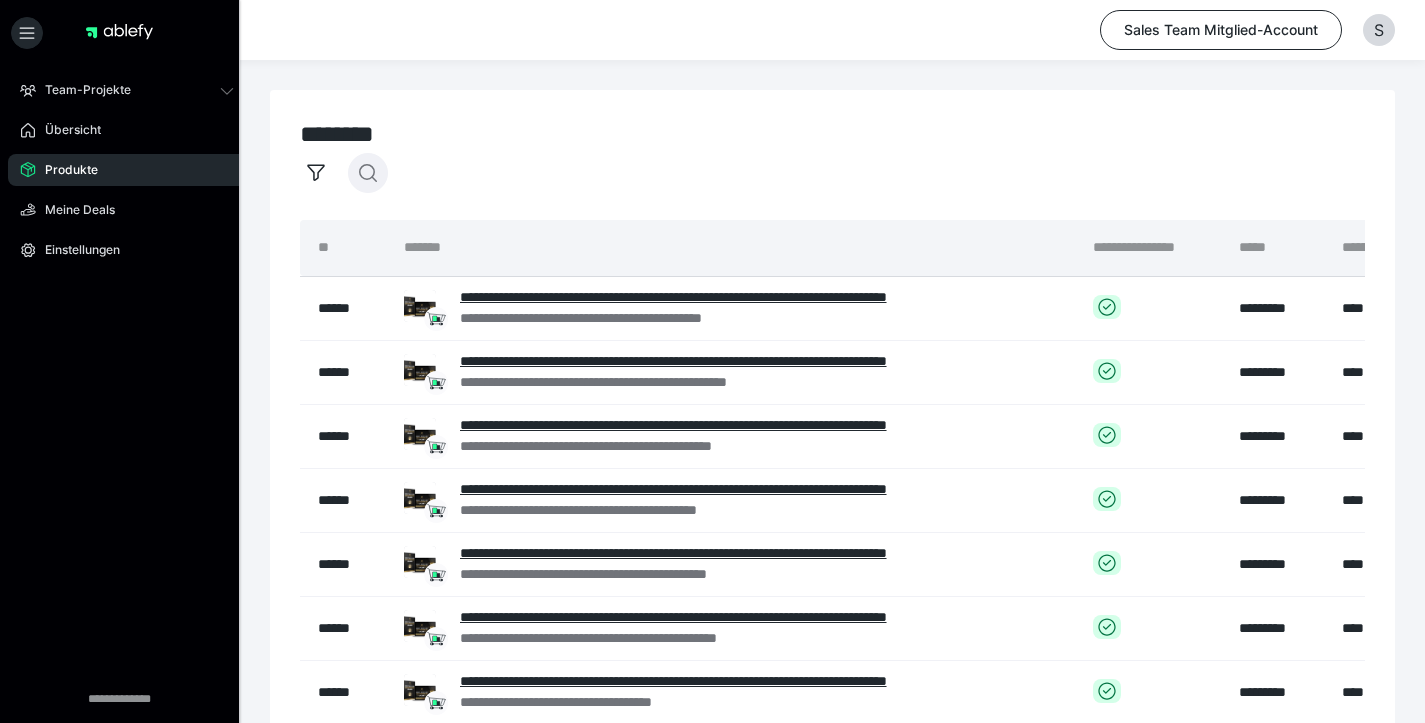 click 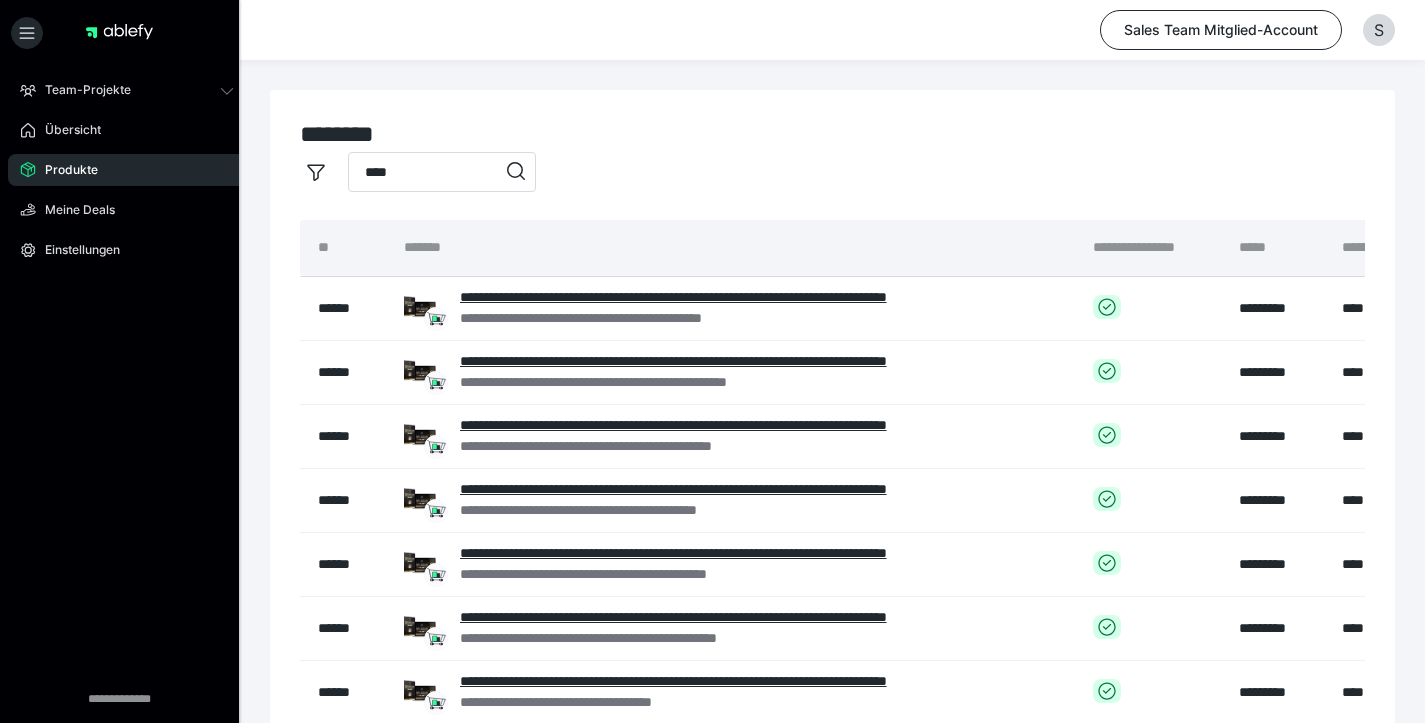 type on "****" 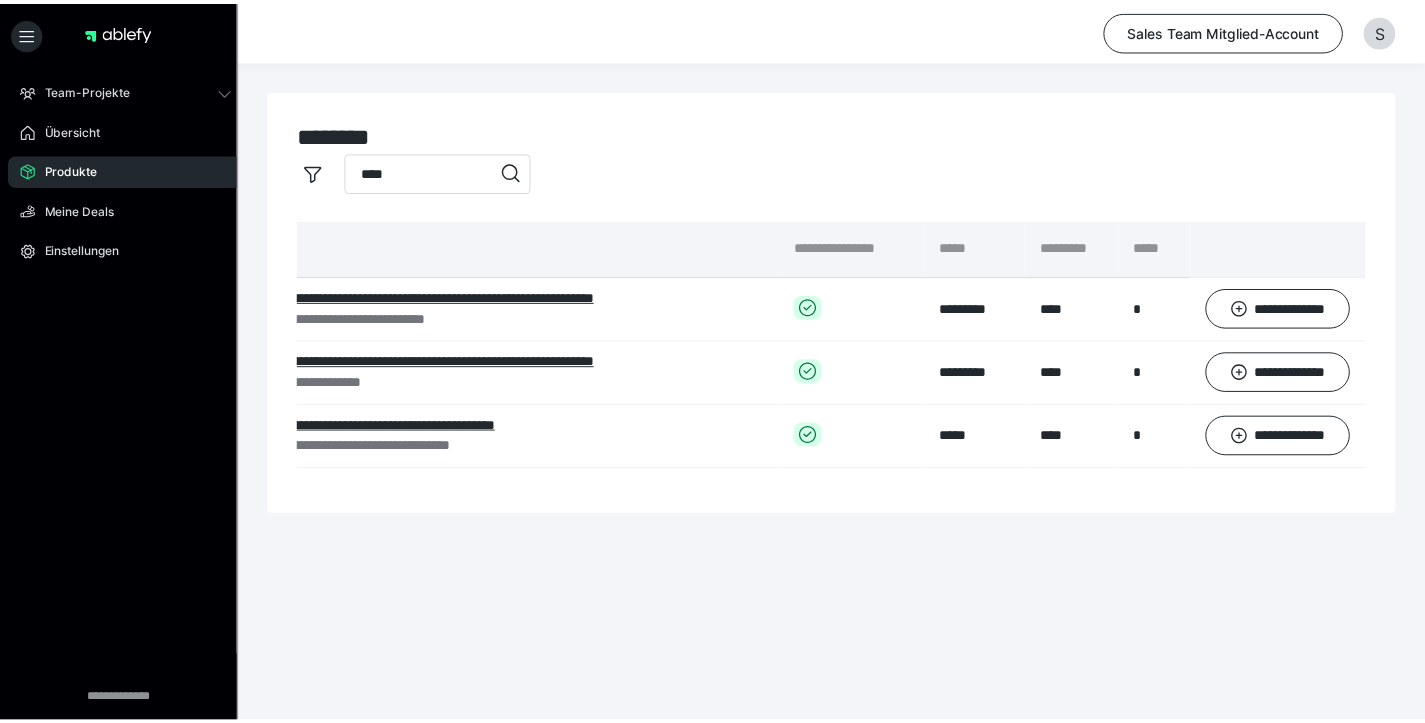 scroll, scrollTop: 0, scrollLeft: 285, axis: horizontal 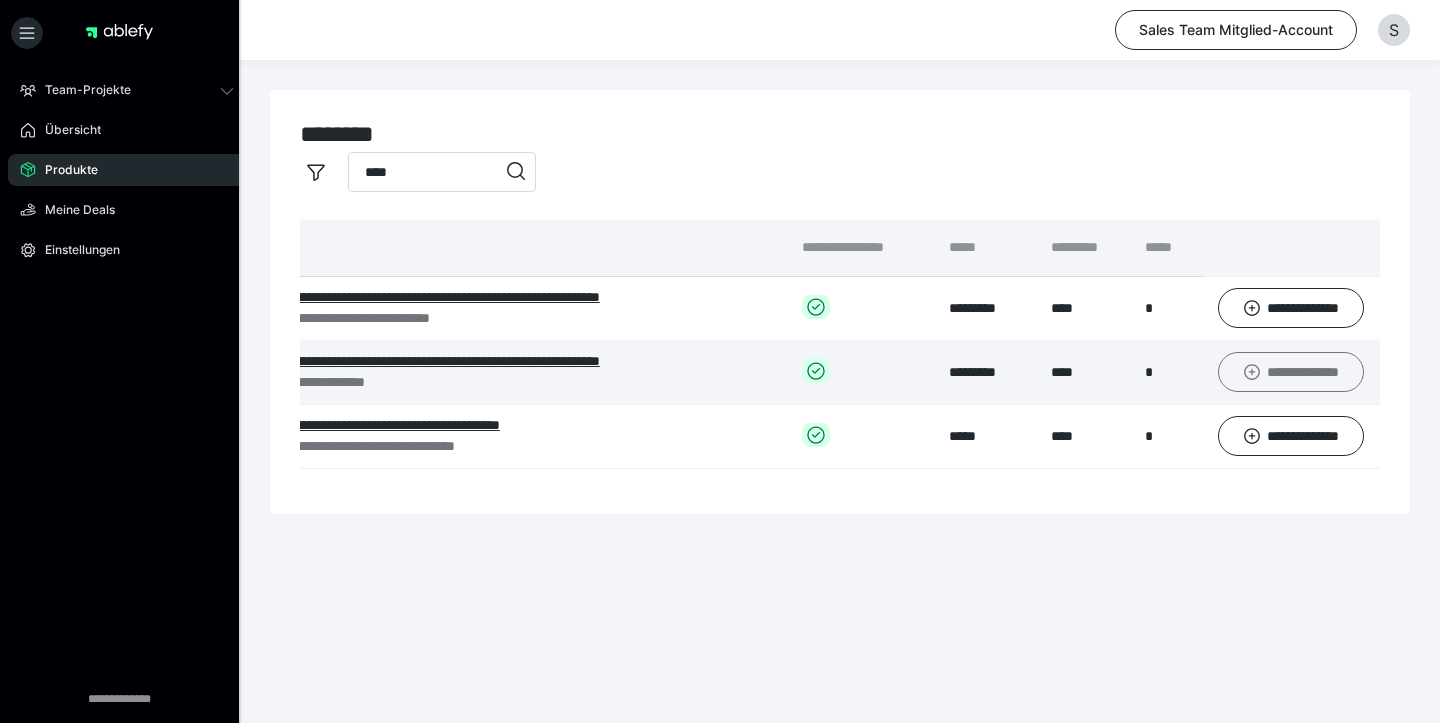 click on "**********" at bounding box center [1291, 372] 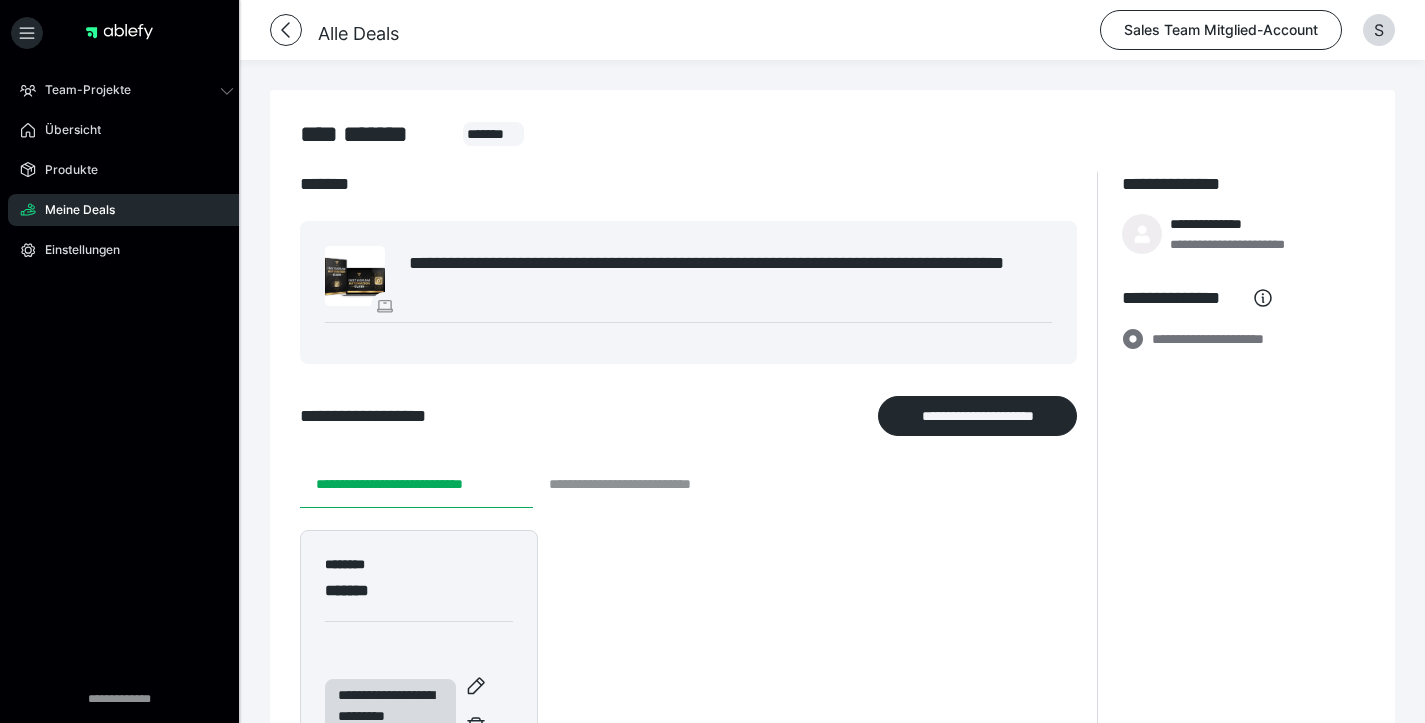 click on "**********" at bounding box center [648, 484] 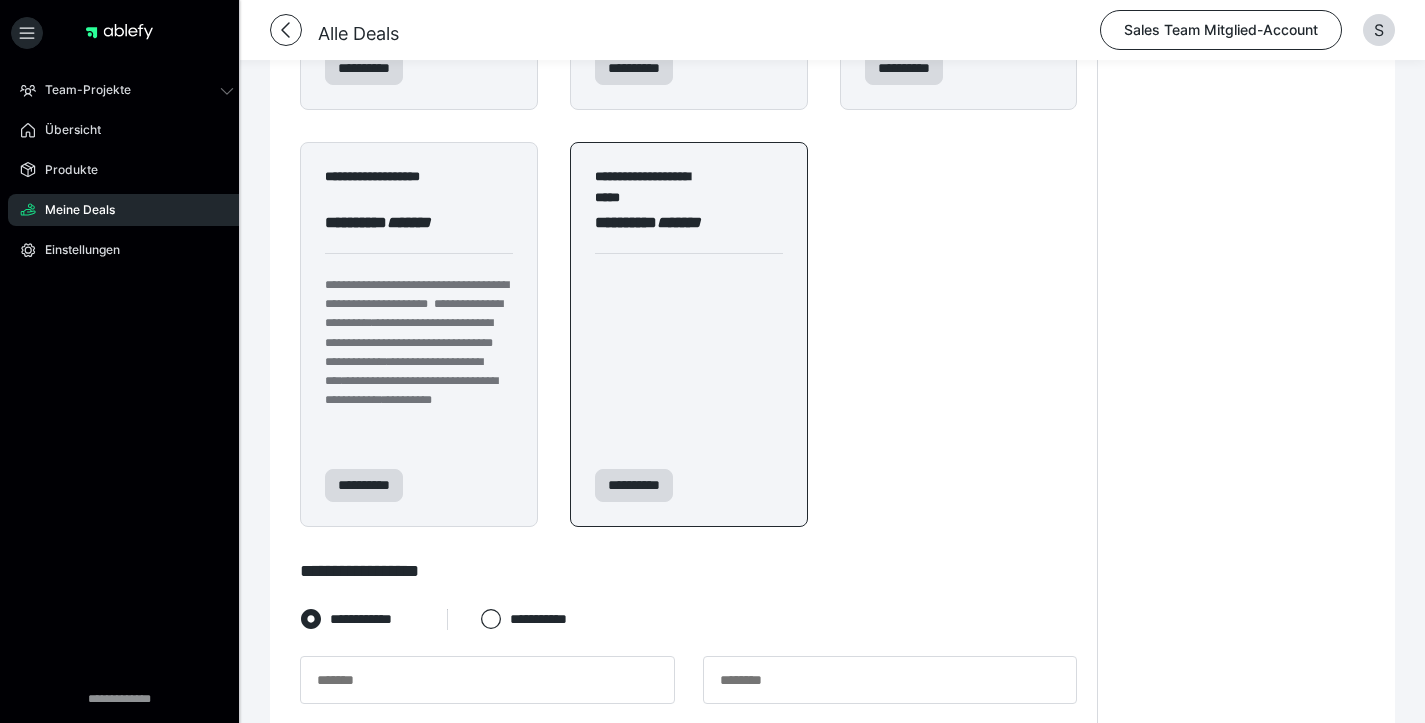 click on "**********" at bounding box center [689, 485] 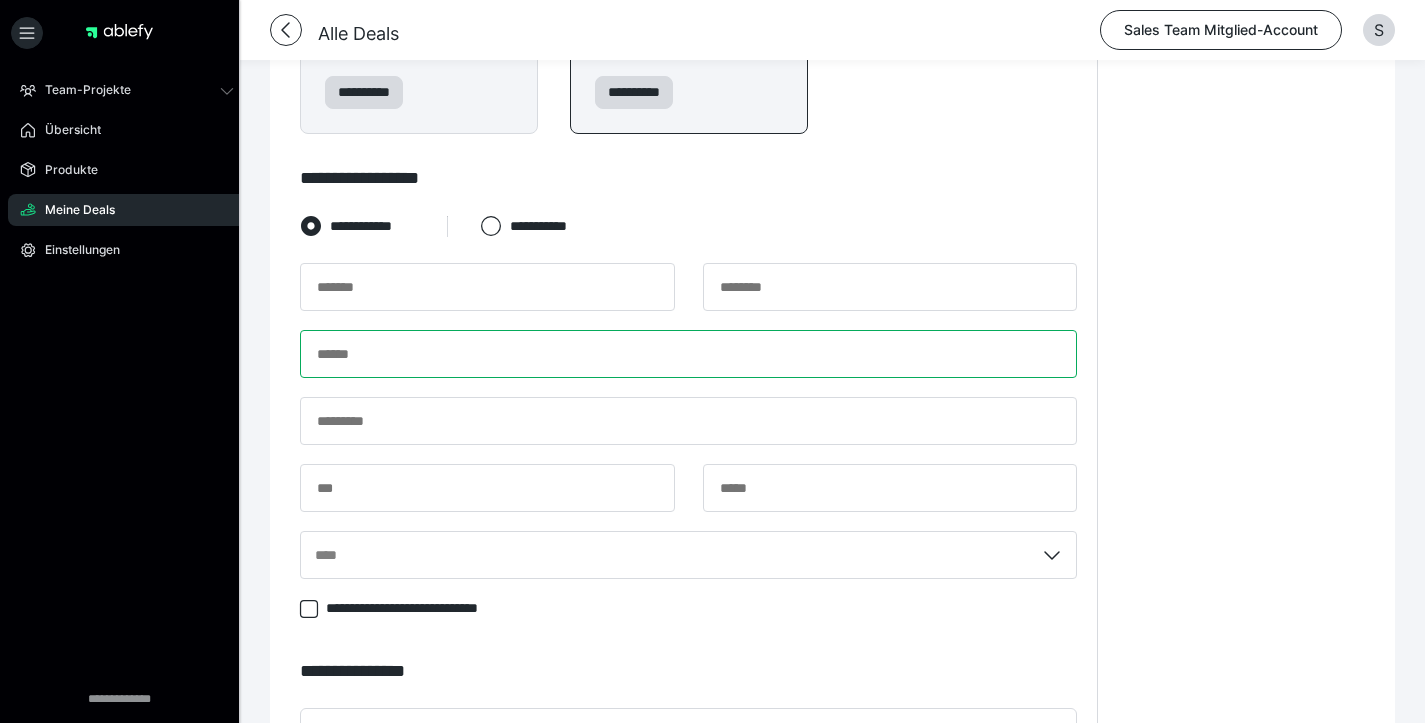 paste on "**********" 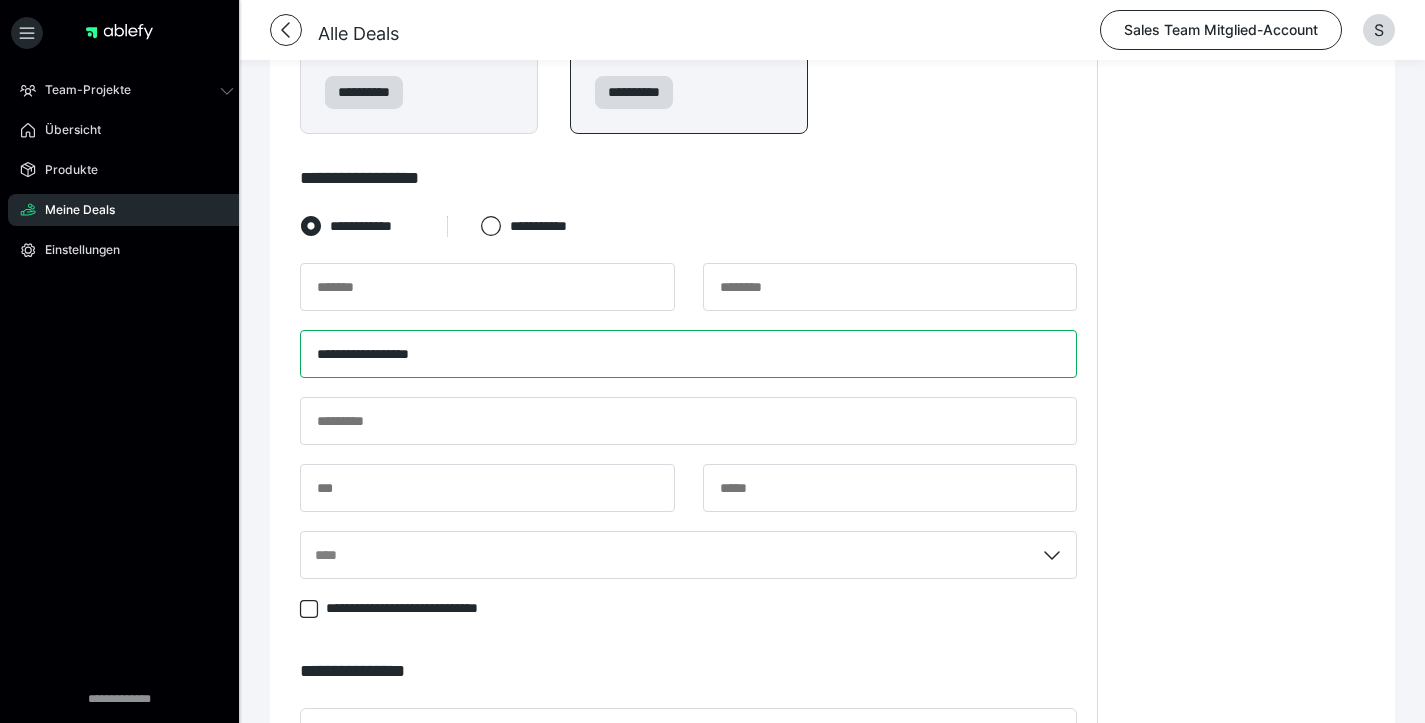 type on "**********" 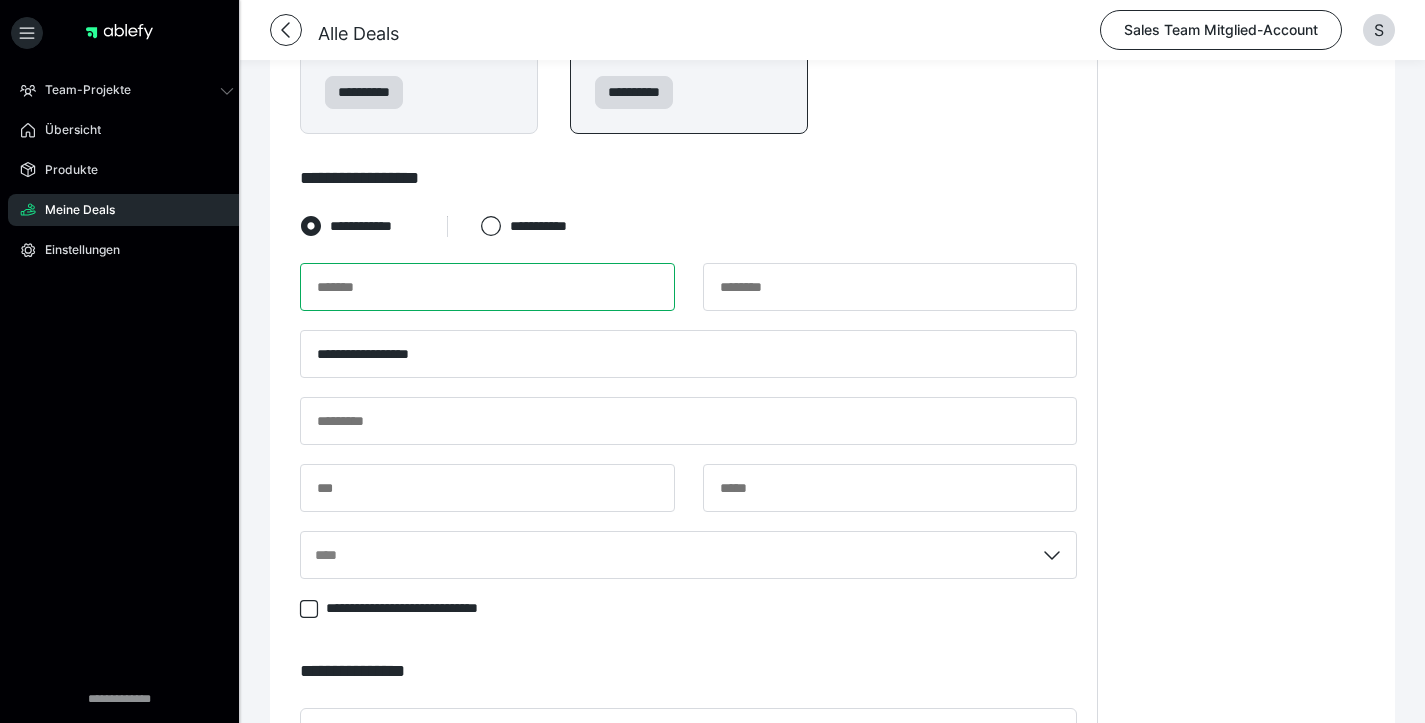 click at bounding box center [487, 287] 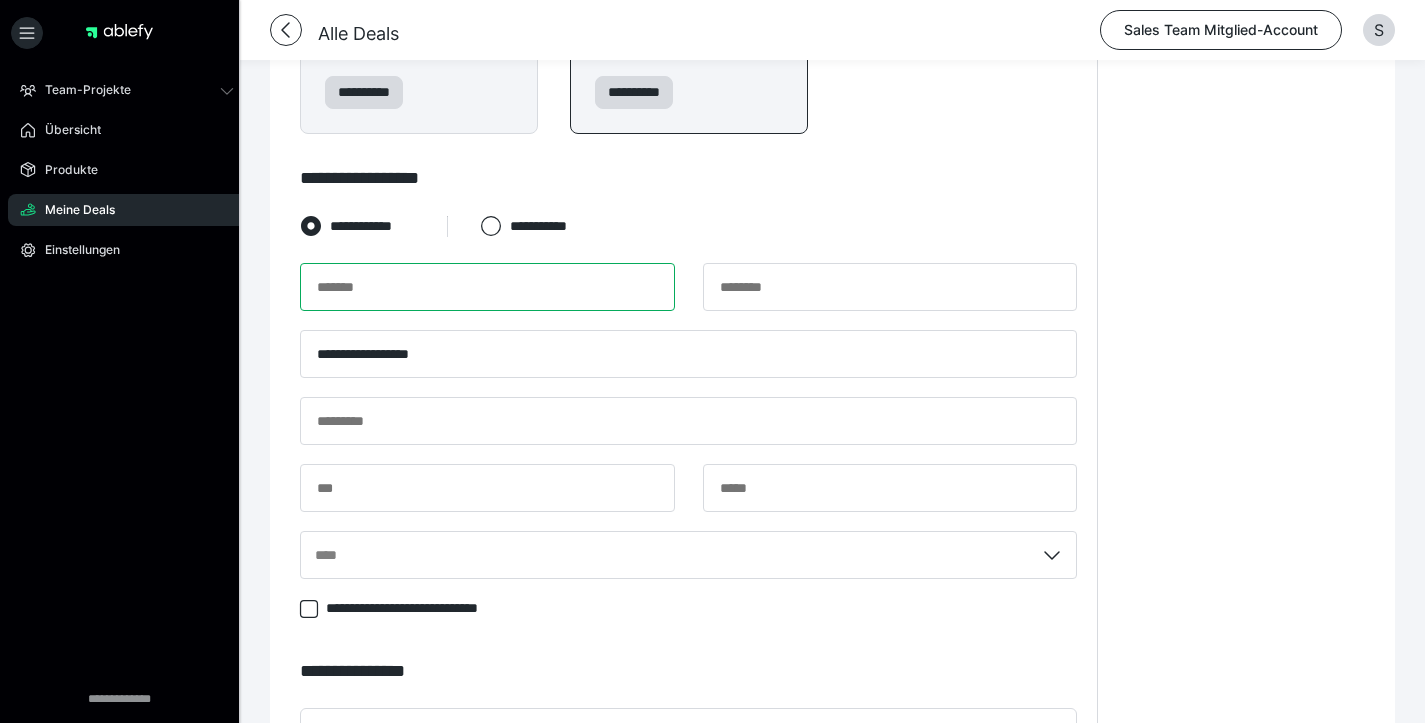 click at bounding box center [487, 287] 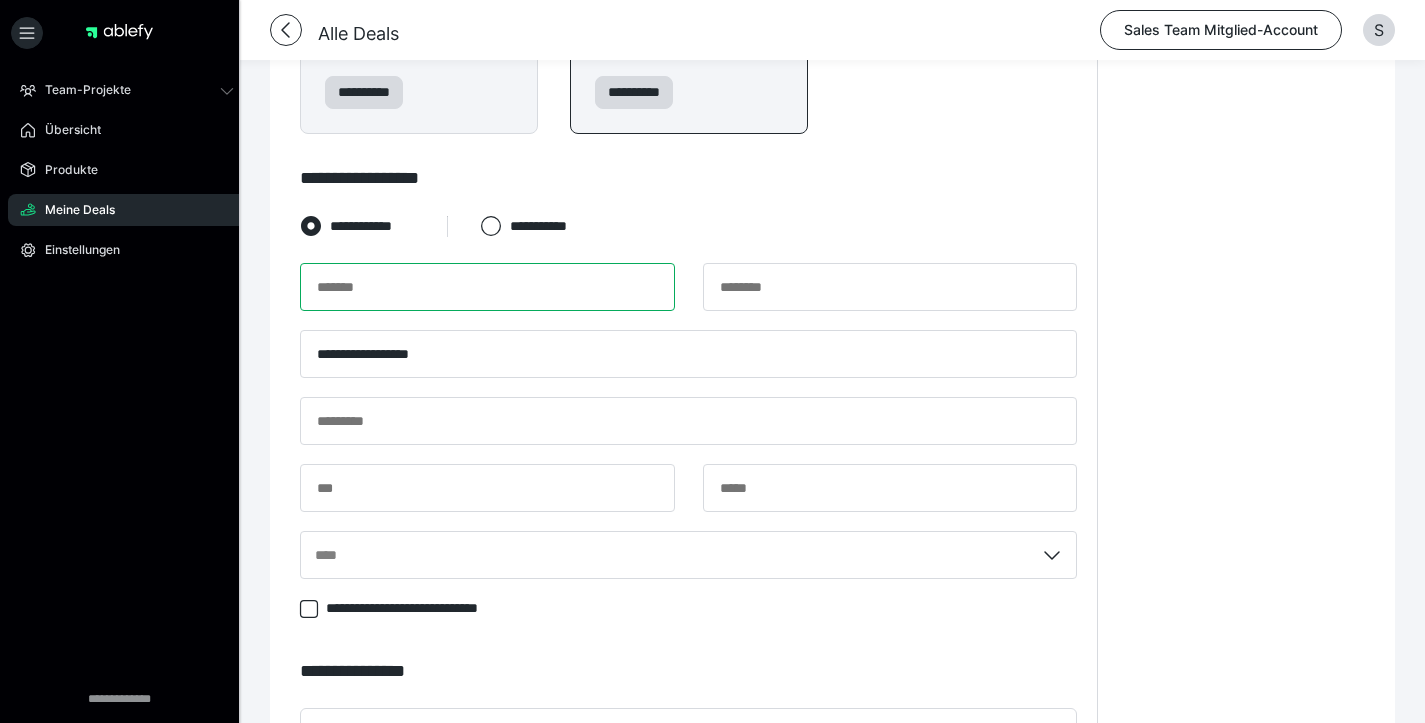 paste on "******" 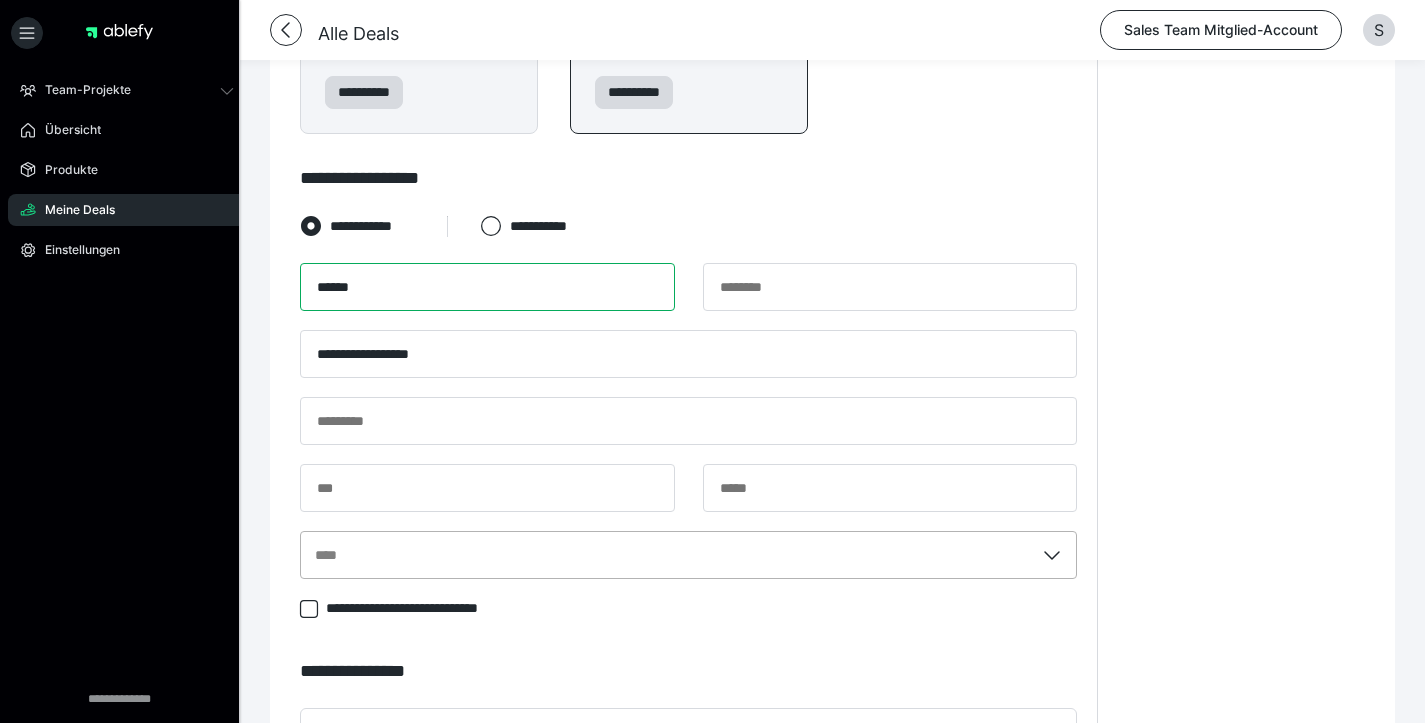 type on "******" 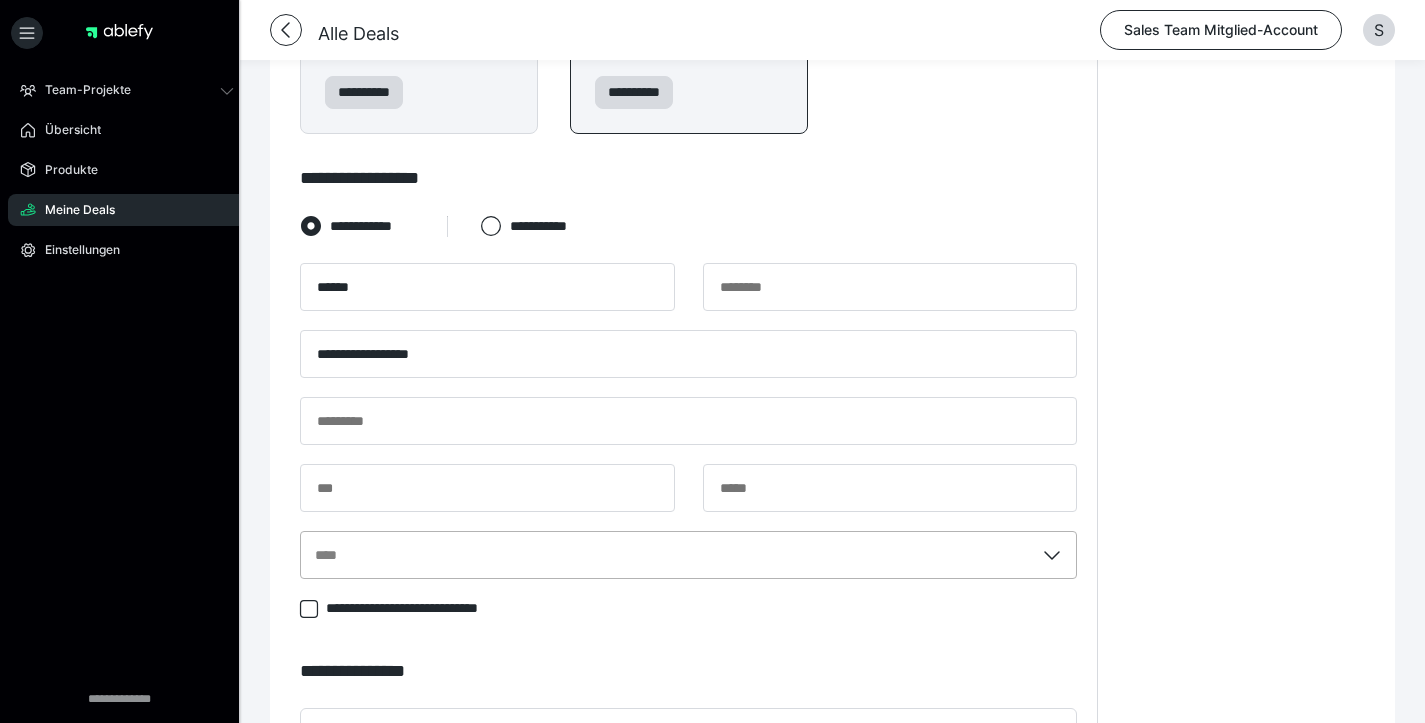 click on "****" at bounding box center [688, 555] 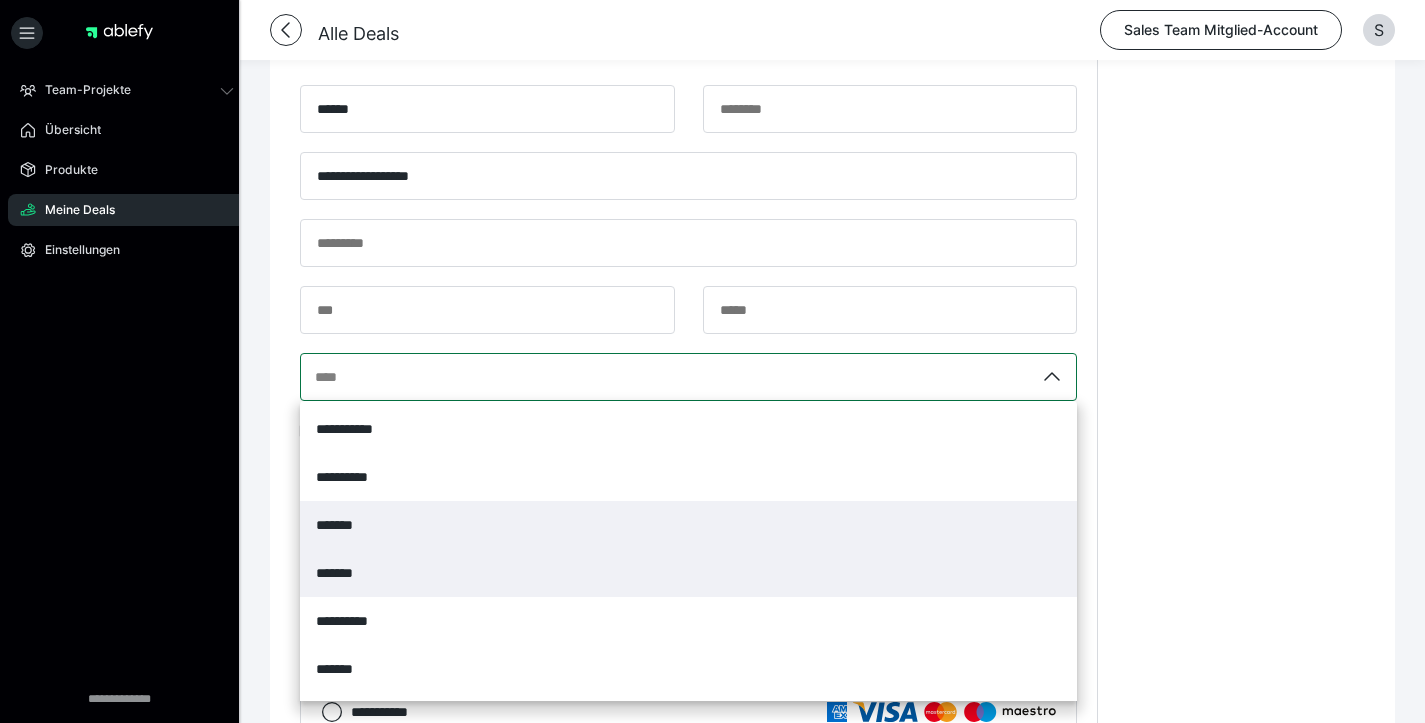 scroll, scrollTop: 1358, scrollLeft: 0, axis: vertical 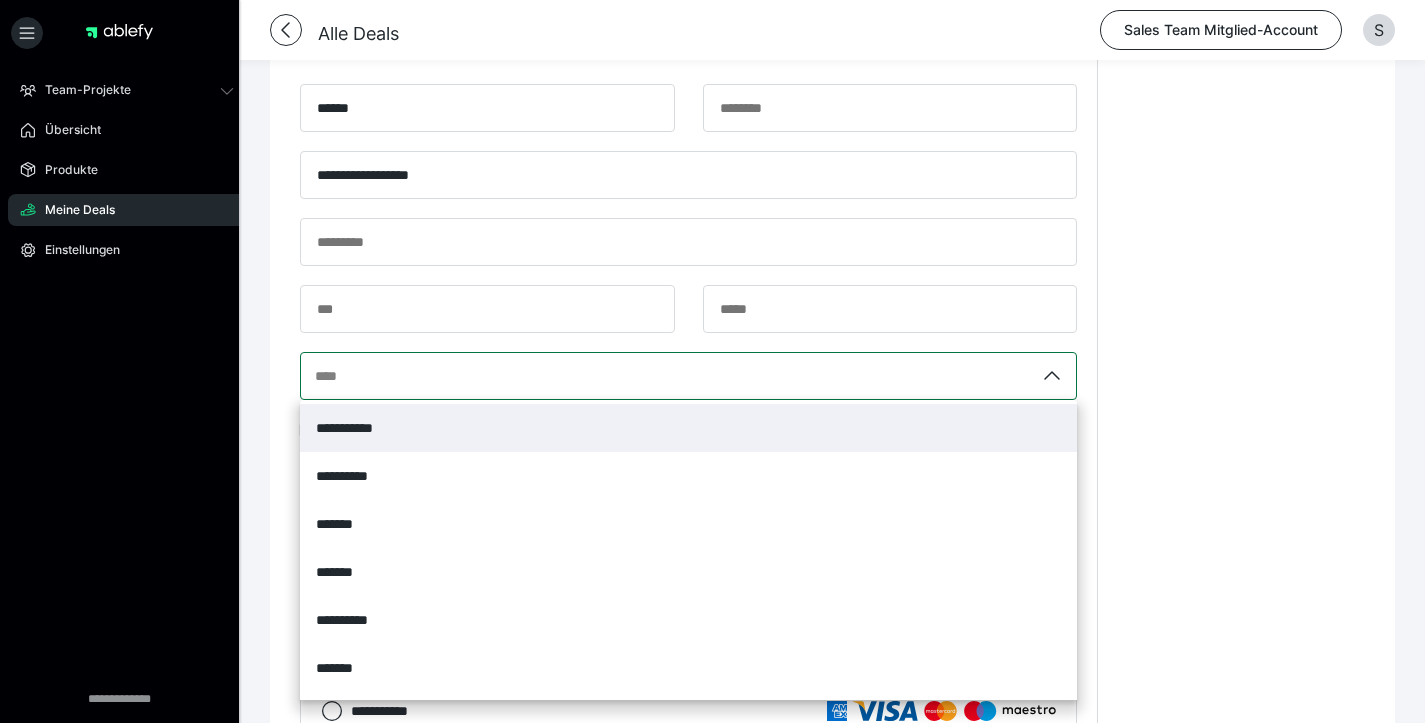 click on "**********" at bounding box center [688, 428] 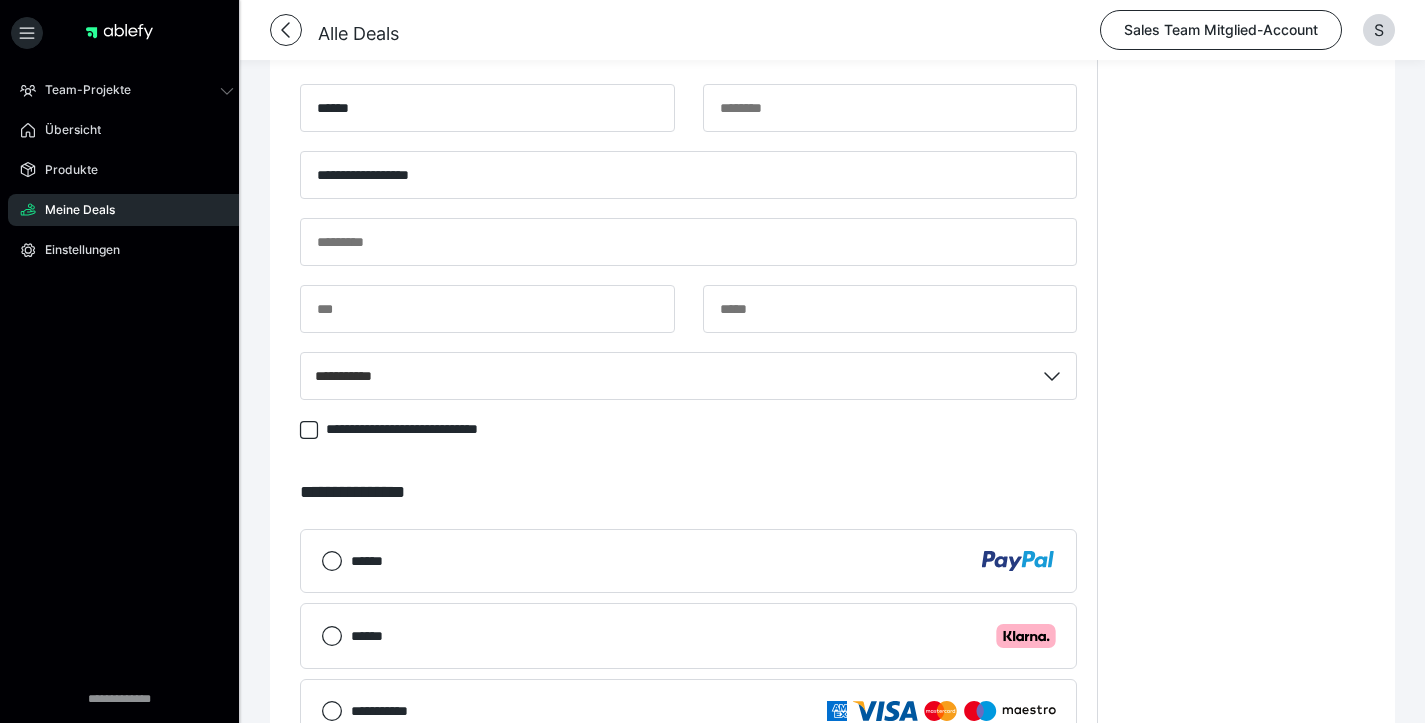 click on "**********" at bounding box center (688, 40) 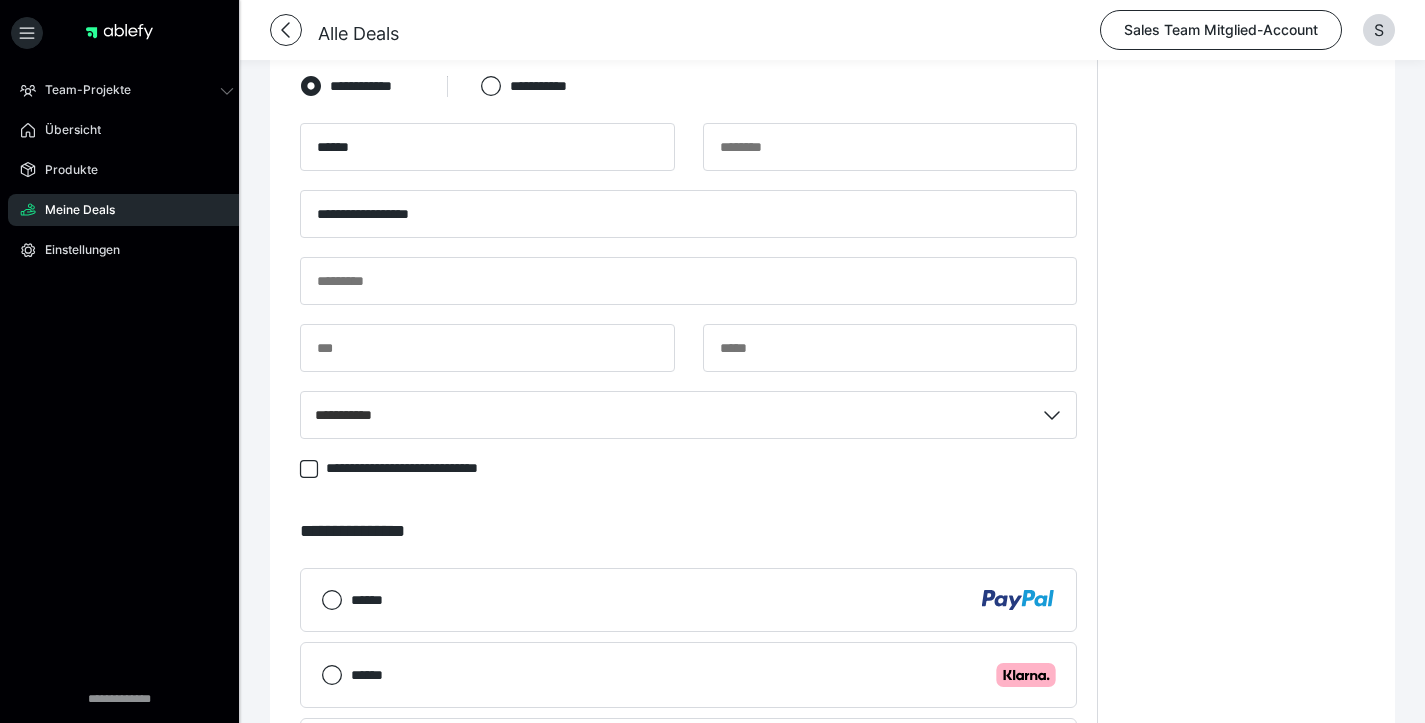 scroll, scrollTop: 1056, scrollLeft: 0, axis: vertical 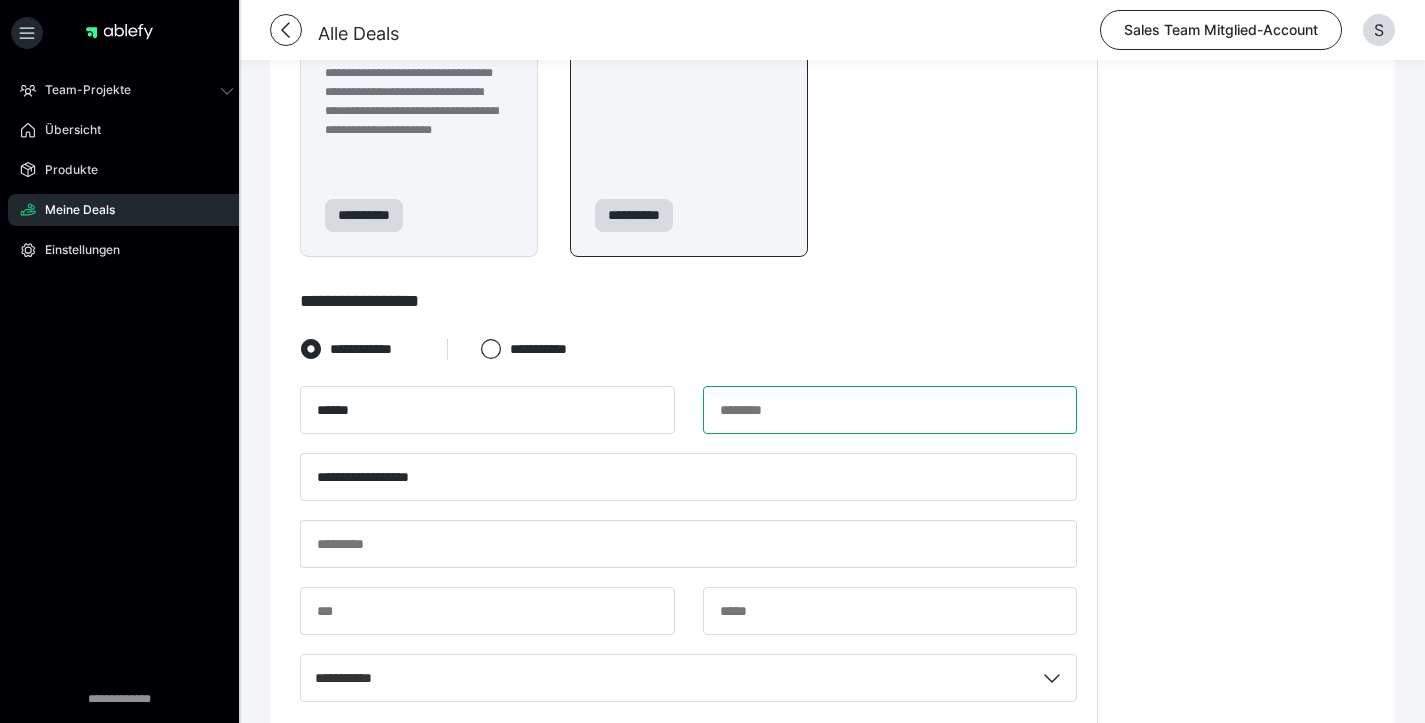 click at bounding box center (890, 410) 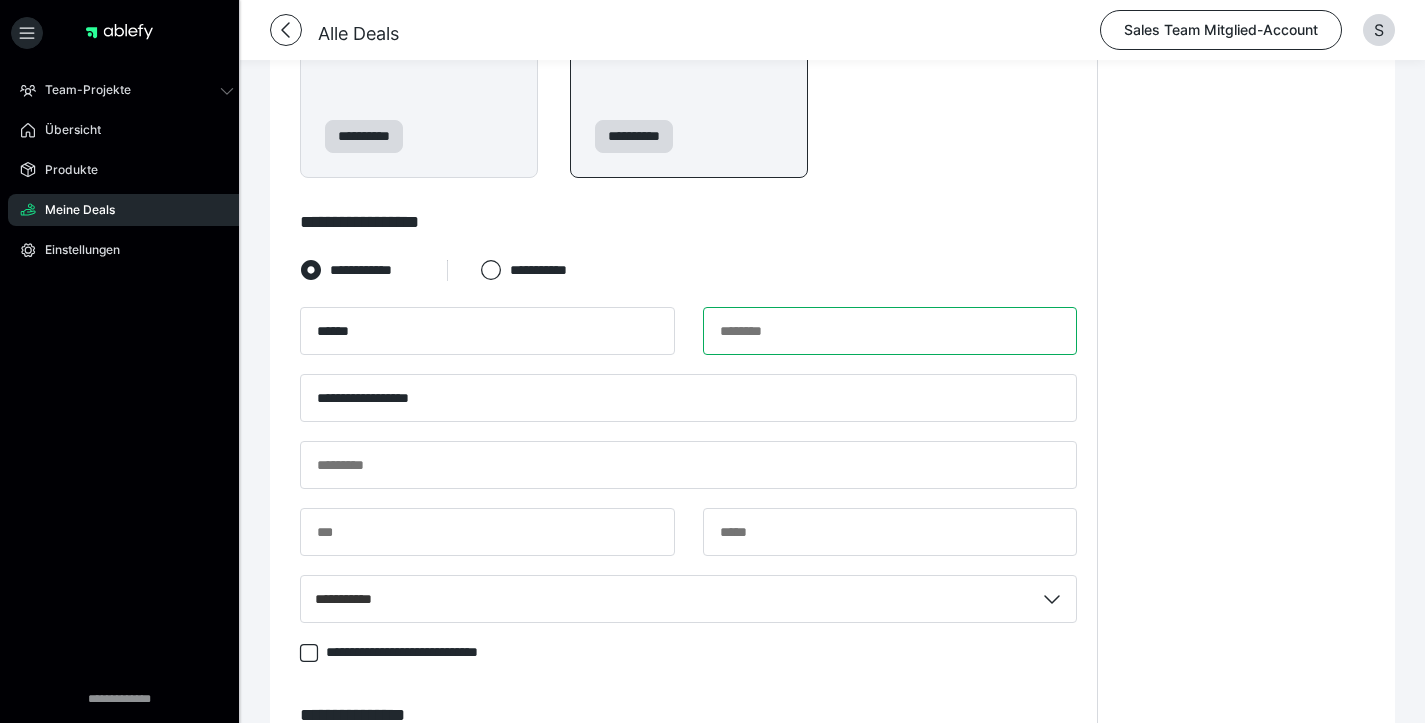 scroll, scrollTop: 1205, scrollLeft: 0, axis: vertical 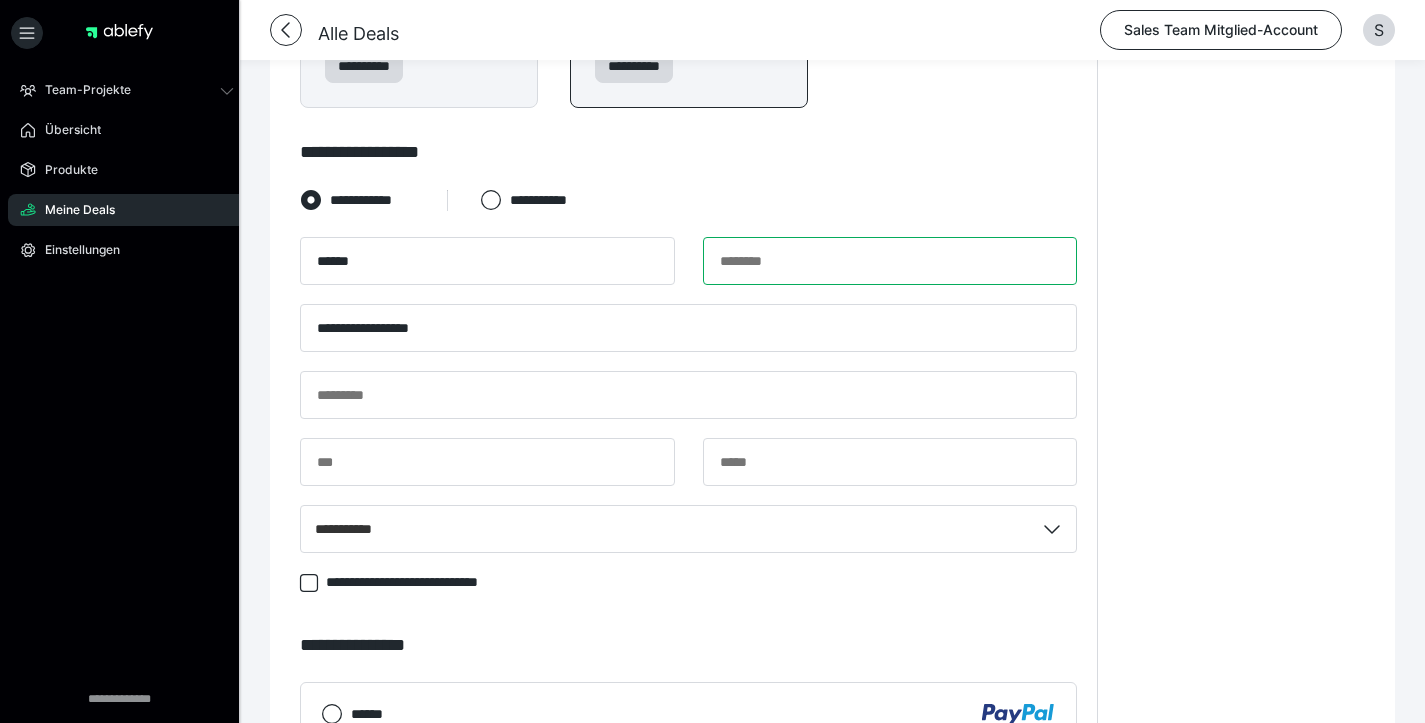 click at bounding box center [890, 261] 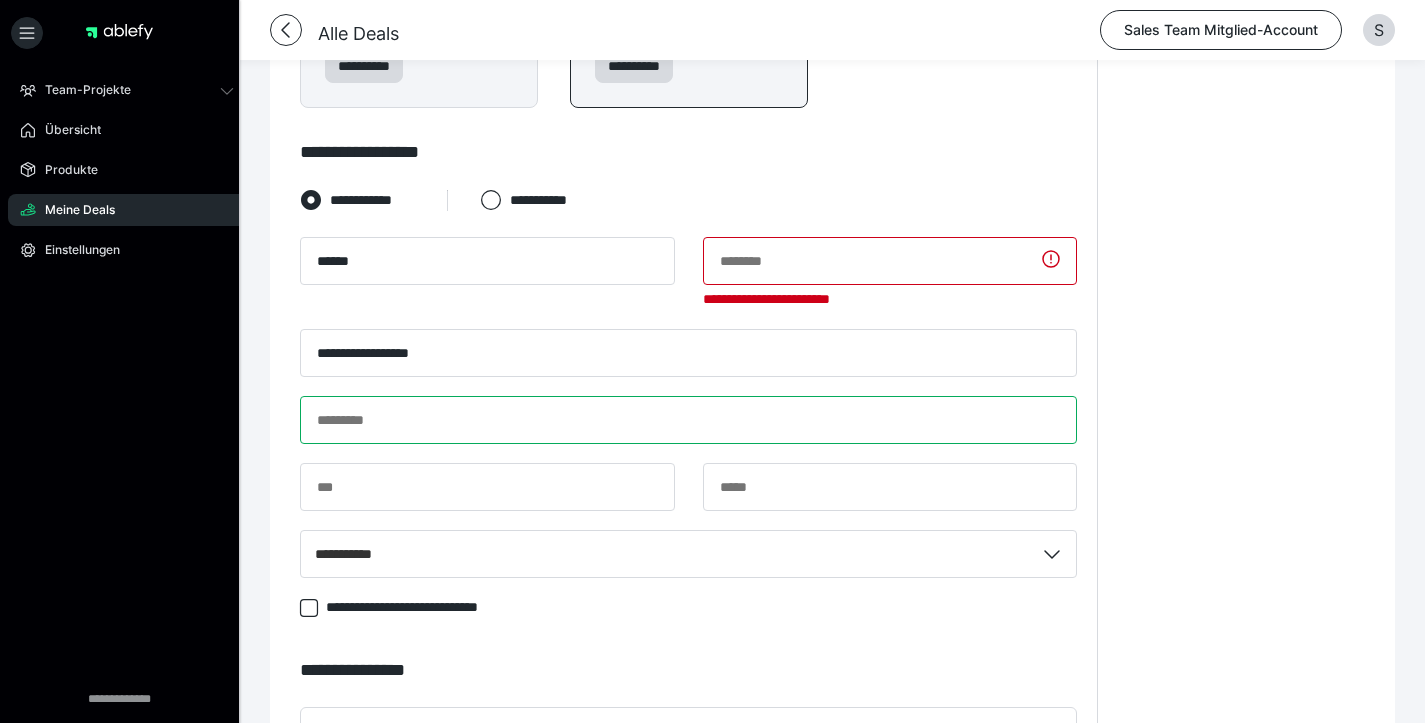 click at bounding box center (688, 420) 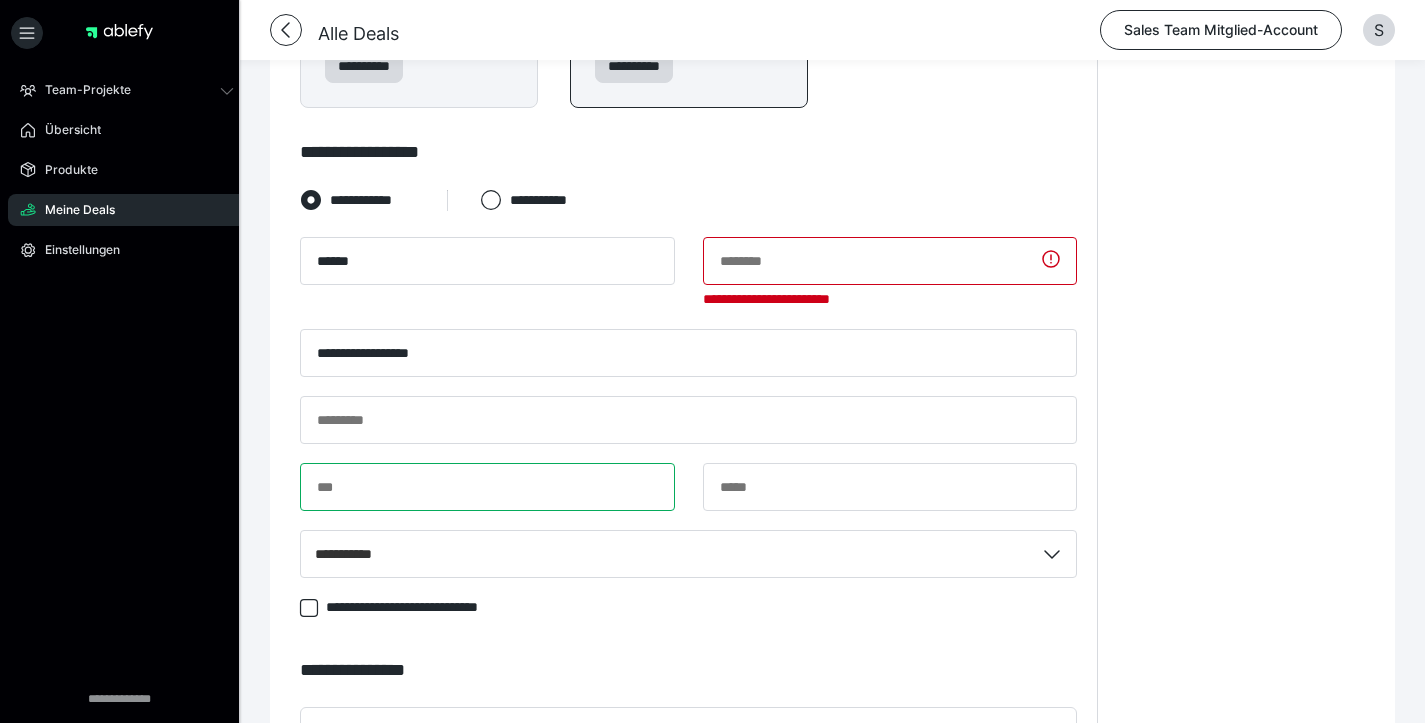 click at bounding box center (487, 487) 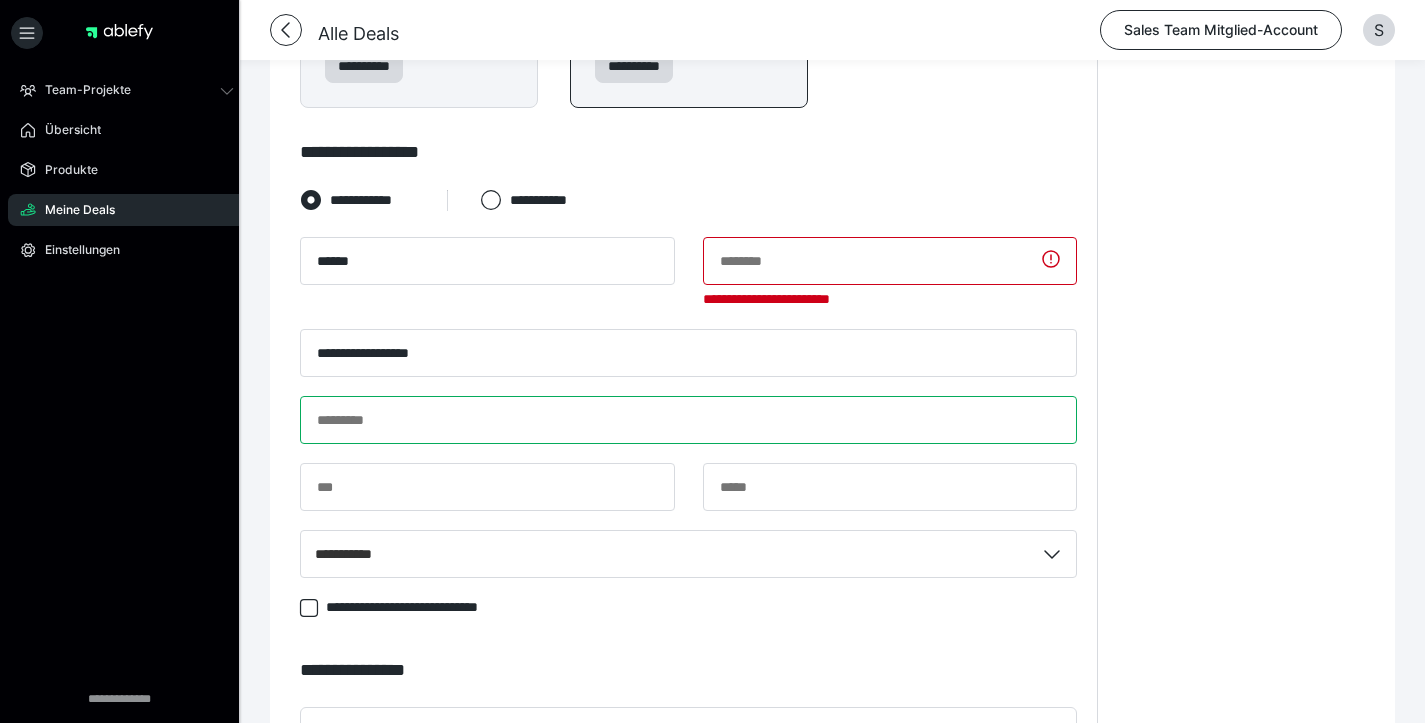 click at bounding box center (688, 420) 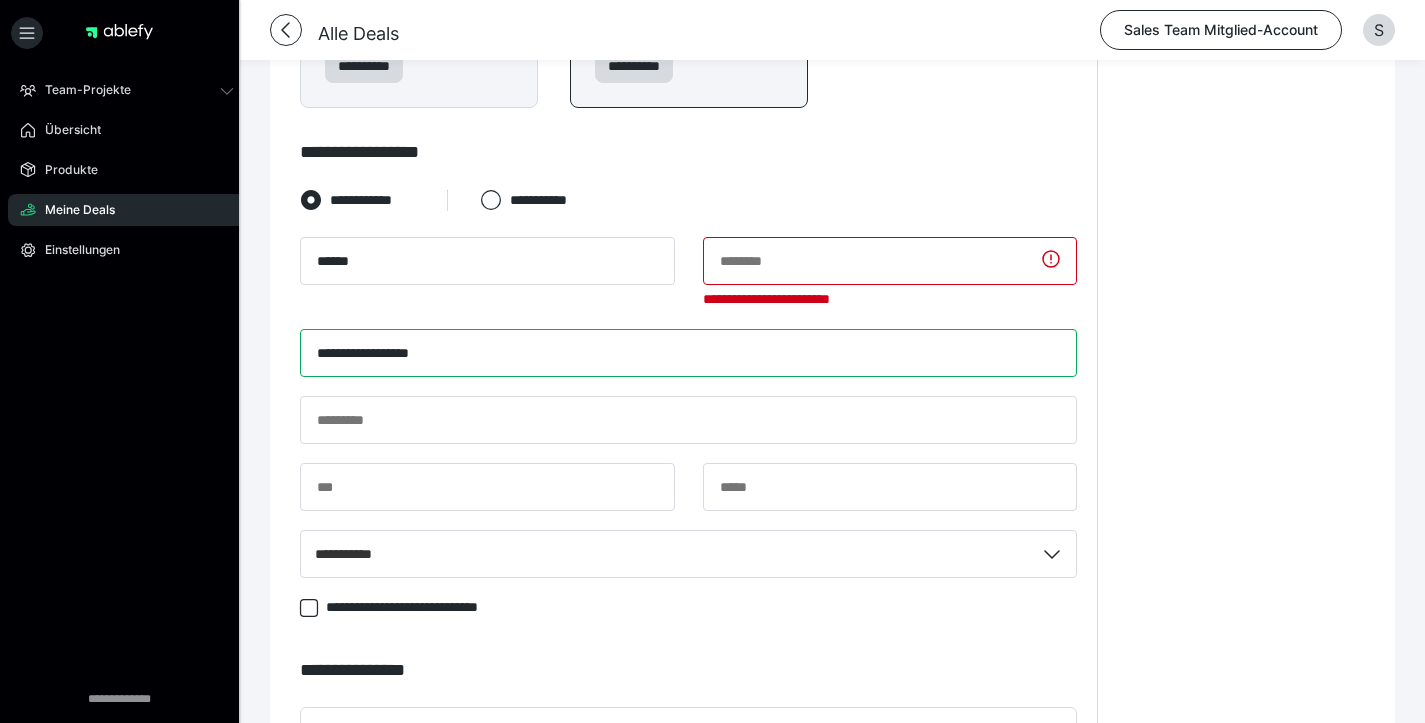click on "**********" at bounding box center (688, 353) 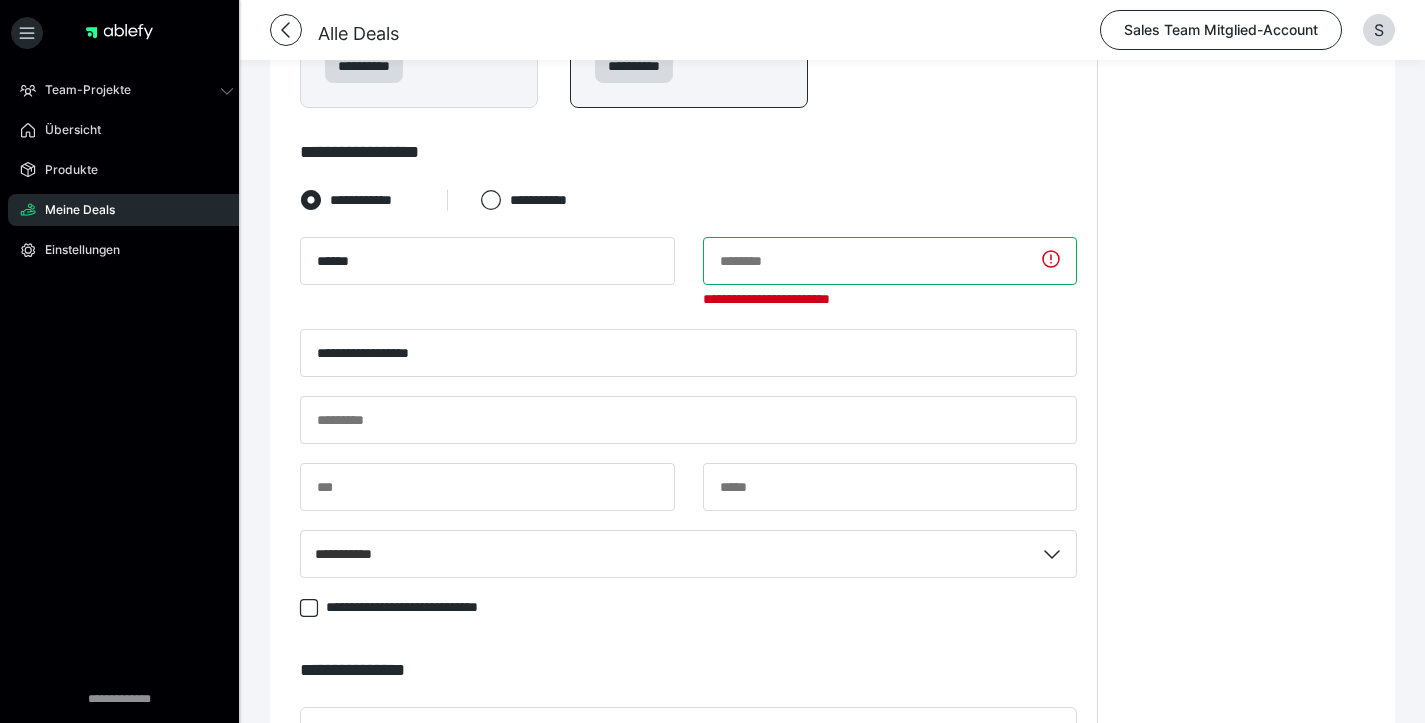 click at bounding box center [890, 261] 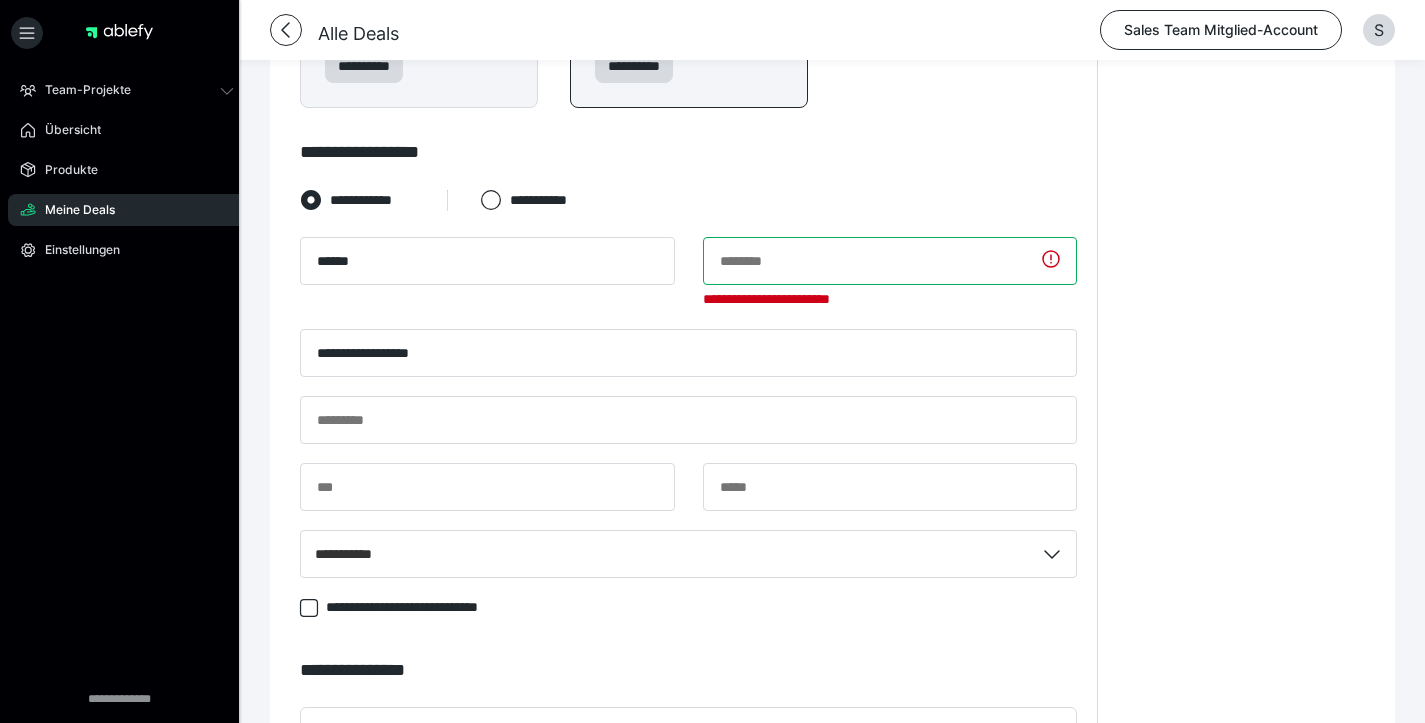 click at bounding box center (890, 261) 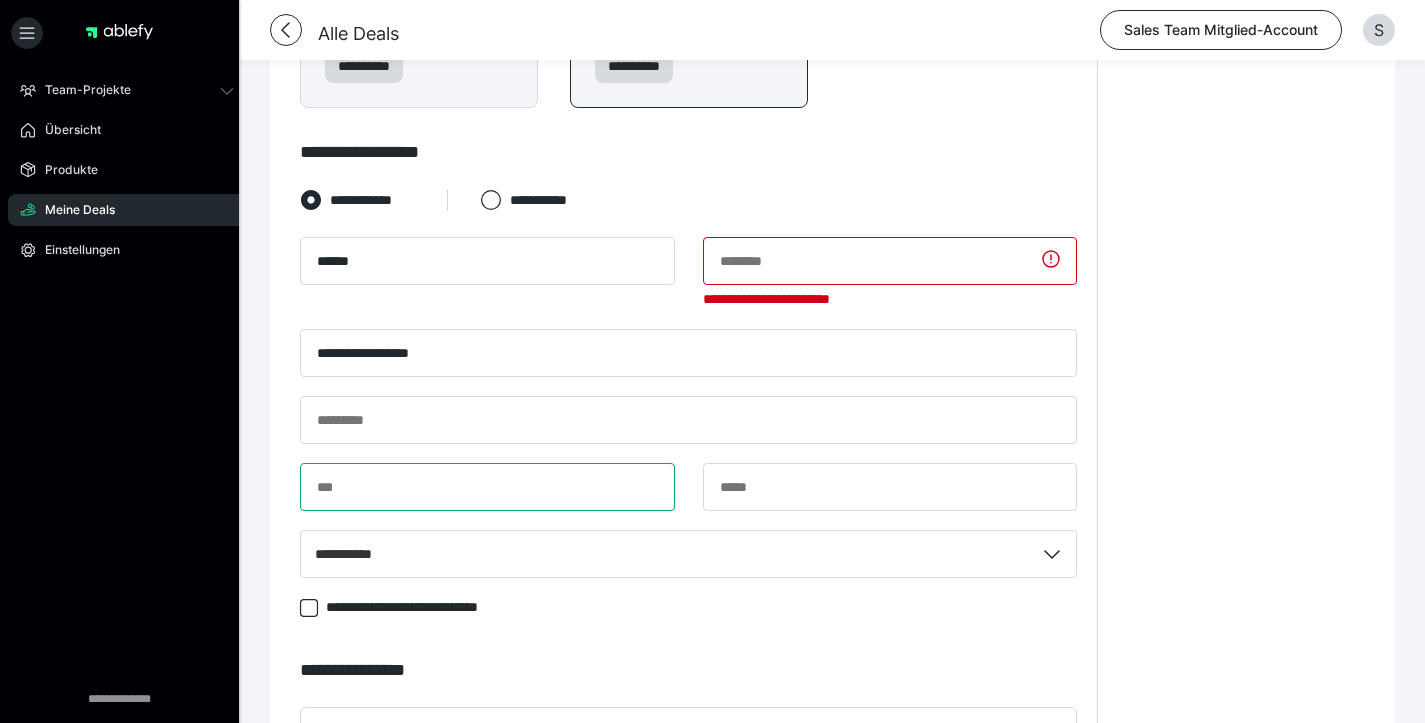 click at bounding box center (487, 487) 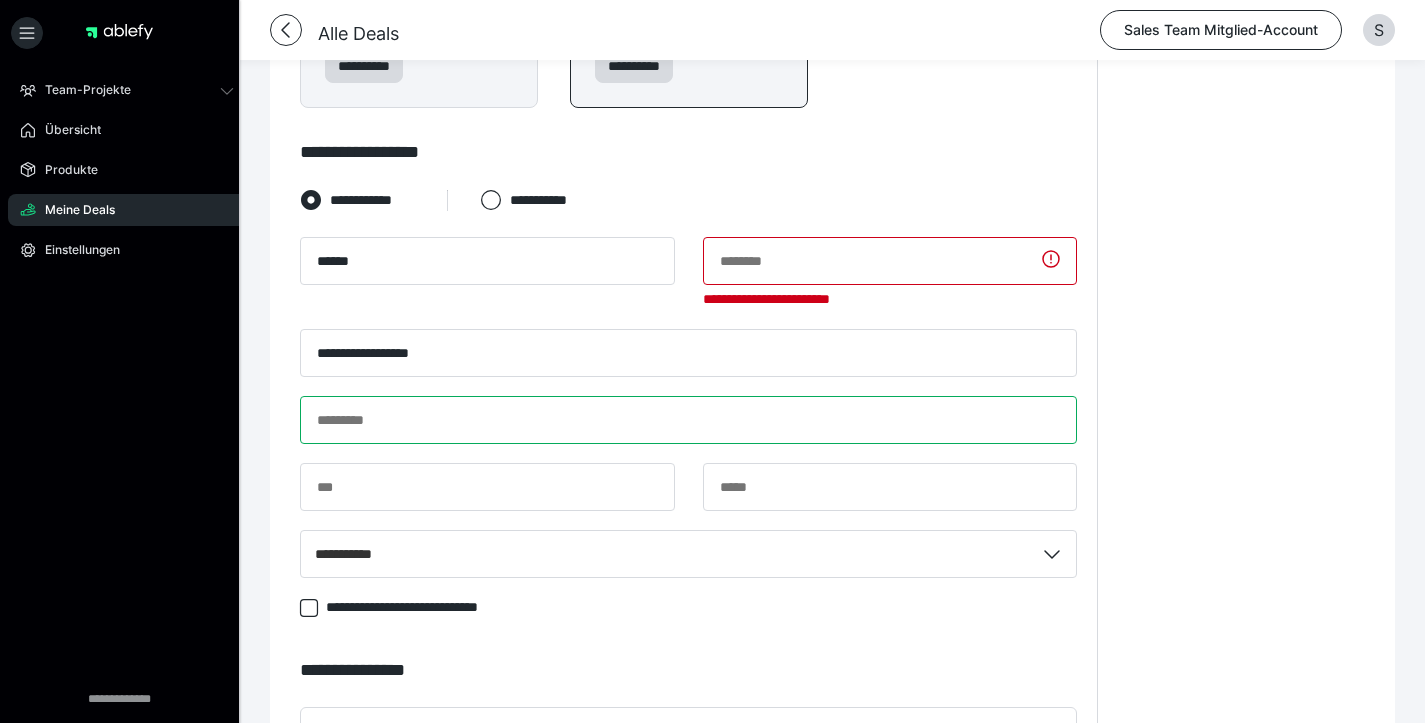 click at bounding box center (688, 420) 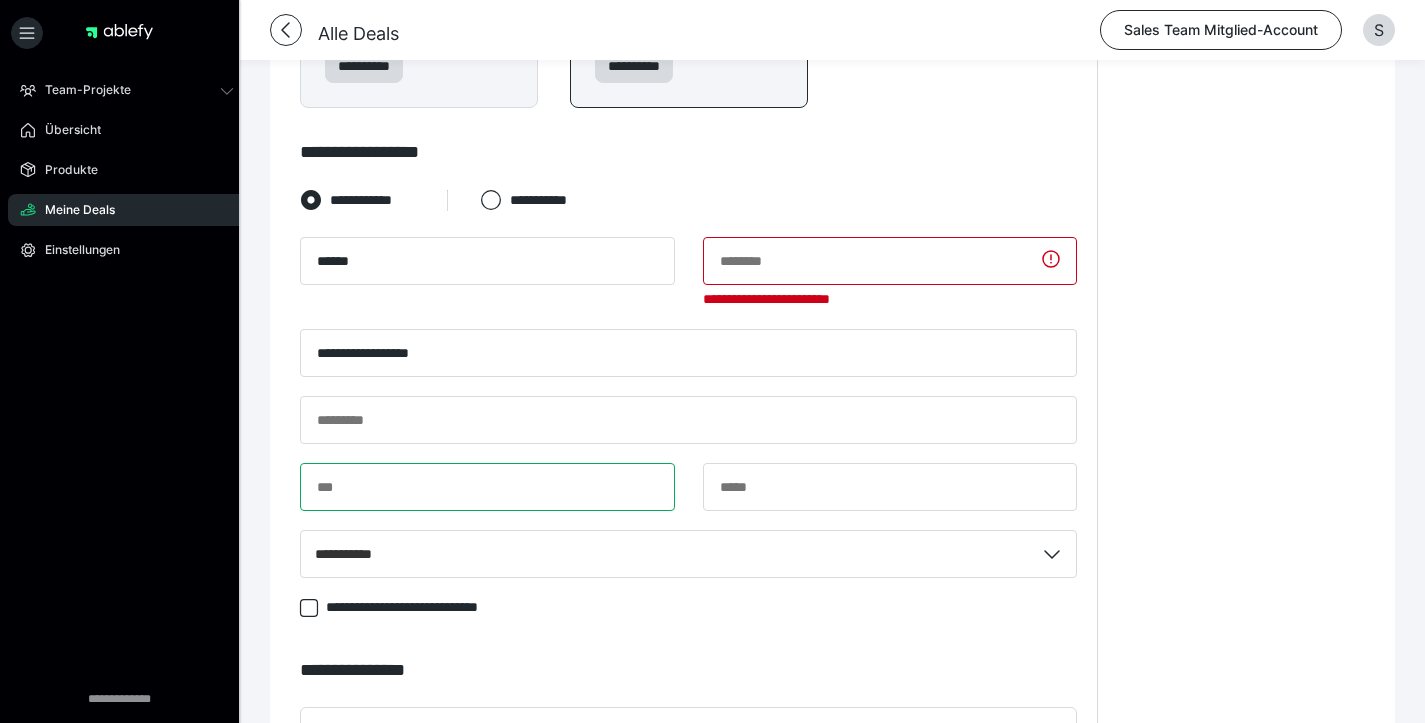 drag, startPoint x: 517, startPoint y: 503, endPoint x: 561, endPoint y: 509, distance: 44.407207 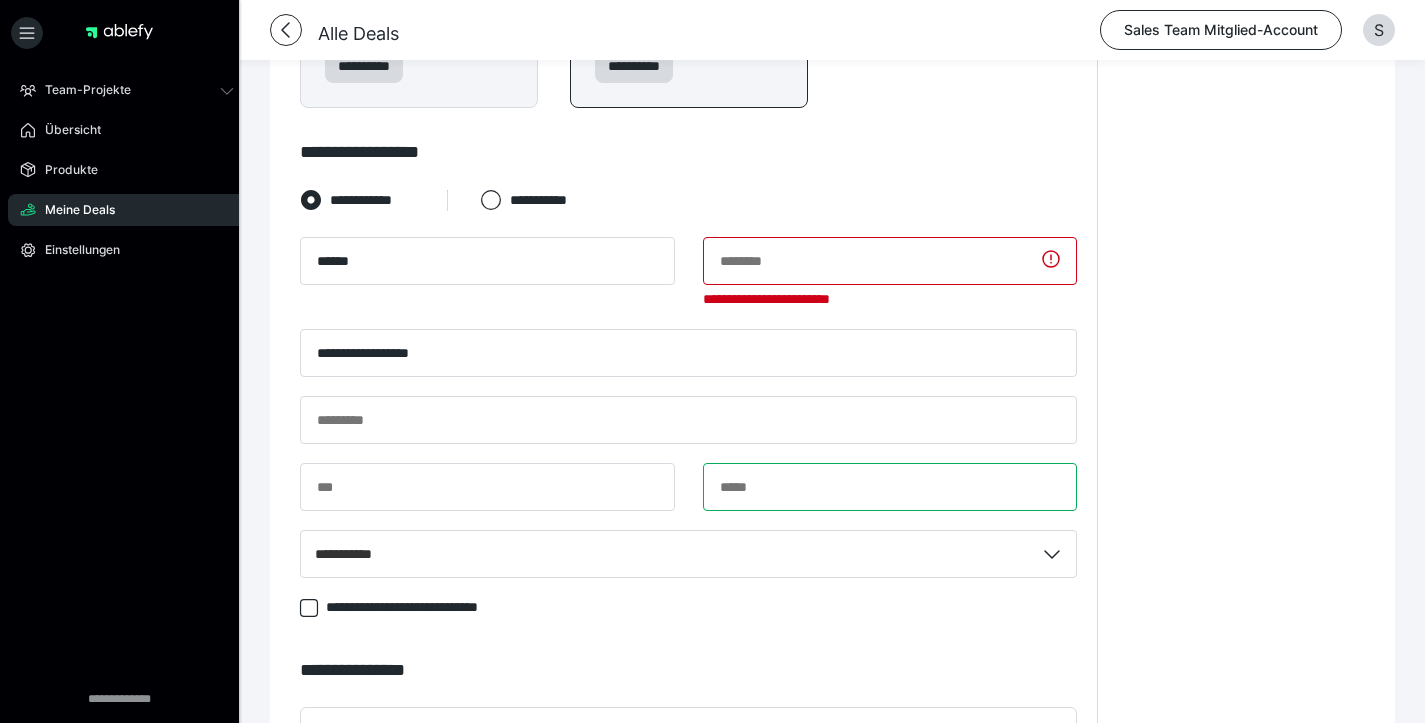 click at bounding box center [890, 487] 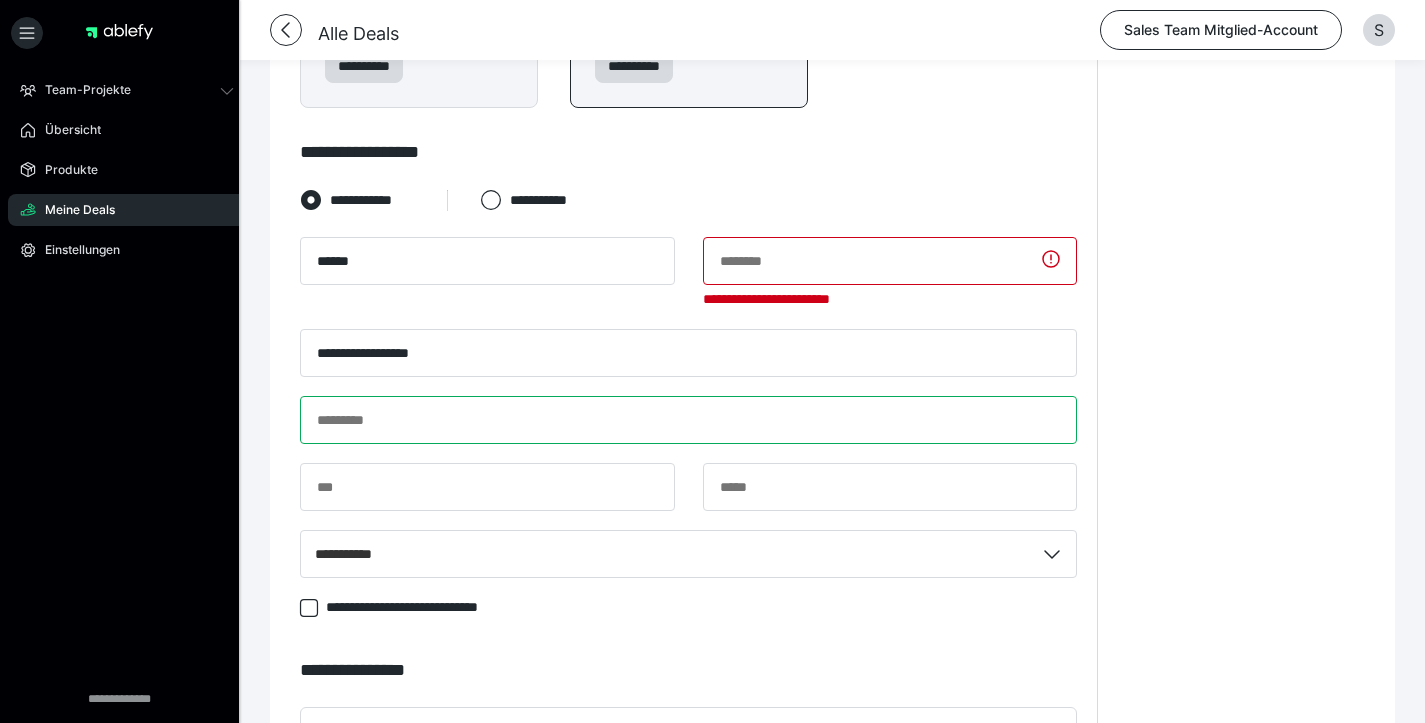 click at bounding box center [688, 420] 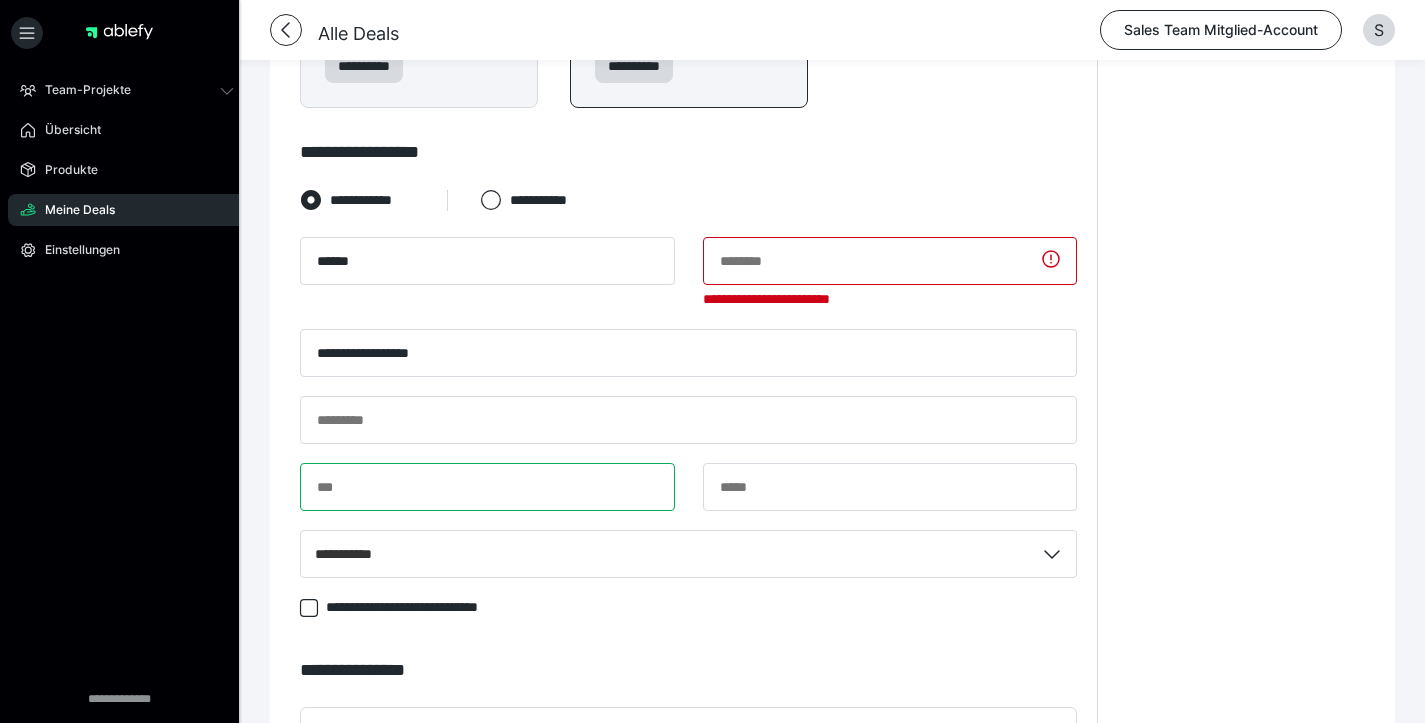 click at bounding box center (487, 487) 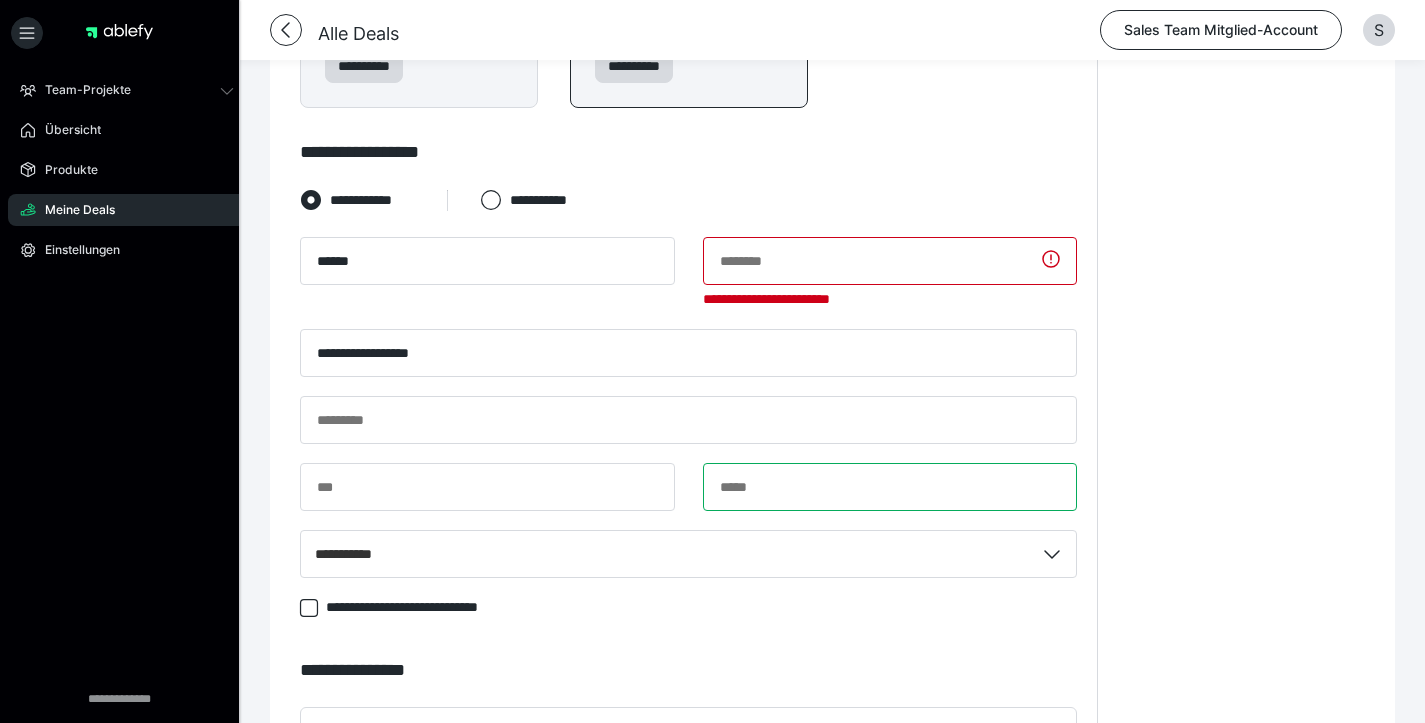click at bounding box center (890, 487) 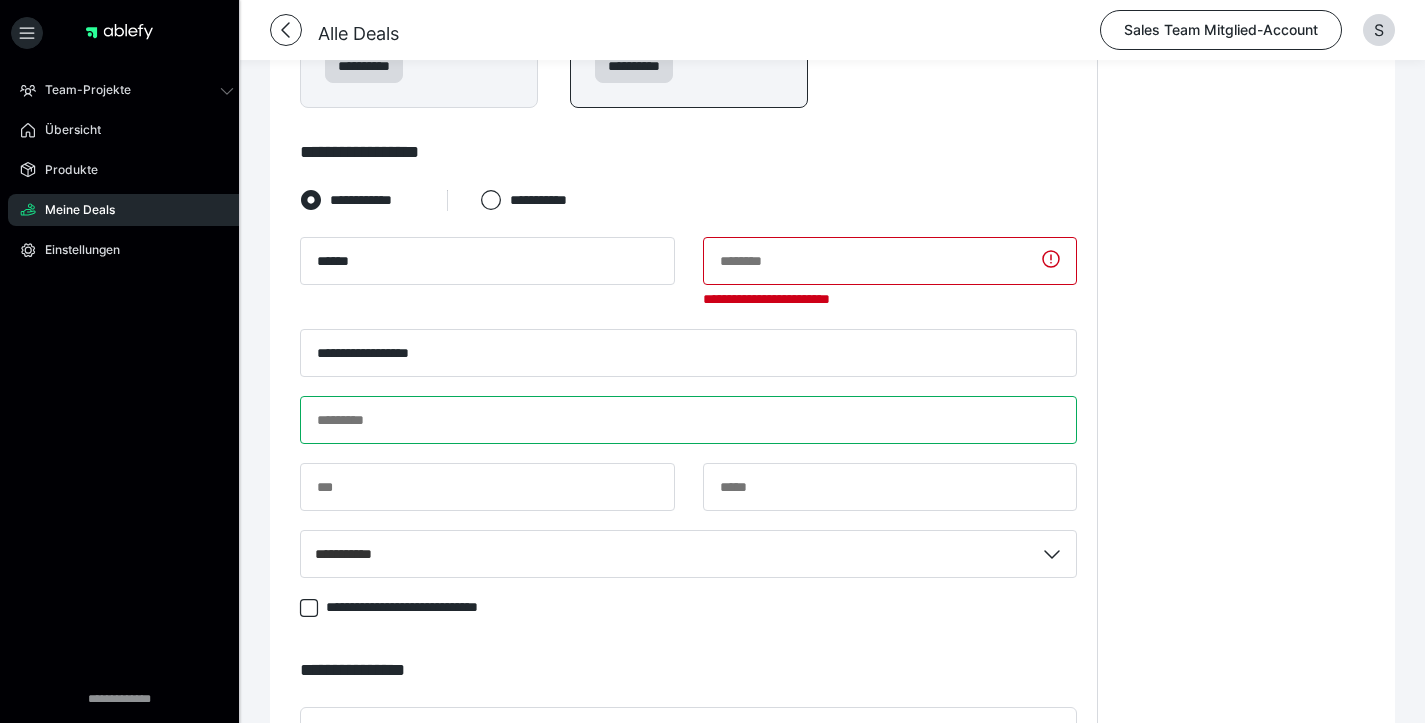 click at bounding box center [688, 420] 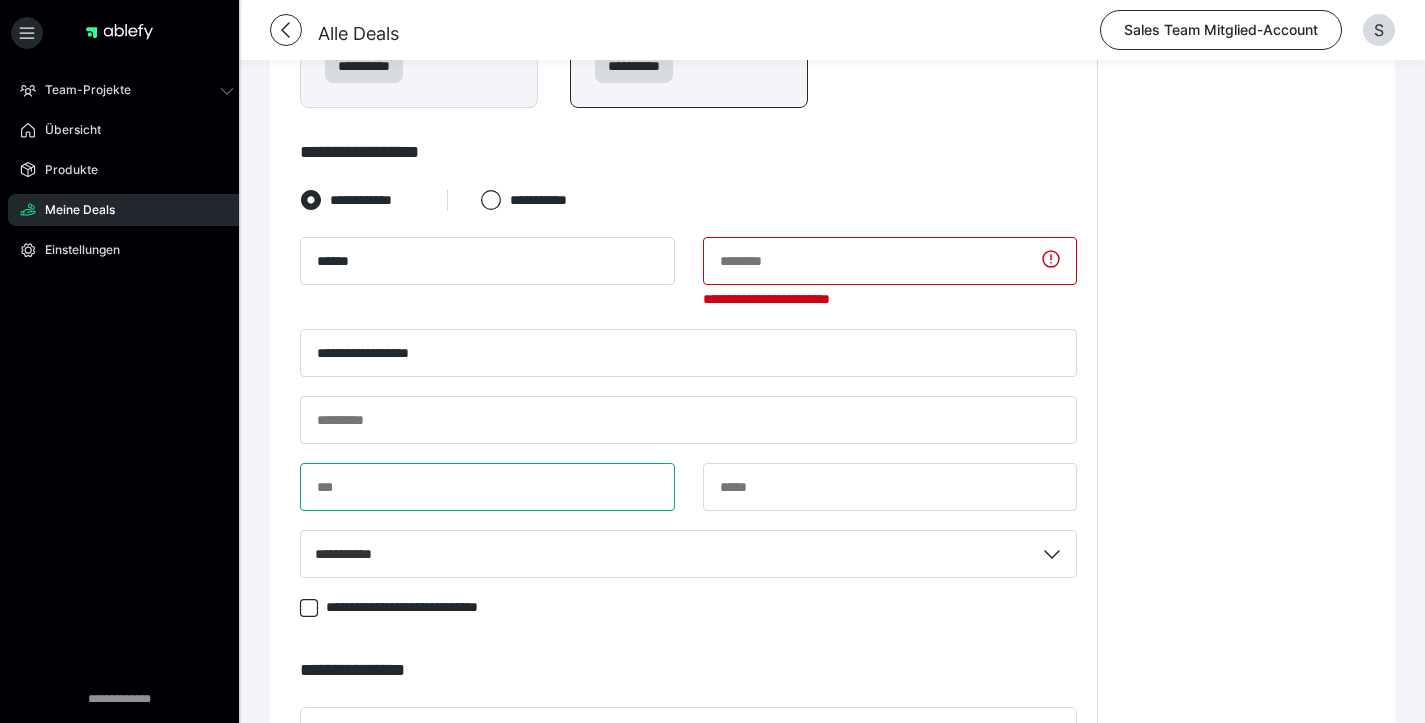 click at bounding box center (487, 487) 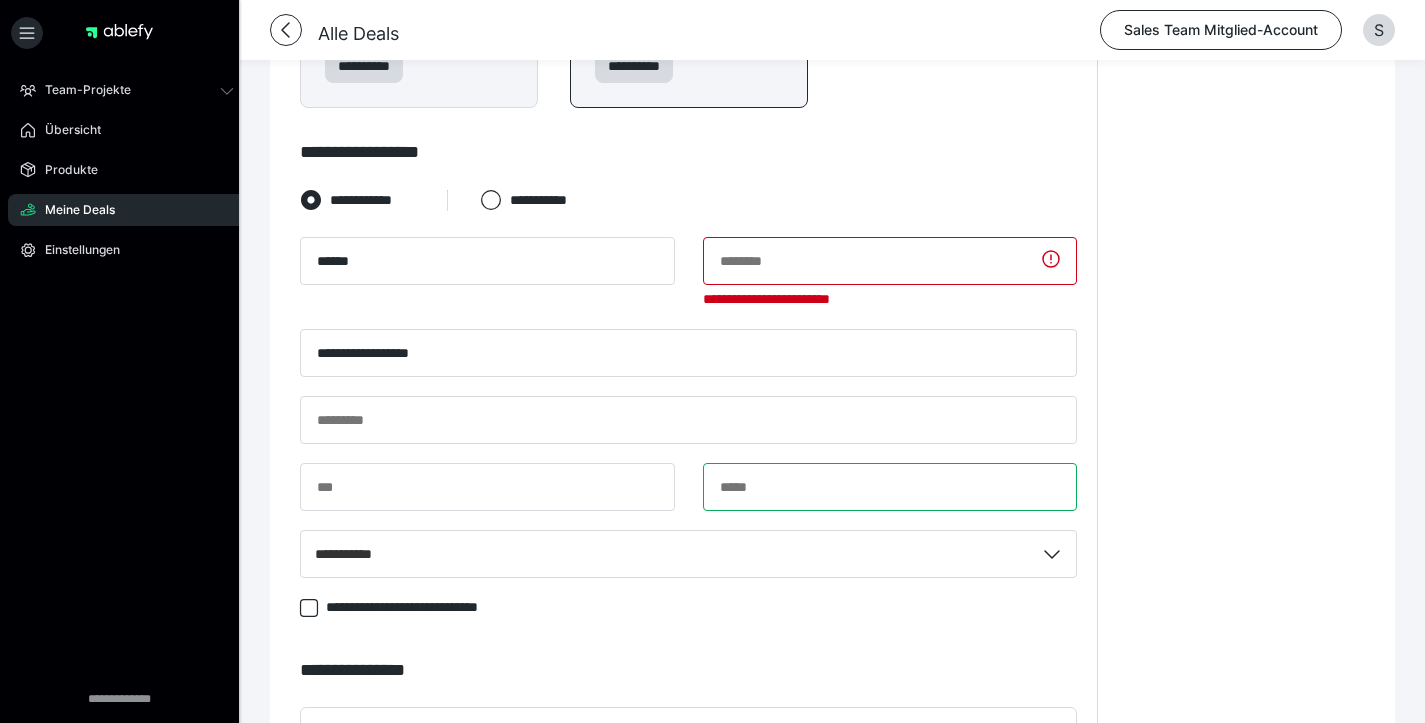click at bounding box center (890, 487) 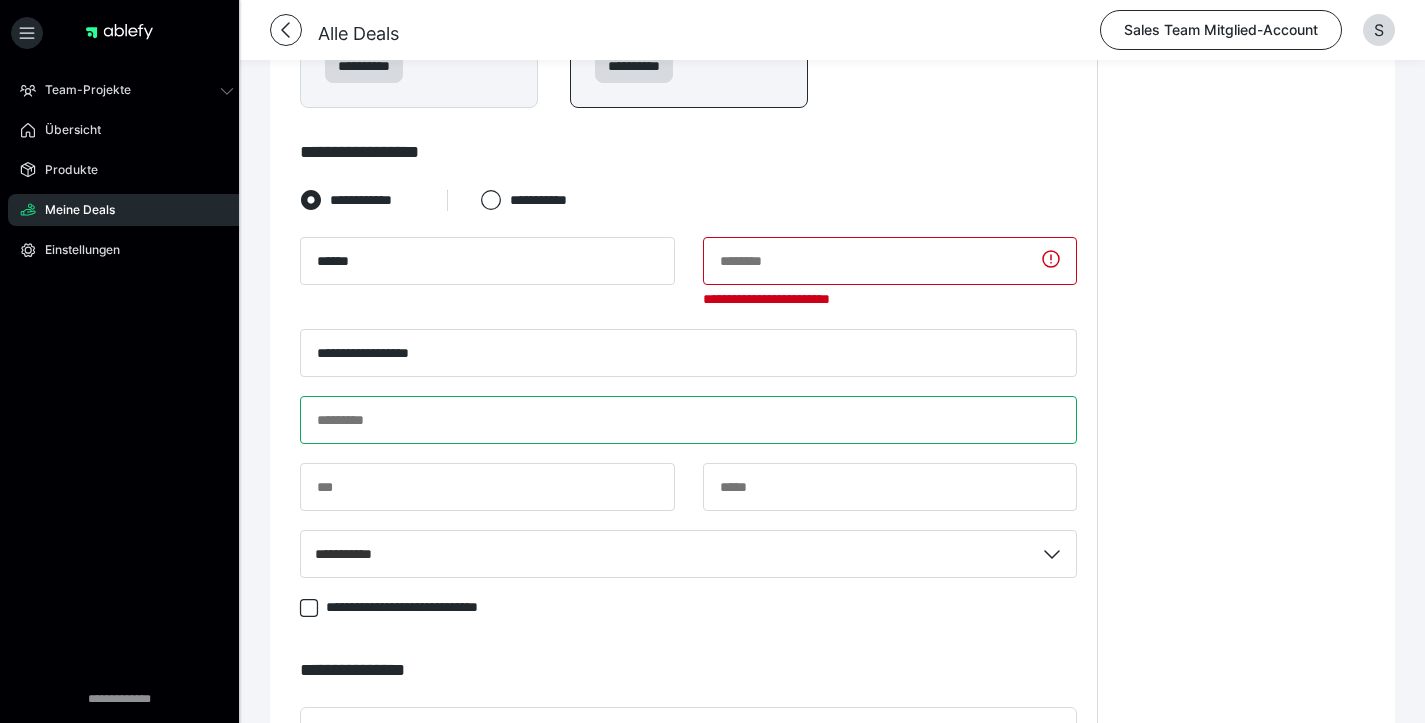 click at bounding box center (688, 420) 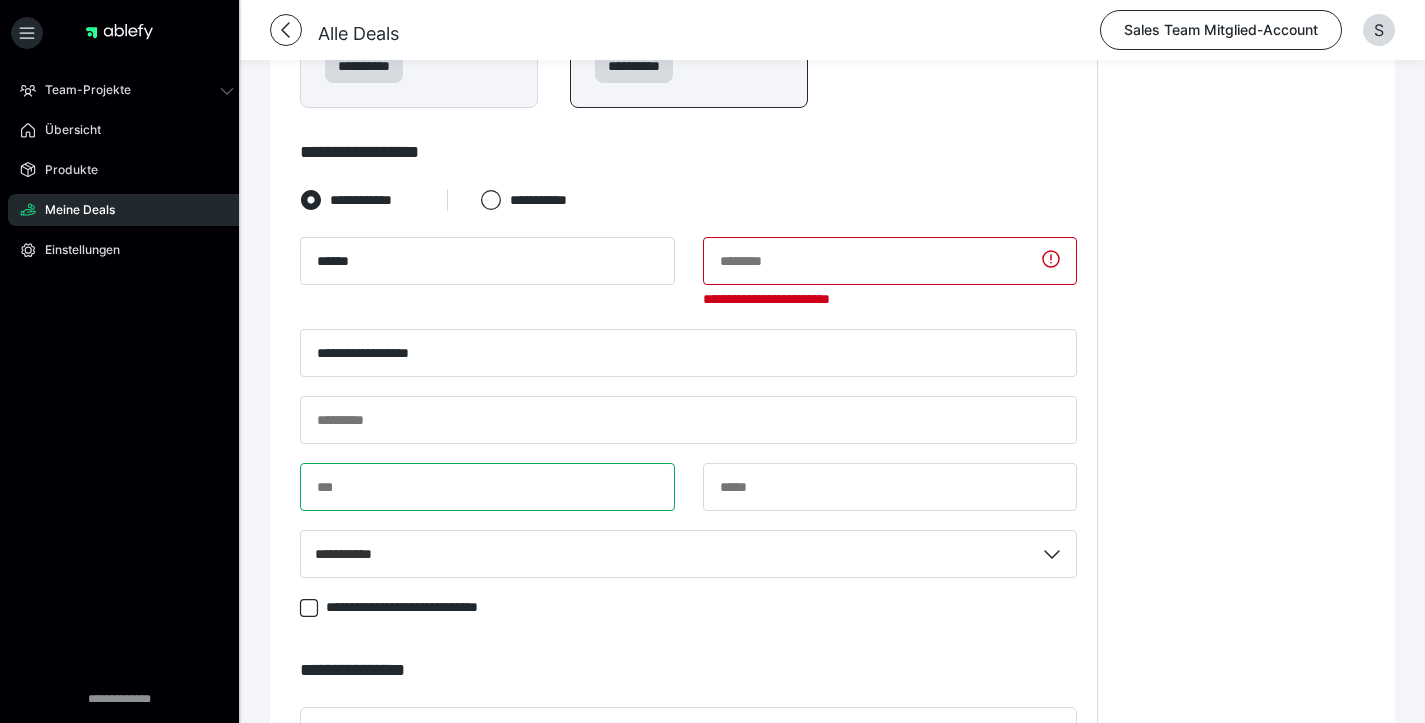 click at bounding box center (487, 487) 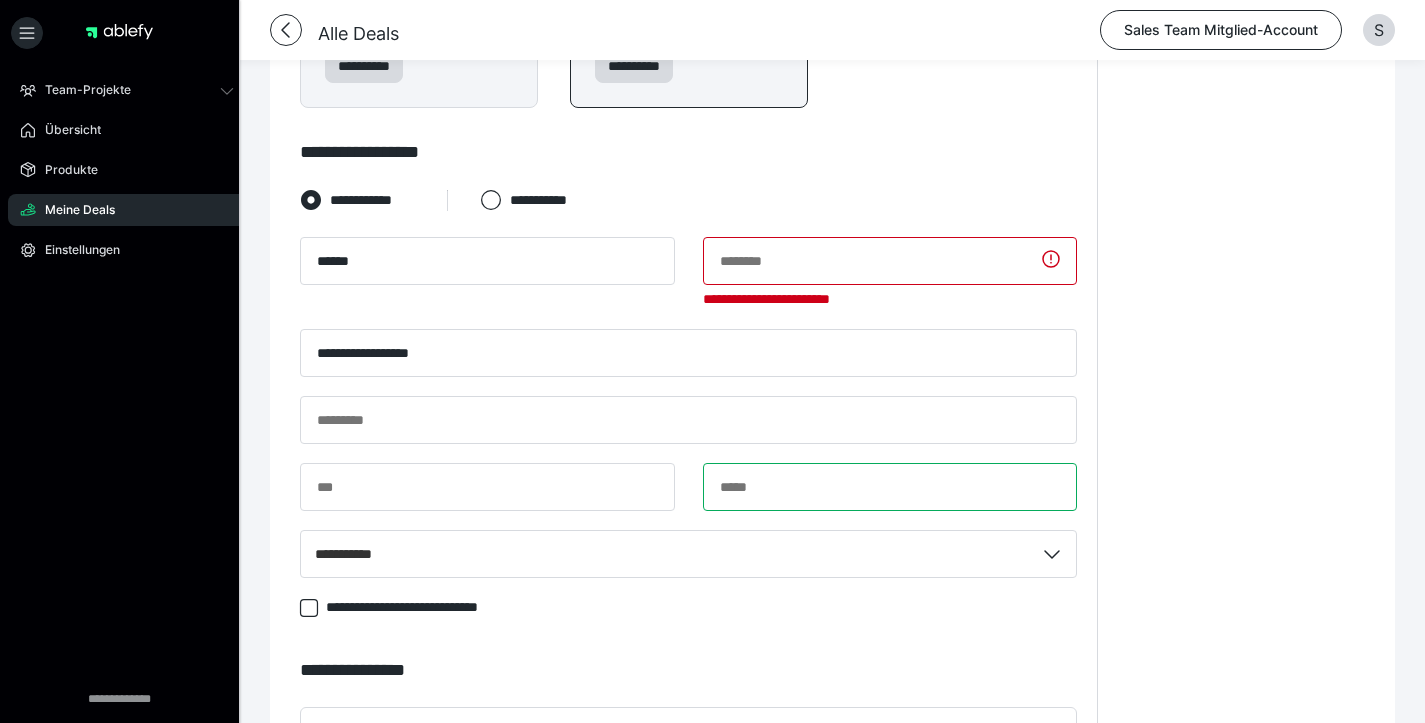click at bounding box center (890, 487) 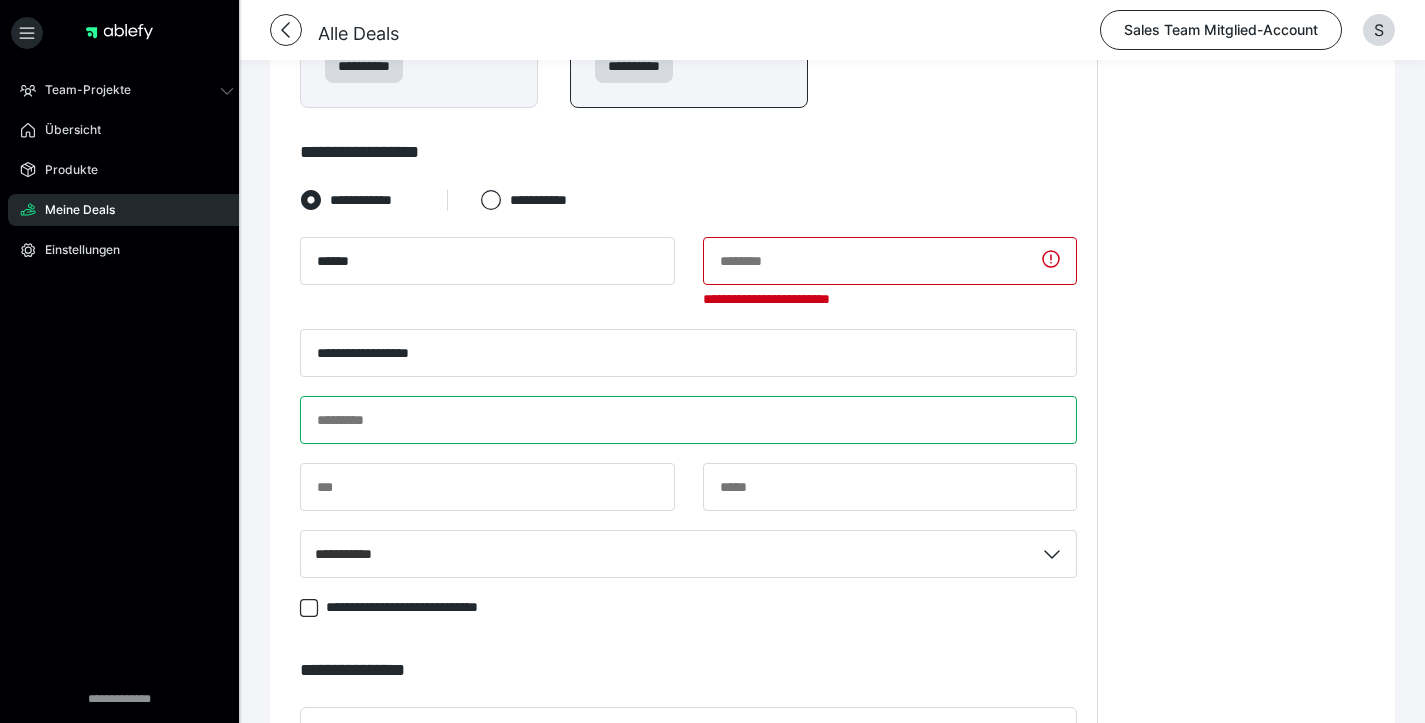 click at bounding box center [688, 420] 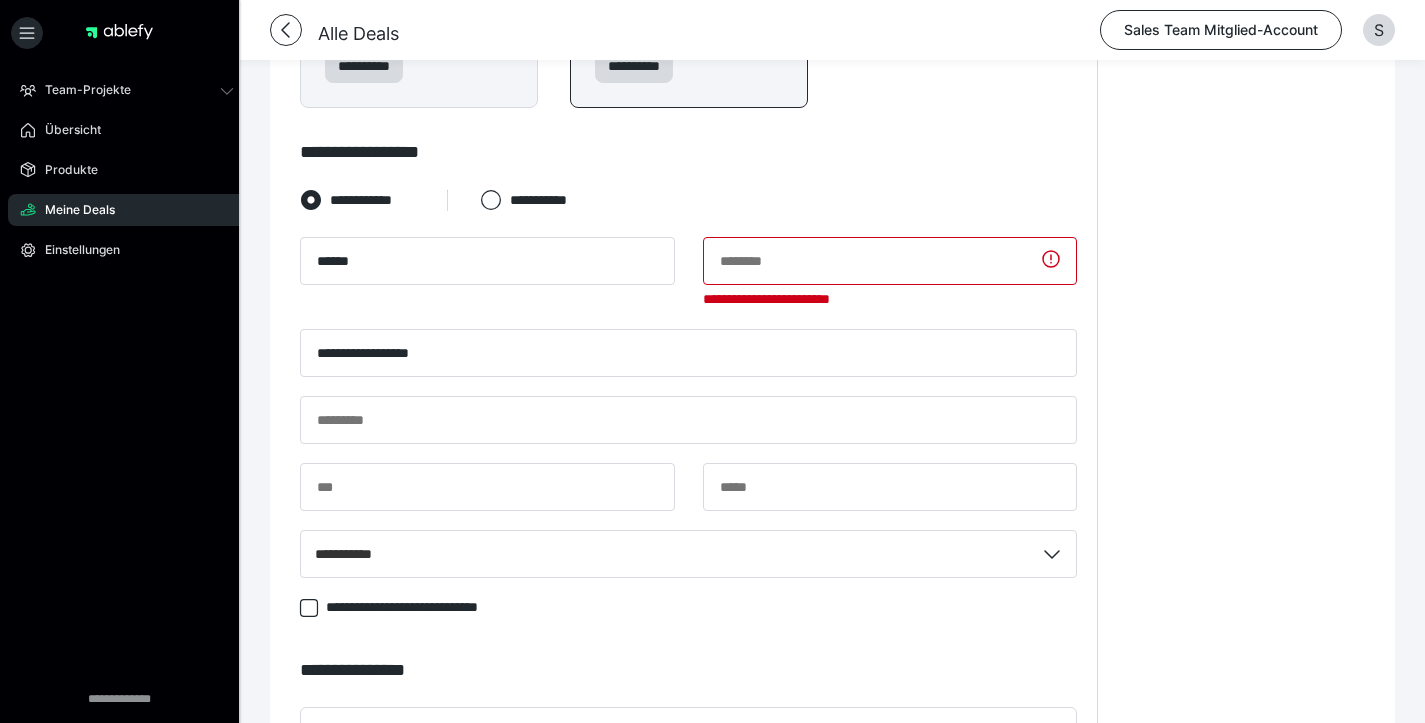 click at bounding box center (688, 496) 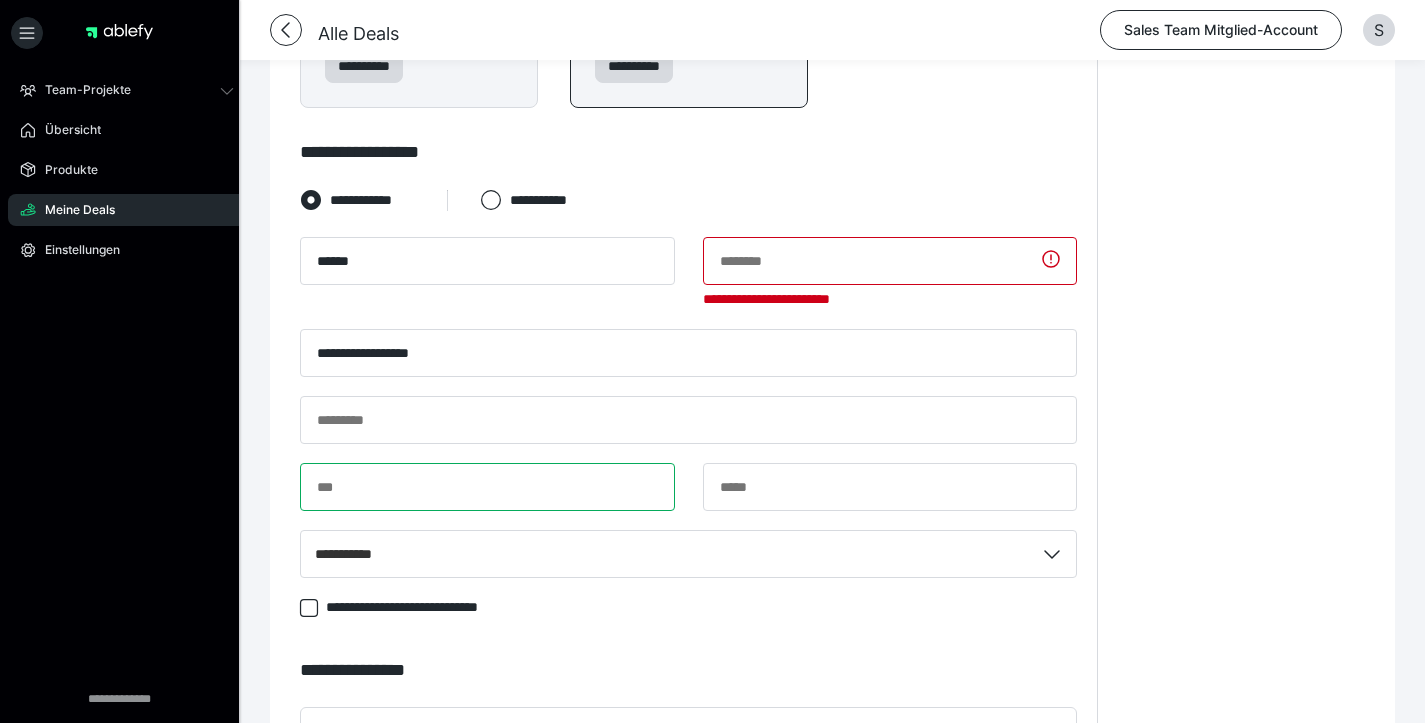 click at bounding box center (487, 487) 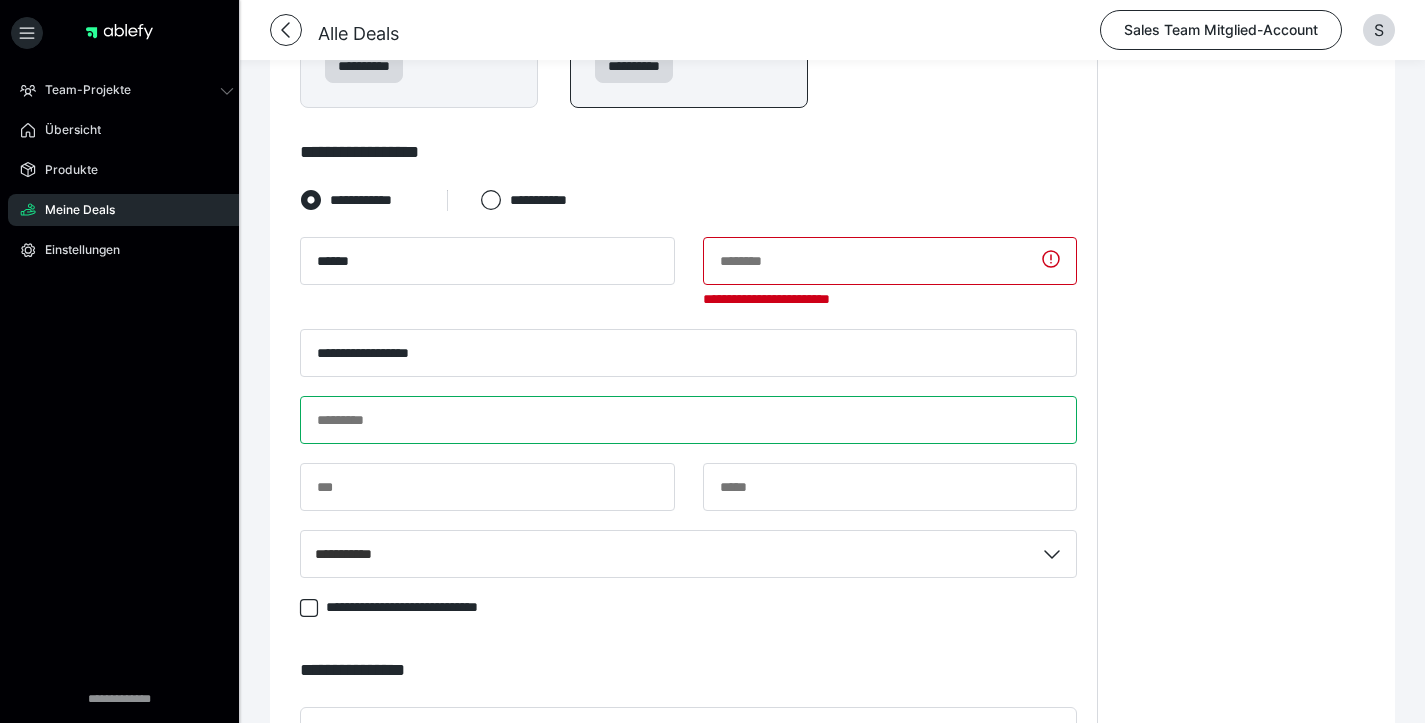 click at bounding box center (688, 420) 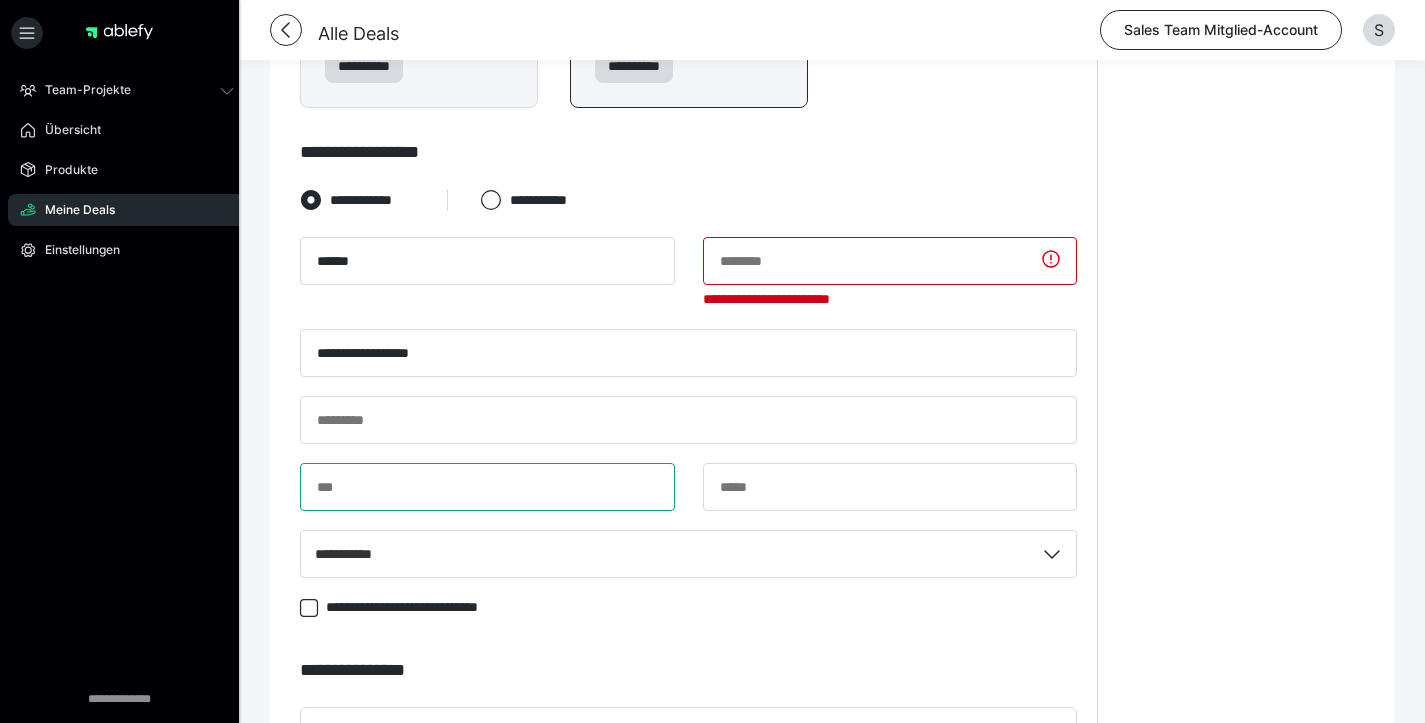 click at bounding box center [487, 487] 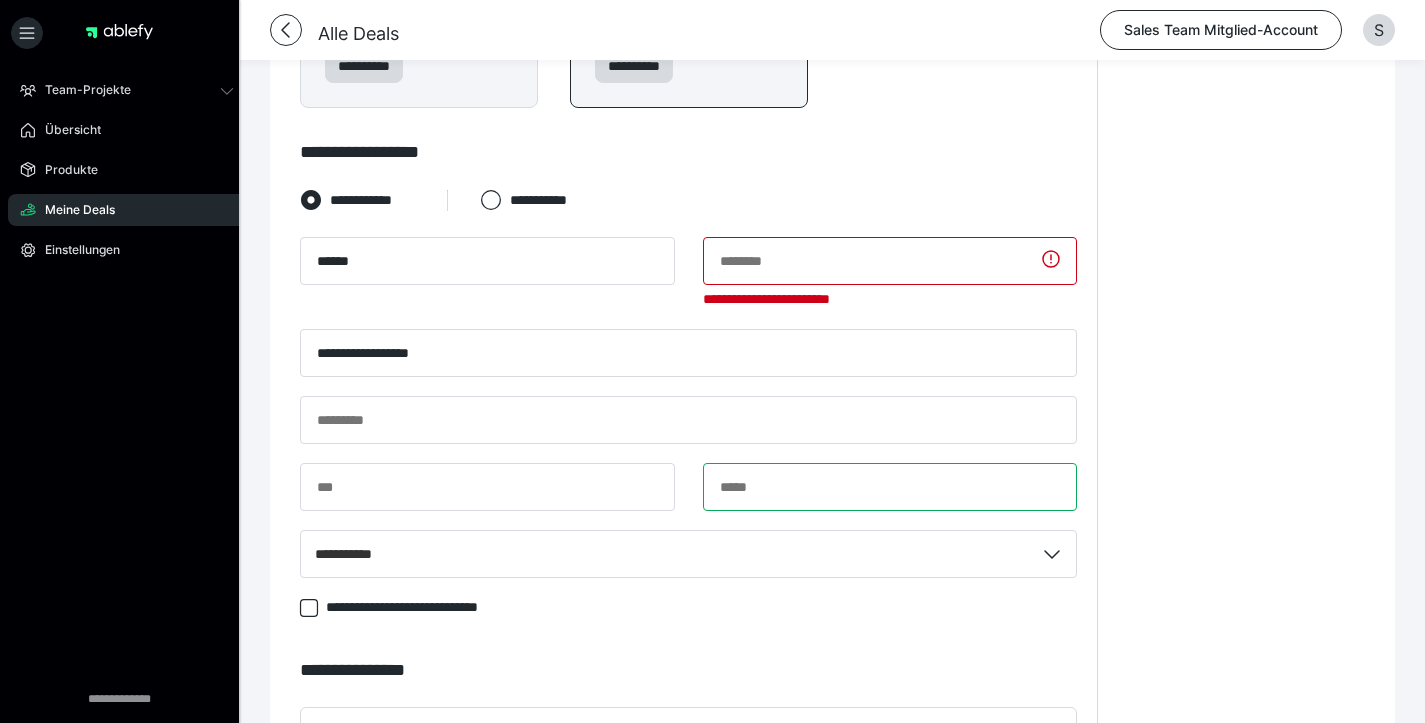 click at bounding box center (890, 487) 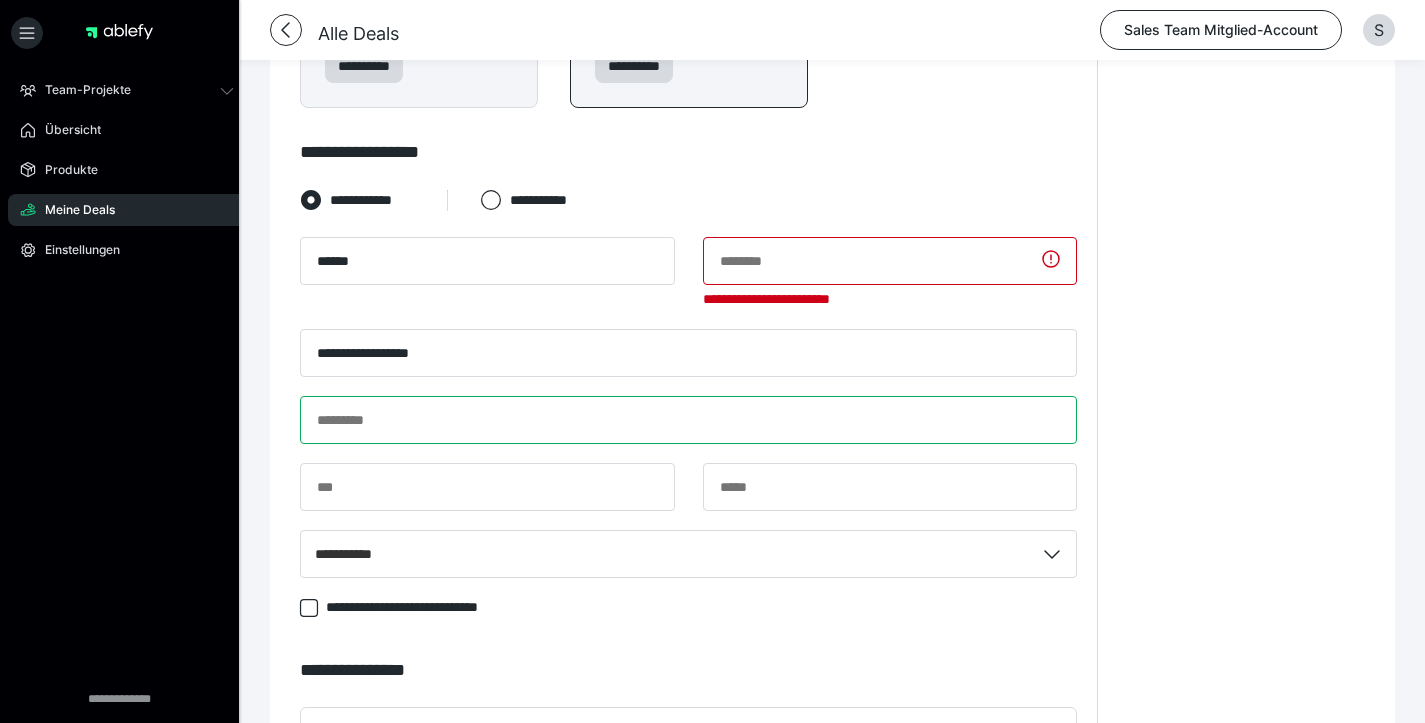 click at bounding box center [688, 420] 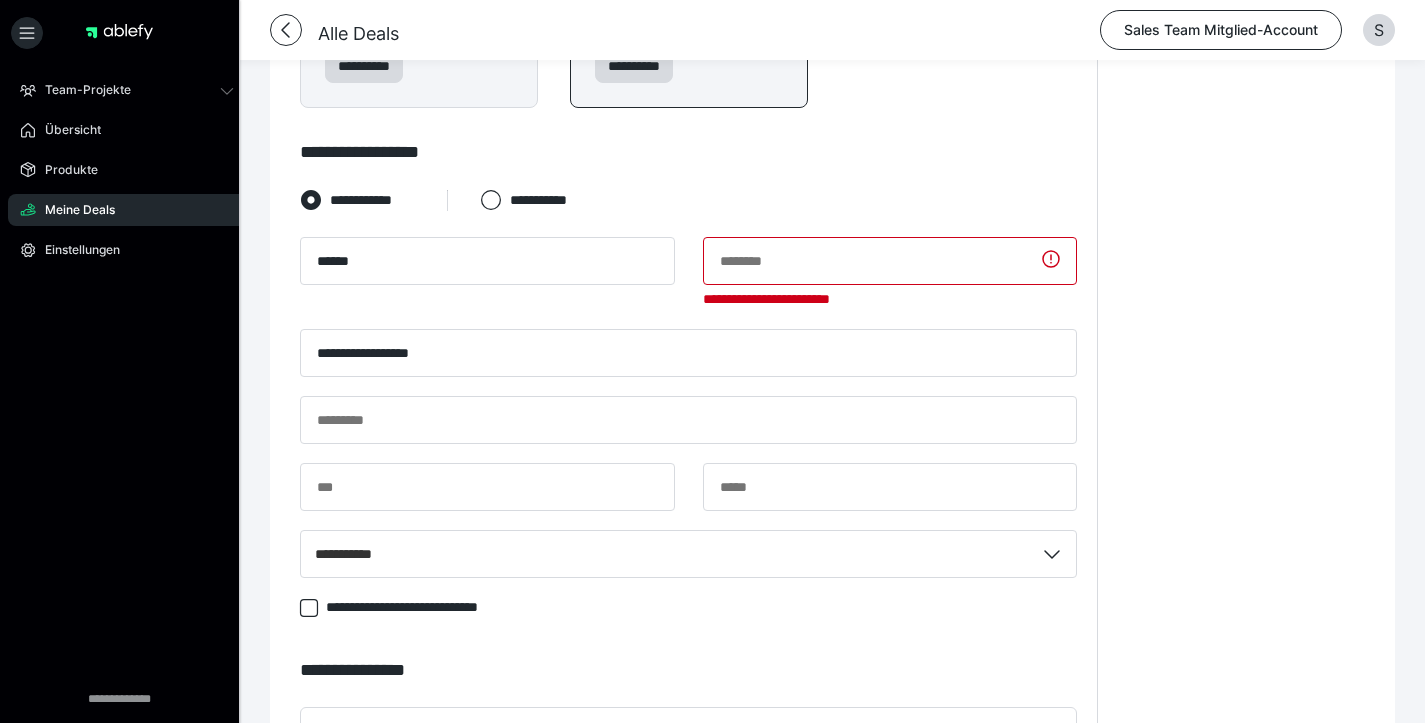 click on "**********" at bounding box center [688, 417] 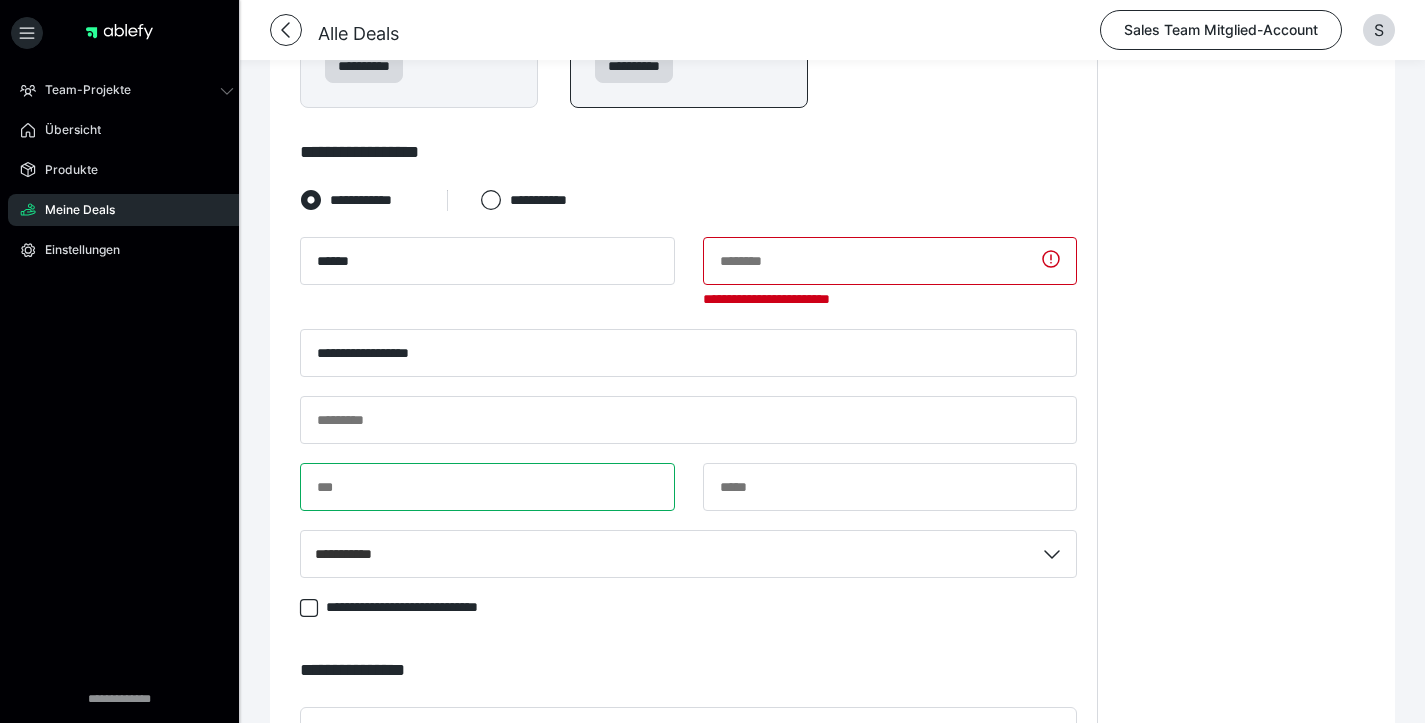 click at bounding box center (487, 487) 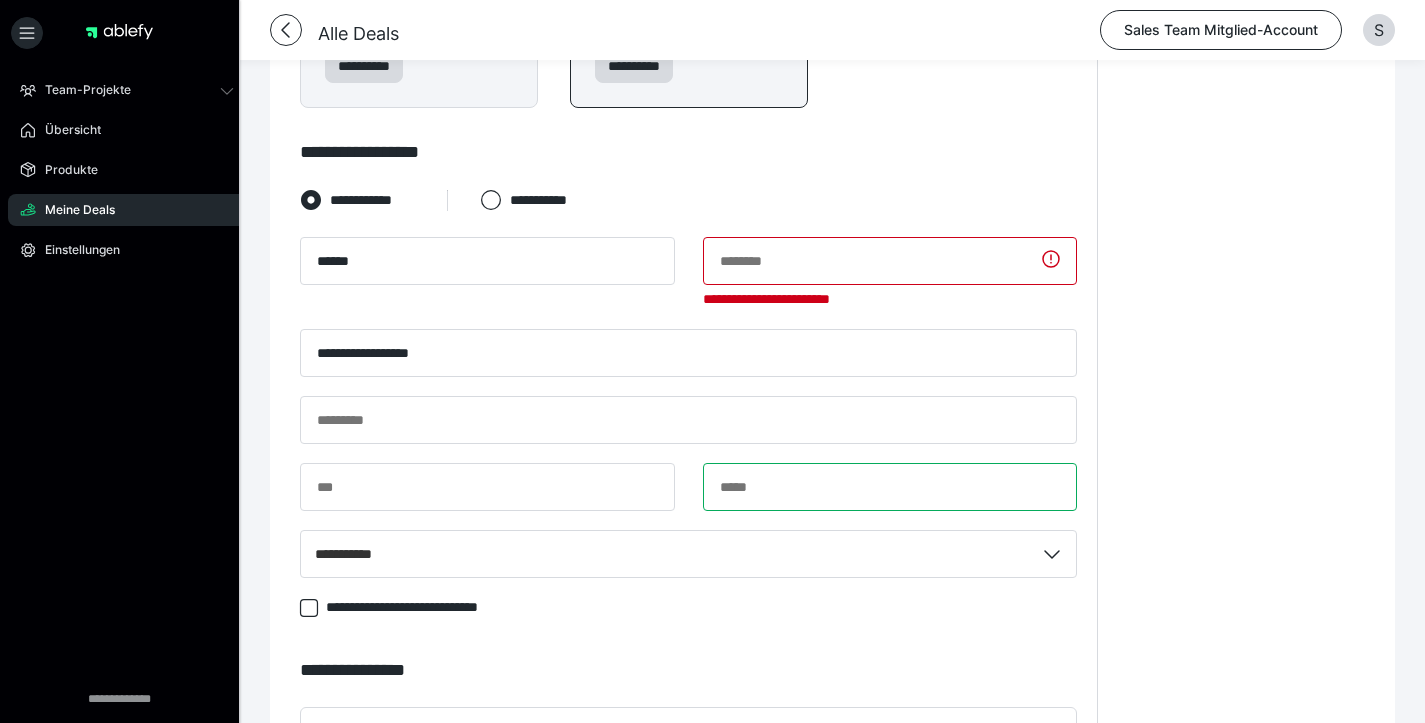 click at bounding box center (890, 487) 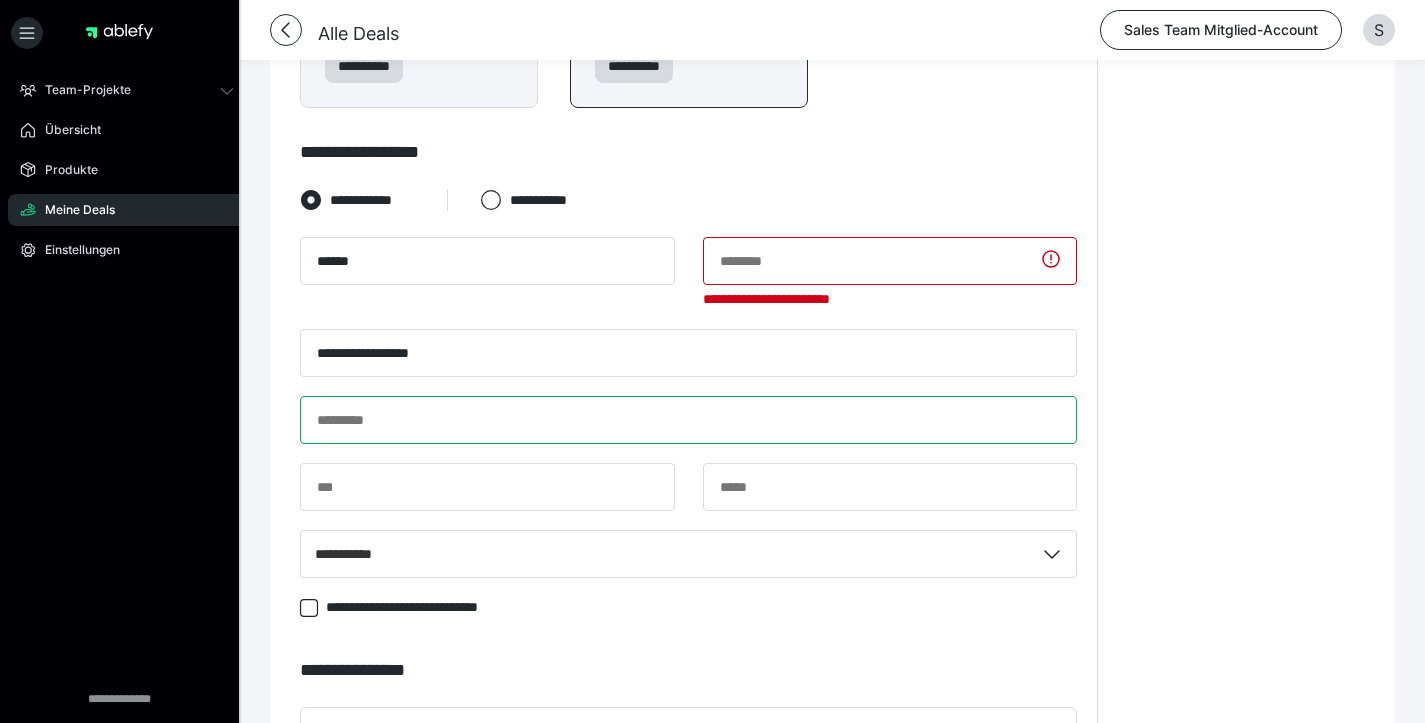 click at bounding box center [688, 420] 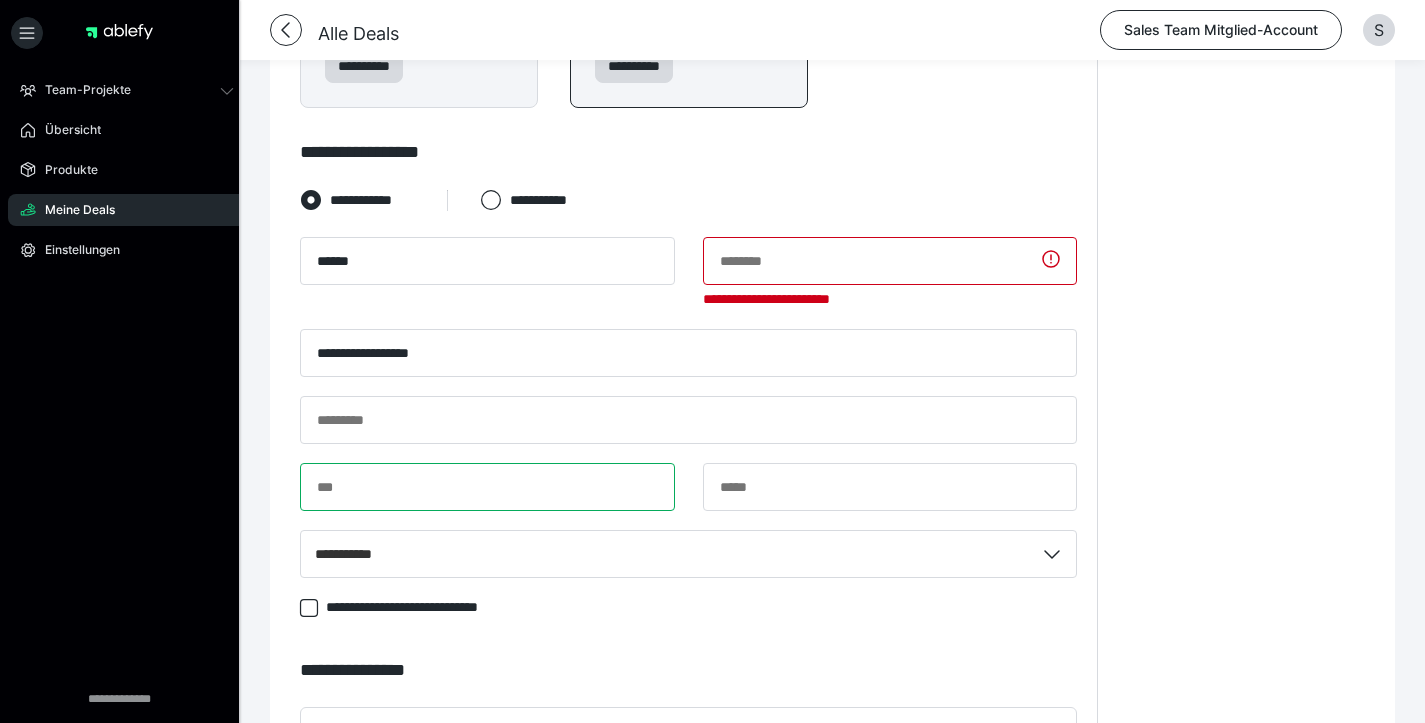 click at bounding box center (487, 487) 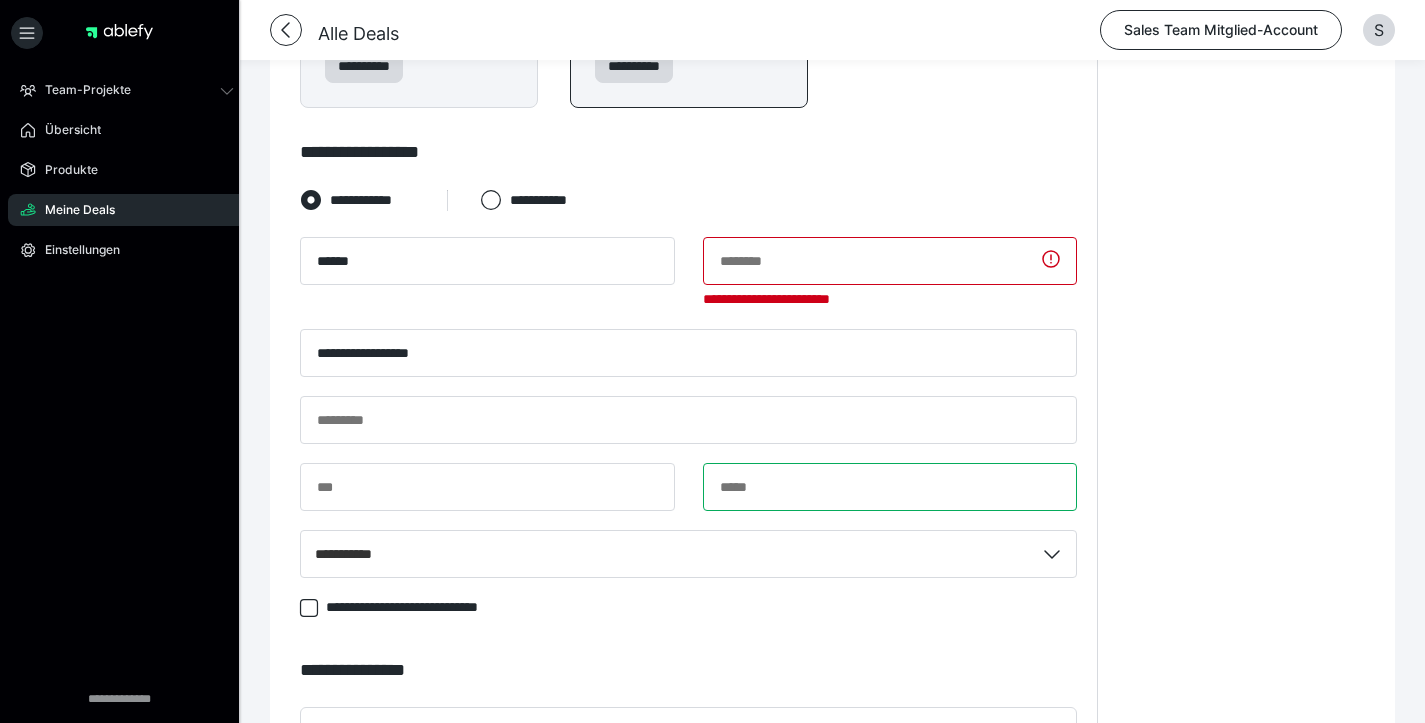 click at bounding box center (890, 487) 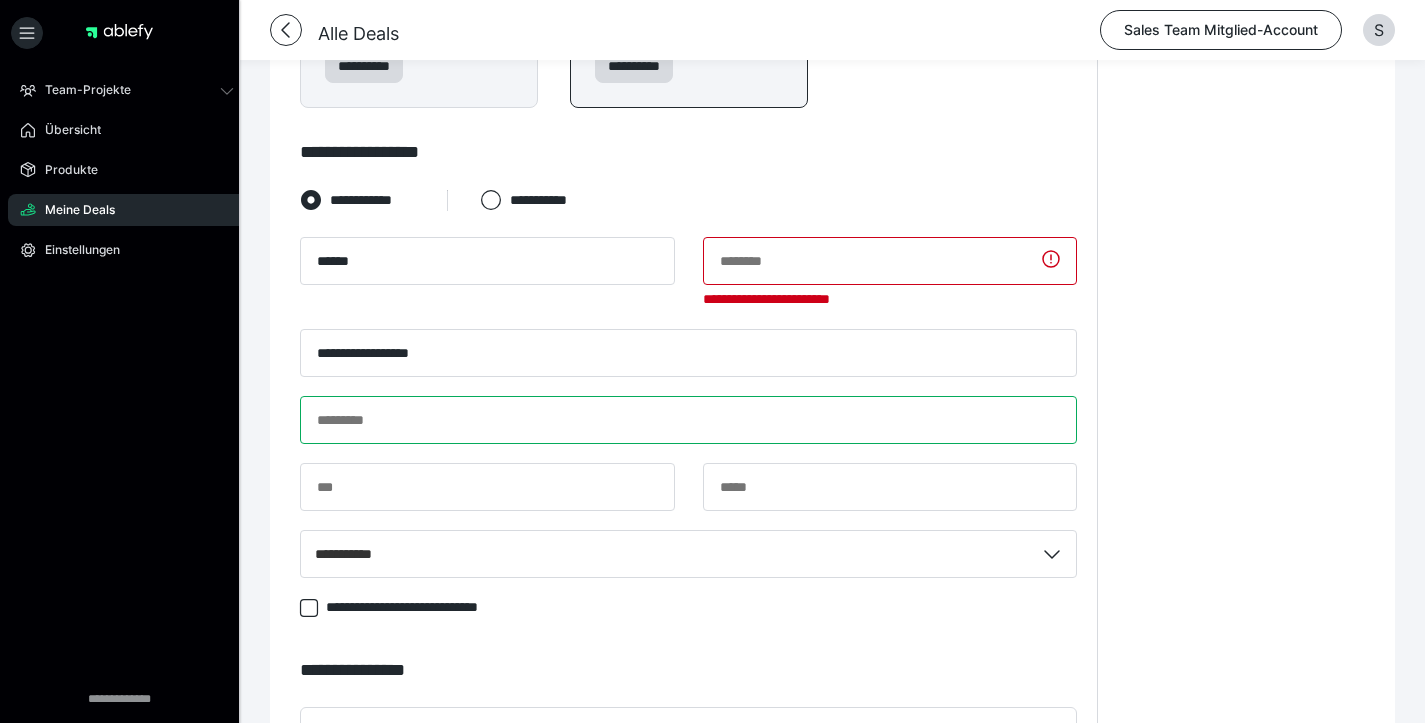 click at bounding box center (688, 420) 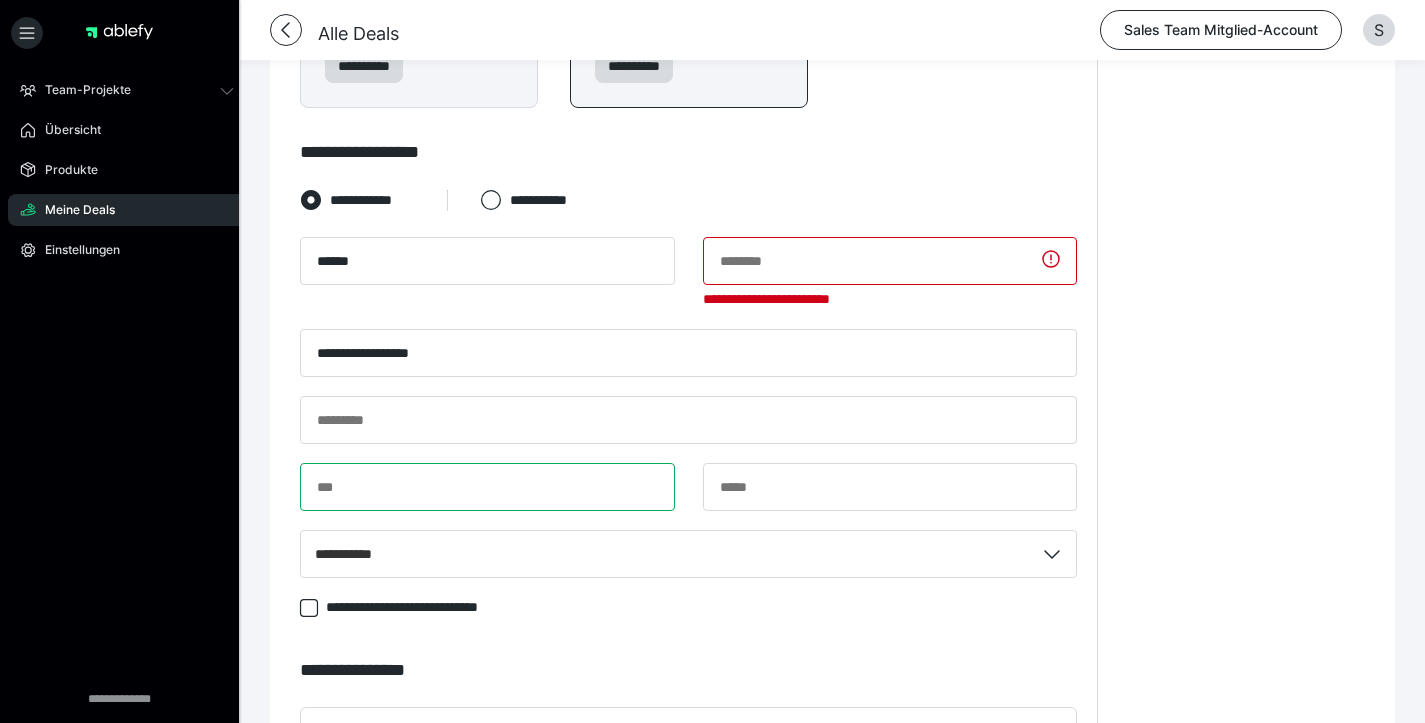 click at bounding box center (487, 487) 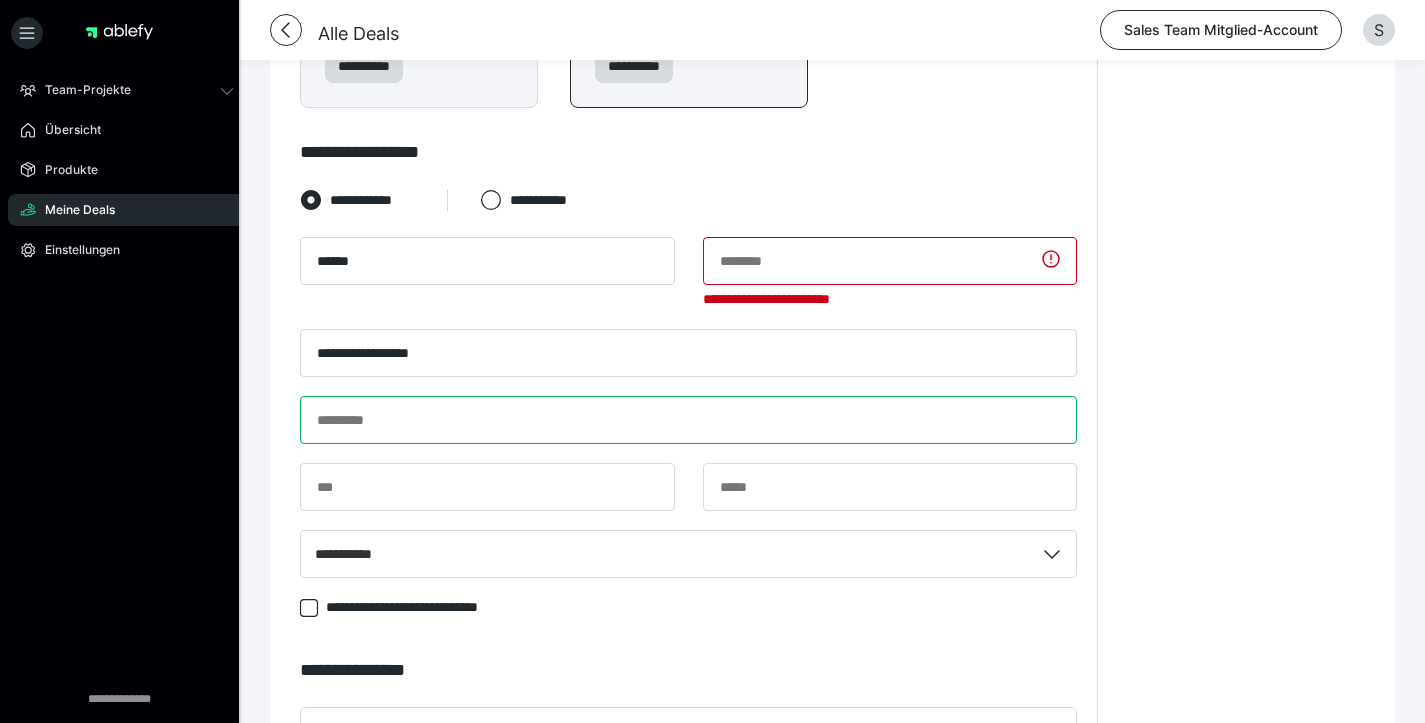 click at bounding box center (688, 420) 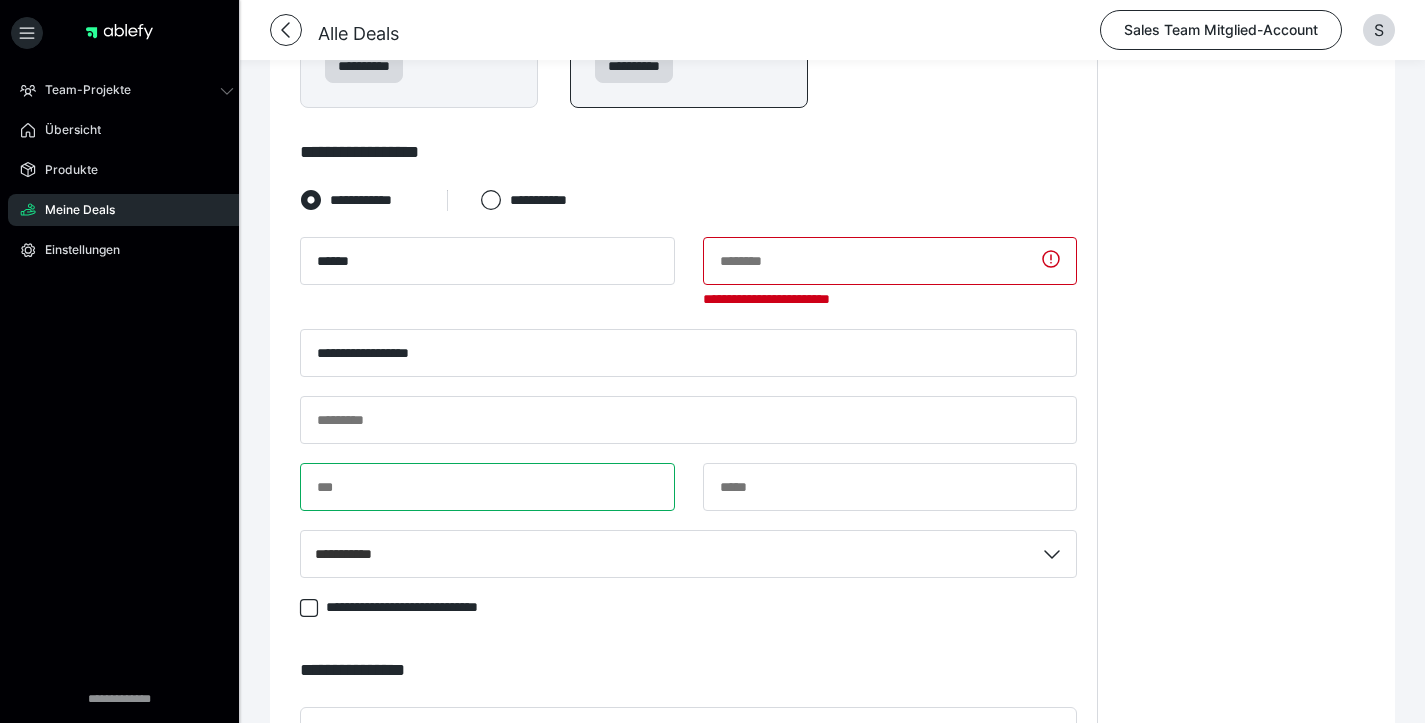 click at bounding box center [487, 487] 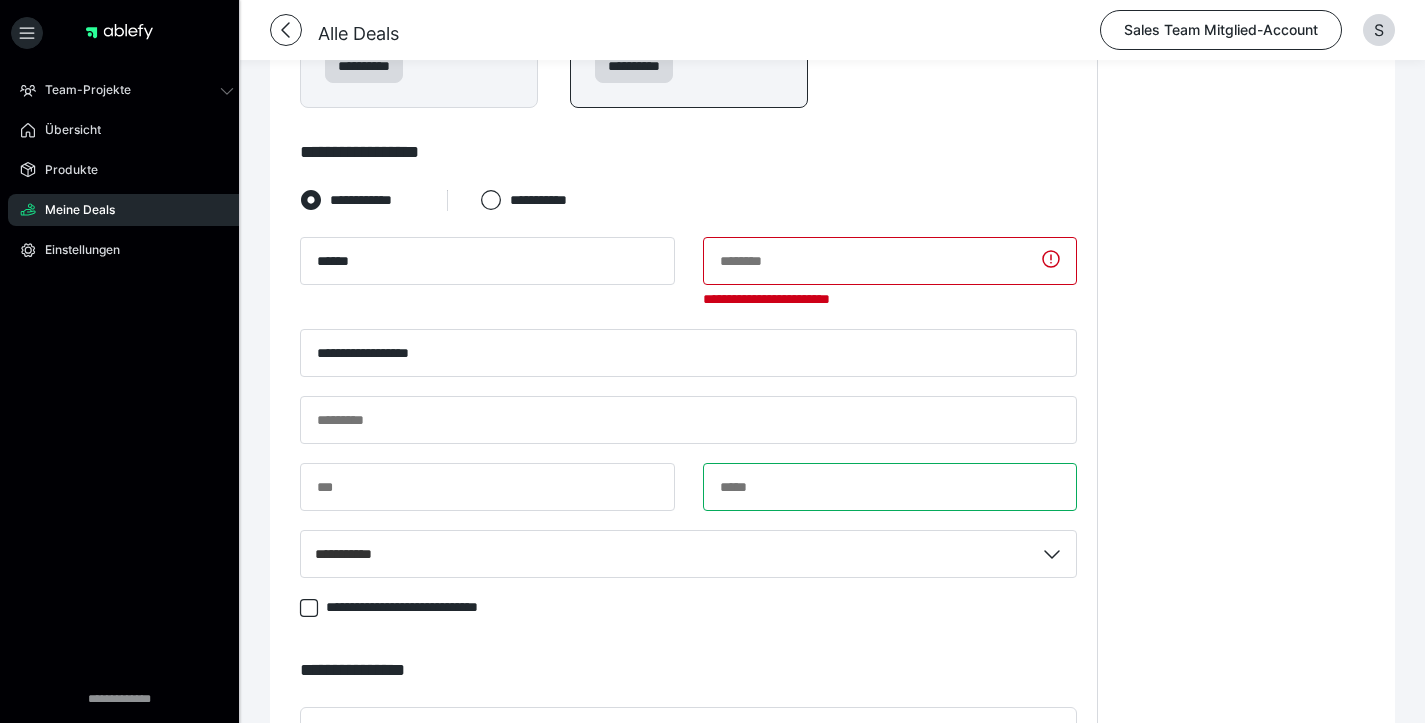click at bounding box center (890, 487) 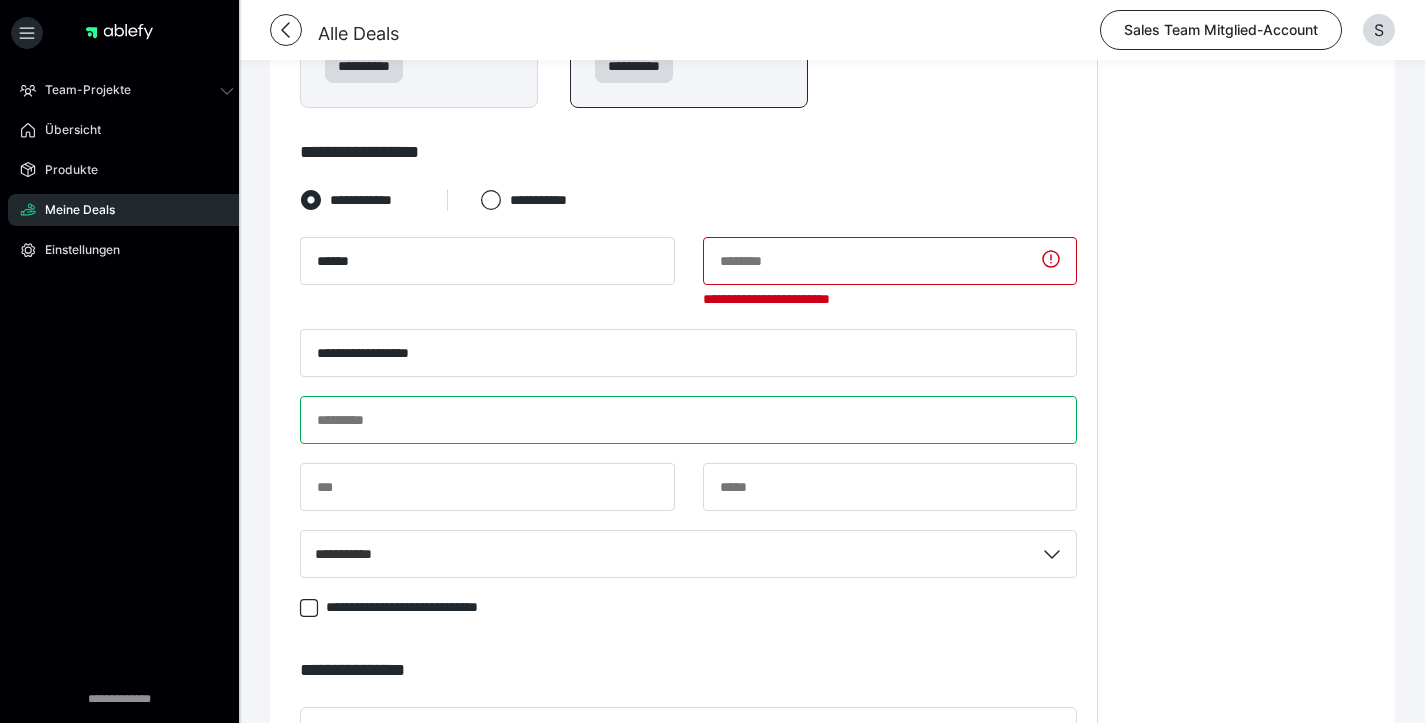 click at bounding box center (688, 420) 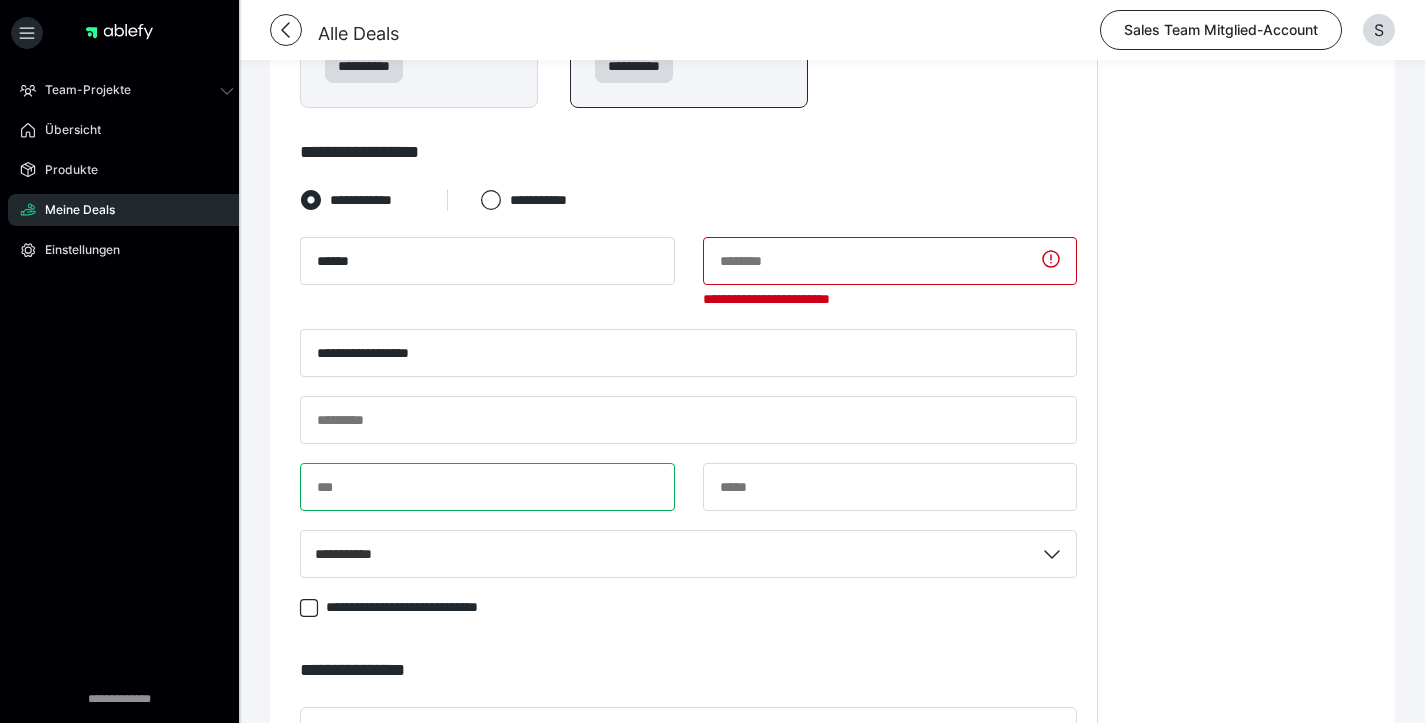 click at bounding box center (487, 487) 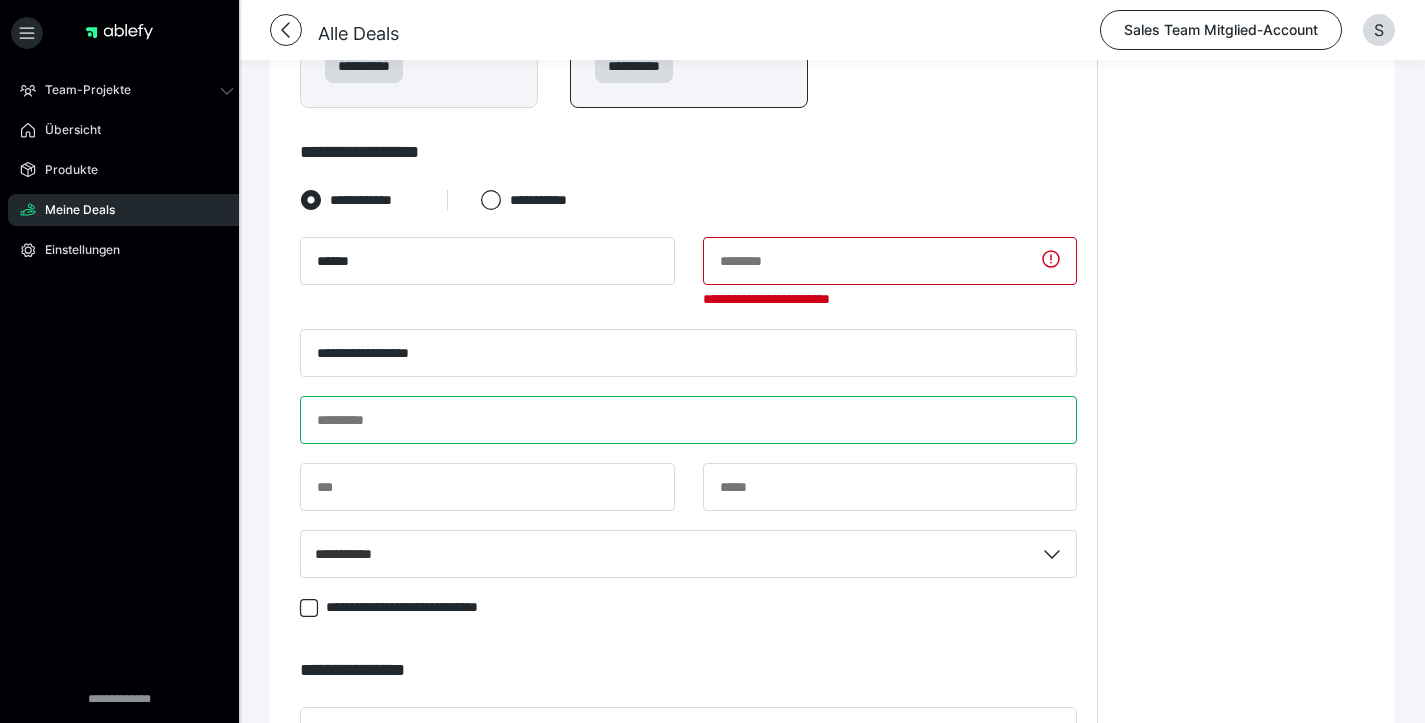 click at bounding box center [688, 420] 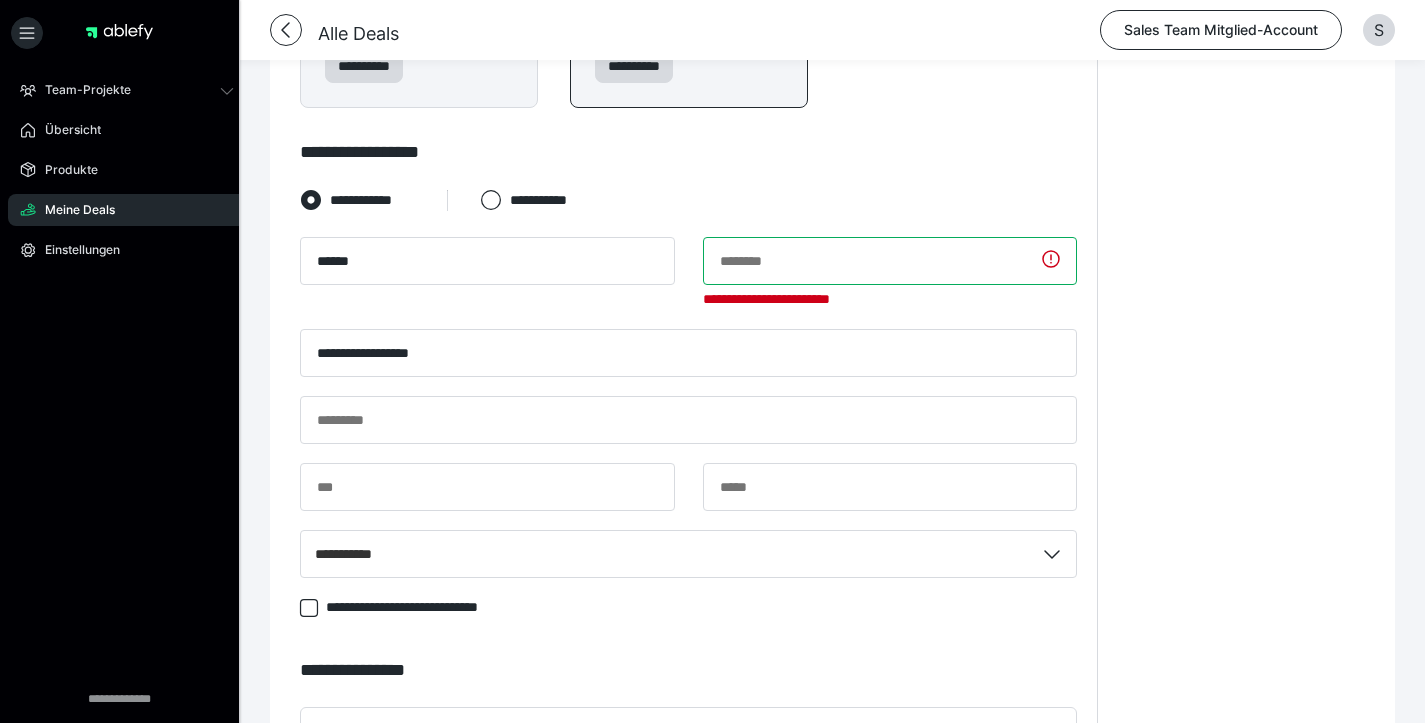 click at bounding box center (890, 261) 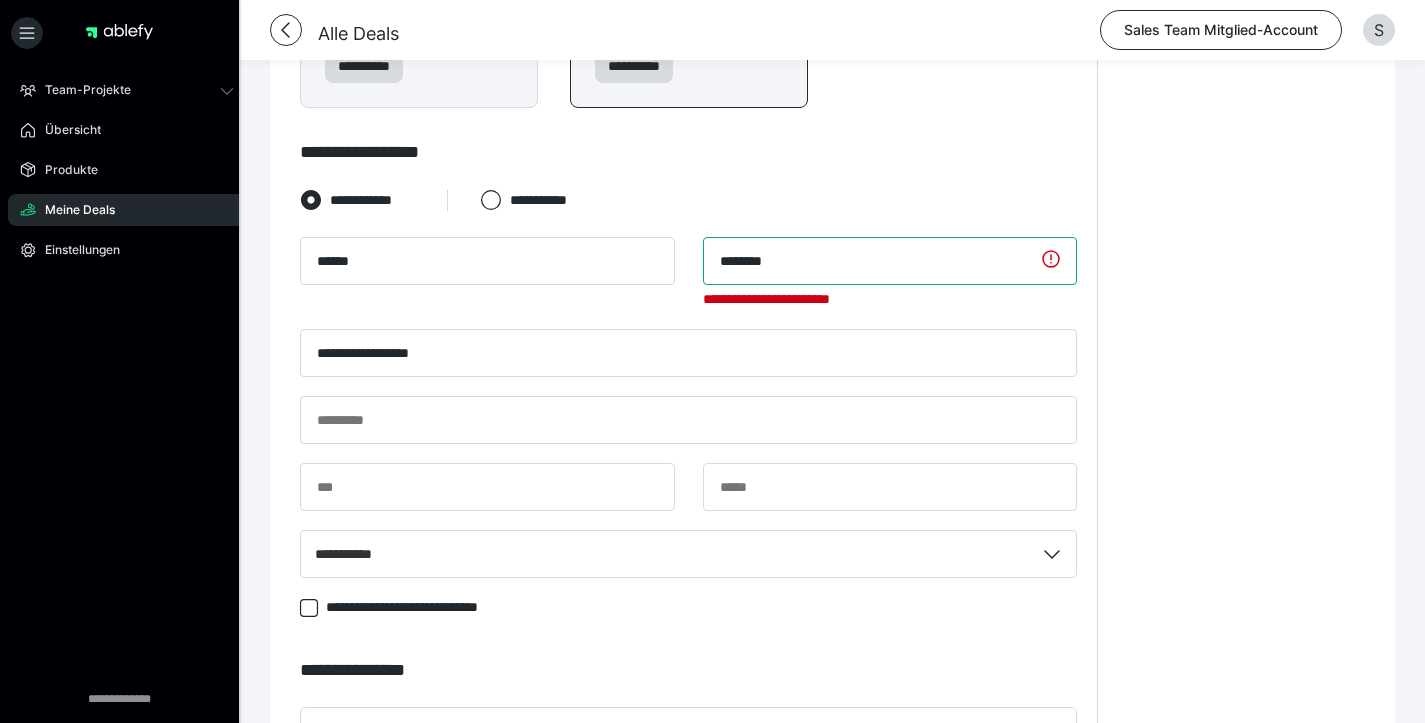 type on "*******" 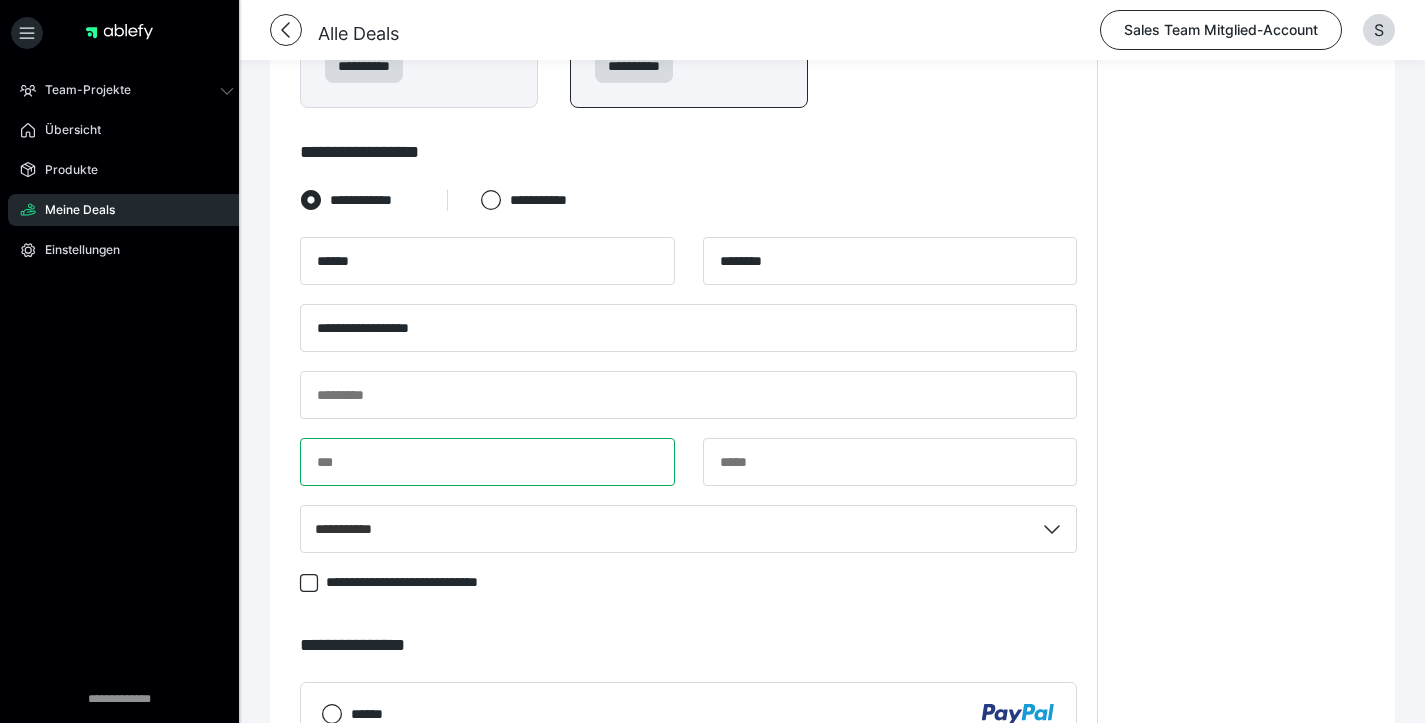 click at bounding box center [688, 471] 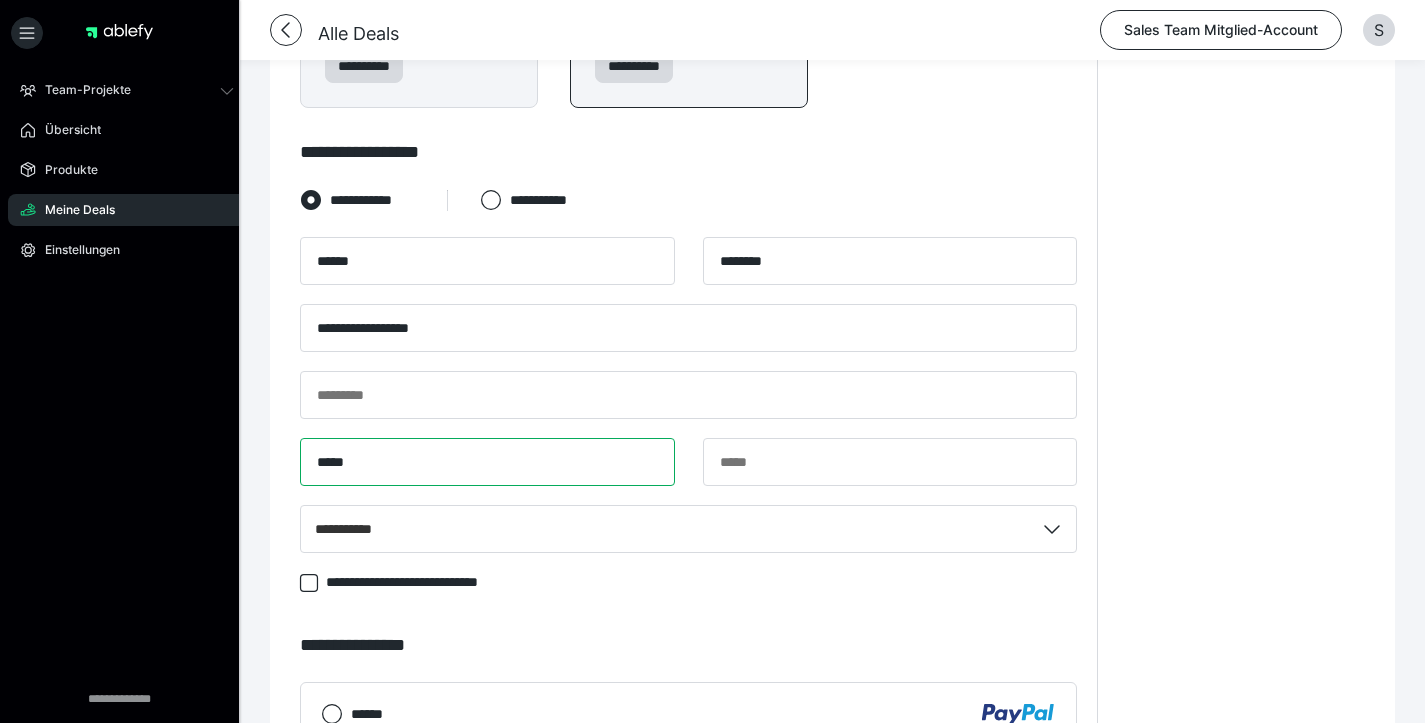 type on "*****" 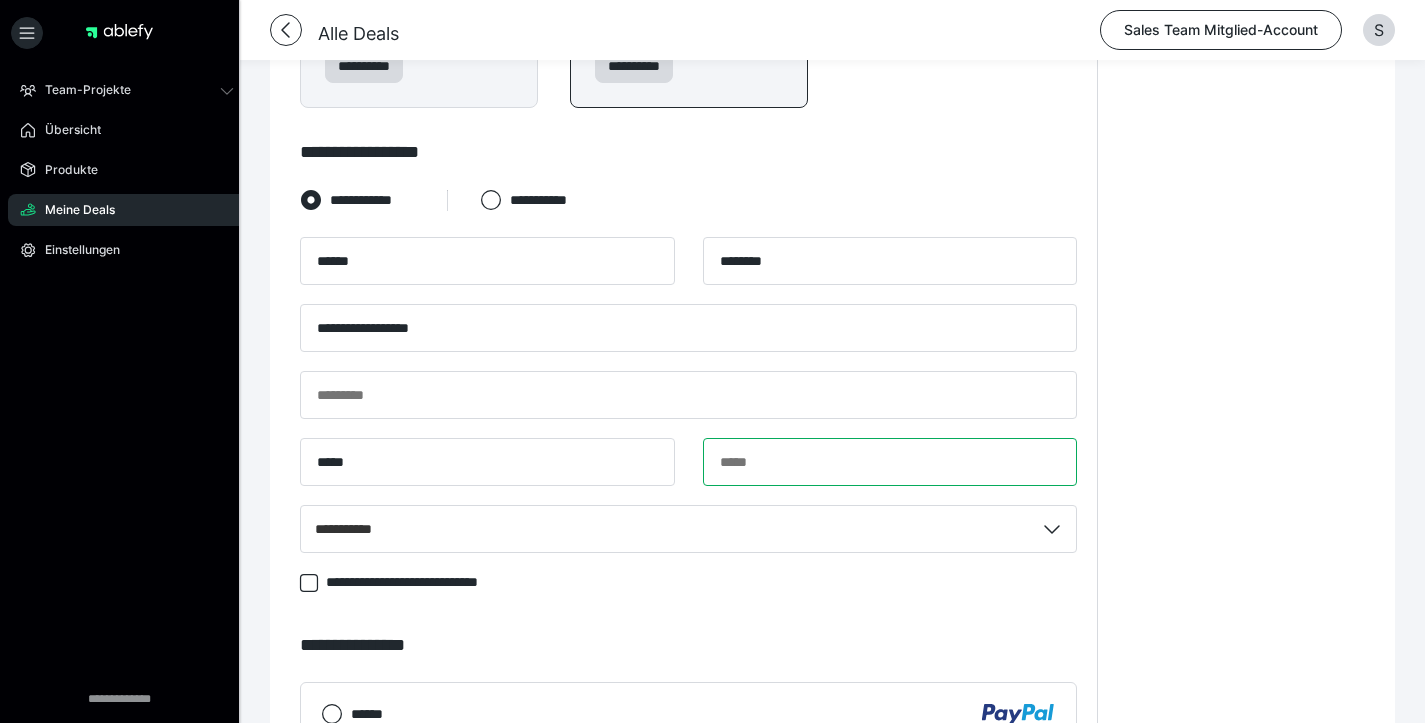 click at bounding box center [890, 462] 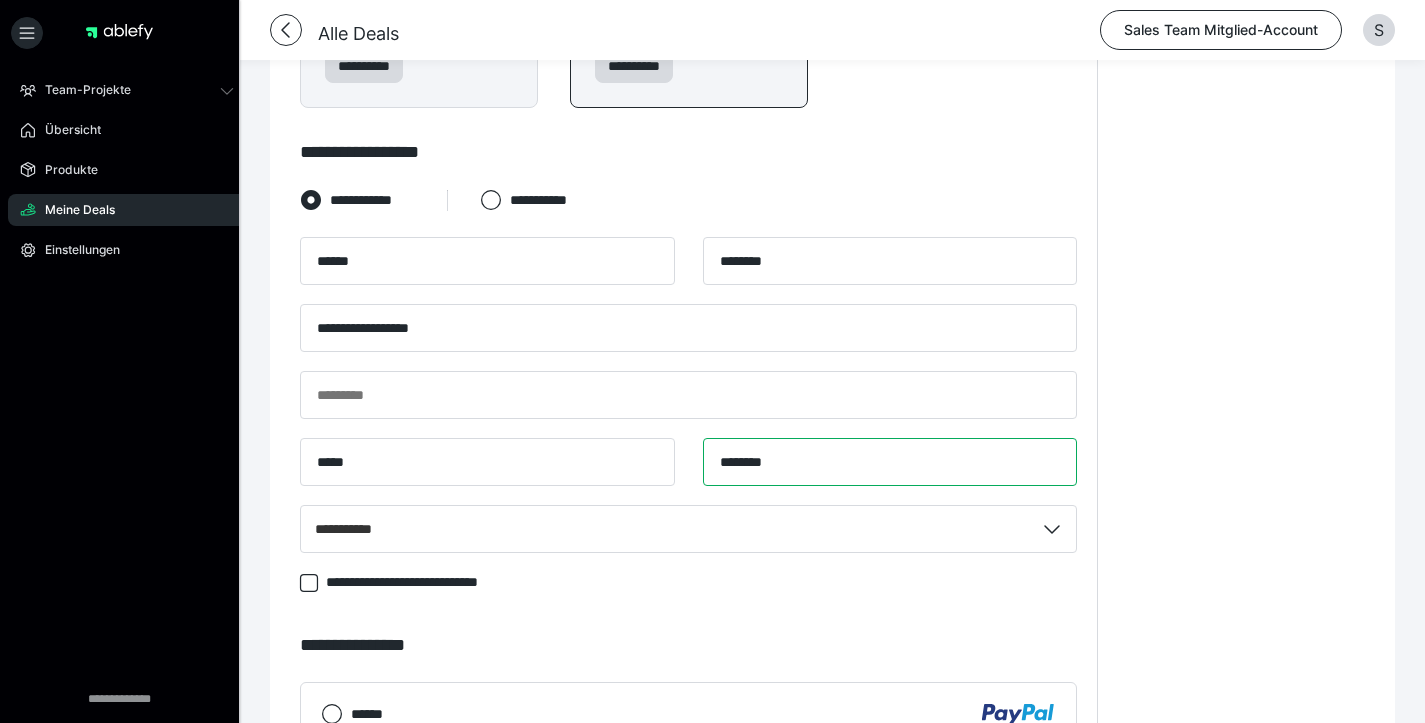type on "********" 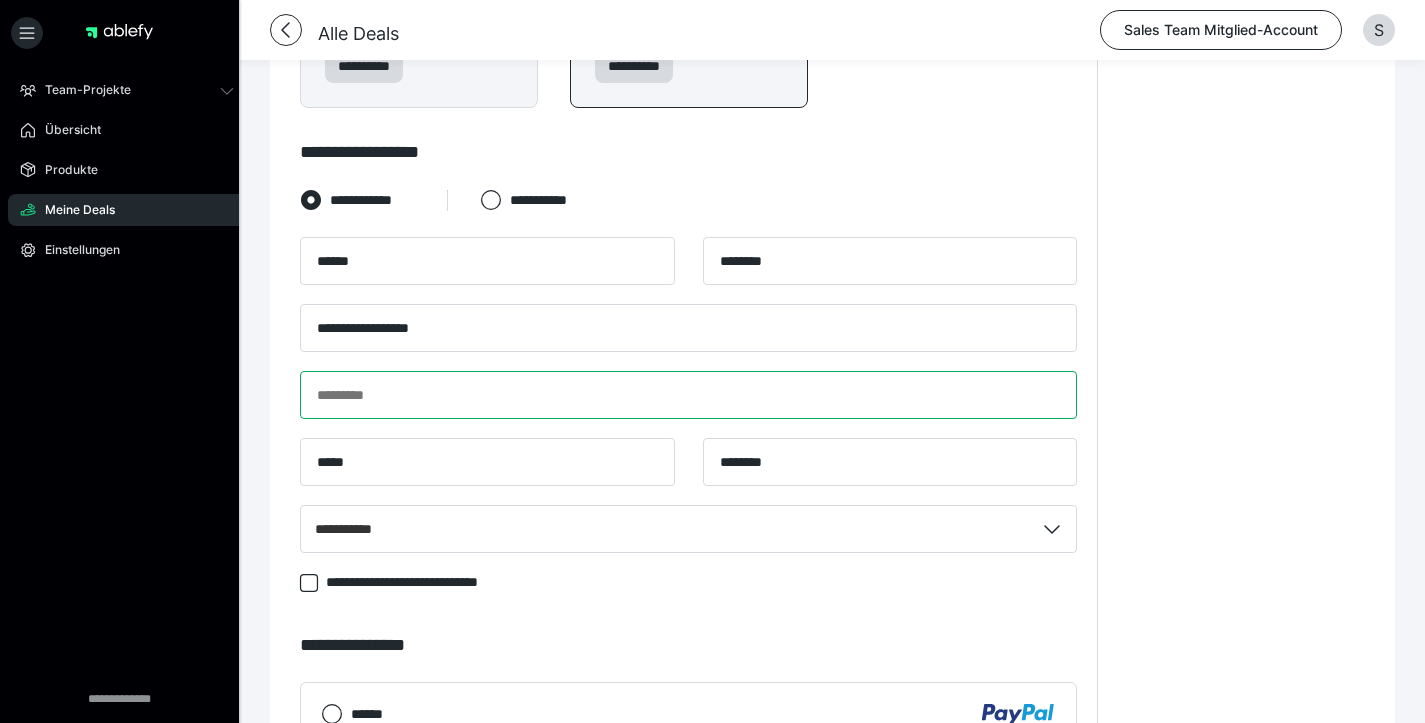click at bounding box center (688, 395) 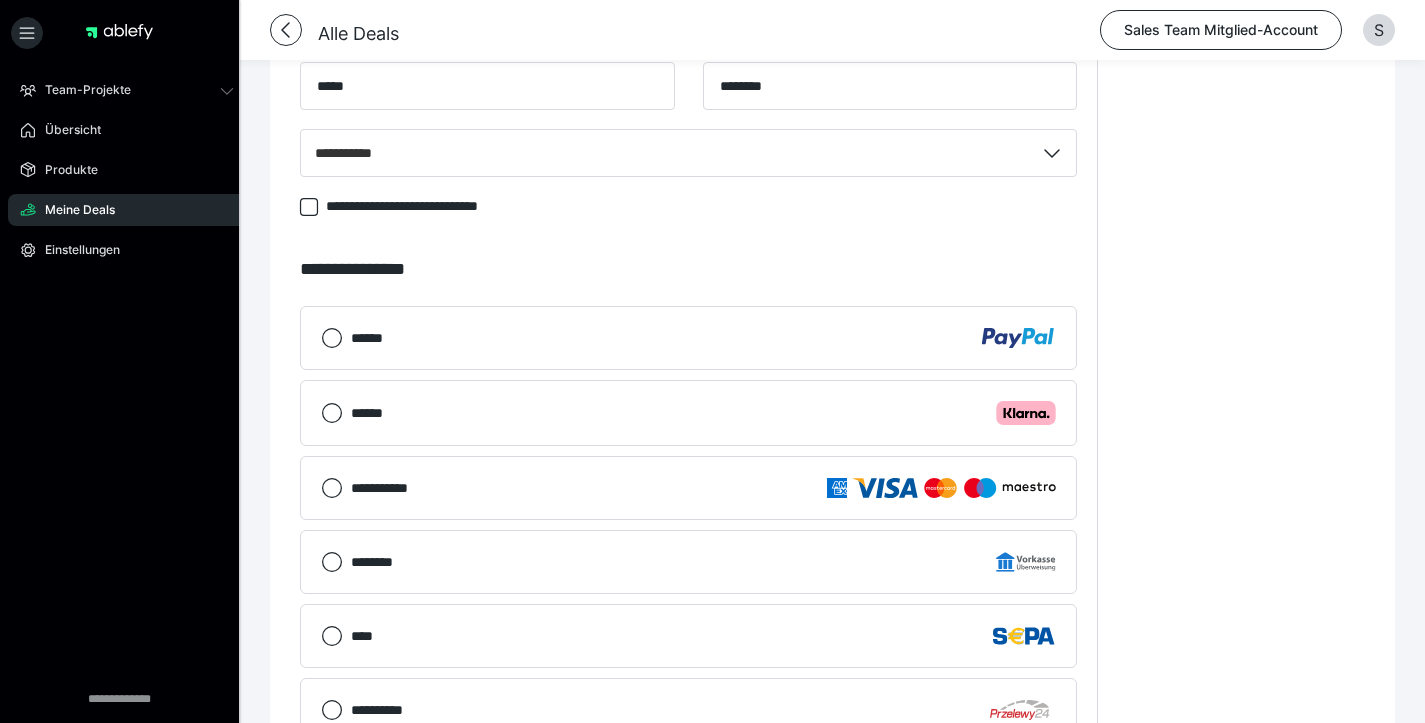 type on "**********" 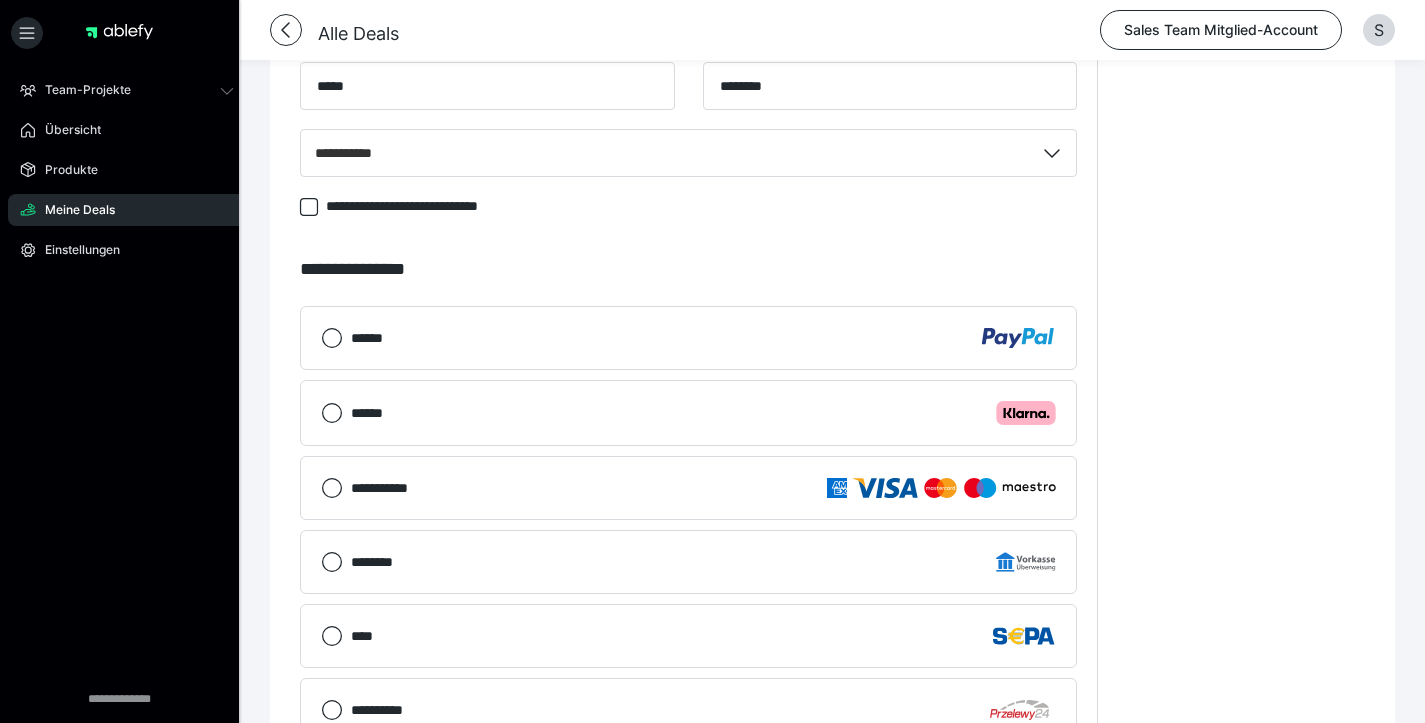 click on "******" at bounding box center (703, 338) 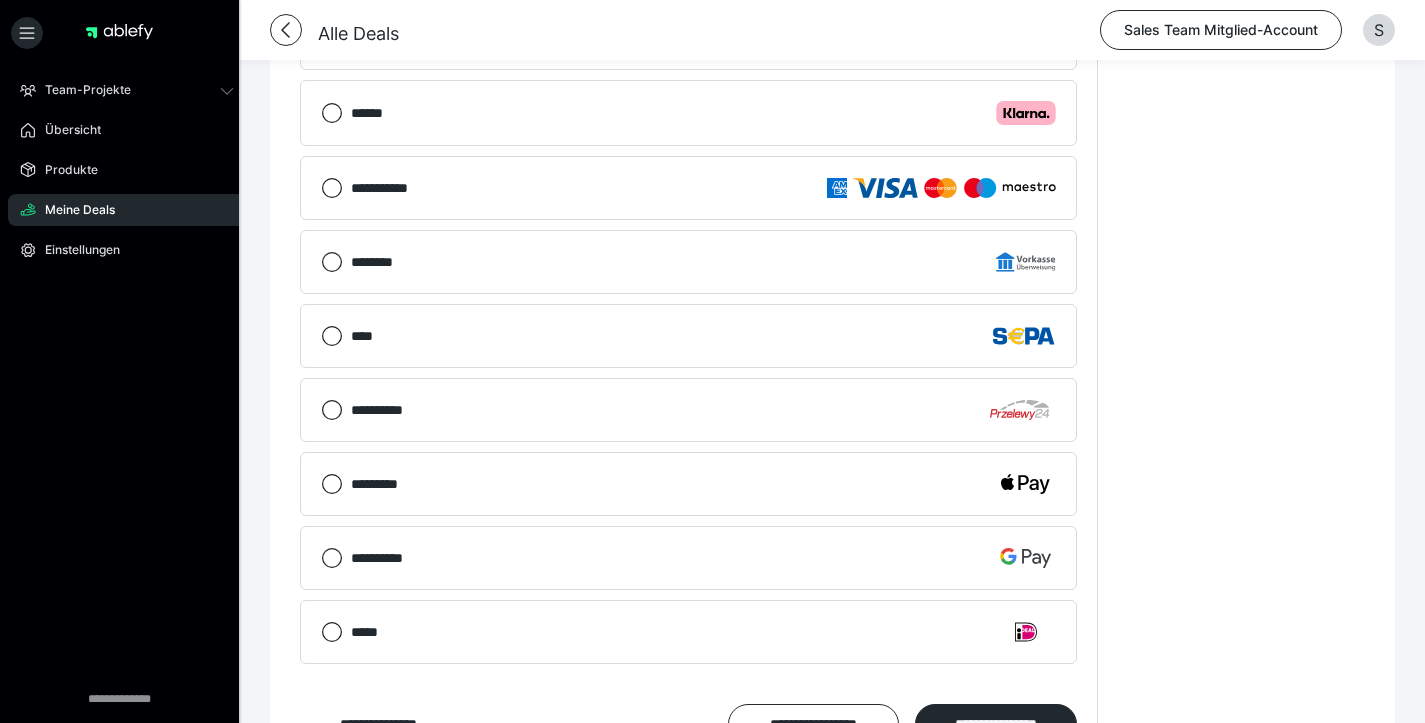 scroll, scrollTop: 2078, scrollLeft: 0, axis: vertical 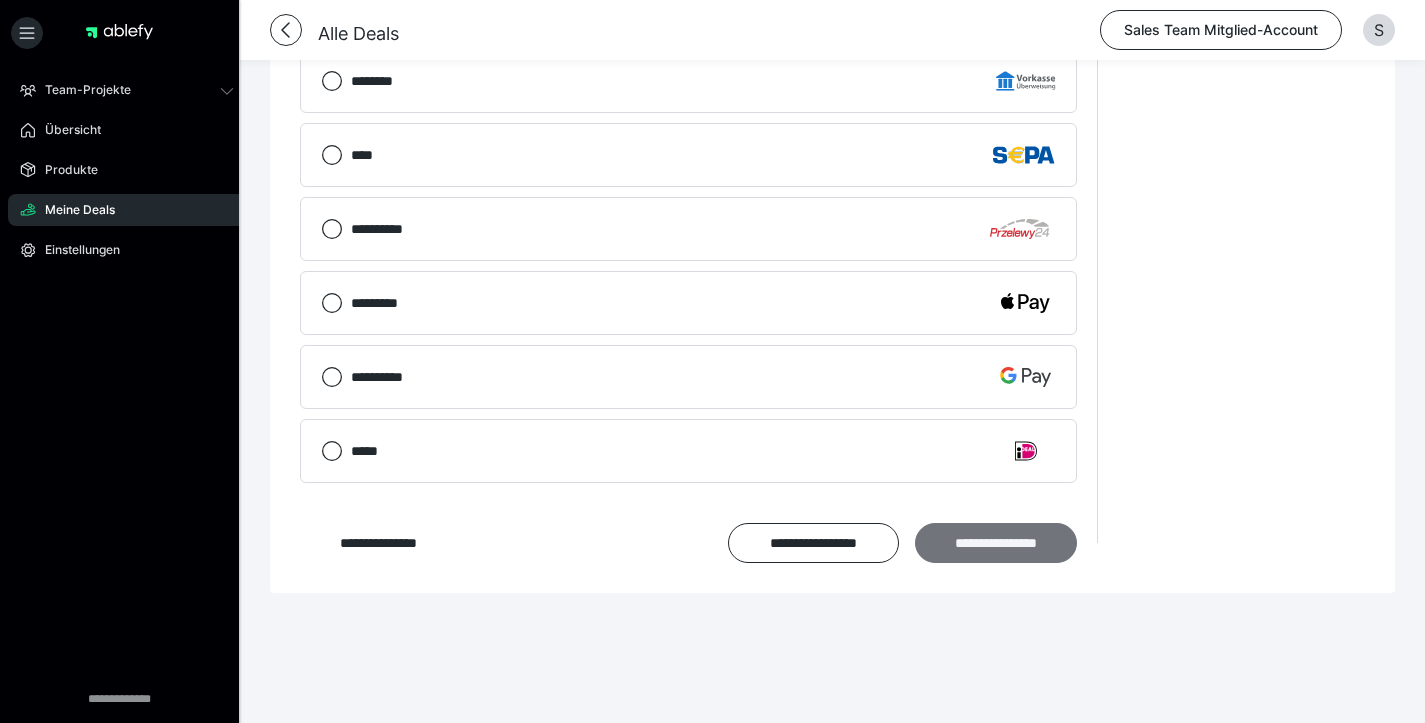 click on "**********" at bounding box center [996, 543] 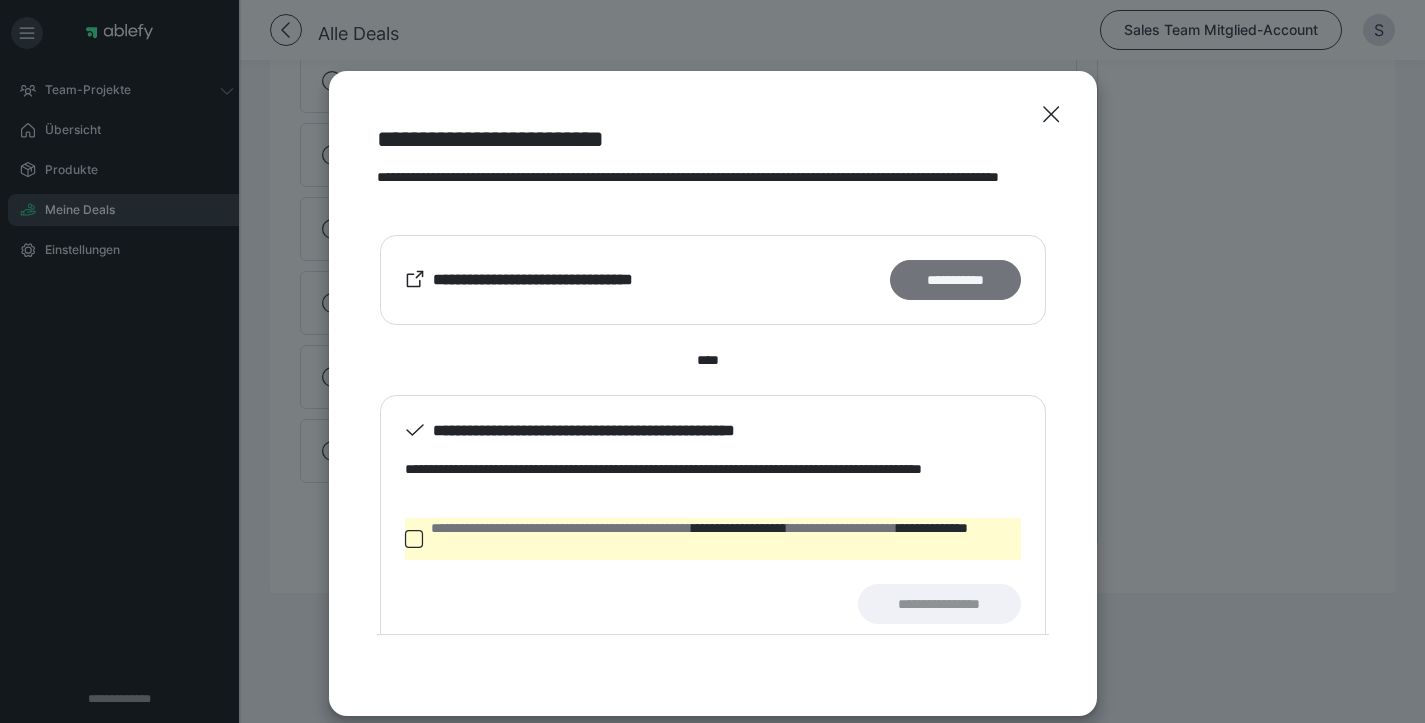 click on "**********" at bounding box center (955, 280) 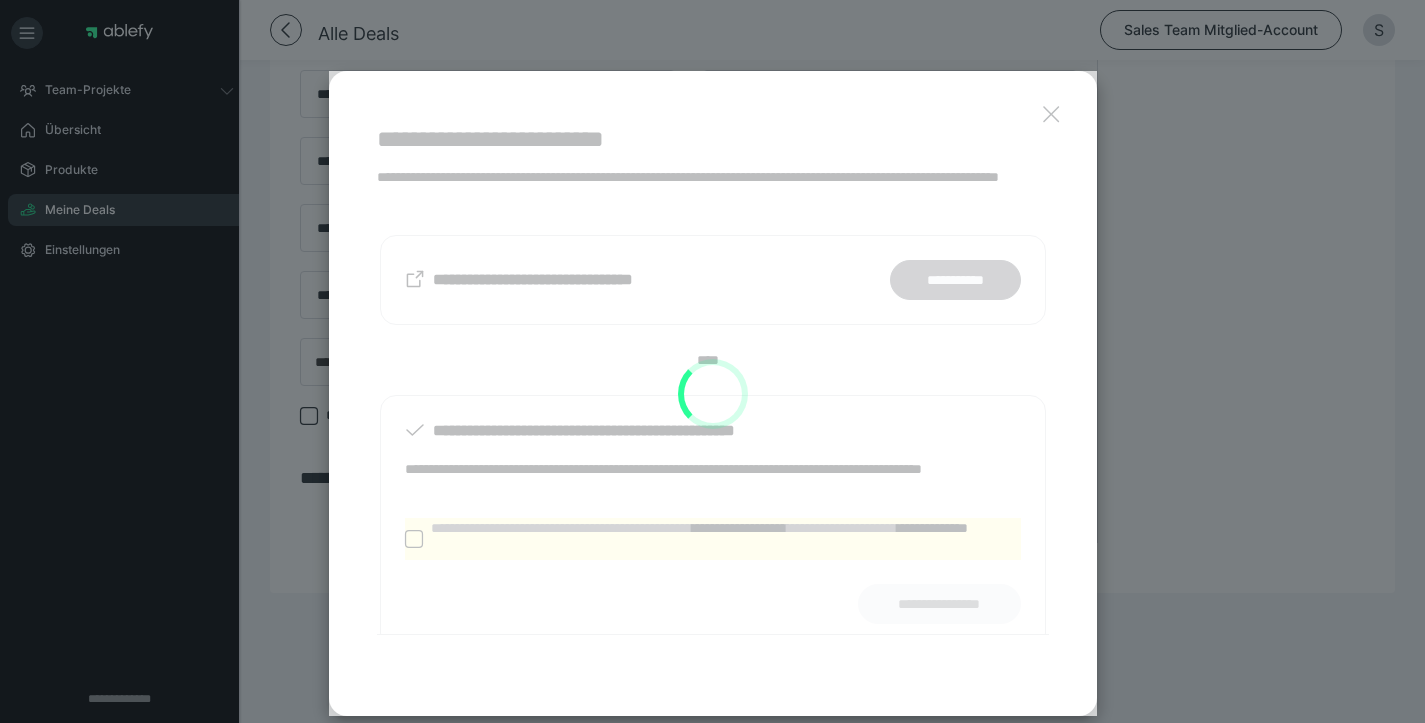 scroll, scrollTop: 1387, scrollLeft: 0, axis: vertical 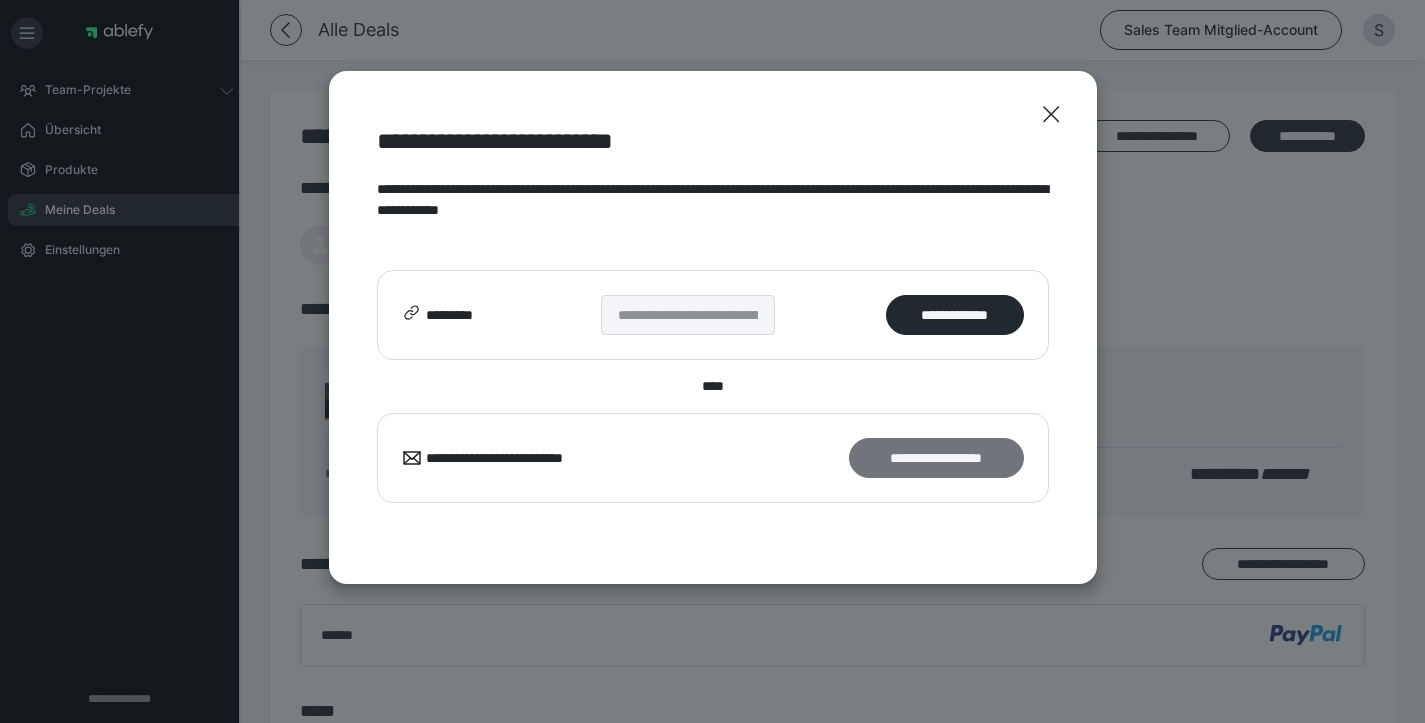 click on "**********" at bounding box center [936, 458] 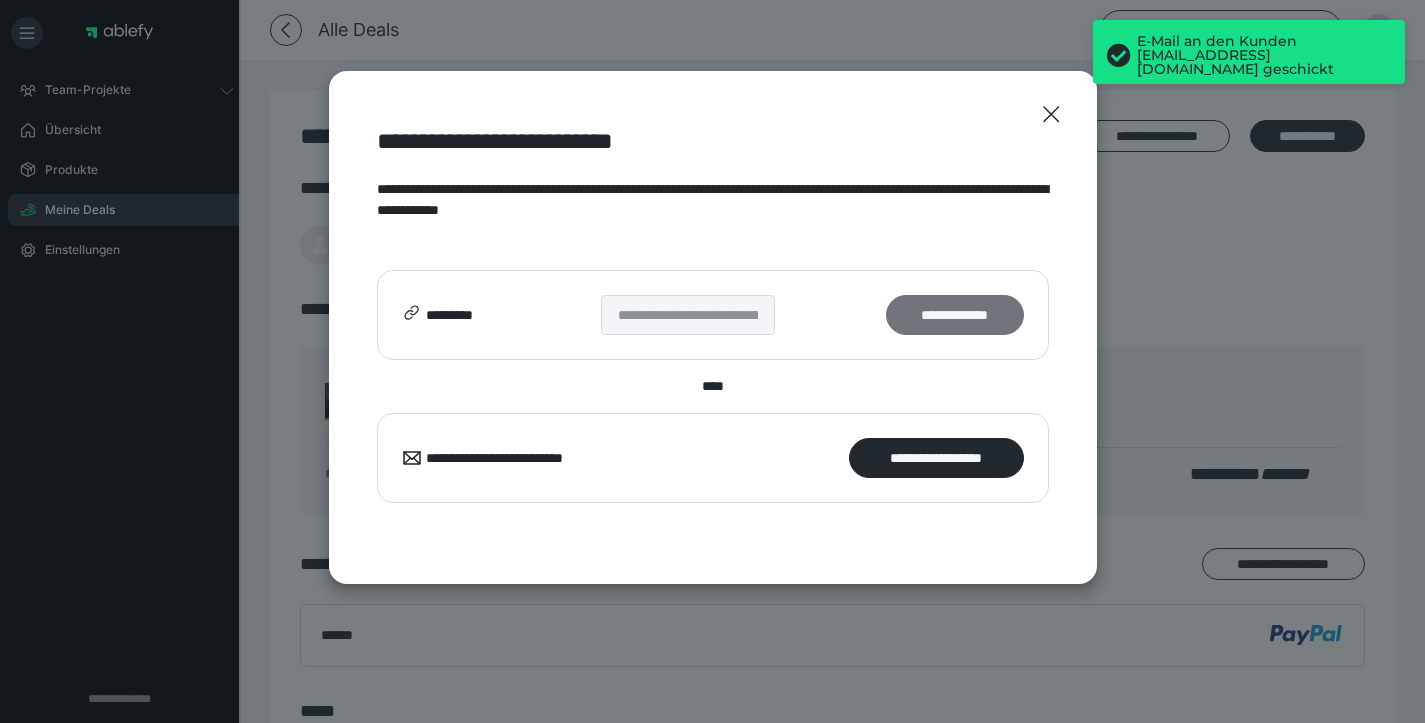 click on "**********" at bounding box center [954, 315] 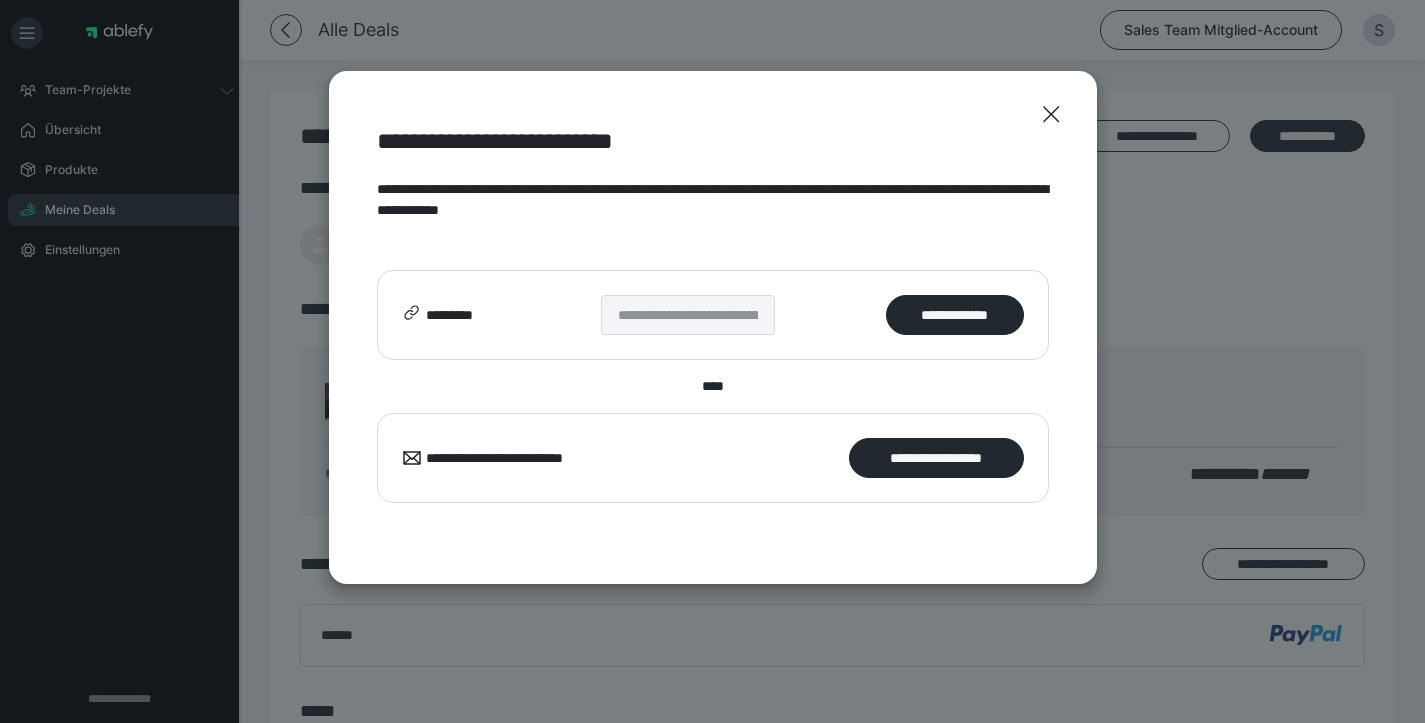 click on "**********" at bounding box center (712, 361) 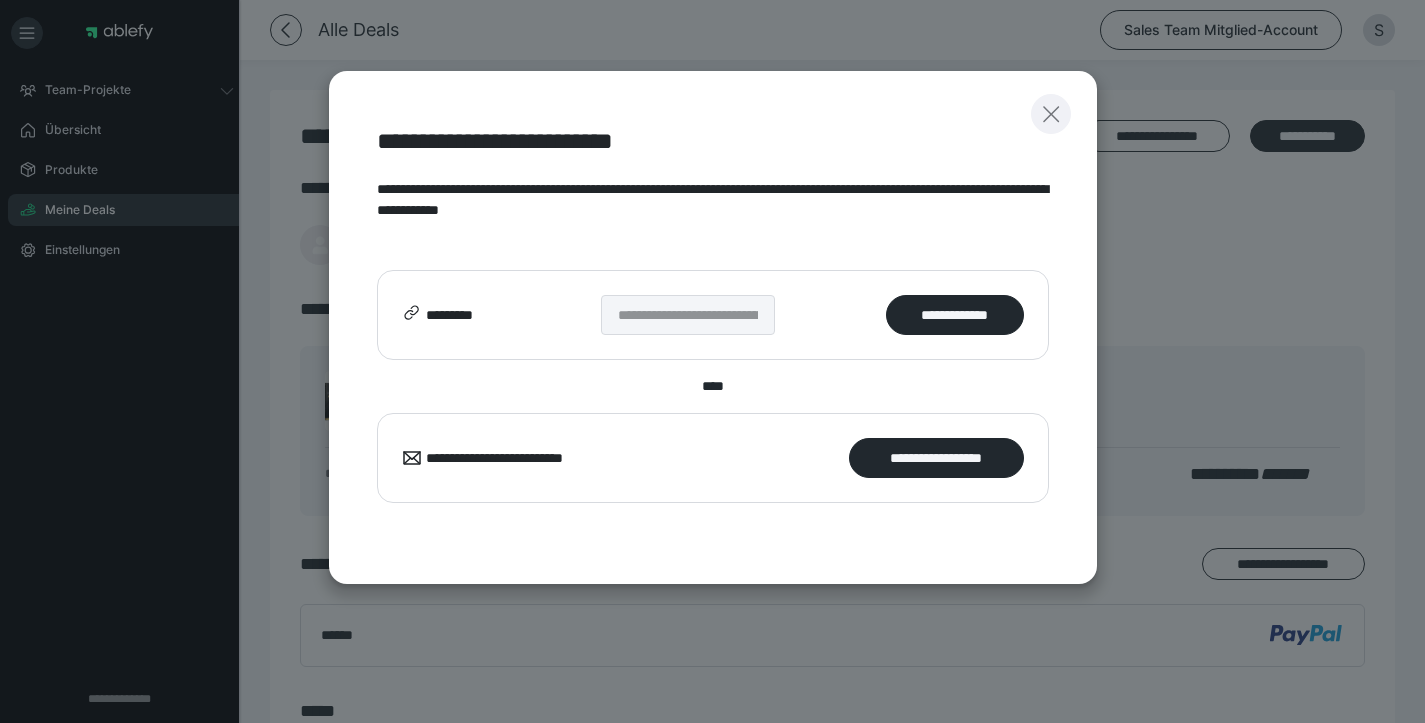 click 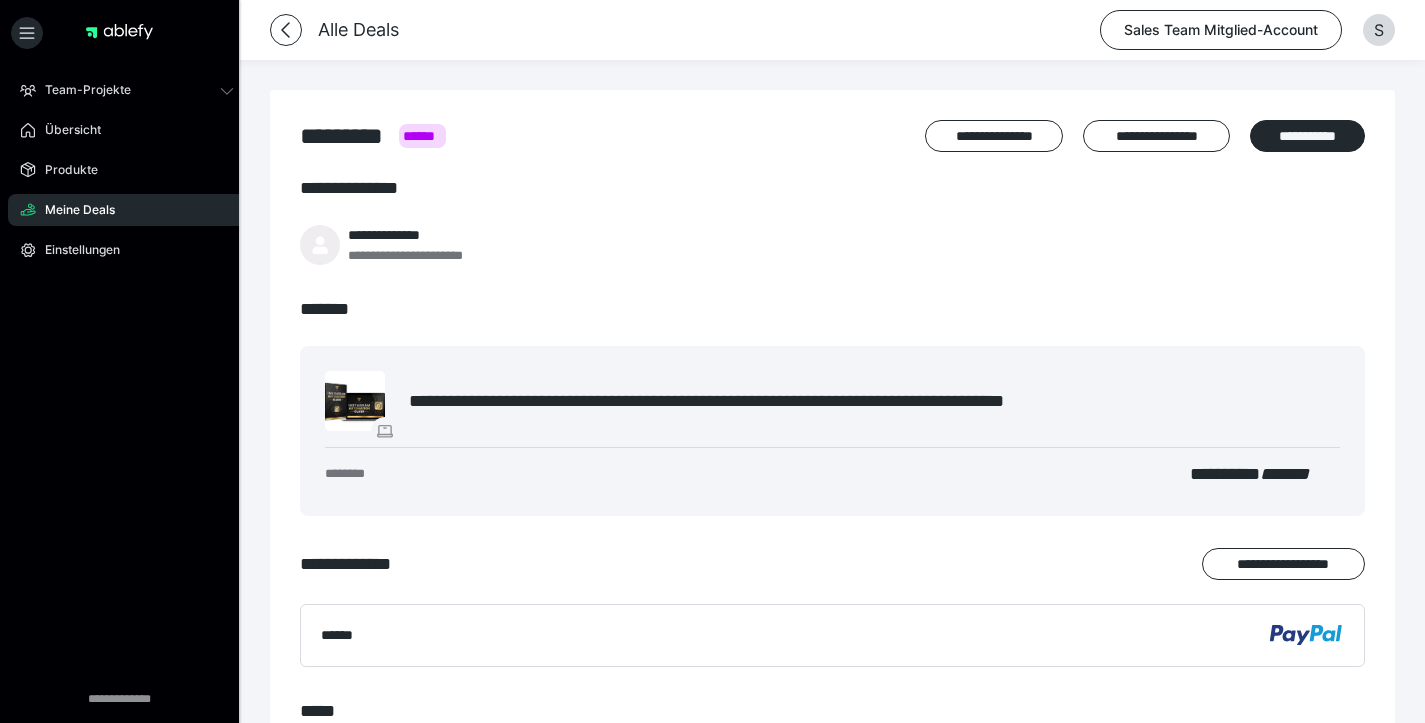 click on "**********" at bounding box center [832, 220] 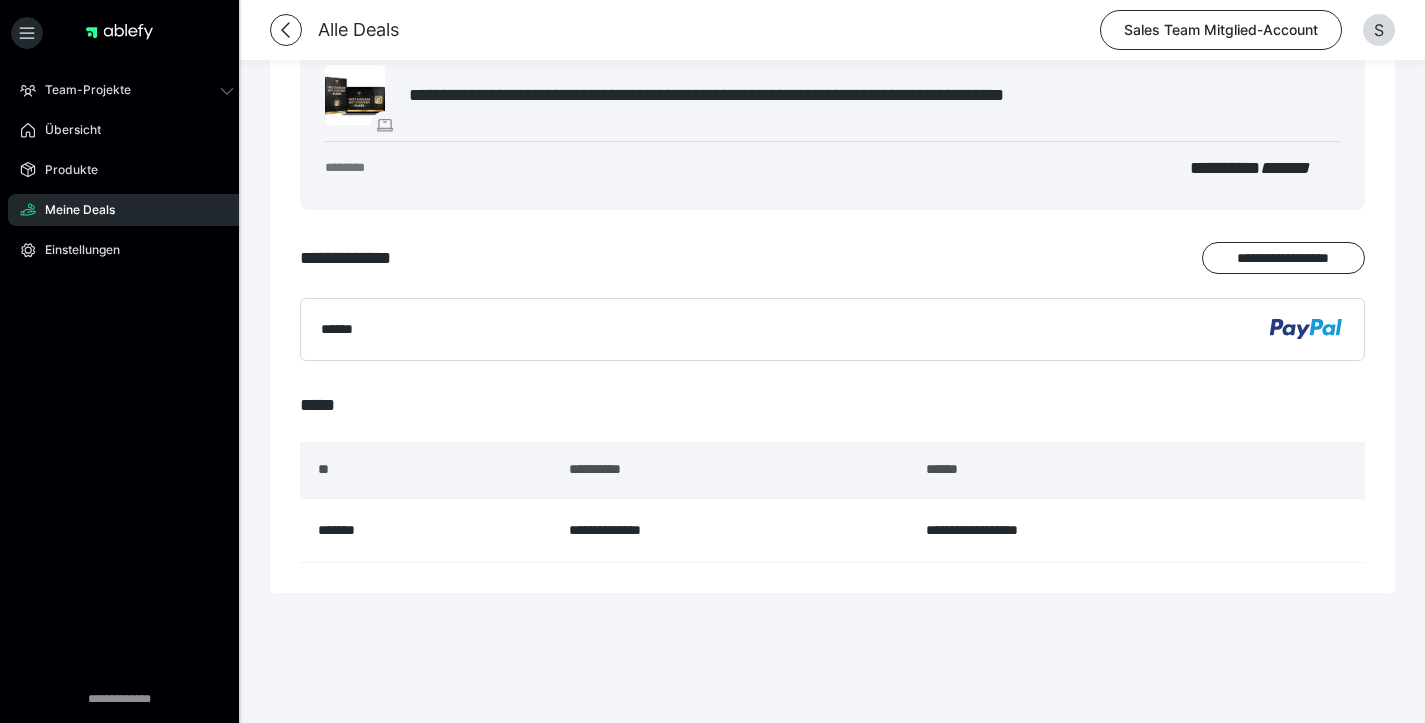 scroll, scrollTop: 0, scrollLeft: 0, axis: both 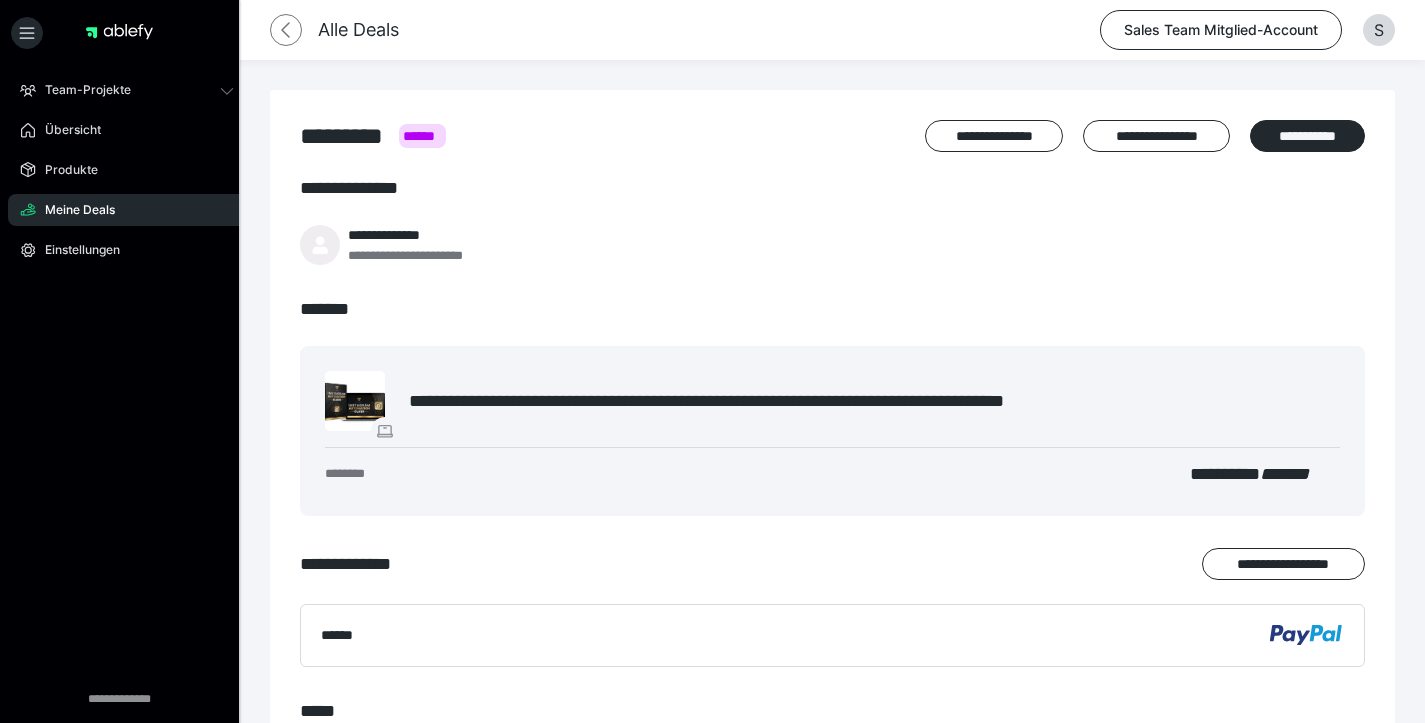 click 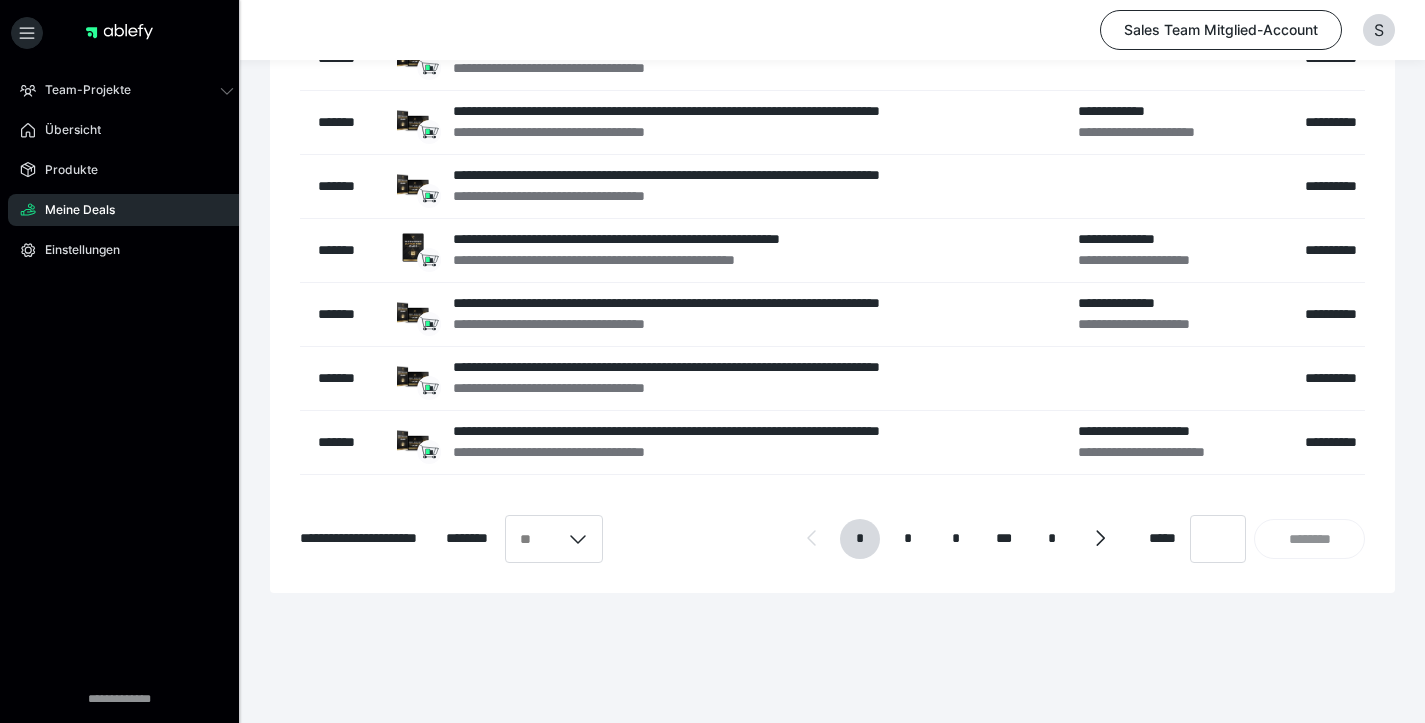 scroll, scrollTop: 0, scrollLeft: 0, axis: both 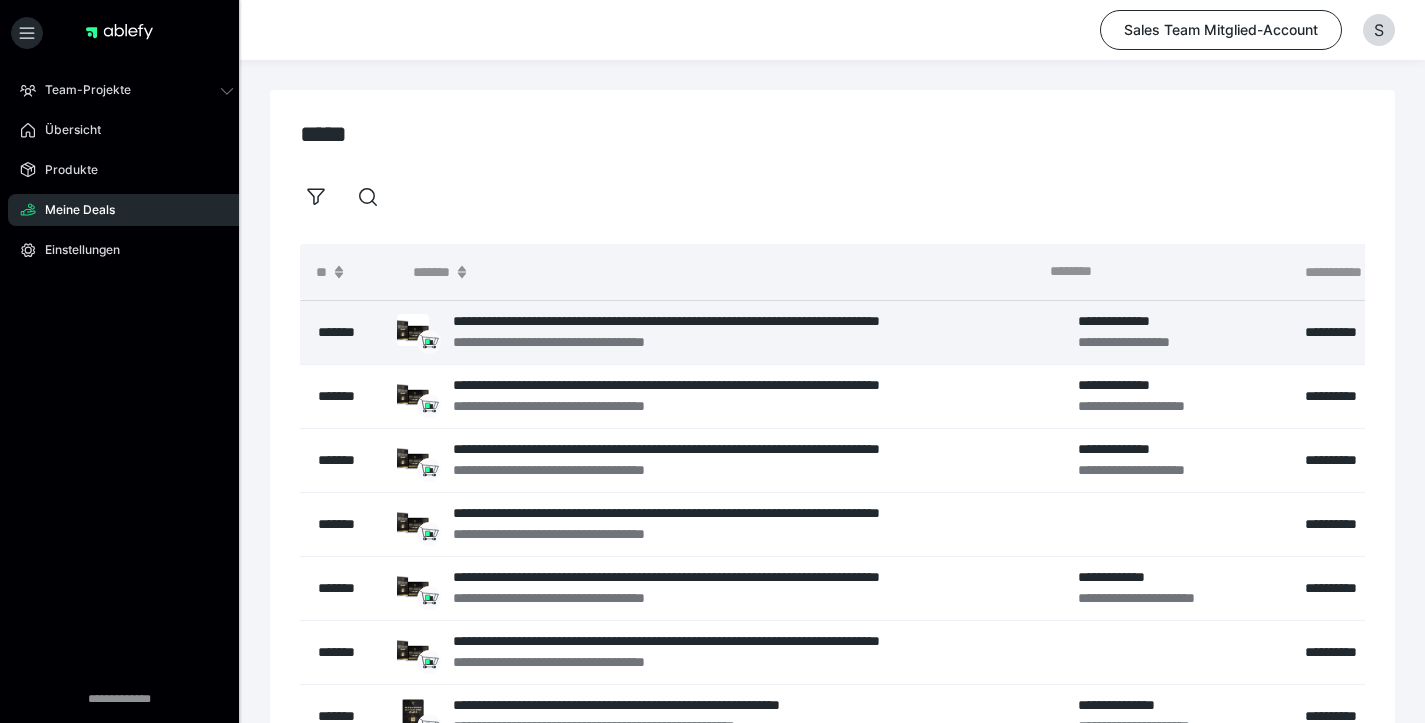 click on "**********" at bounding box center (751, 342) 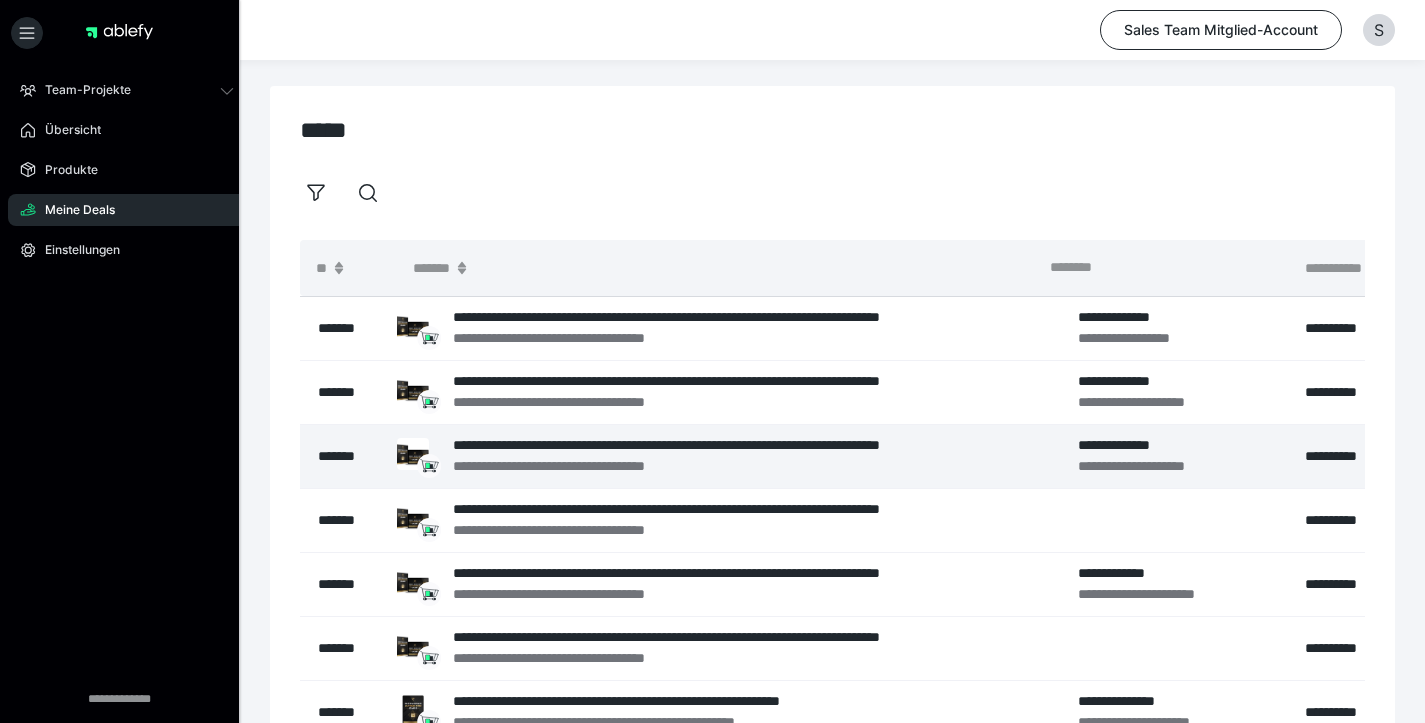 scroll, scrollTop: 419, scrollLeft: 0, axis: vertical 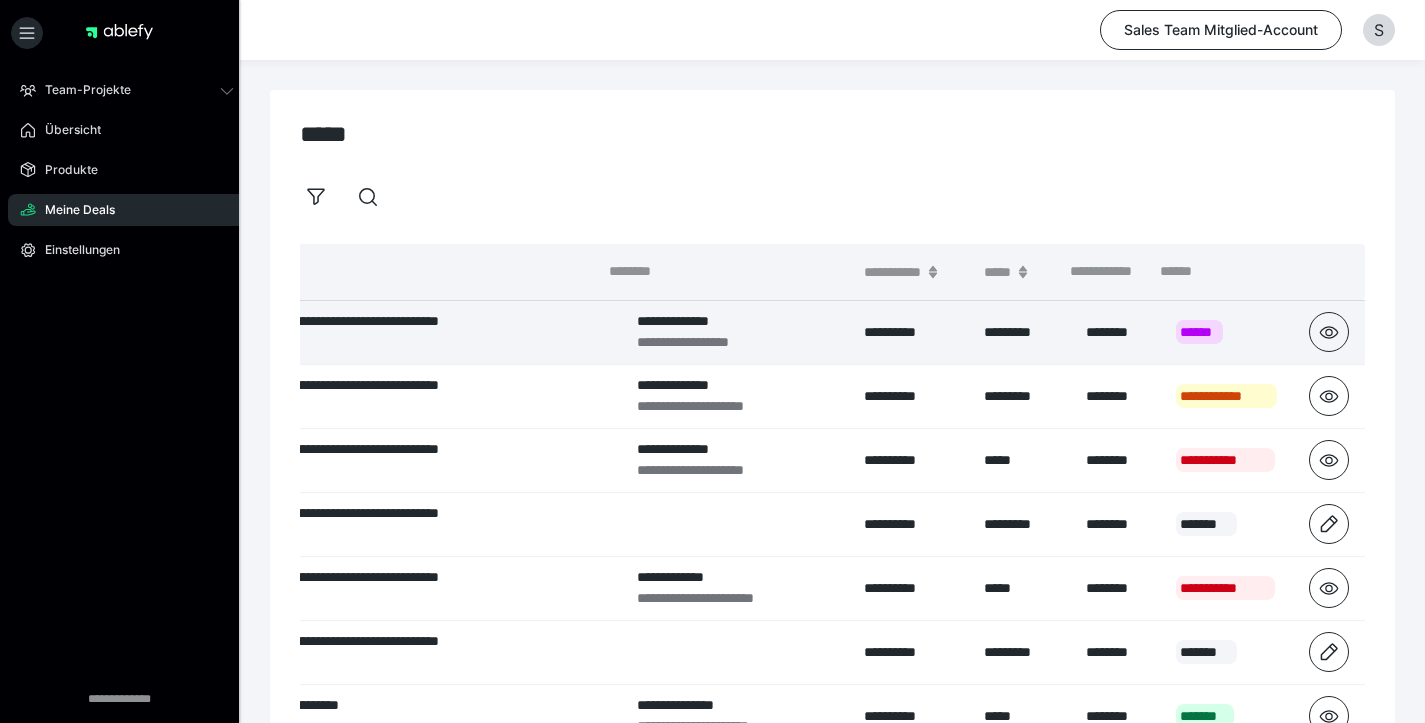click on "********" at bounding box center [1115, 332] 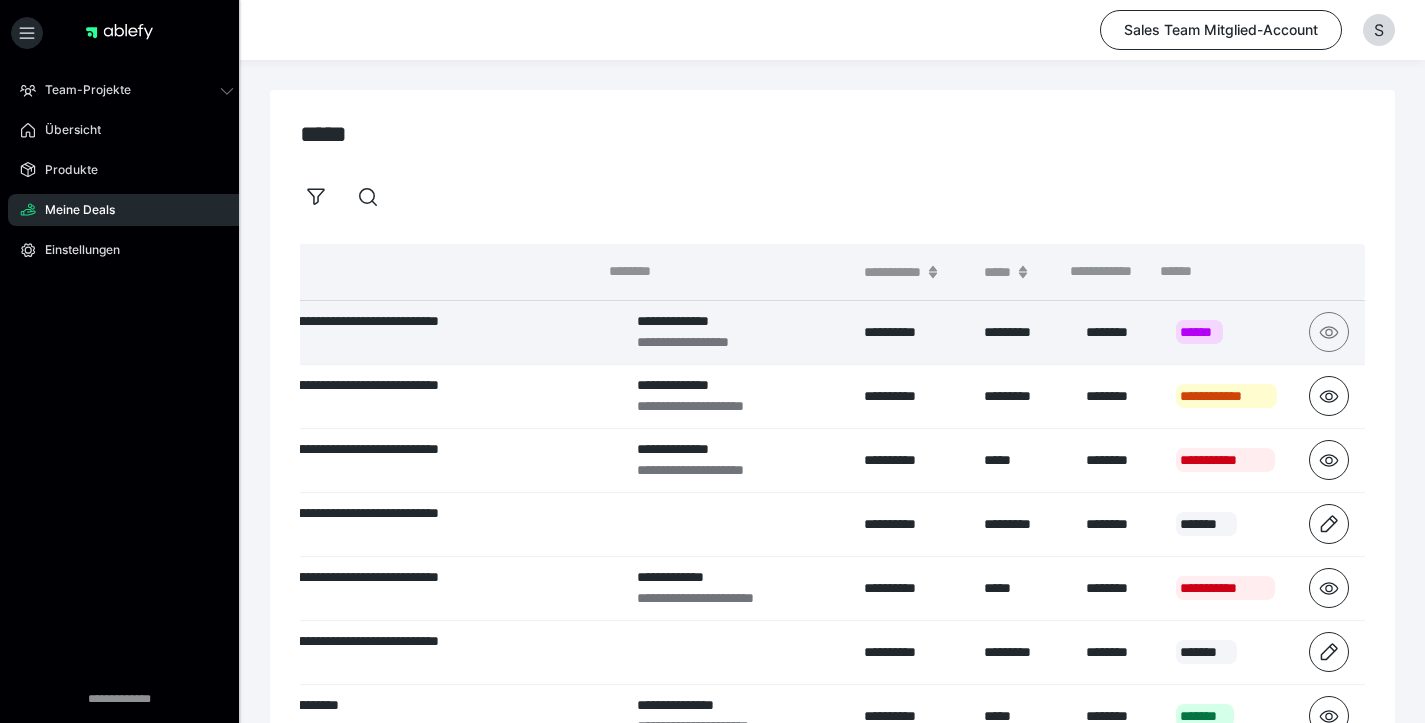 click 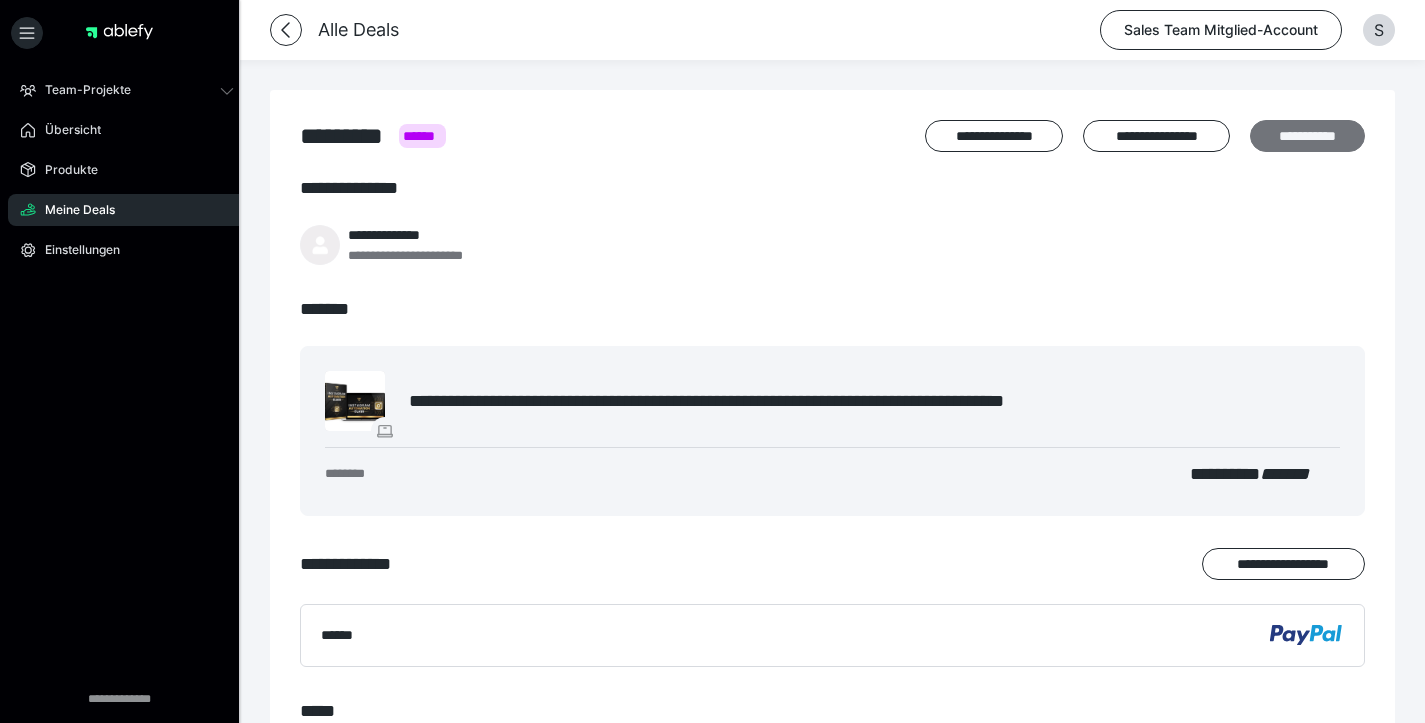 click on "**********" at bounding box center [1307, 136] 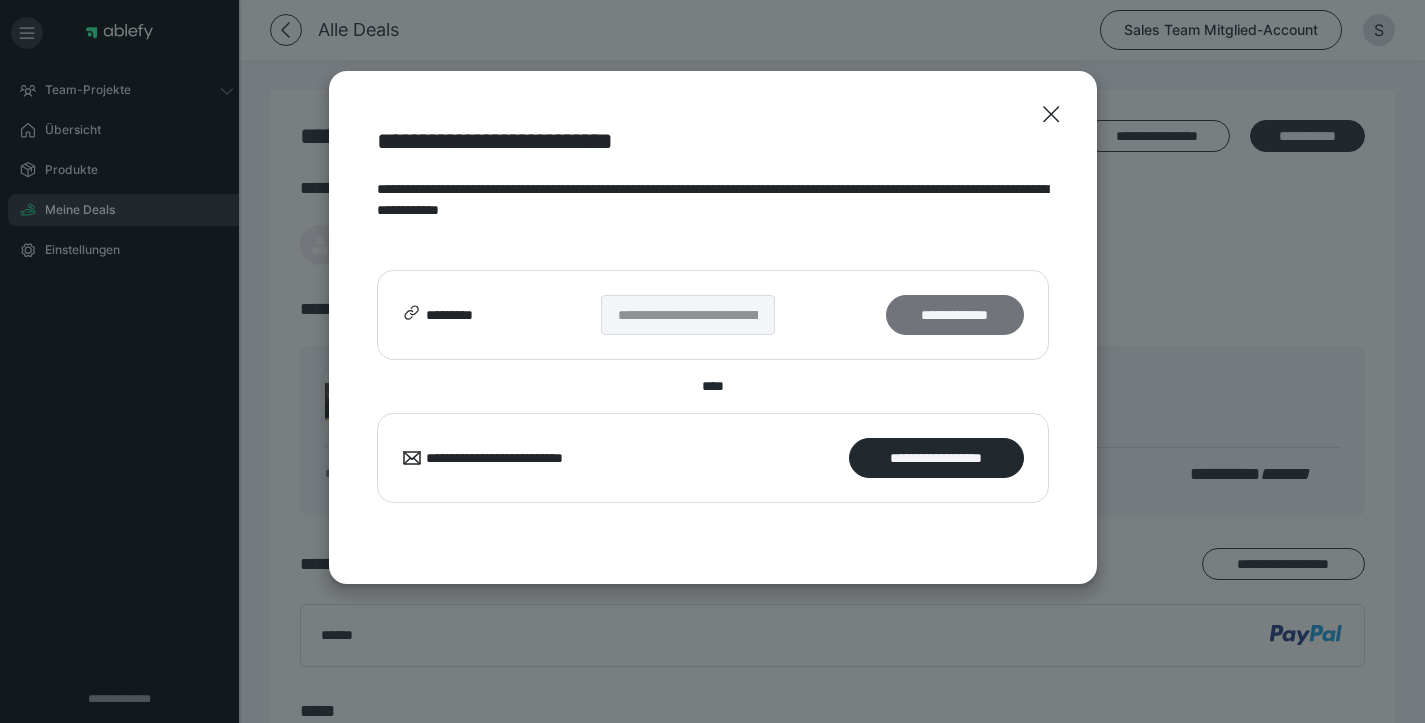 click on "**********" at bounding box center [954, 315] 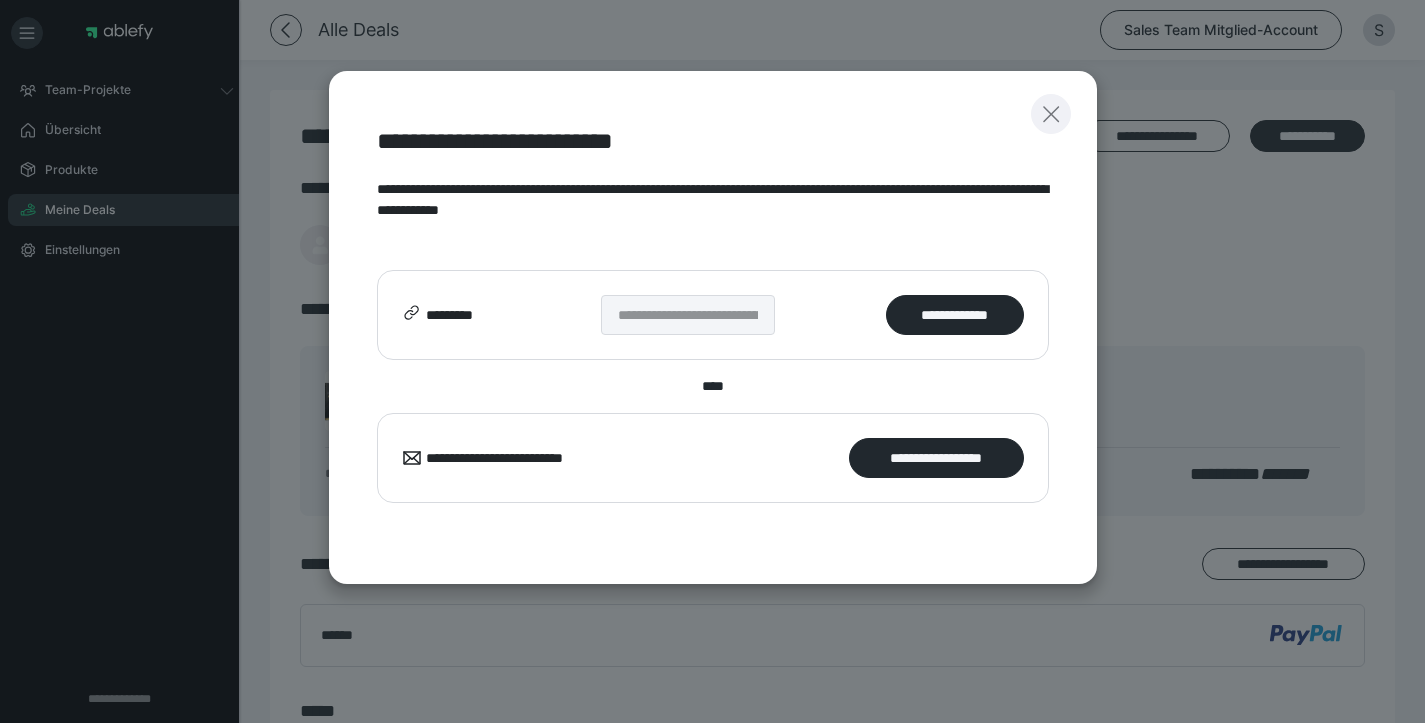 click at bounding box center (1051, 114) 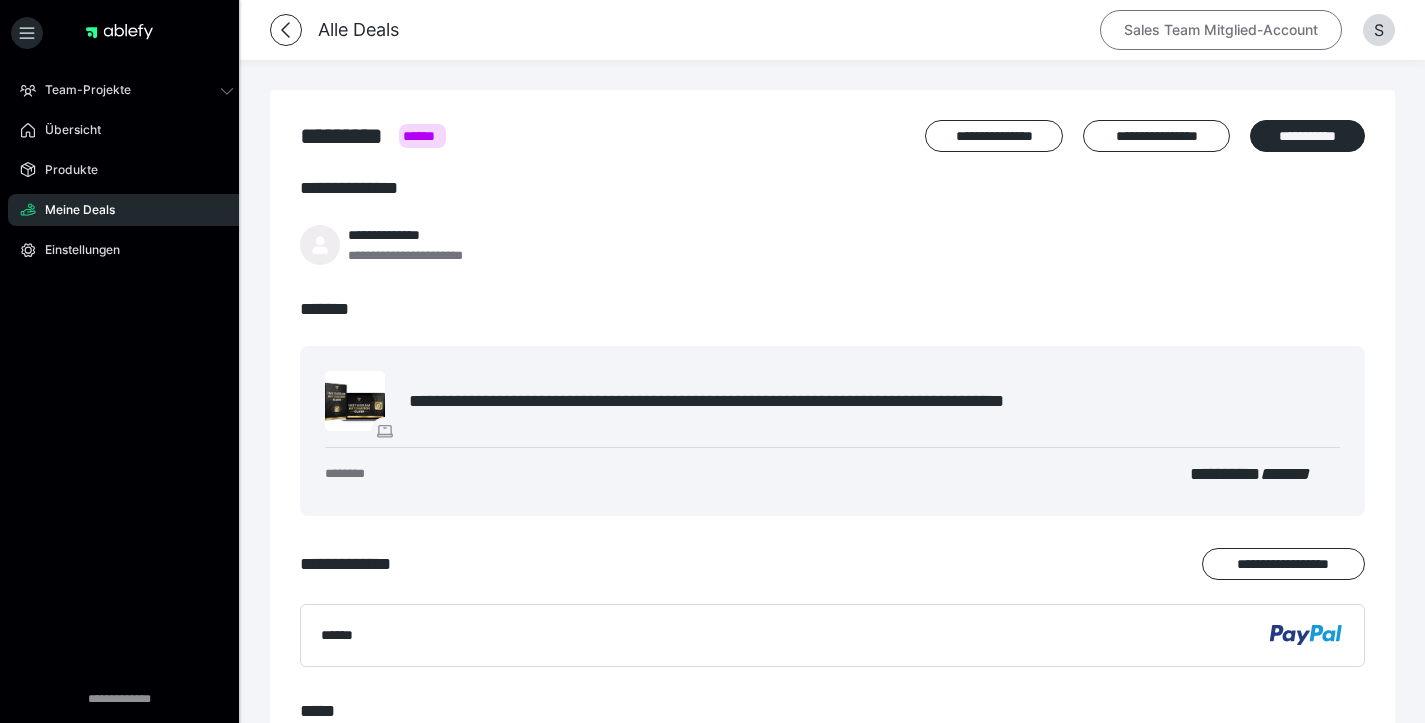 click on "Sales Team Mitglied-Account" at bounding box center [1221, 30] 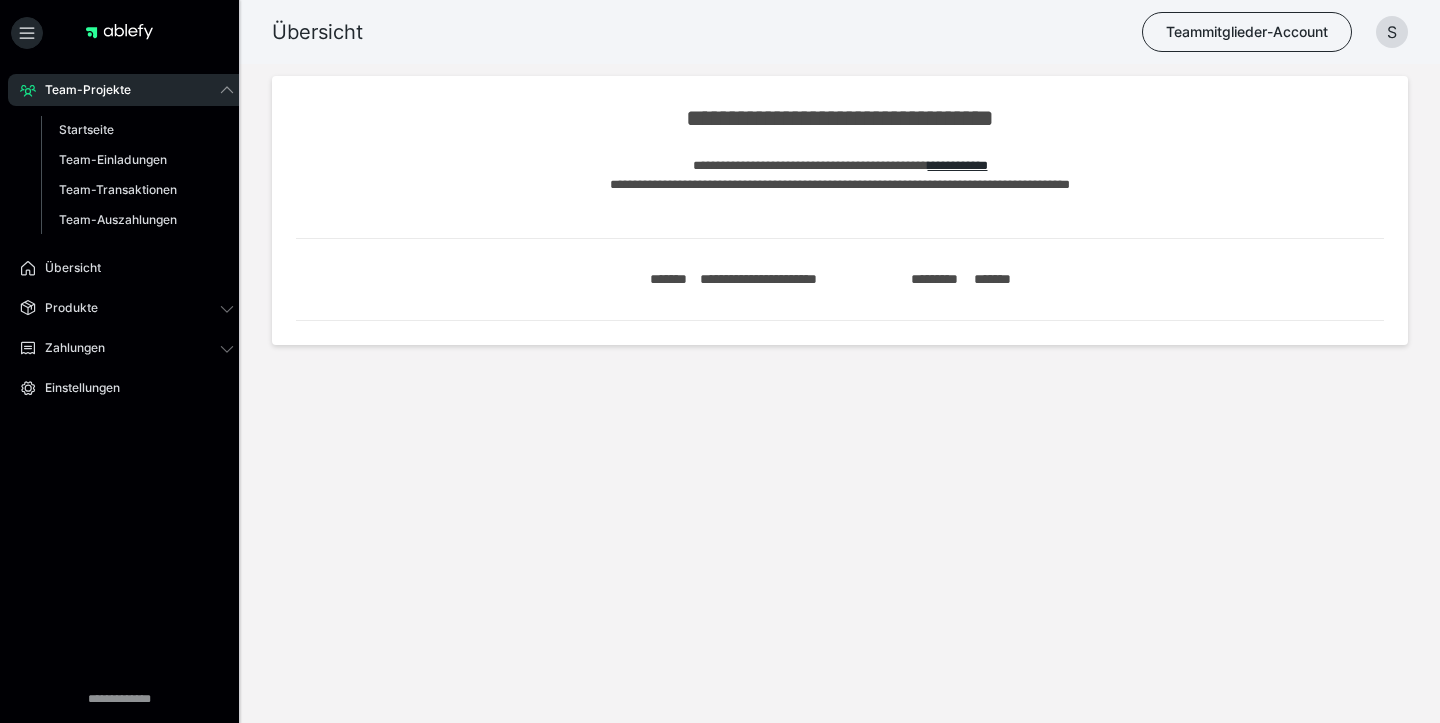 scroll, scrollTop: 0, scrollLeft: 0, axis: both 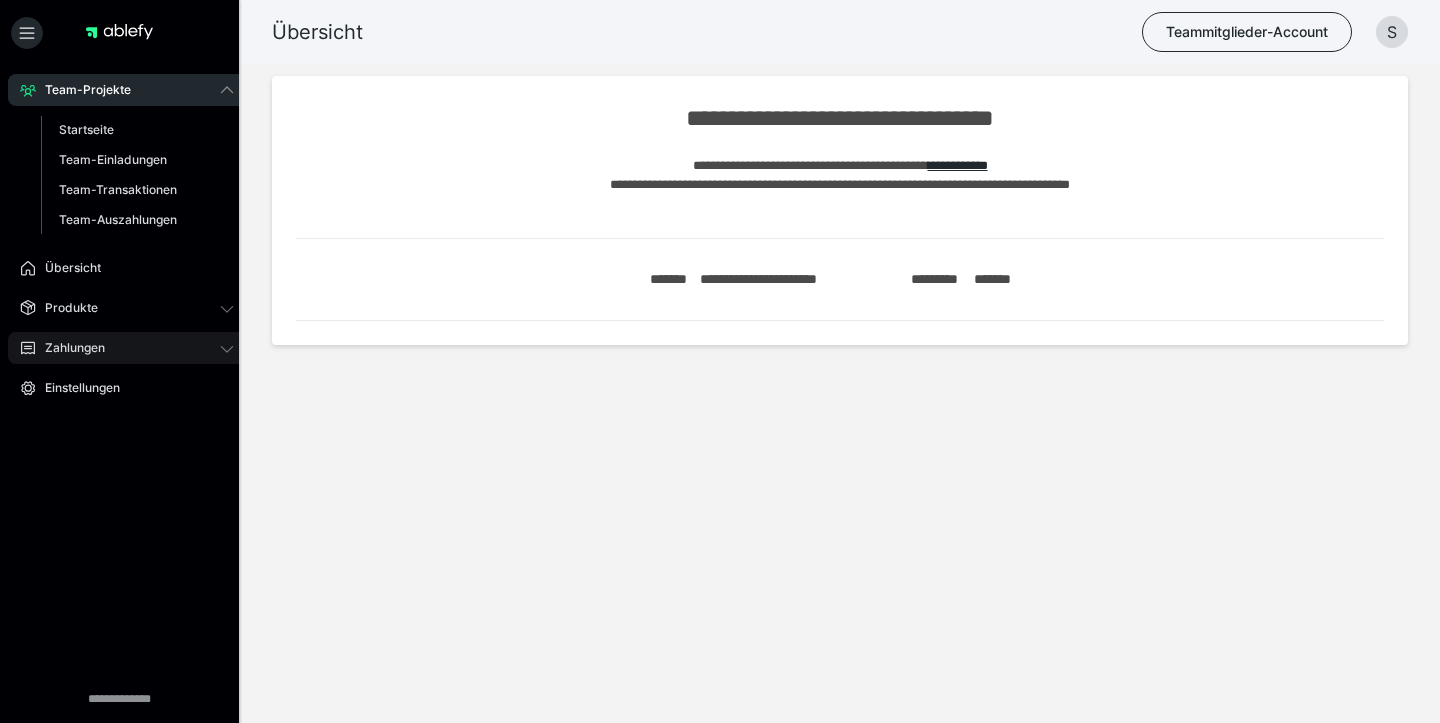 click on "Zahlungen" at bounding box center [127, 348] 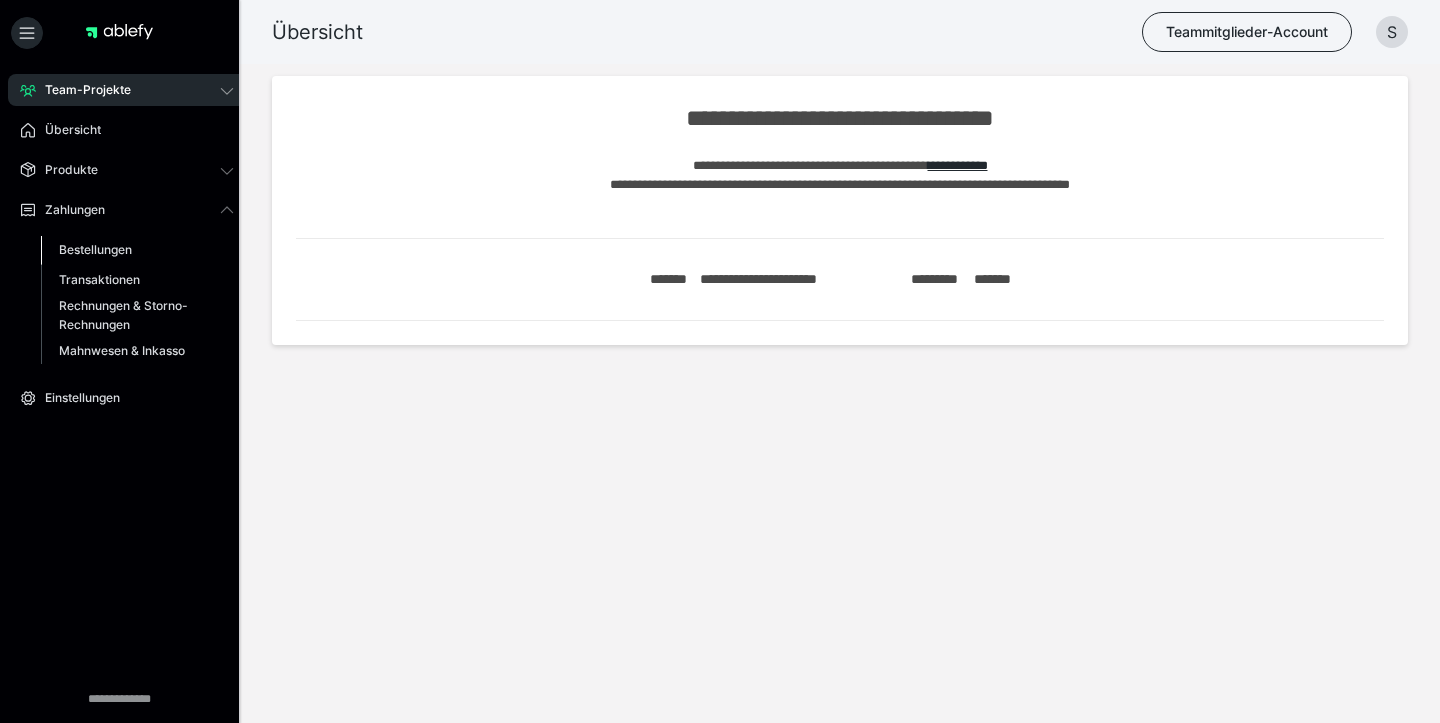 click on "Bestellungen" at bounding box center [137, 250] 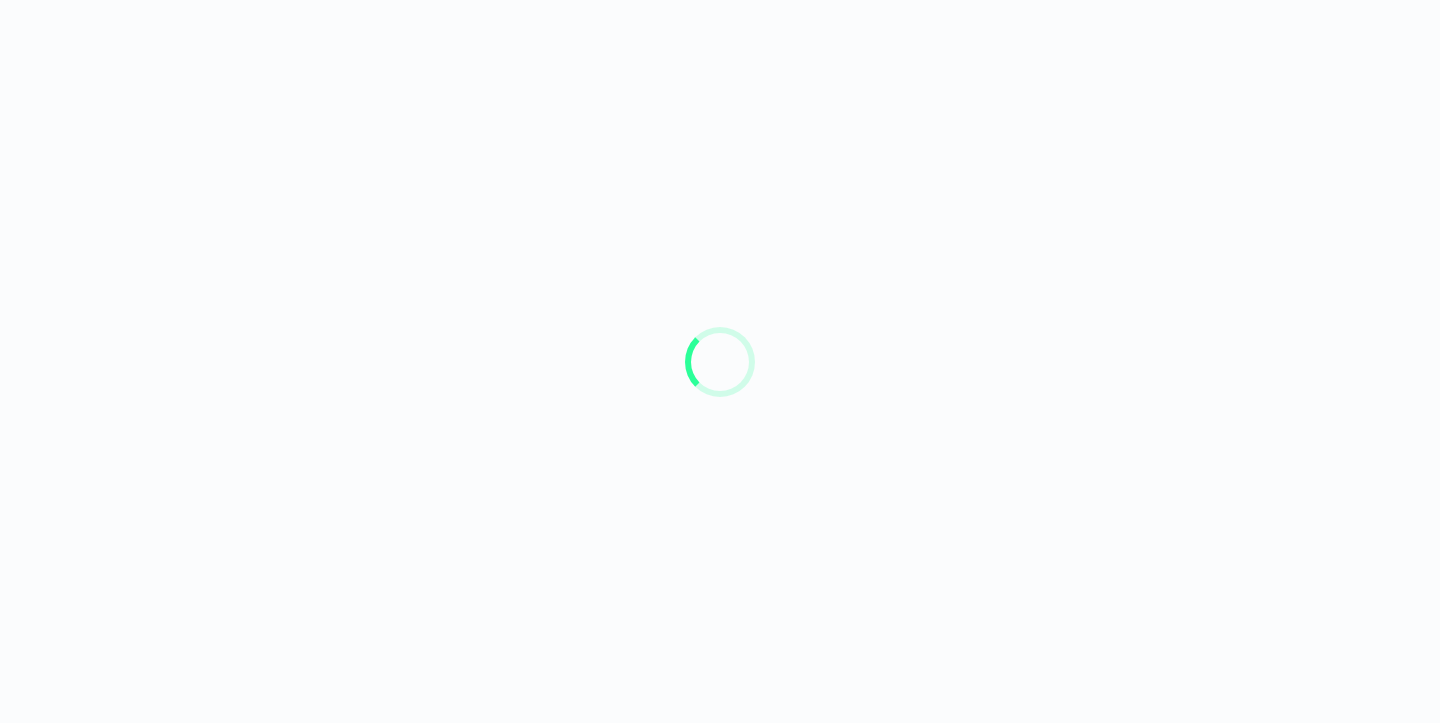 scroll, scrollTop: 0, scrollLeft: 0, axis: both 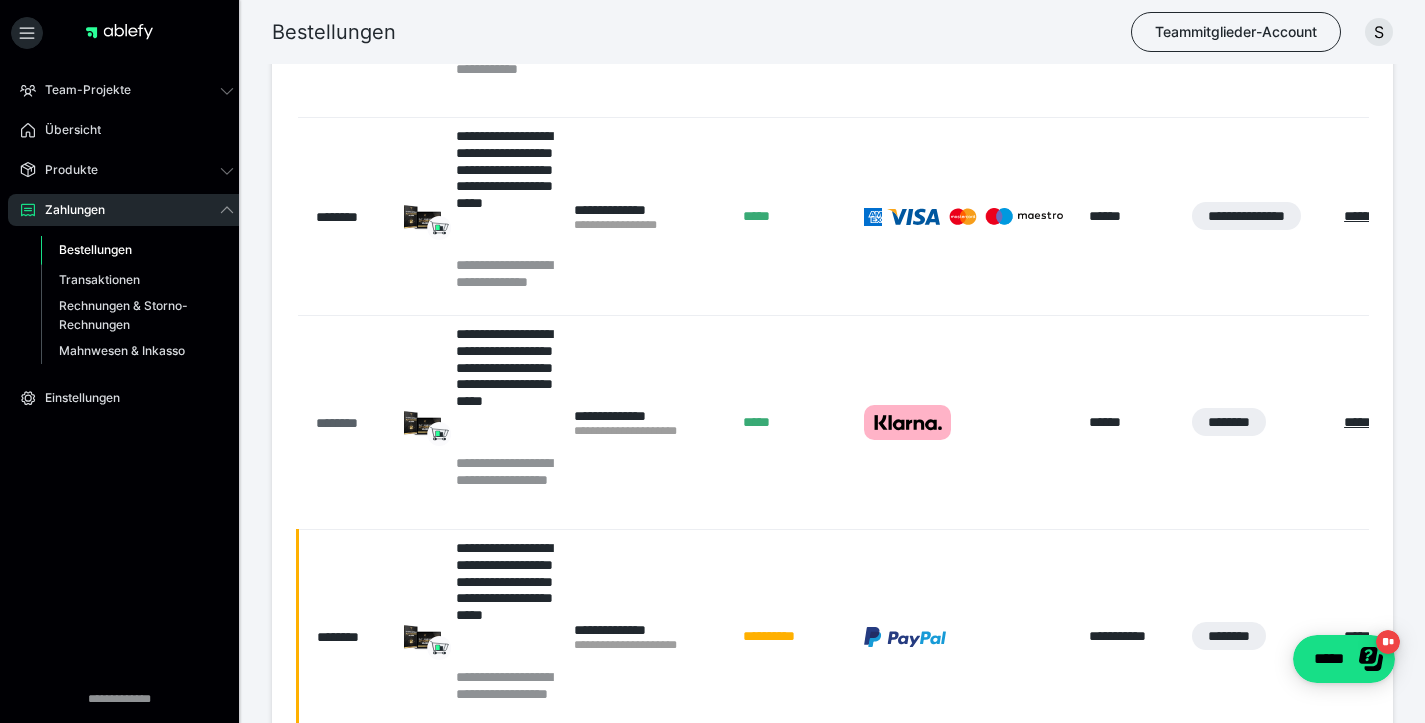 click on "********" at bounding box center [350, 423] 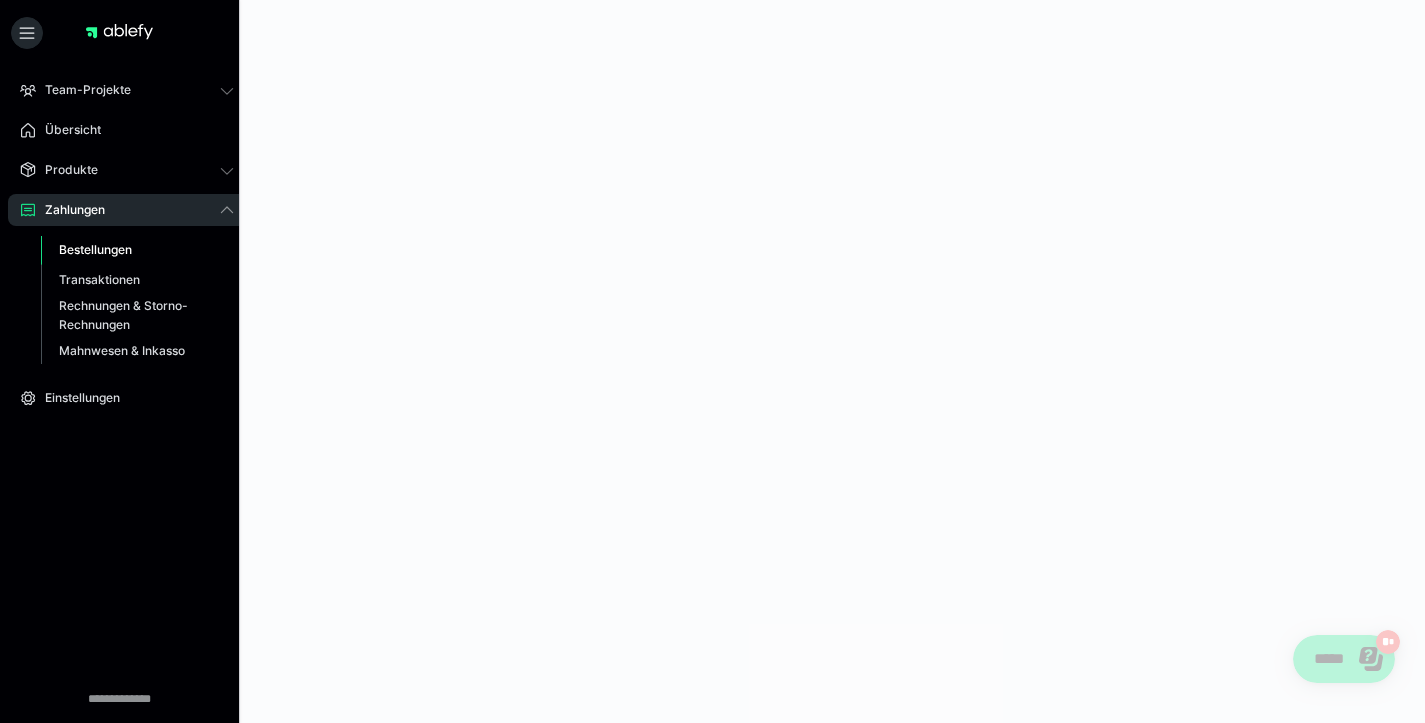 scroll, scrollTop: 0, scrollLeft: 0, axis: both 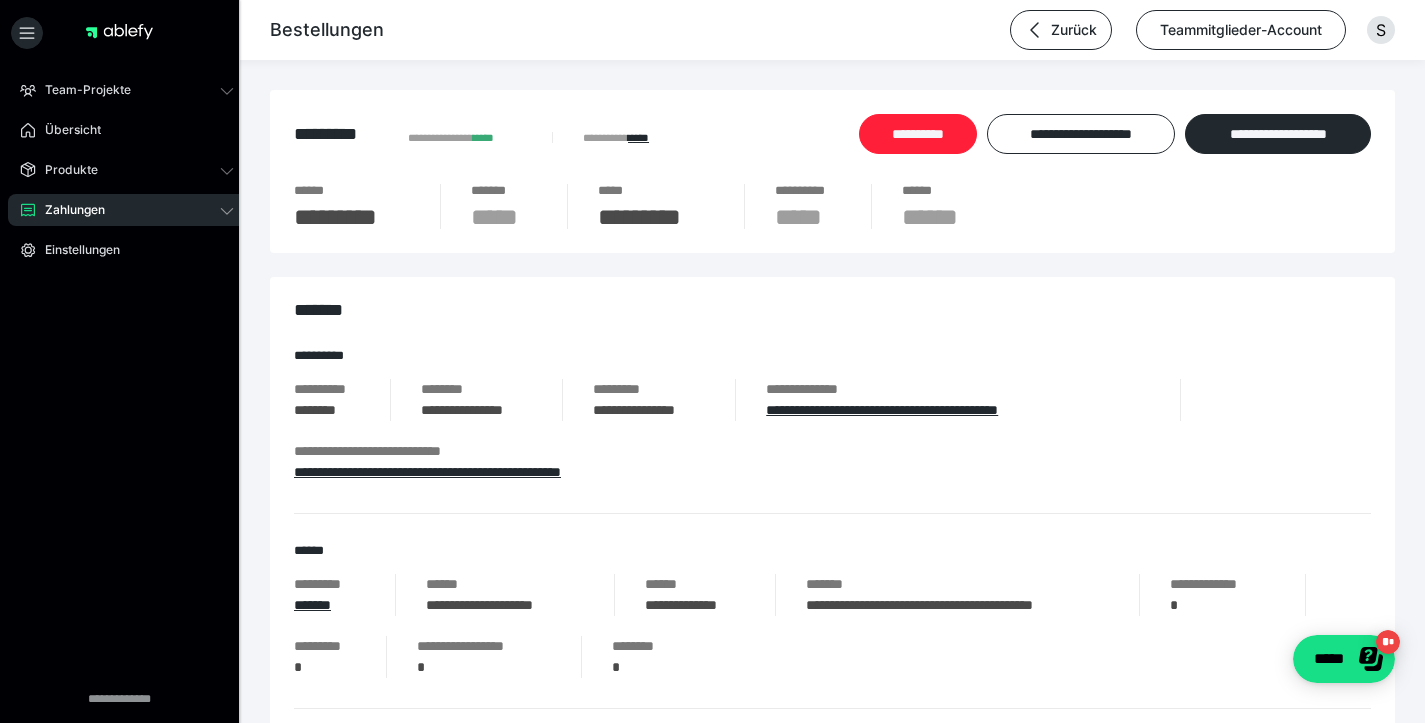 click on "**********" at bounding box center [918, 134] 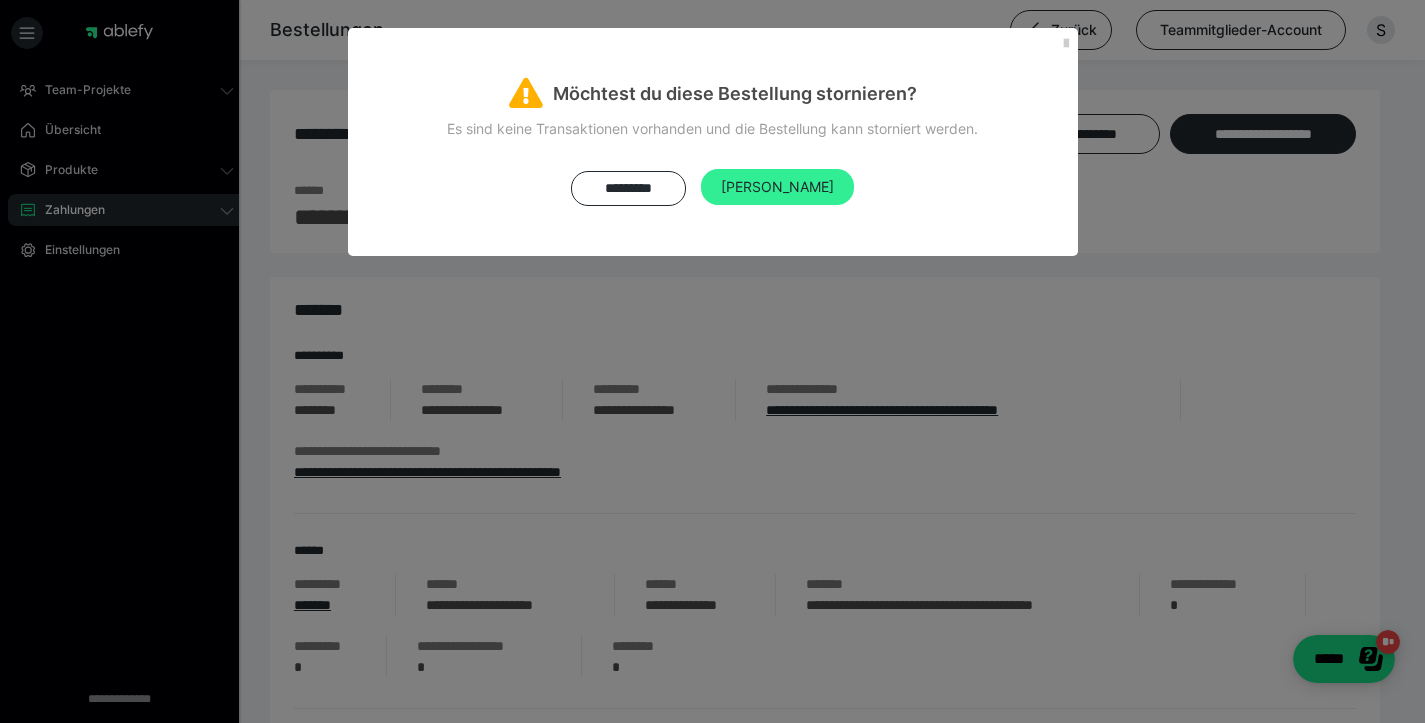 click on "Ja" at bounding box center [777, 187] 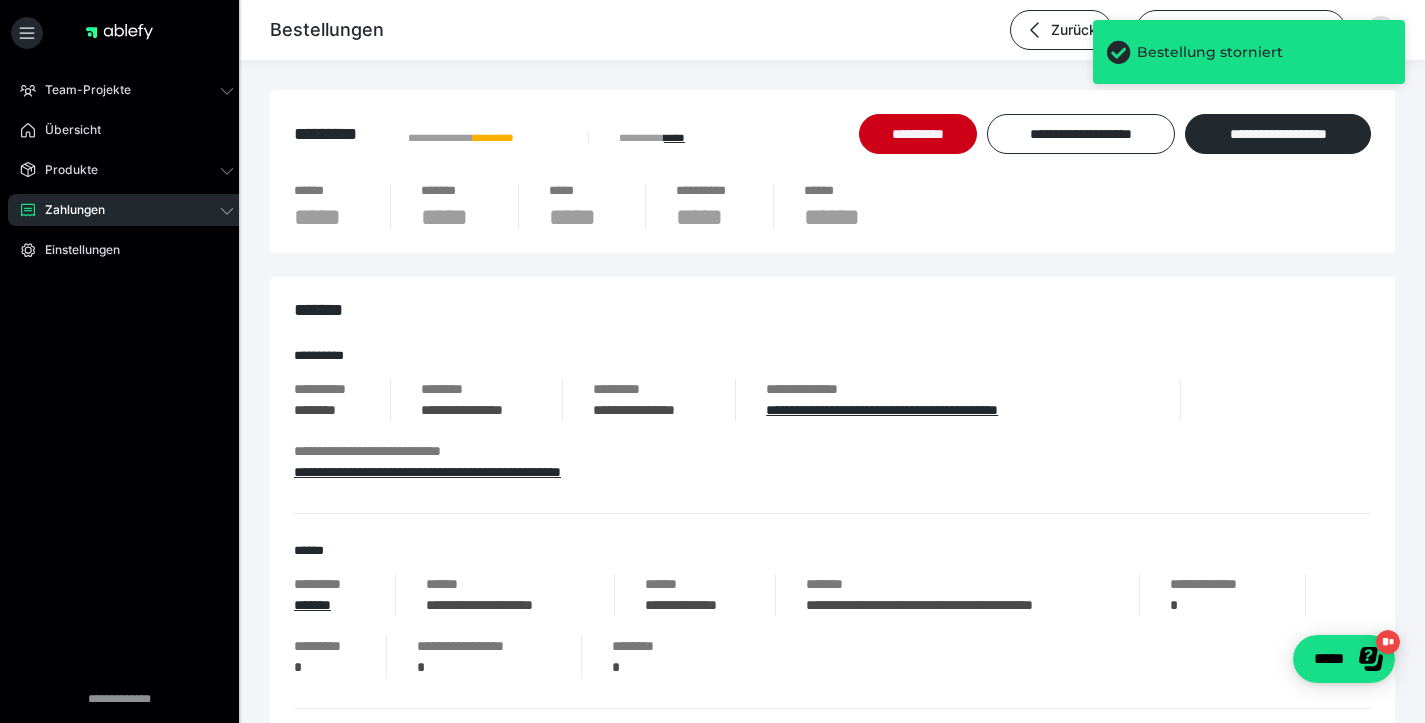 click on "Bestellung storniert" at bounding box center [1264, 52] 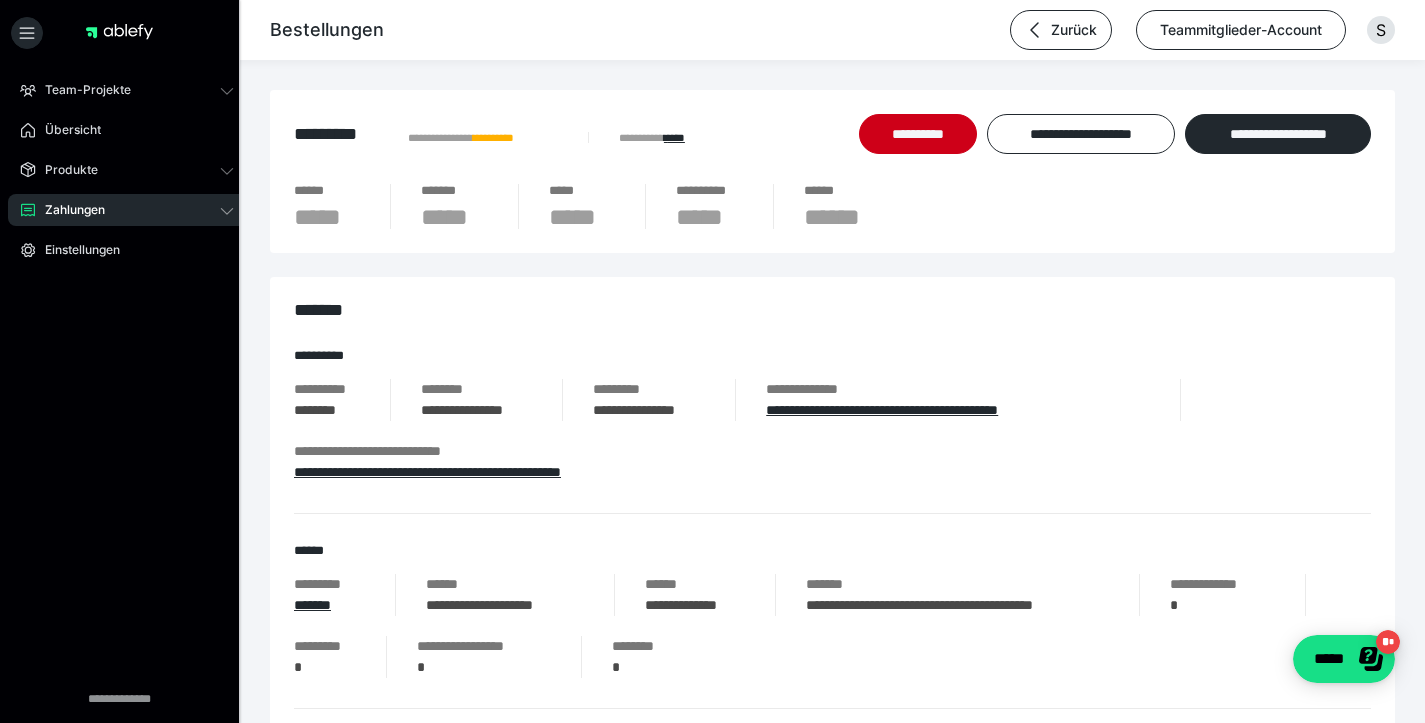 click on "Bestellung storniert" at bounding box center [1249, 60] 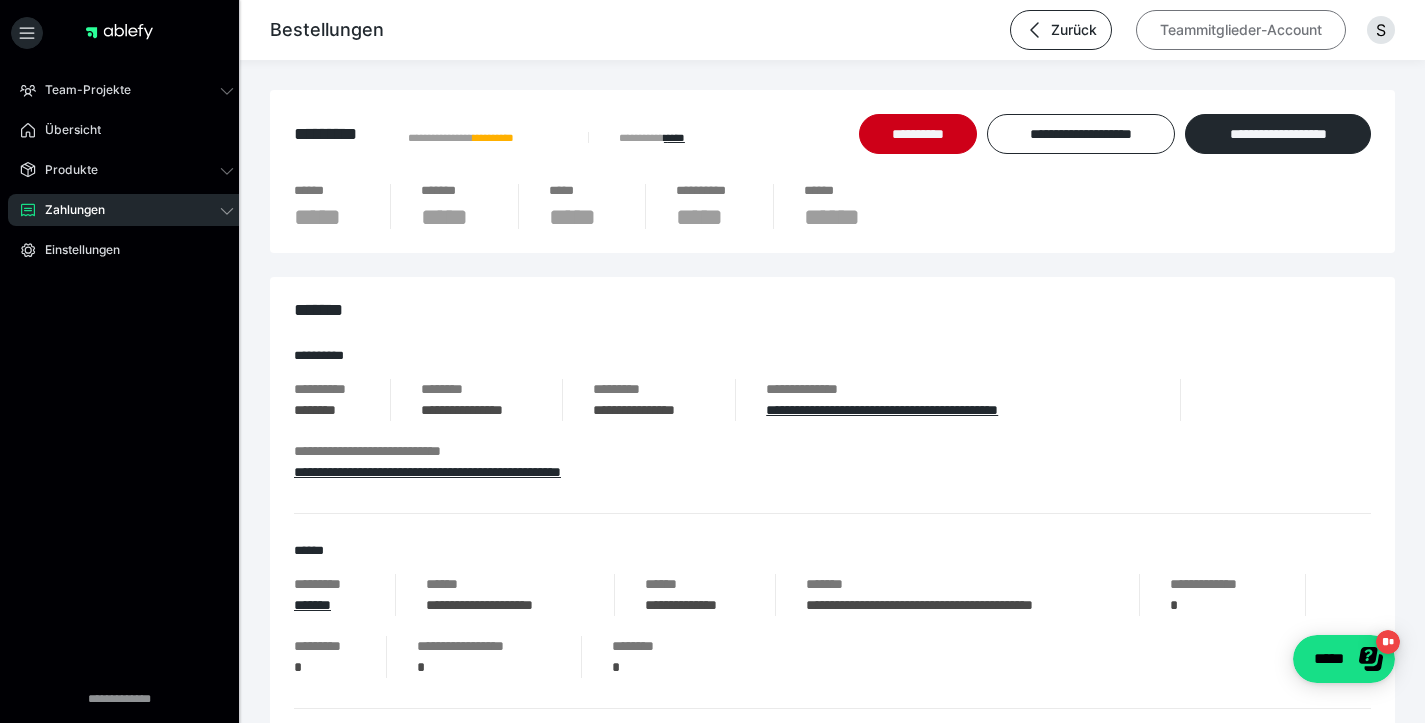 click on "Teammitglieder-Account" at bounding box center [1241, 30] 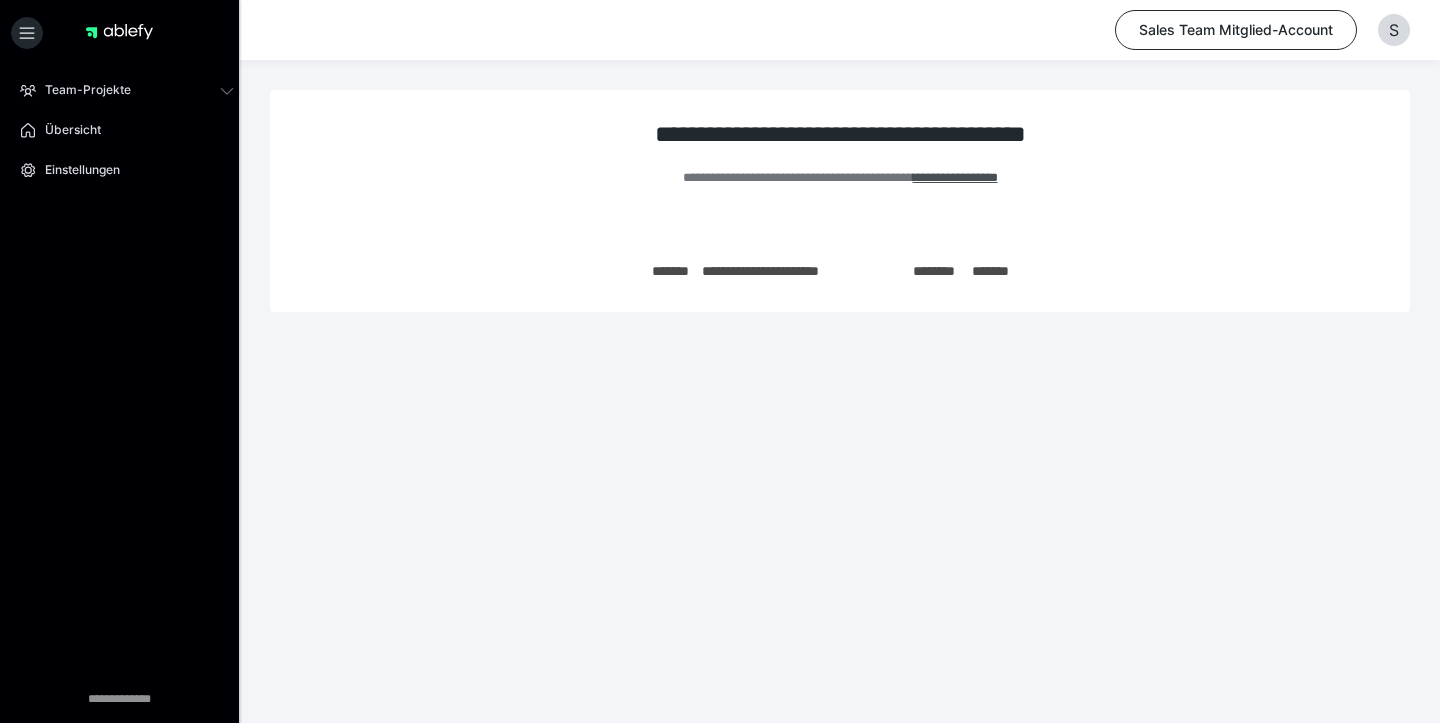 scroll, scrollTop: 0, scrollLeft: 0, axis: both 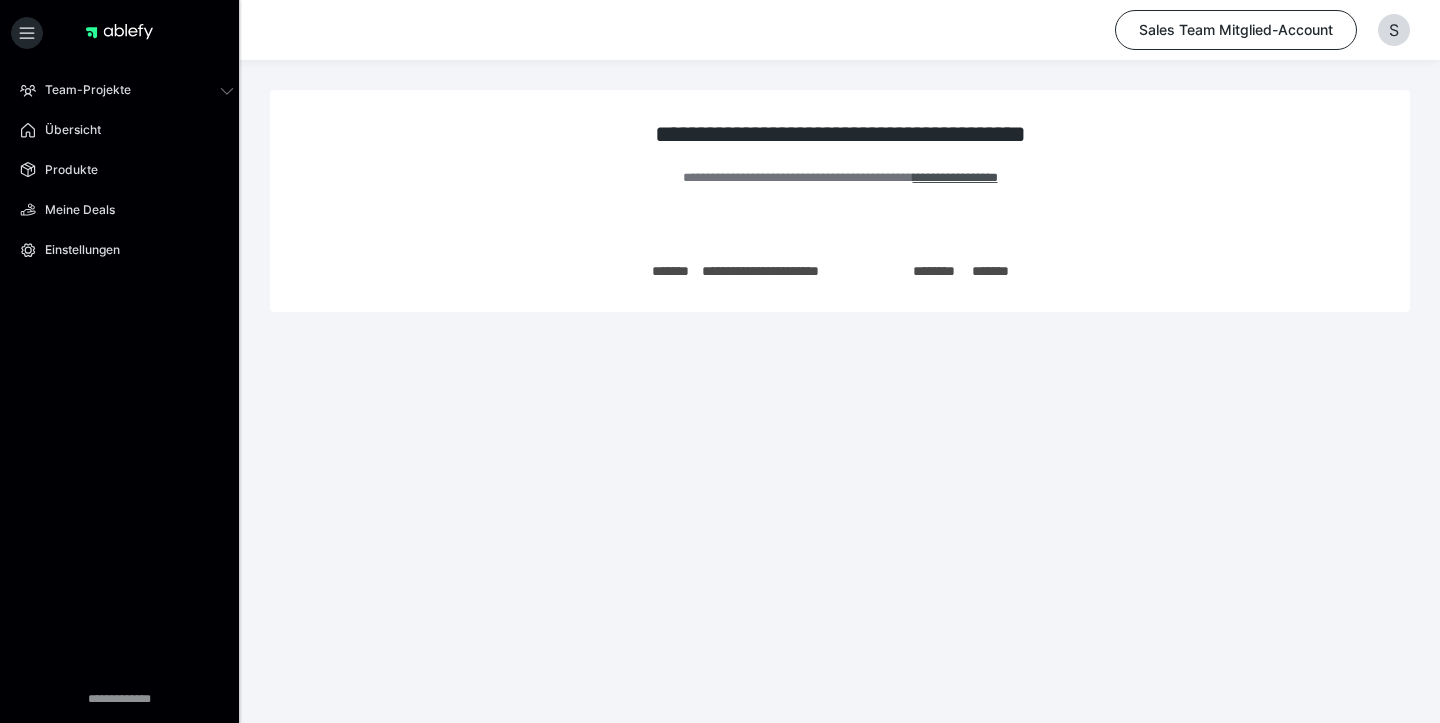 click on "Sales Team Mitglied-Account S" at bounding box center [720, 30] 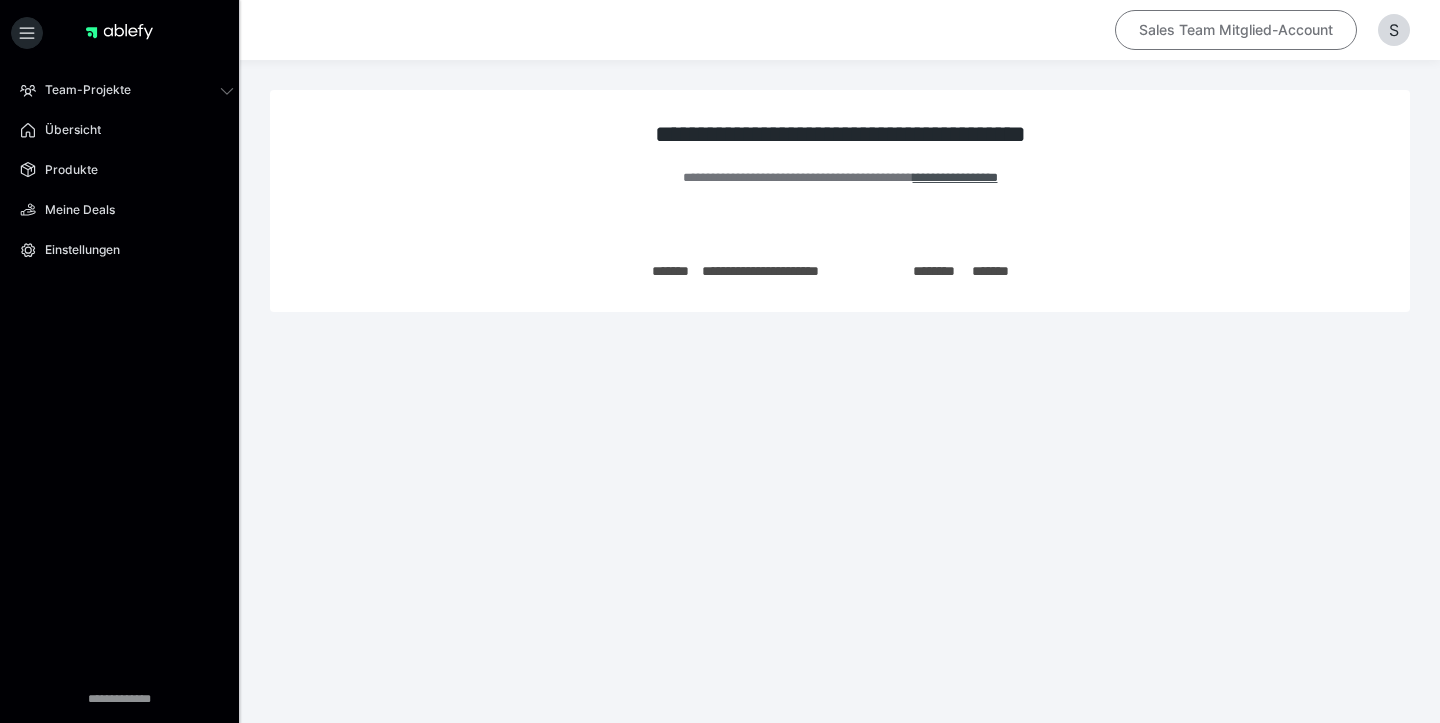 click on "Sales Team Mitglied-Account" at bounding box center [1236, 30] 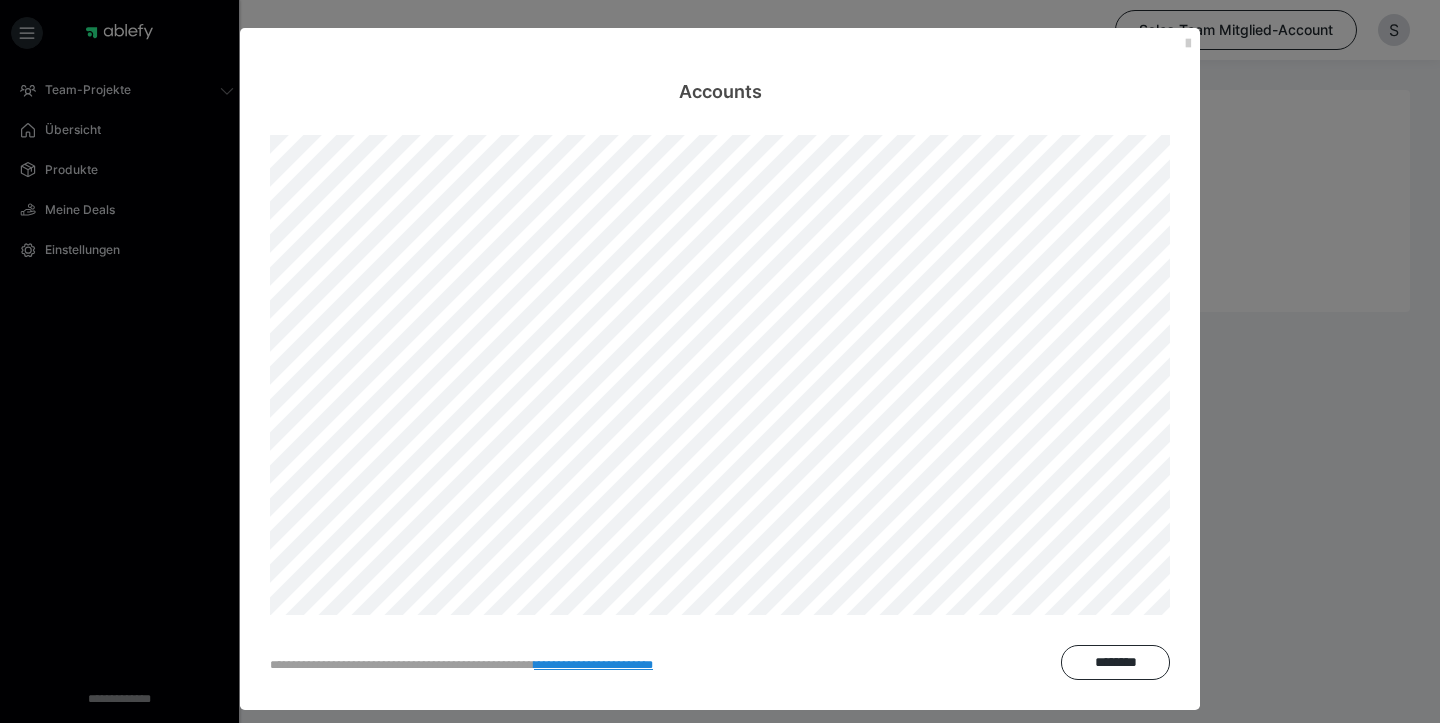drag, startPoint x: 1295, startPoint y: 211, endPoint x: 1261, endPoint y: 191, distance: 39.446167 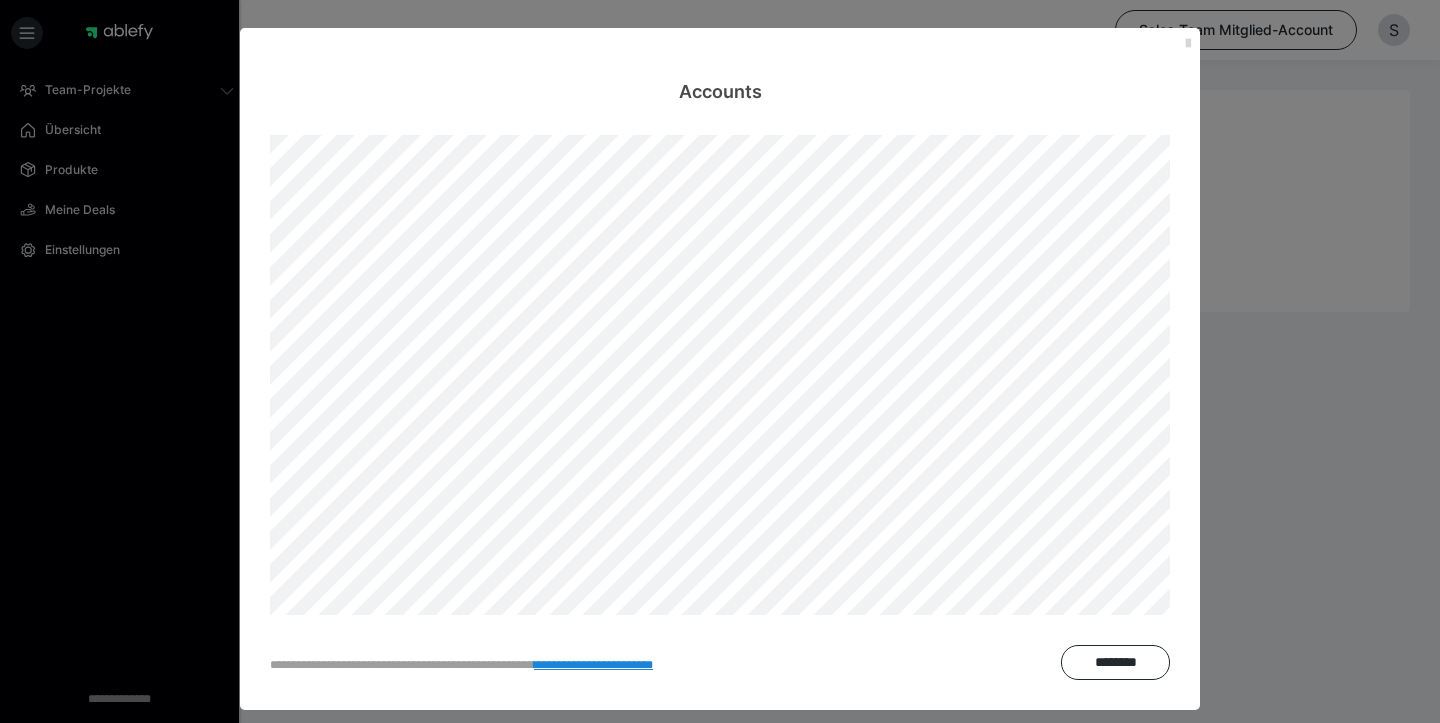 click at bounding box center [1188, 44] 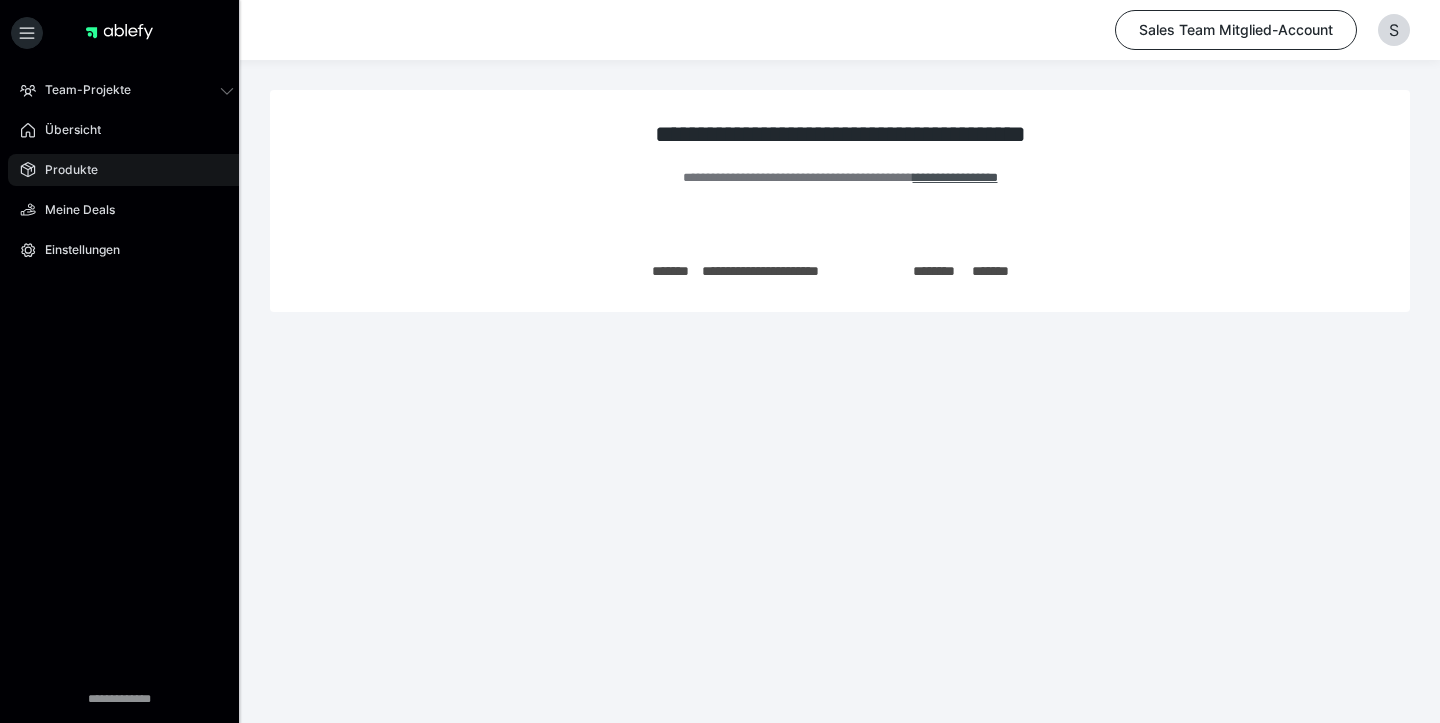 click on "Produkte" at bounding box center (127, 170) 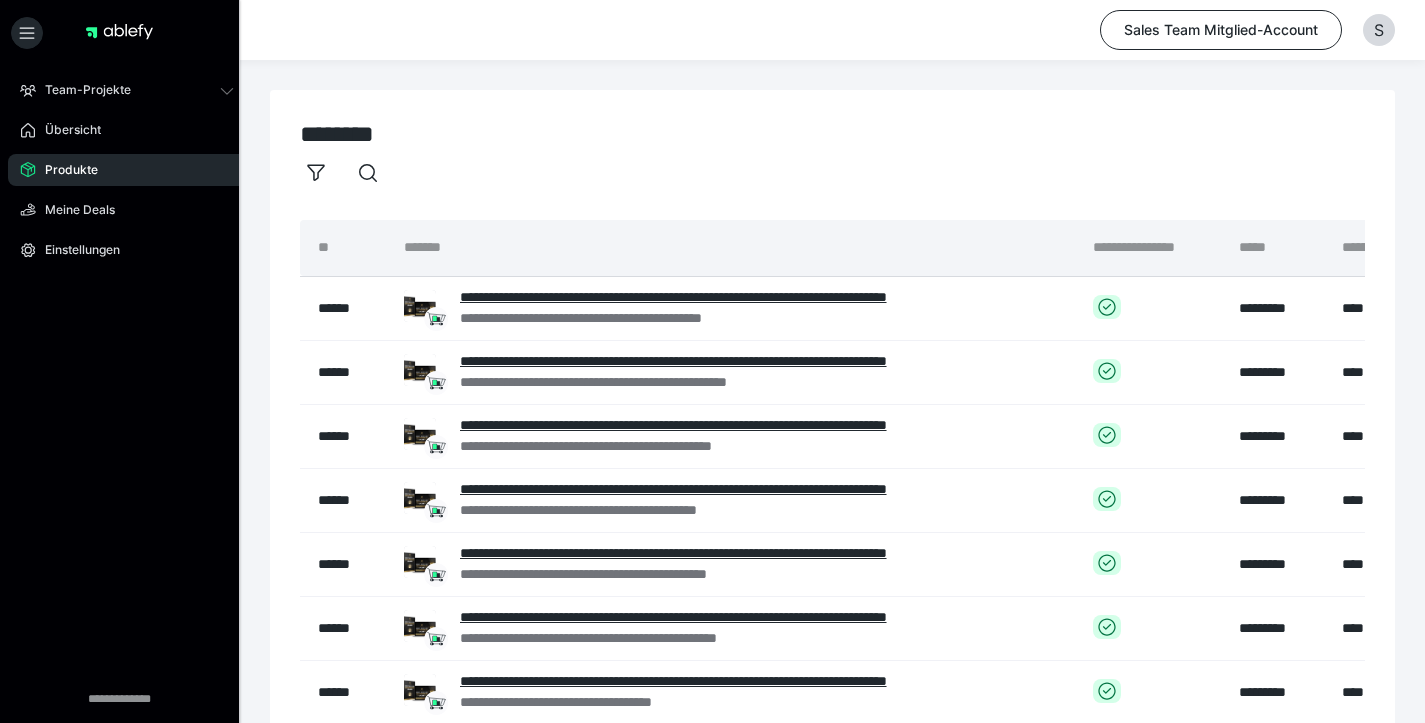 click at bounding box center (344, 172) 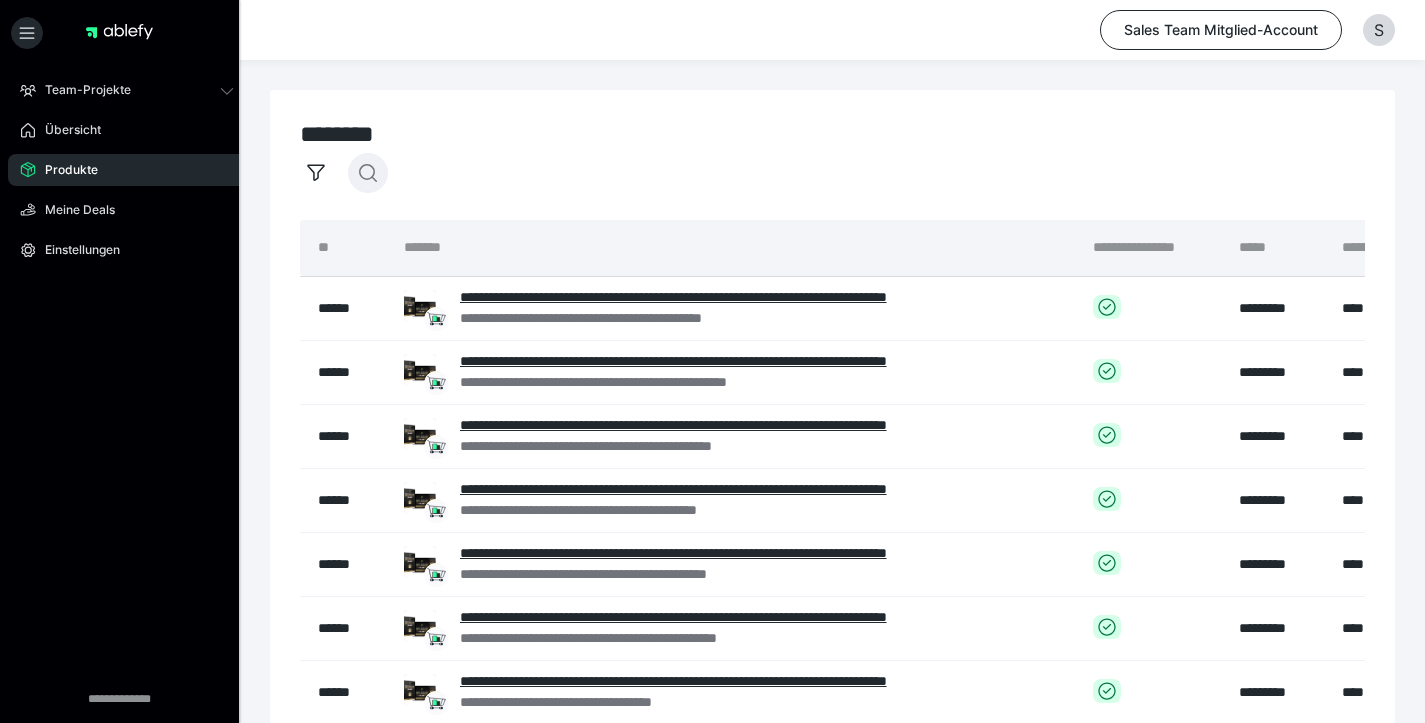 click at bounding box center [368, 173] 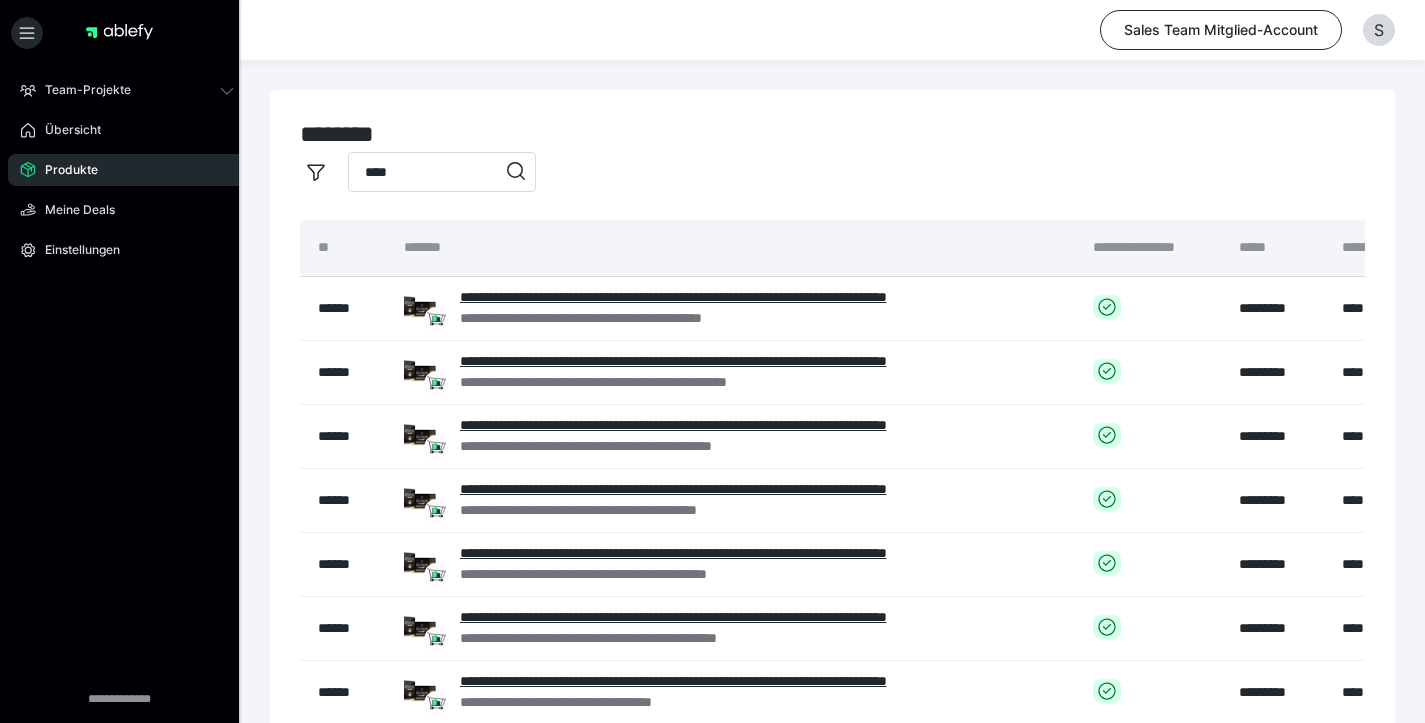 type on "****" 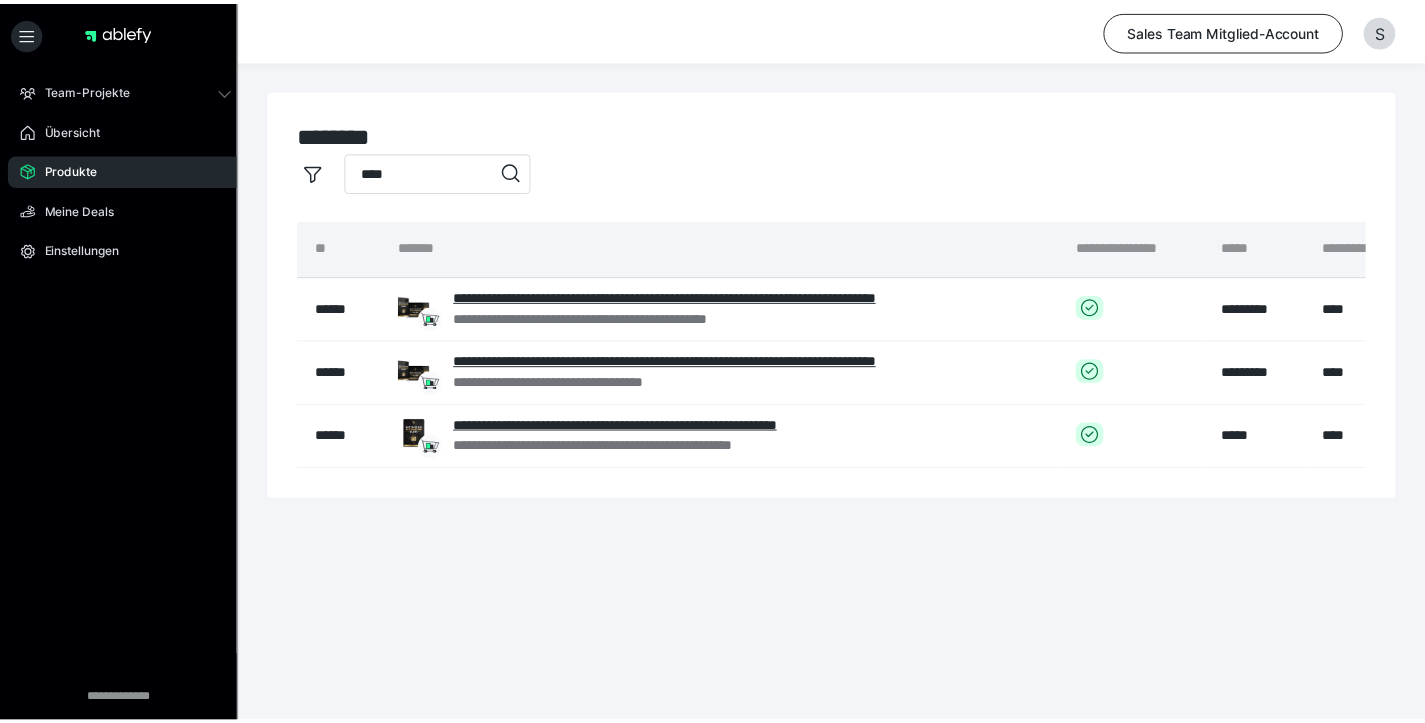 scroll, scrollTop: 0, scrollLeft: 285, axis: horizontal 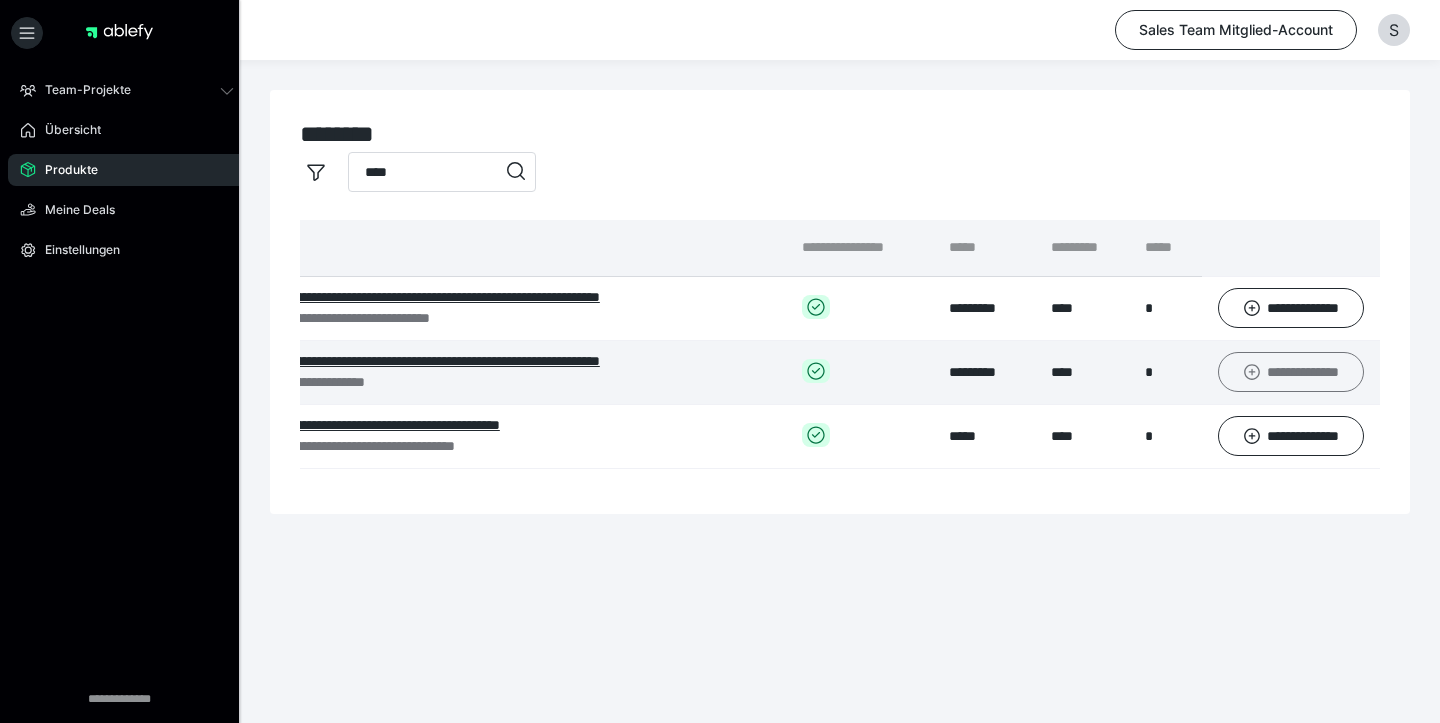 click on "**********" at bounding box center [1291, 372] 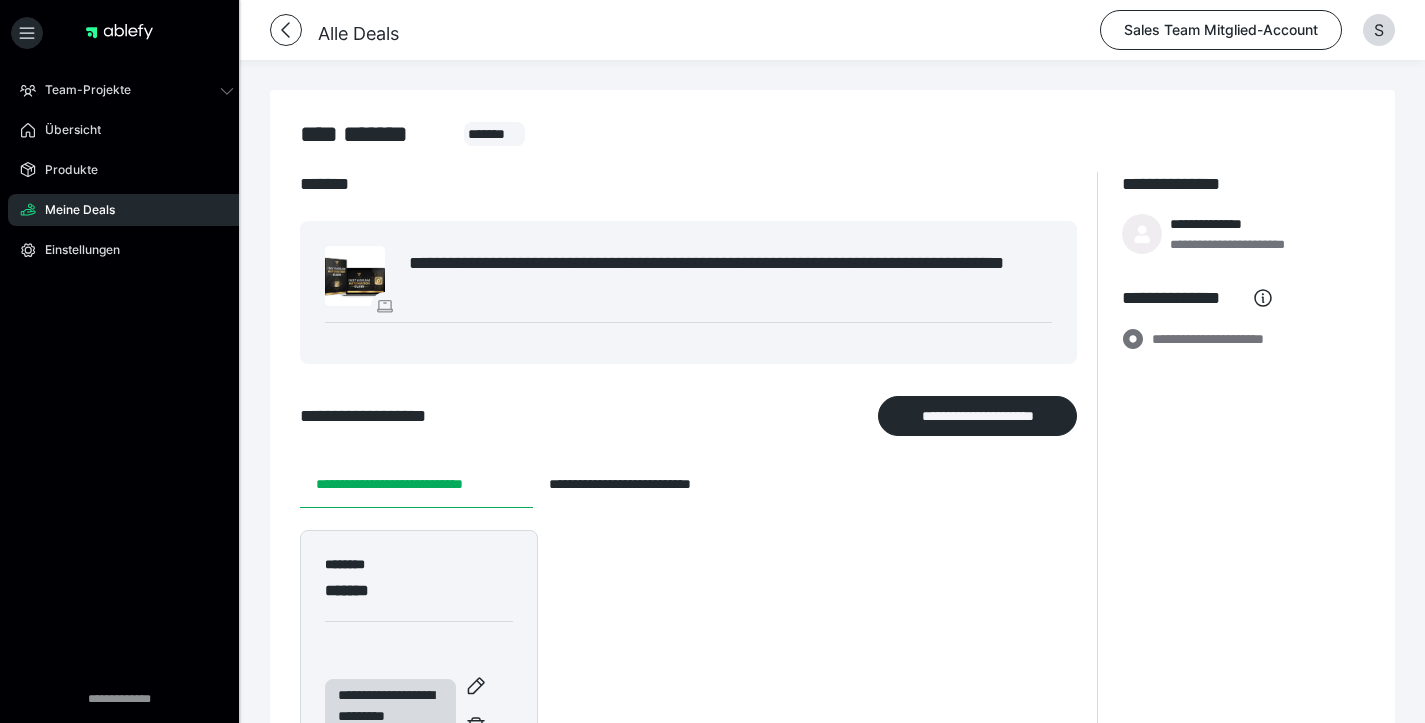 scroll, scrollTop: 645, scrollLeft: 0, axis: vertical 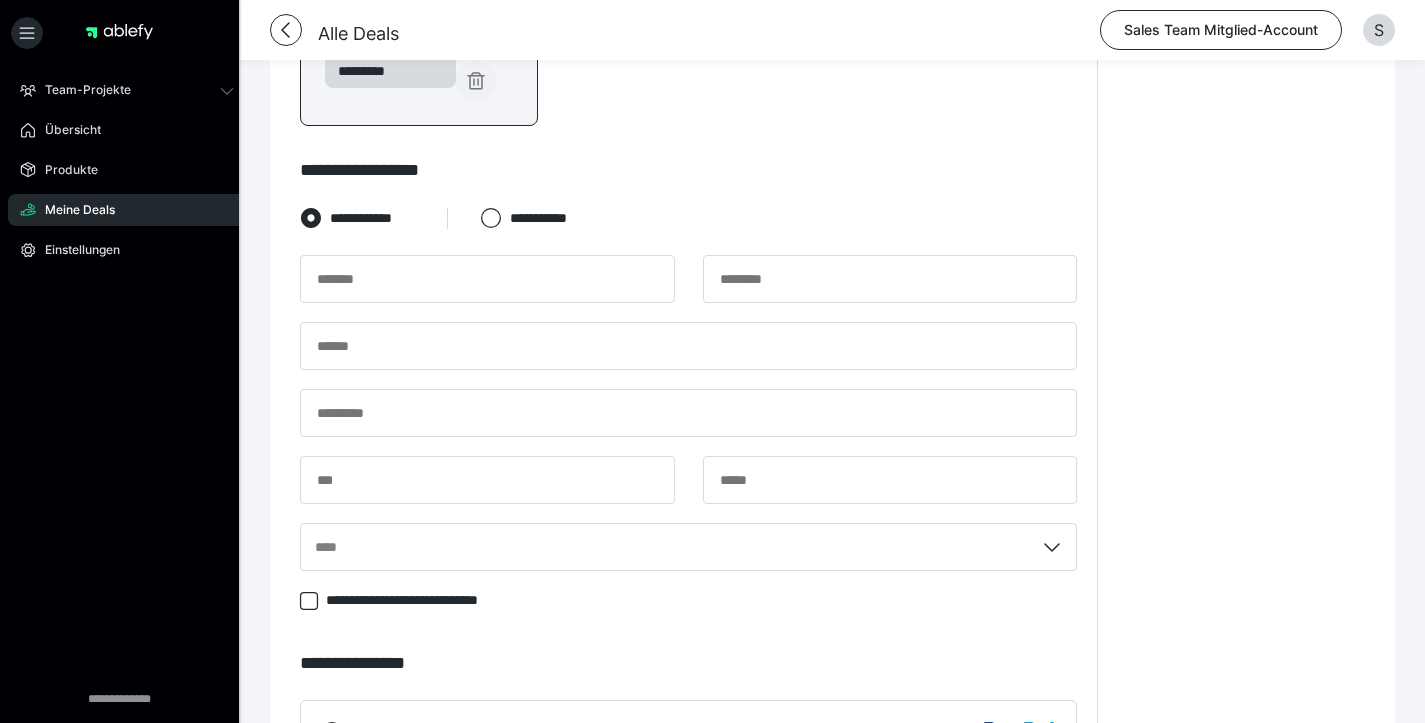 click 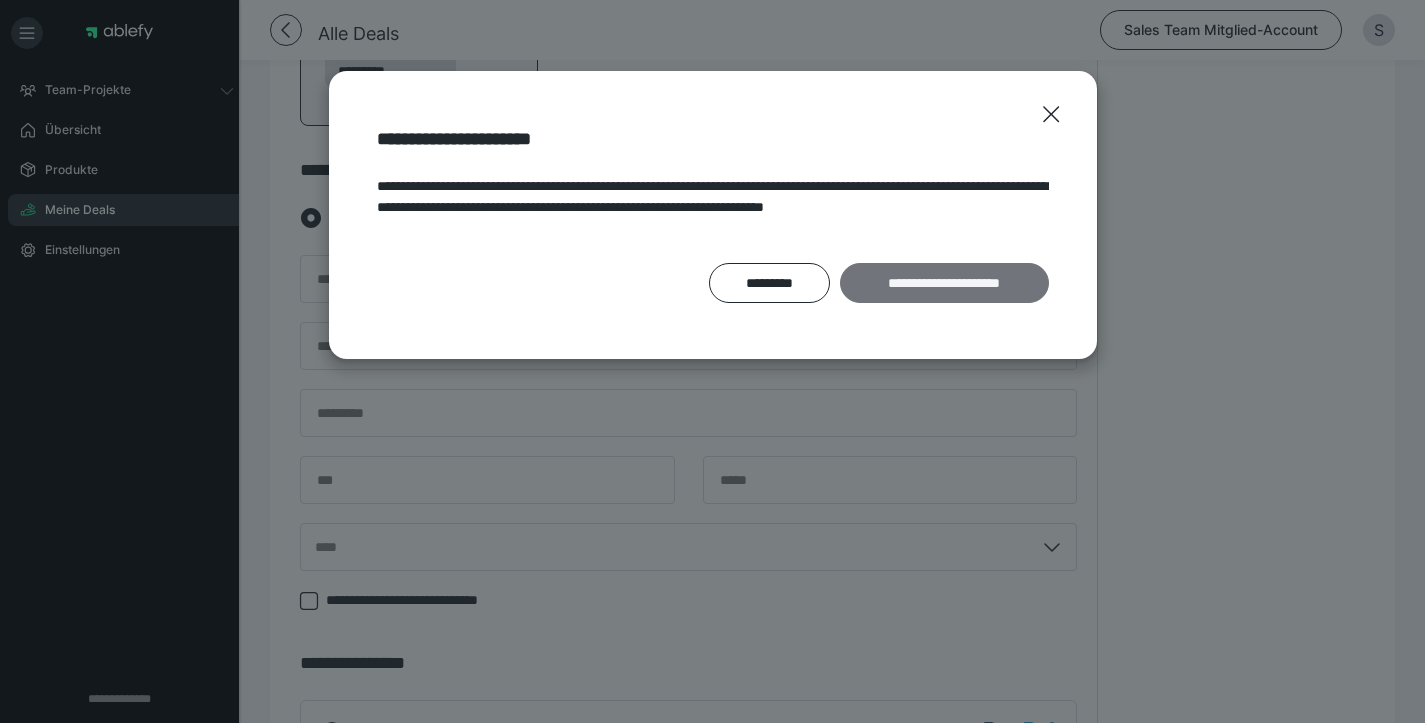 click on "**********" at bounding box center [944, 283] 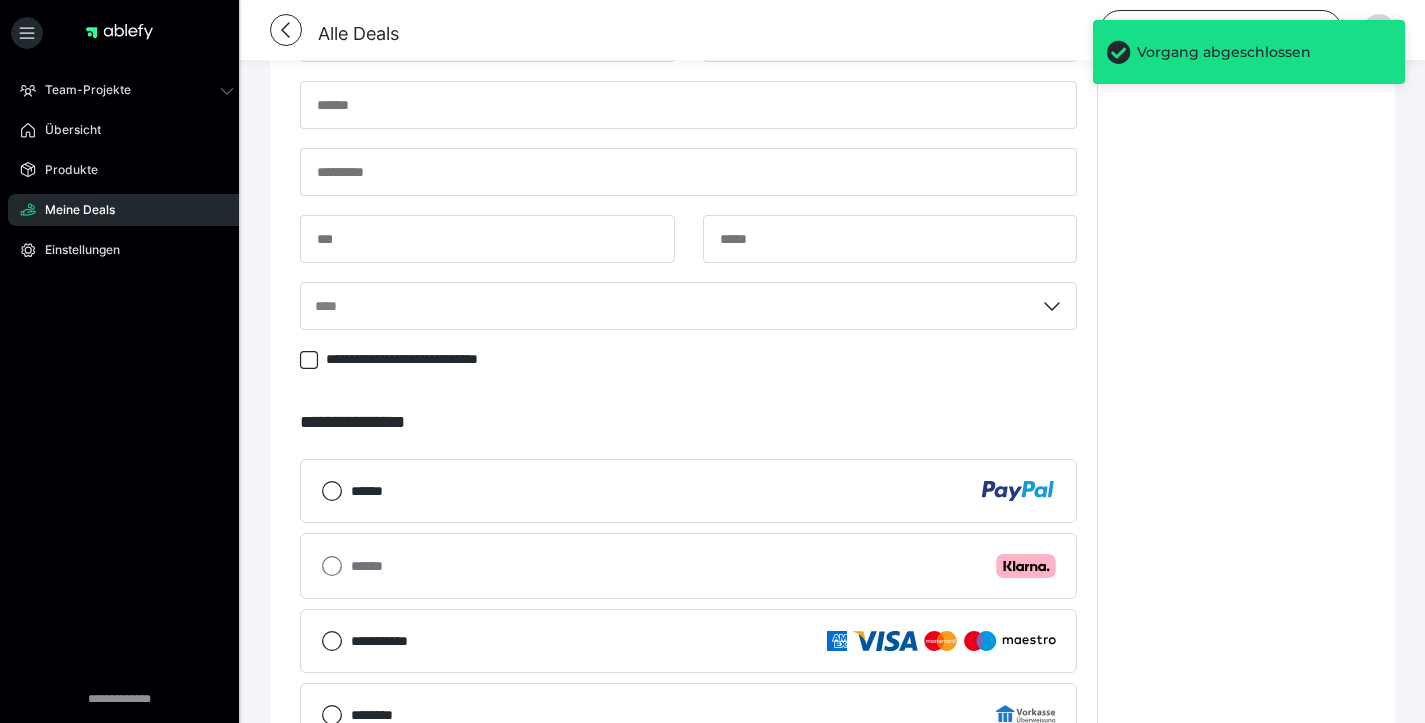 scroll, scrollTop: 0, scrollLeft: 0, axis: both 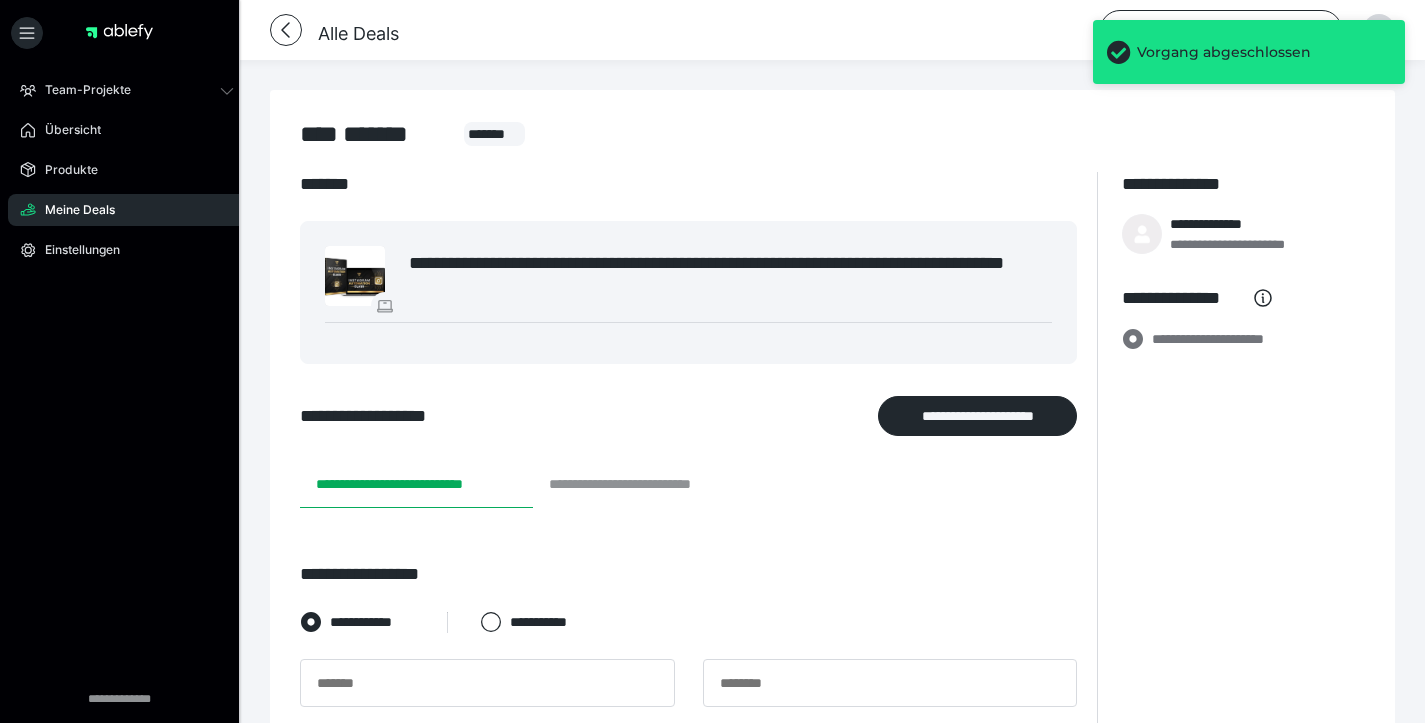 click on "**********" at bounding box center [648, 484] 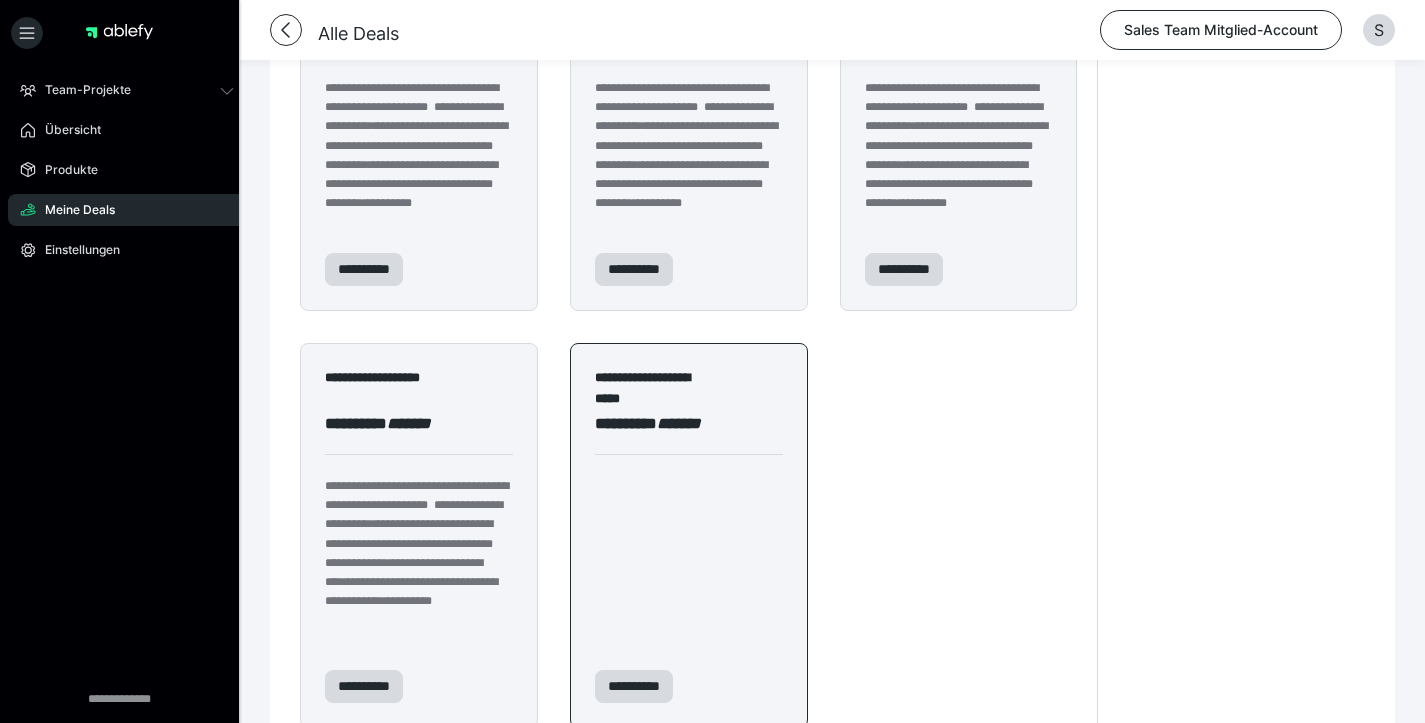 scroll, scrollTop: 947, scrollLeft: 0, axis: vertical 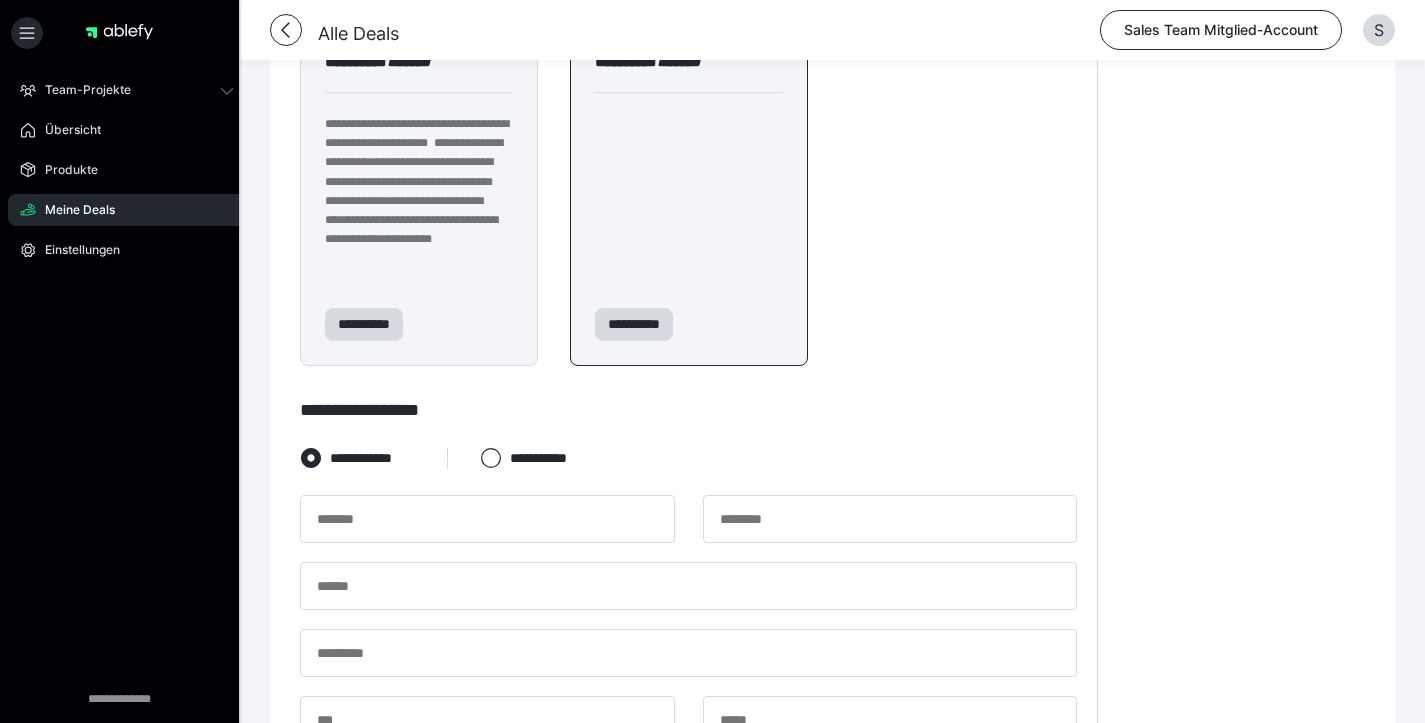 click on "**********" at bounding box center [689, 173] 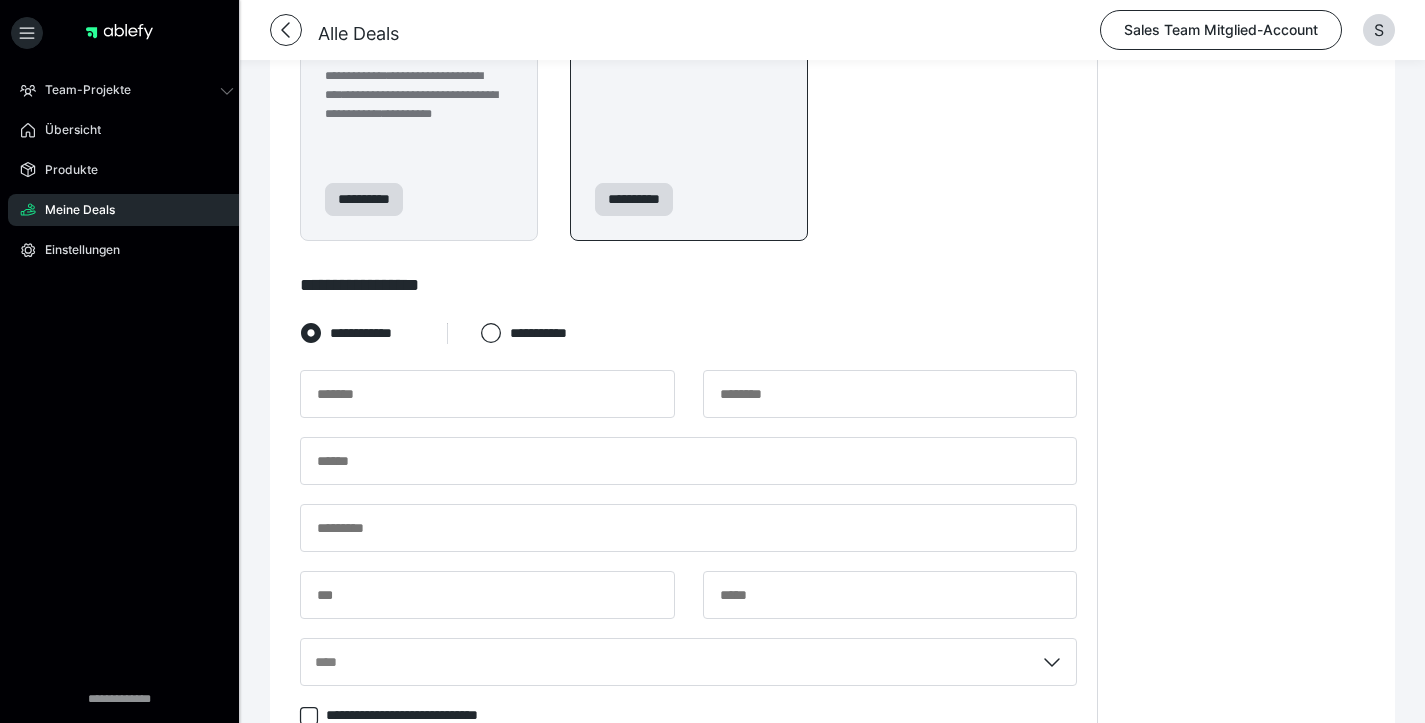 scroll, scrollTop: 1109, scrollLeft: 0, axis: vertical 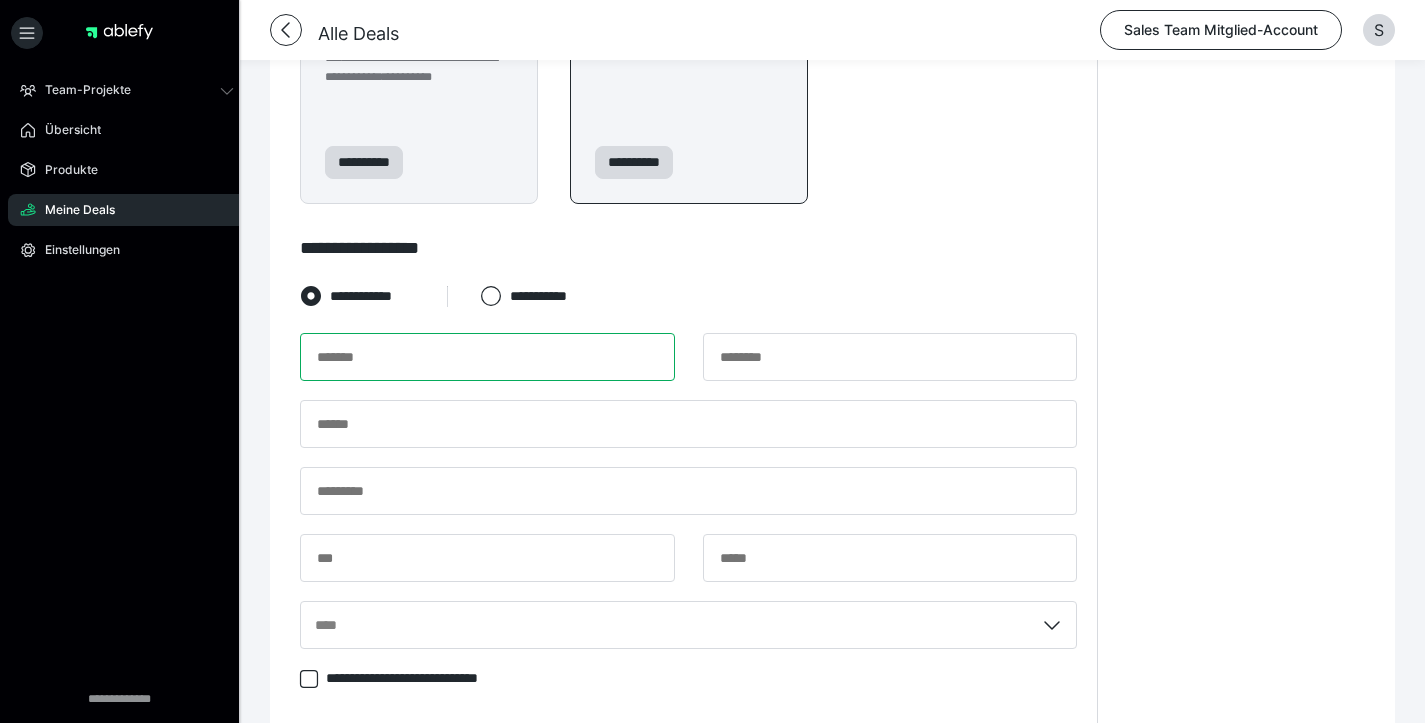 click at bounding box center (487, 357) 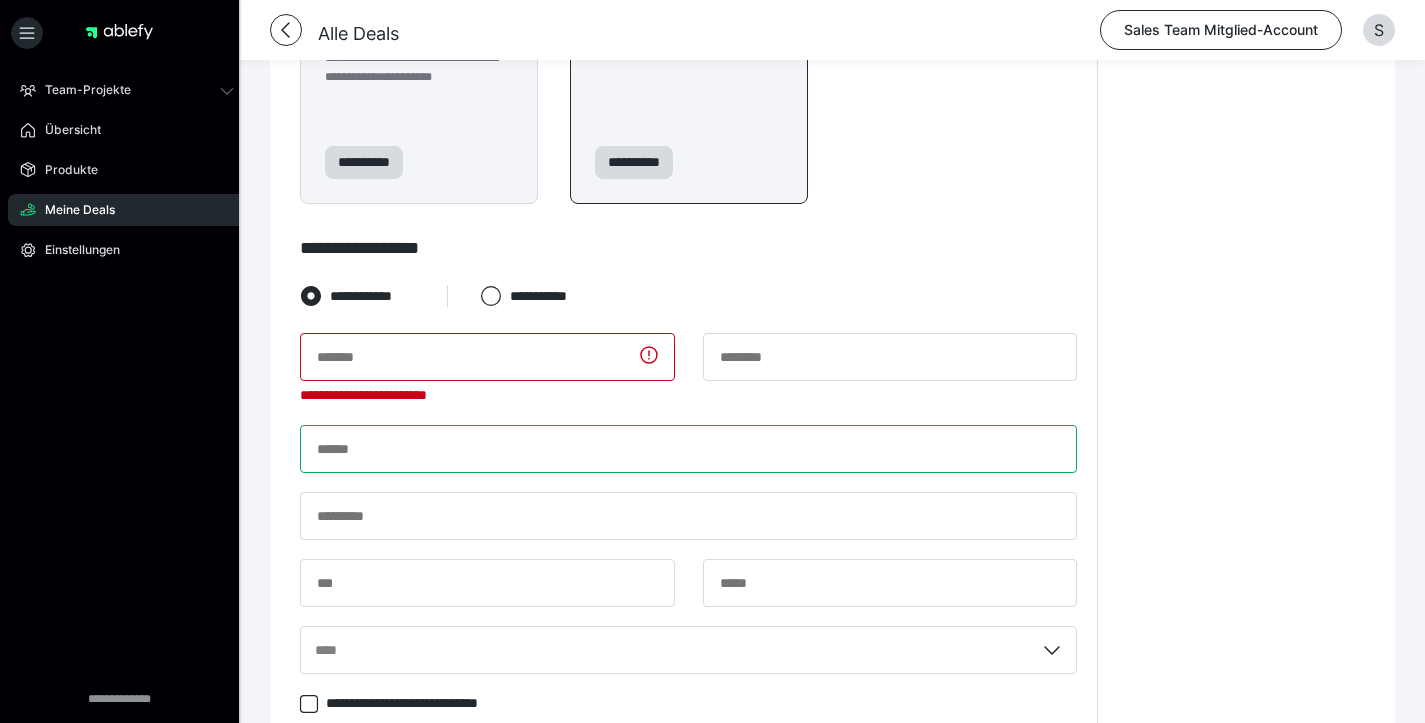 click at bounding box center [688, 449] 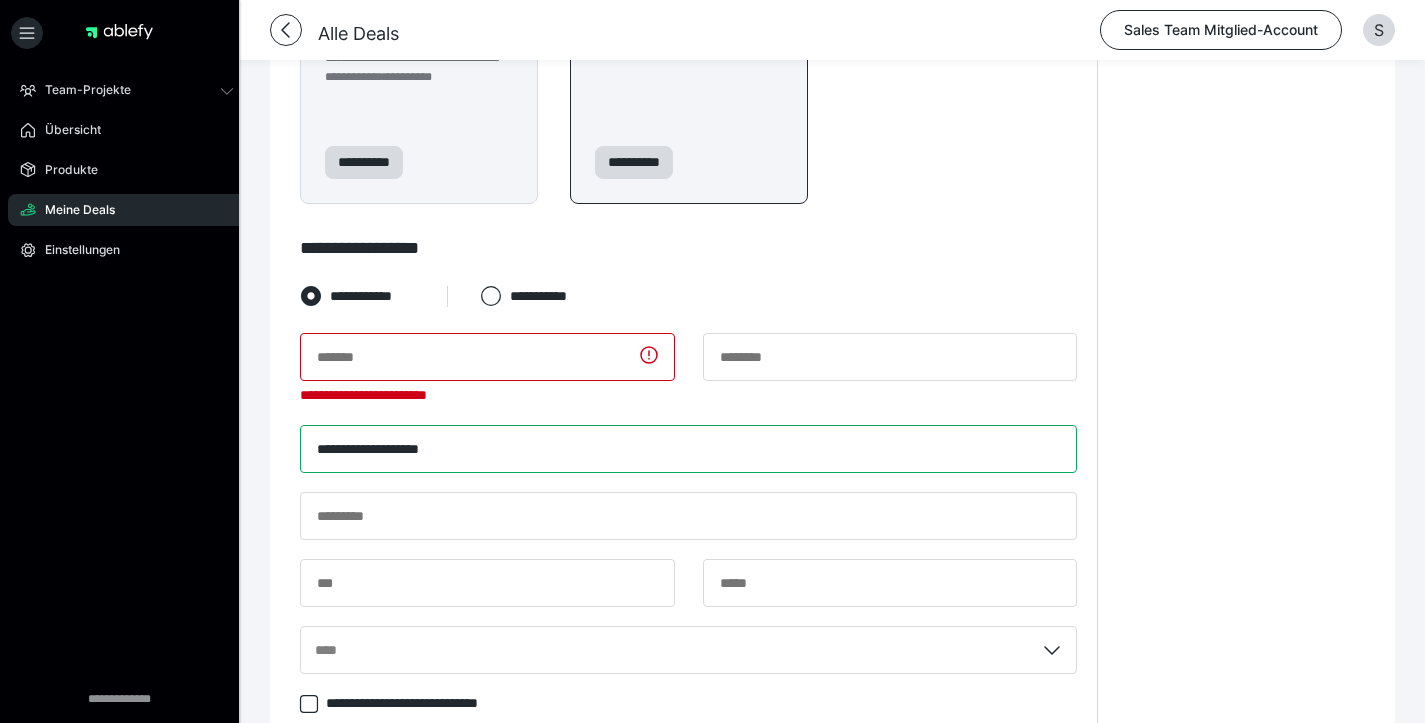 type on "**********" 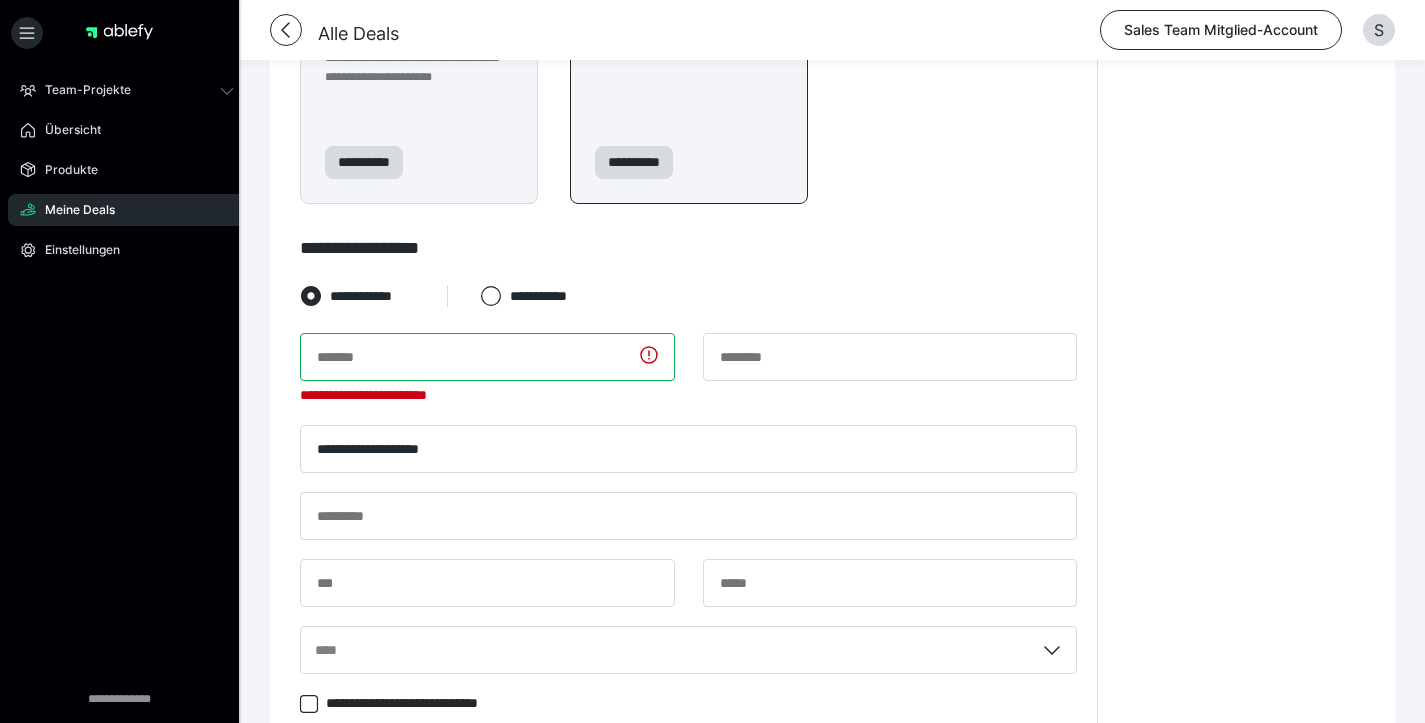 click at bounding box center [487, 357] 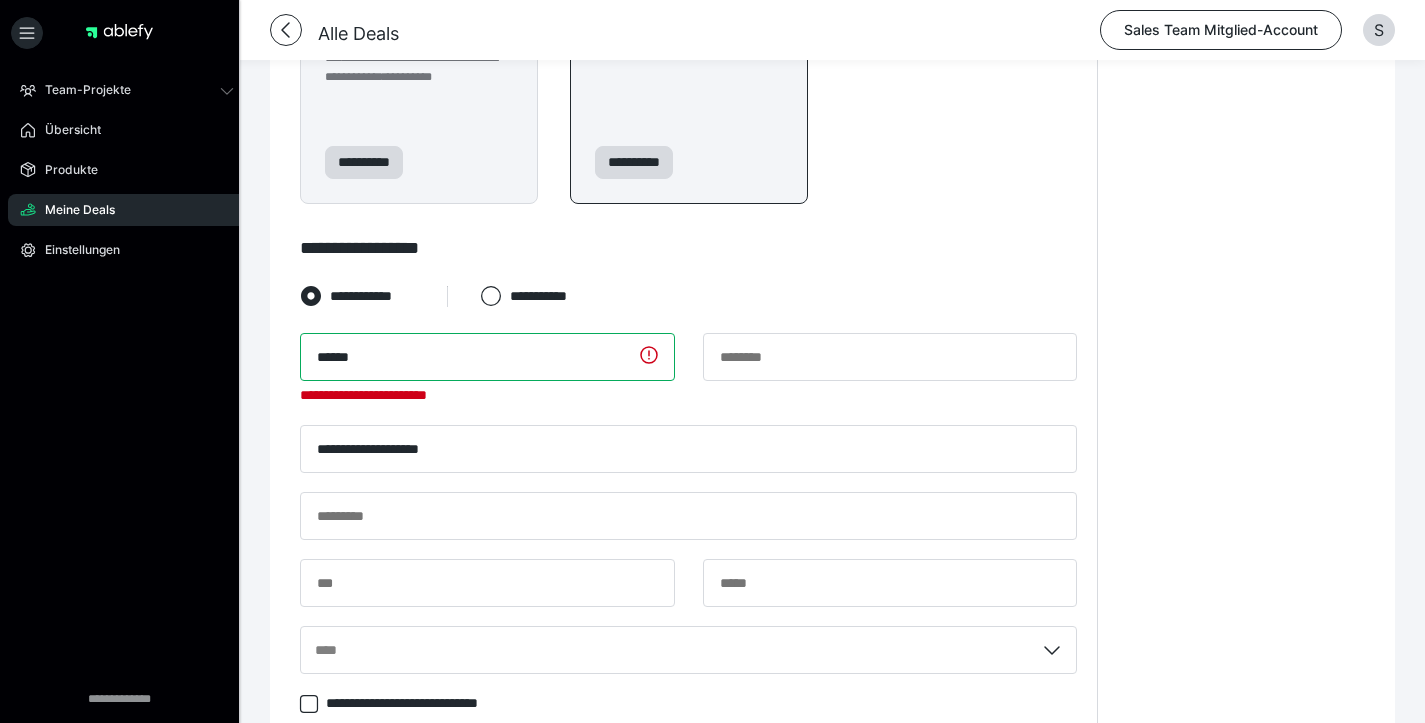 type on "*****" 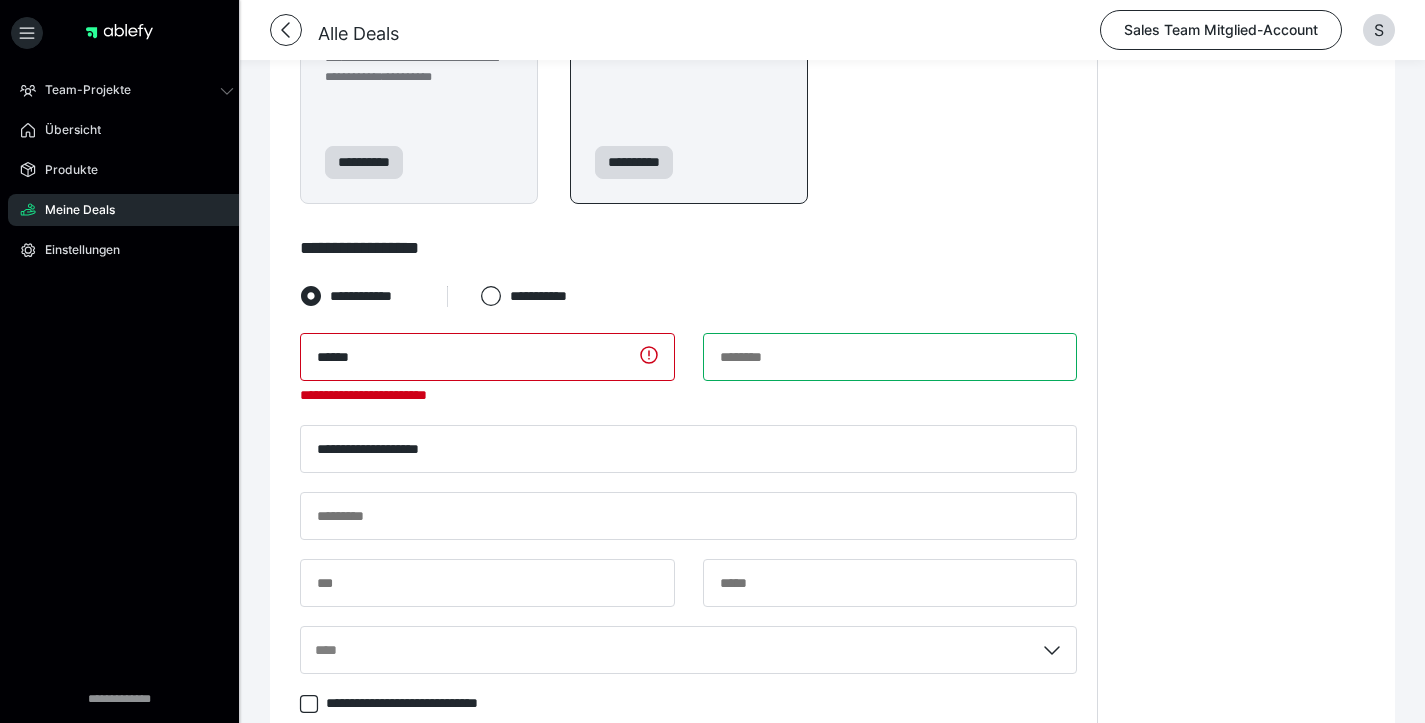click at bounding box center [890, 357] 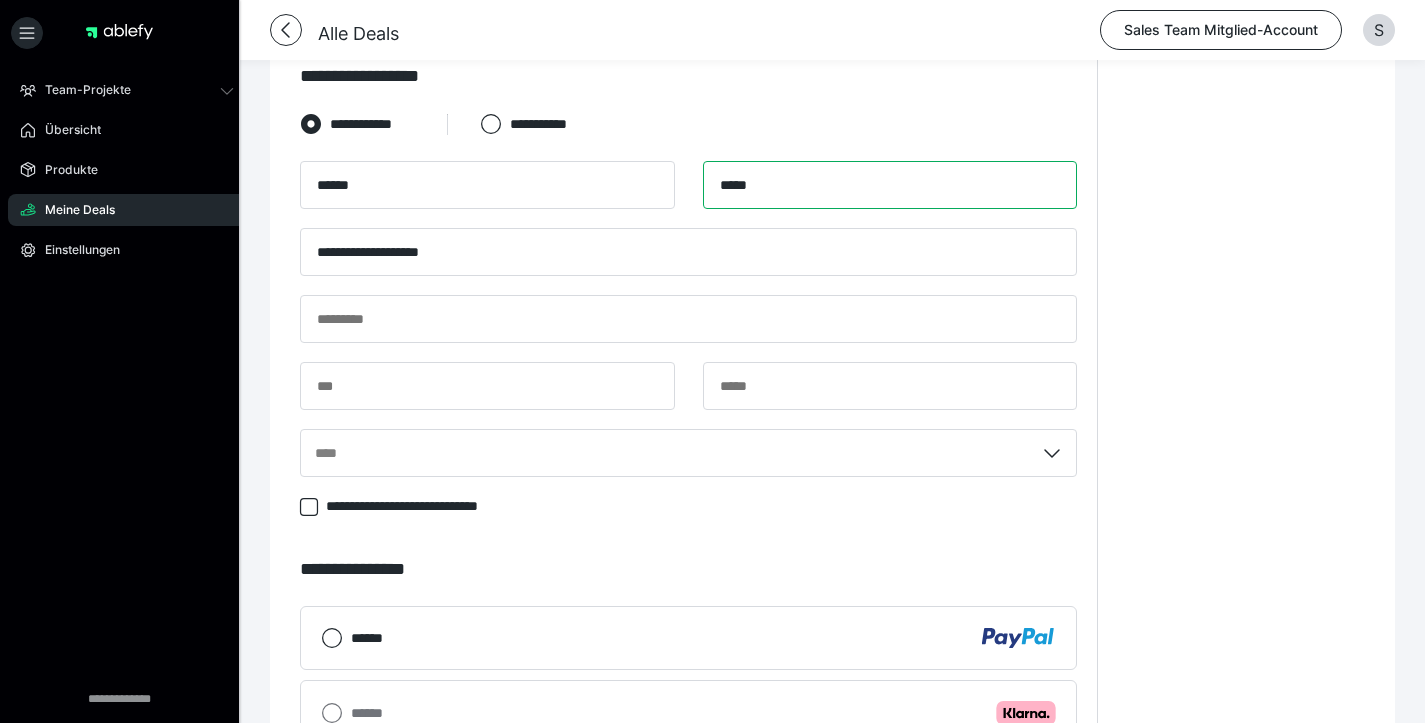 scroll, scrollTop: 1361, scrollLeft: 0, axis: vertical 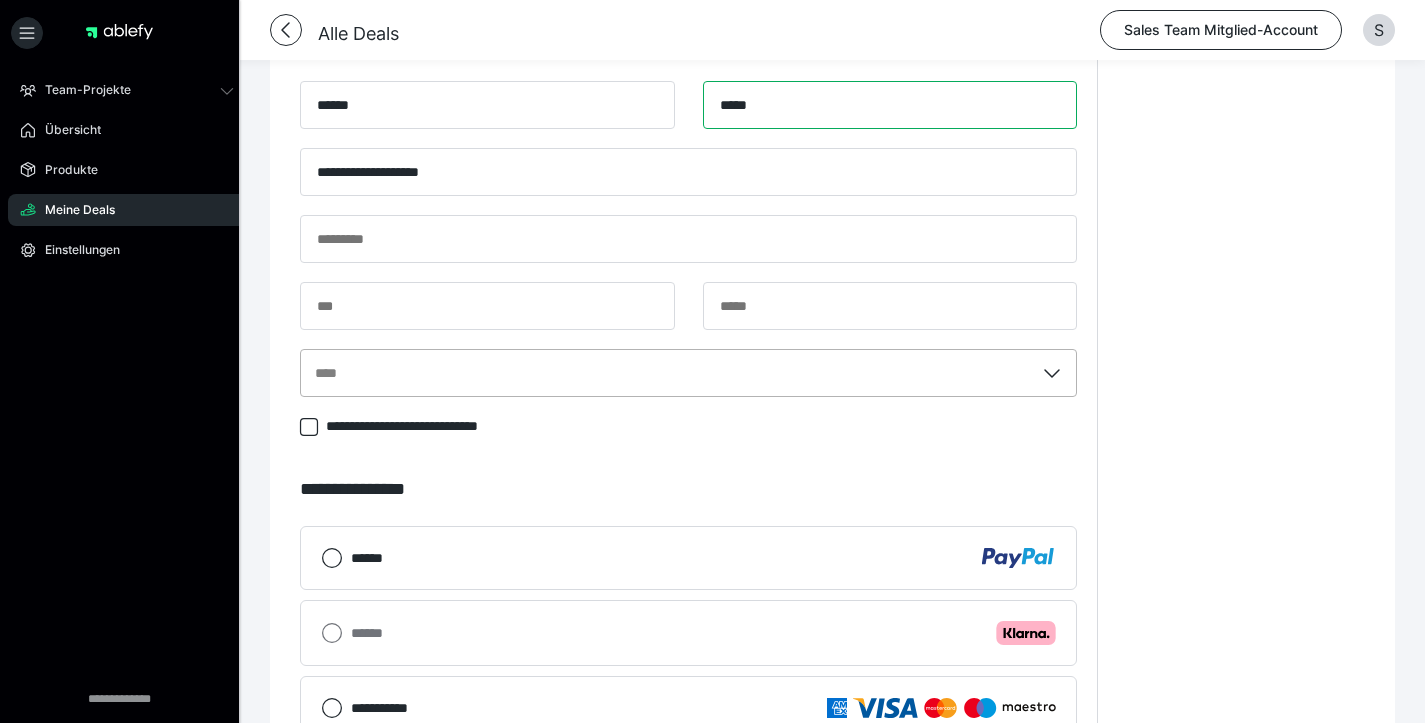 type on "****" 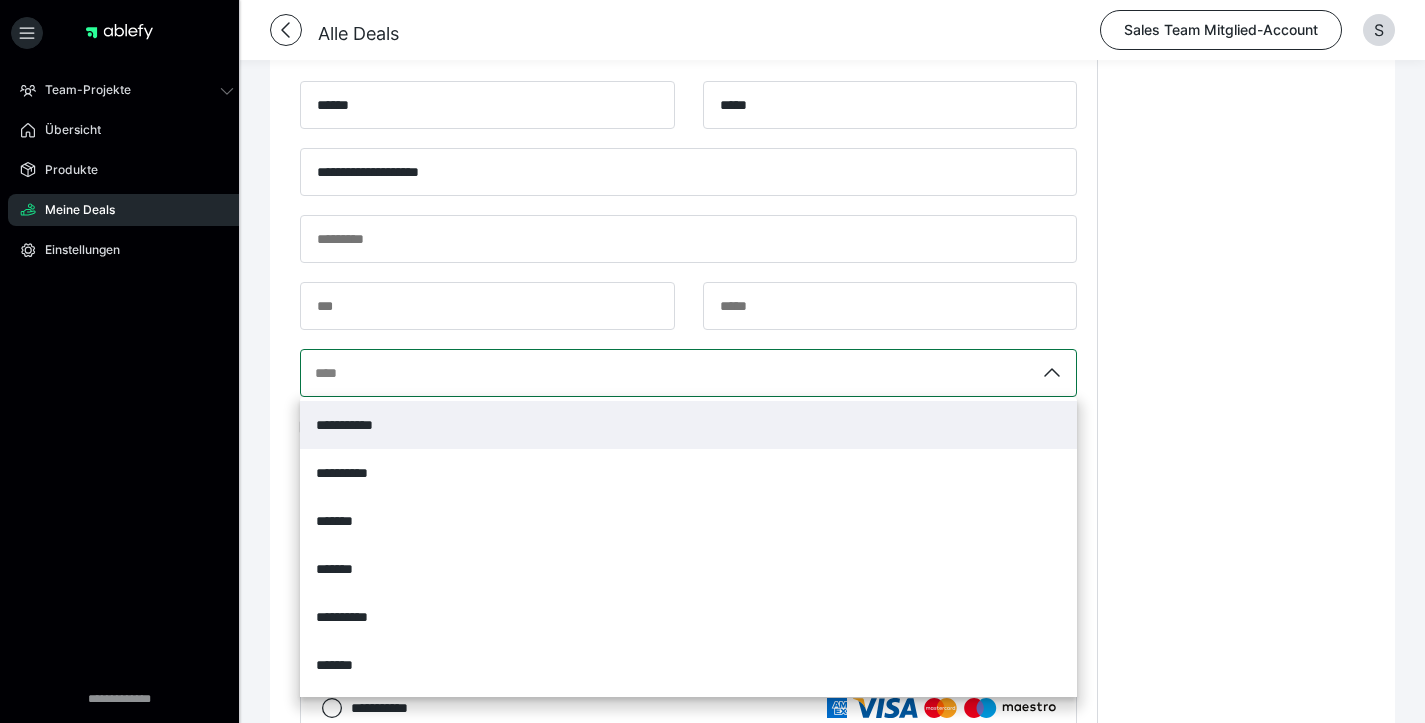 click on "****" at bounding box center [667, 373] 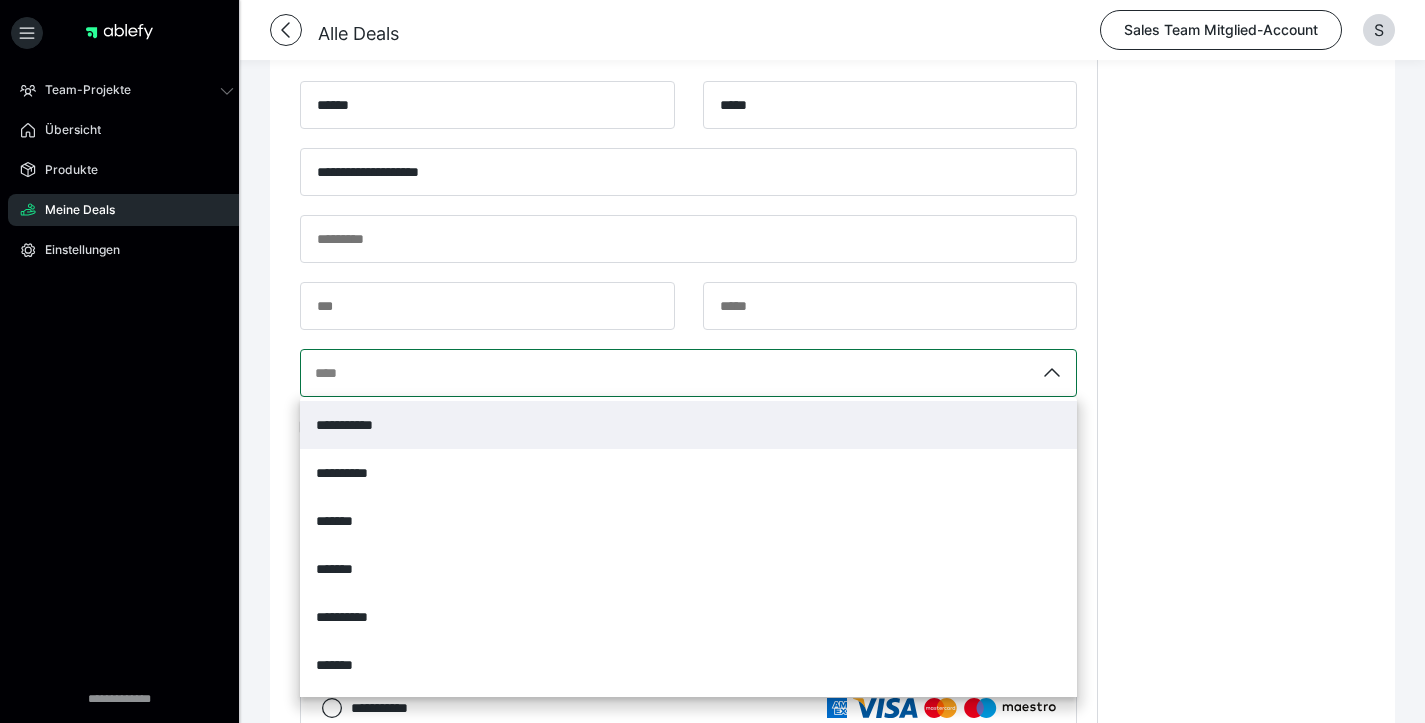 click on "**********" at bounding box center [688, 425] 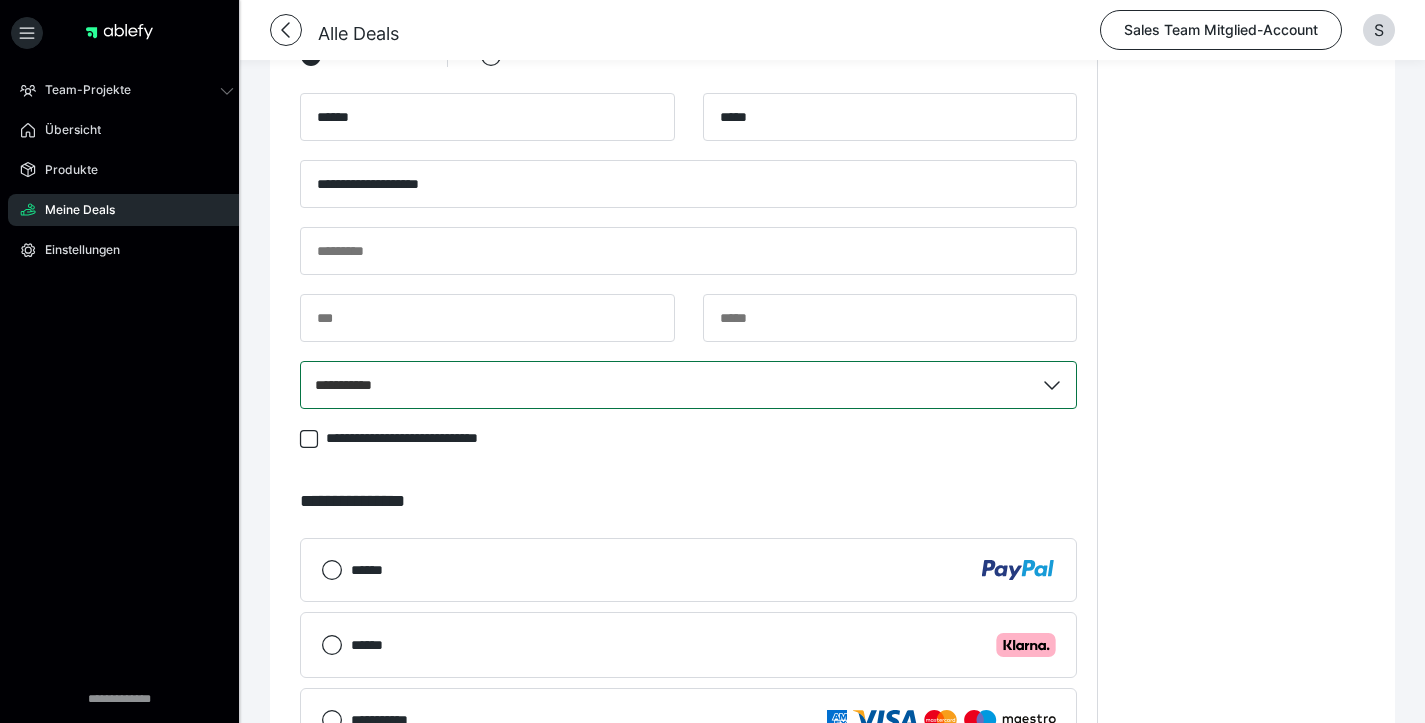 scroll, scrollTop: 1326, scrollLeft: 0, axis: vertical 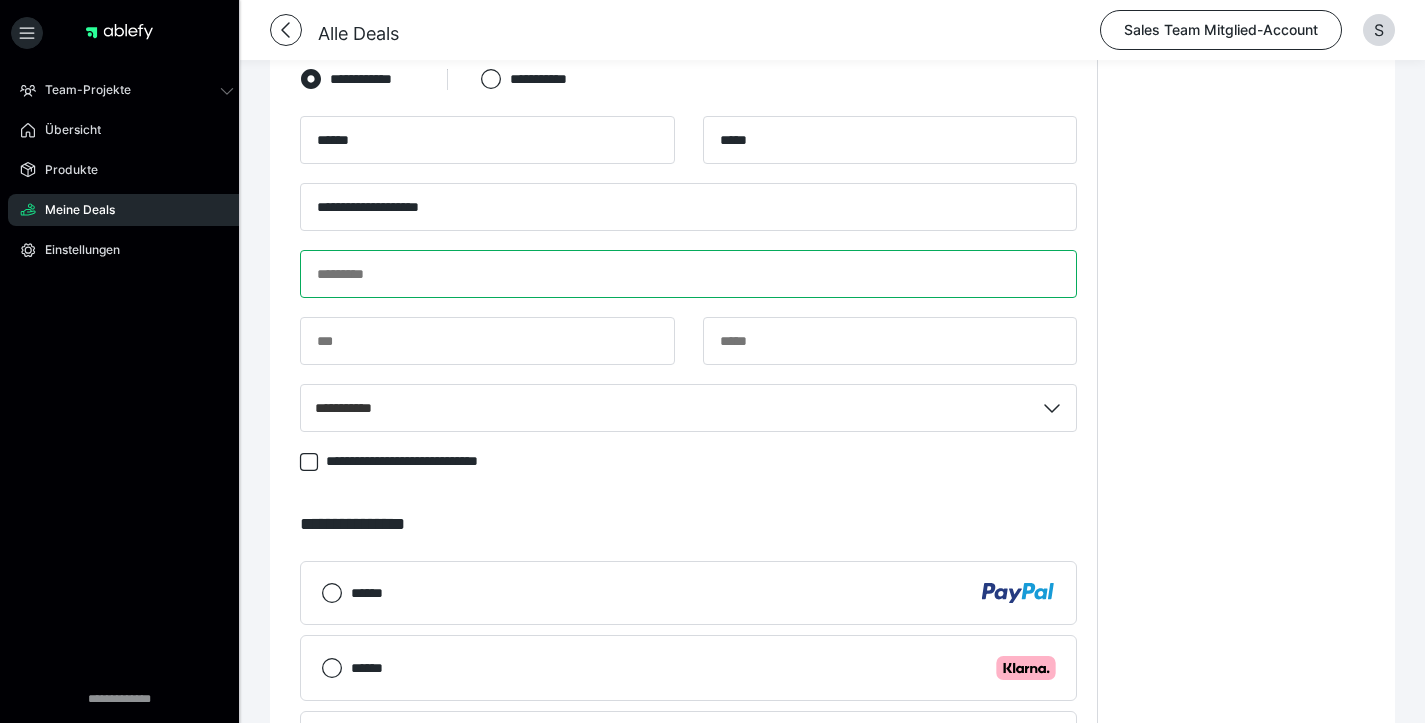 click at bounding box center [688, 274] 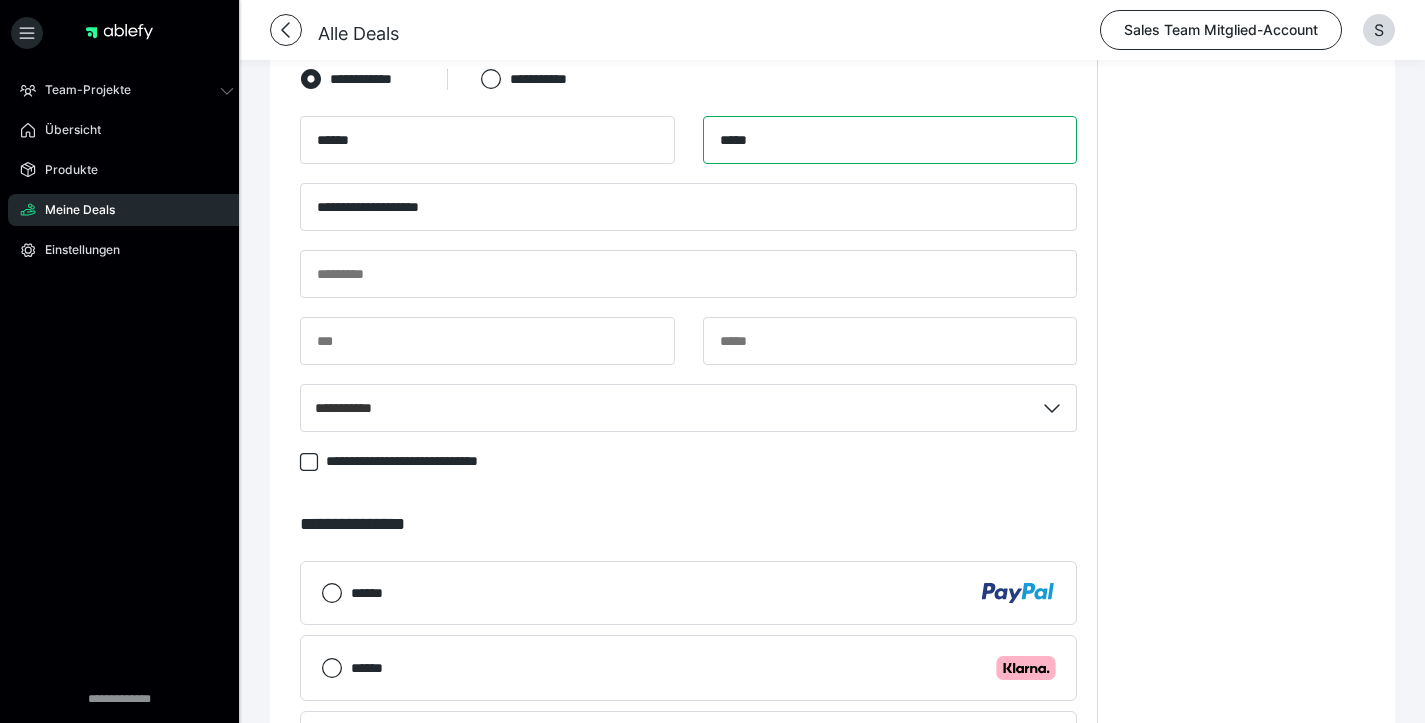 click on "****" at bounding box center (890, 140) 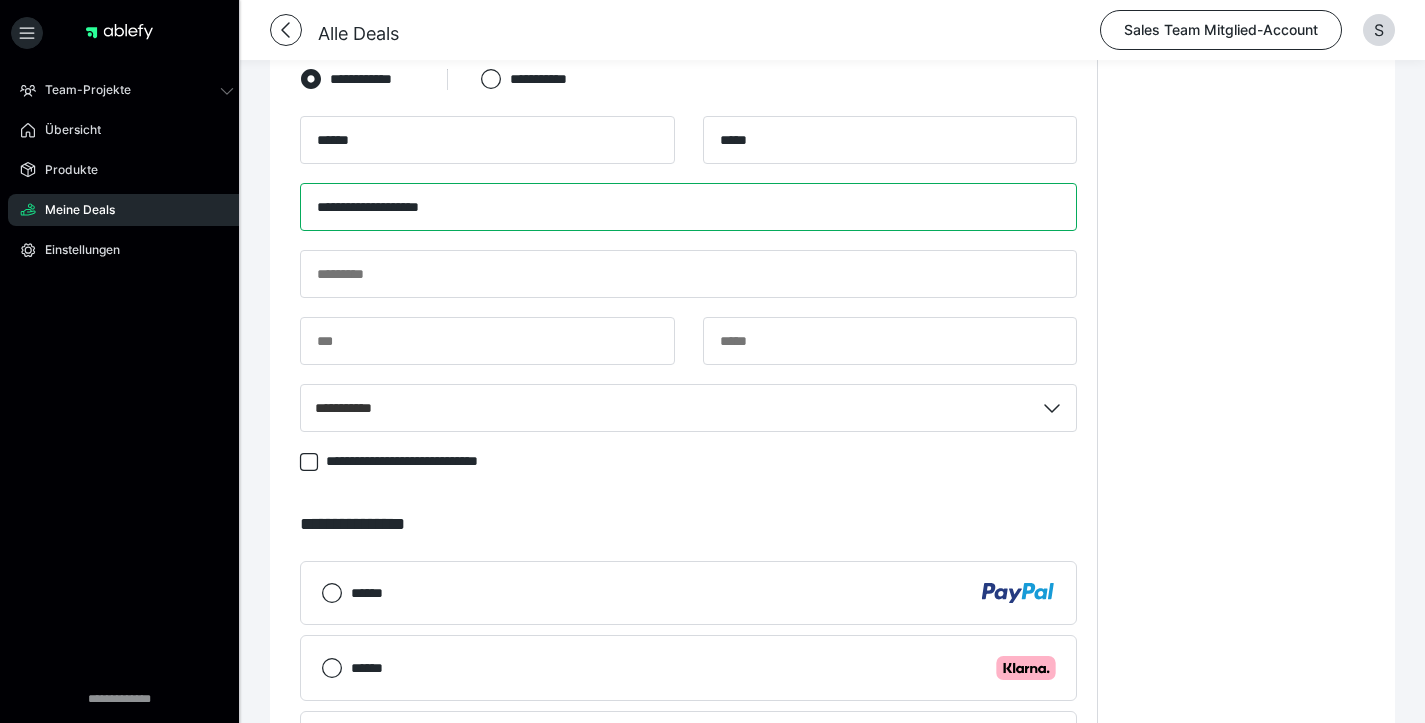 click on "**********" at bounding box center [688, 207] 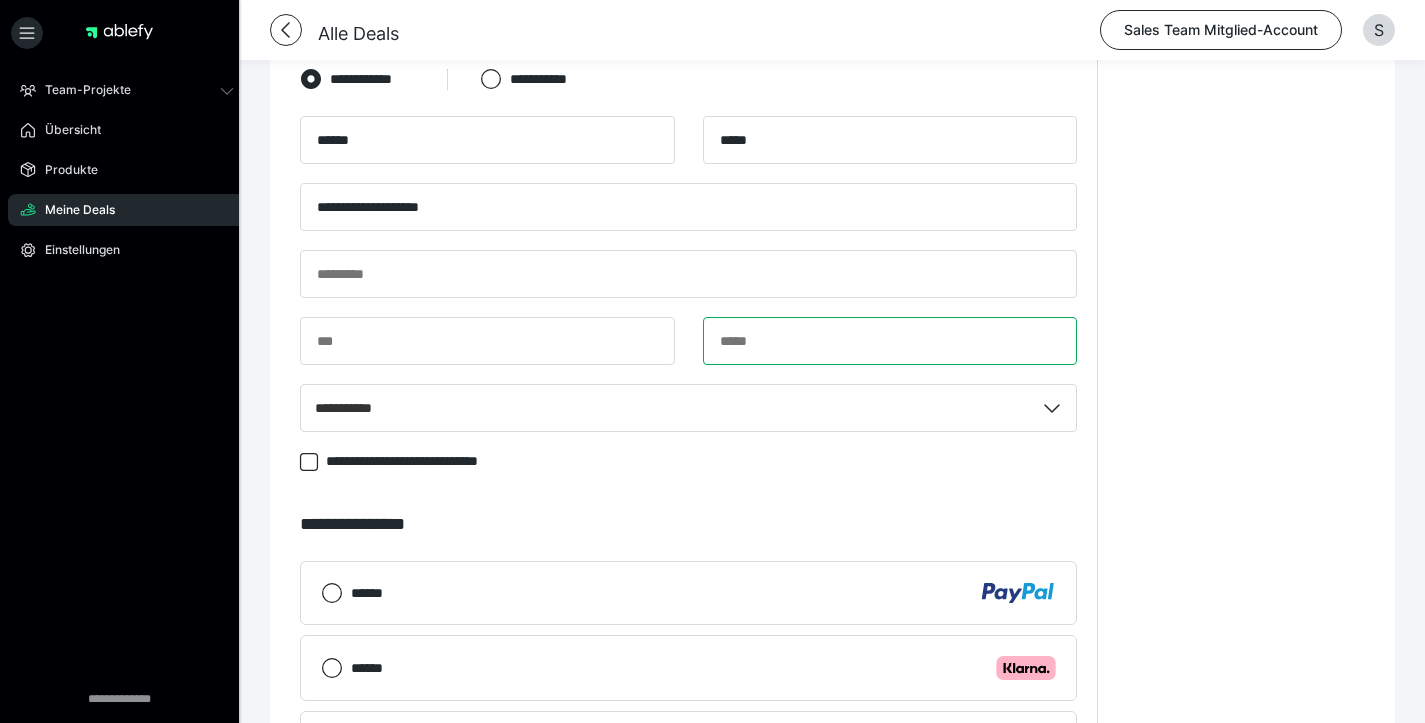 click at bounding box center (890, 341) 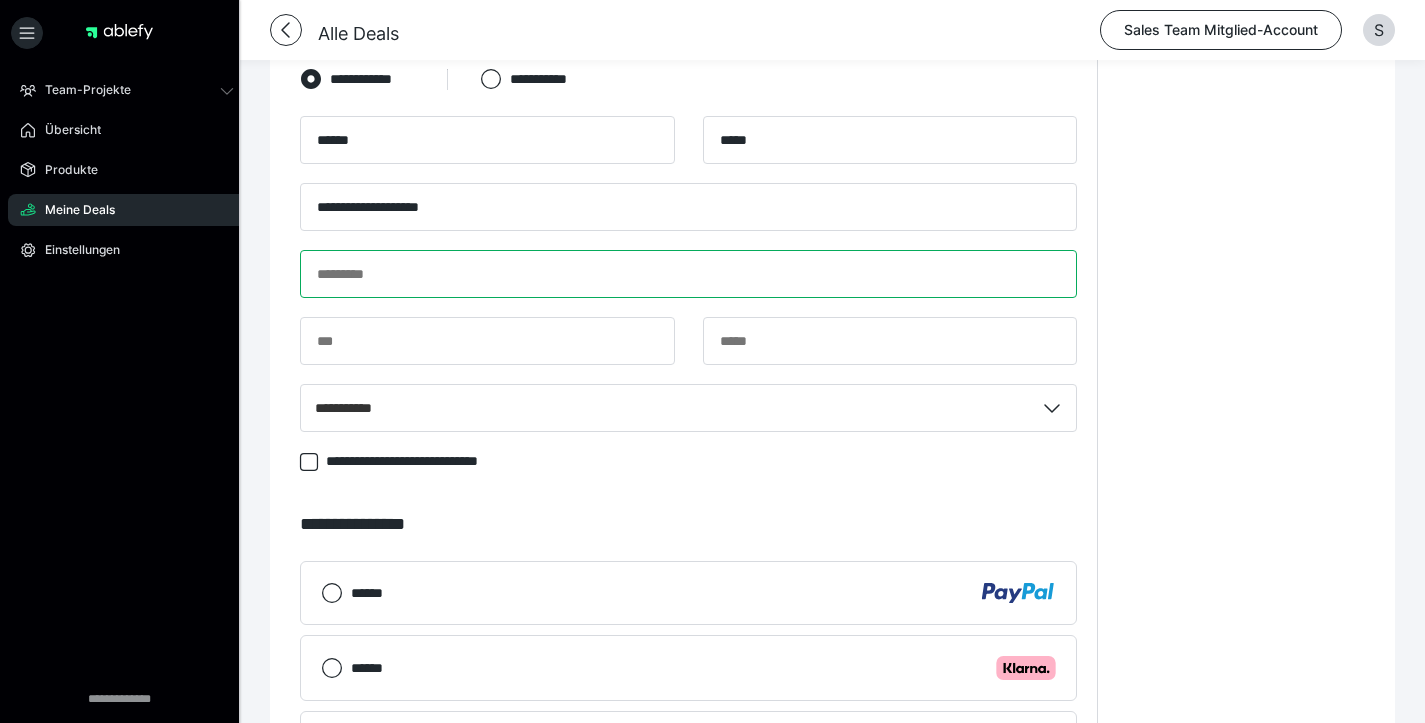 click at bounding box center [688, 274] 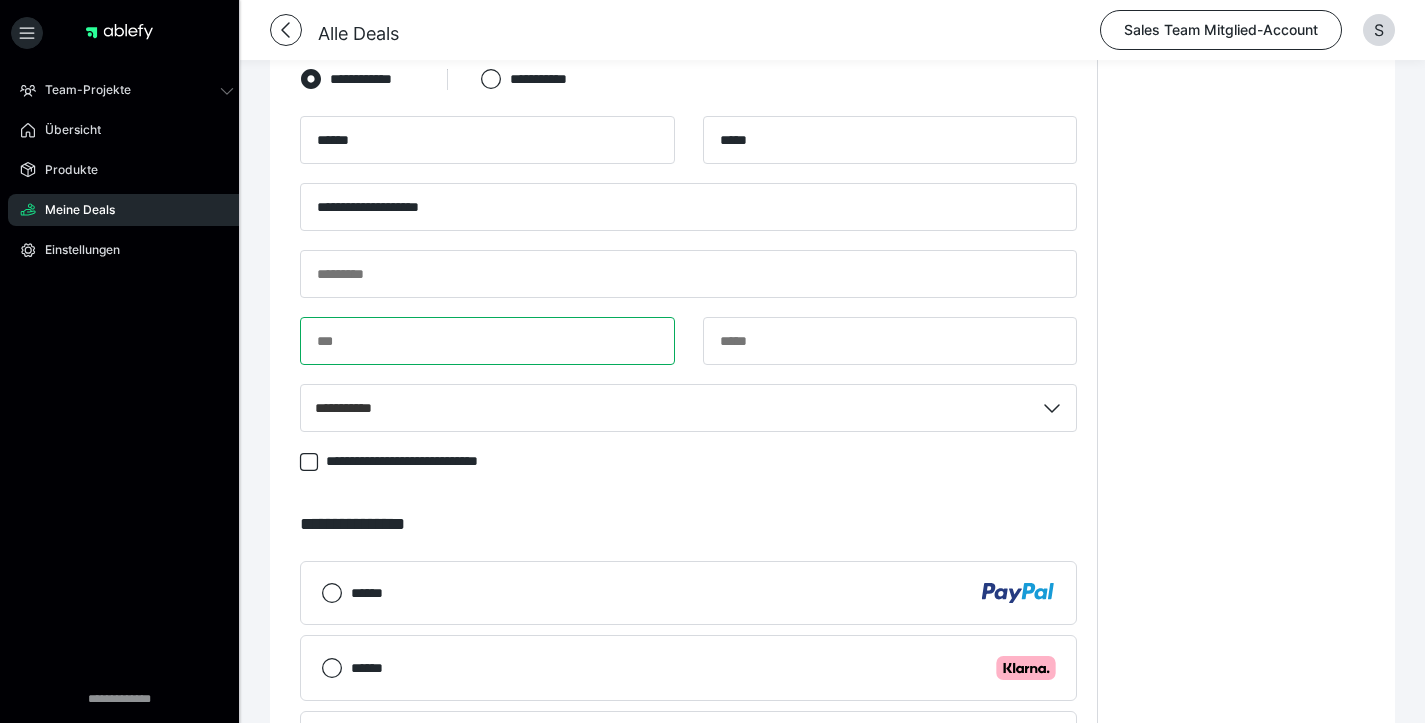 click at bounding box center [487, 341] 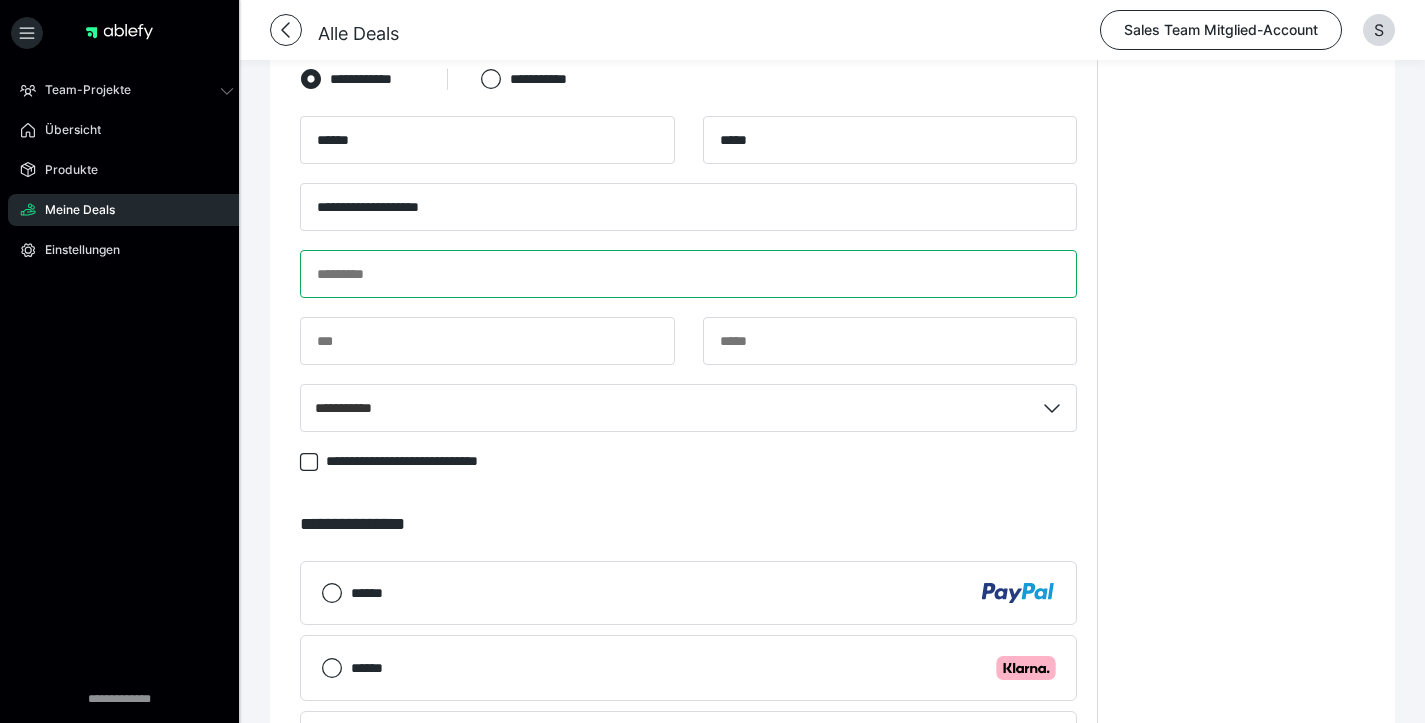 click at bounding box center [688, 274] 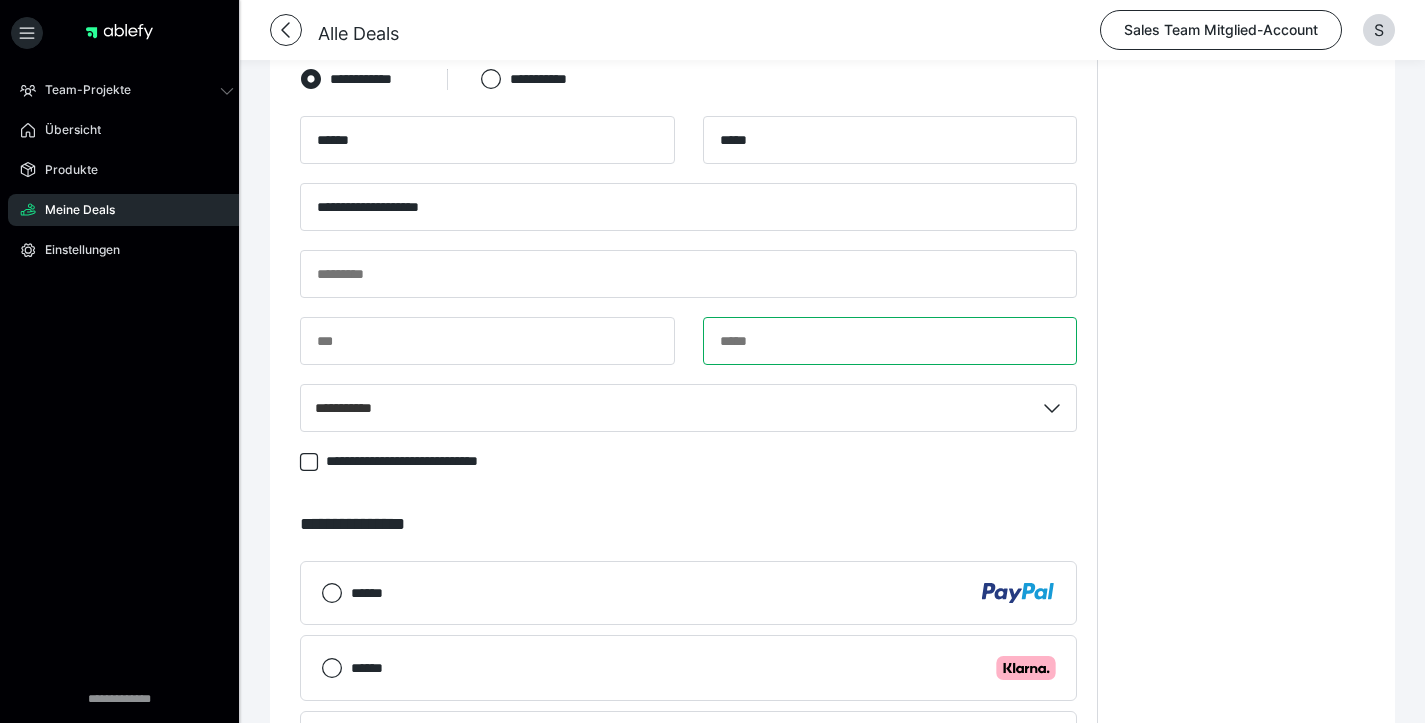 click at bounding box center [890, 341] 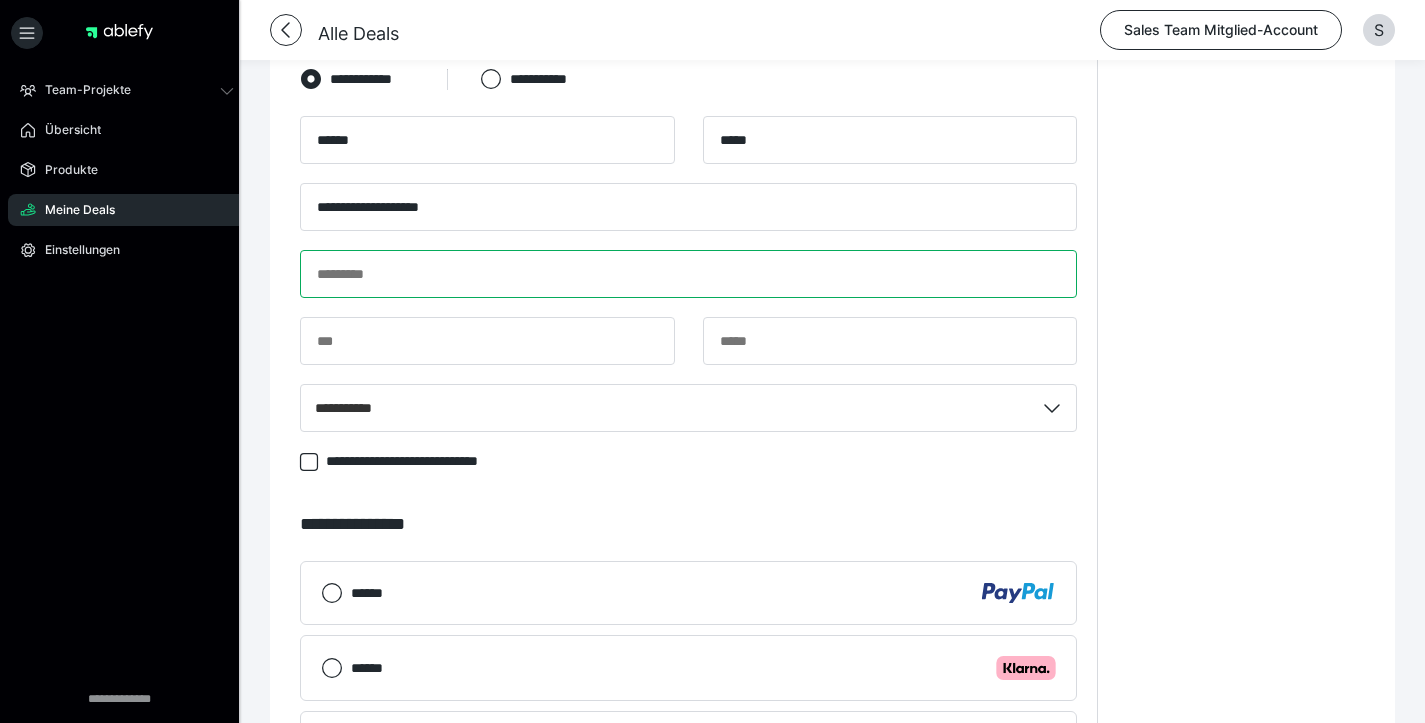 click at bounding box center (688, 274) 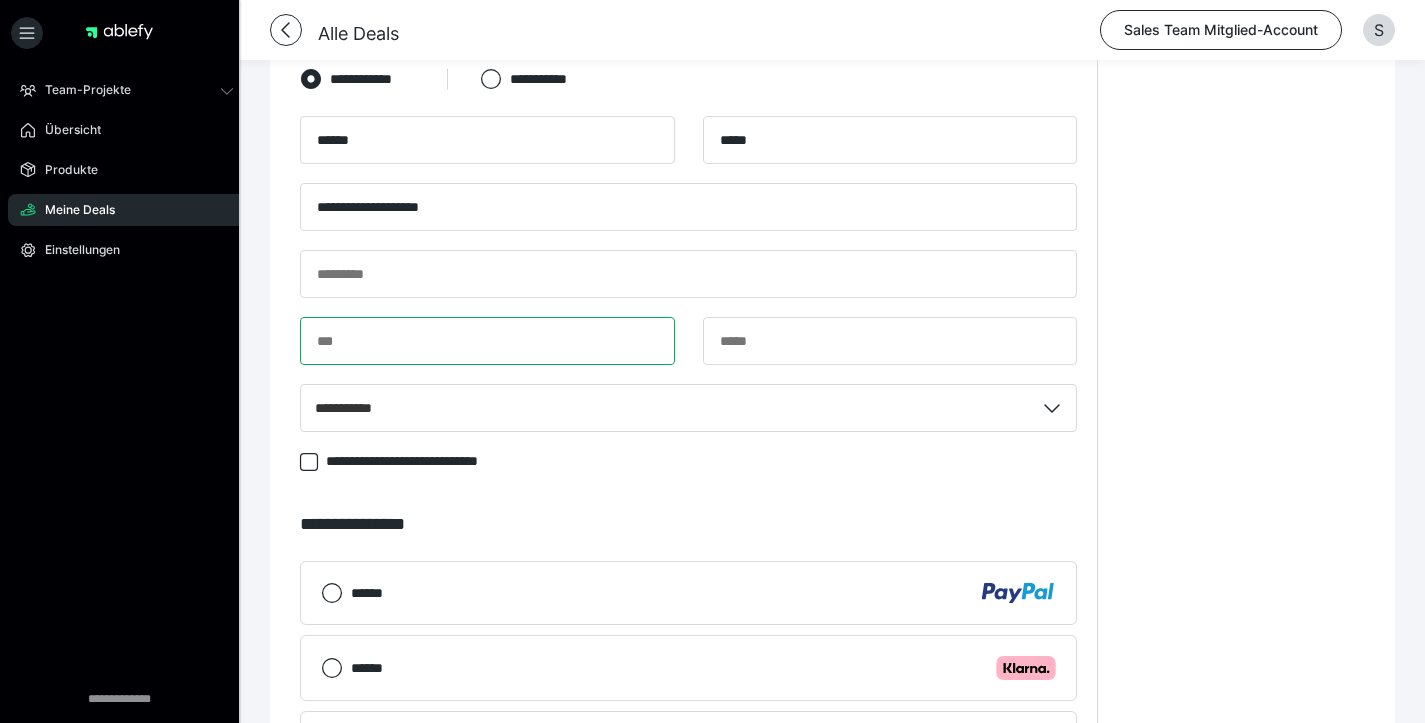 click at bounding box center [487, 341] 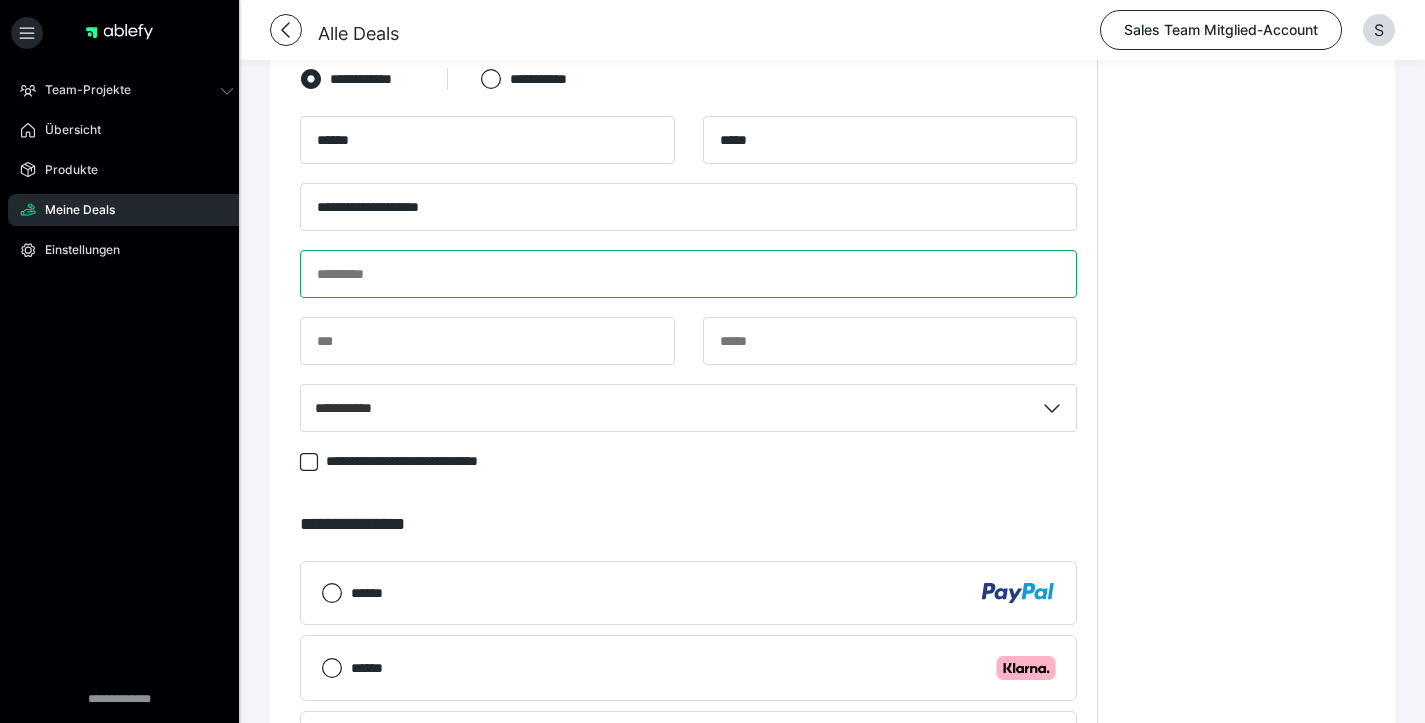 click at bounding box center [688, 274] 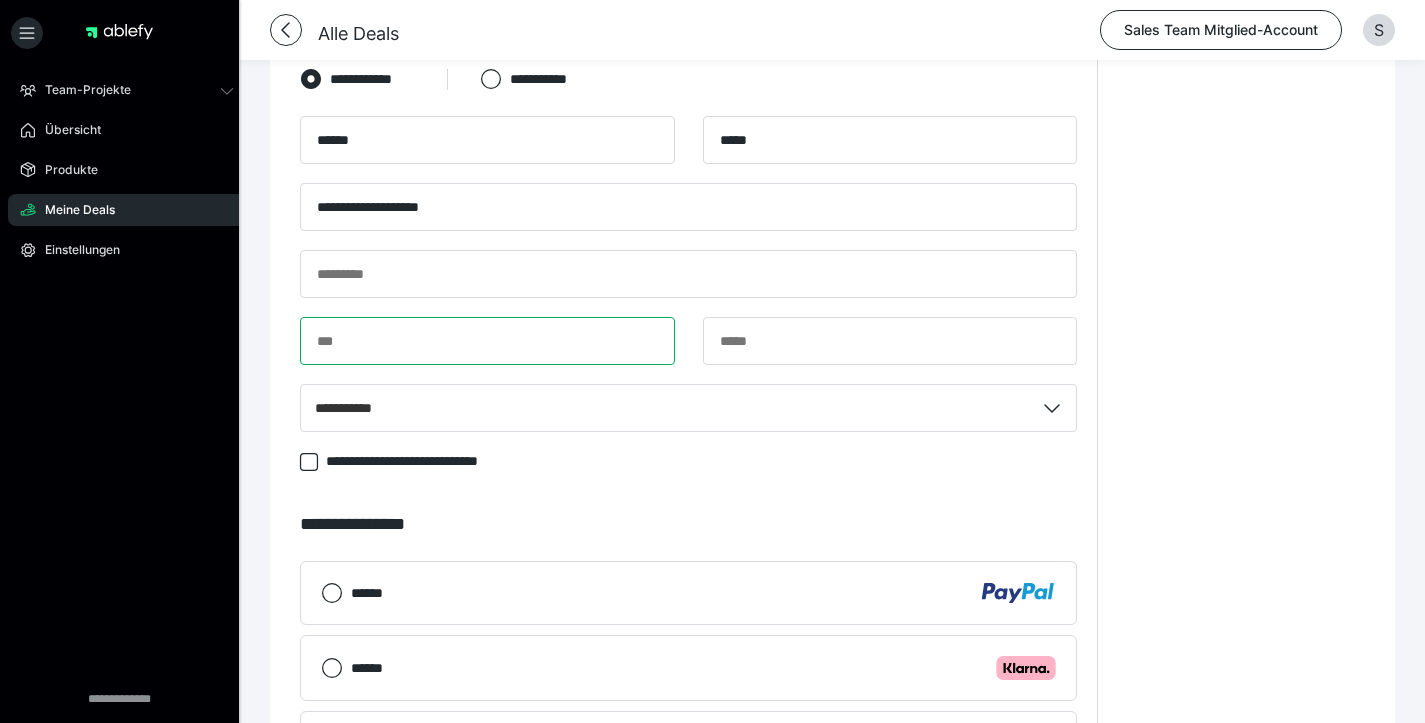 drag, startPoint x: 573, startPoint y: 342, endPoint x: 648, endPoint y: 356, distance: 76.29548 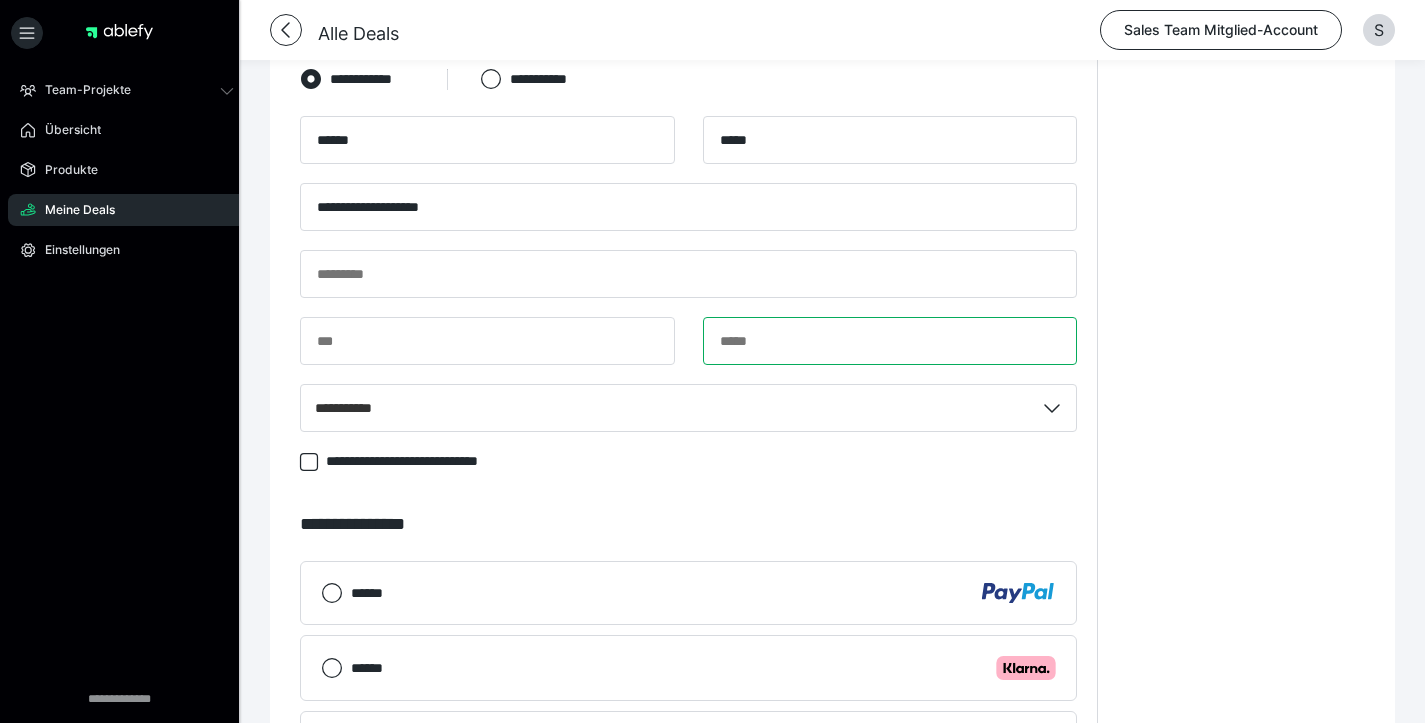 click at bounding box center (890, 341) 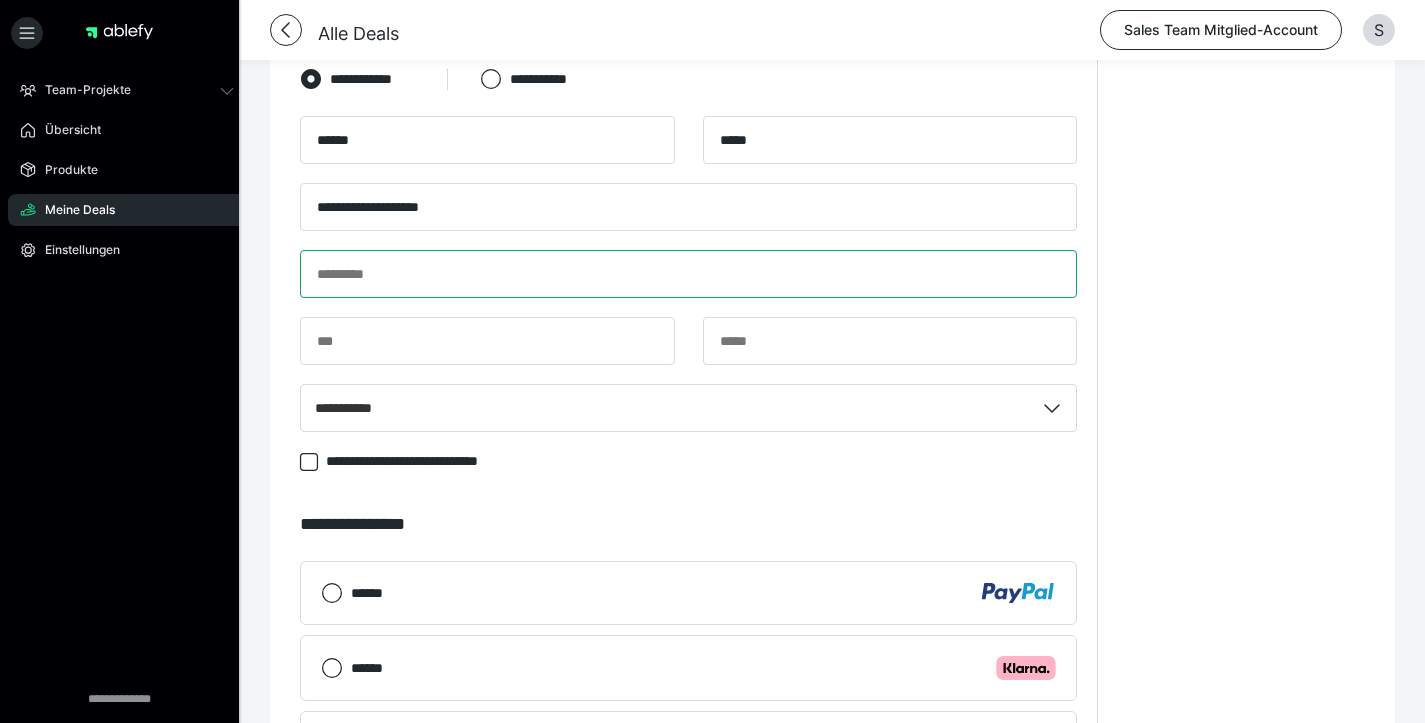 click at bounding box center [688, 274] 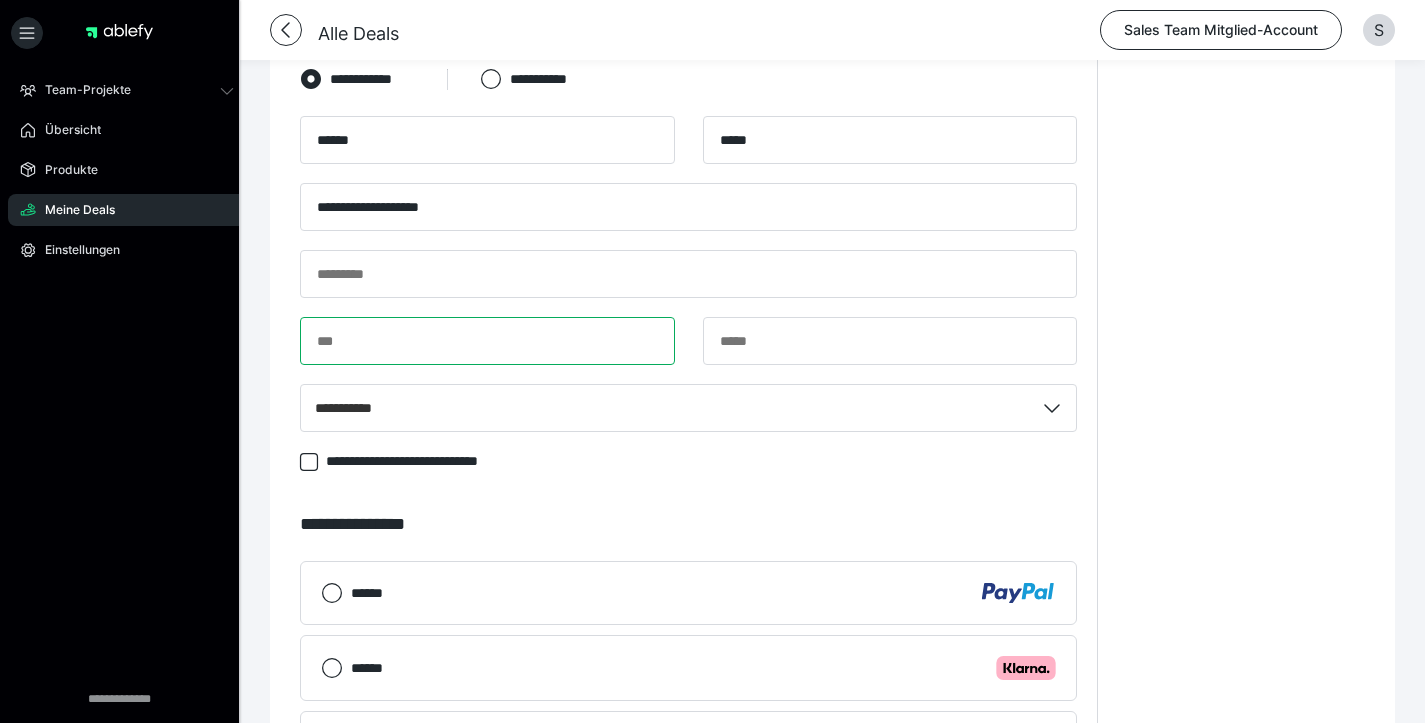 click at bounding box center (487, 341) 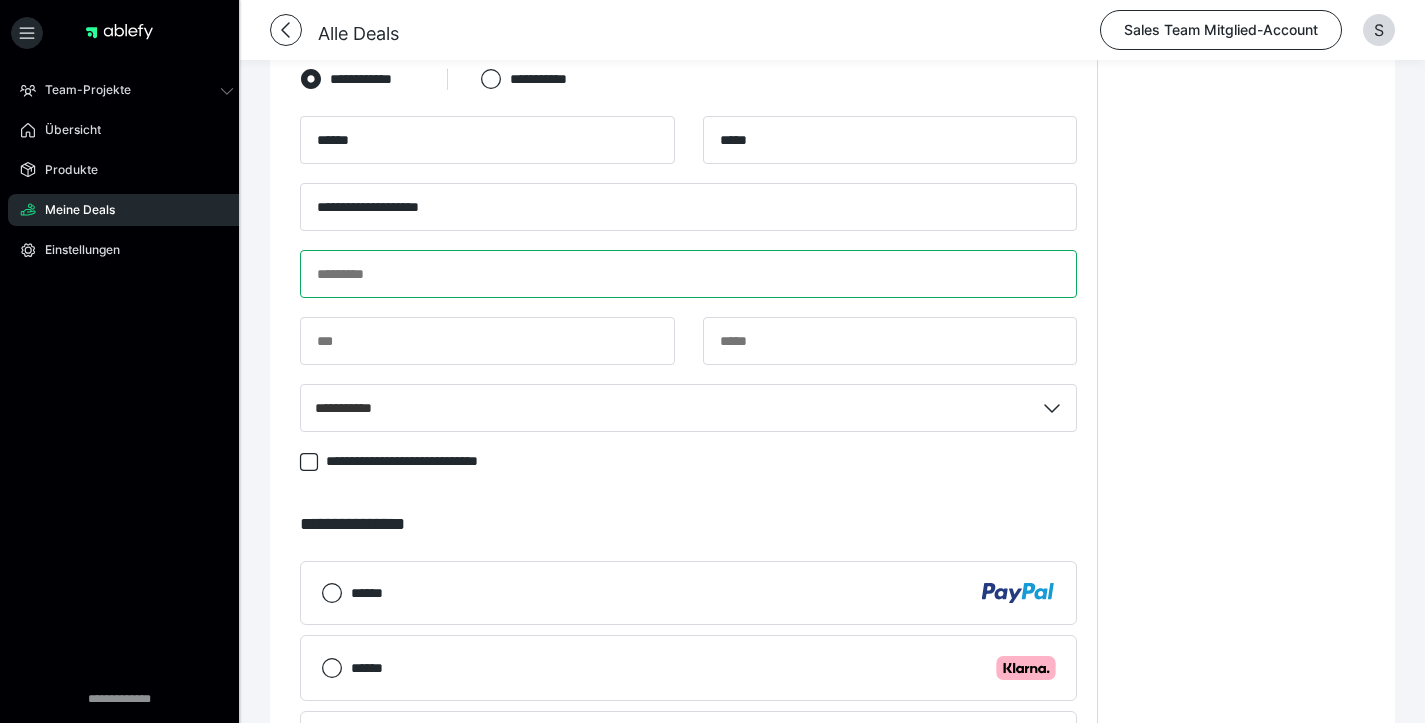 click at bounding box center (688, 274) 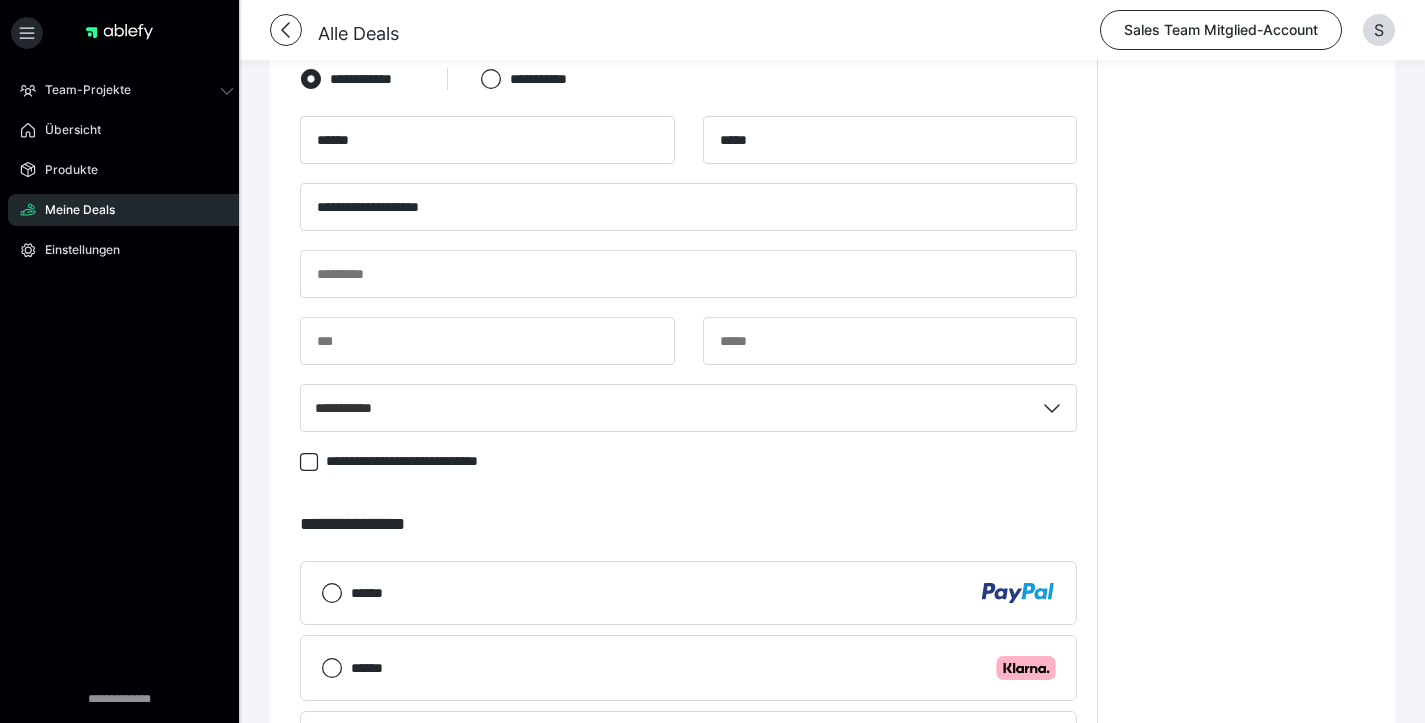click at bounding box center [688, 350] 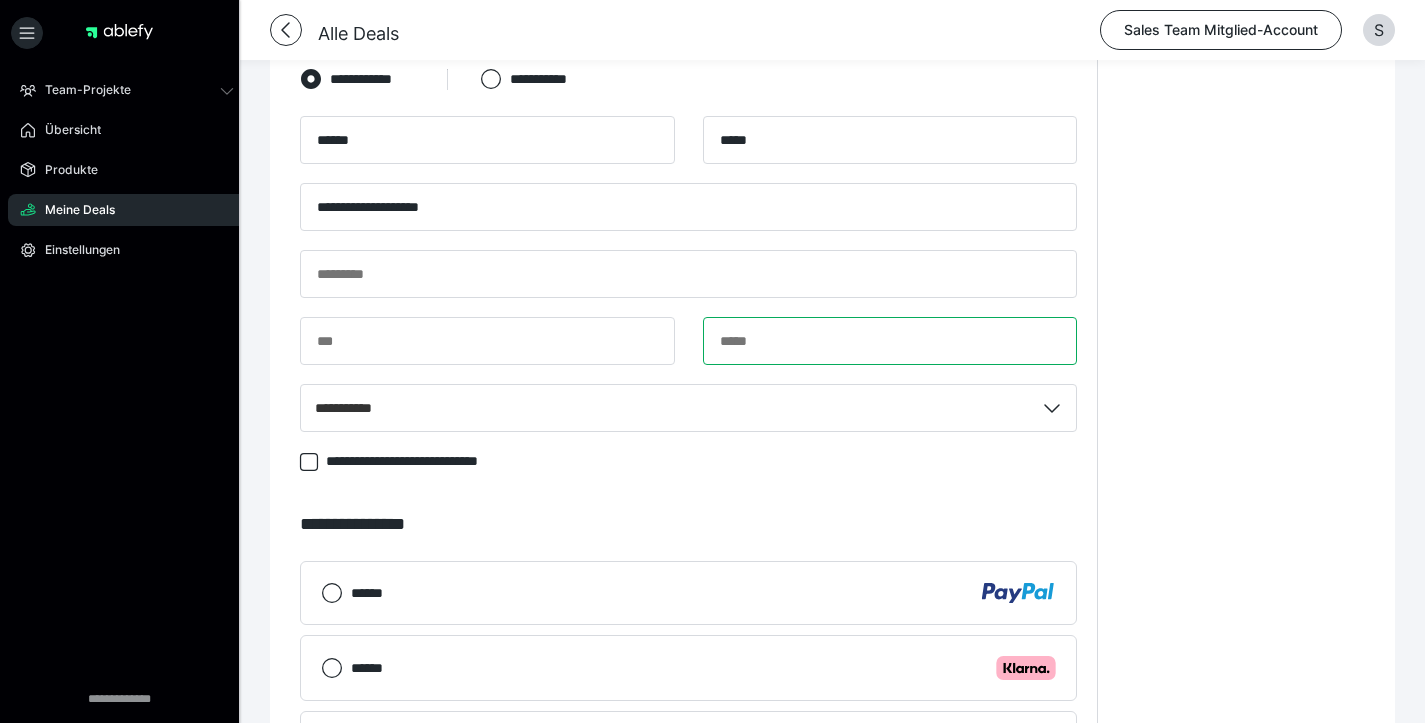click at bounding box center [890, 341] 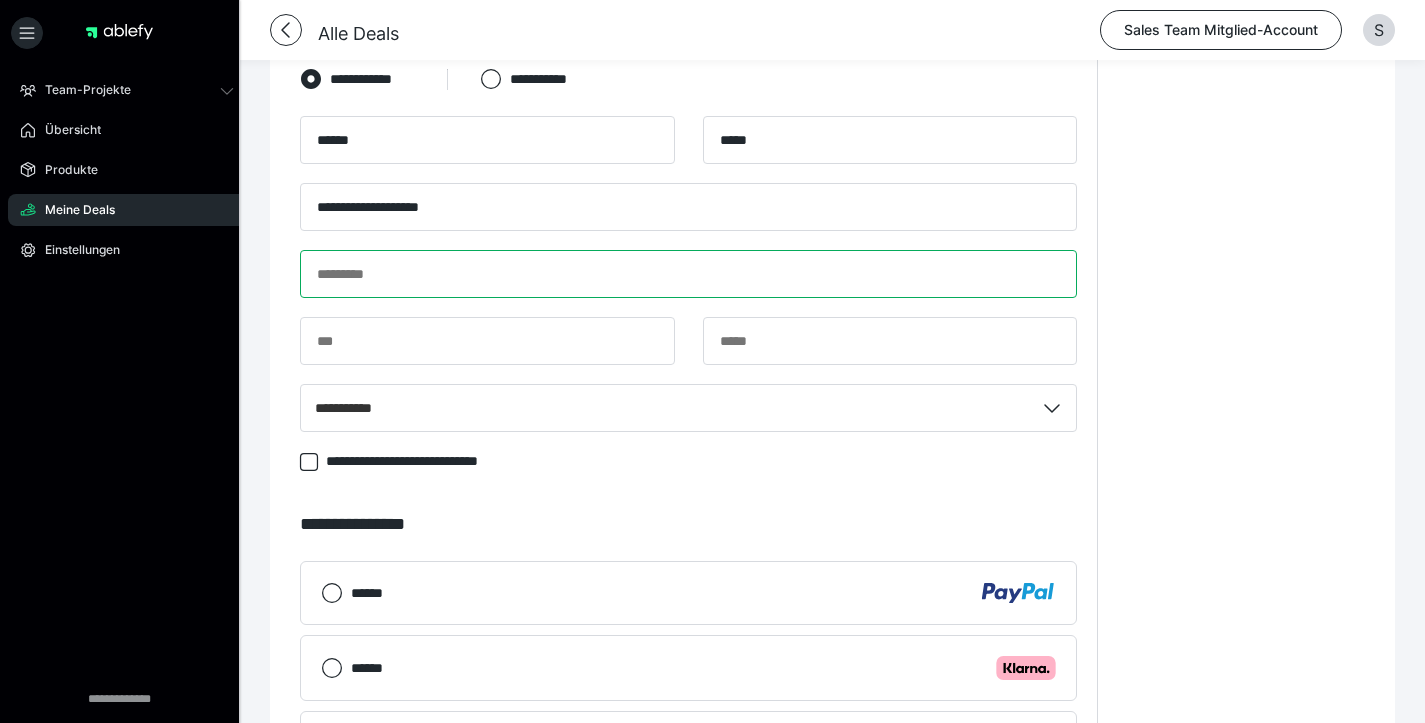 click at bounding box center [688, 274] 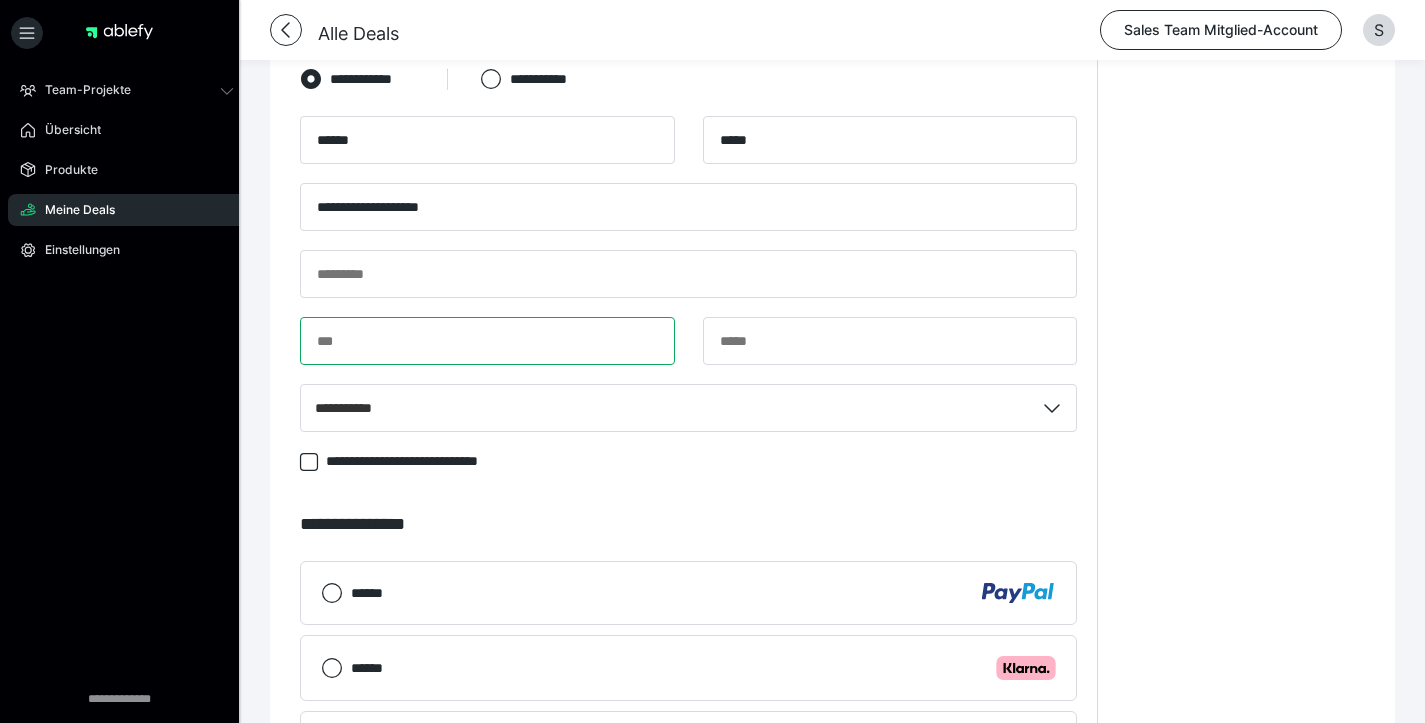 click at bounding box center [487, 341] 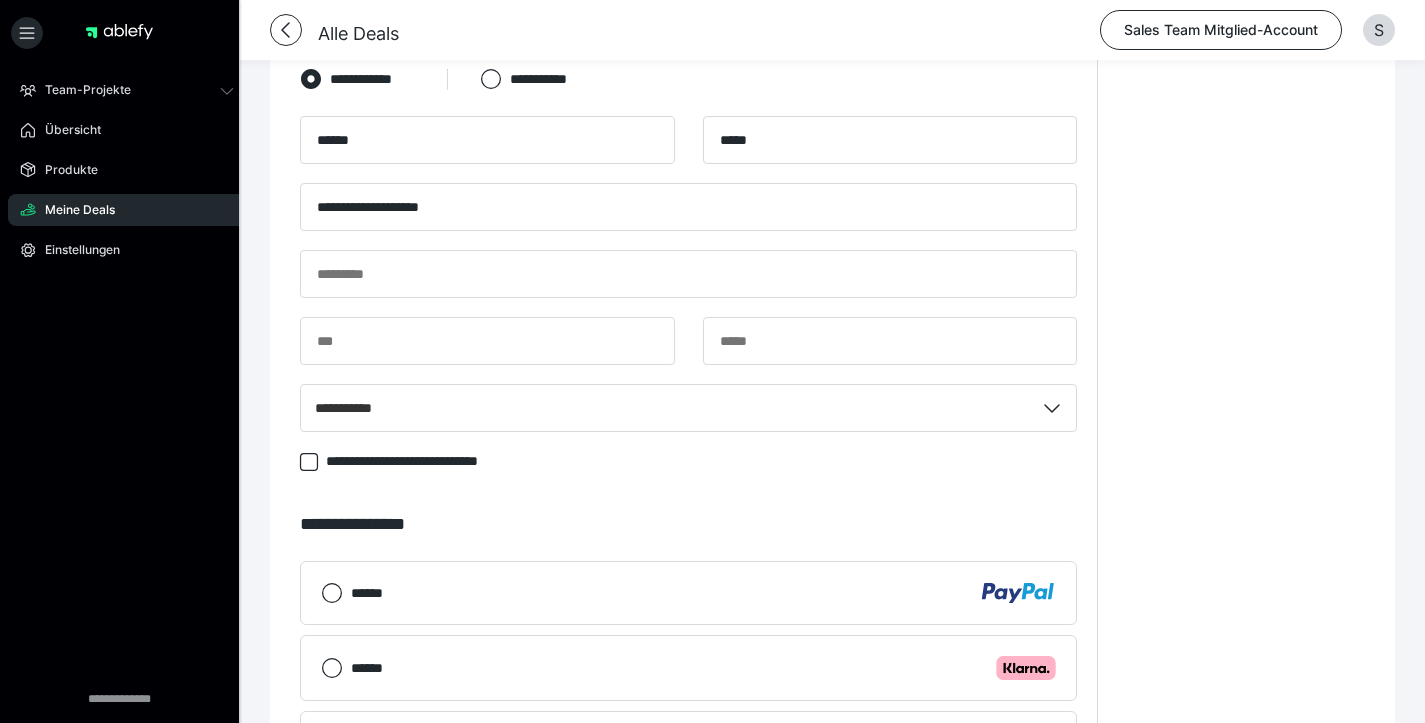 click on "**********" at bounding box center [688, 283] 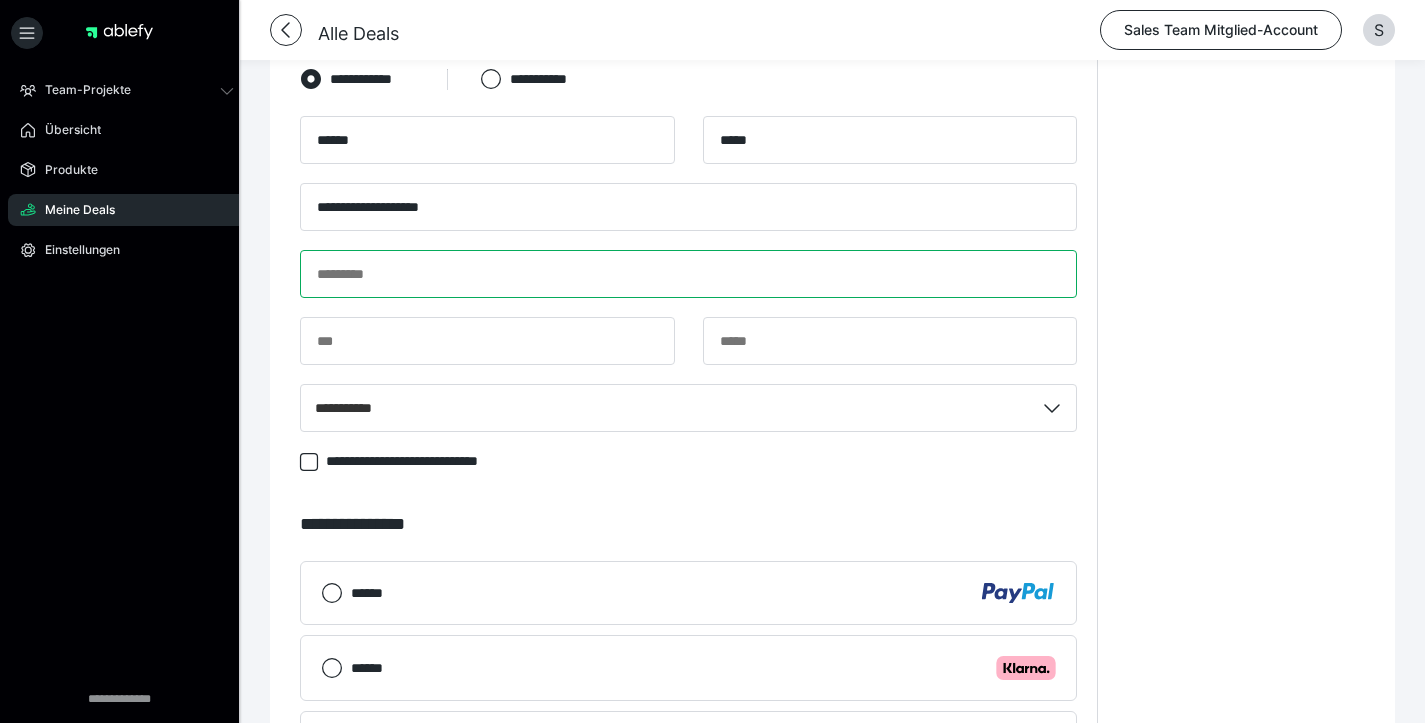 click at bounding box center [688, 274] 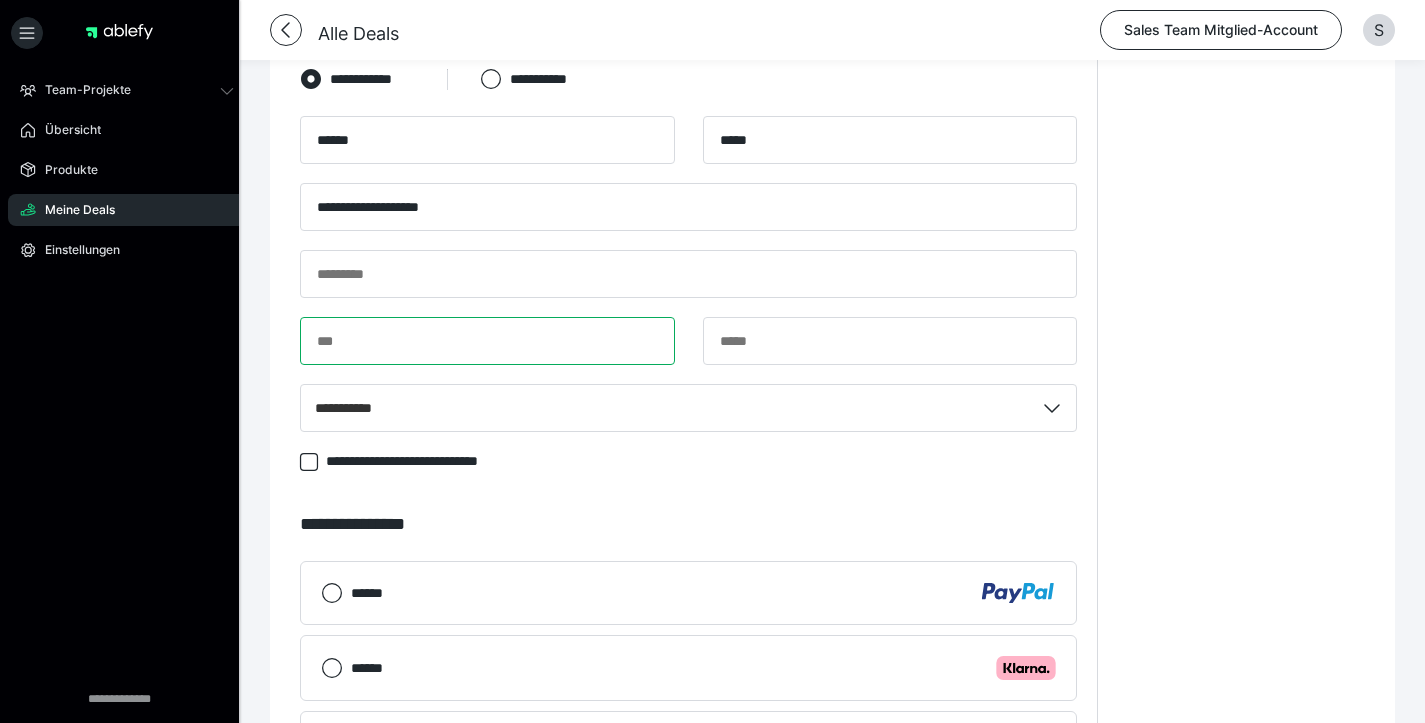 click at bounding box center [487, 341] 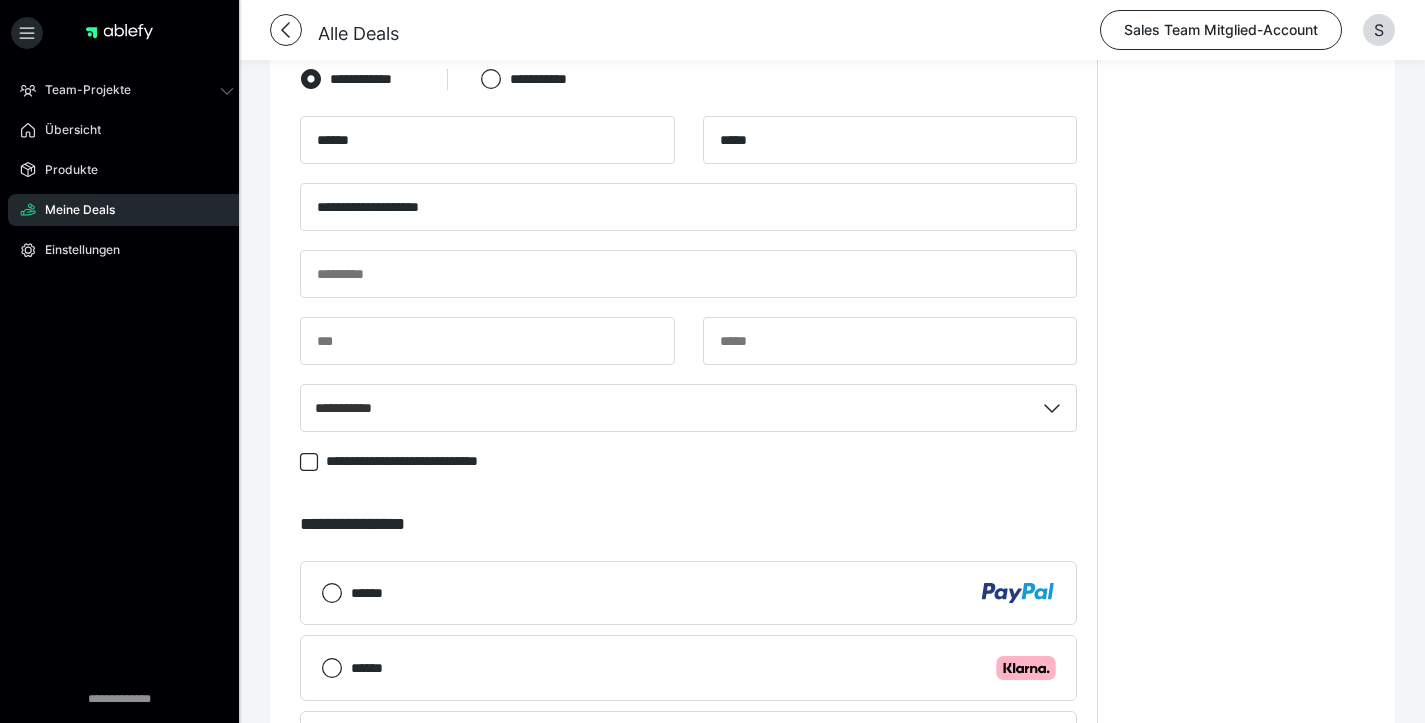 drag, startPoint x: 801, startPoint y: 380, endPoint x: 793, endPoint y: 371, distance: 12.0415945 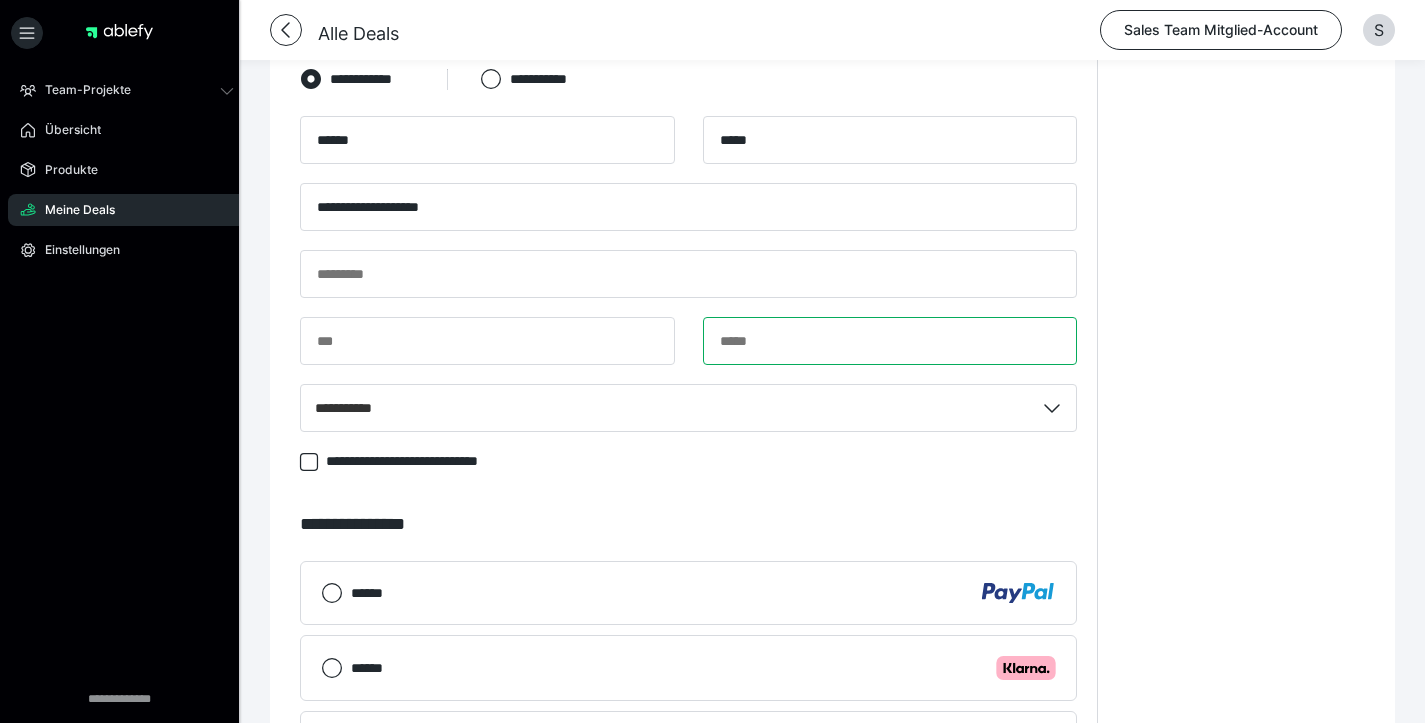 click at bounding box center (890, 341) 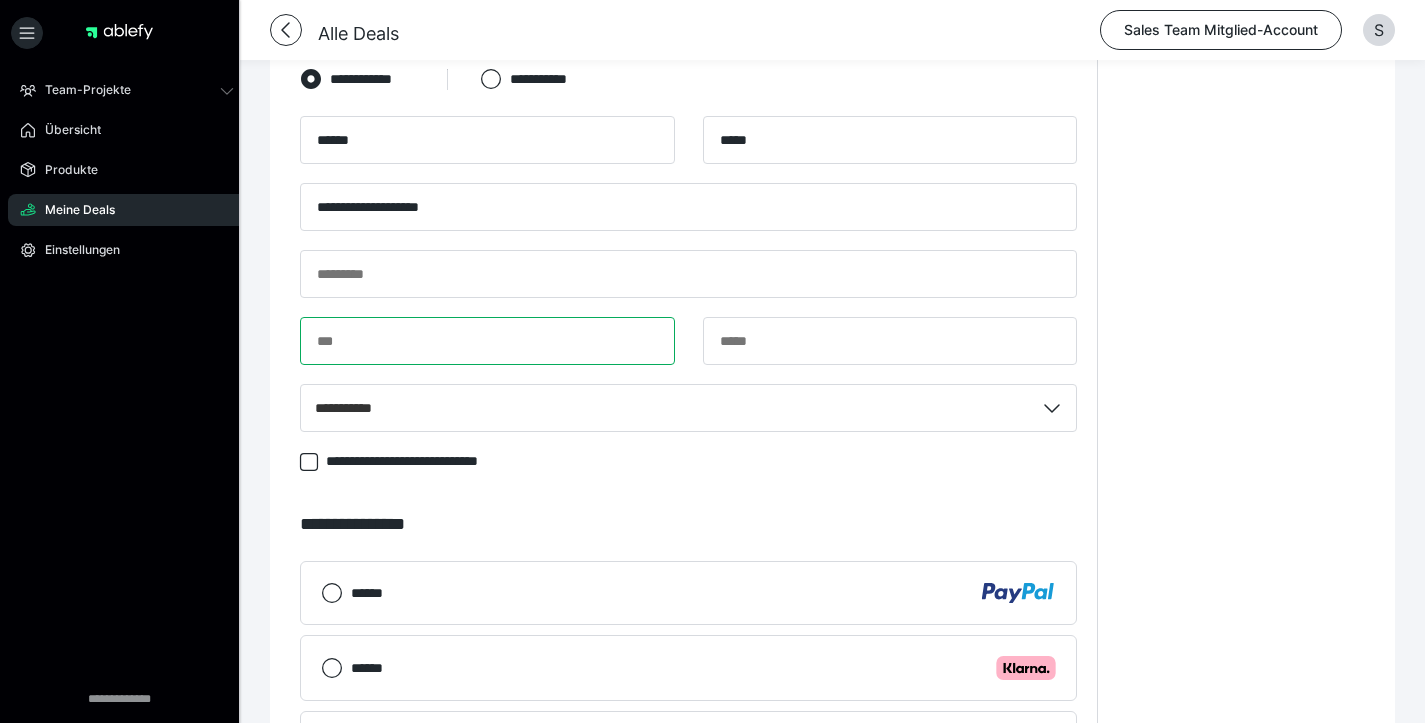 click at bounding box center (487, 341) 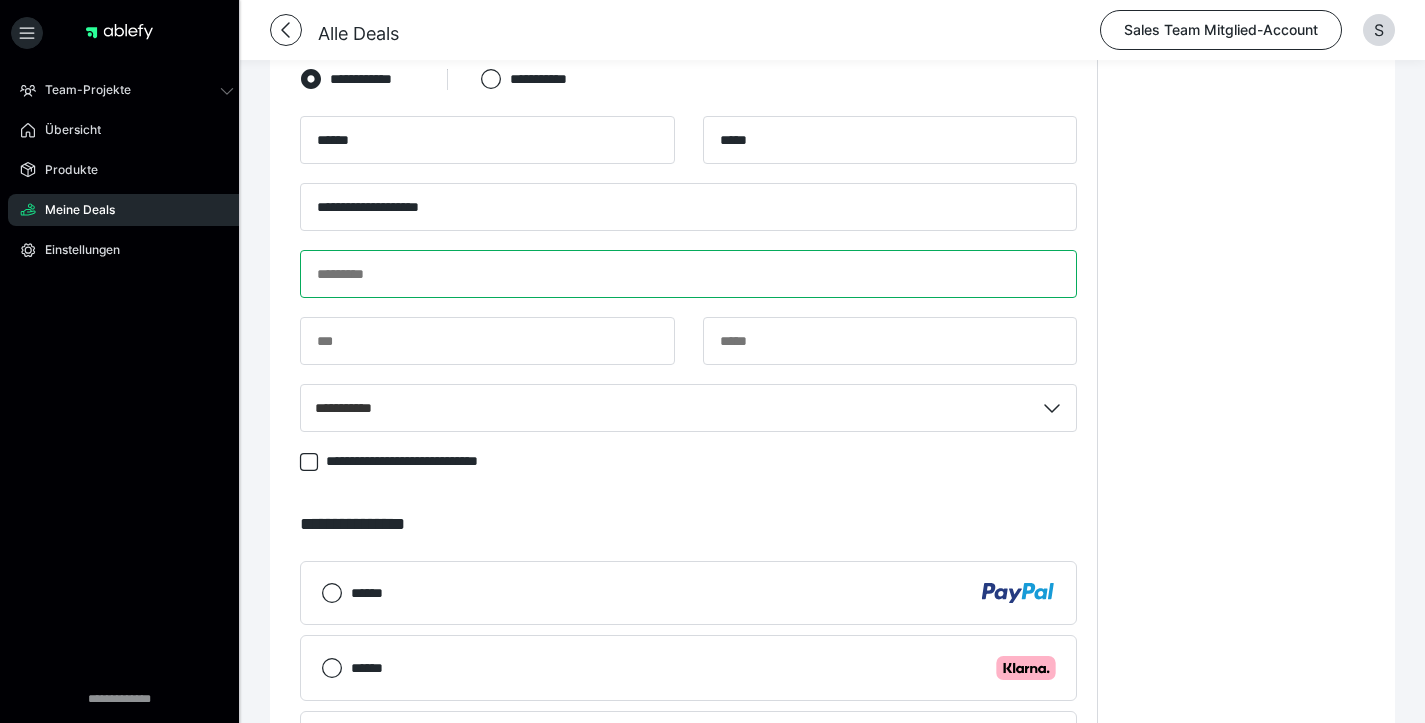 click at bounding box center (688, 274) 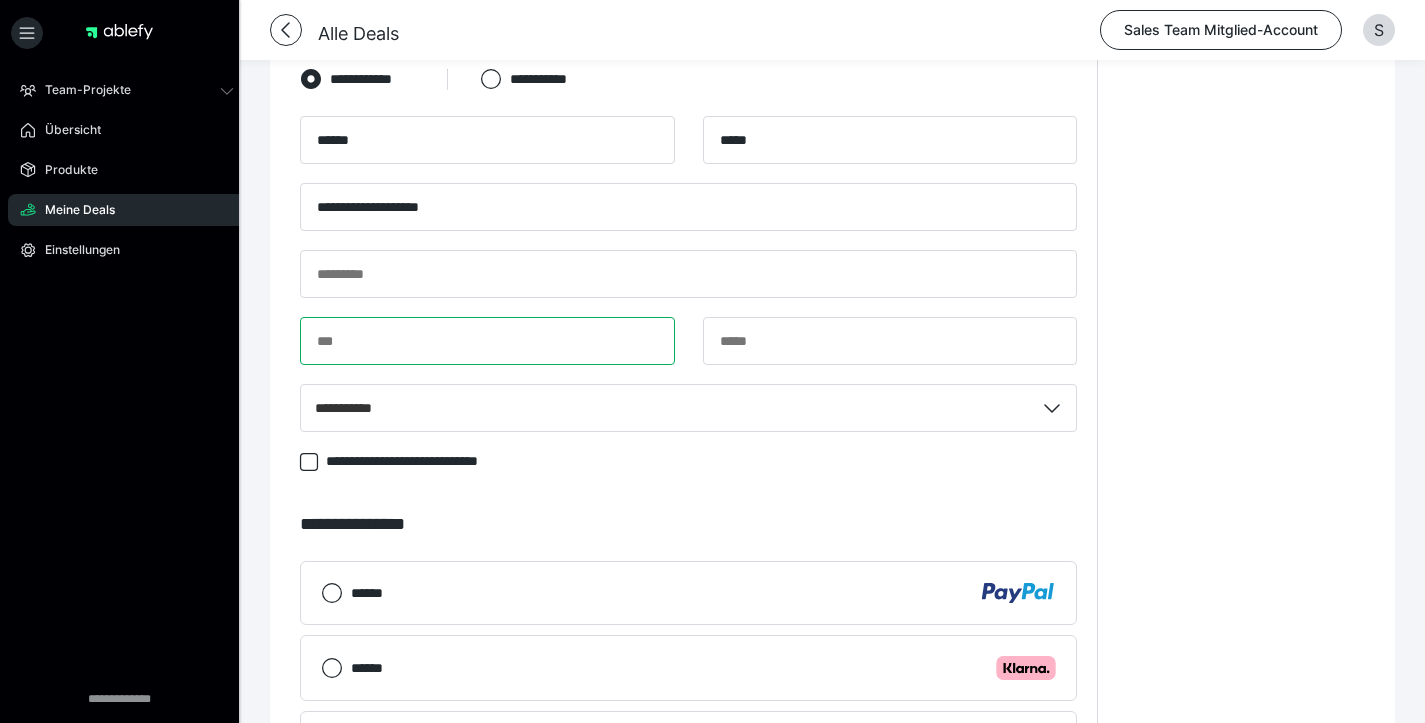 click at bounding box center [487, 341] 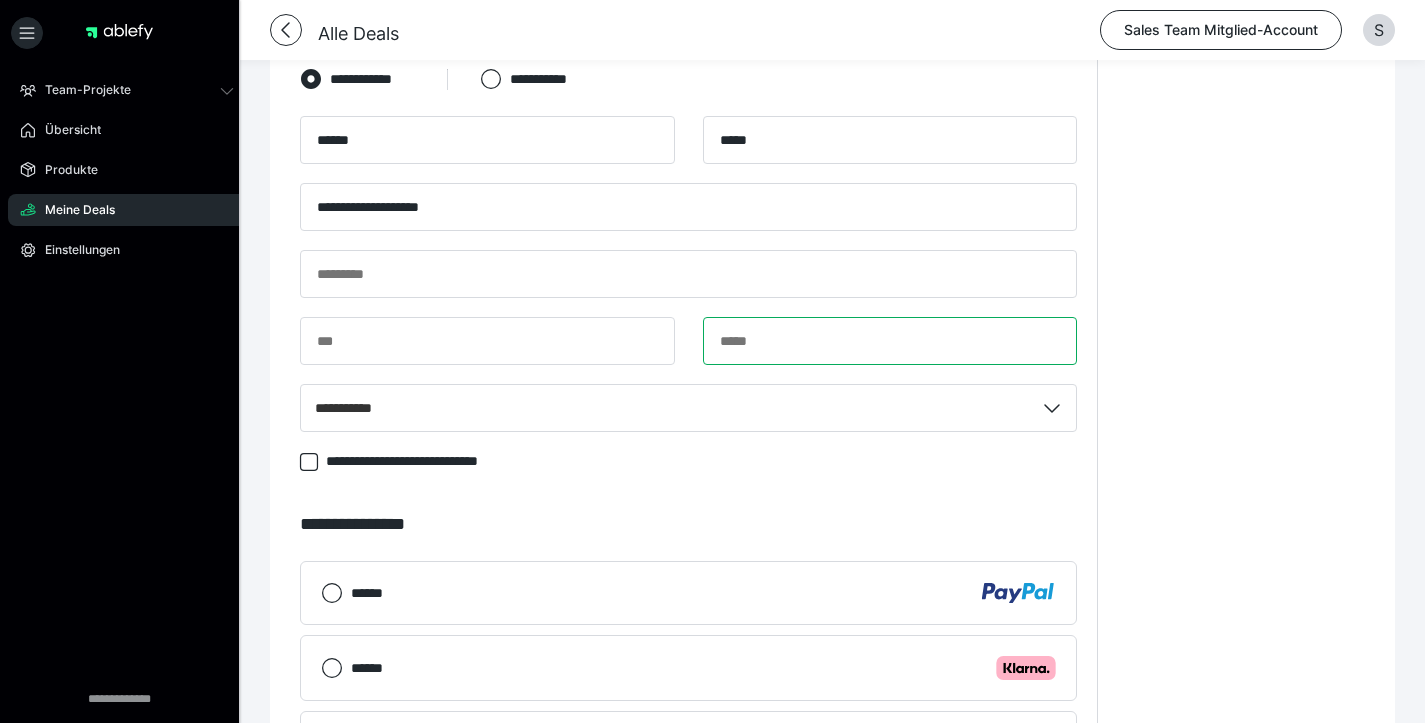 click at bounding box center (890, 341) 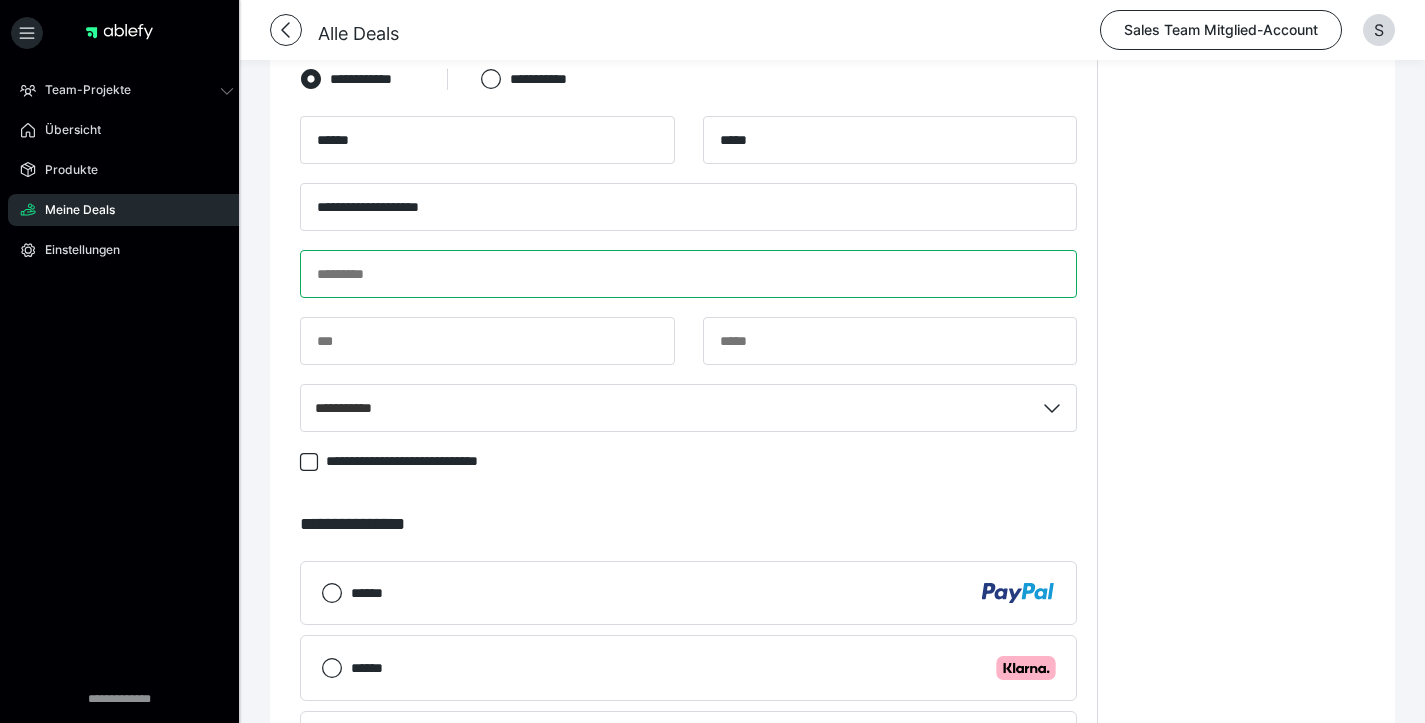 click at bounding box center [688, 274] 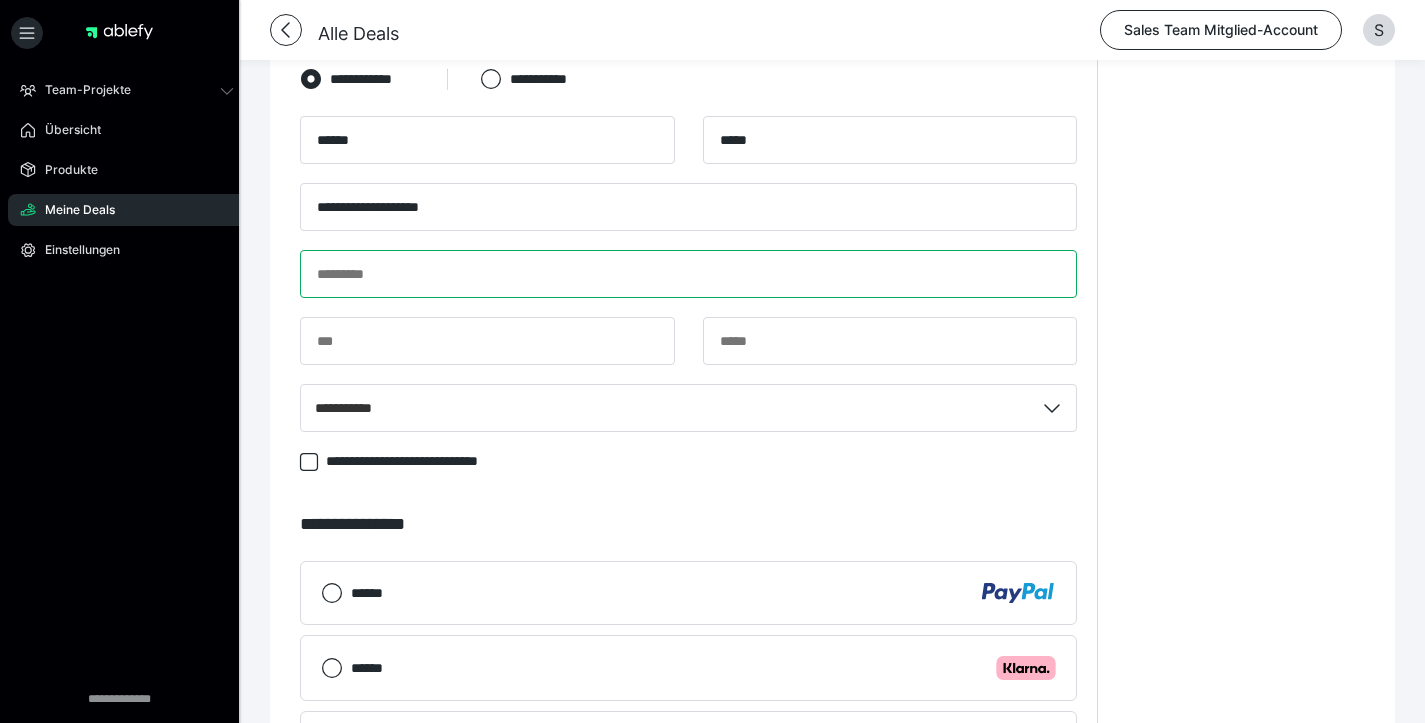 click at bounding box center (688, 274) 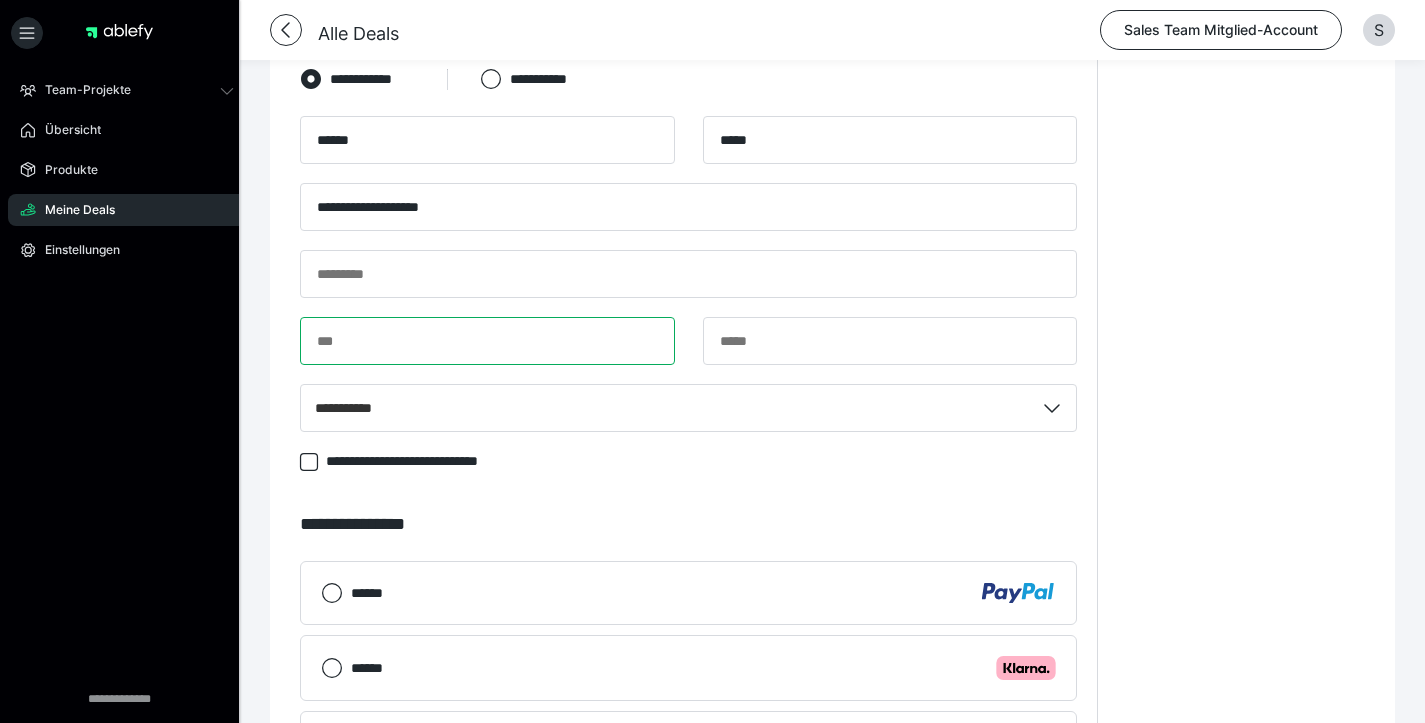 click at bounding box center [487, 341] 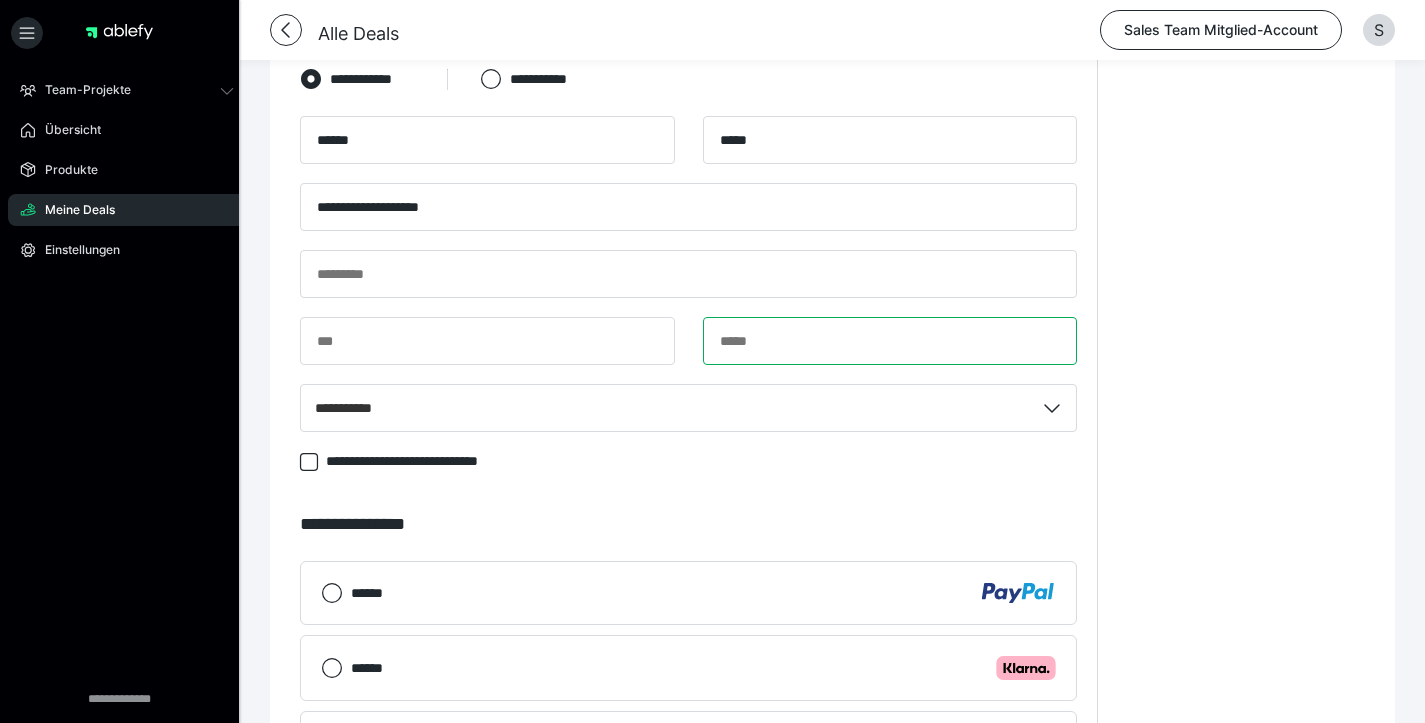 click at bounding box center (890, 341) 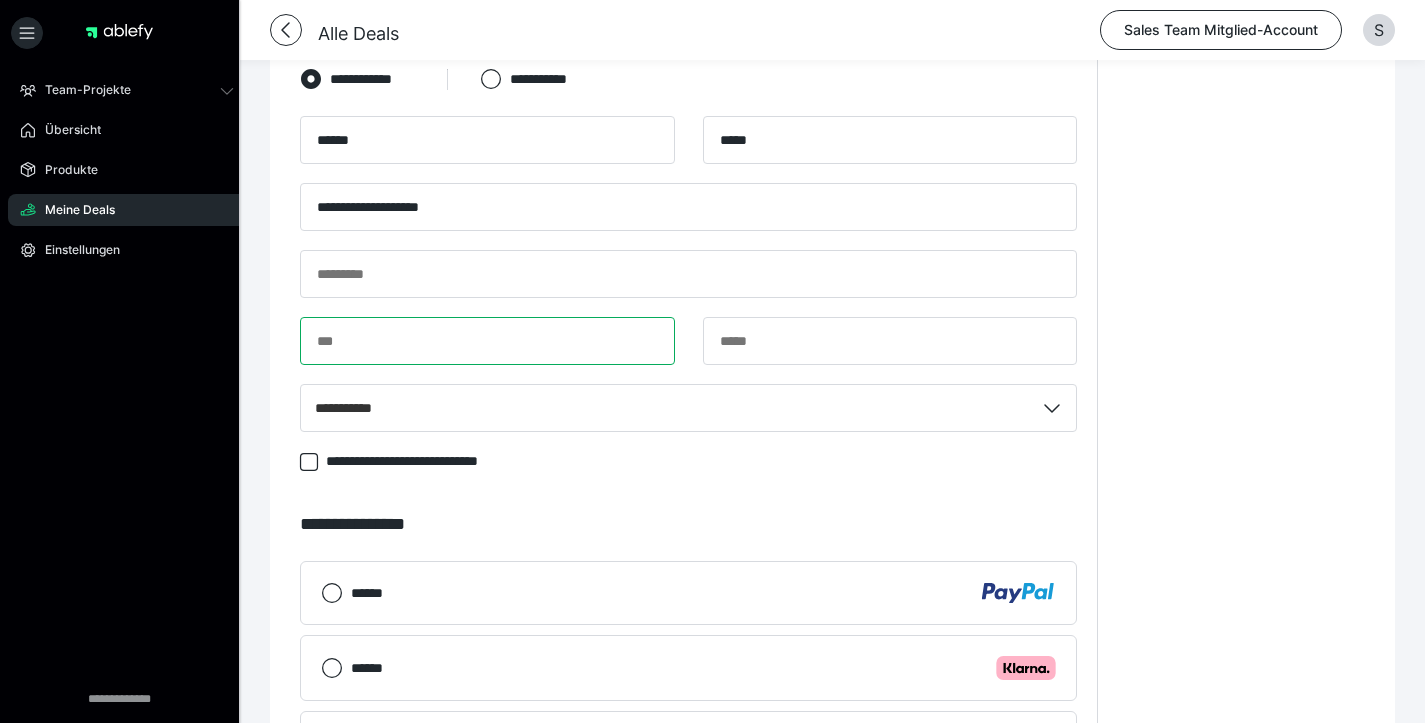 click at bounding box center (487, 341) 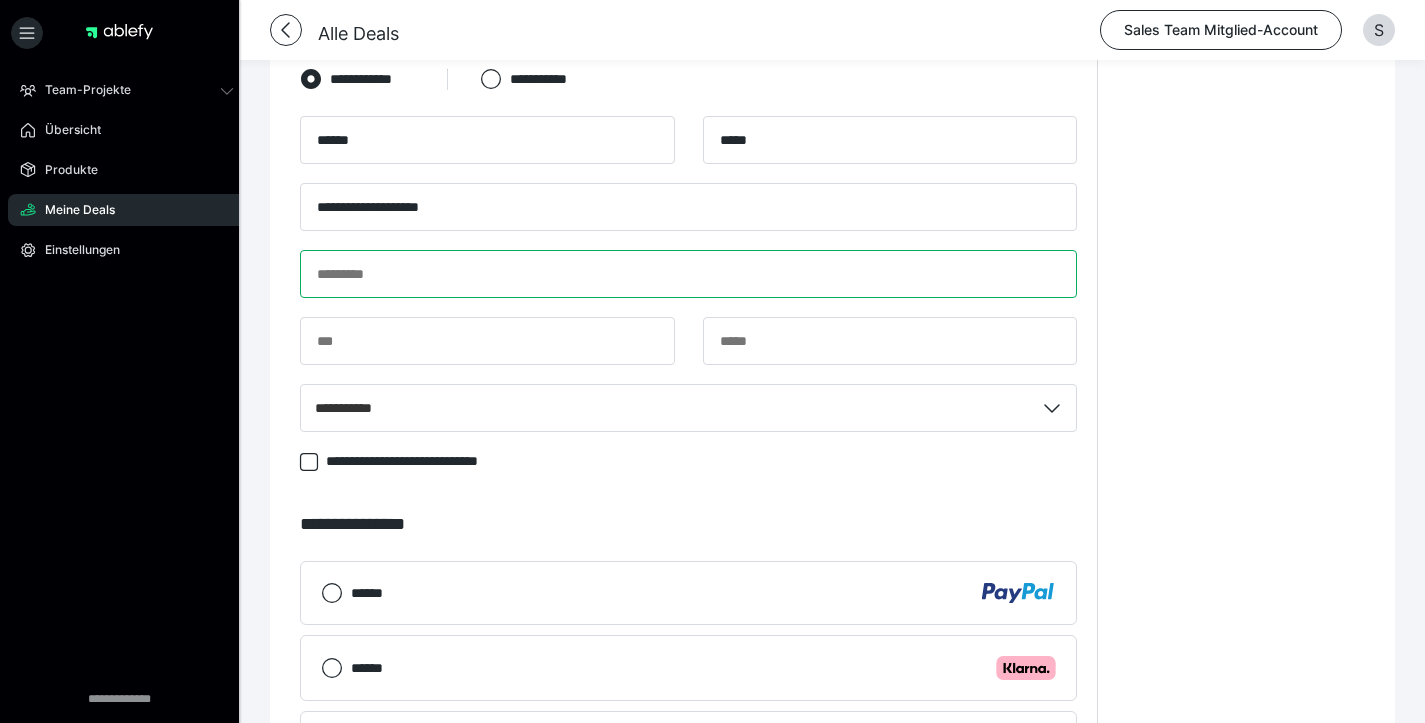 click at bounding box center [688, 274] 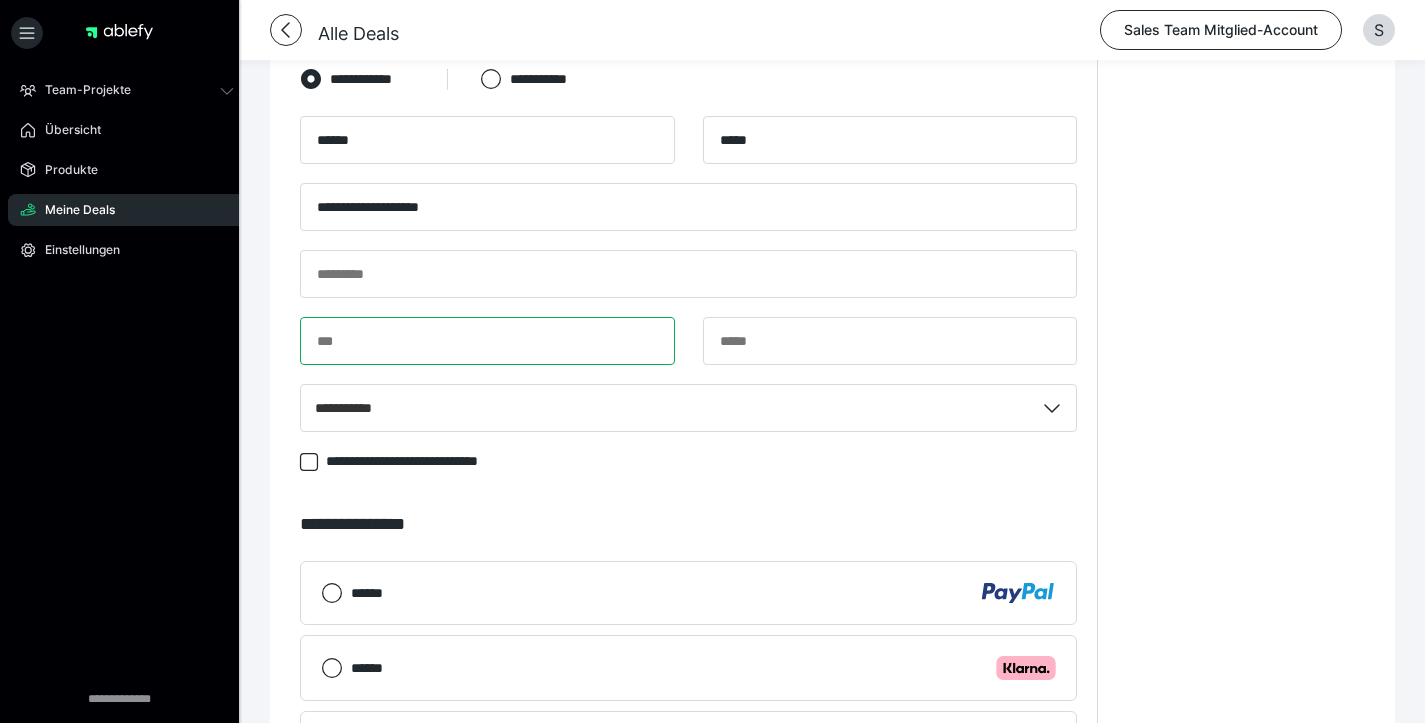 click at bounding box center [487, 341] 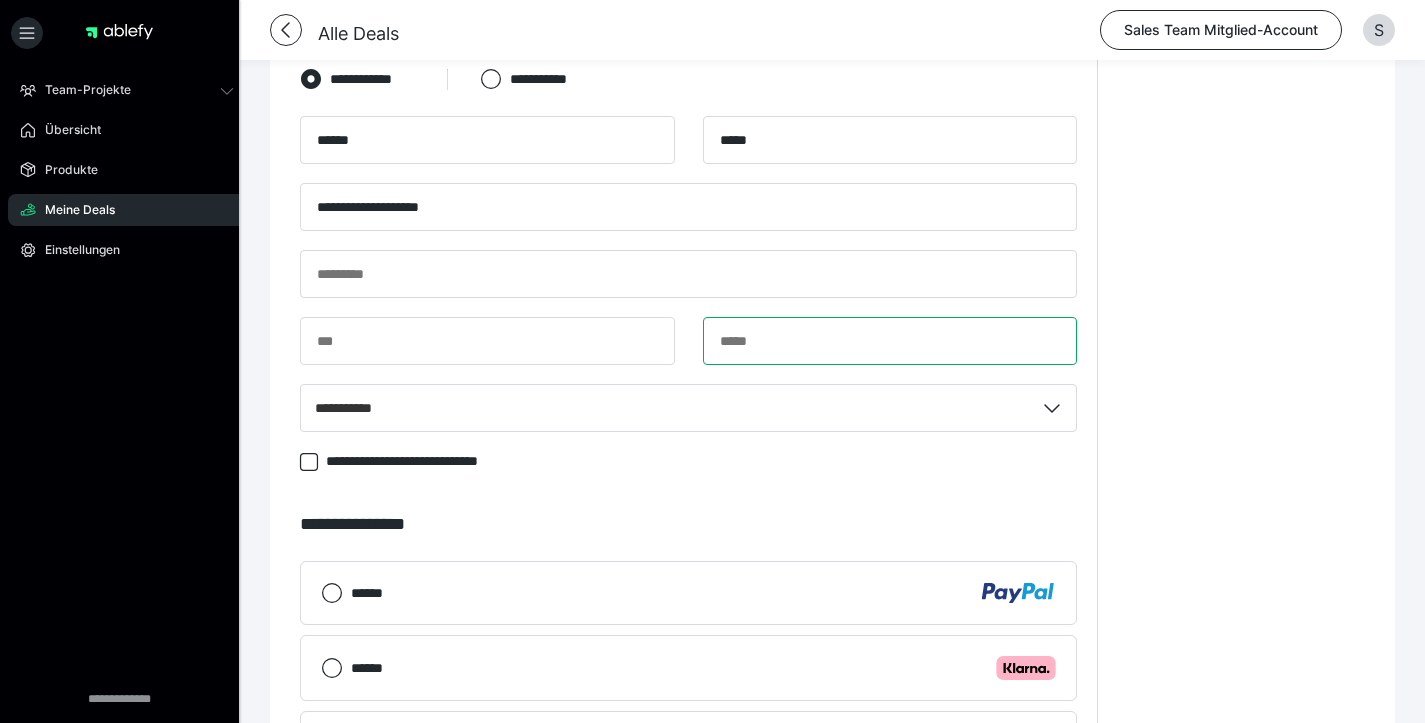 click at bounding box center [890, 341] 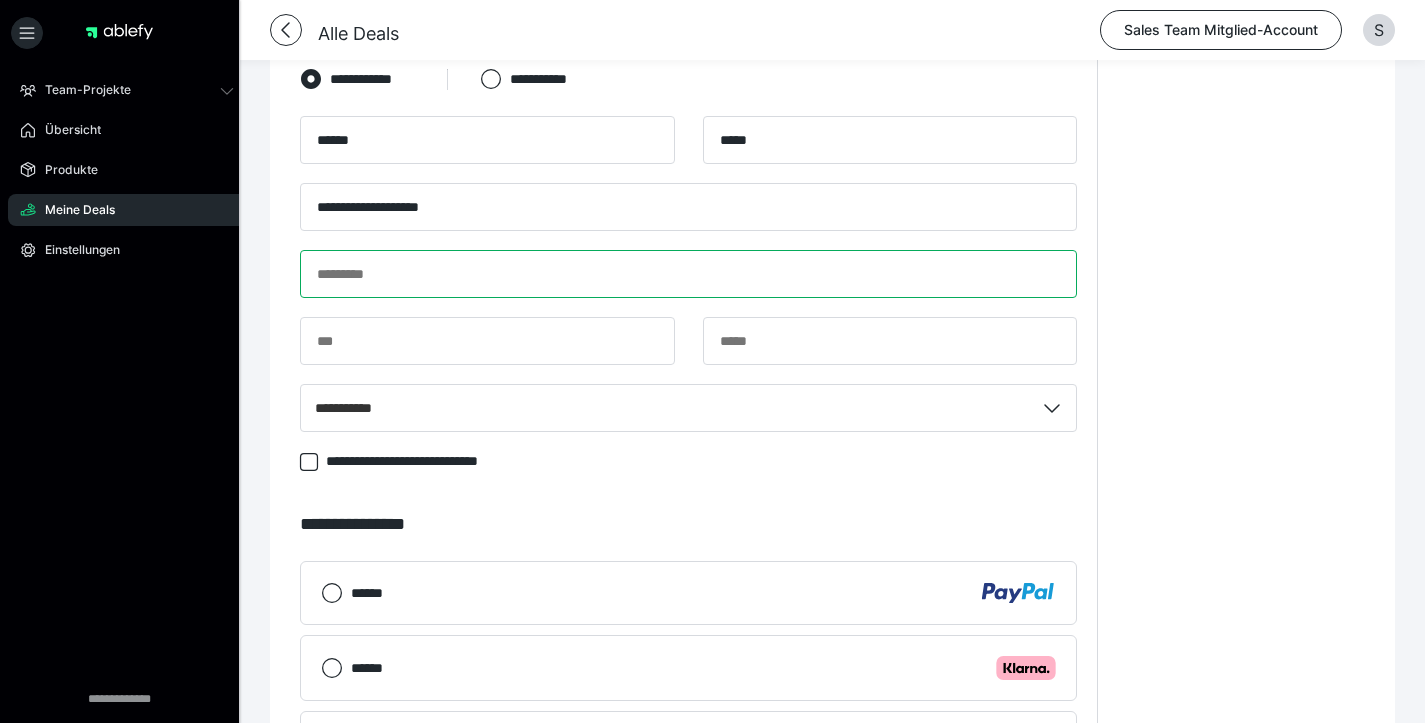 click at bounding box center (688, 274) 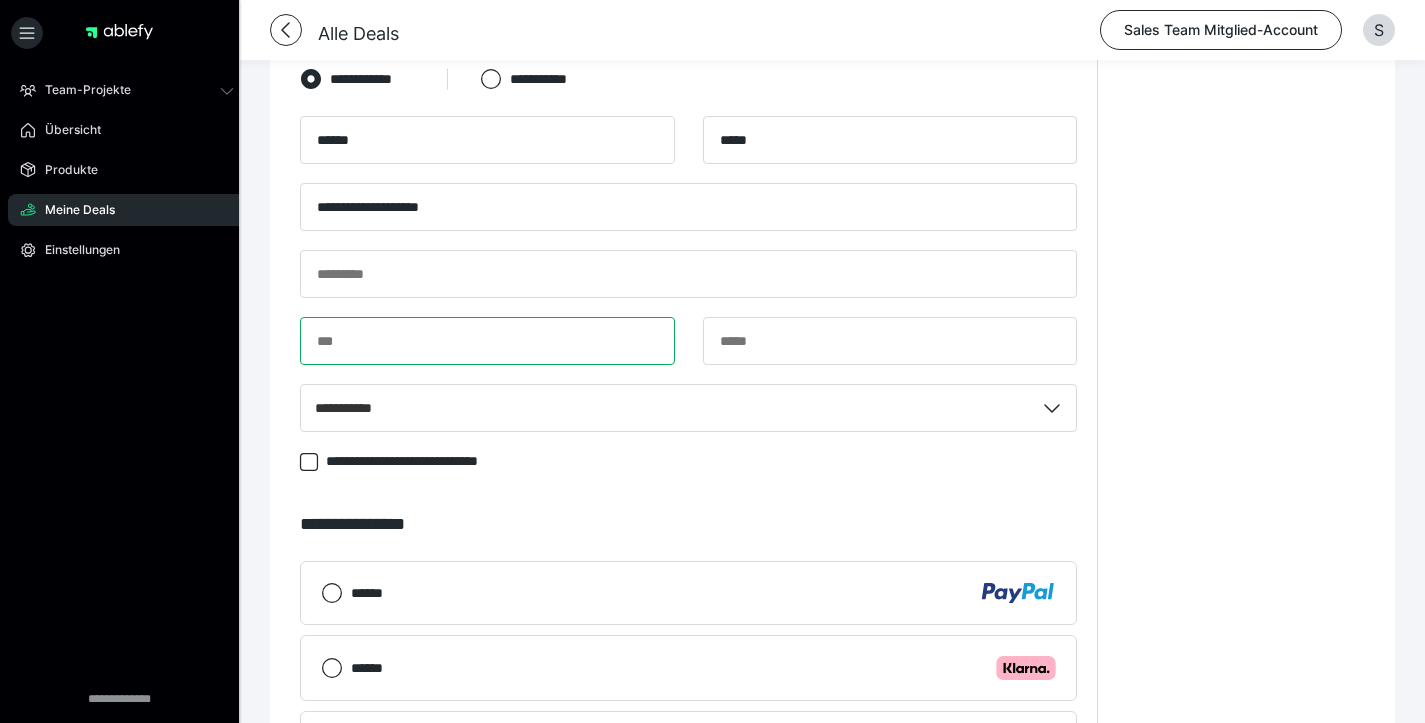 click at bounding box center (487, 341) 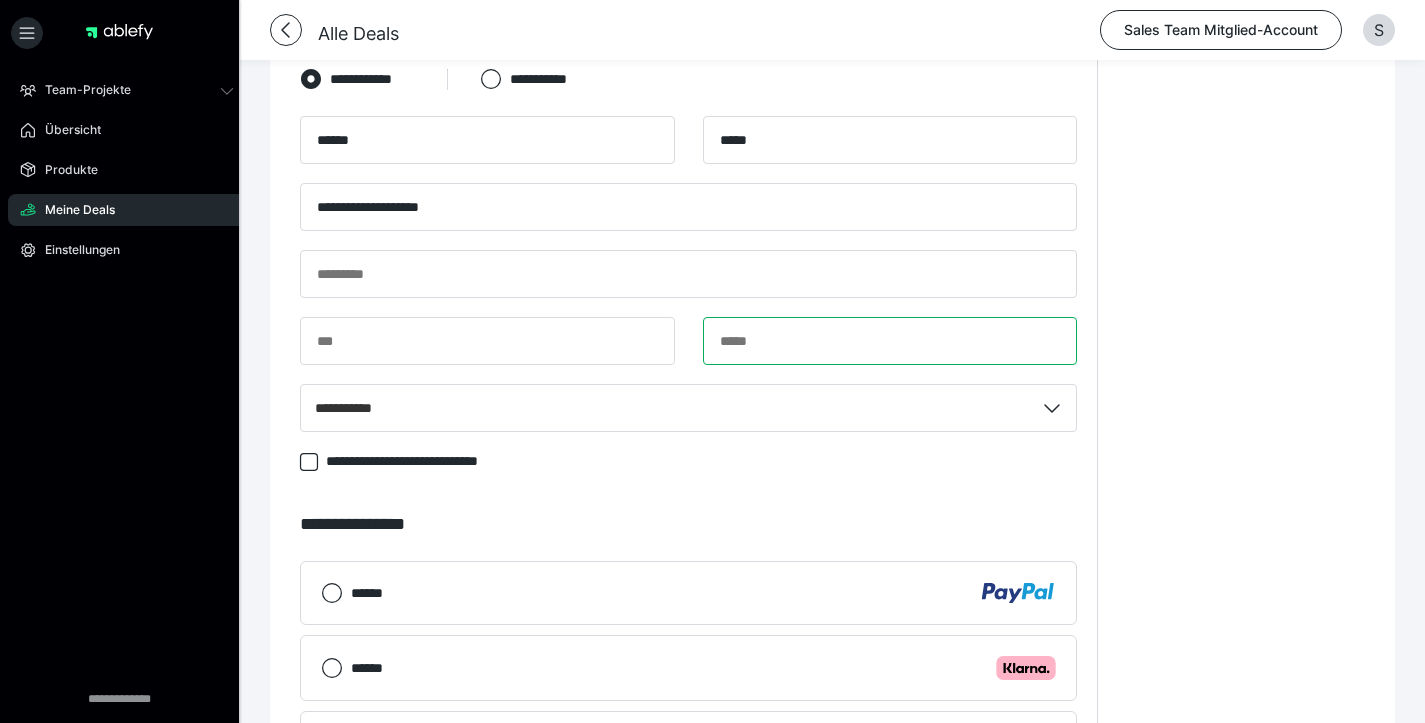 click at bounding box center [890, 341] 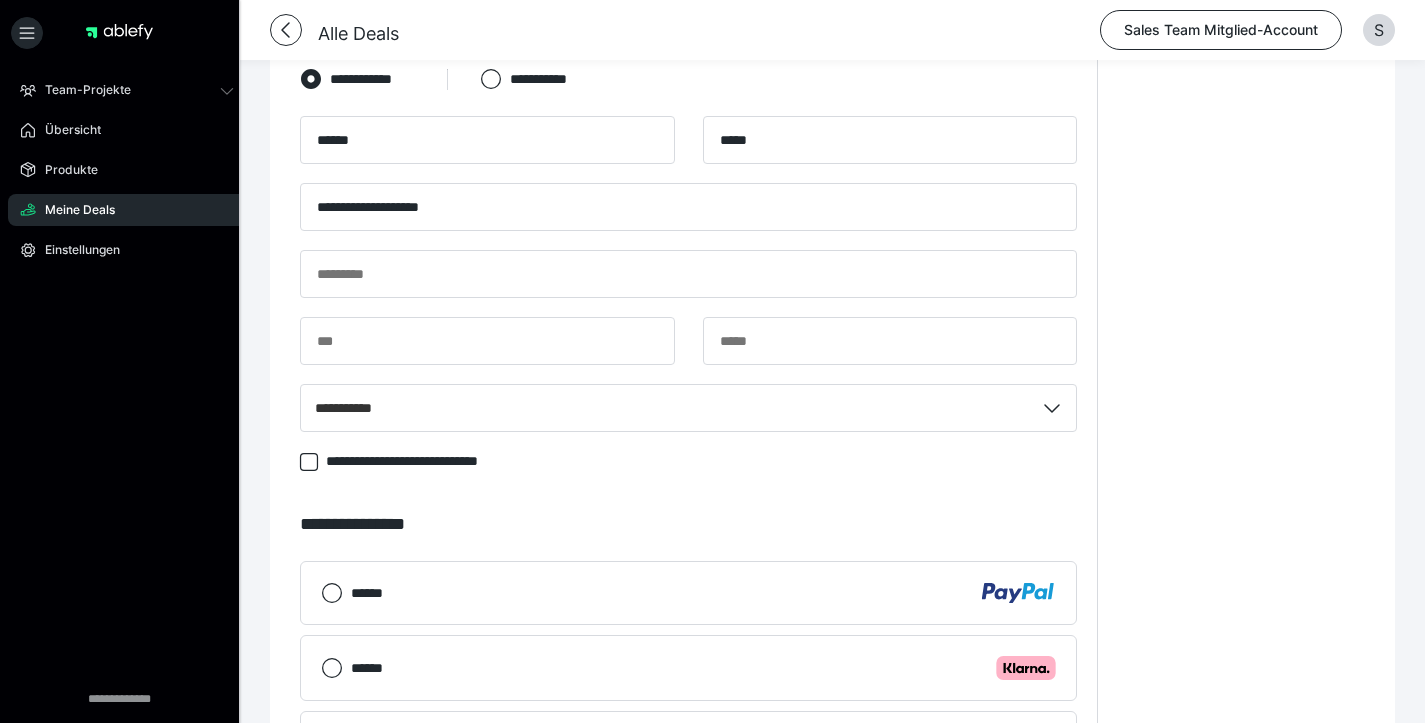 click on "**********" at bounding box center (688, 283) 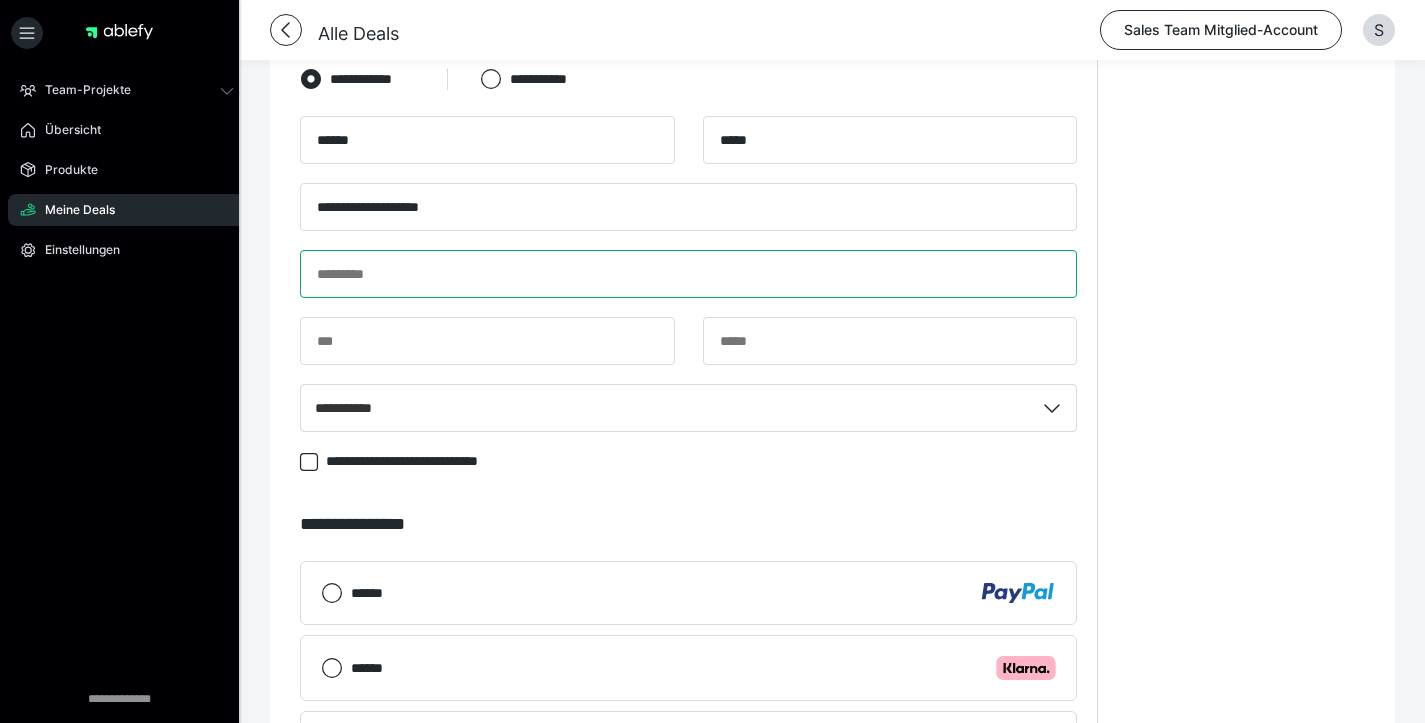 click at bounding box center (688, 274) 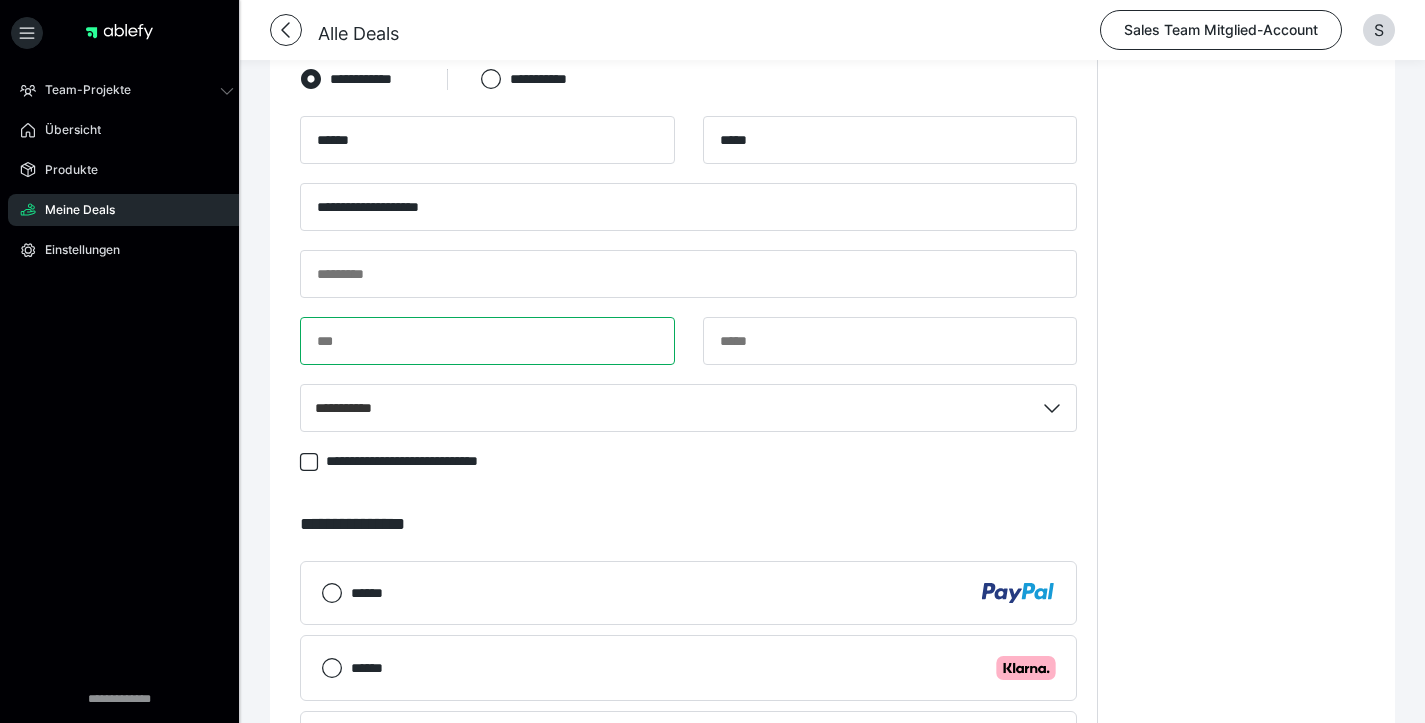 click at bounding box center (487, 341) 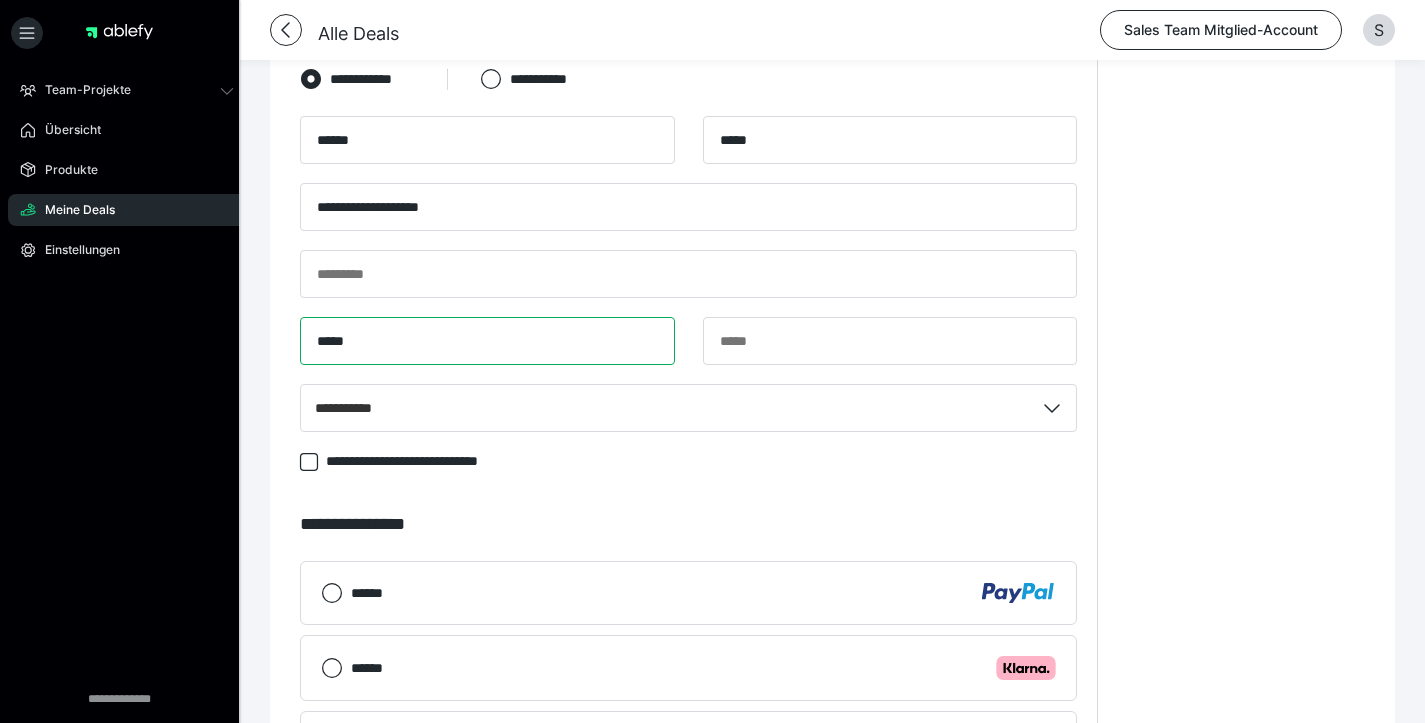 type on "*****" 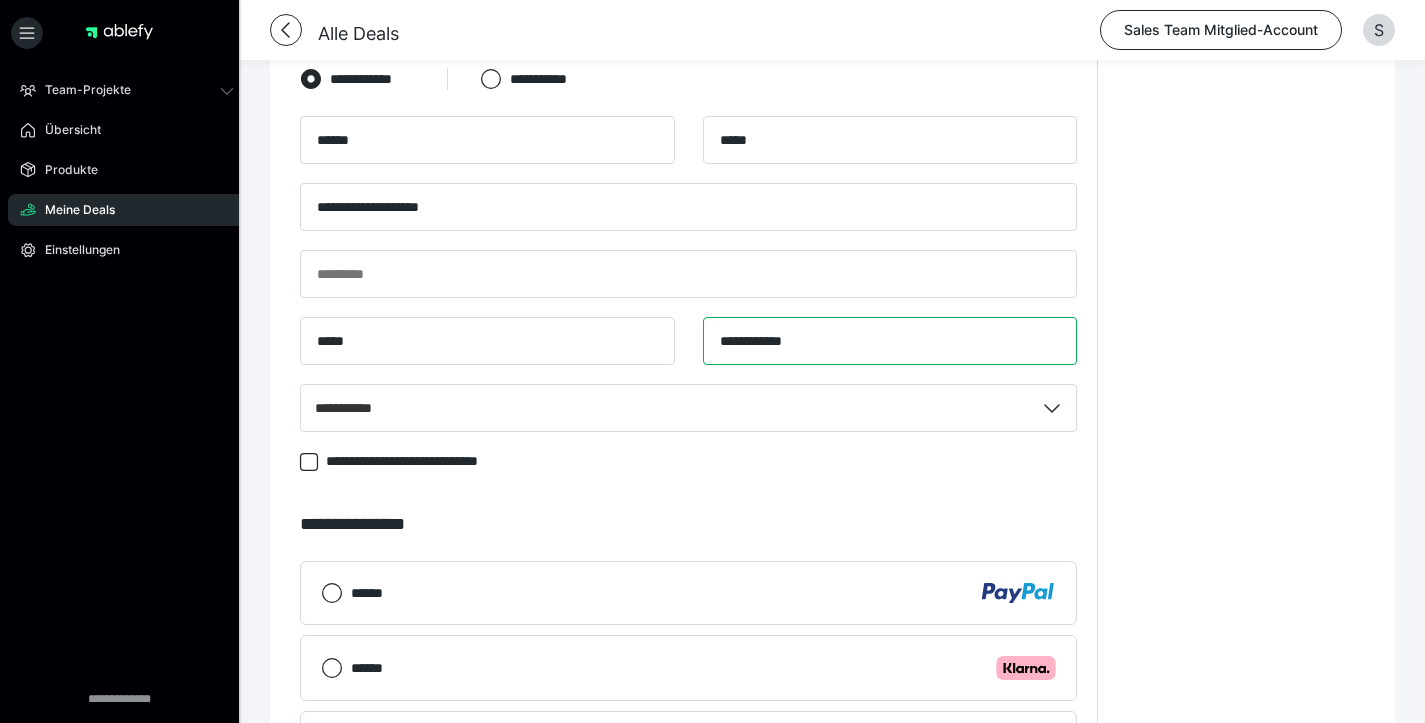 type on "**********" 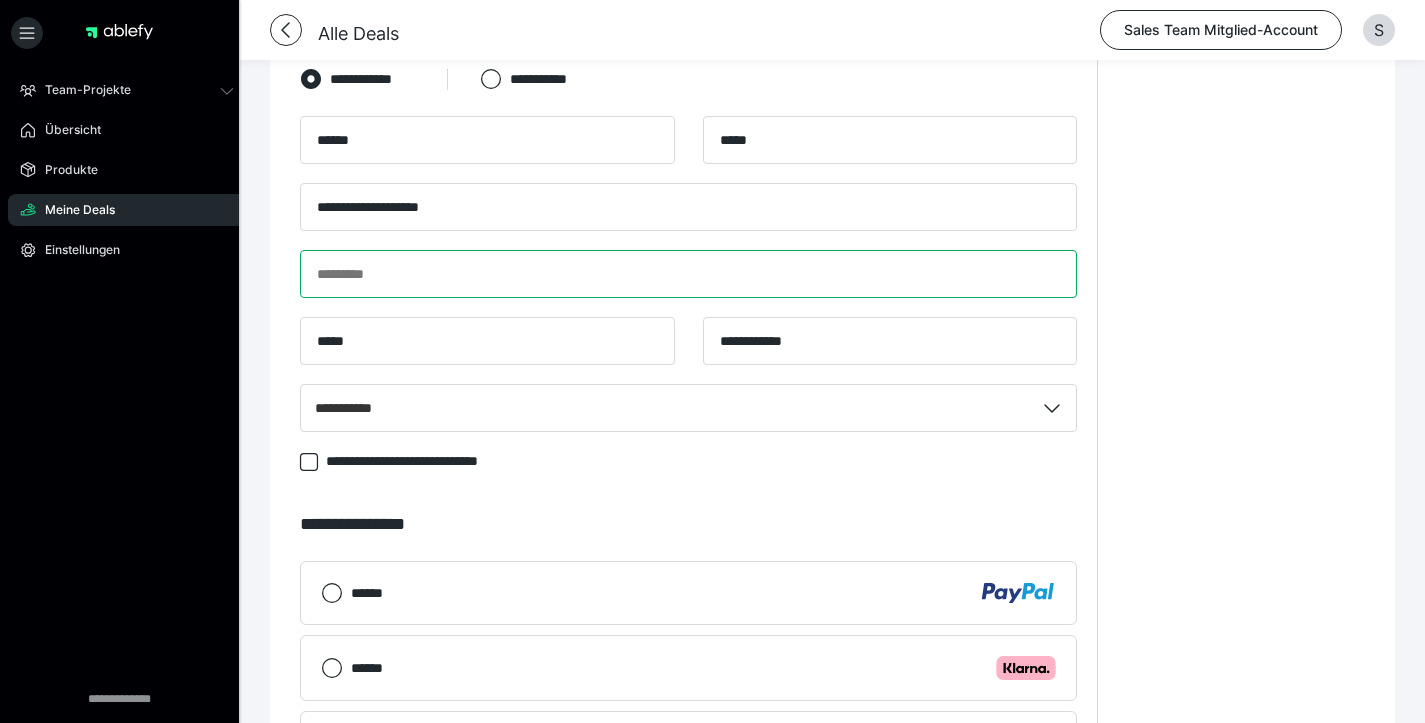click at bounding box center [688, 274] 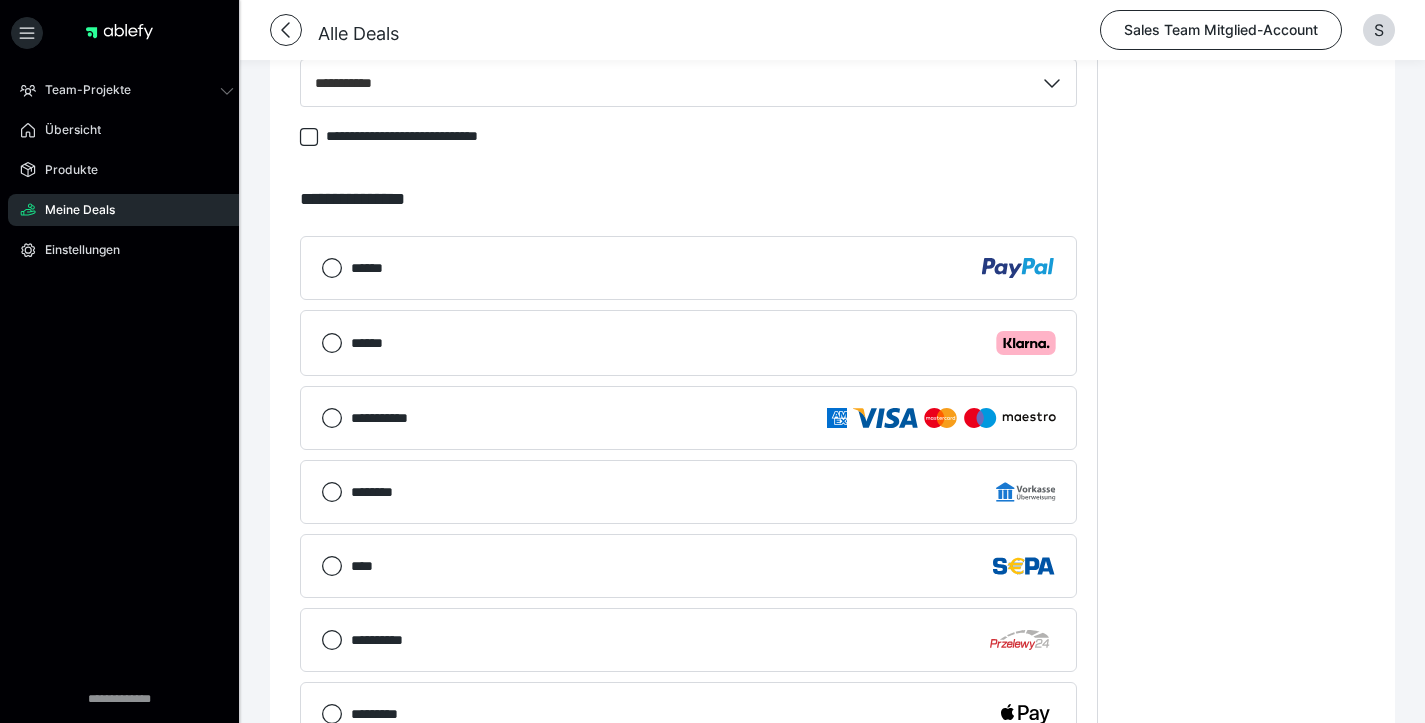 scroll, scrollTop: 1788, scrollLeft: 0, axis: vertical 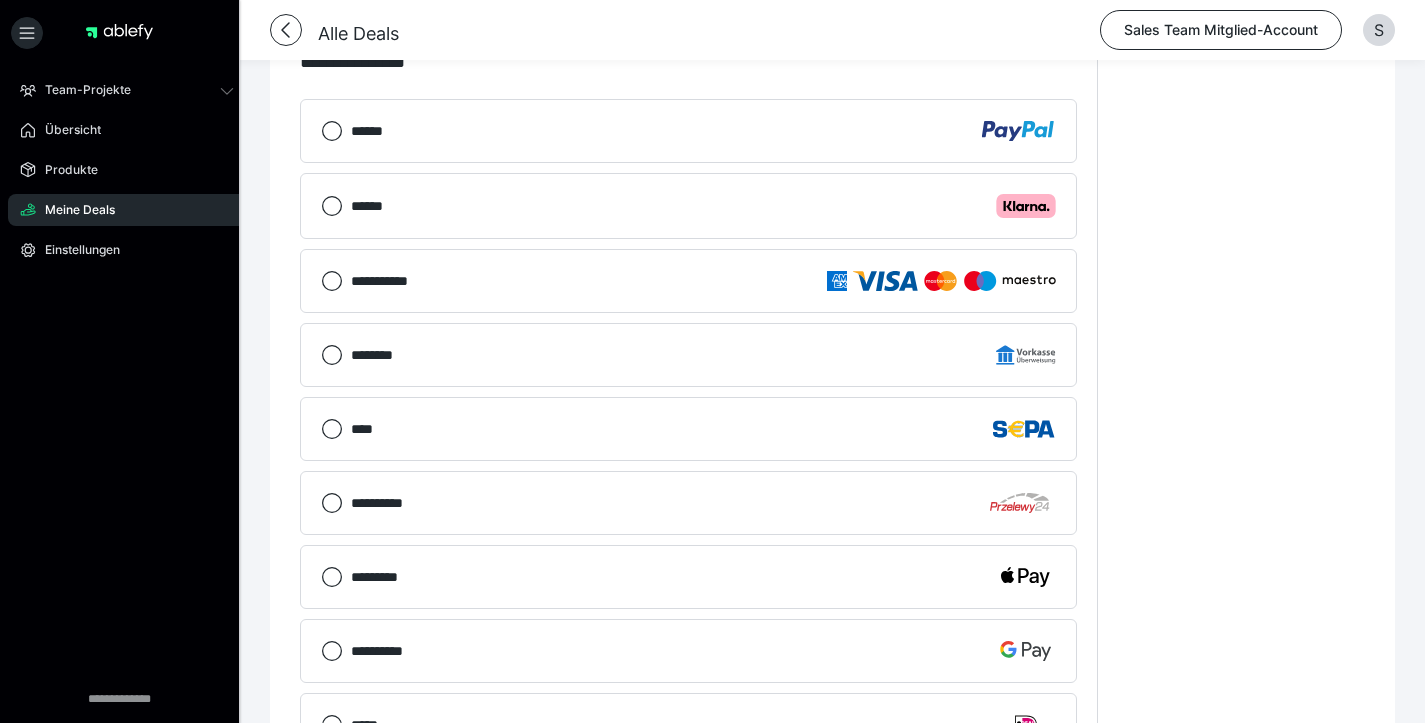 type on "**********" 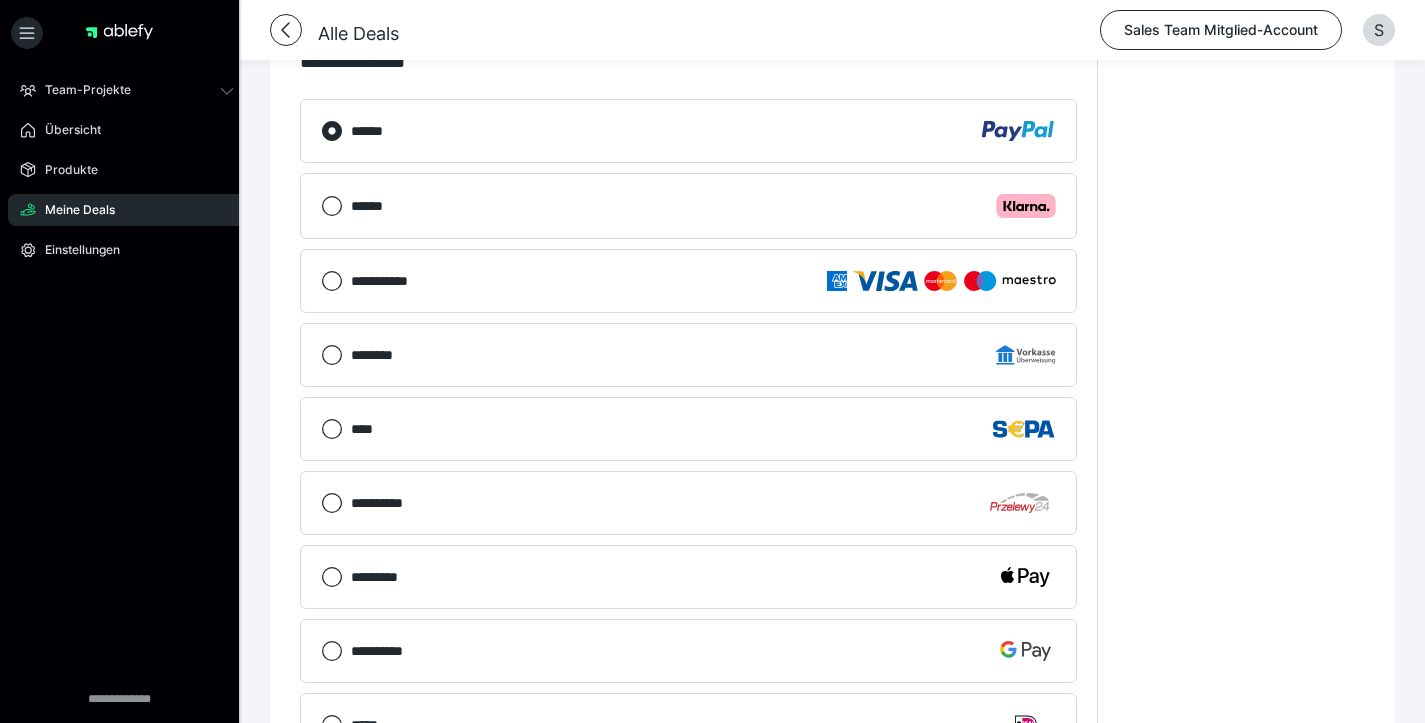 drag, startPoint x: 521, startPoint y: 200, endPoint x: 520, endPoint y: 163, distance: 37.01351 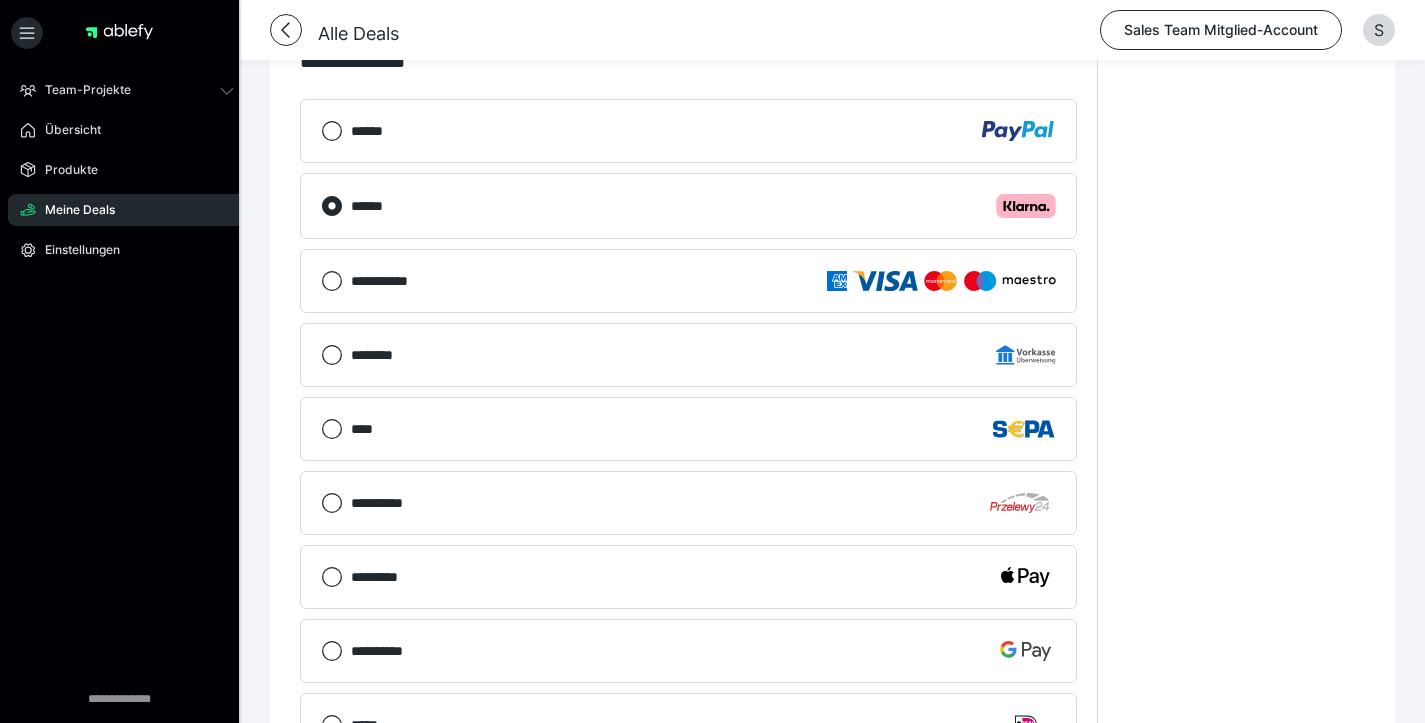click on "******" at bounding box center (703, 131) 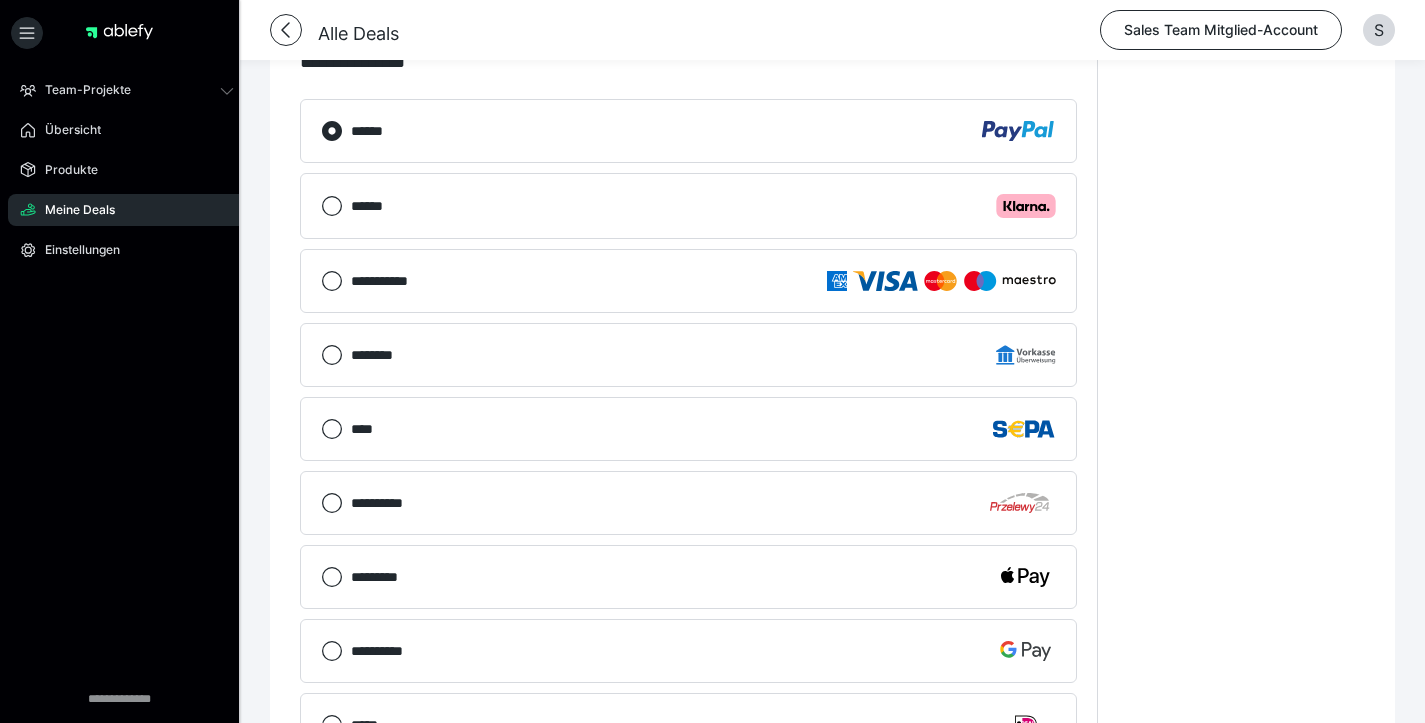 click on "****** .cls-1 {fill: #ffb3c7;}" at bounding box center (688, 206) 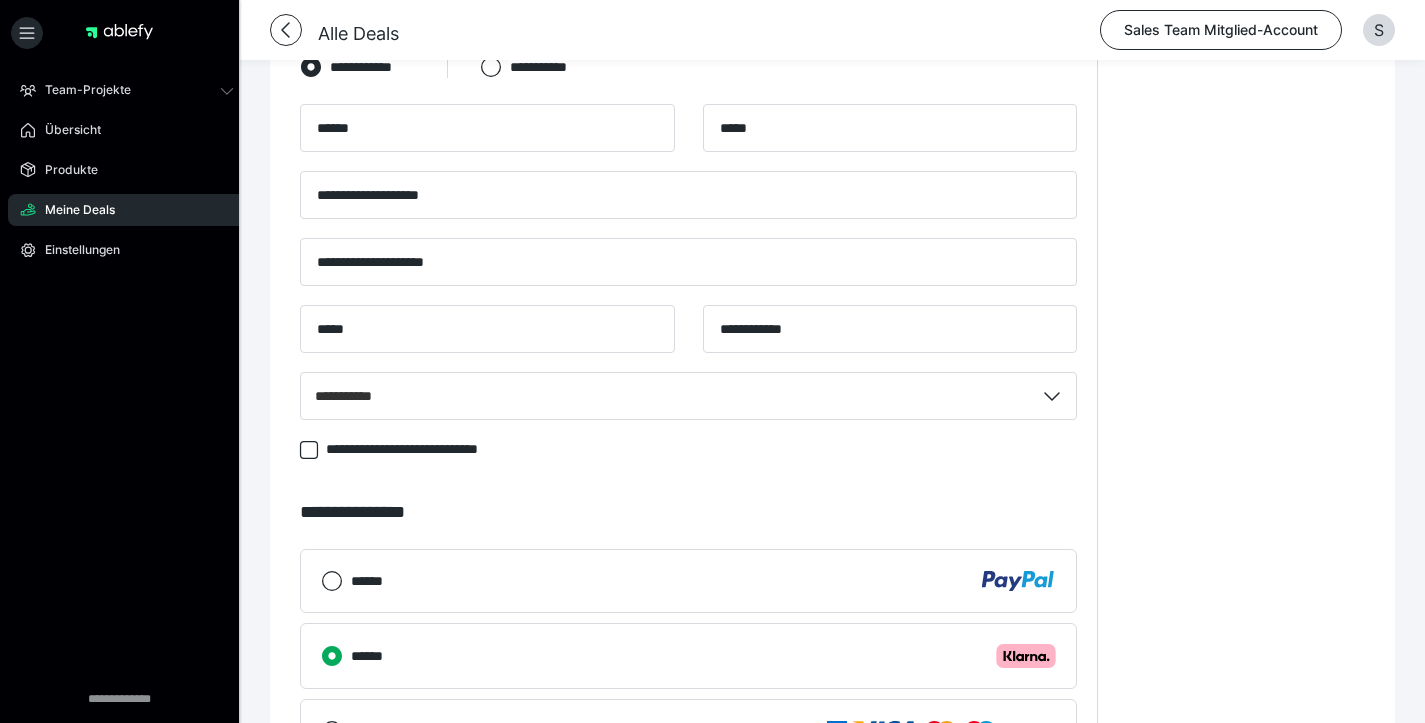 scroll, scrollTop: 1691, scrollLeft: 0, axis: vertical 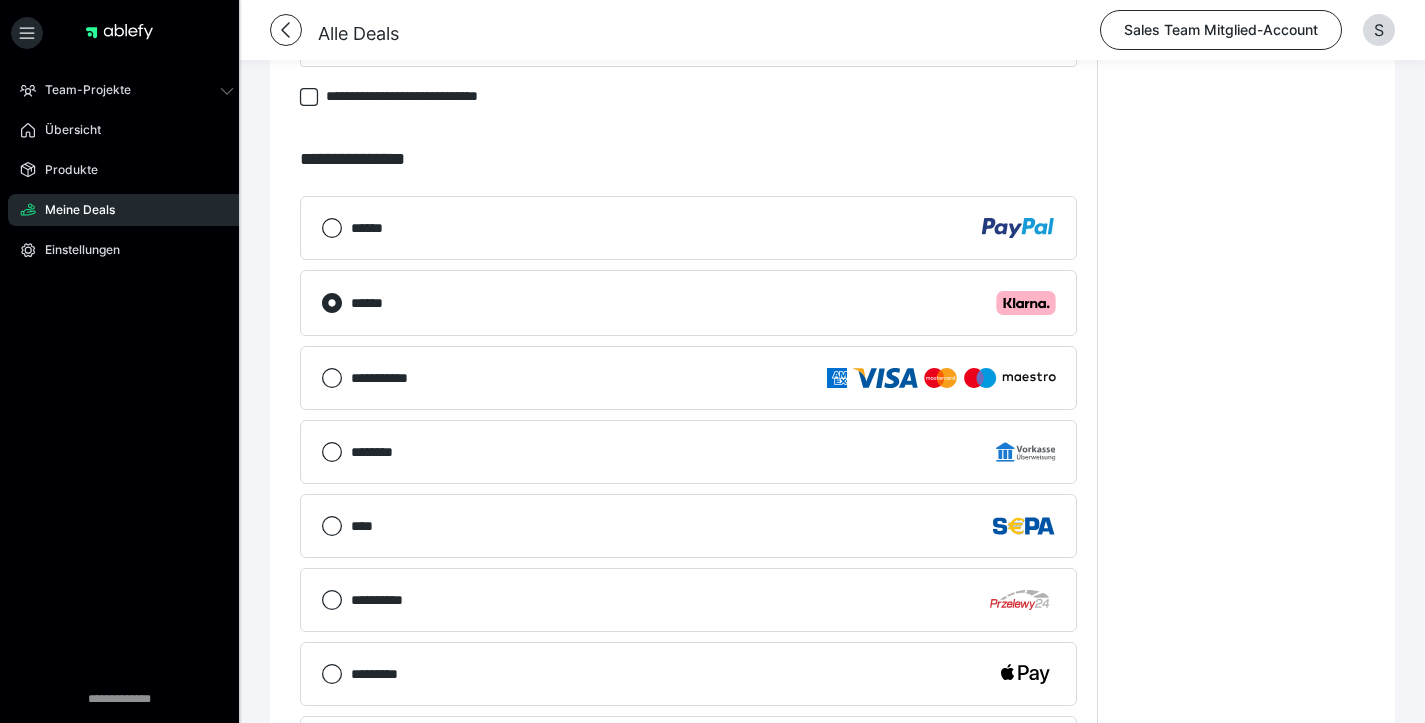 click on "****** .cls-1 {fill: #ffb3c7;}" at bounding box center (703, 303) 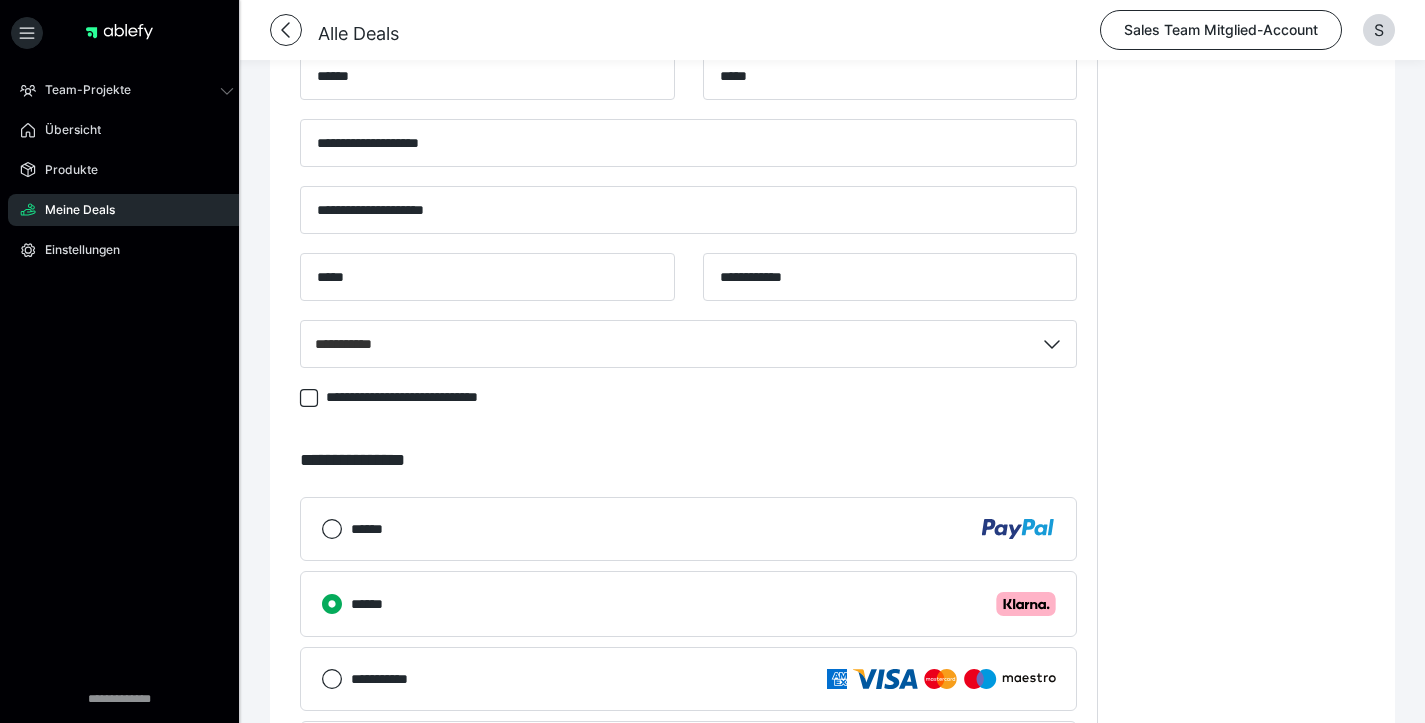 scroll, scrollTop: 1720, scrollLeft: 0, axis: vertical 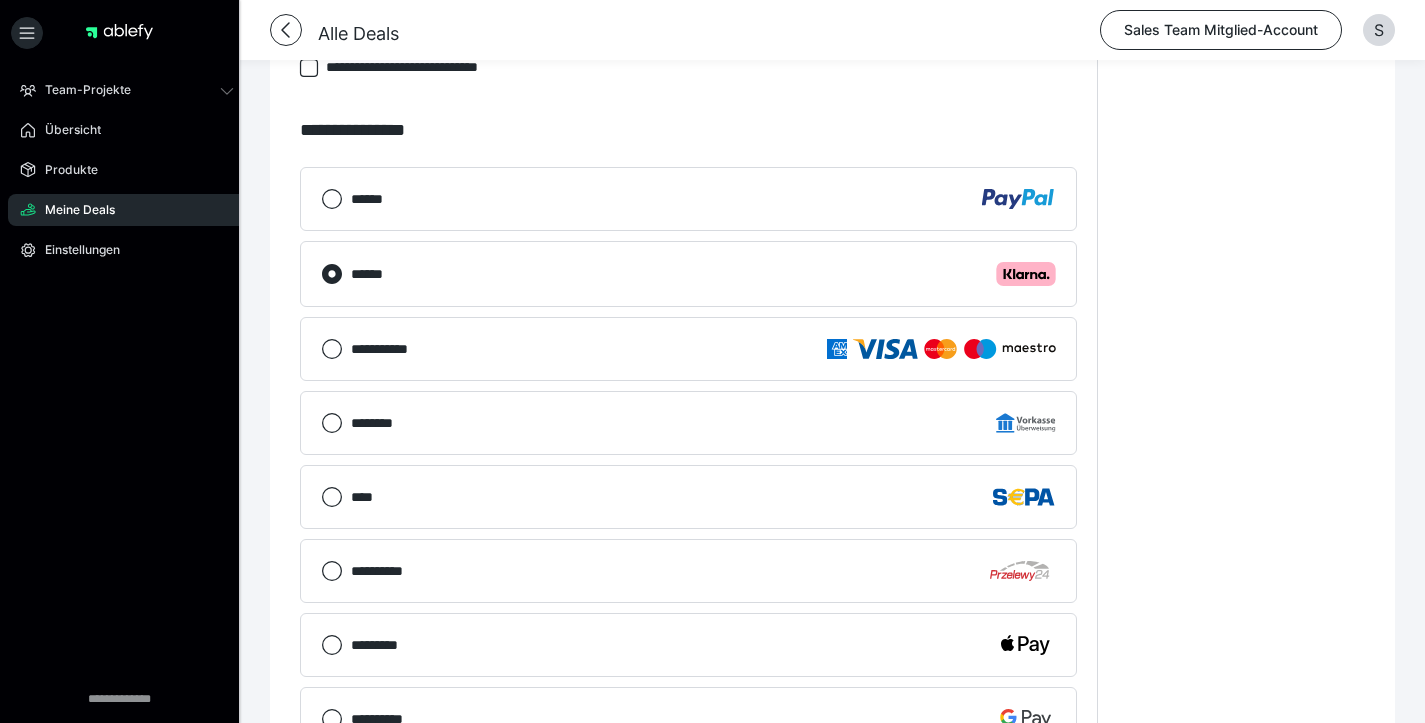 click on "****** .cls-1 {fill: #ffb3c7;}" at bounding box center (703, 274) 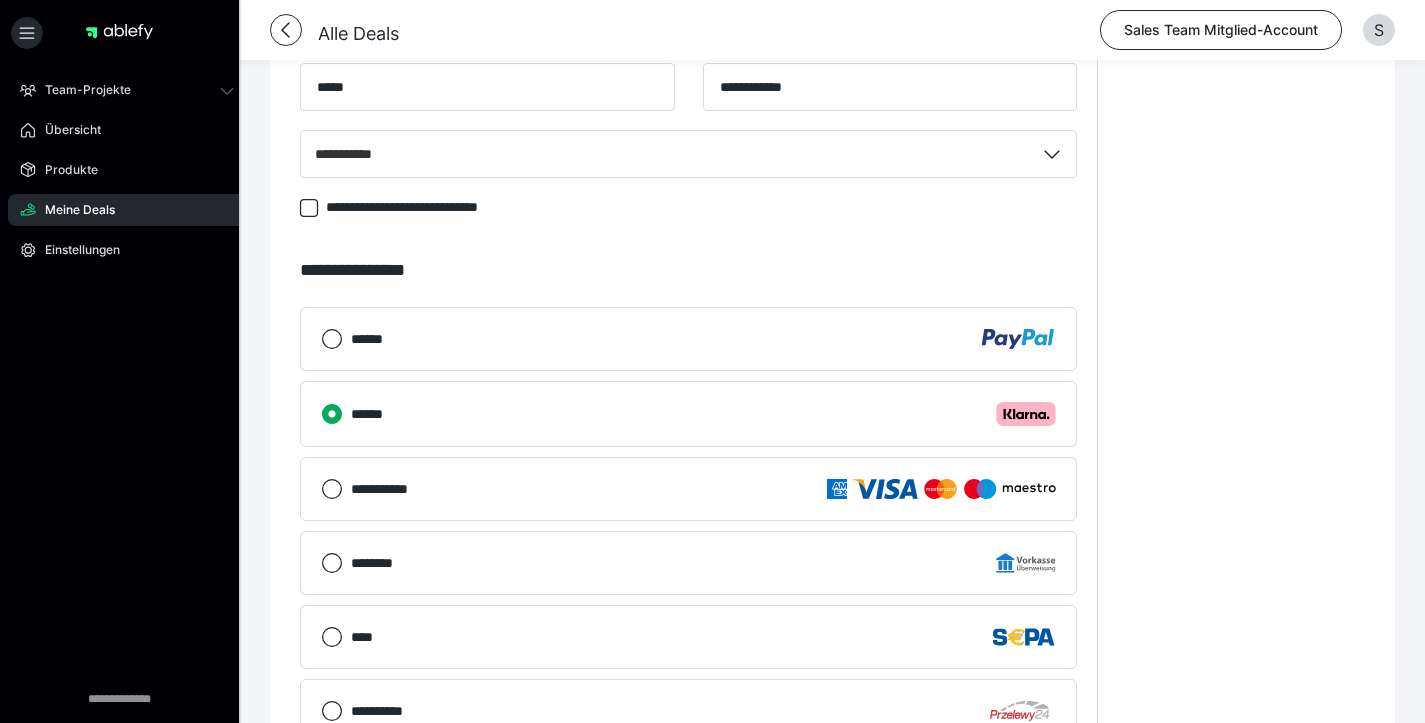 scroll, scrollTop: 1748, scrollLeft: 0, axis: vertical 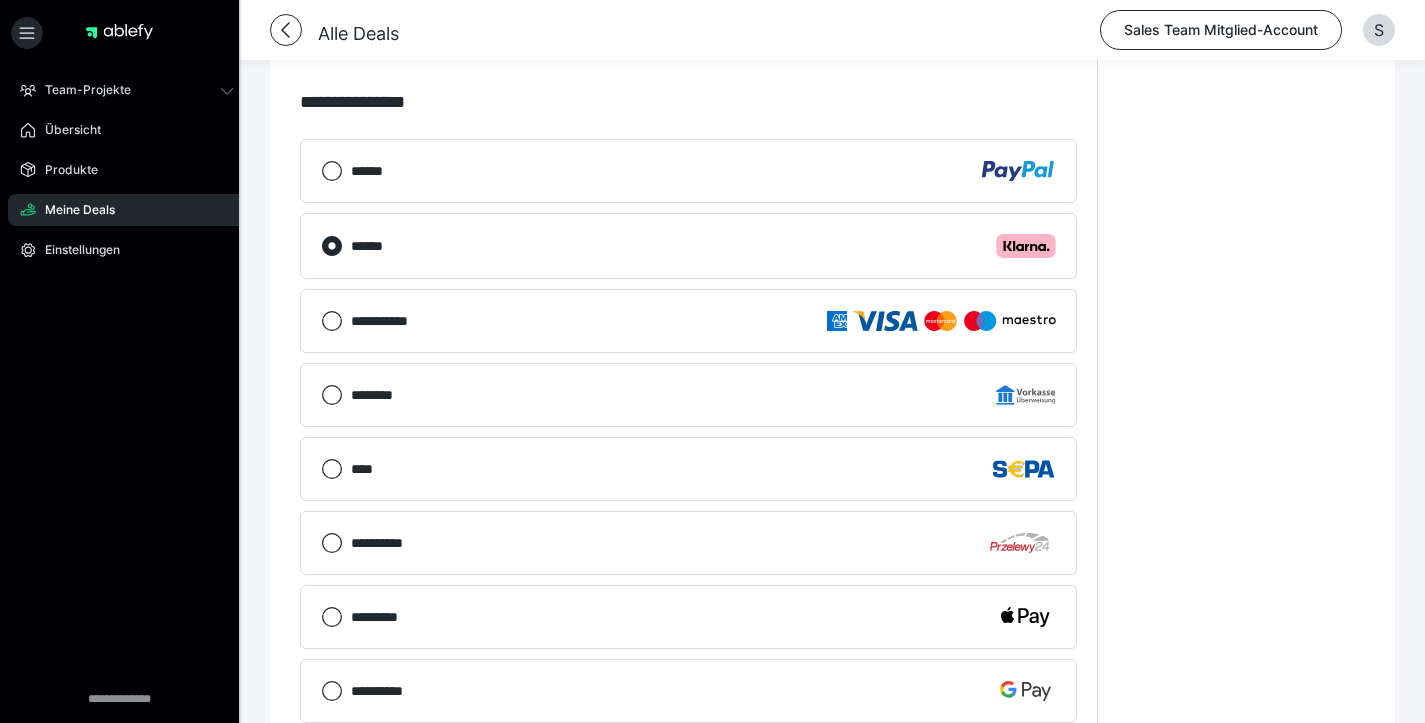 click on "****** .cls-1 {fill: #ffb3c7;}" at bounding box center (703, 246) 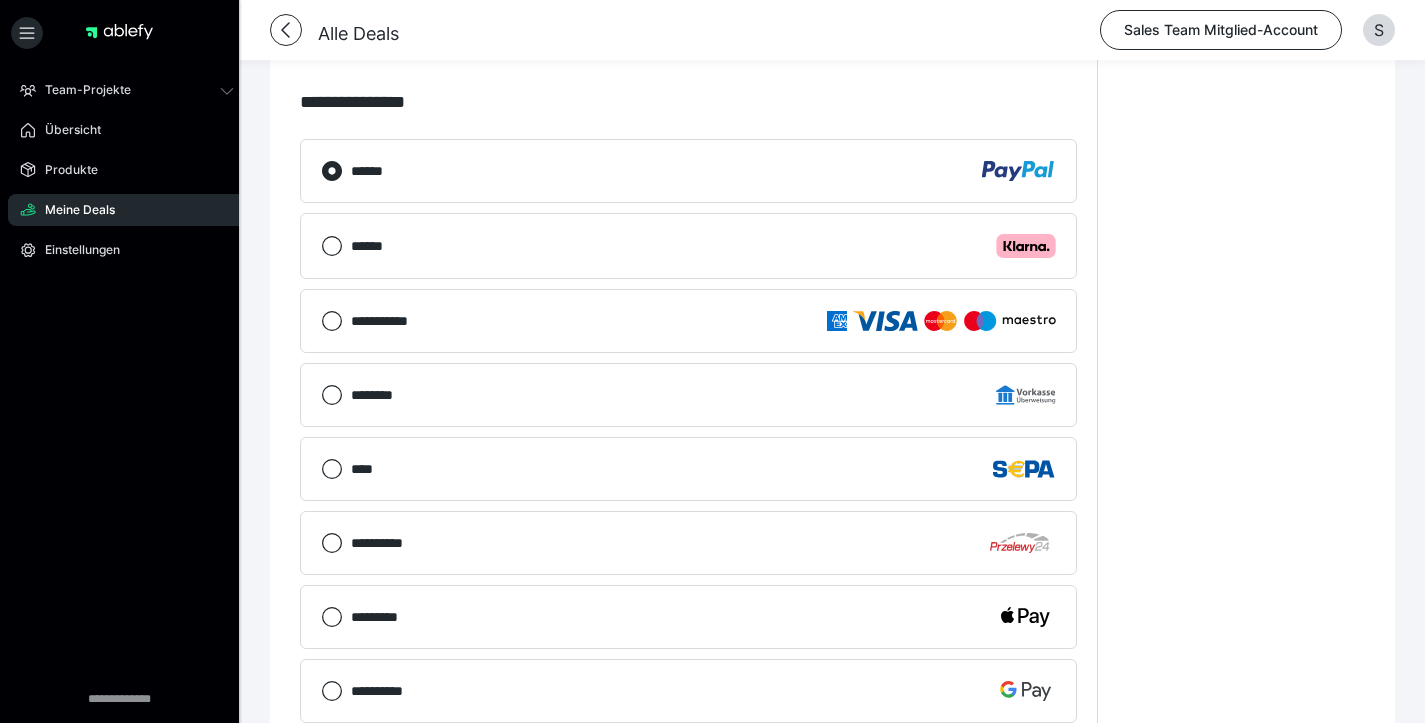 click on "****** .cls-1 {fill: #ffb3c7;}" at bounding box center [703, 246] 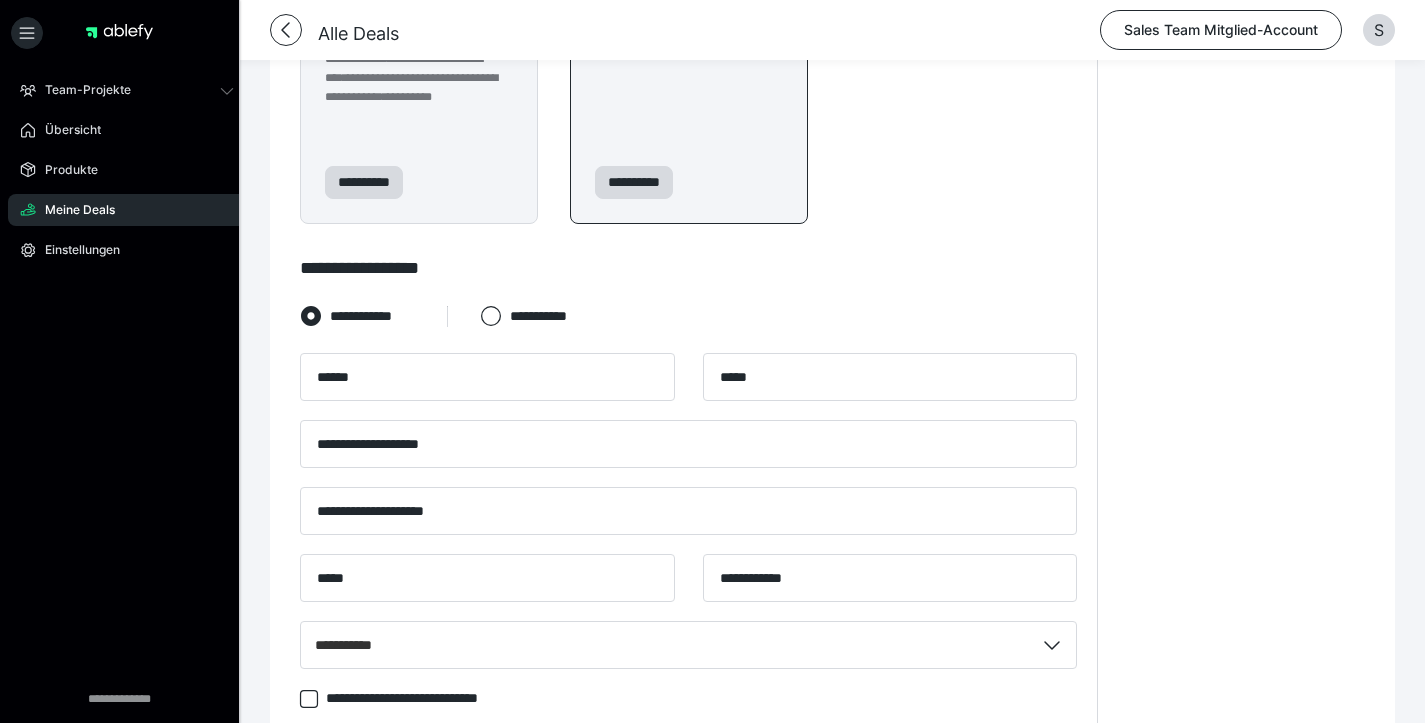 click on "**********" at bounding box center [689, 182] 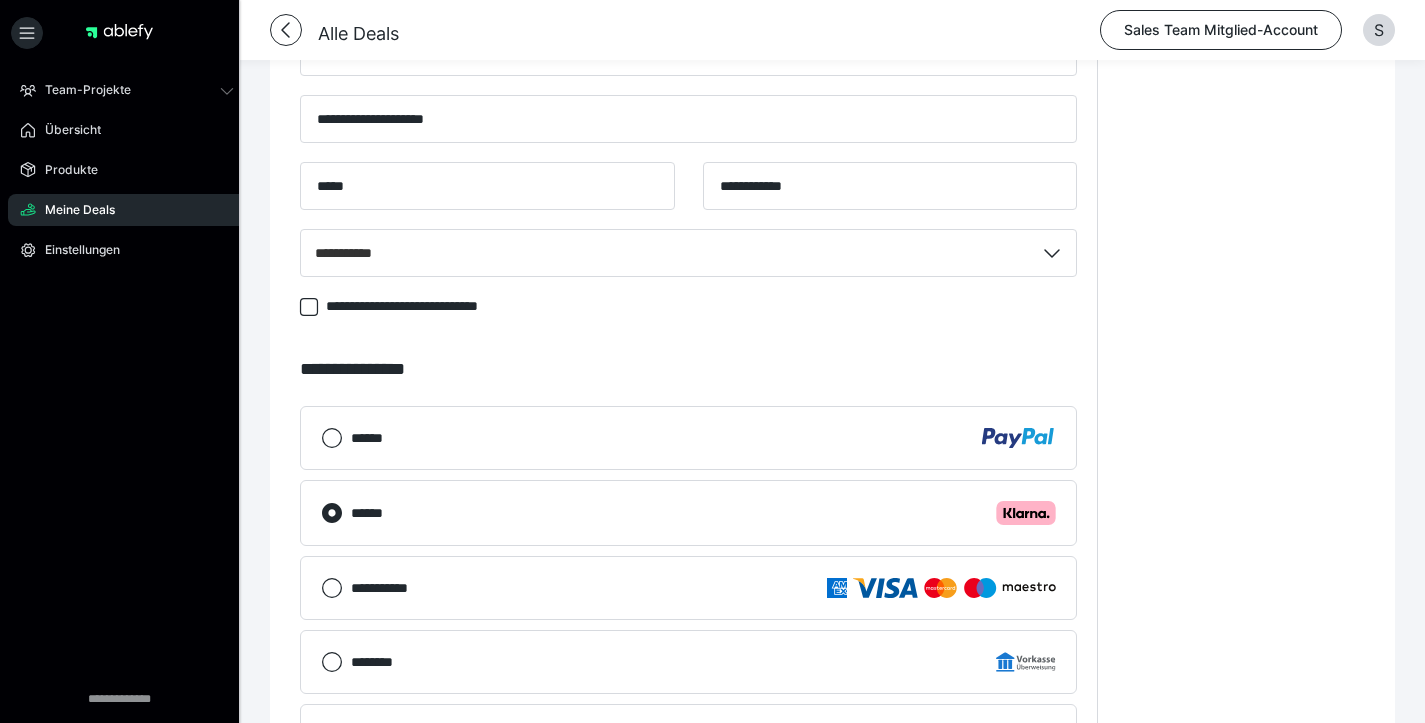 click on "**********" at bounding box center (688, 119) 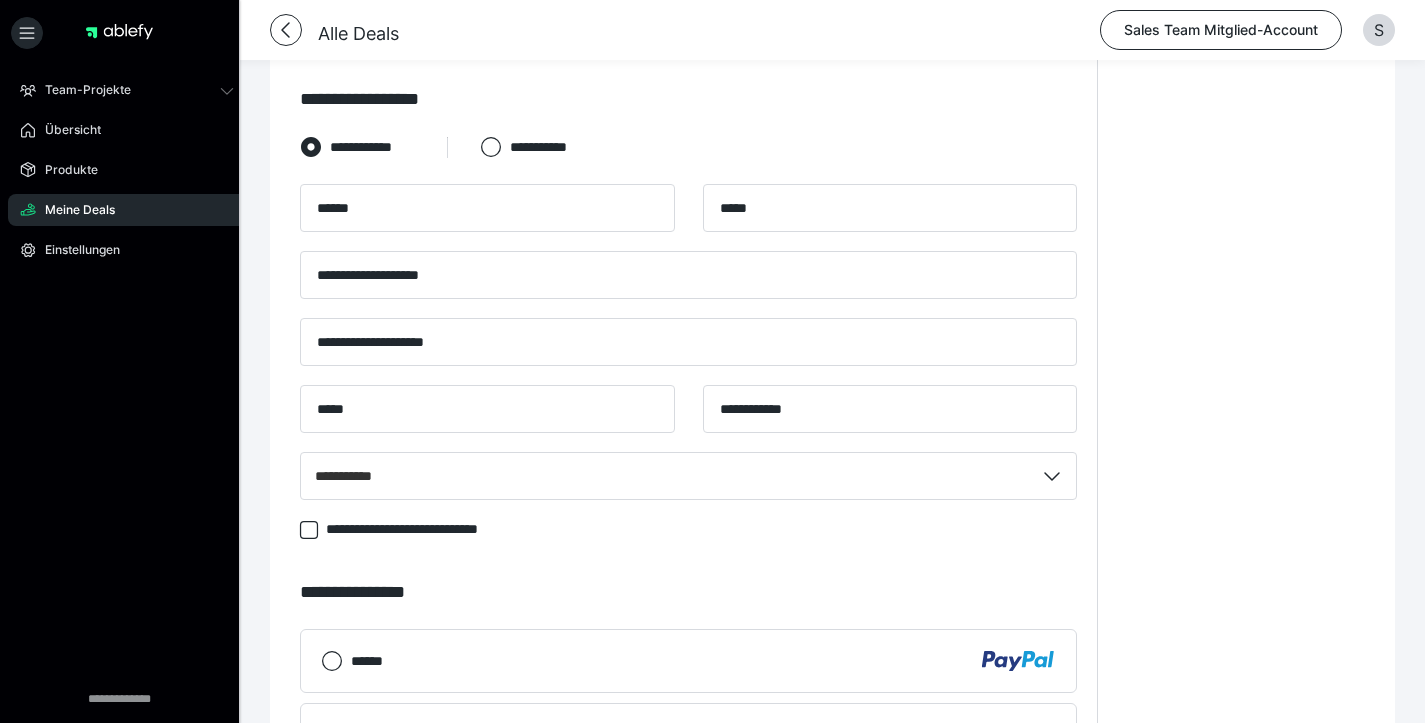 scroll, scrollTop: 1254, scrollLeft: 0, axis: vertical 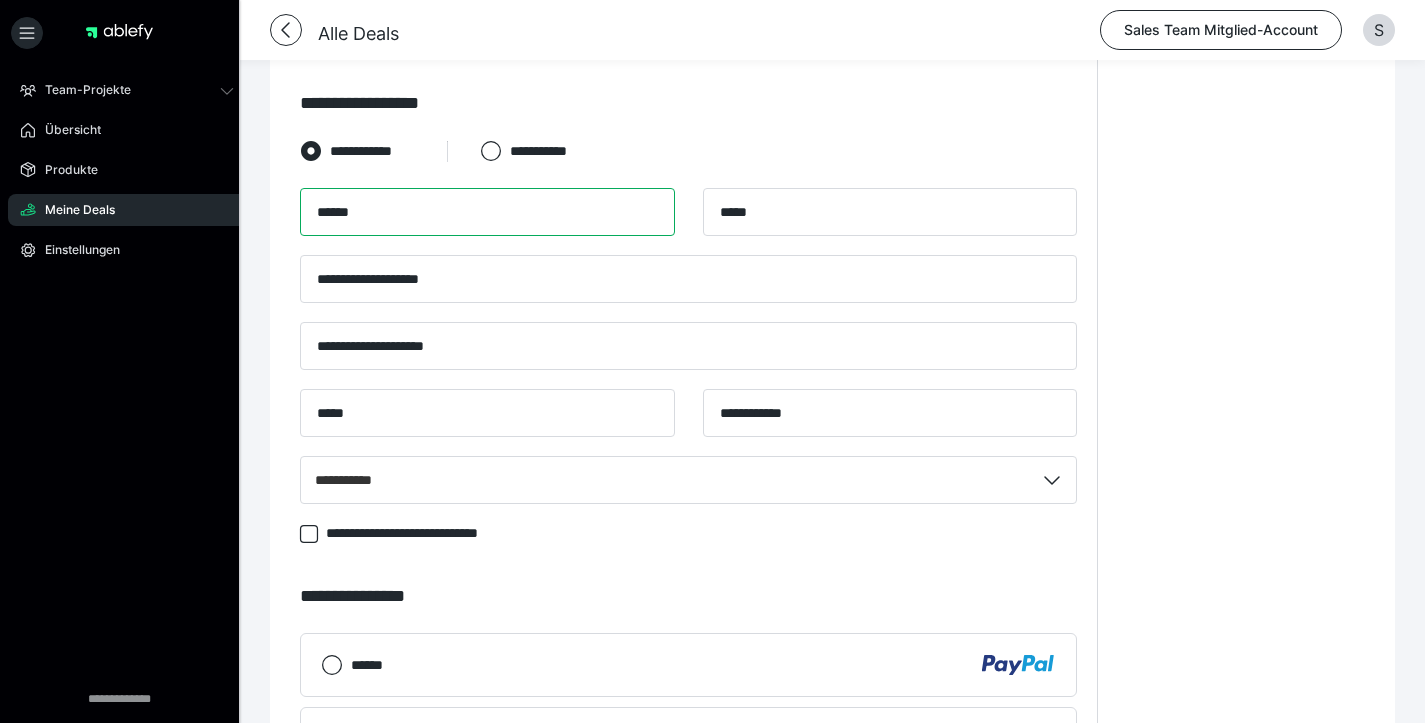 click on "*****" at bounding box center [487, 212] 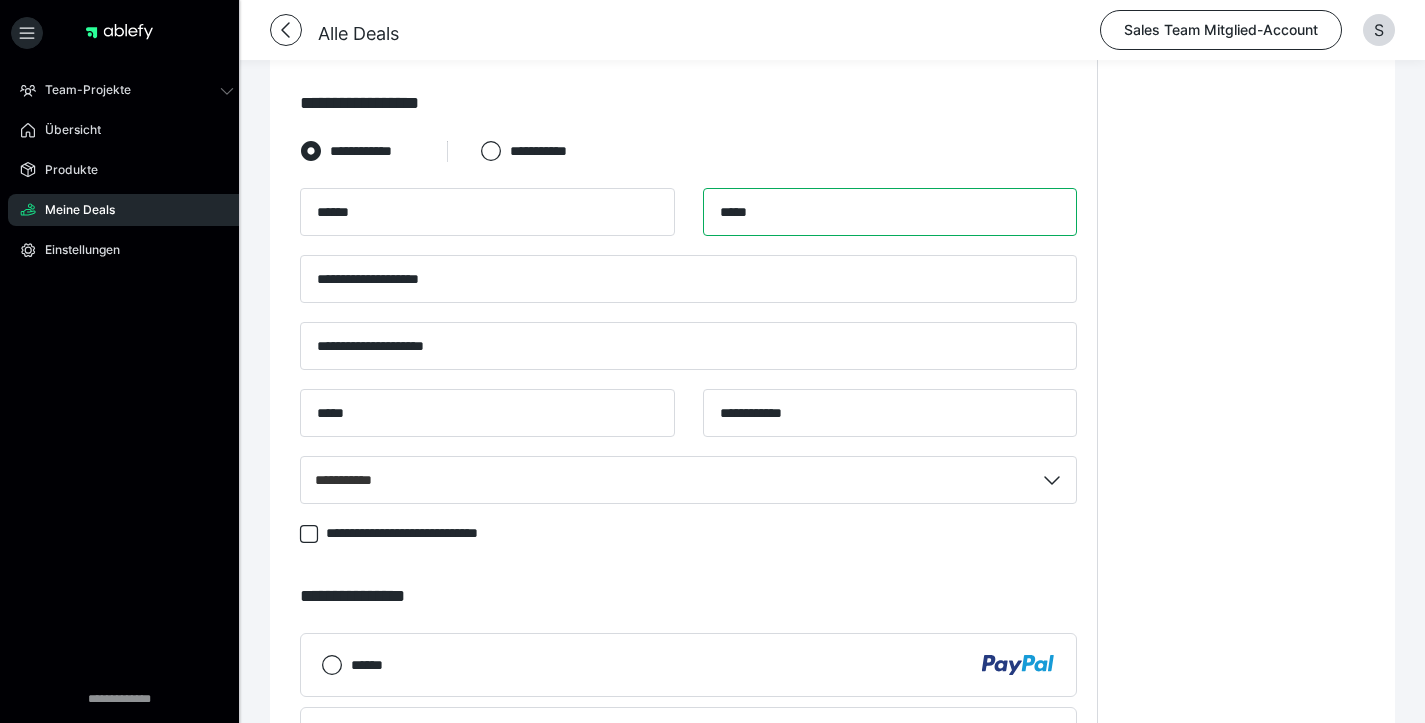 click on "****" at bounding box center (890, 212) 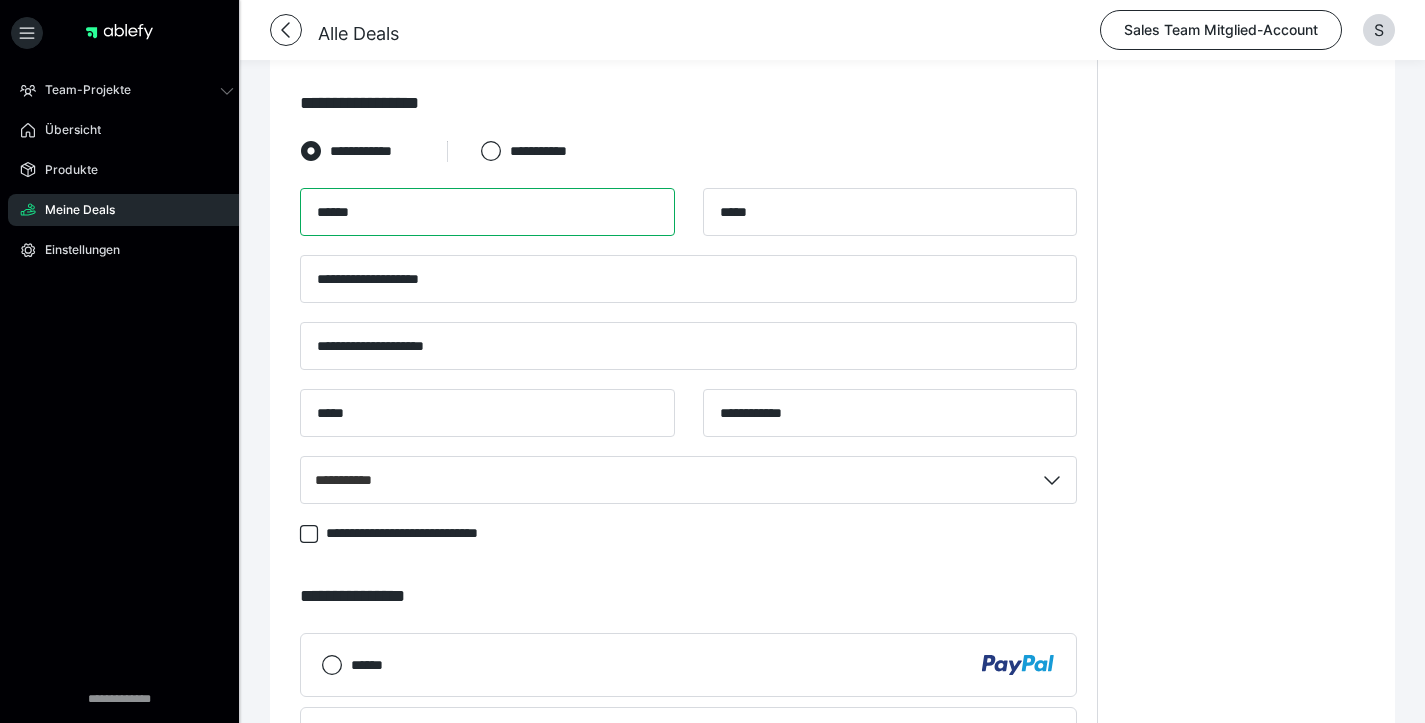 click on "*****" at bounding box center (487, 212) 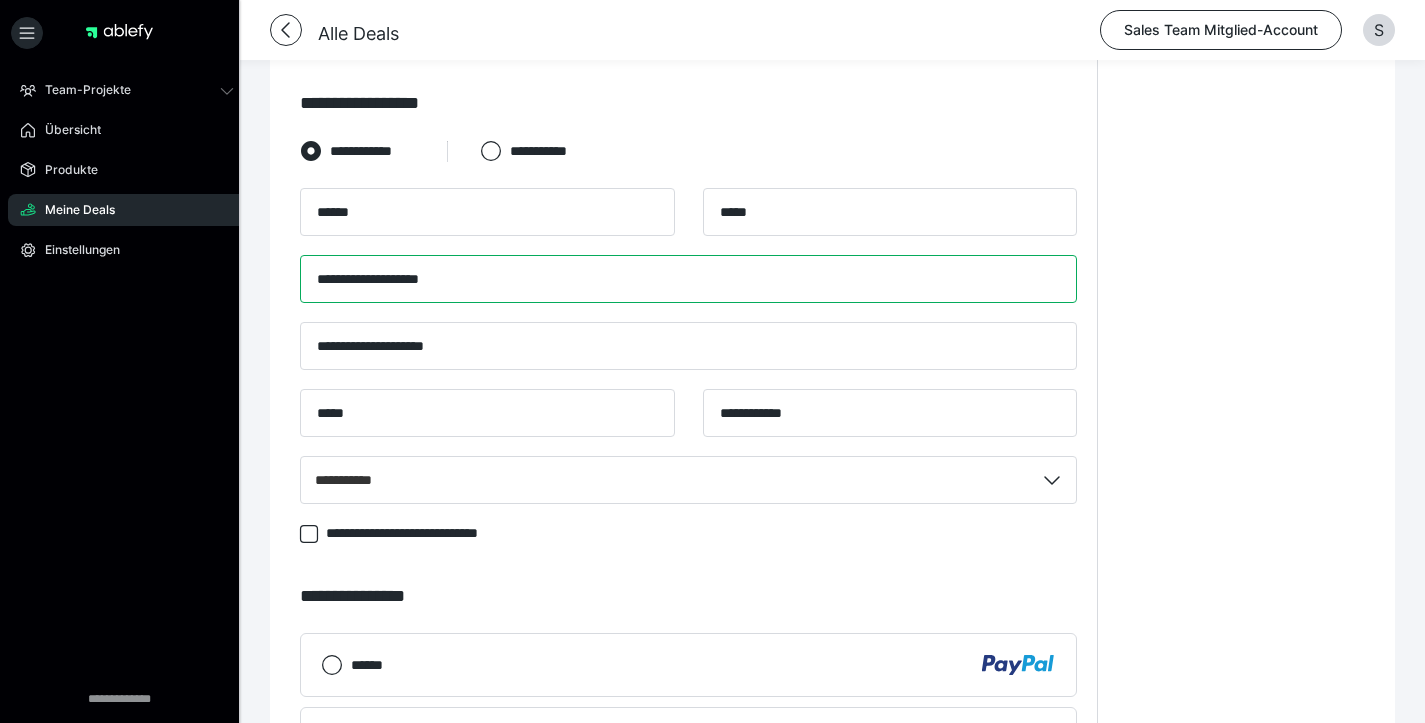 click on "**********" at bounding box center [688, 279] 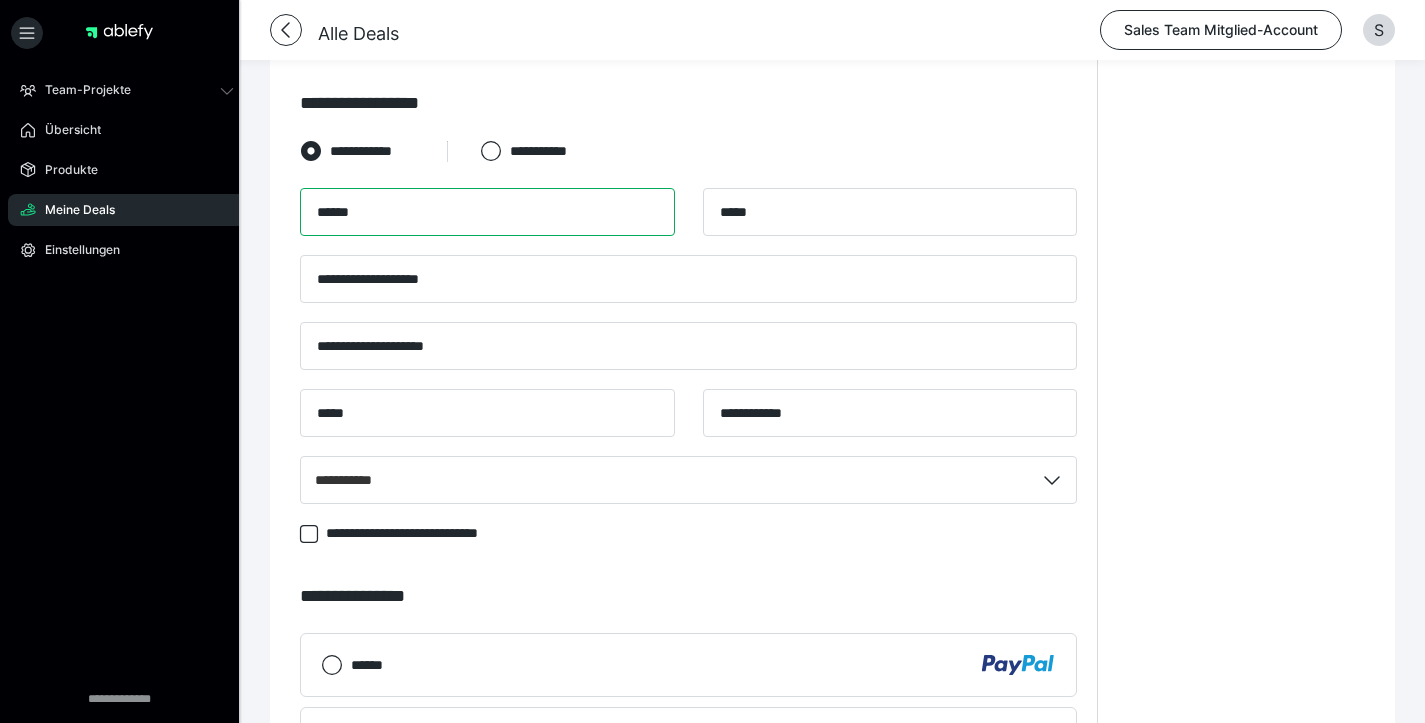 click on "*****" at bounding box center [487, 212] 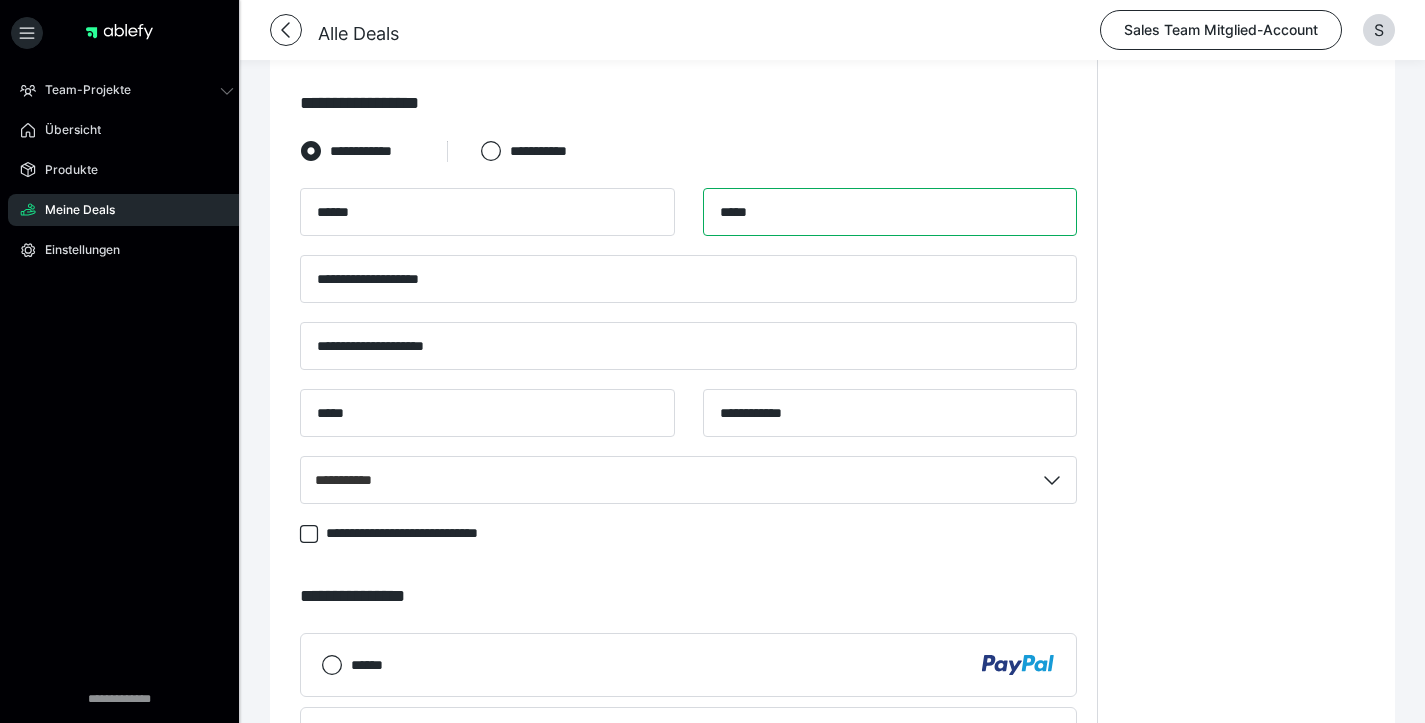 click on "****" at bounding box center [890, 212] 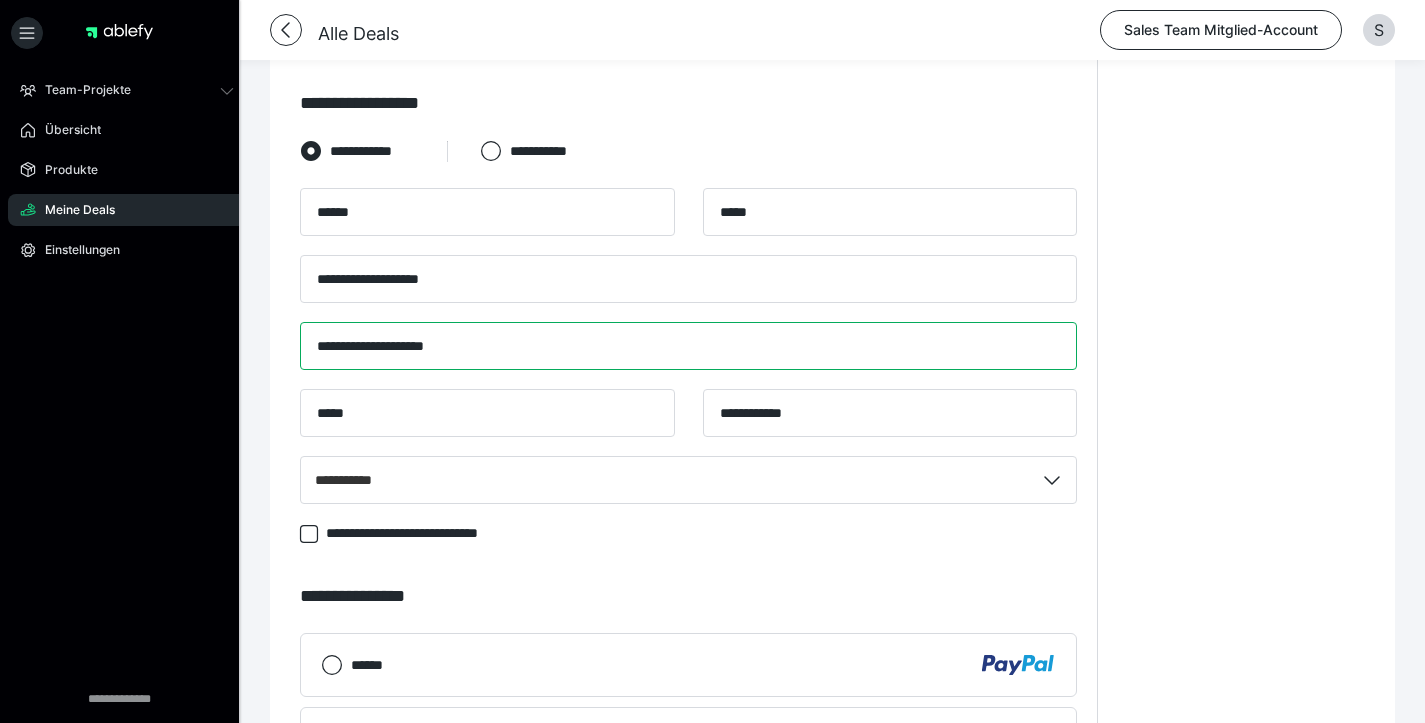 click on "**********" at bounding box center [688, 346] 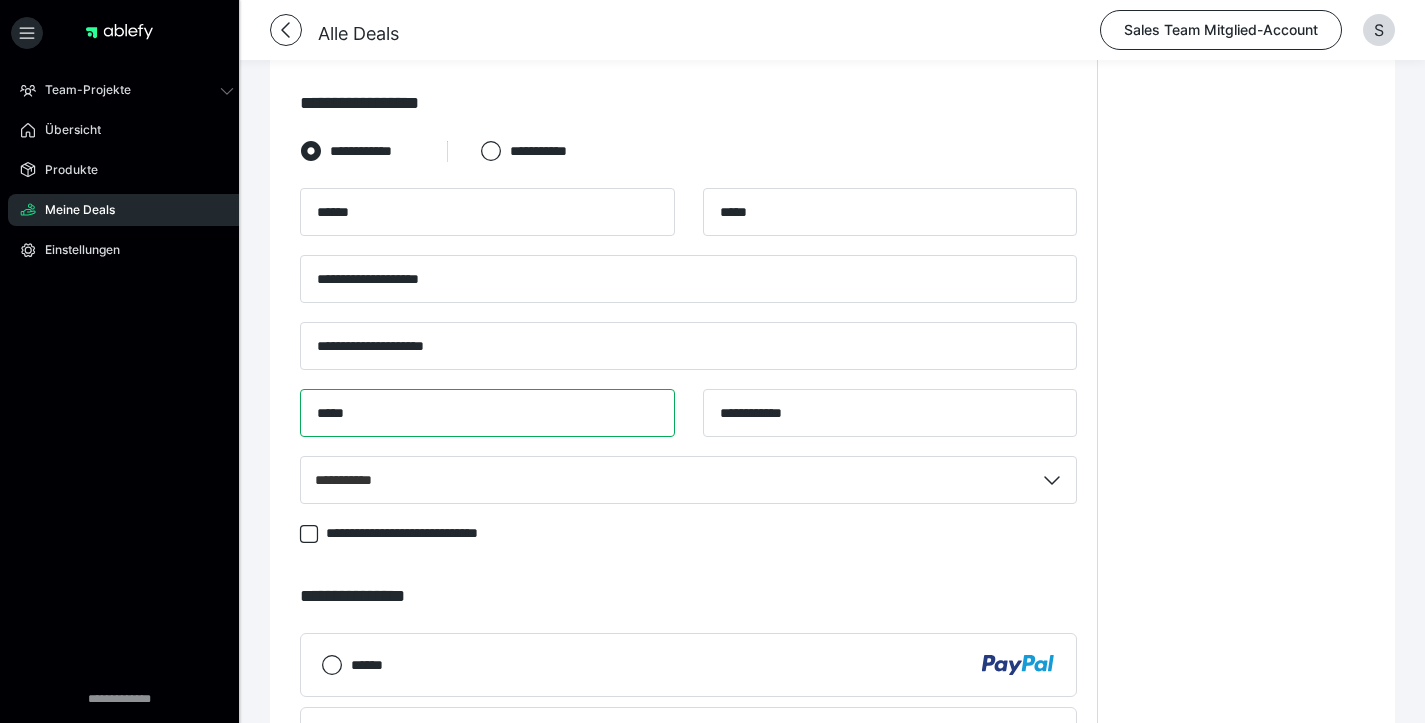 click on "*****" at bounding box center (487, 413) 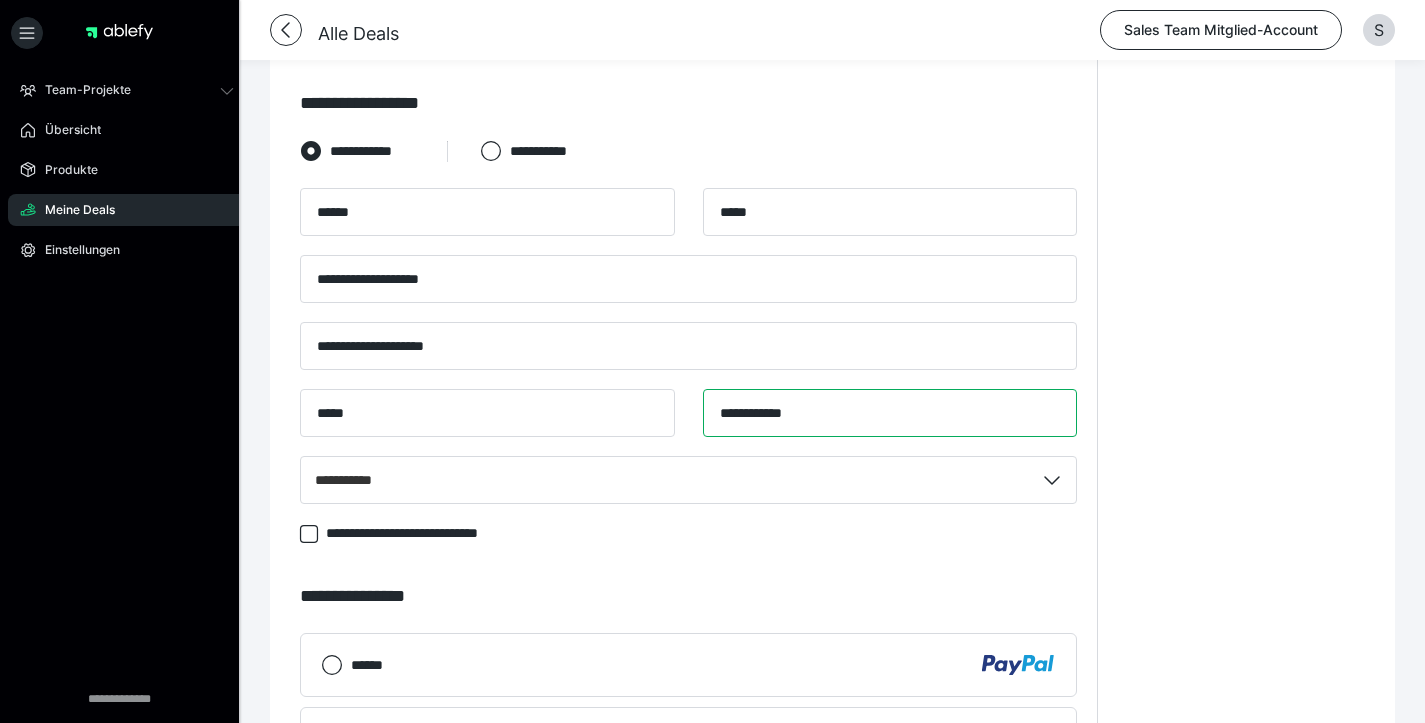 click on "**********" at bounding box center [890, 413] 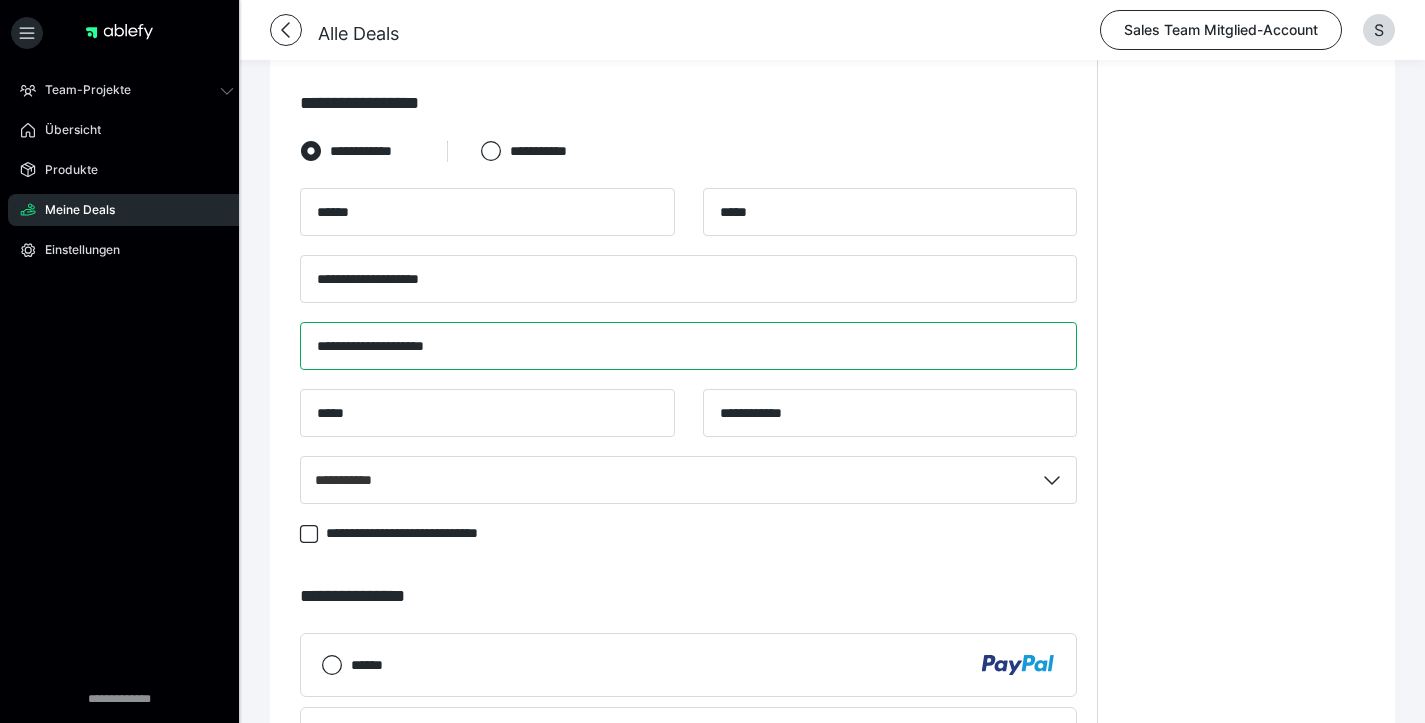 click on "**********" at bounding box center (688, 346) 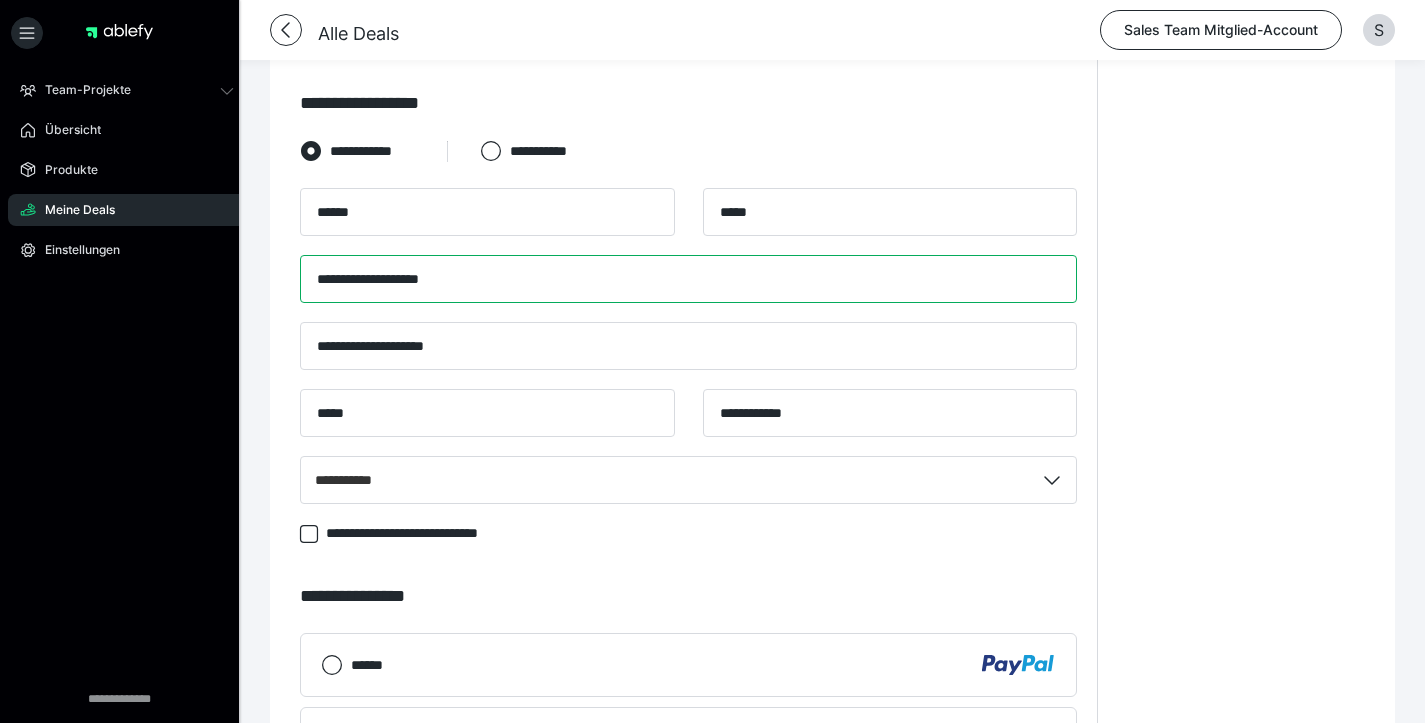 click on "**********" at bounding box center [688, 279] 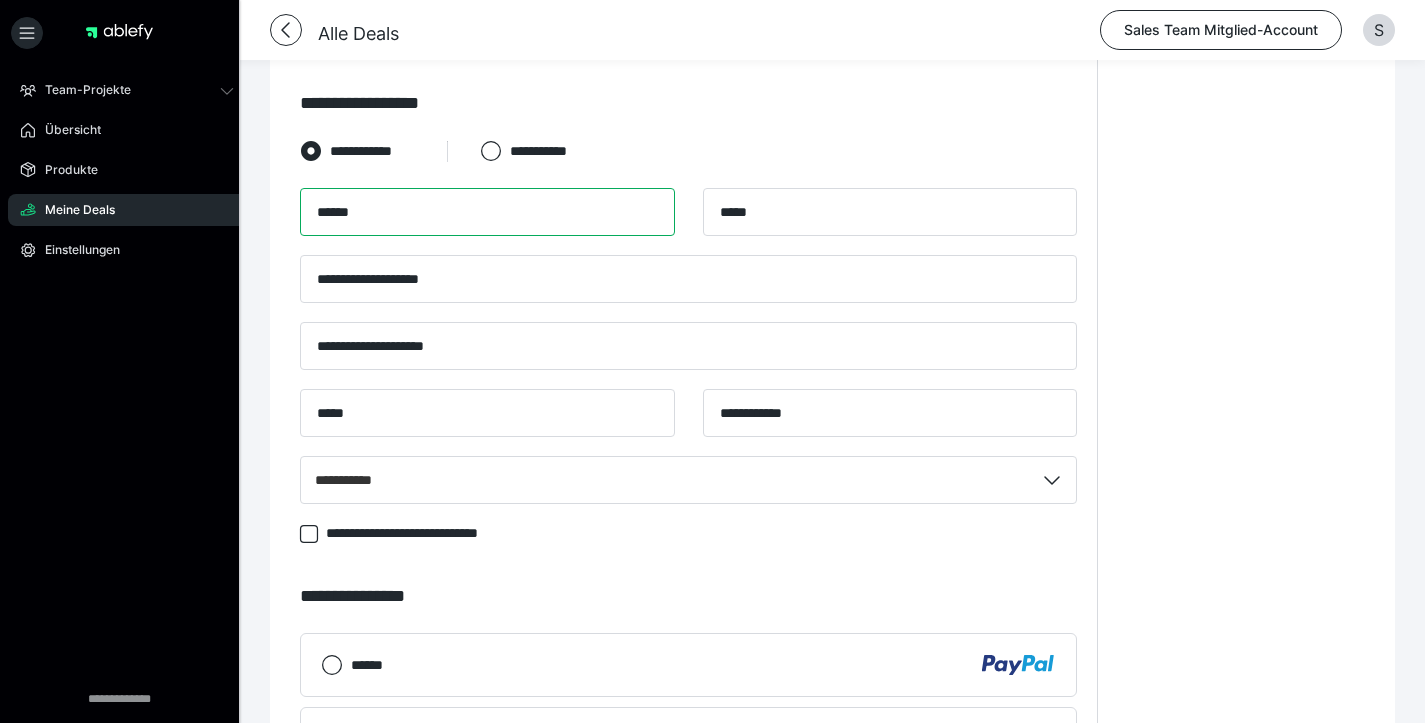 click on "*****" at bounding box center [487, 212] 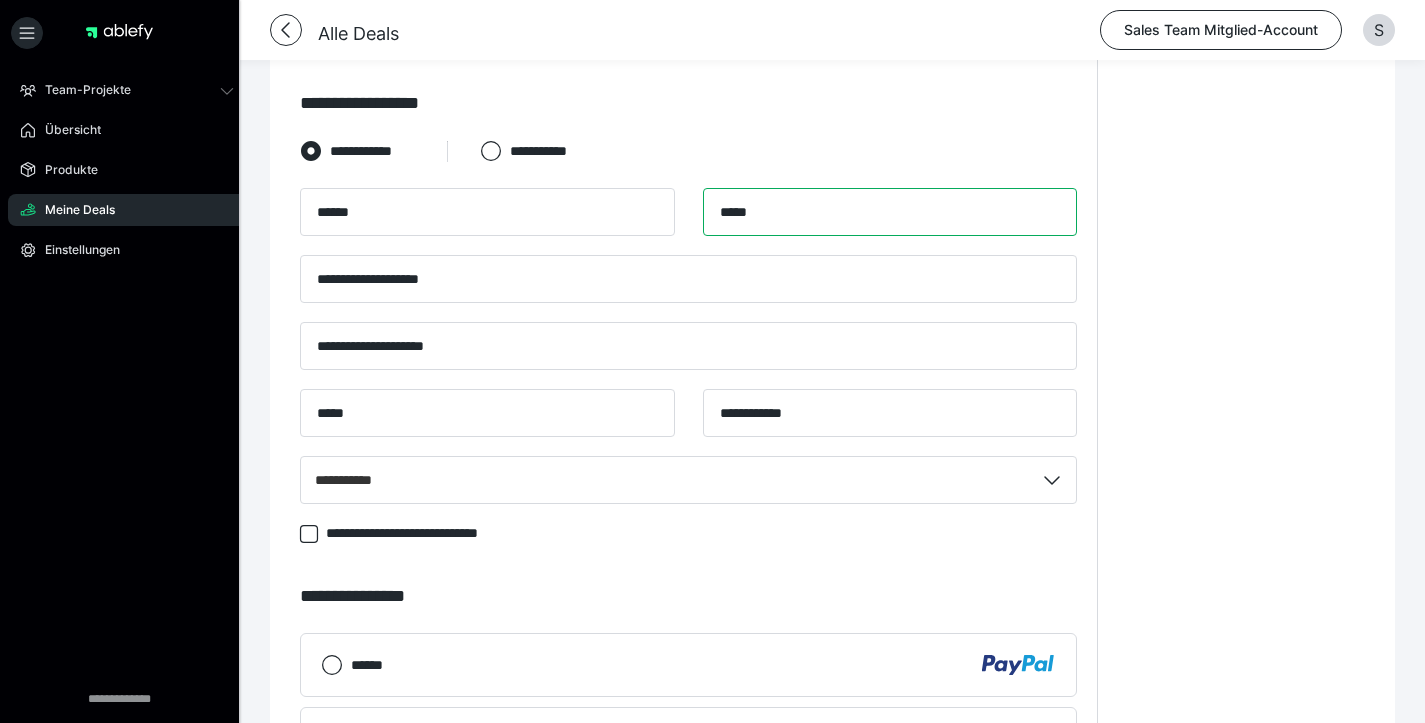 click on "****" at bounding box center (890, 212) 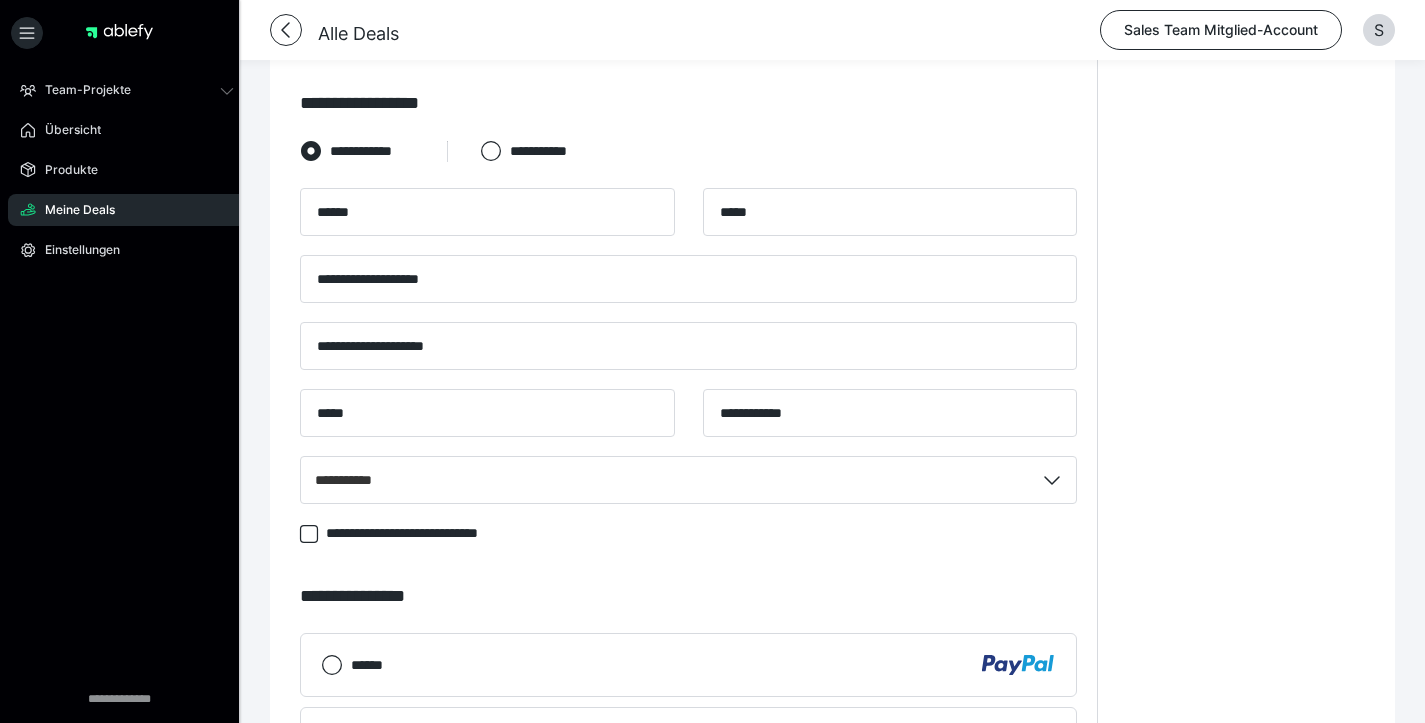 click on "**********" at bounding box center (688, 346) 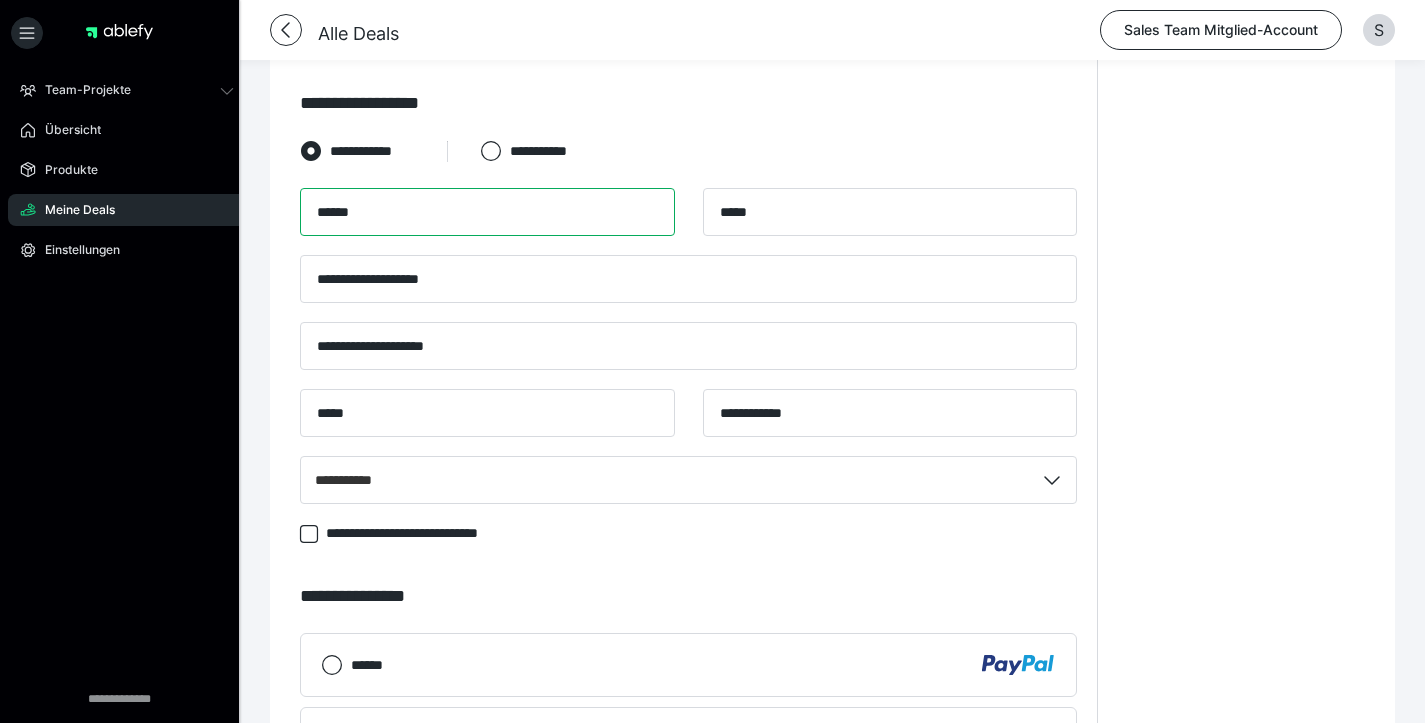 click on "*****" at bounding box center (487, 212) 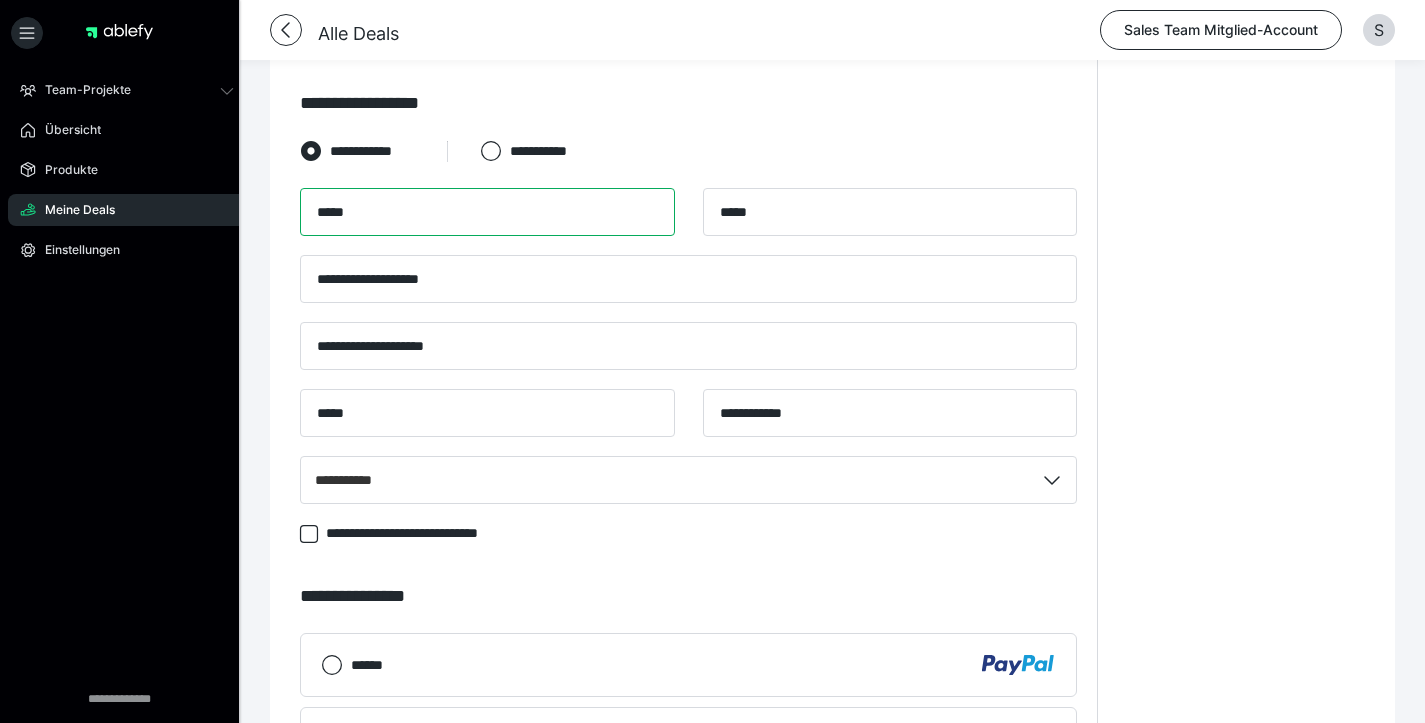 type on "*****" 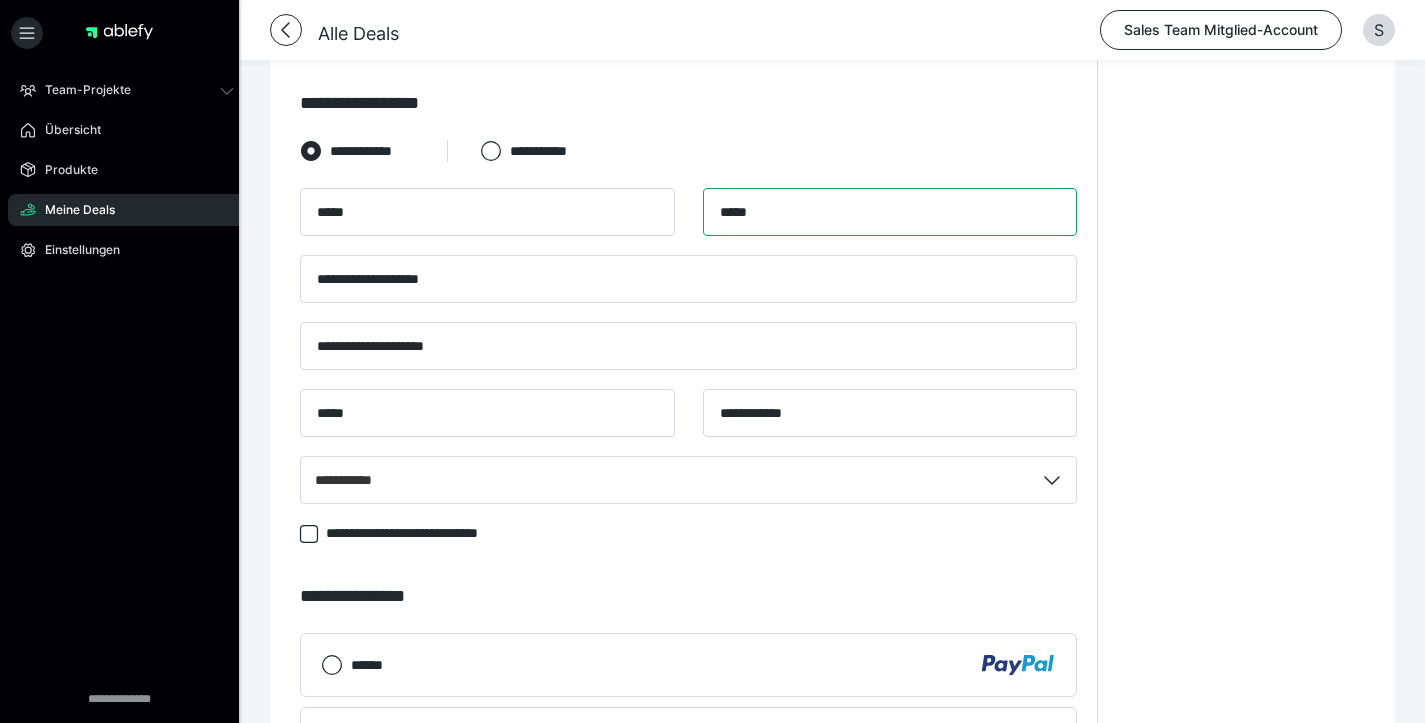 drag, startPoint x: 395, startPoint y: 233, endPoint x: 921, endPoint y: 218, distance: 526.2138 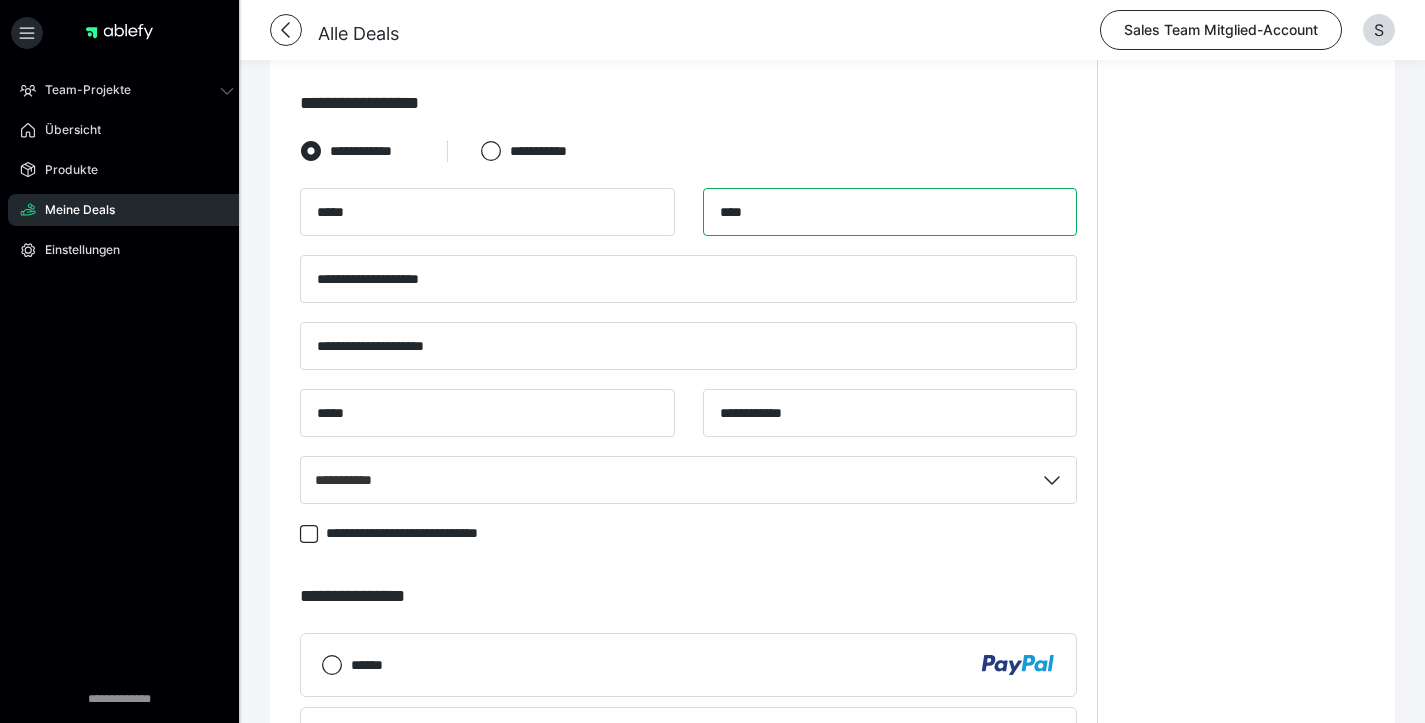 type on "****" 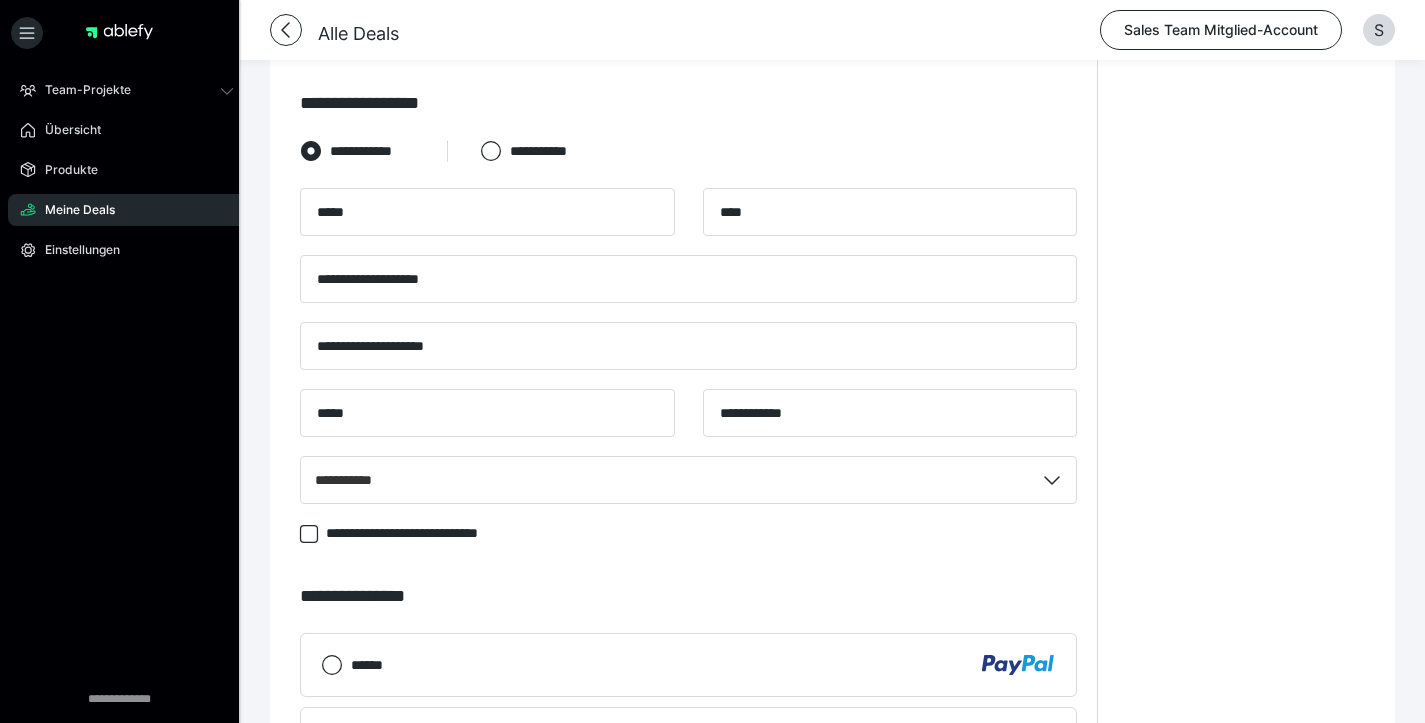 click on "**********" at bounding box center [1241, 134] 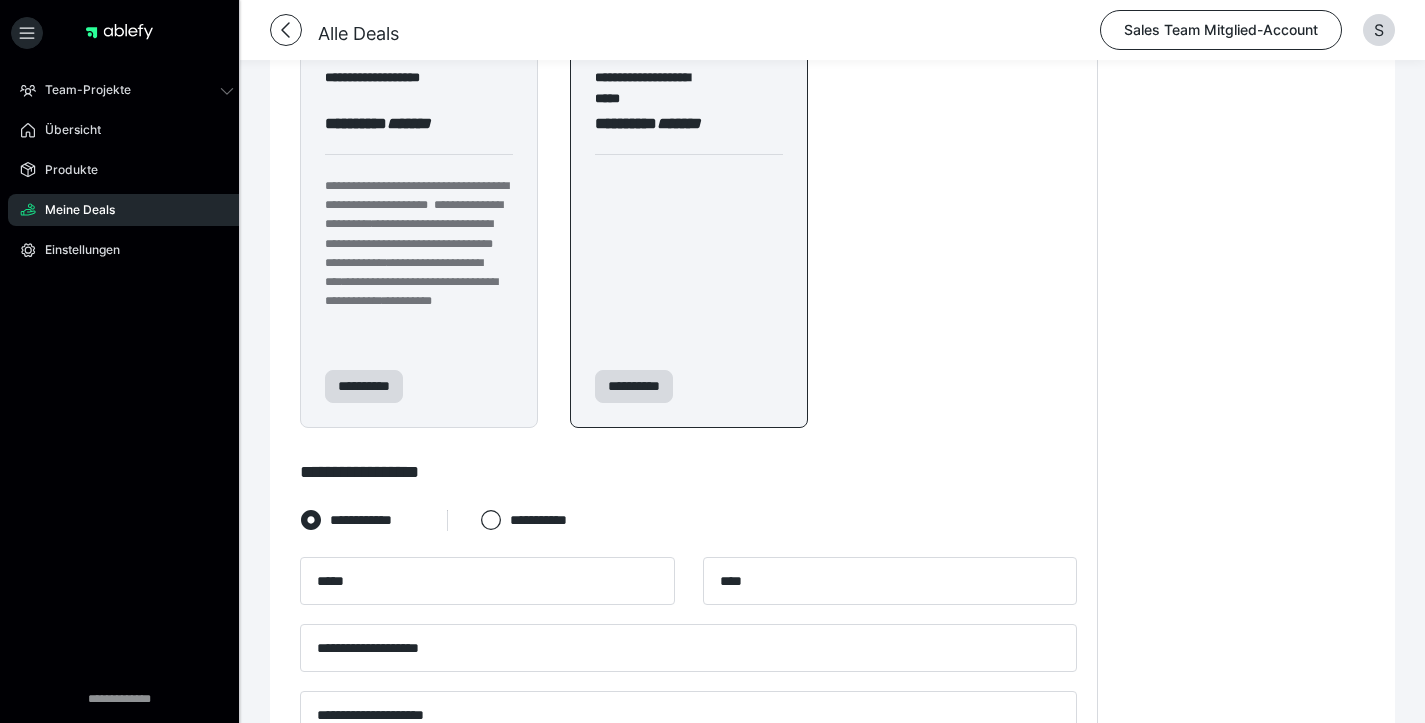 scroll, scrollTop: 881, scrollLeft: 0, axis: vertical 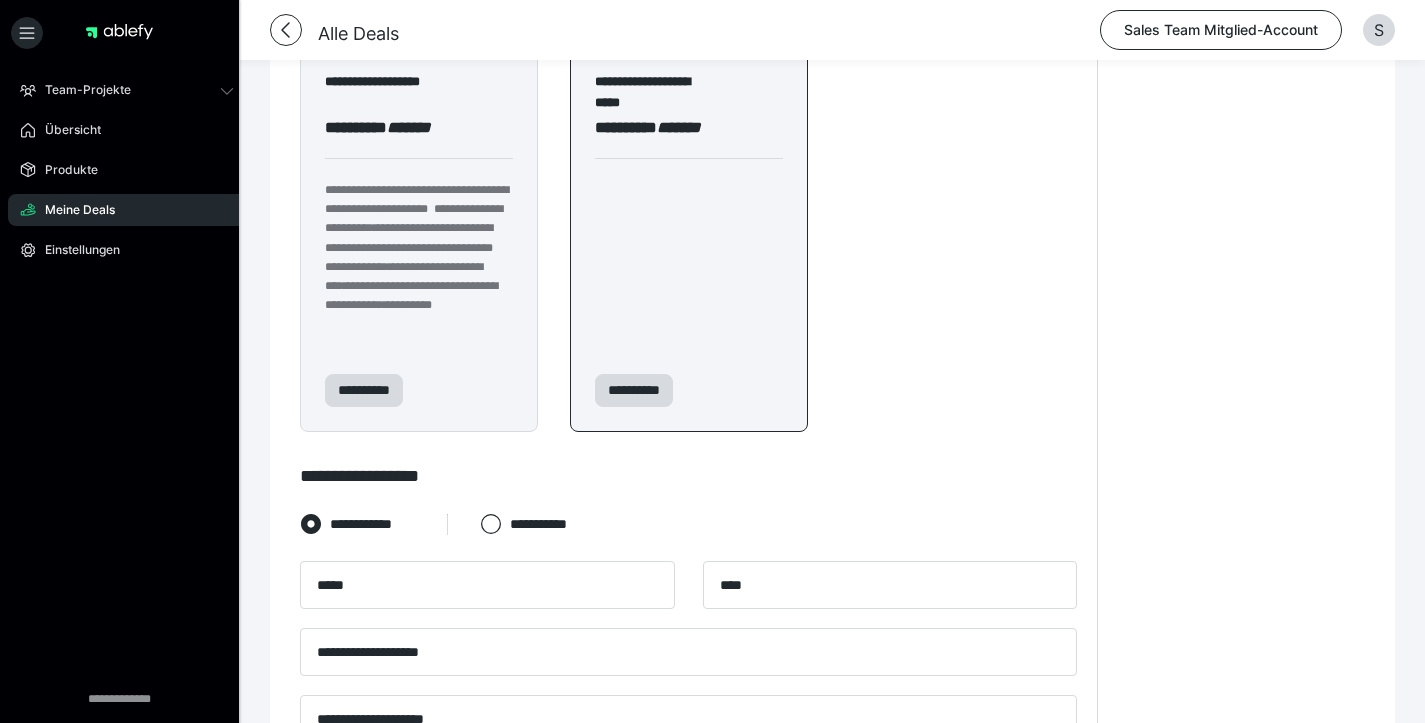click on "**********" at bounding box center [689, 239] 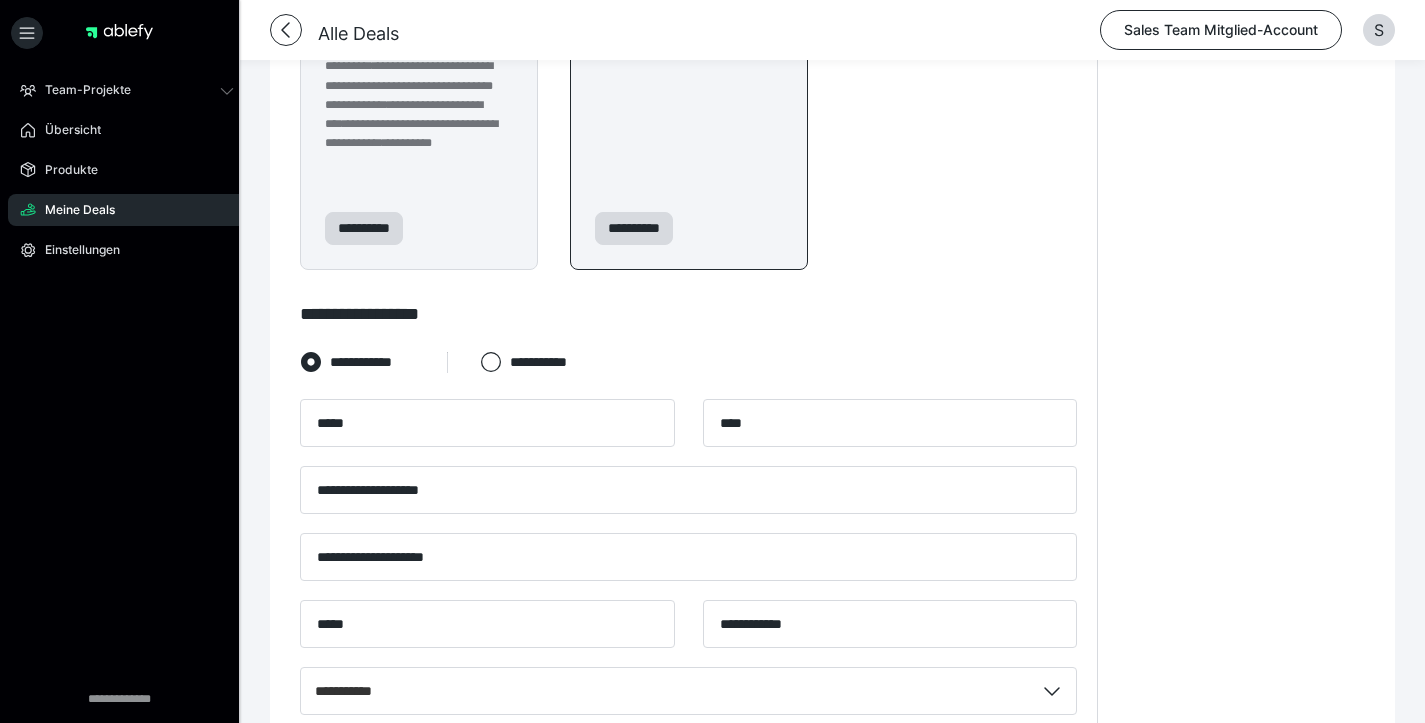 scroll, scrollTop: 1267, scrollLeft: 0, axis: vertical 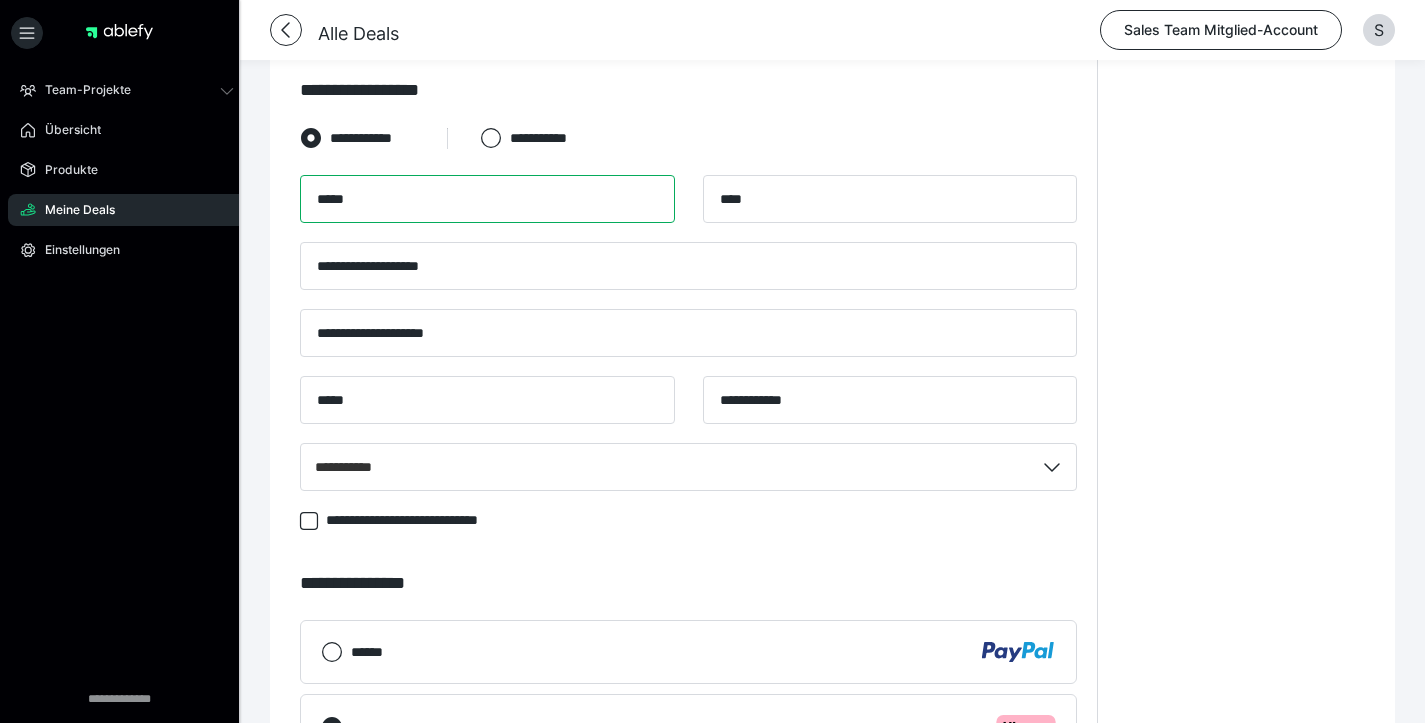 click on "*****" at bounding box center (487, 199) 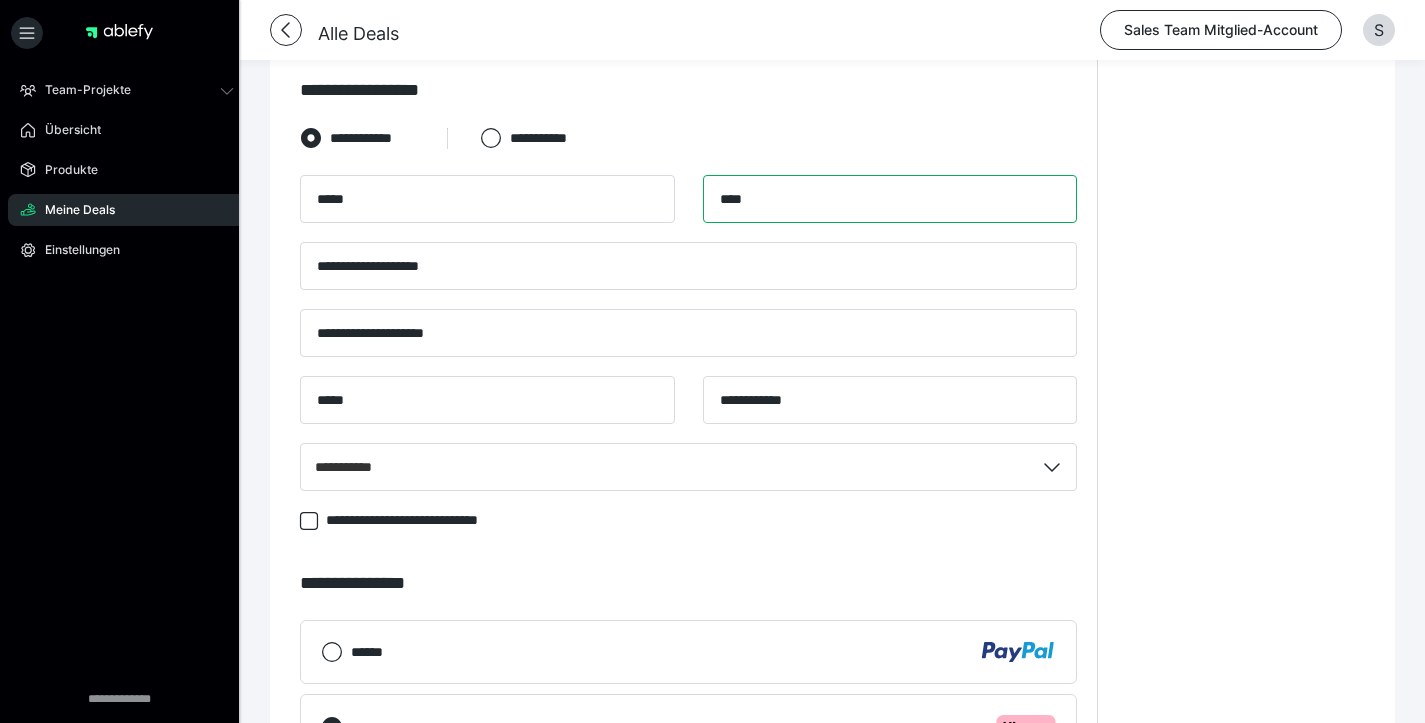 drag, startPoint x: 658, startPoint y: 214, endPoint x: 786, endPoint y: 224, distance: 128.39003 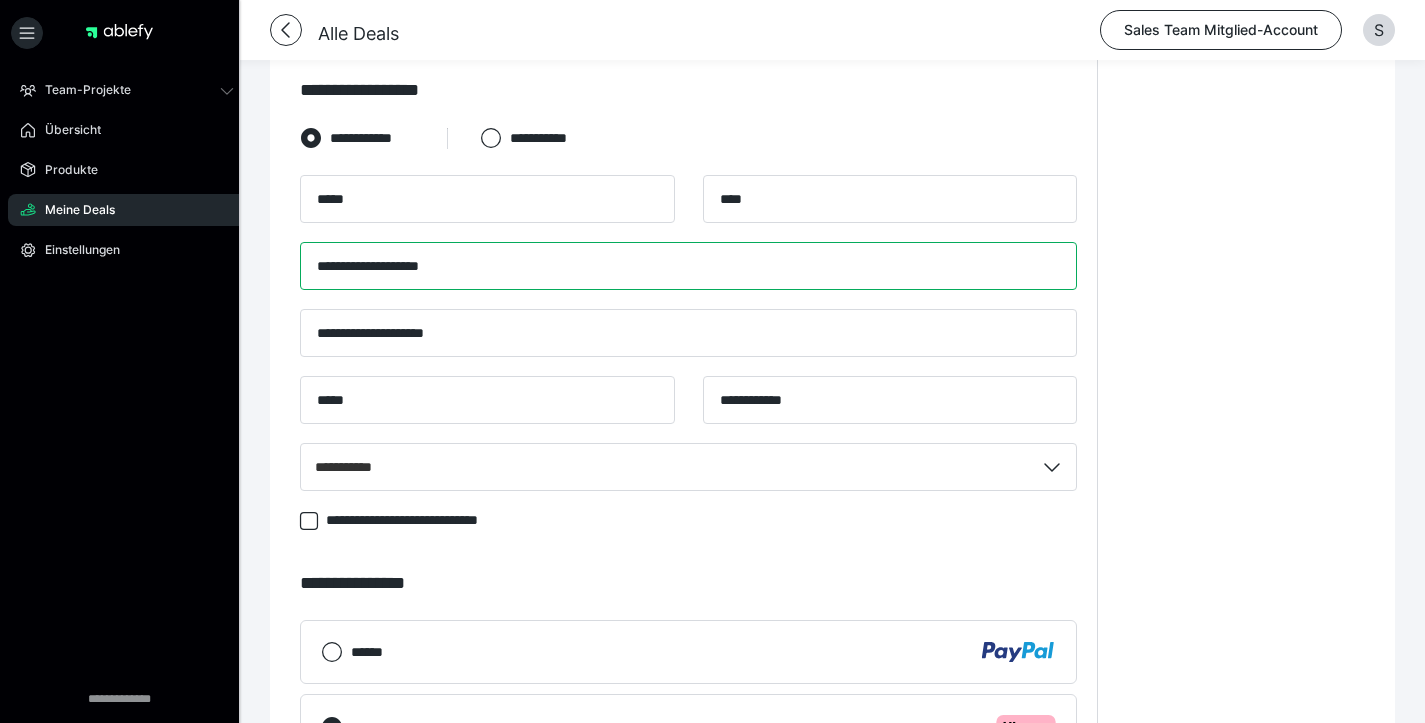 click on "**********" at bounding box center (688, 266) 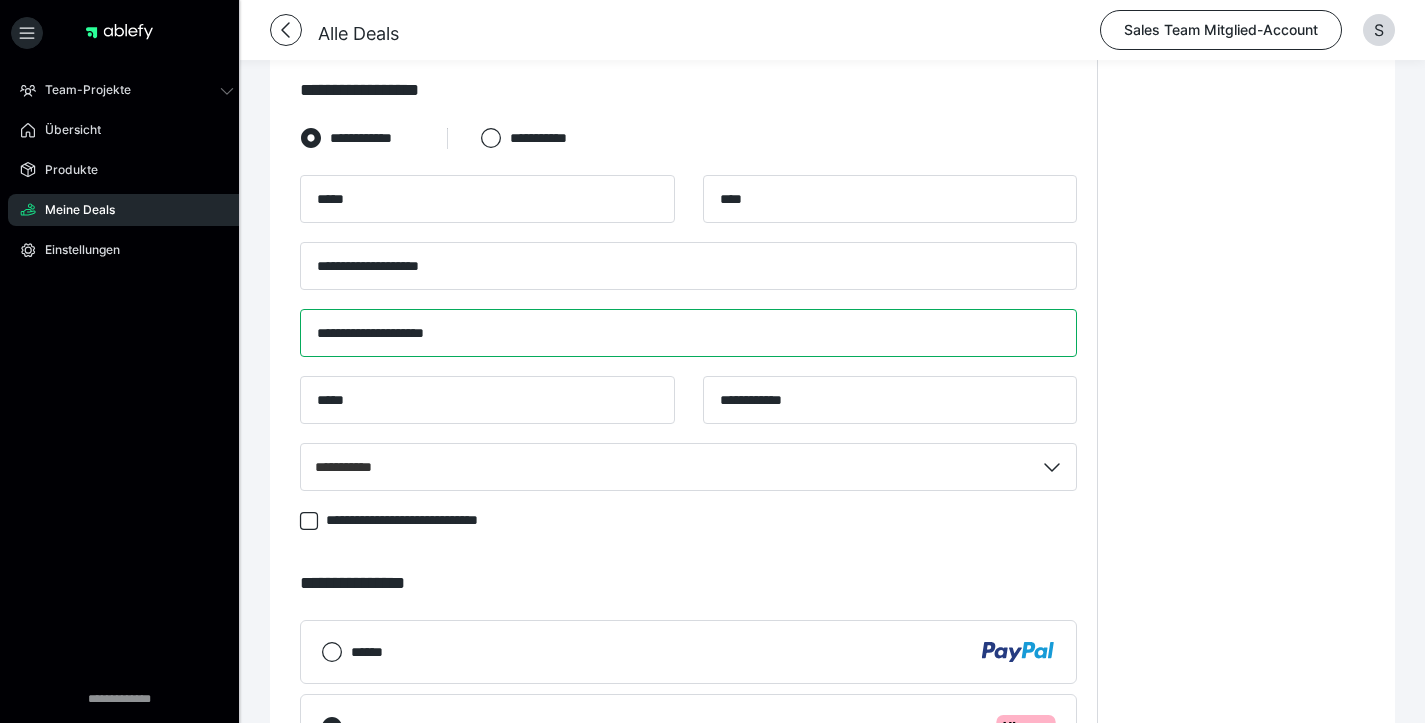 click on "**********" at bounding box center [688, 333] 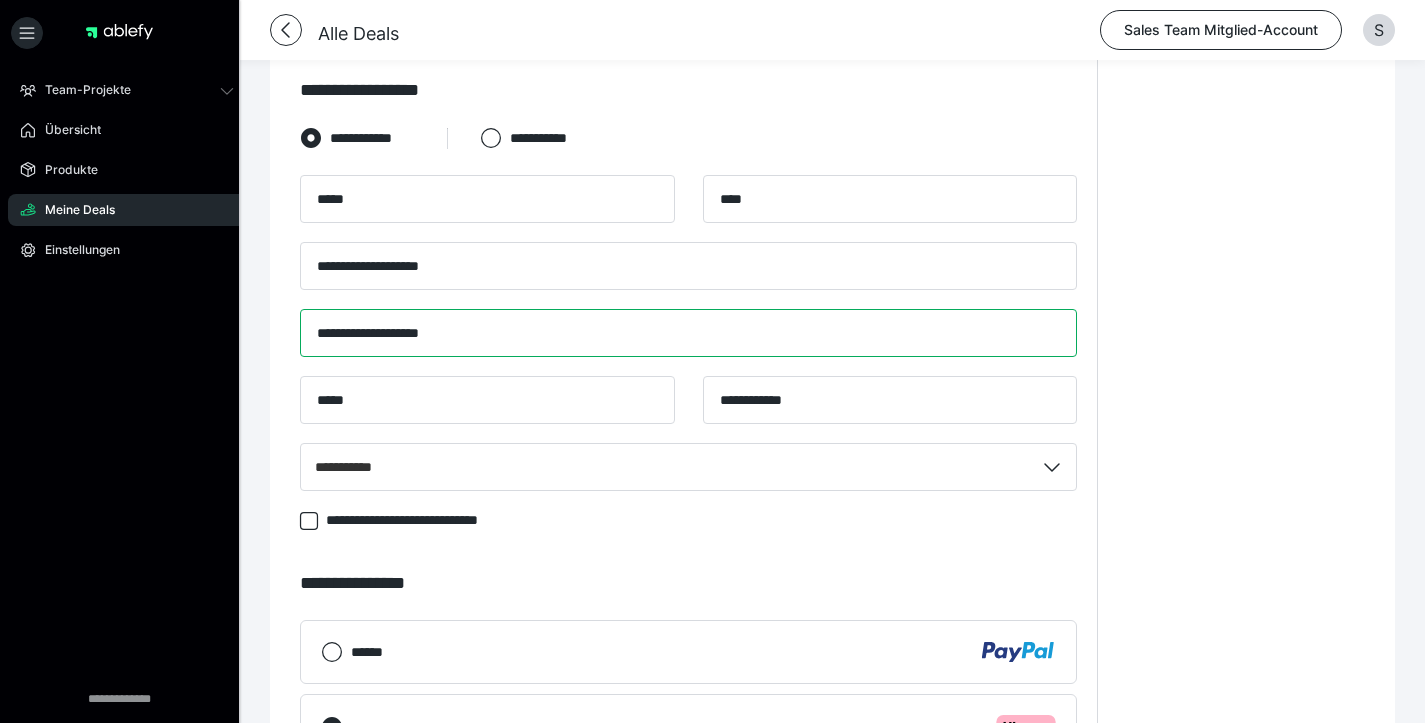 type on "**********" 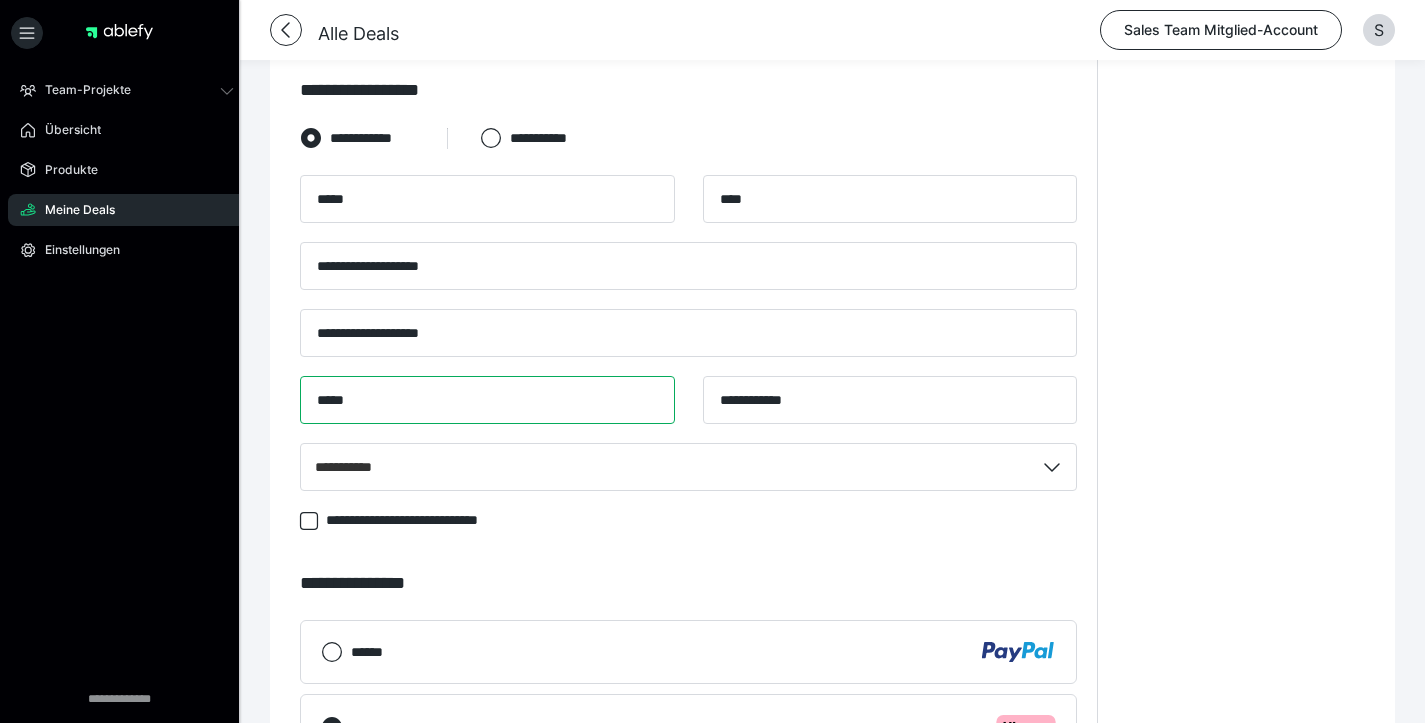 click on "*****" at bounding box center (487, 400) 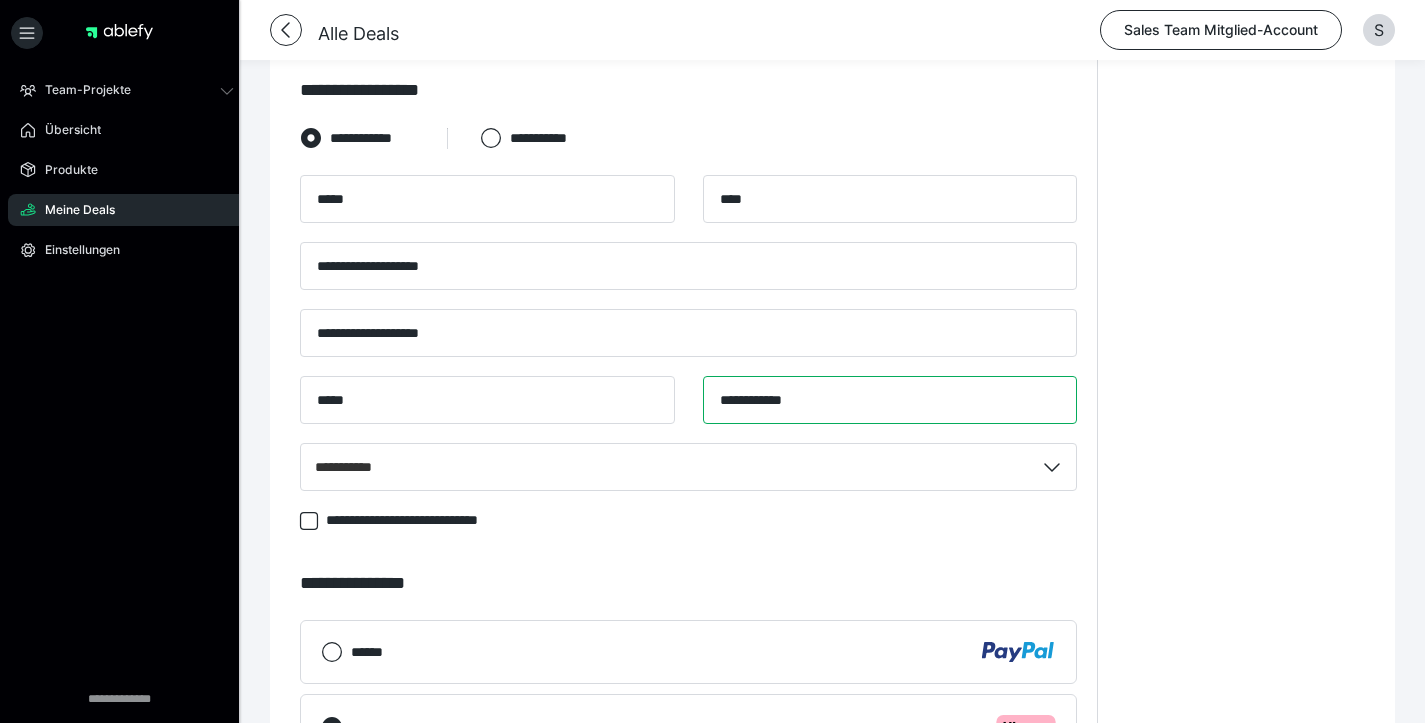 click on "**********" at bounding box center (890, 400) 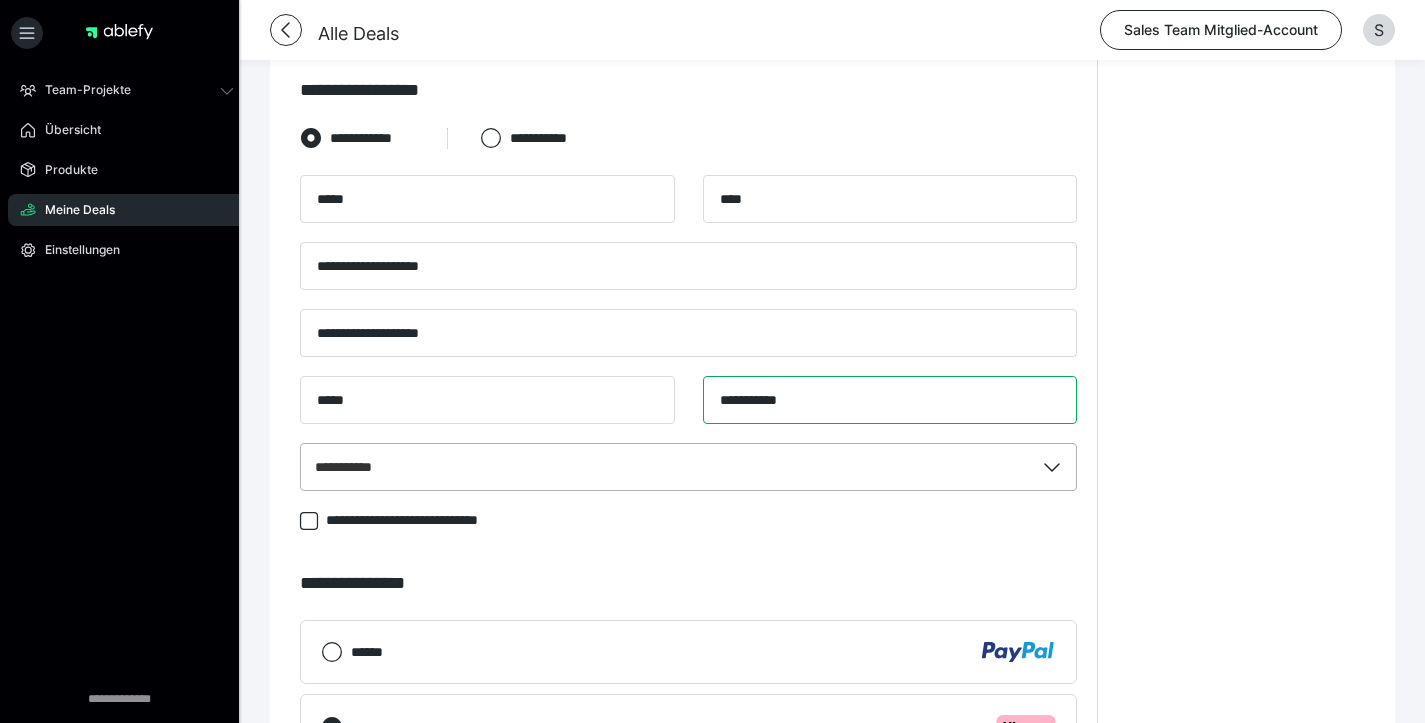 type on "**********" 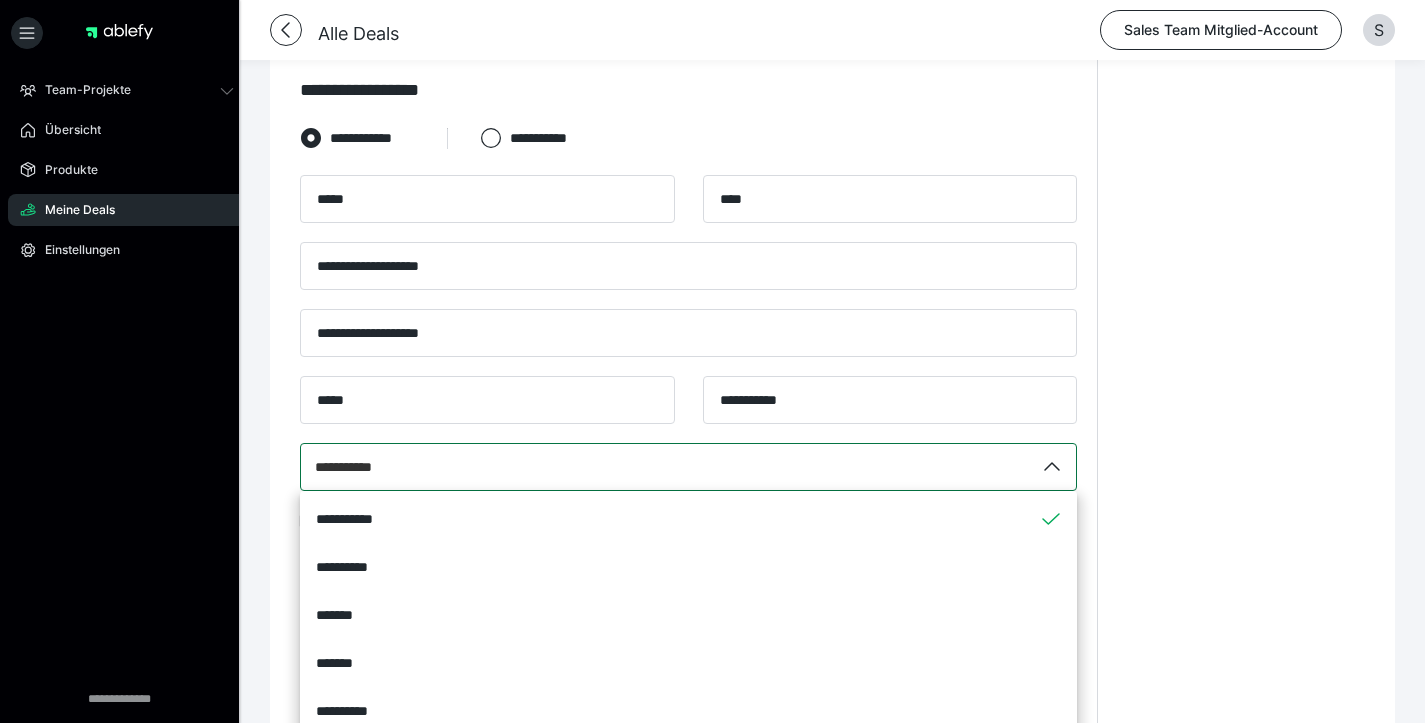 click on "**********" at bounding box center [688, 467] 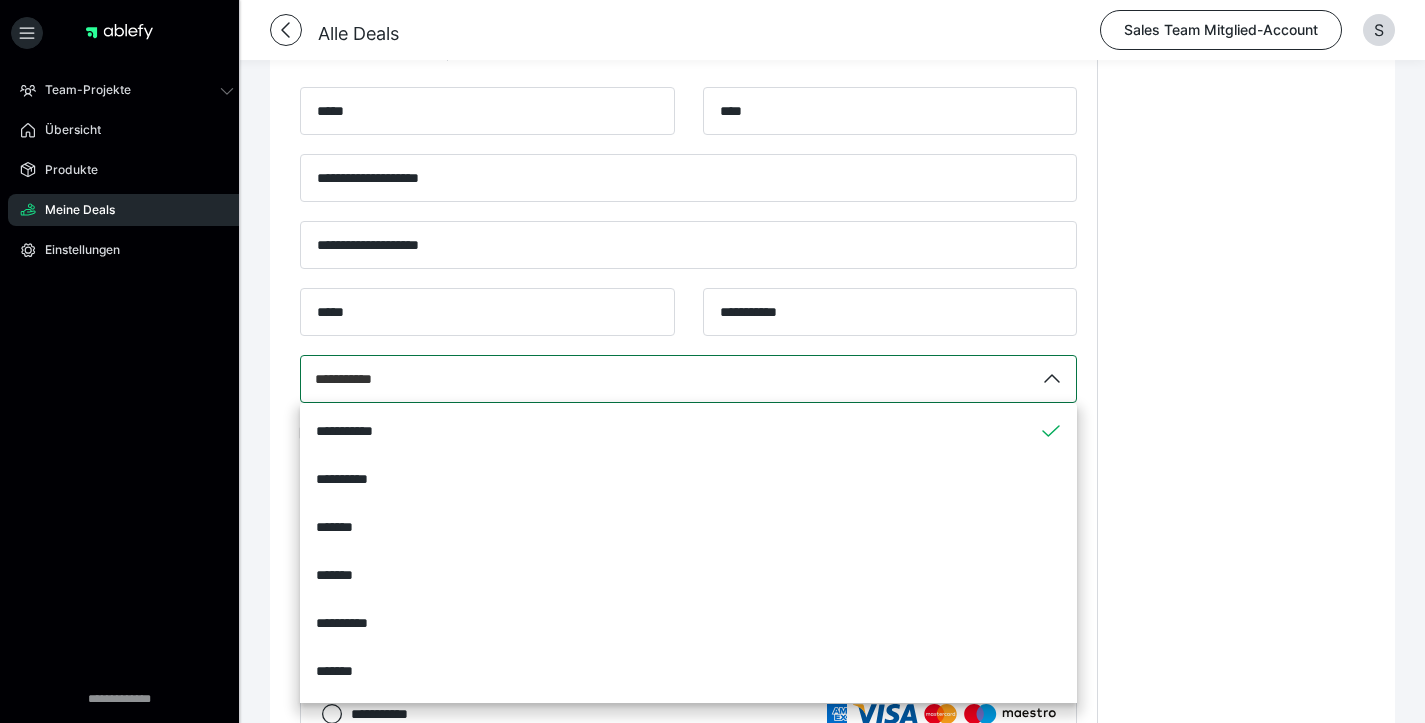 scroll, scrollTop: 1358, scrollLeft: 0, axis: vertical 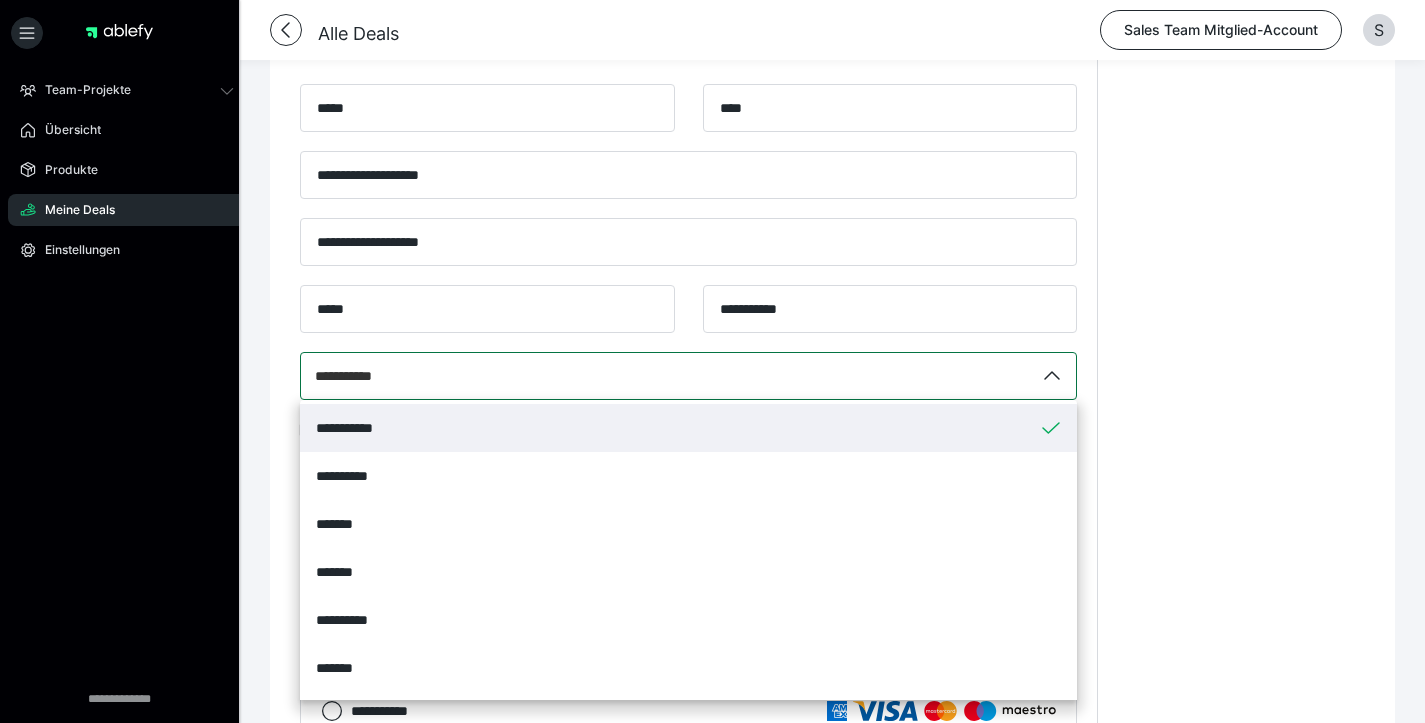 click on "**********" at bounding box center [688, 428] 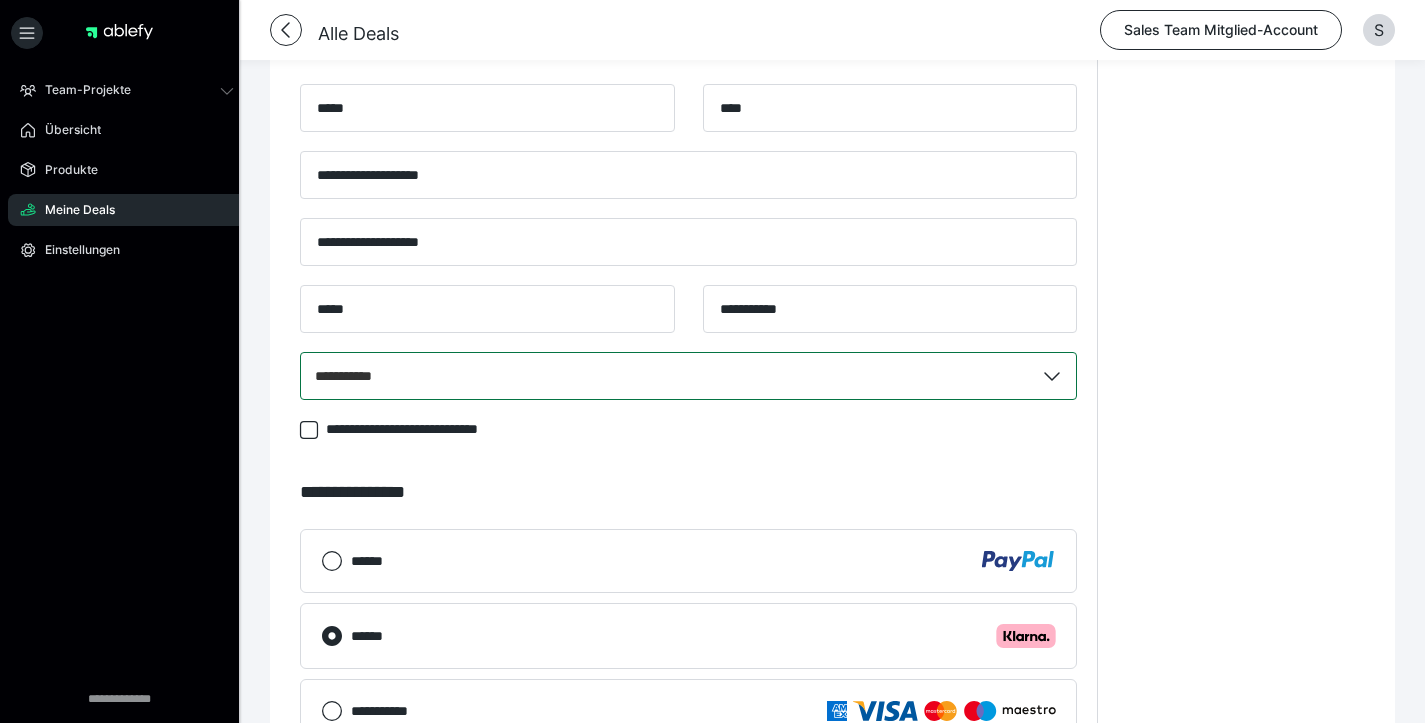 click on "**********" at bounding box center [688, 242] 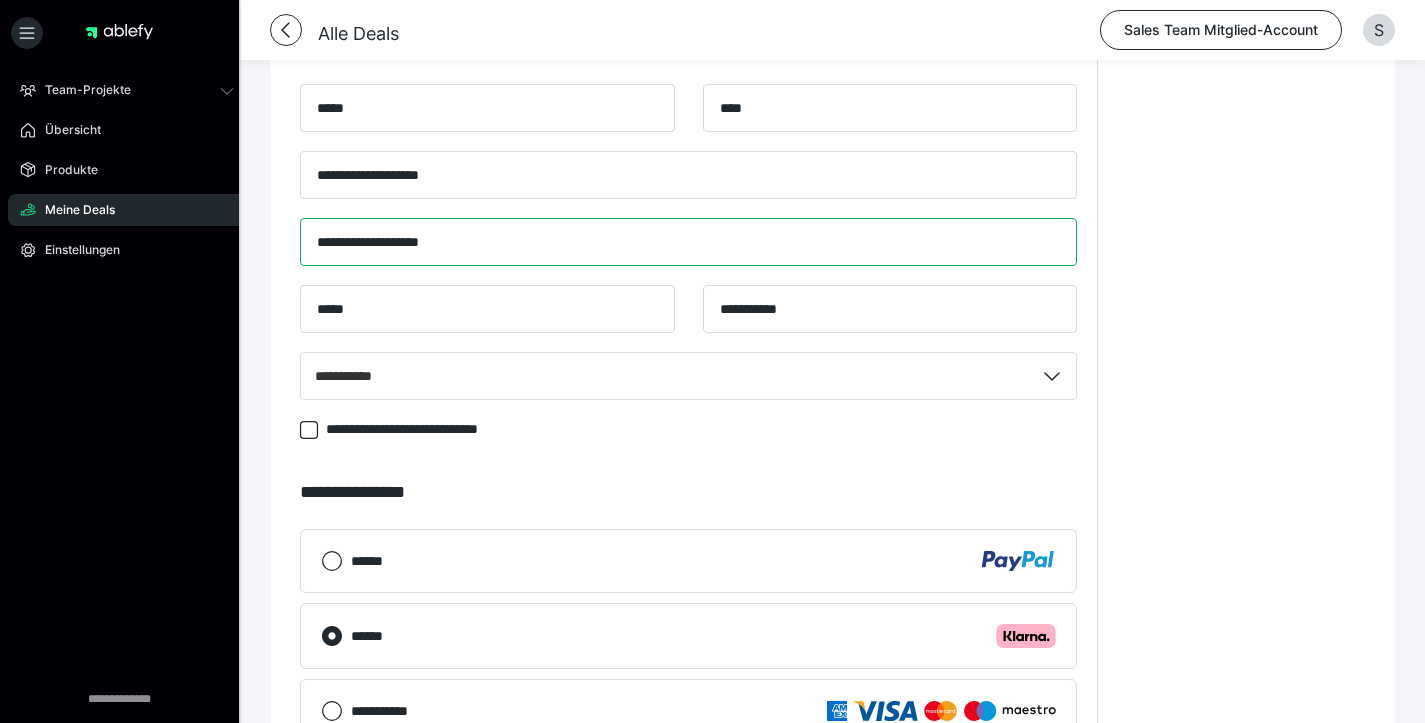 click on "**********" at bounding box center (688, 242) 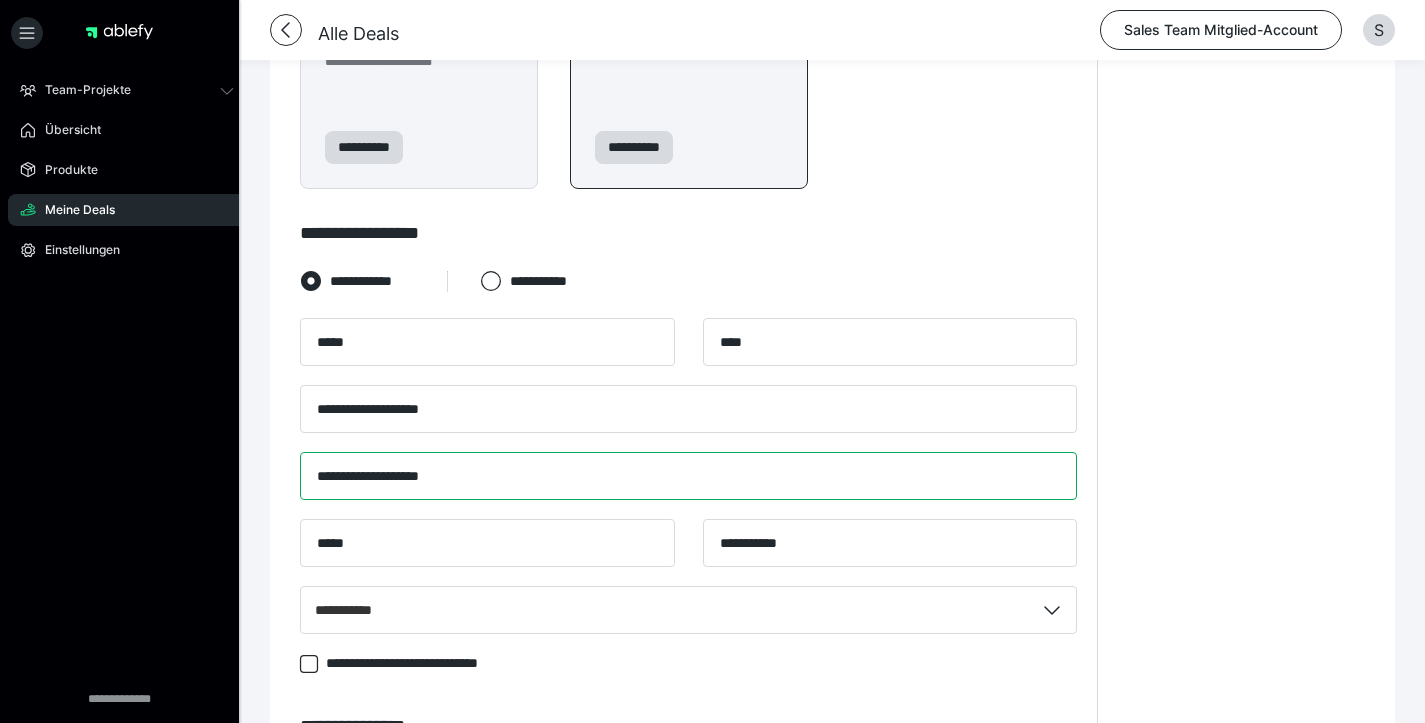 scroll, scrollTop: 1128, scrollLeft: 0, axis: vertical 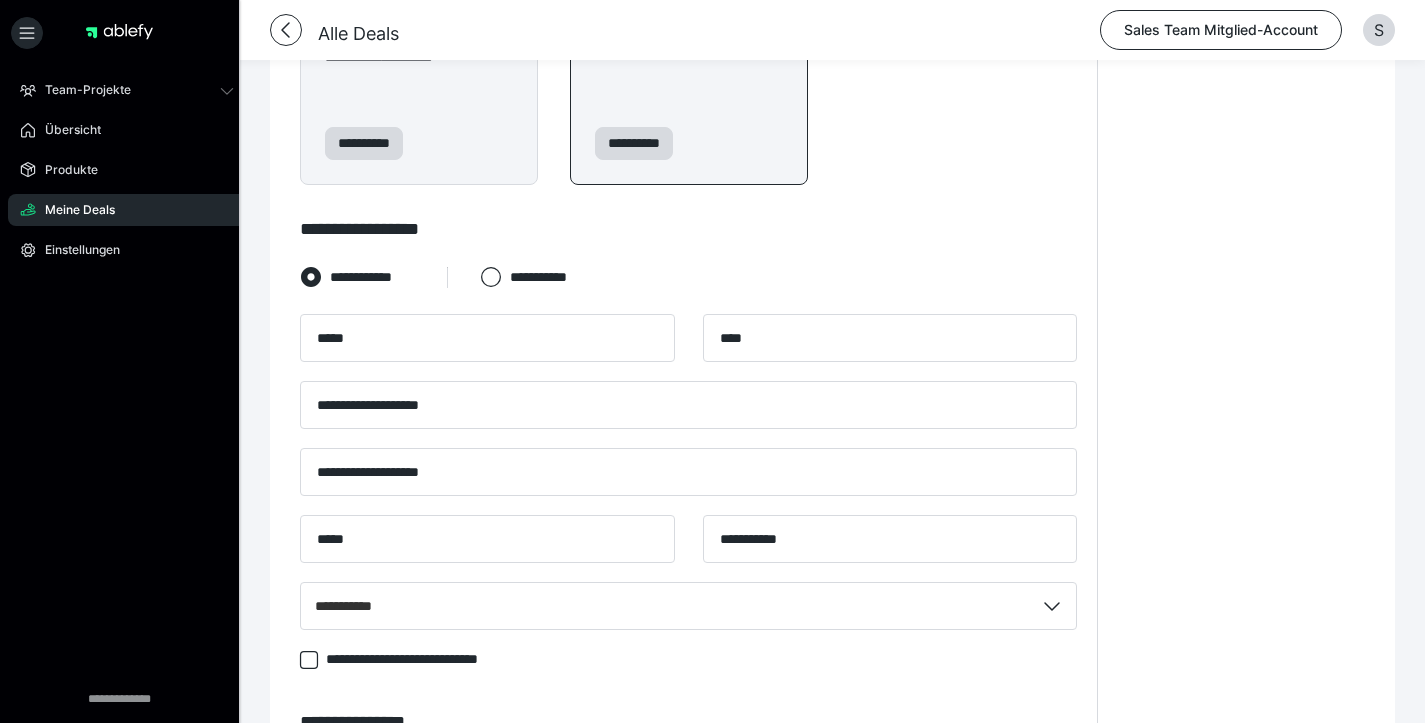 click on "**********" at bounding box center [688, 270] 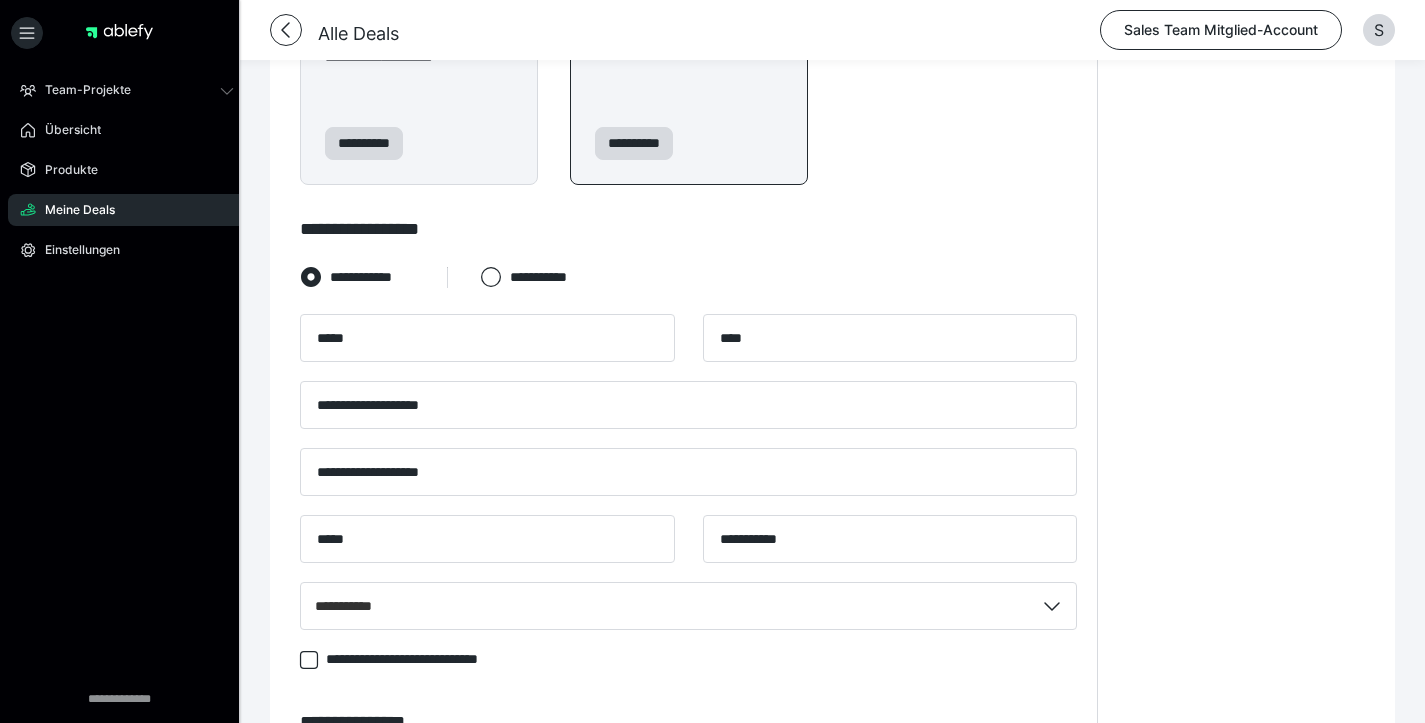 scroll, scrollTop: 723, scrollLeft: 0, axis: vertical 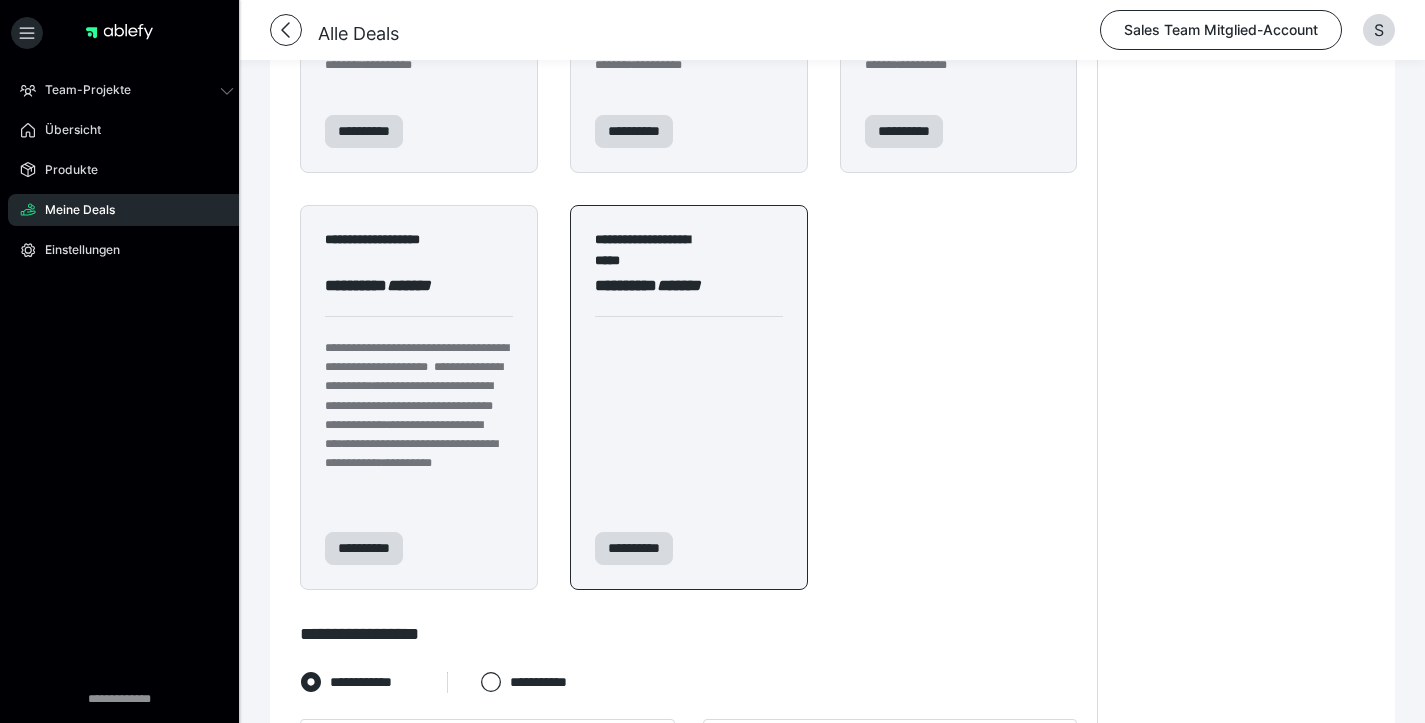 click on "**********" at bounding box center [689, 254] 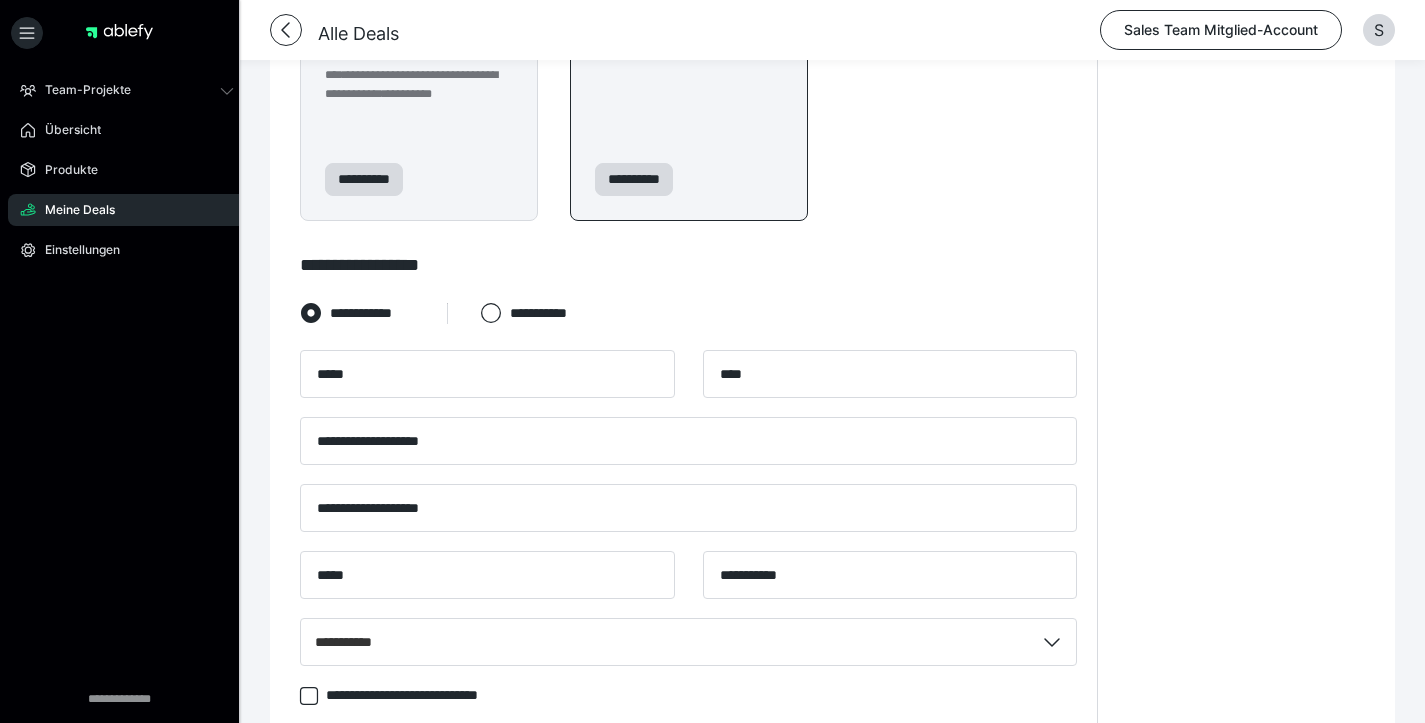 scroll, scrollTop: 1508, scrollLeft: 0, axis: vertical 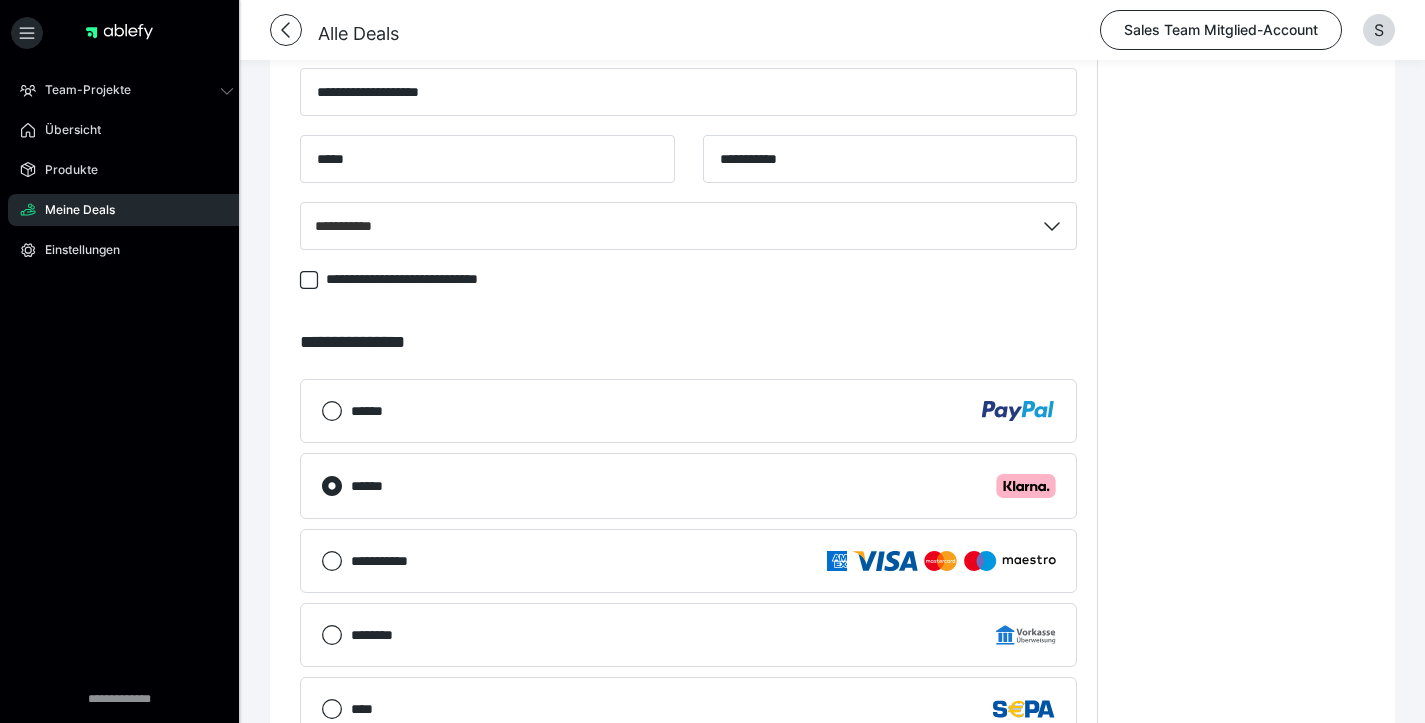 click on "**********" at bounding box center (688, 101) 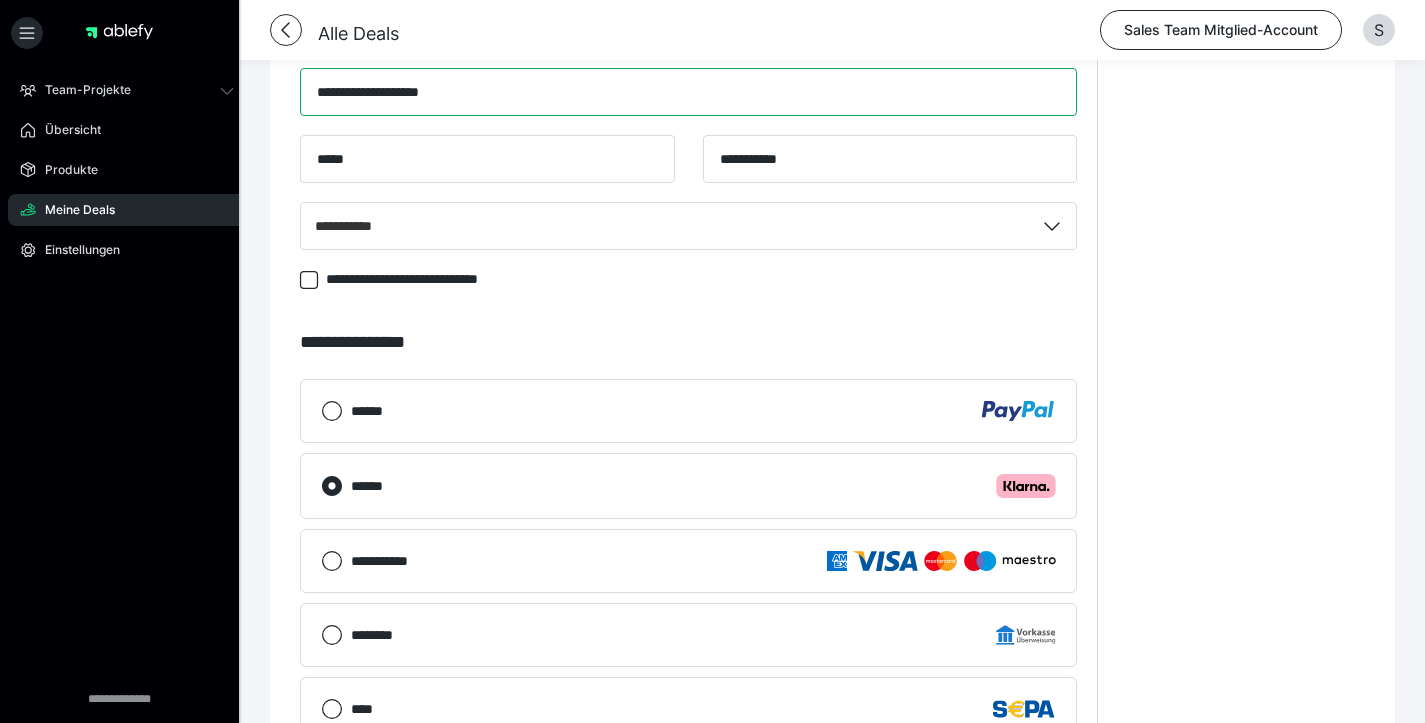 click on "**********" at bounding box center (688, 92) 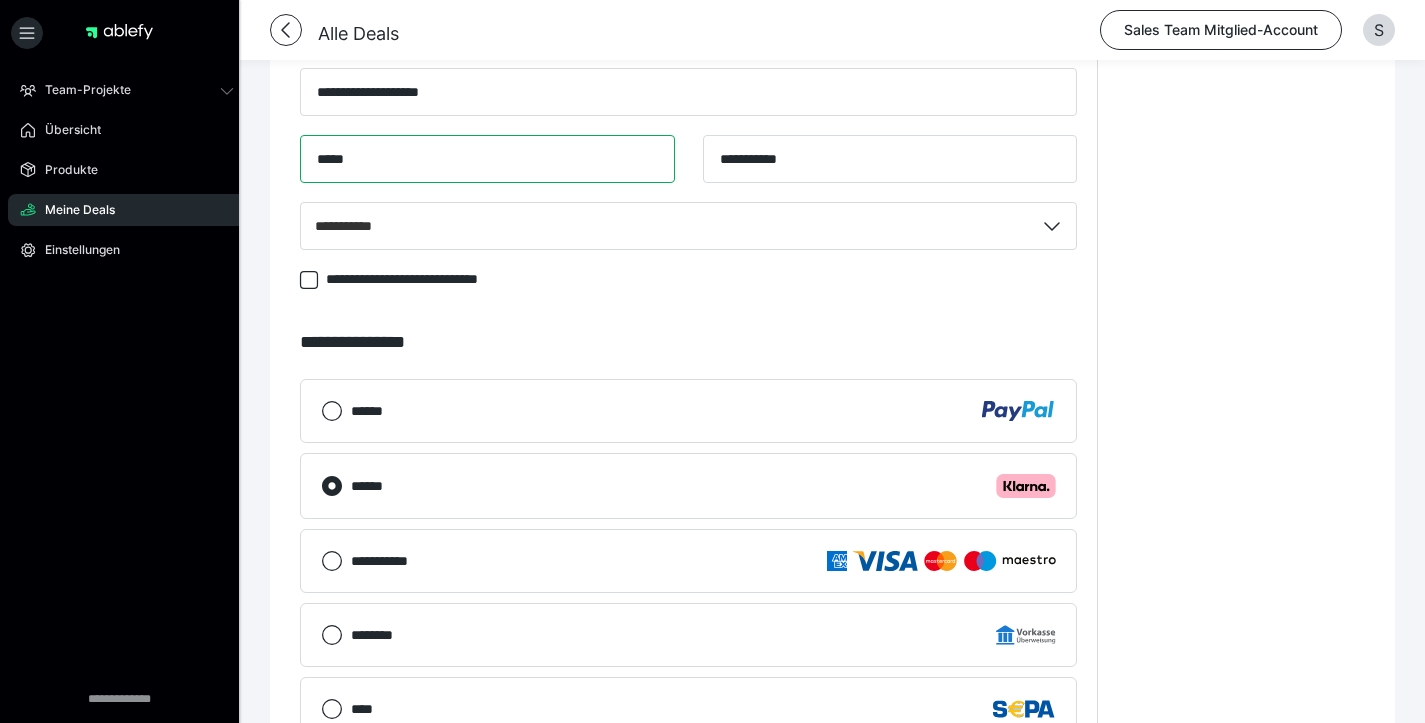 click on "*****" at bounding box center [487, 159] 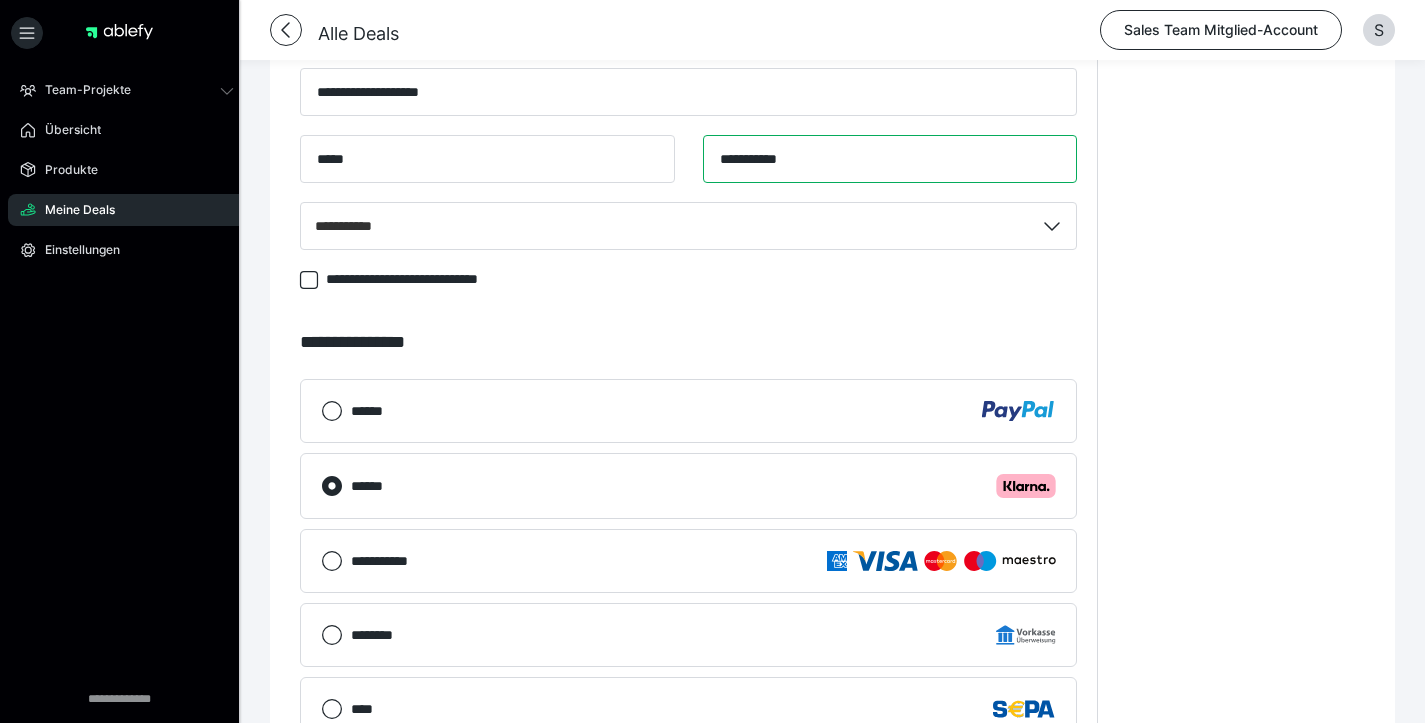 click on "**********" at bounding box center (890, 159) 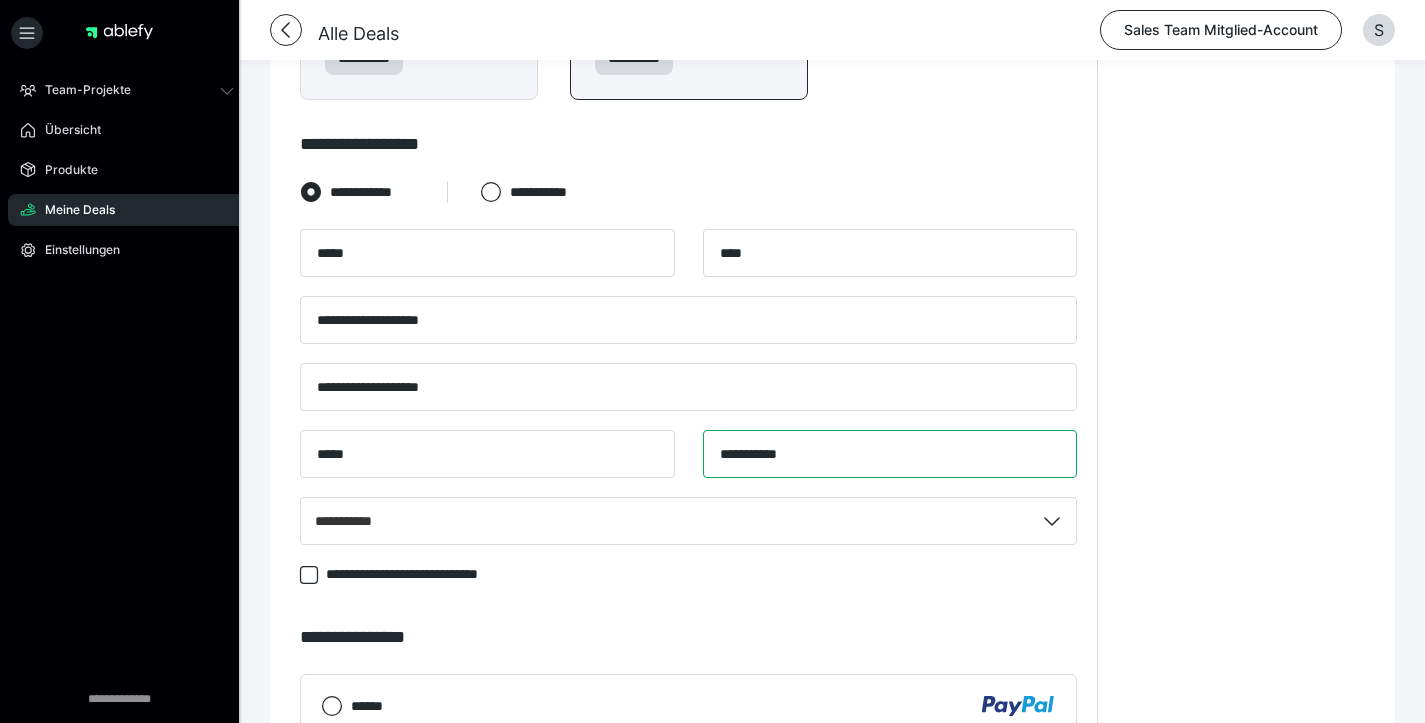 scroll, scrollTop: 1209, scrollLeft: 0, axis: vertical 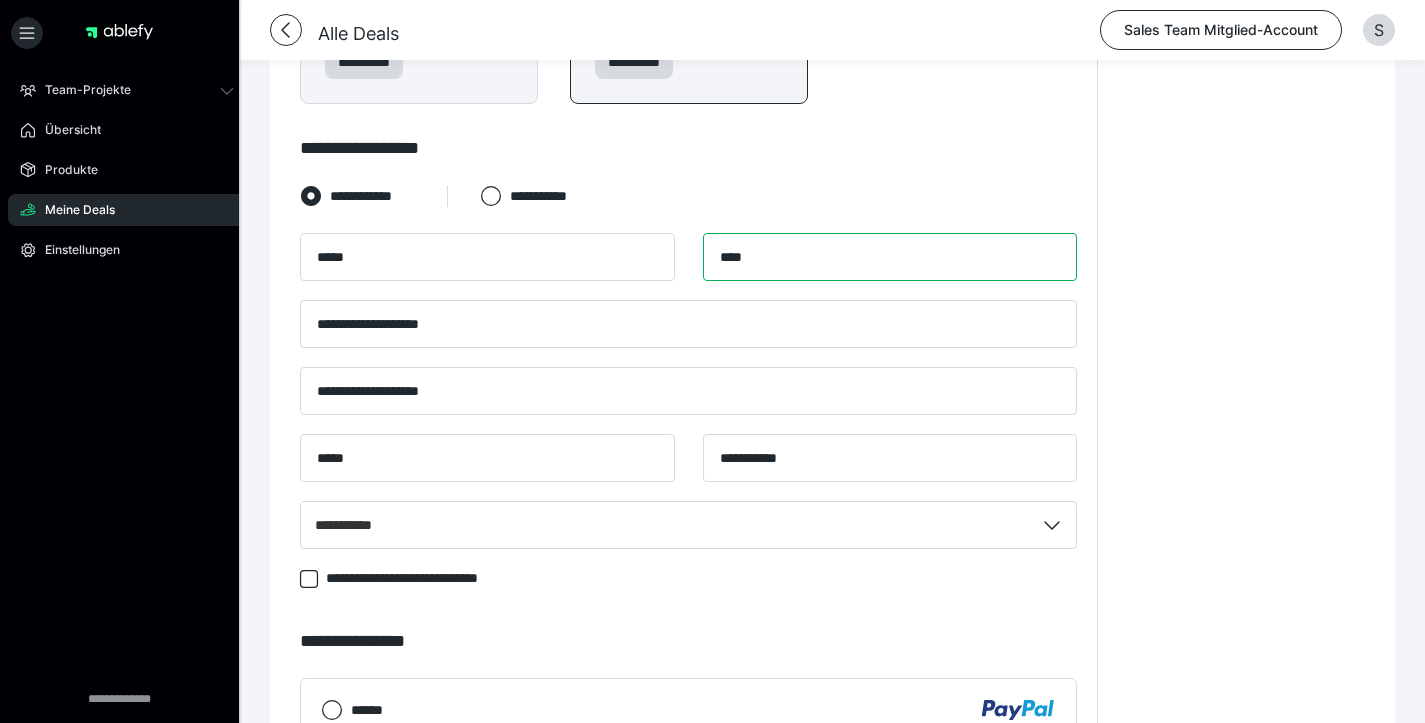 click on "****" at bounding box center (890, 257) 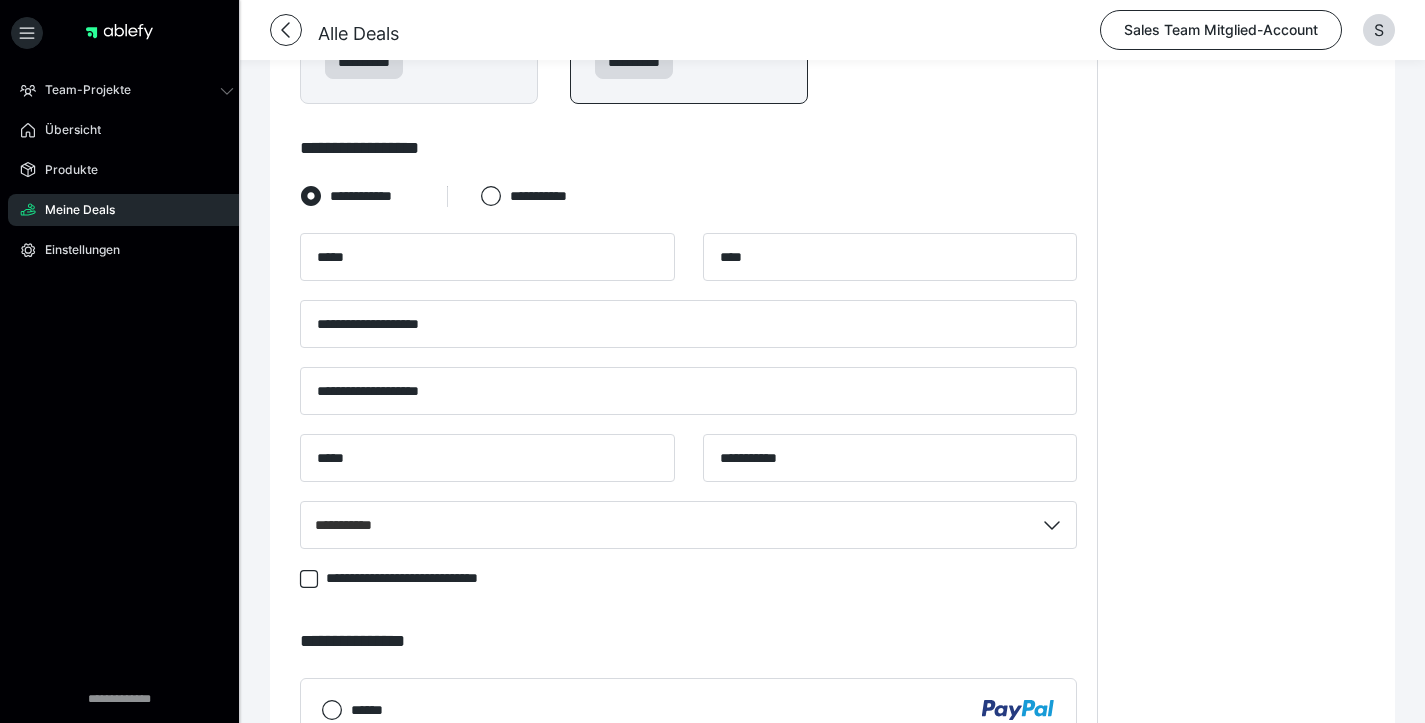click on "**********" at bounding box center (688, 391) 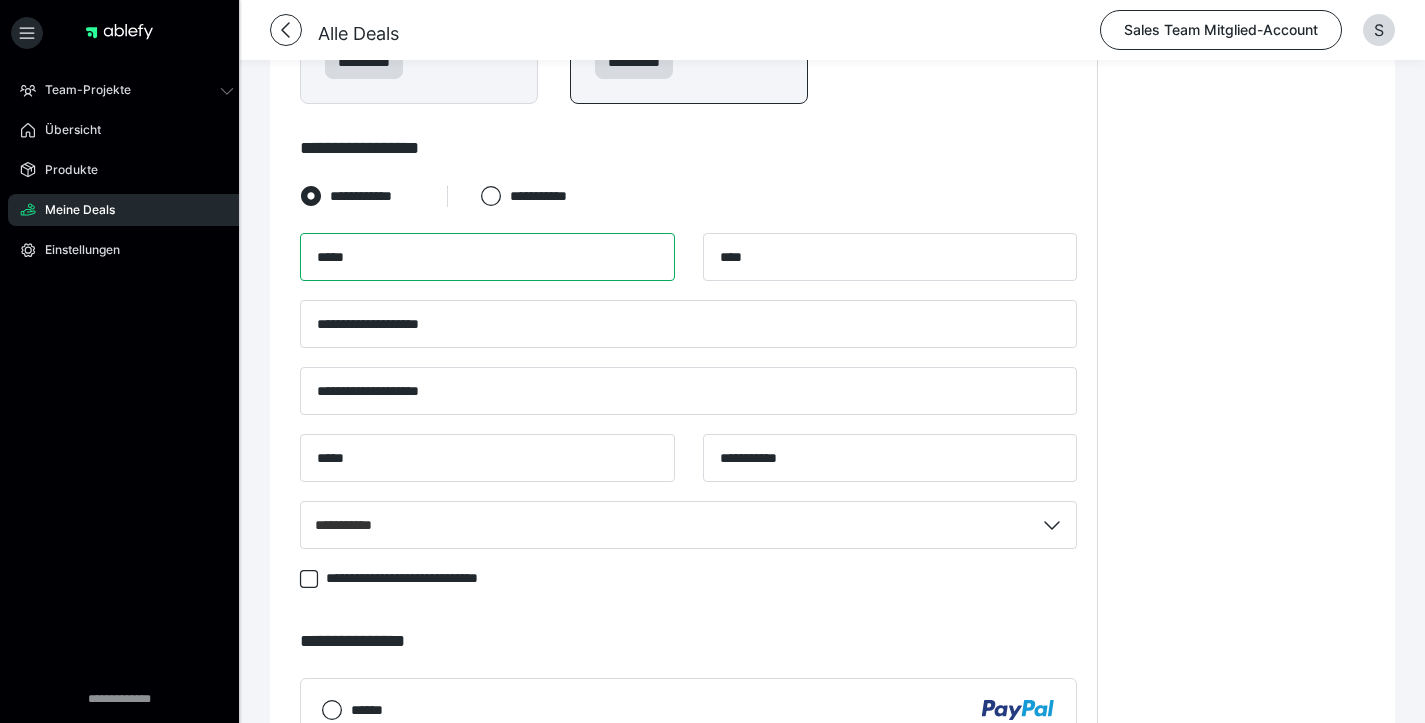 click on "*****" at bounding box center [487, 257] 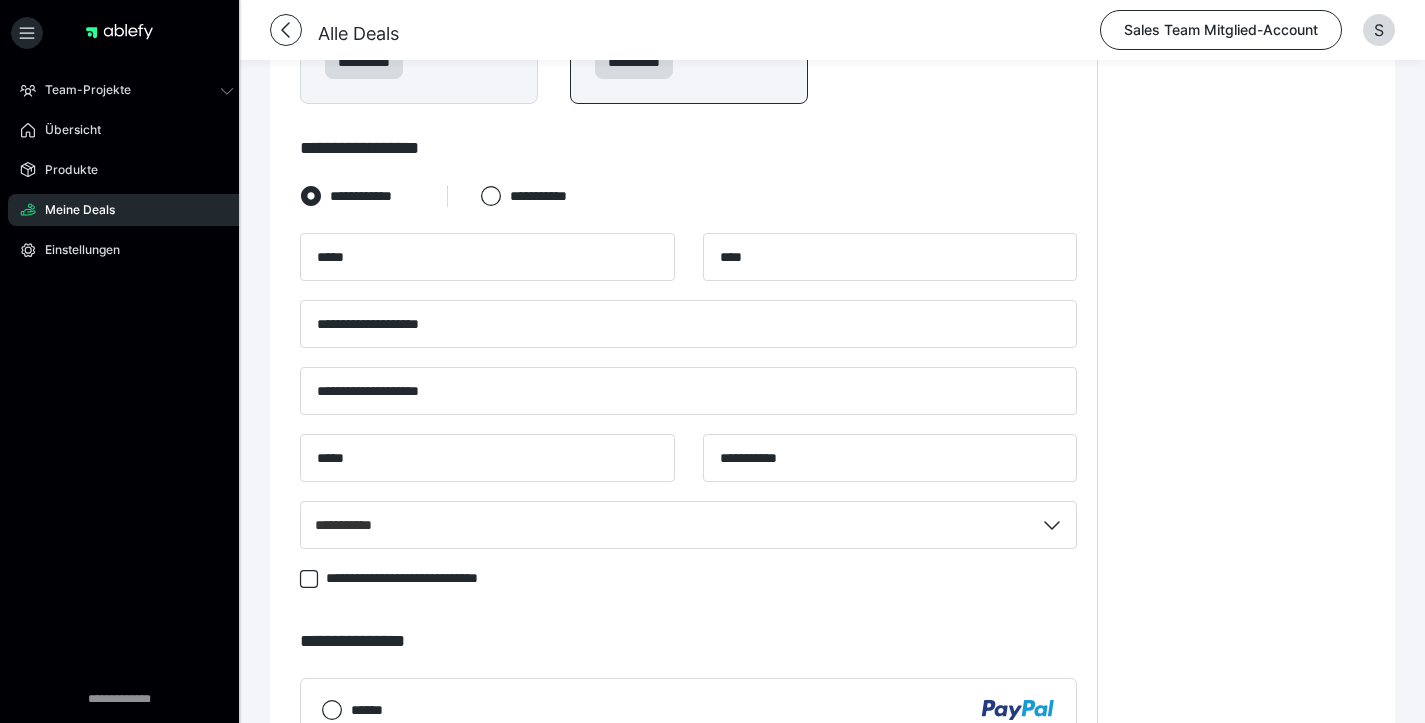 drag, startPoint x: 549, startPoint y: 276, endPoint x: 919, endPoint y: 196, distance: 378.54987 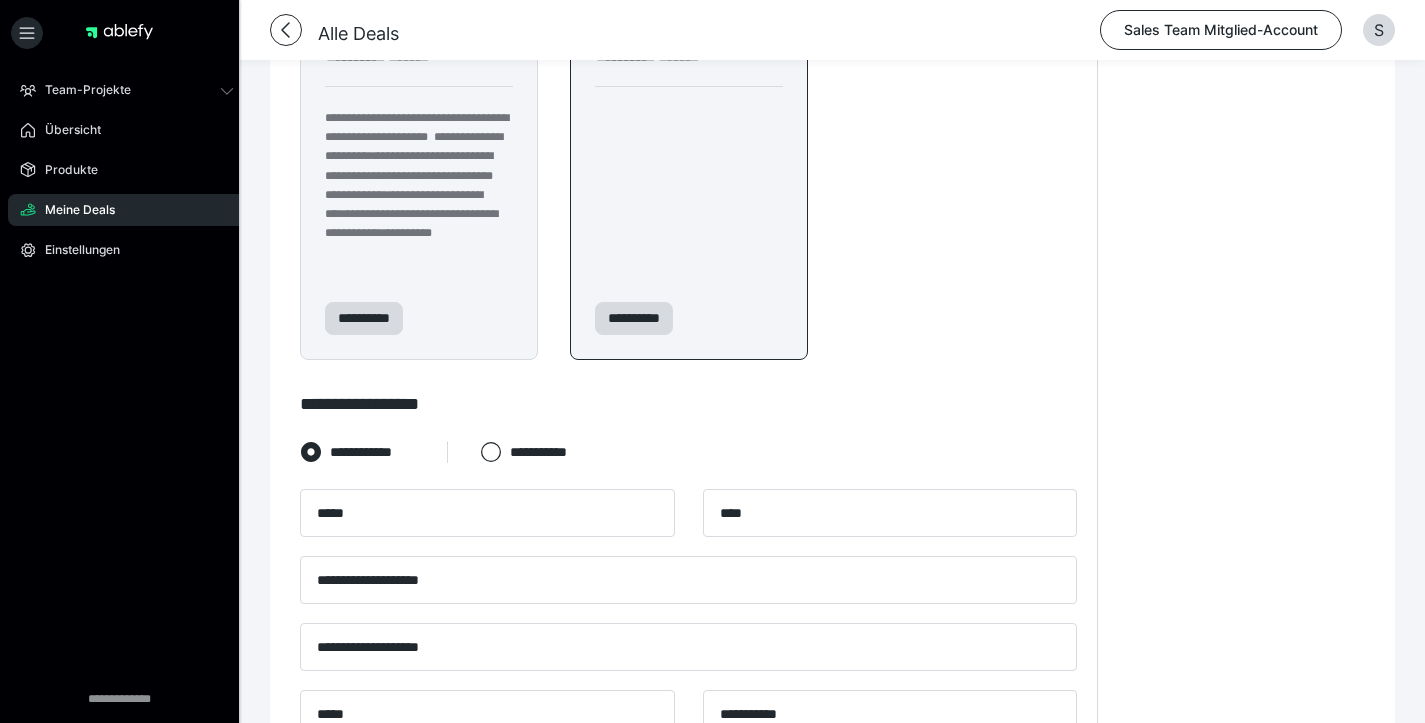 scroll, scrollTop: 1394, scrollLeft: 0, axis: vertical 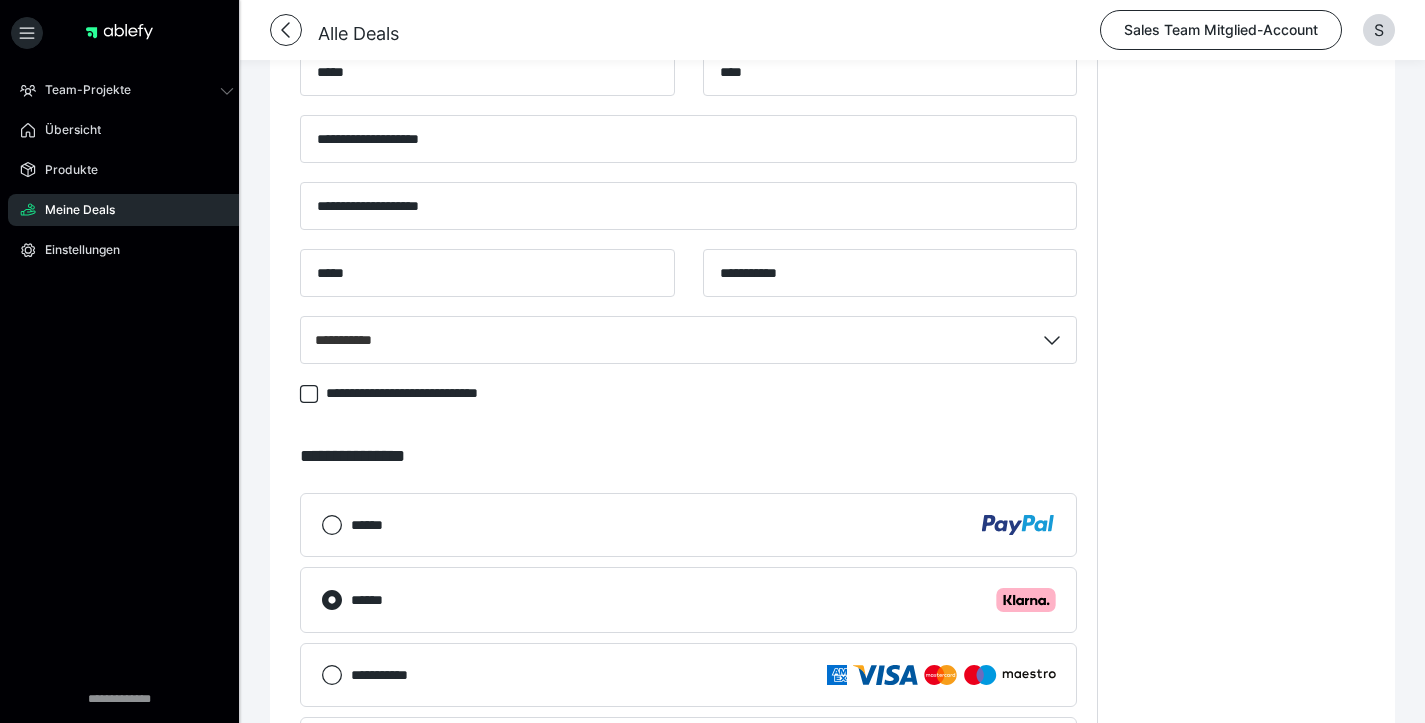 click on "**********" at bounding box center (688, 215) 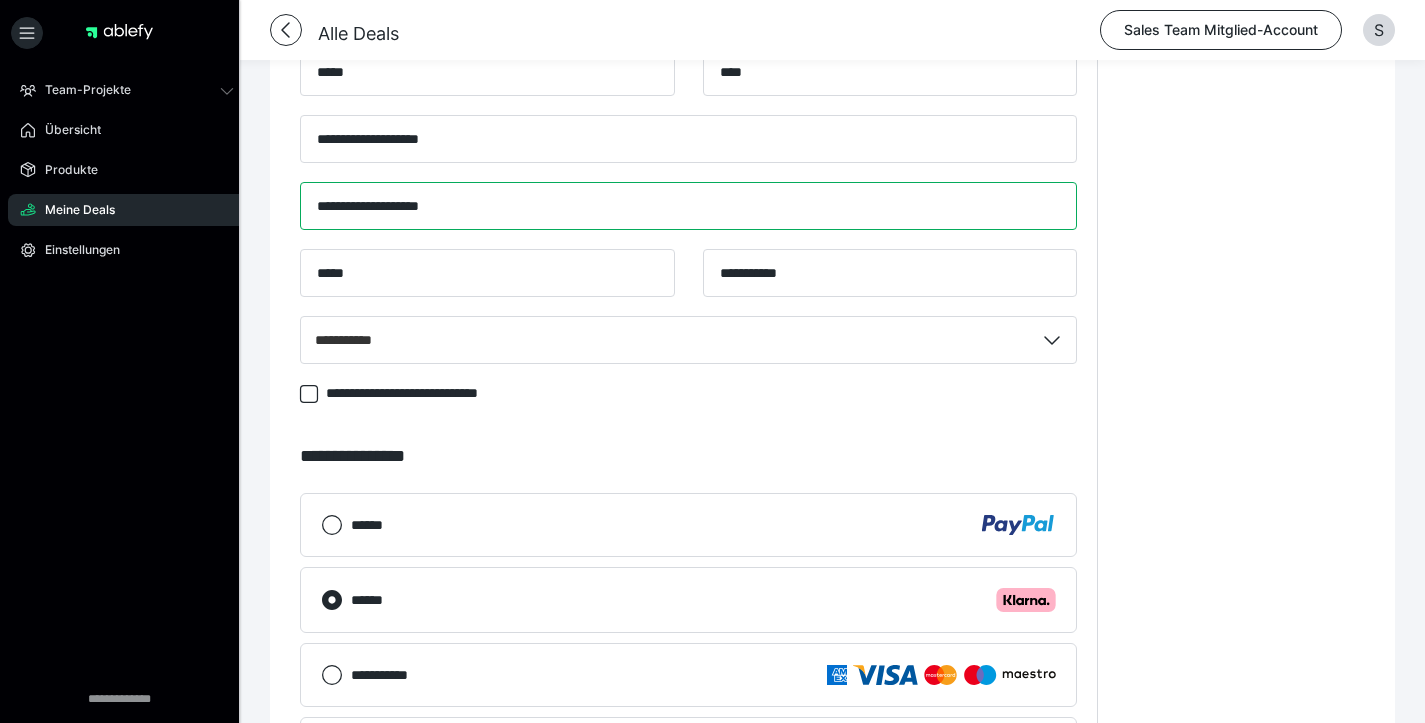 click on "**********" at bounding box center [688, 206] 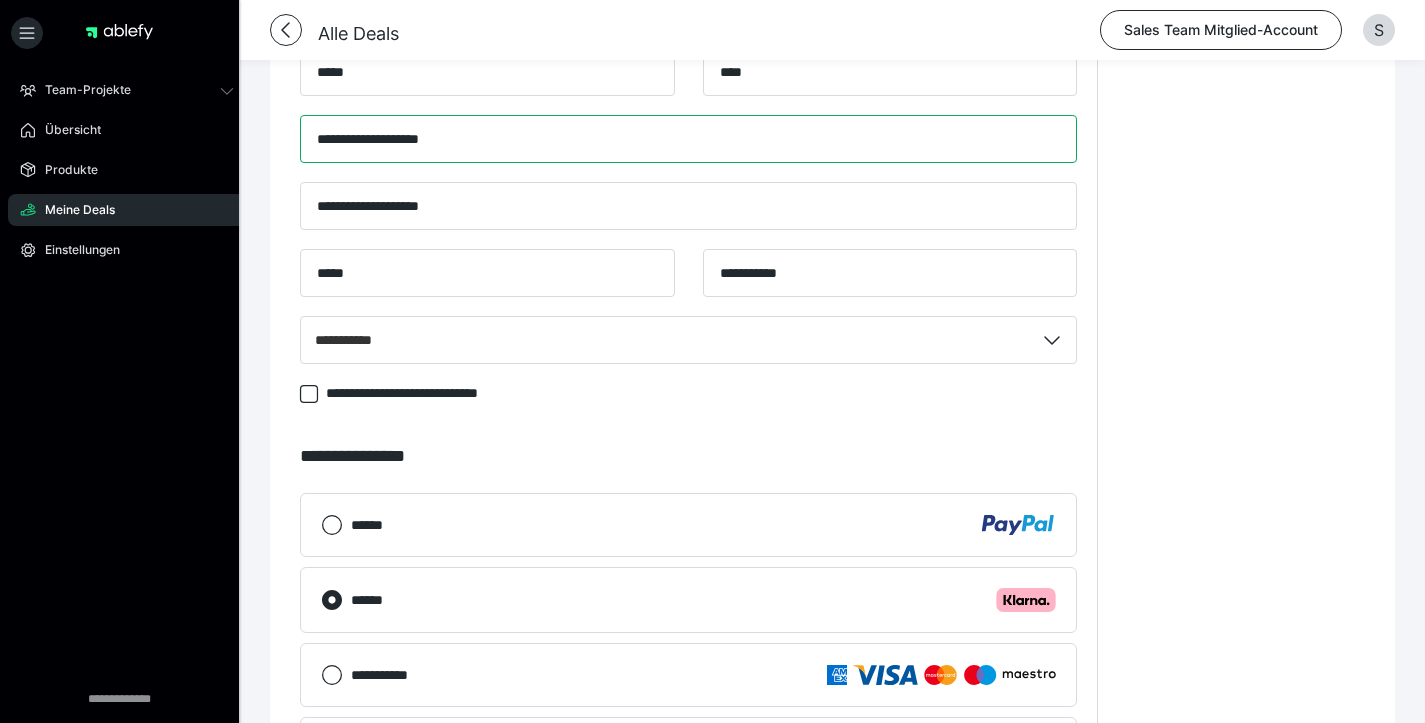 click on "**********" at bounding box center (688, 139) 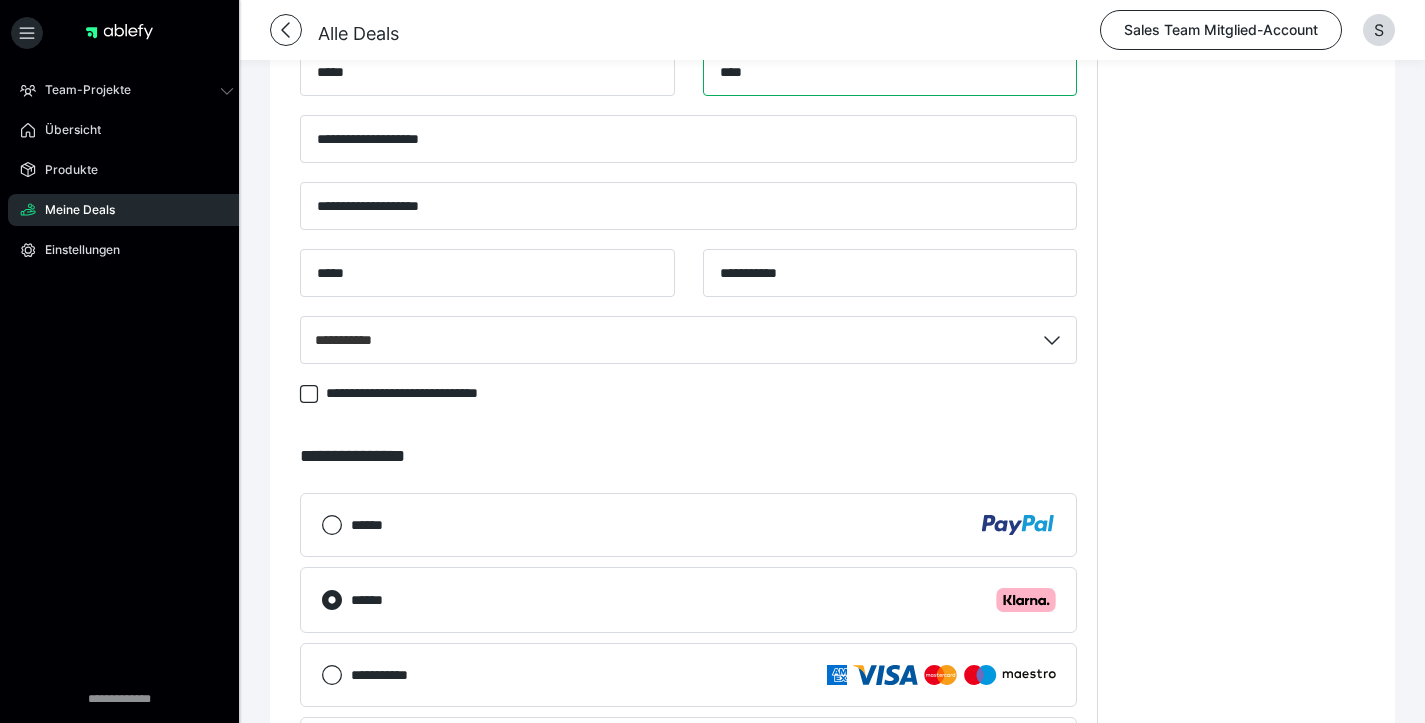 drag, startPoint x: 802, startPoint y: 64, endPoint x: 798, endPoint y: 92, distance: 28.284271 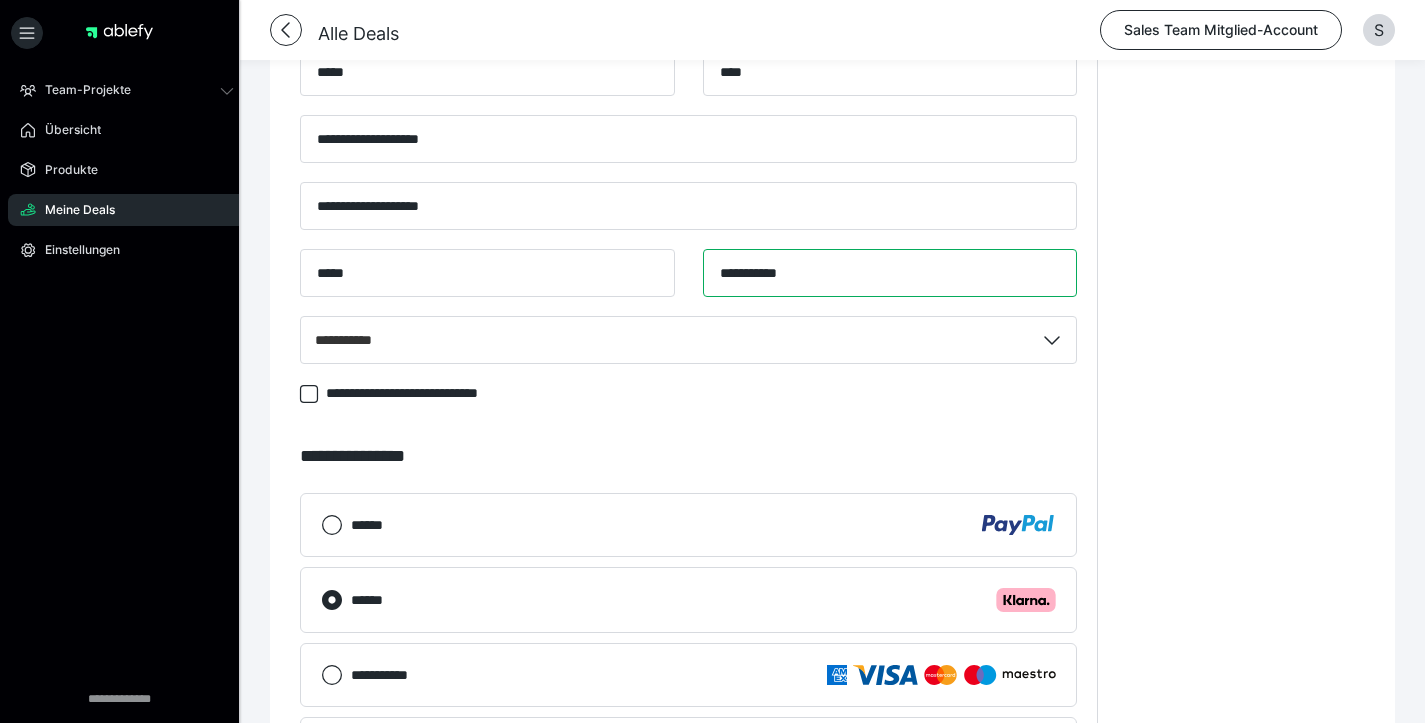 click on "**********" at bounding box center (890, 273) 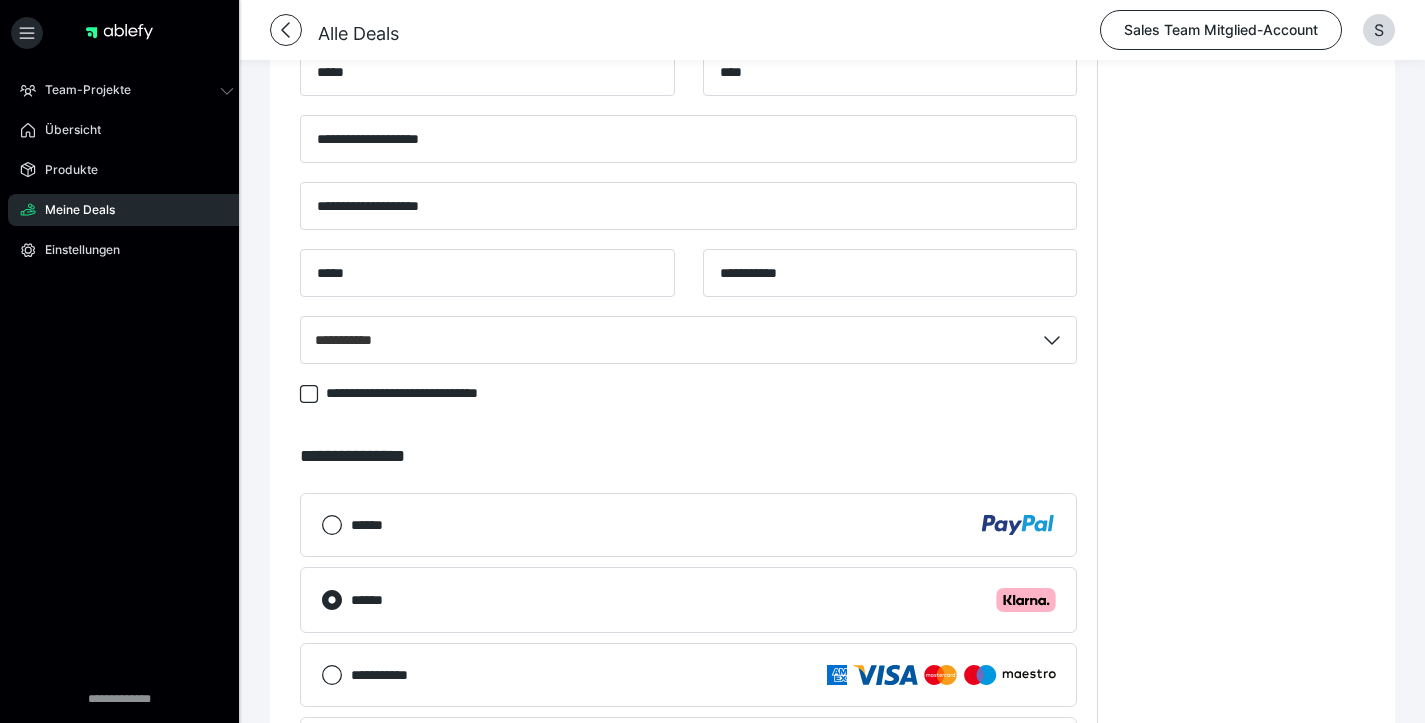click on "**********" at bounding box center [1241, -6] 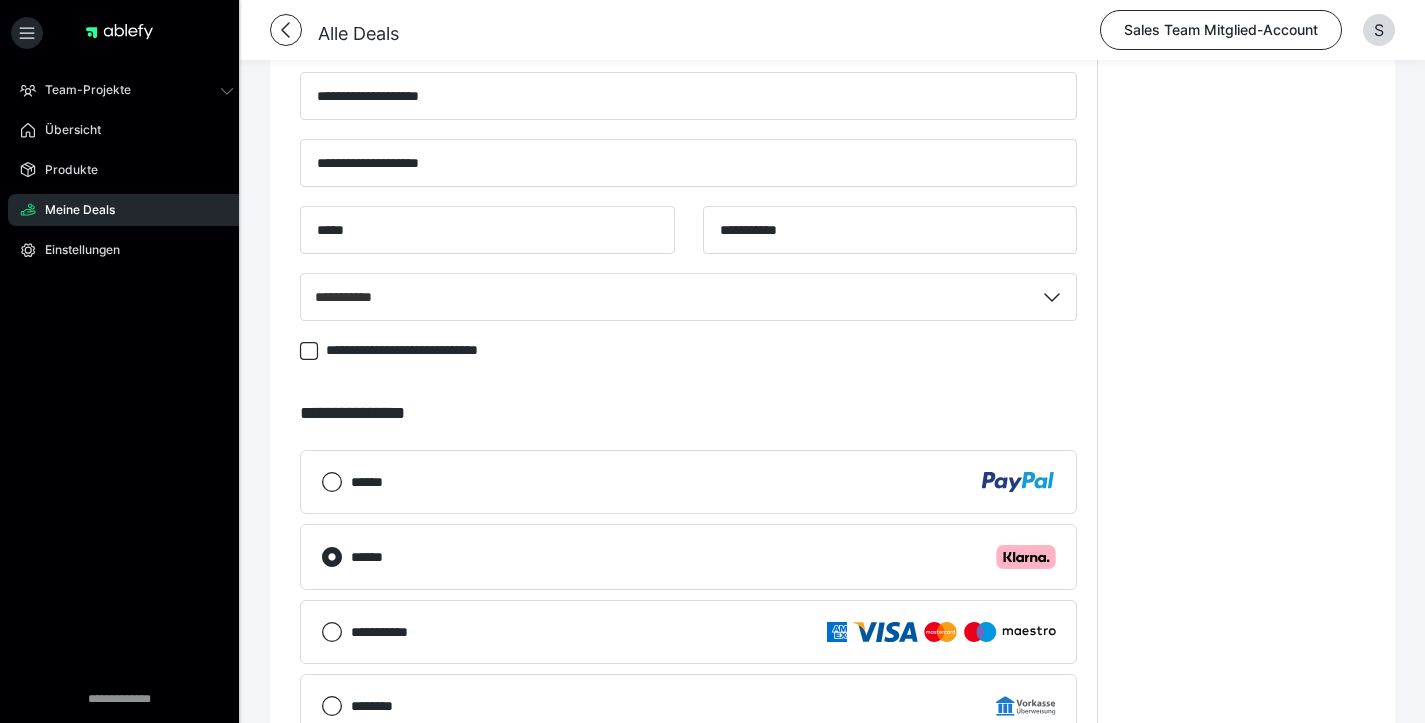 scroll, scrollTop: 1412, scrollLeft: 0, axis: vertical 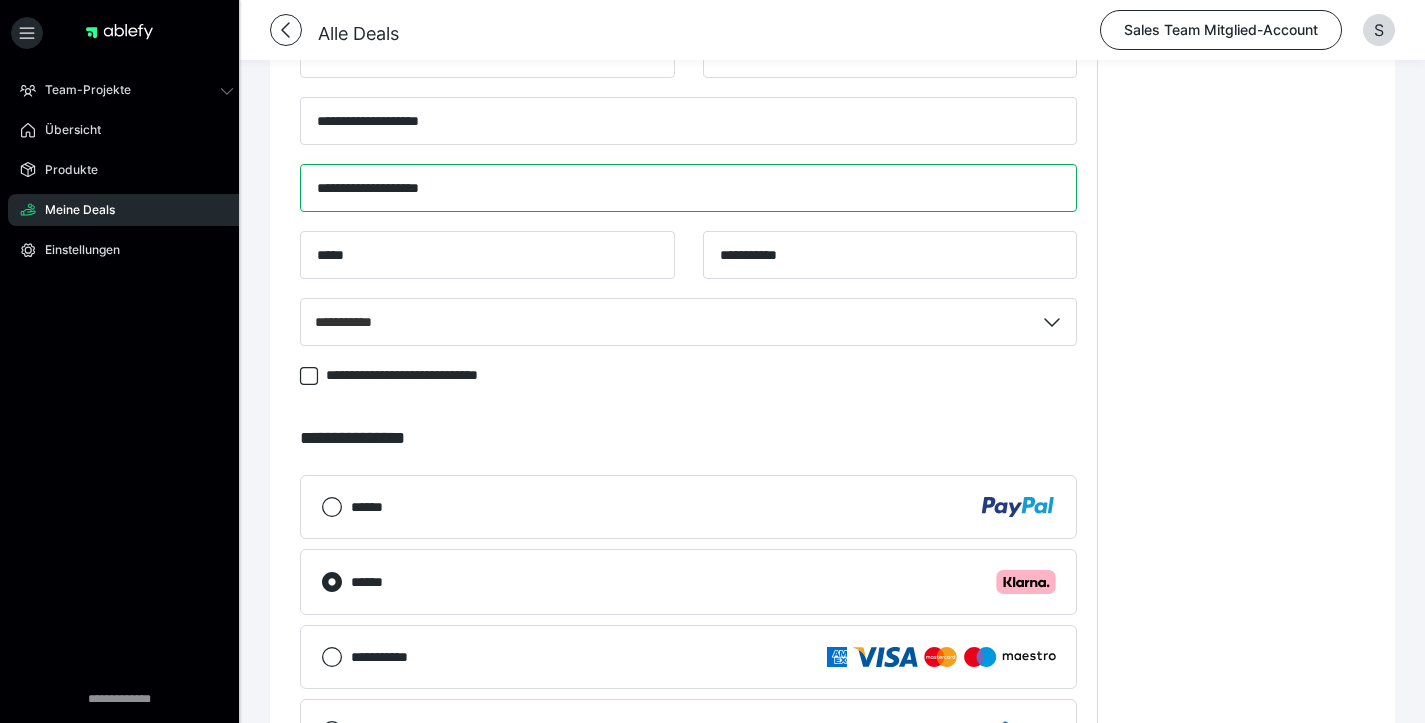 click on "**********" at bounding box center (688, 188) 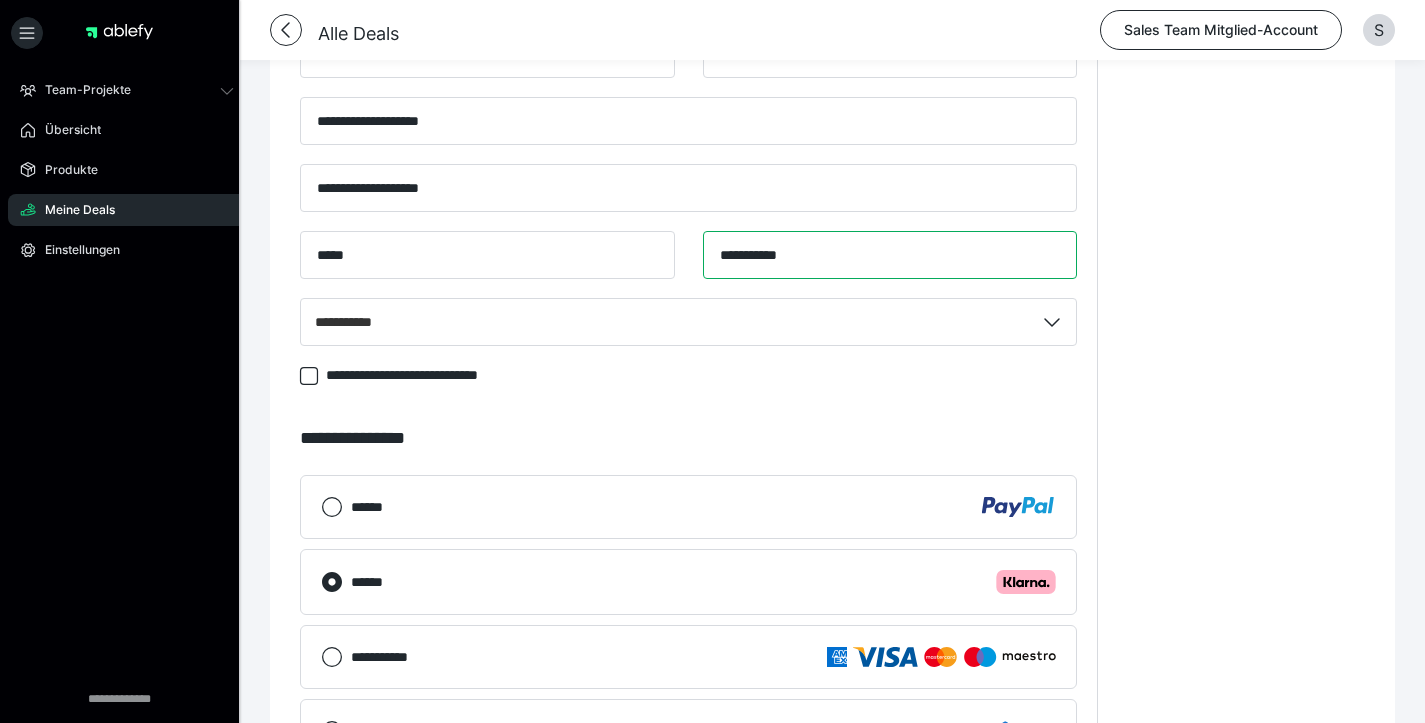 click on "**********" at bounding box center [890, 255] 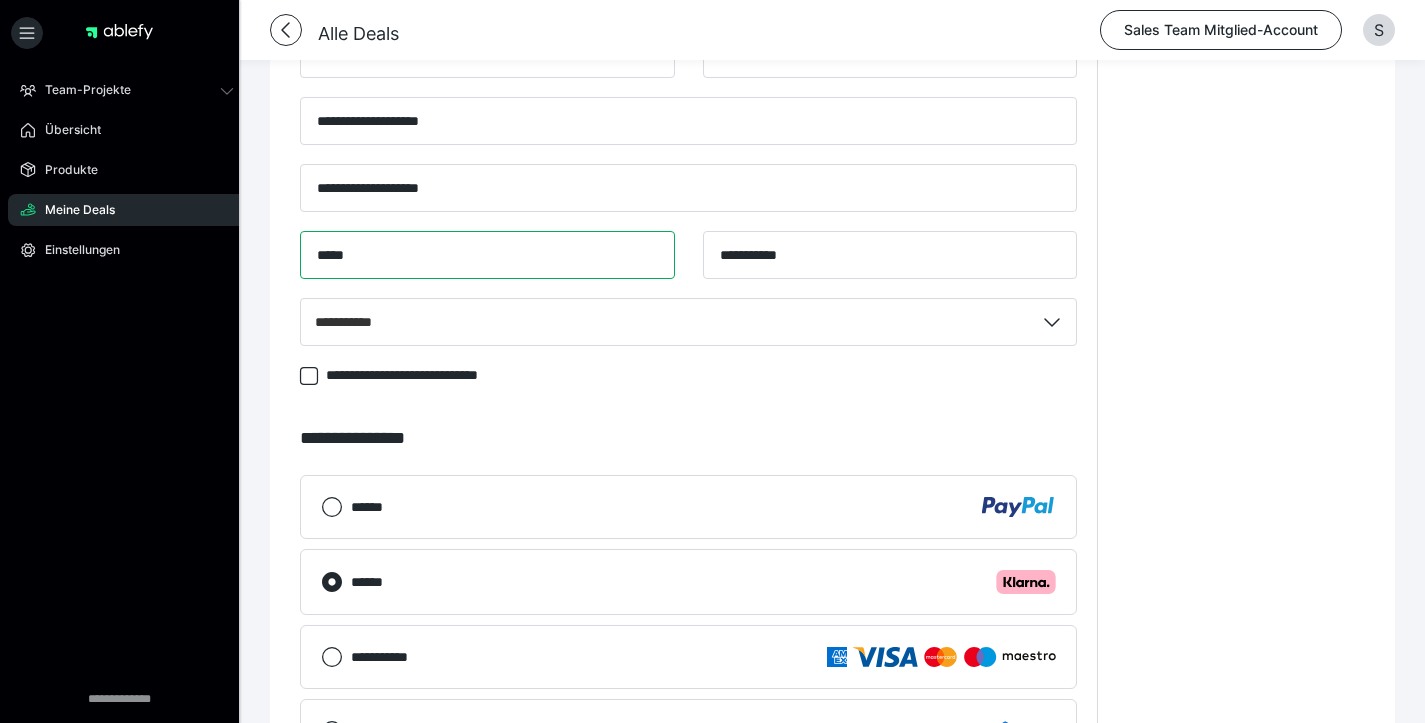 click on "*****" at bounding box center [487, 255] 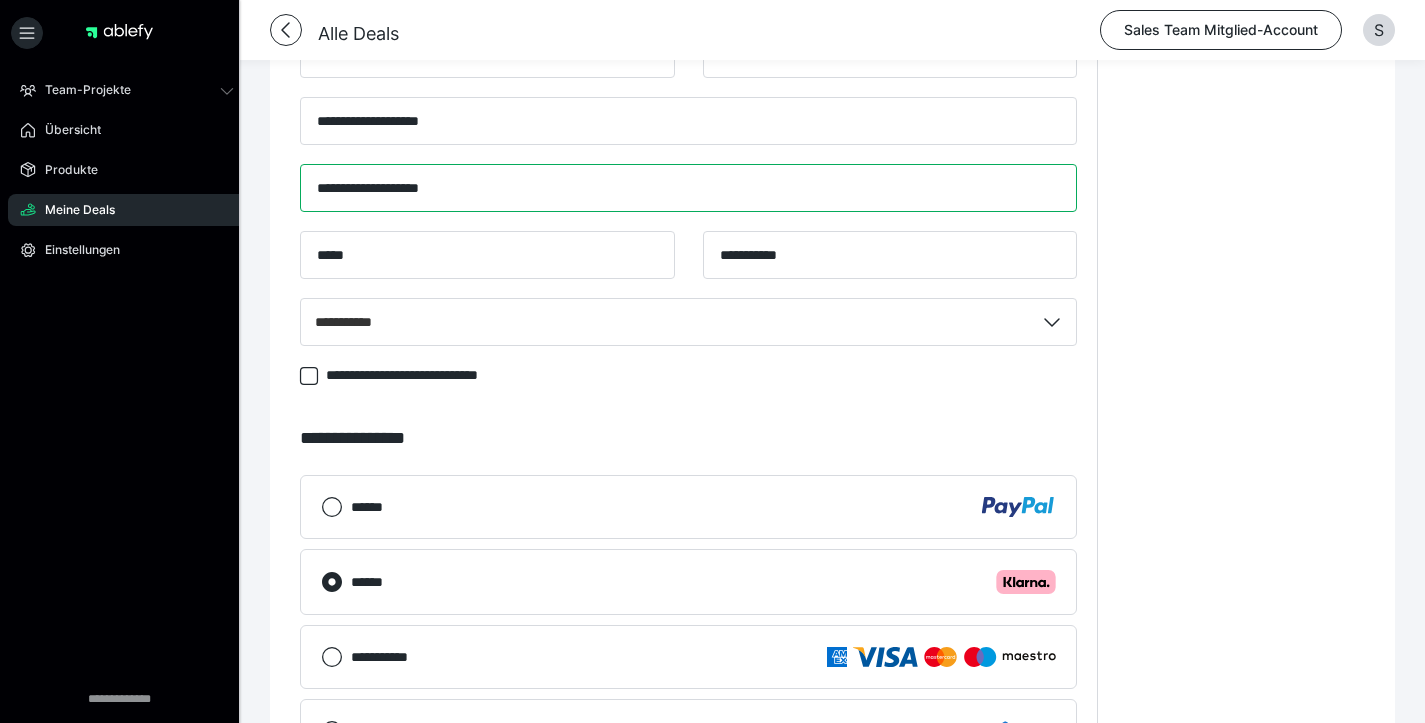 click on "**********" at bounding box center (688, 188) 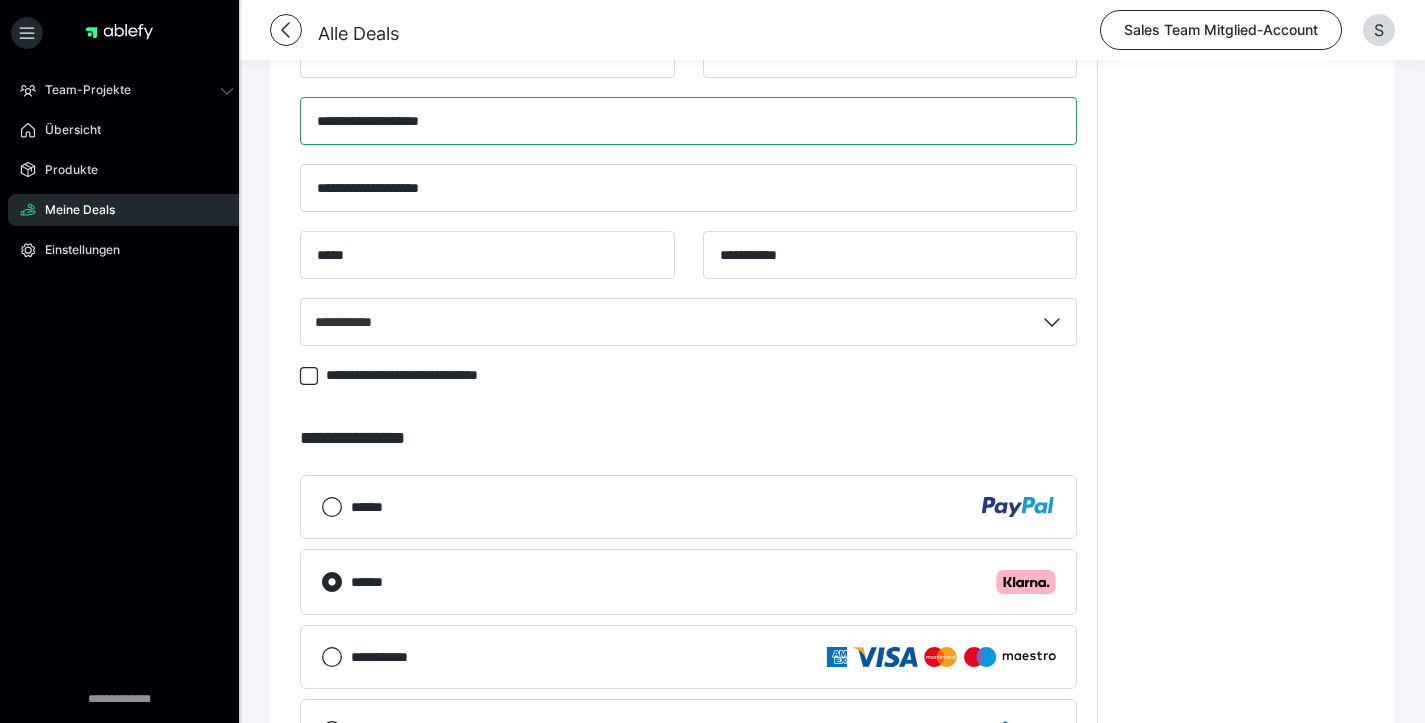 click on "**********" at bounding box center [688, 121] 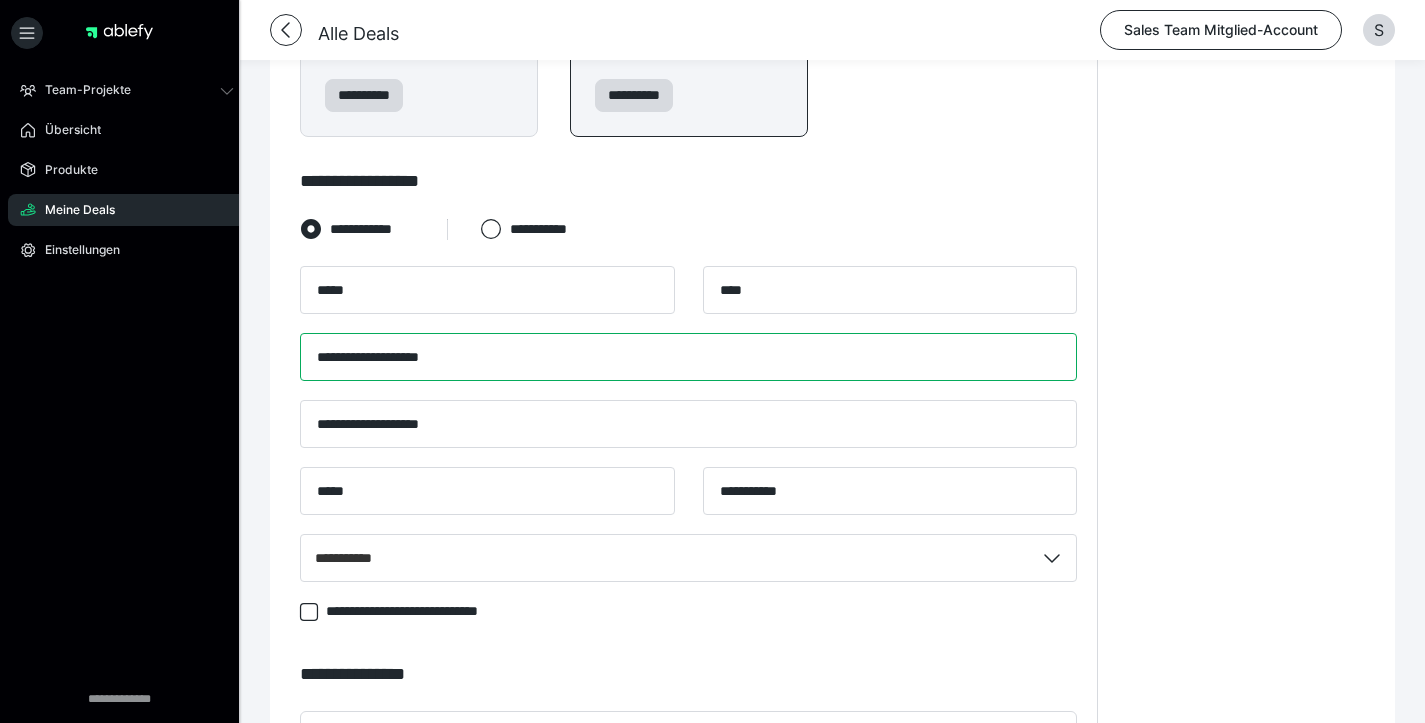 scroll, scrollTop: 1209, scrollLeft: 0, axis: vertical 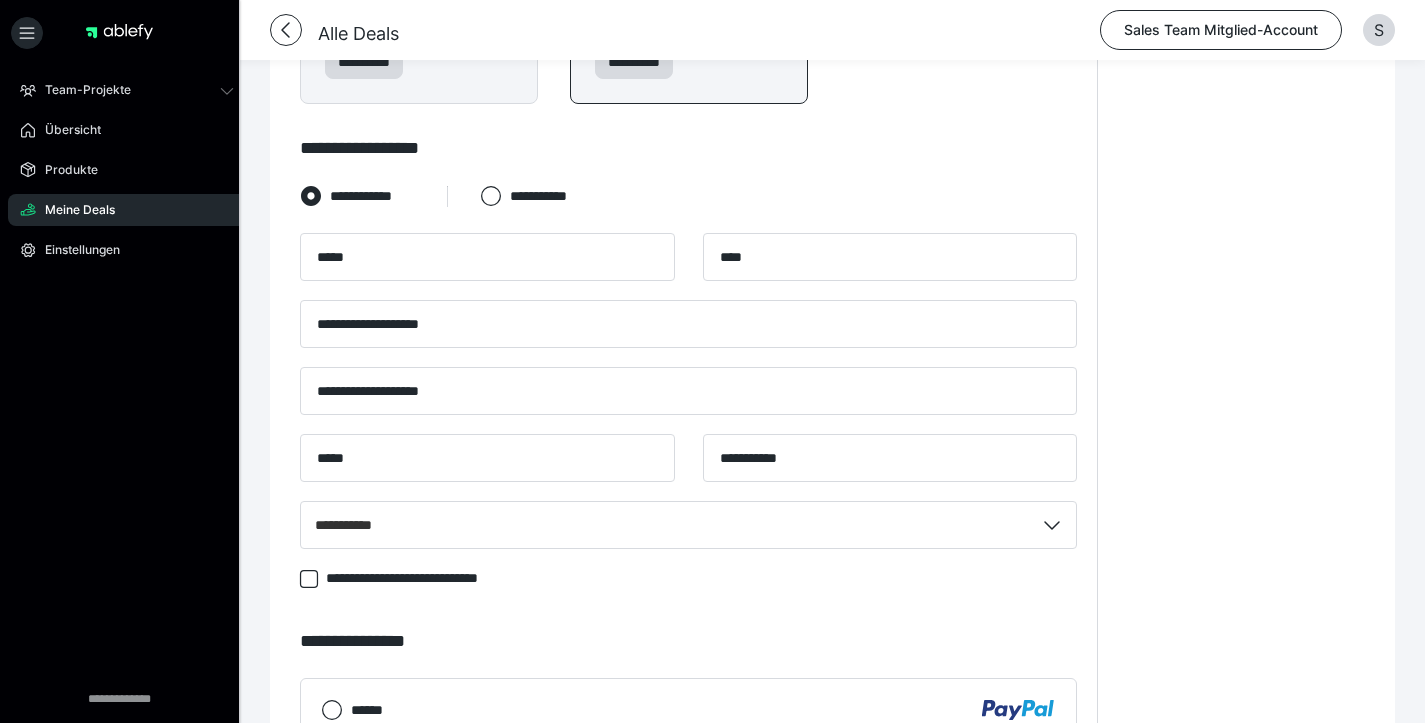 click on "**********" at bounding box center [1241, 179] 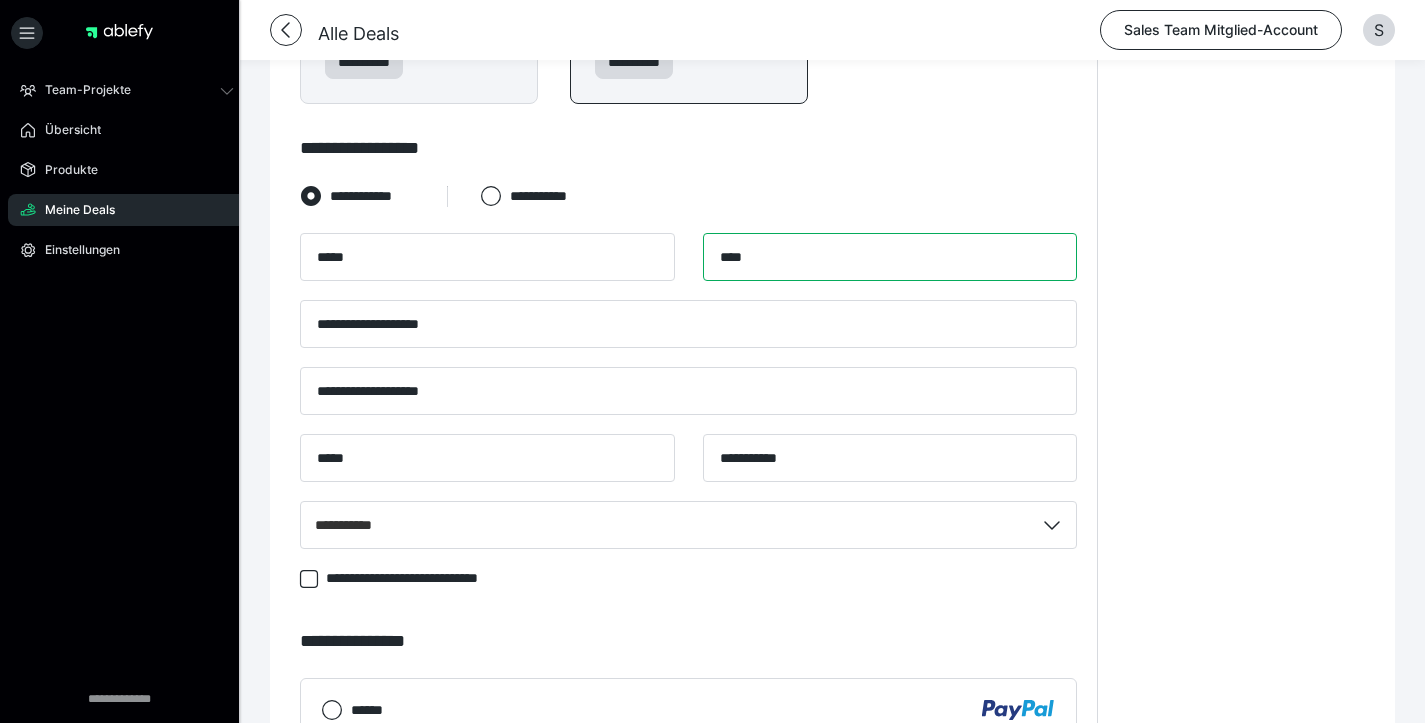 click on "****" at bounding box center [890, 257] 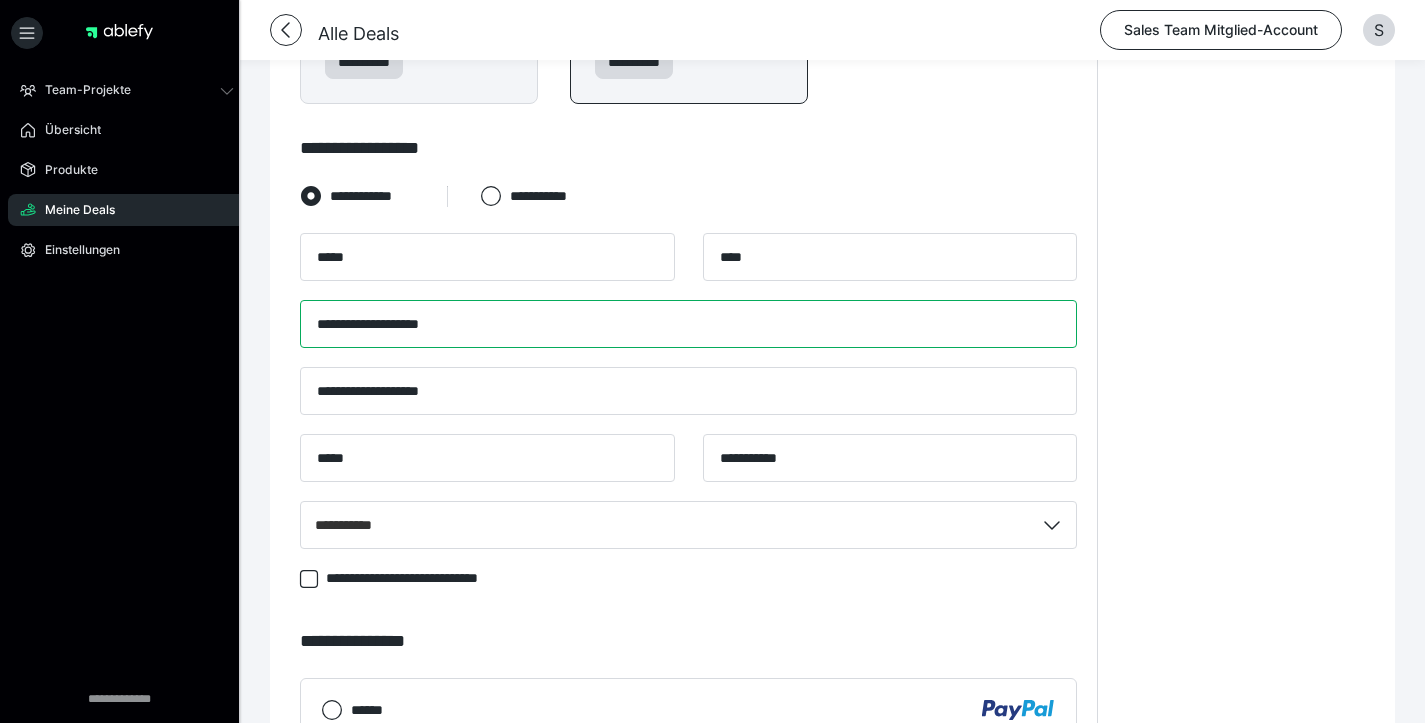 click on "**********" at bounding box center (688, 324) 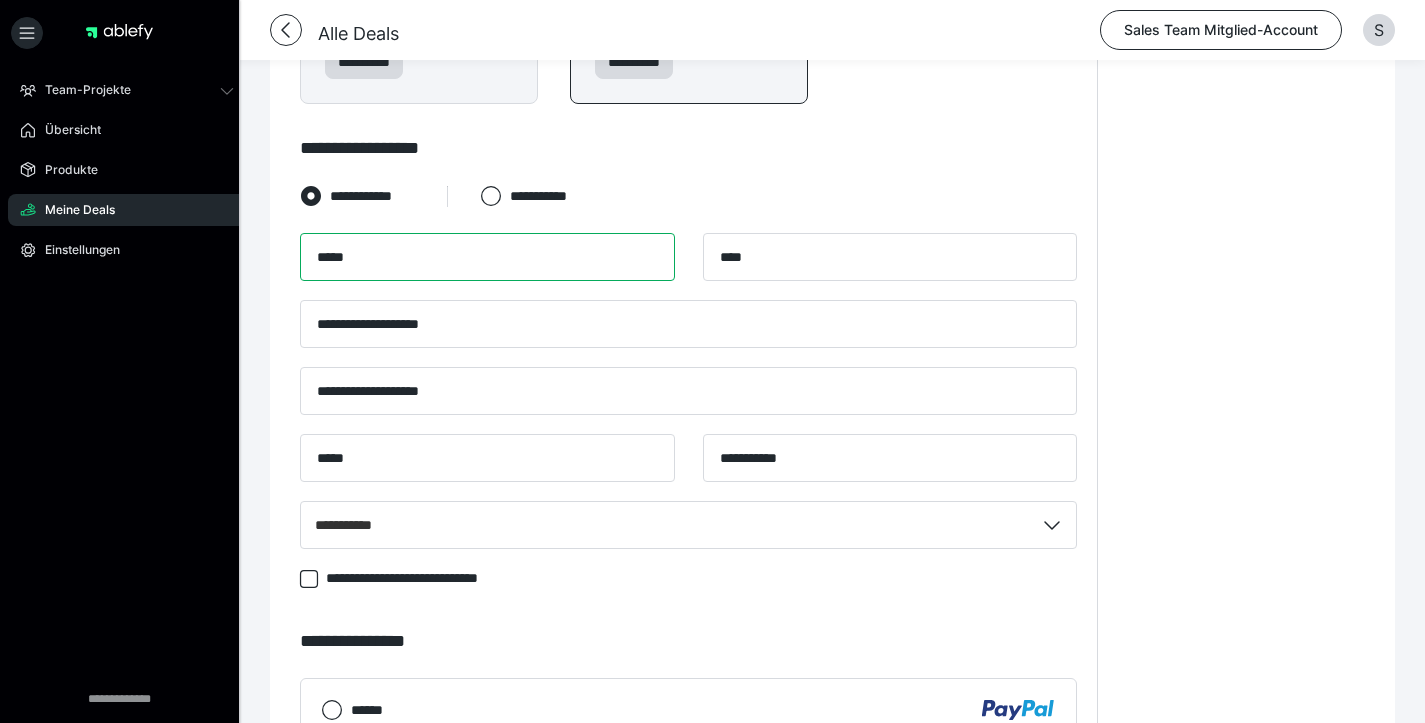 click on "*****" at bounding box center (487, 257) 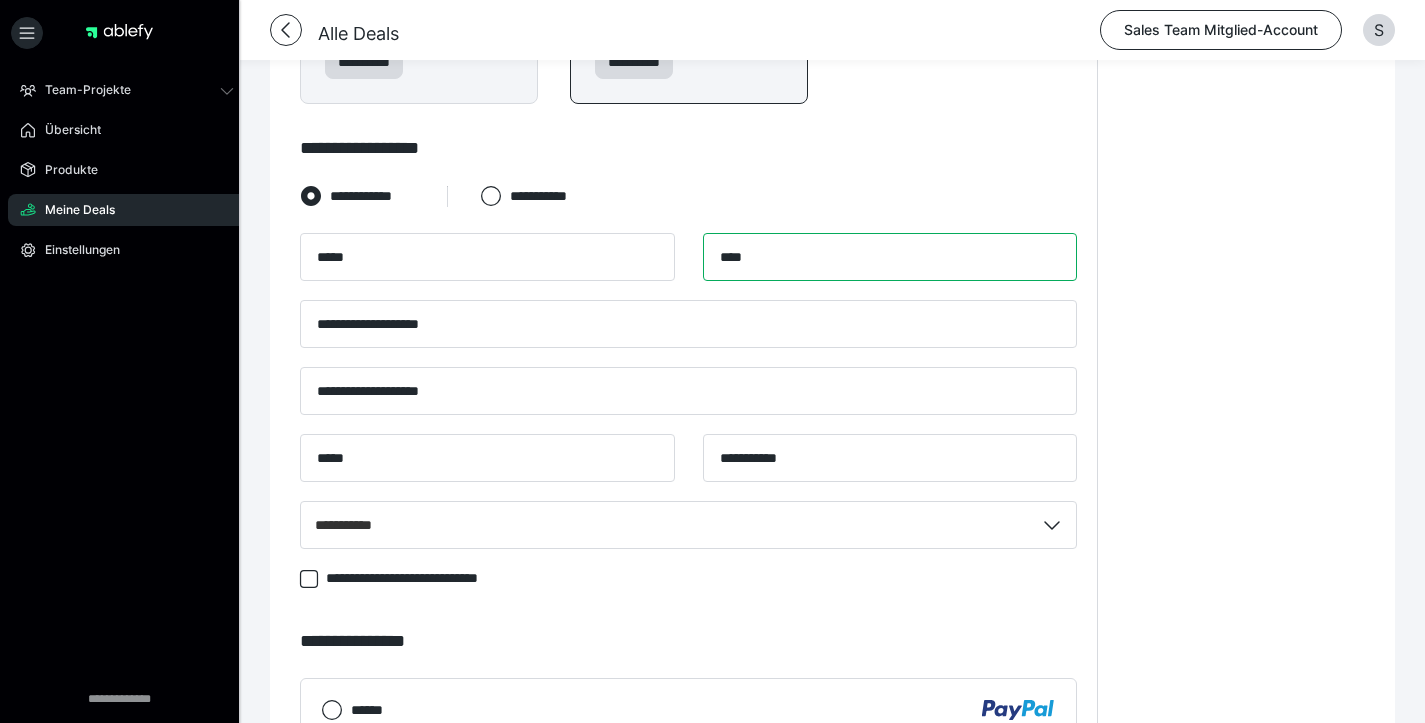 drag, startPoint x: 606, startPoint y: 264, endPoint x: 862, endPoint y: 270, distance: 256.0703 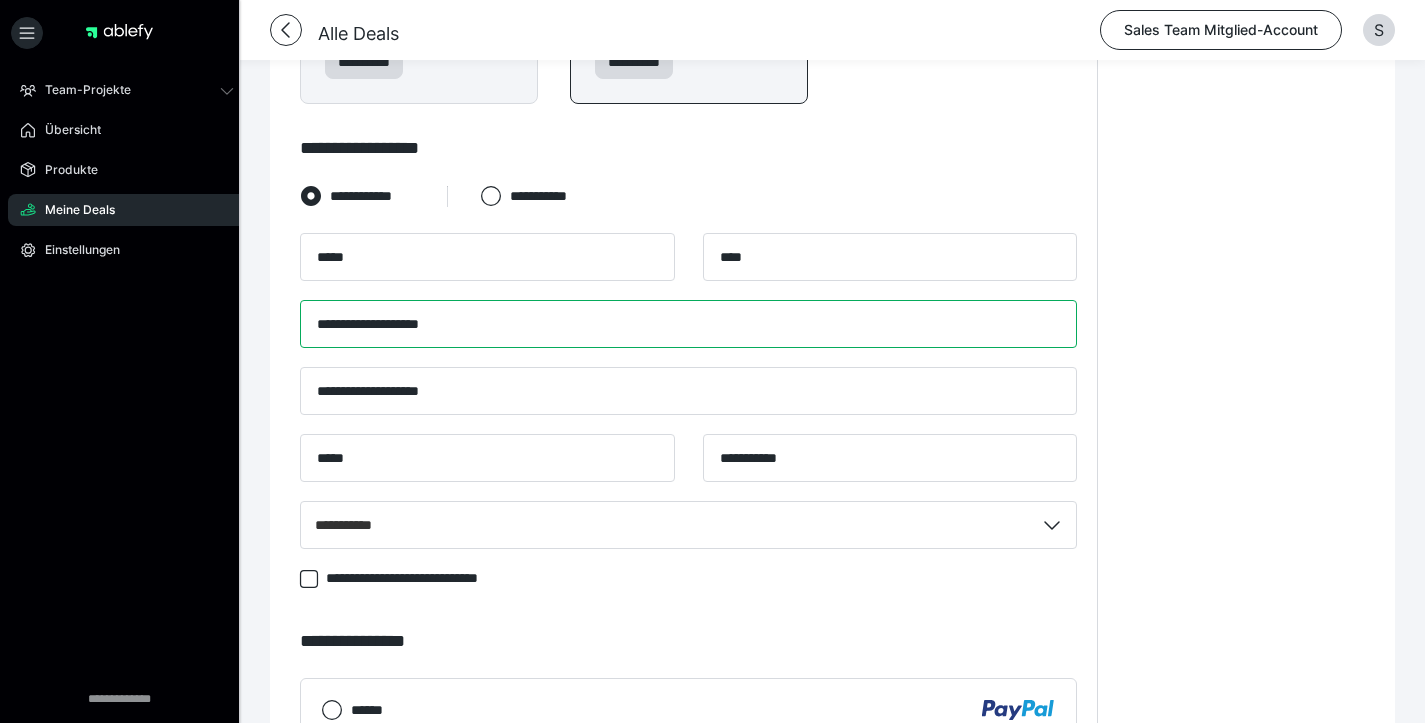 click on "**********" at bounding box center (688, 324) 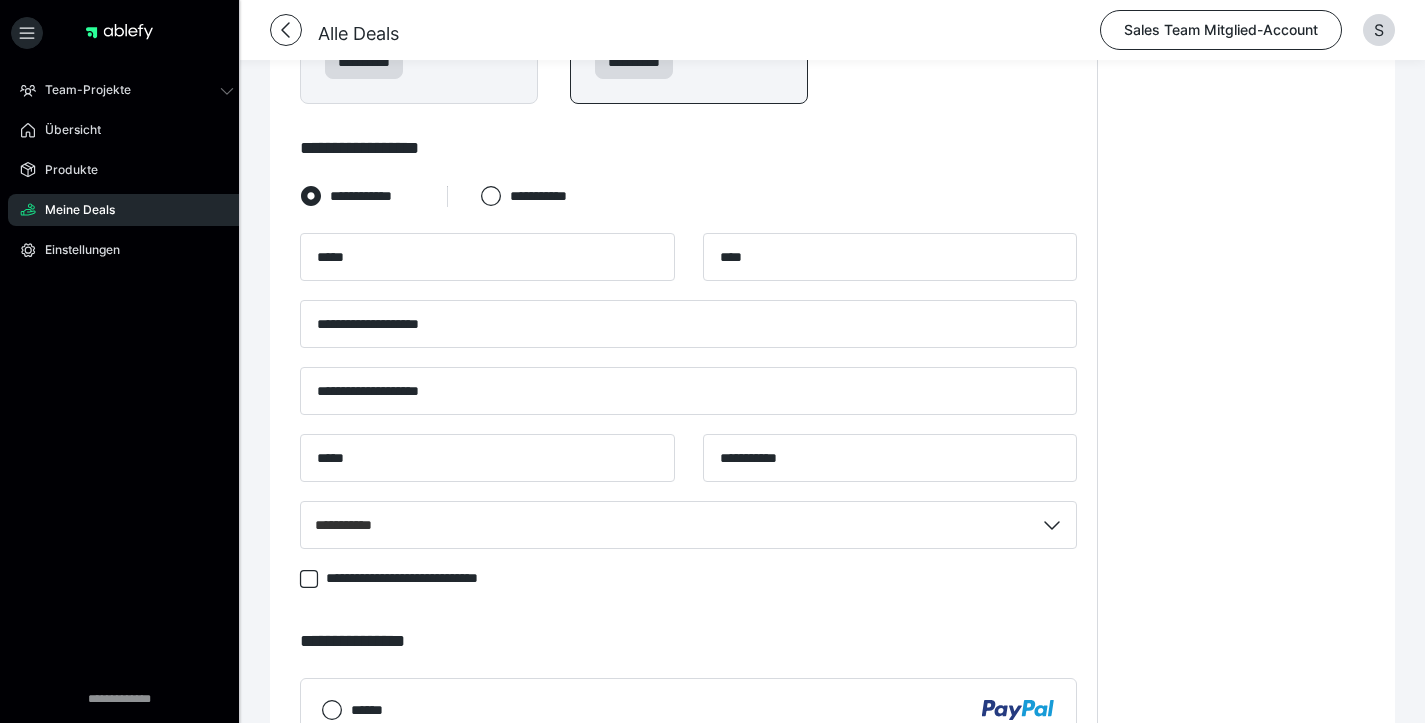 click on "**********" at bounding box center (688, 189) 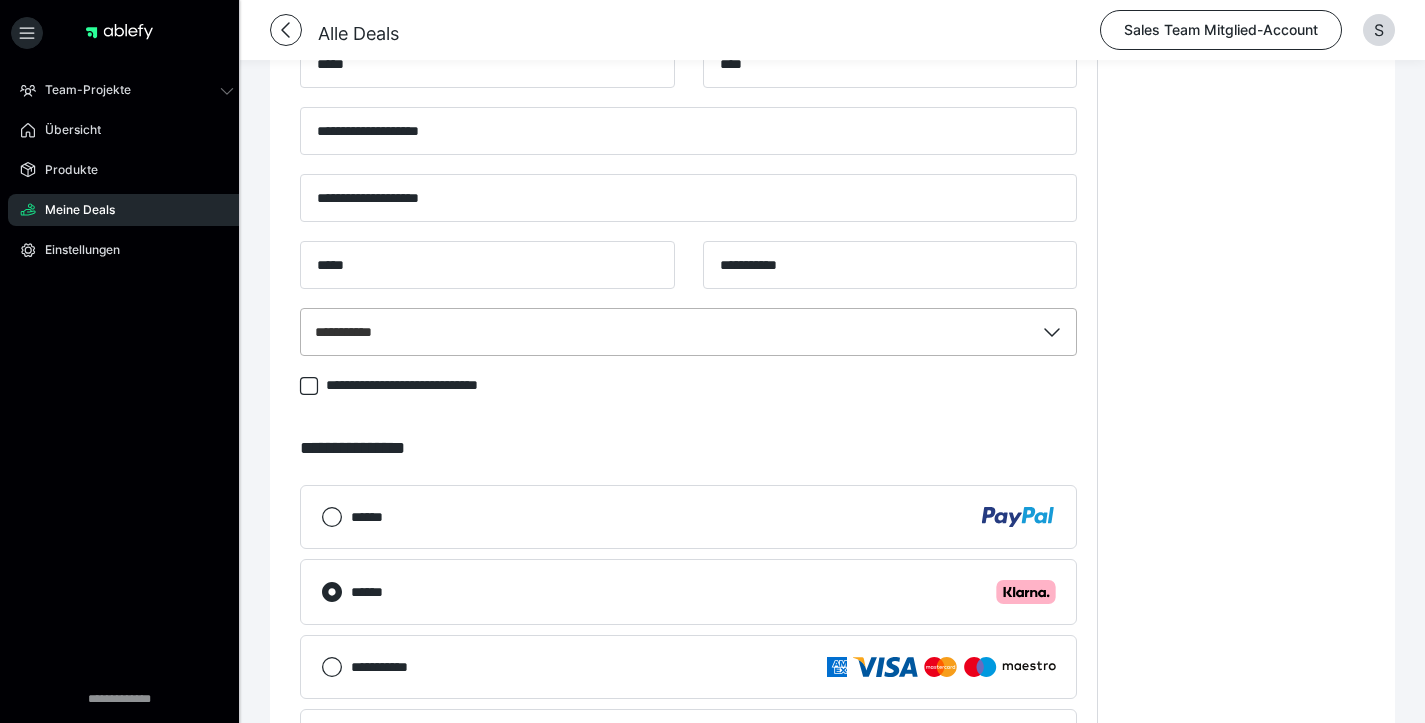 scroll, scrollTop: 1446, scrollLeft: 0, axis: vertical 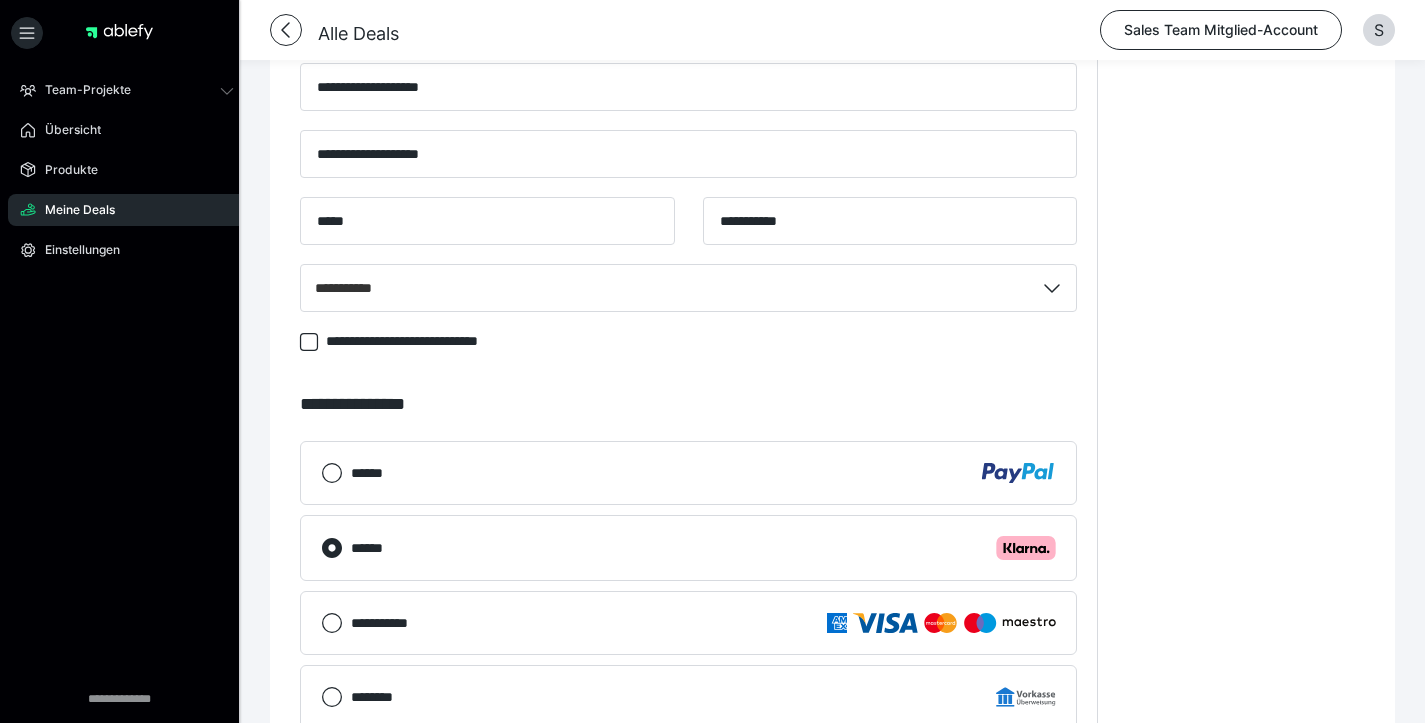 click on "**********" at bounding box center [688, -48] 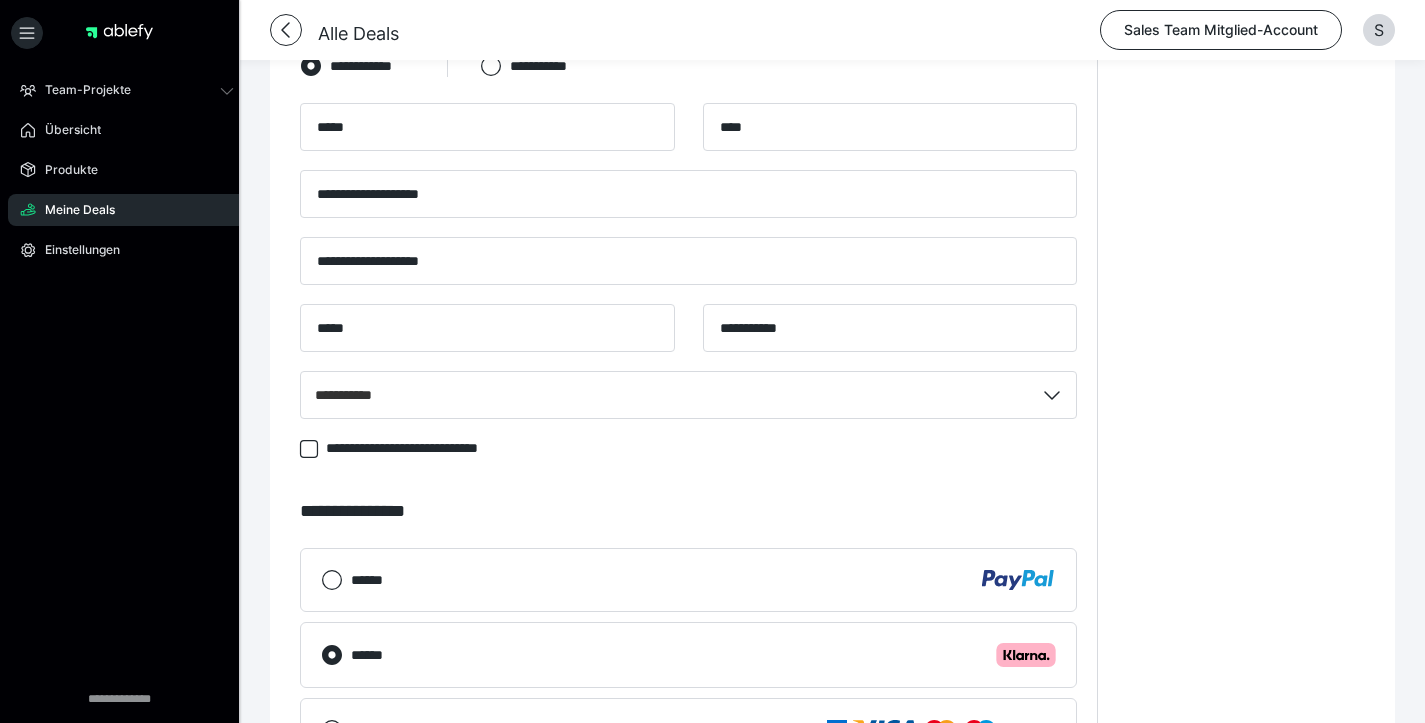 scroll, scrollTop: 1350, scrollLeft: 0, axis: vertical 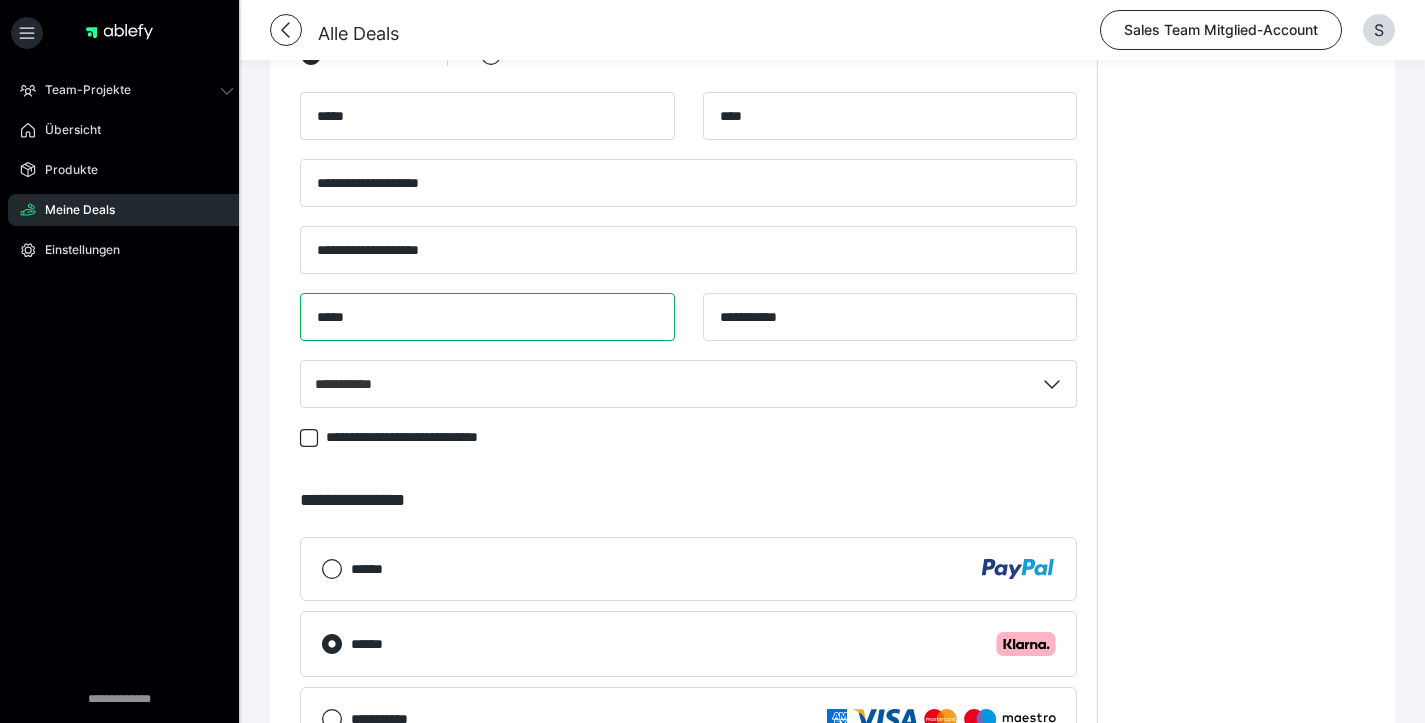 click on "*****" at bounding box center [487, 317] 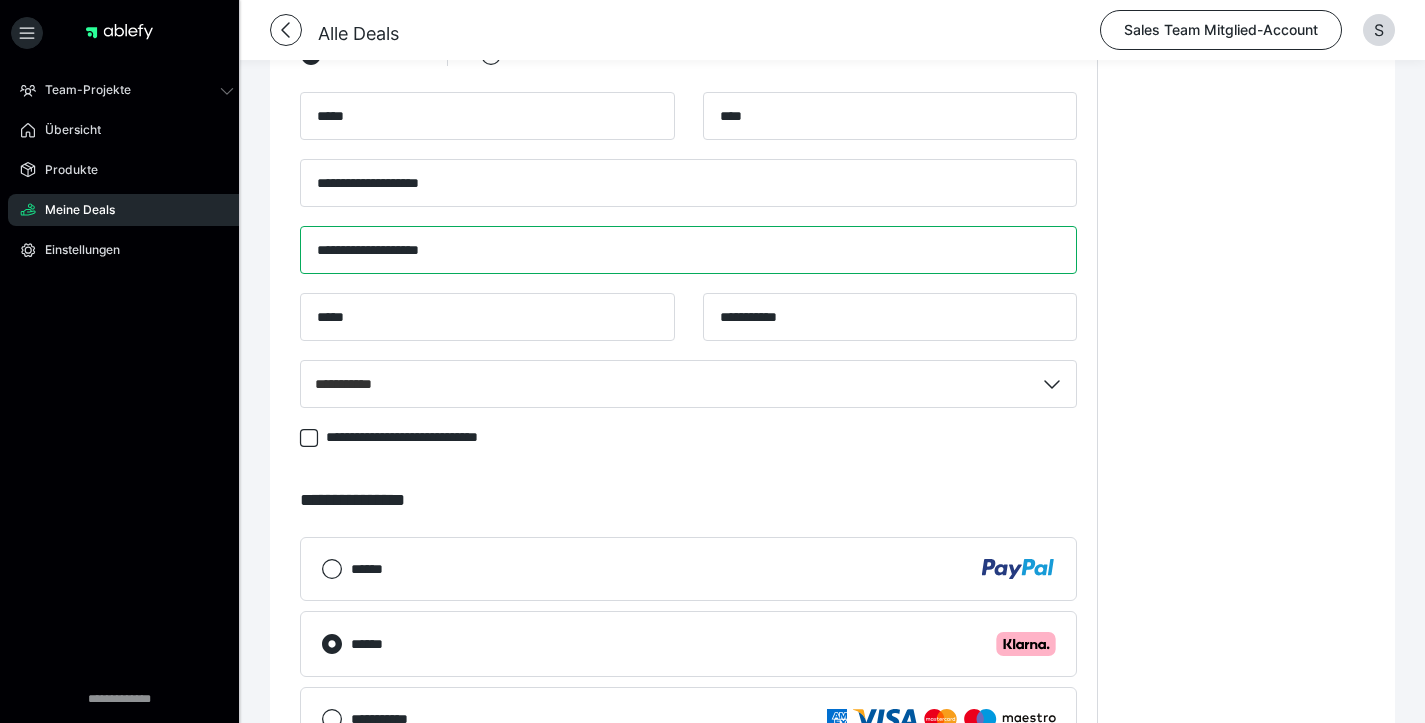 click on "**********" at bounding box center (688, 250) 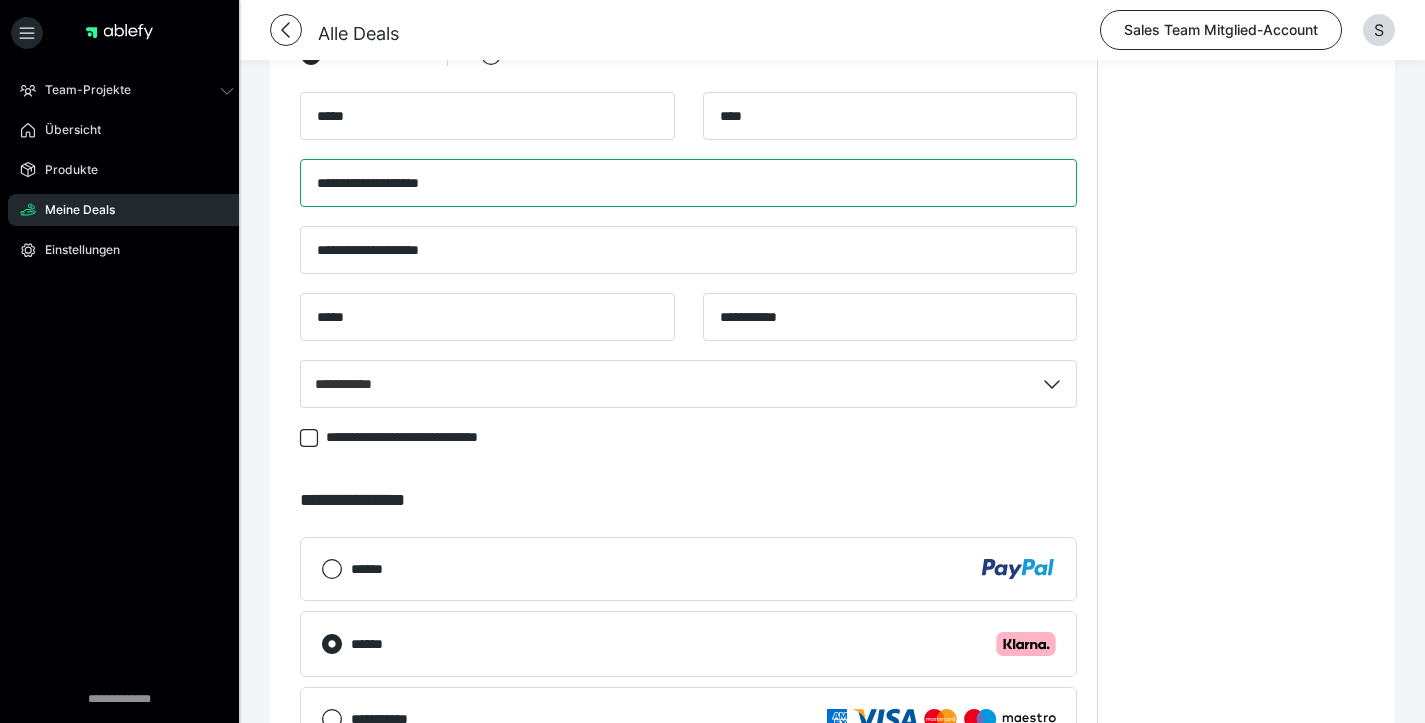 click on "**********" at bounding box center [688, 183] 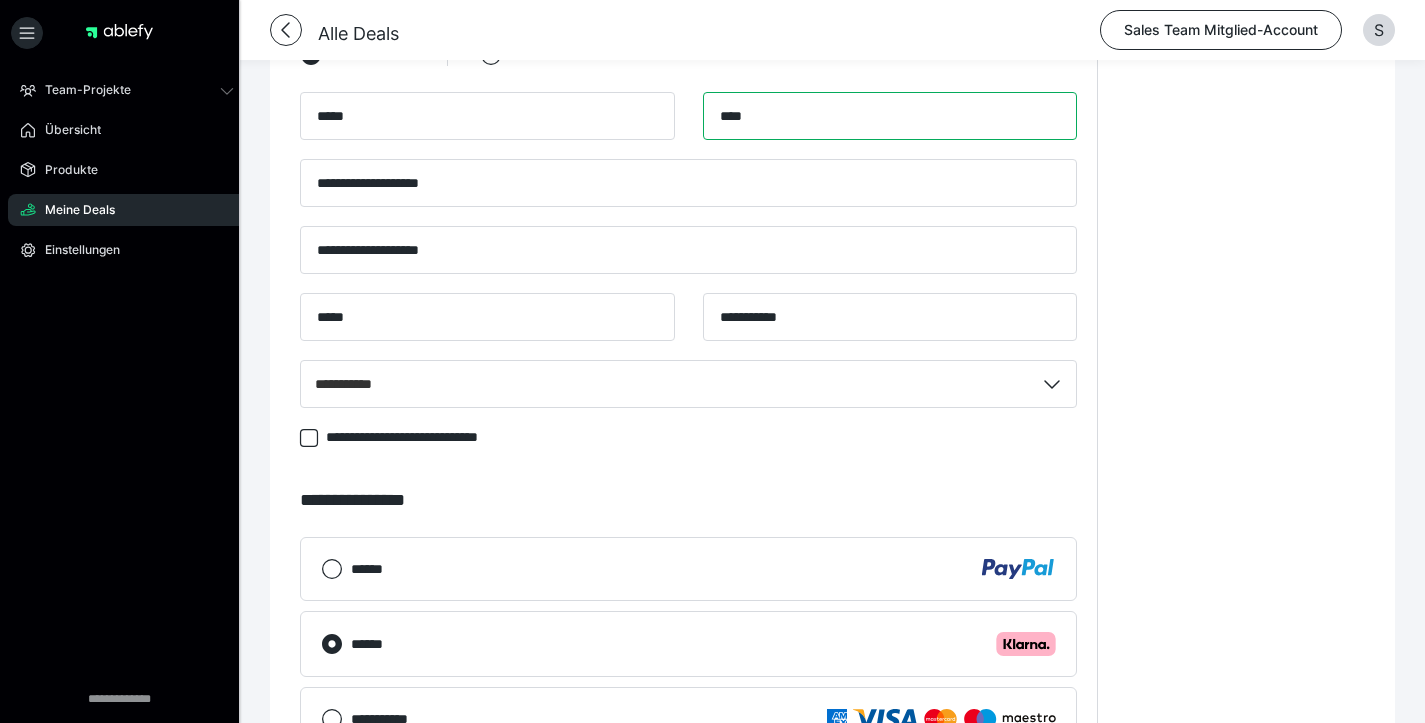 click on "****" at bounding box center [890, 116] 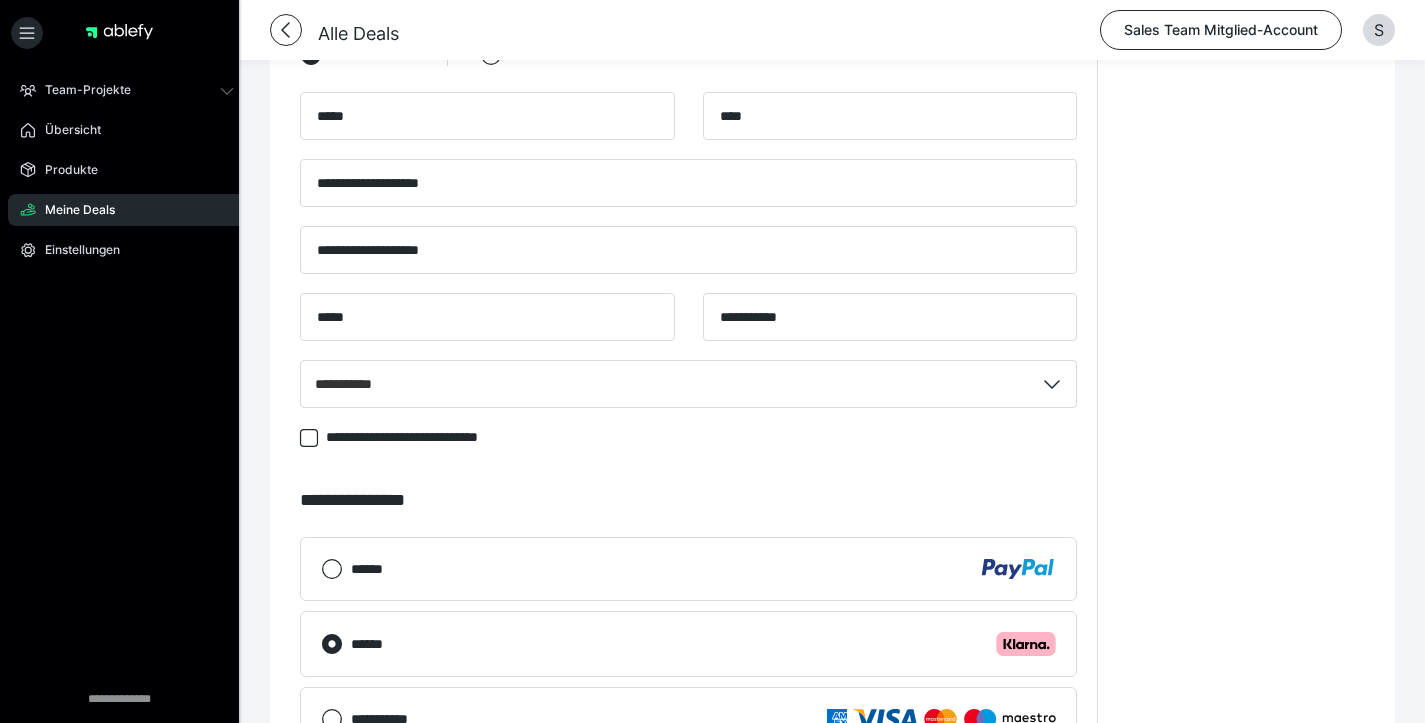 click on "***** ****" at bounding box center [688, 125] 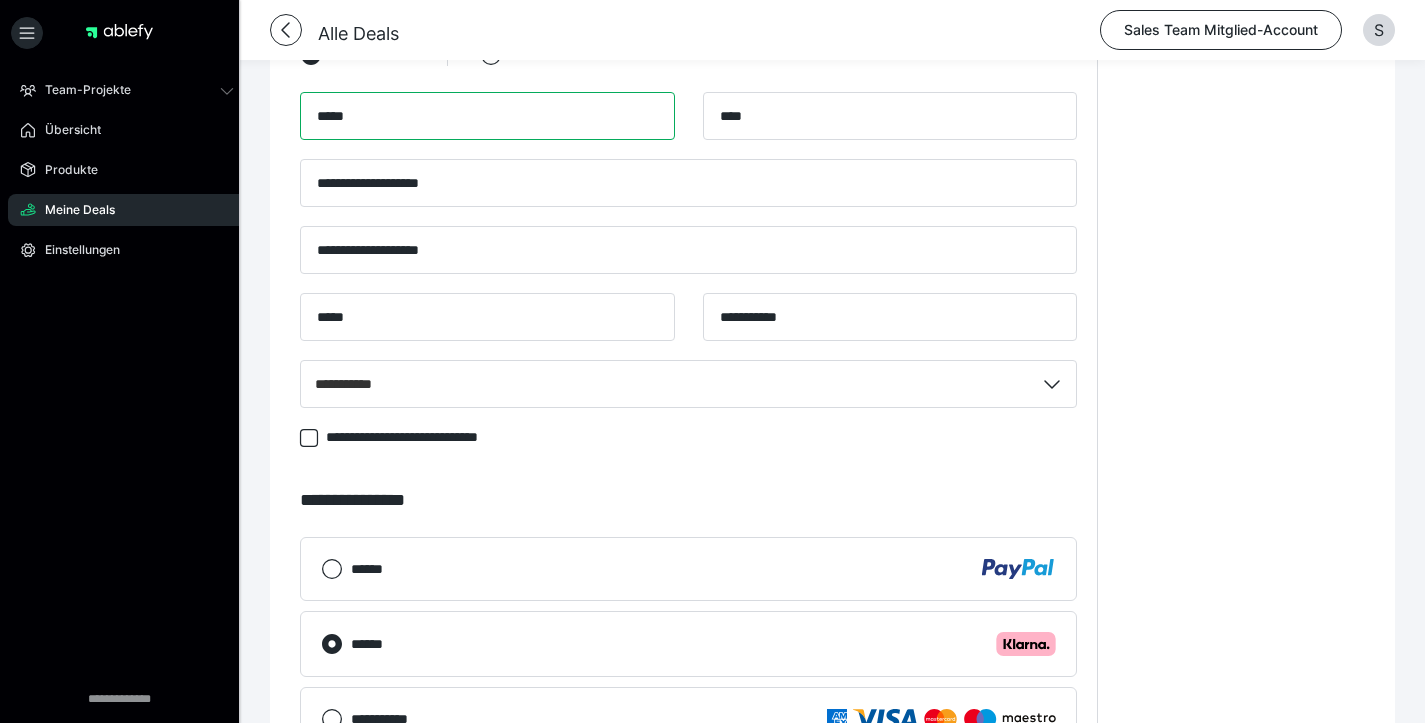 click on "*****" at bounding box center (487, 116) 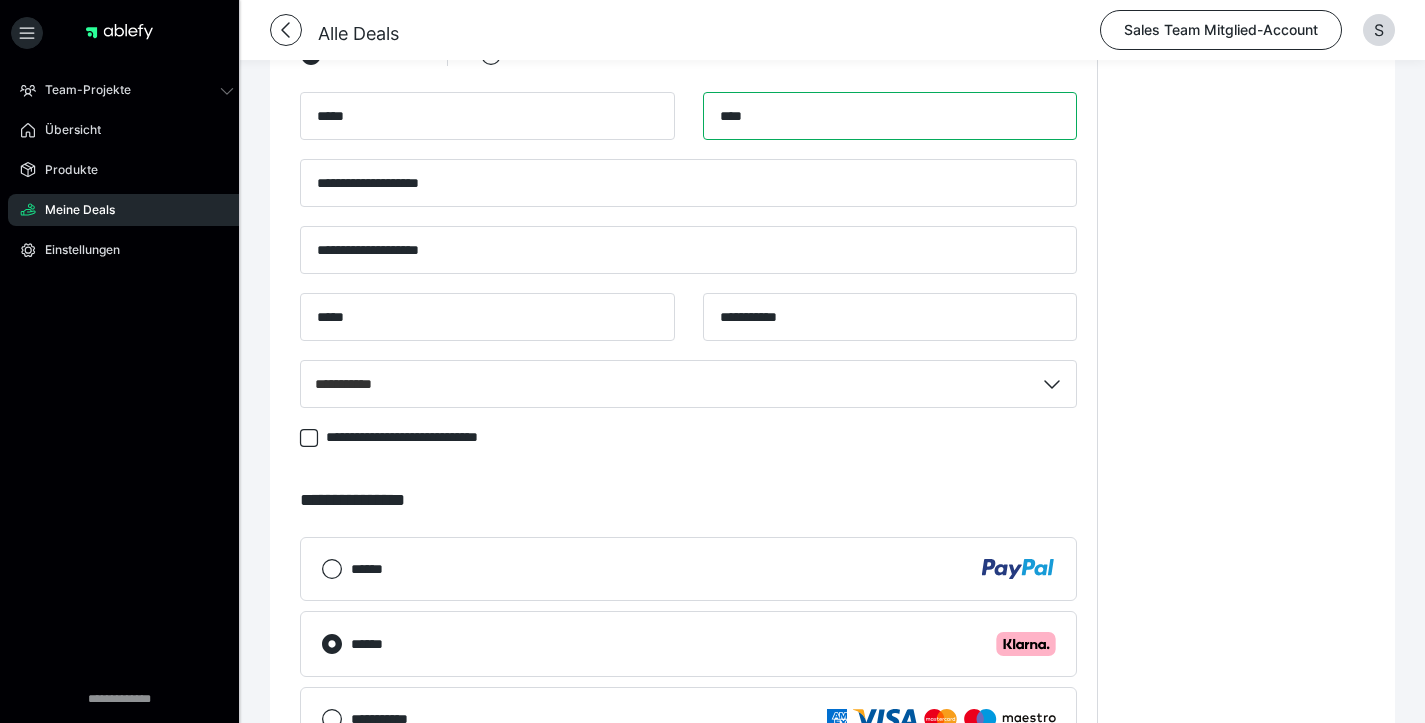 drag, startPoint x: 617, startPoint y: 147, endPoint x: 815, endPoint y: 144, distance: 198.02272 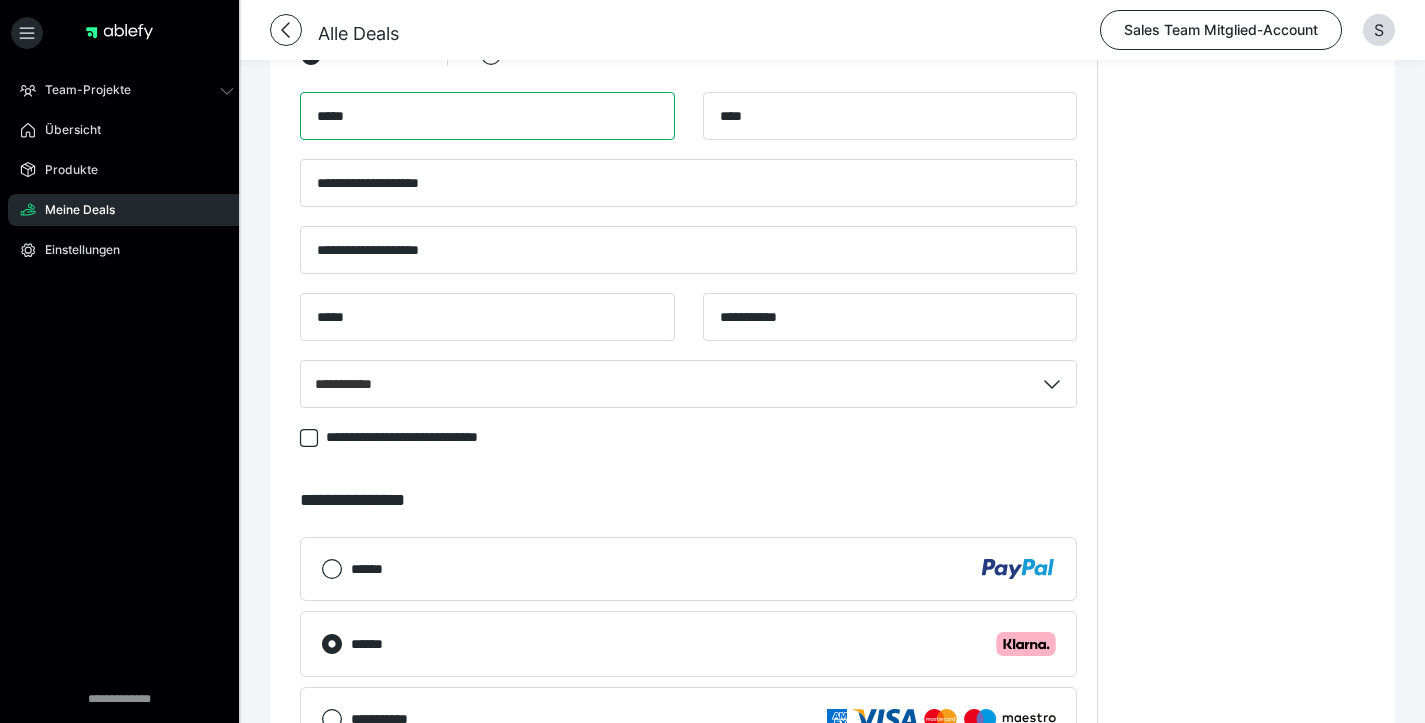 click on "*****" at bounding box center (487, 116) 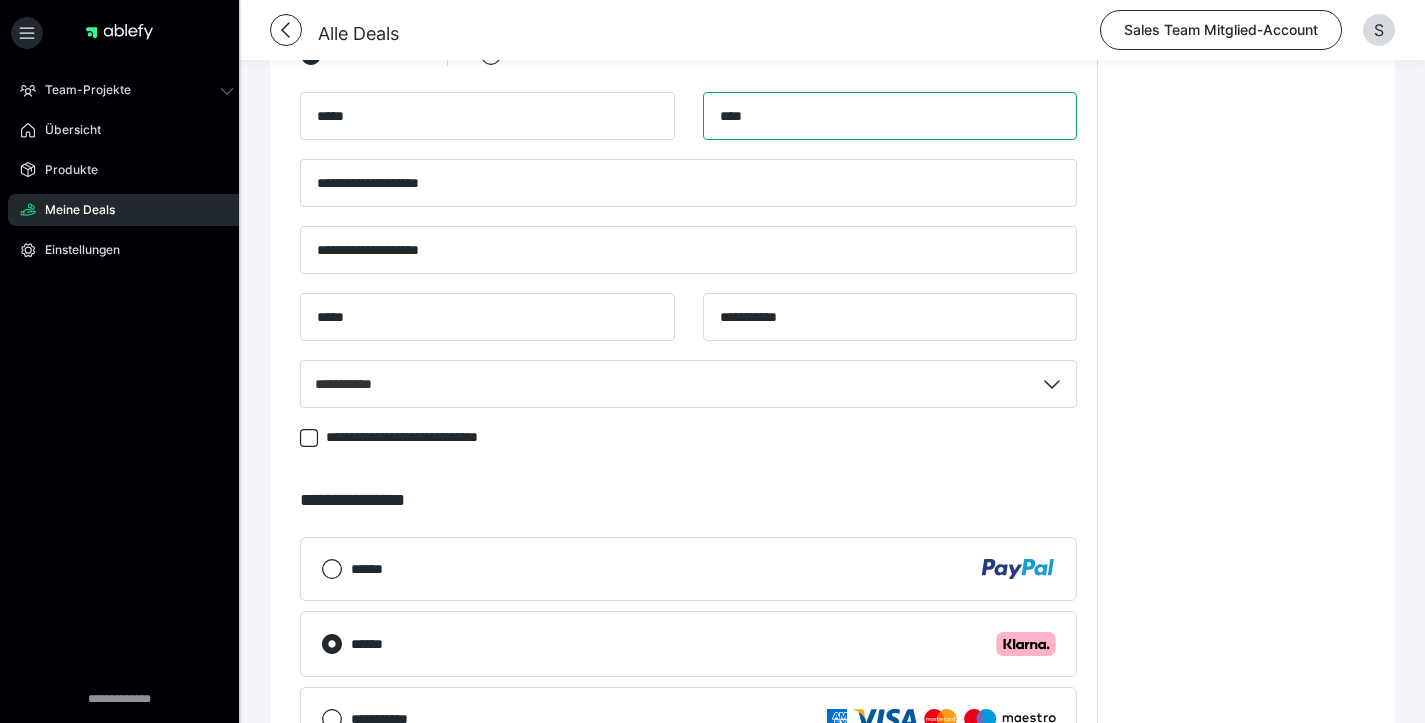 click on "****" at bounding box center [890, 116] 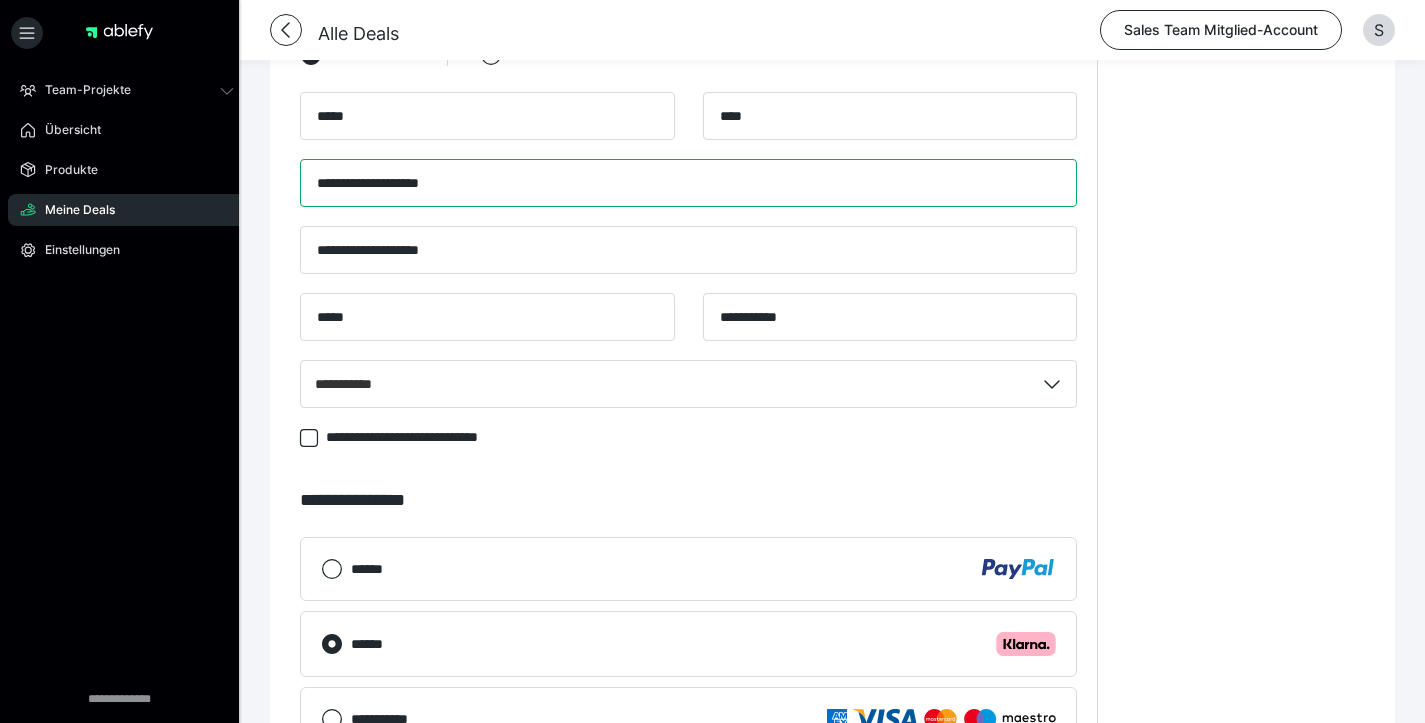 click on "**********" at bounding box center [688, 183] 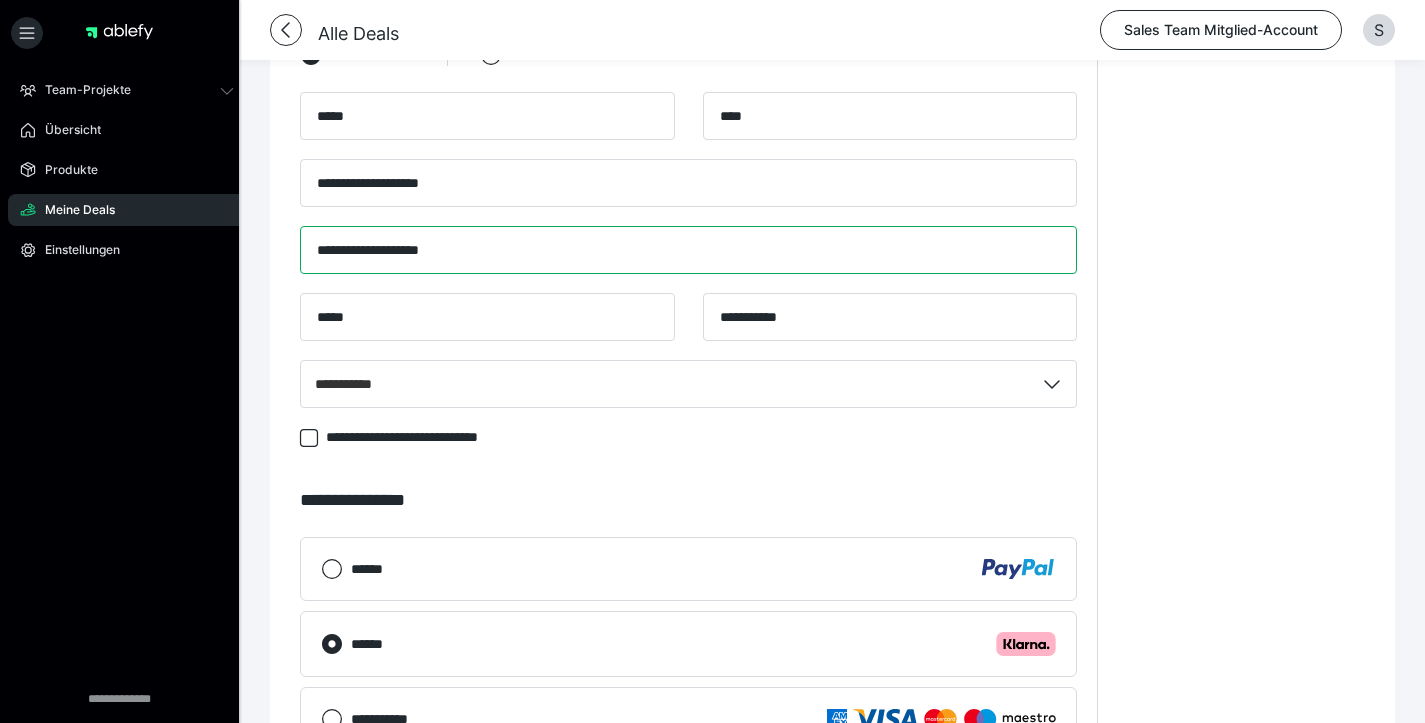 drag, startPoint x: 639, startPoint y: 246, endPoint x: 632, endPoint y: 265, distance: 20.248457 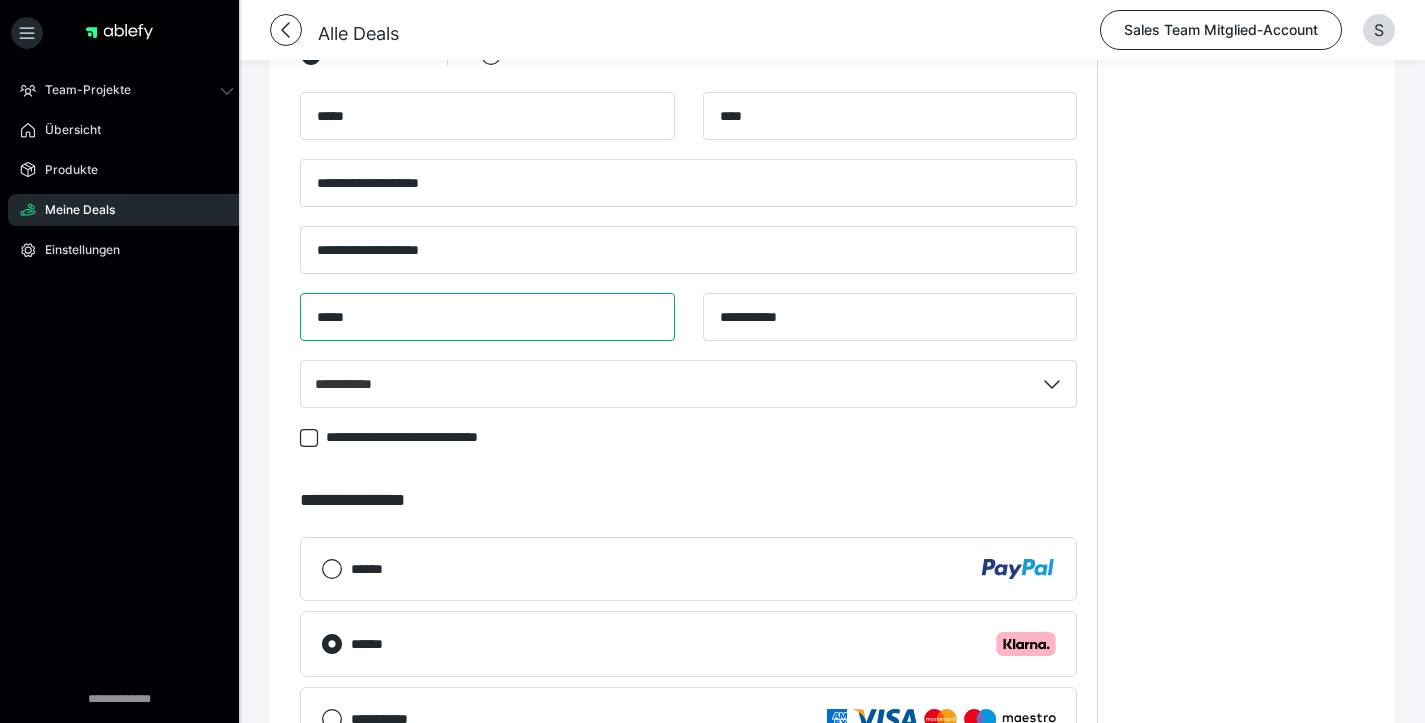 click on "*****" at bounding box center [487, 317] 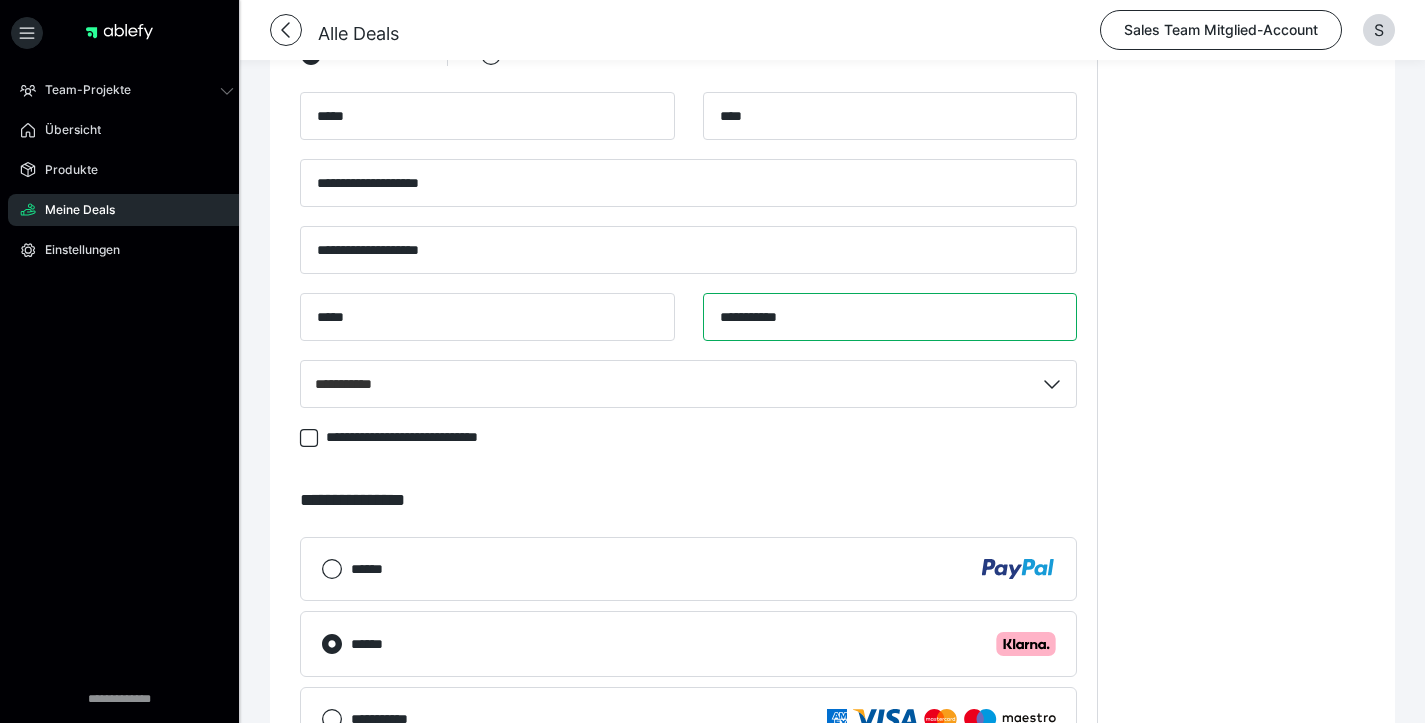 click on "**********" at bounding box center [890, 317] 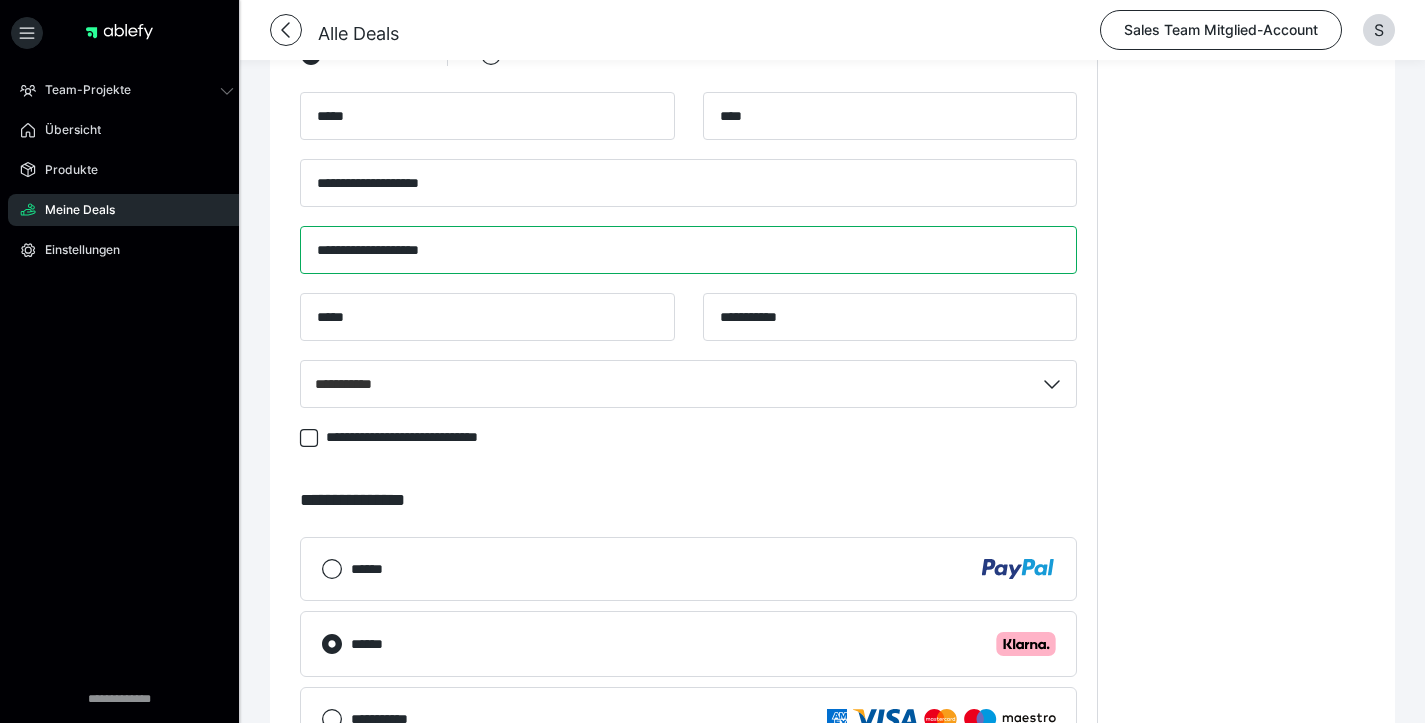 click on "**********" at bounding box center [688, 250] 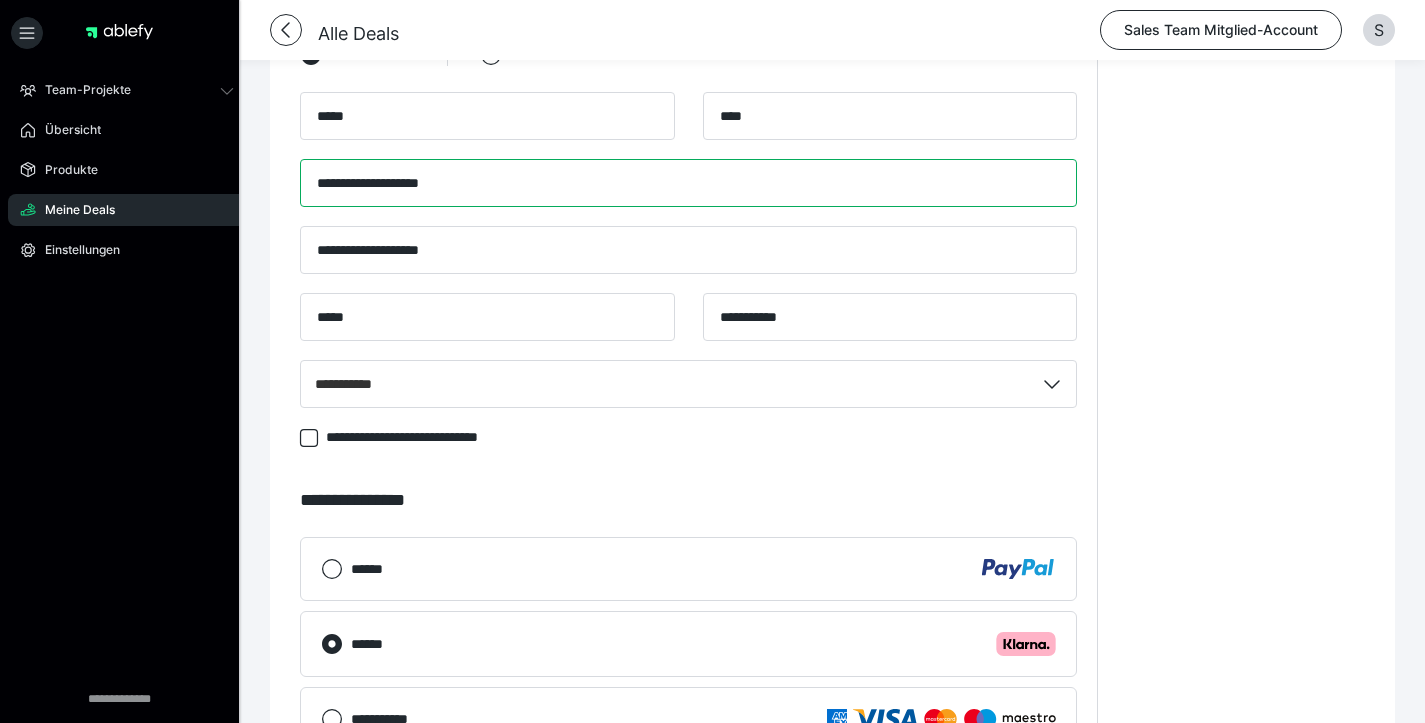 click on "**********" at bounding box center (688, 183) 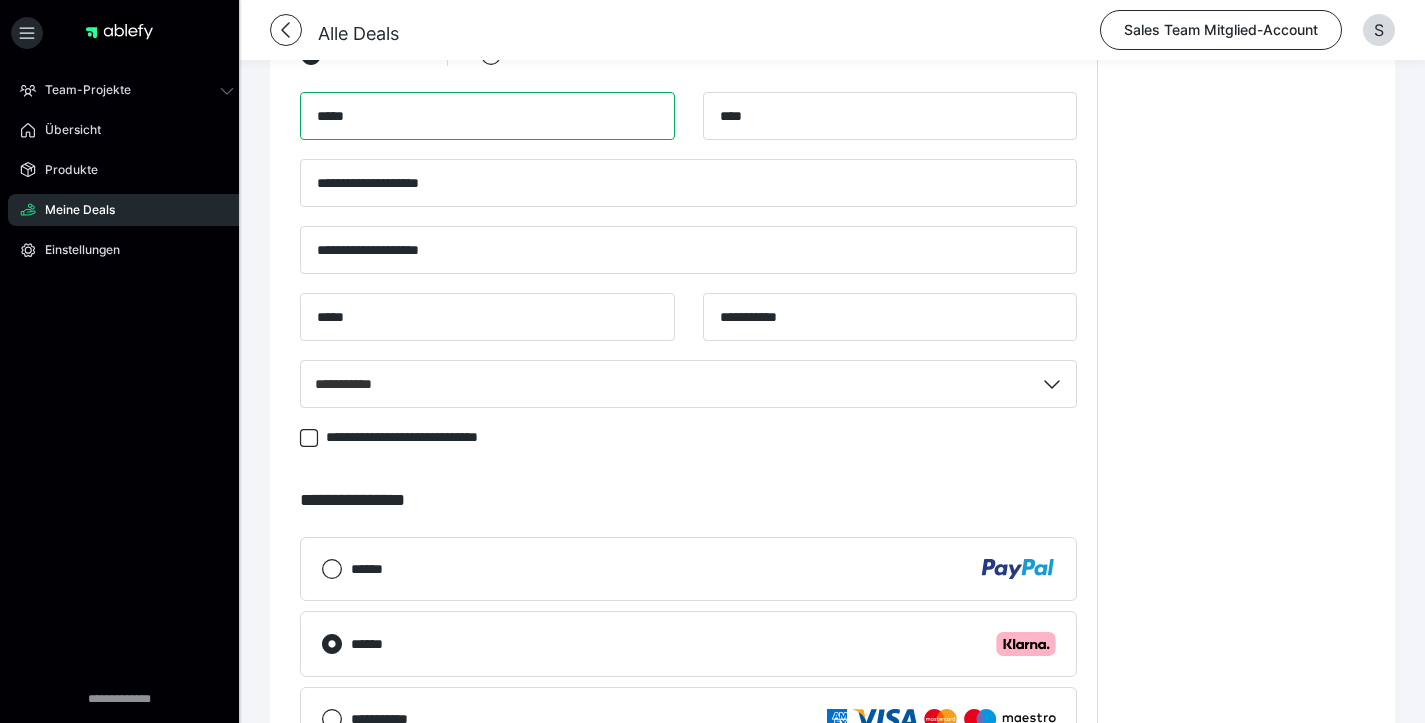 click on "*****" at bounding box center [487, 116] 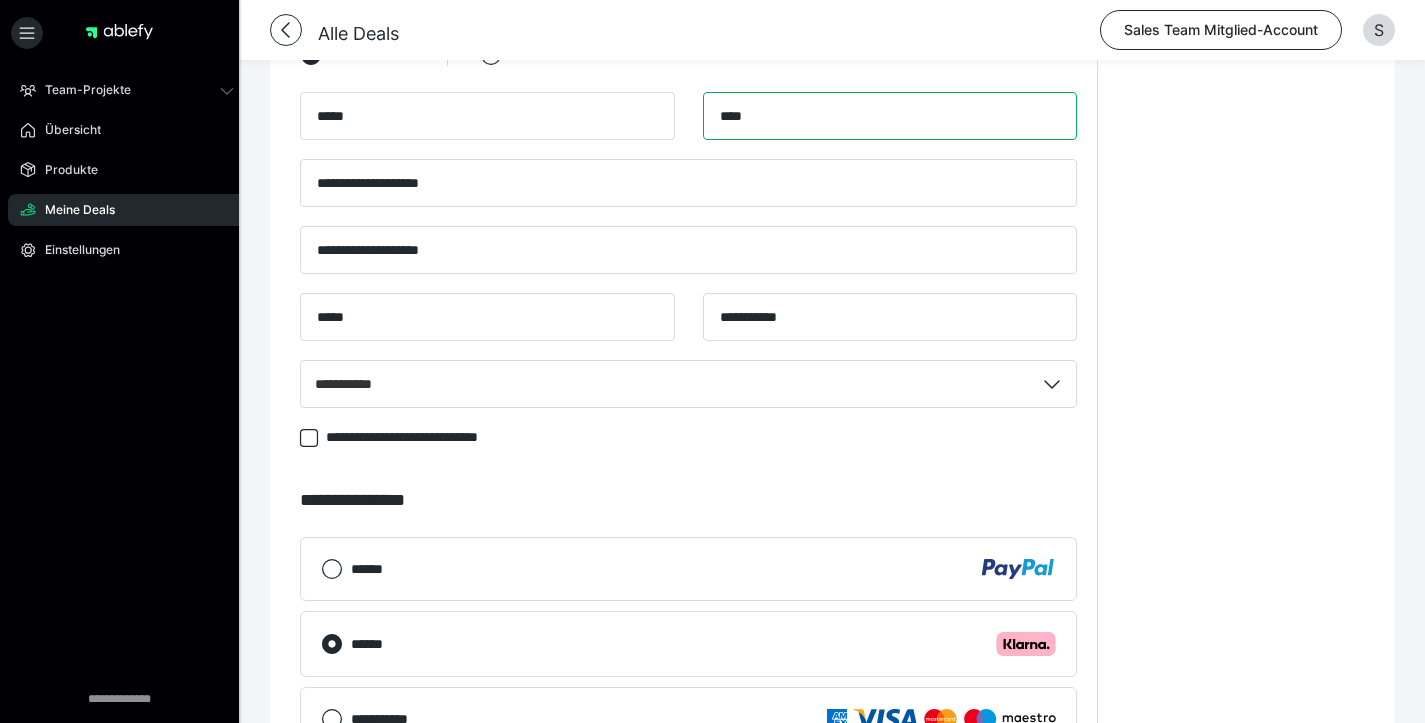 drag, startPoint x: 721, startPoint y: 138, endPoint x: 830, endPoint y: 125, distance: 109.77249 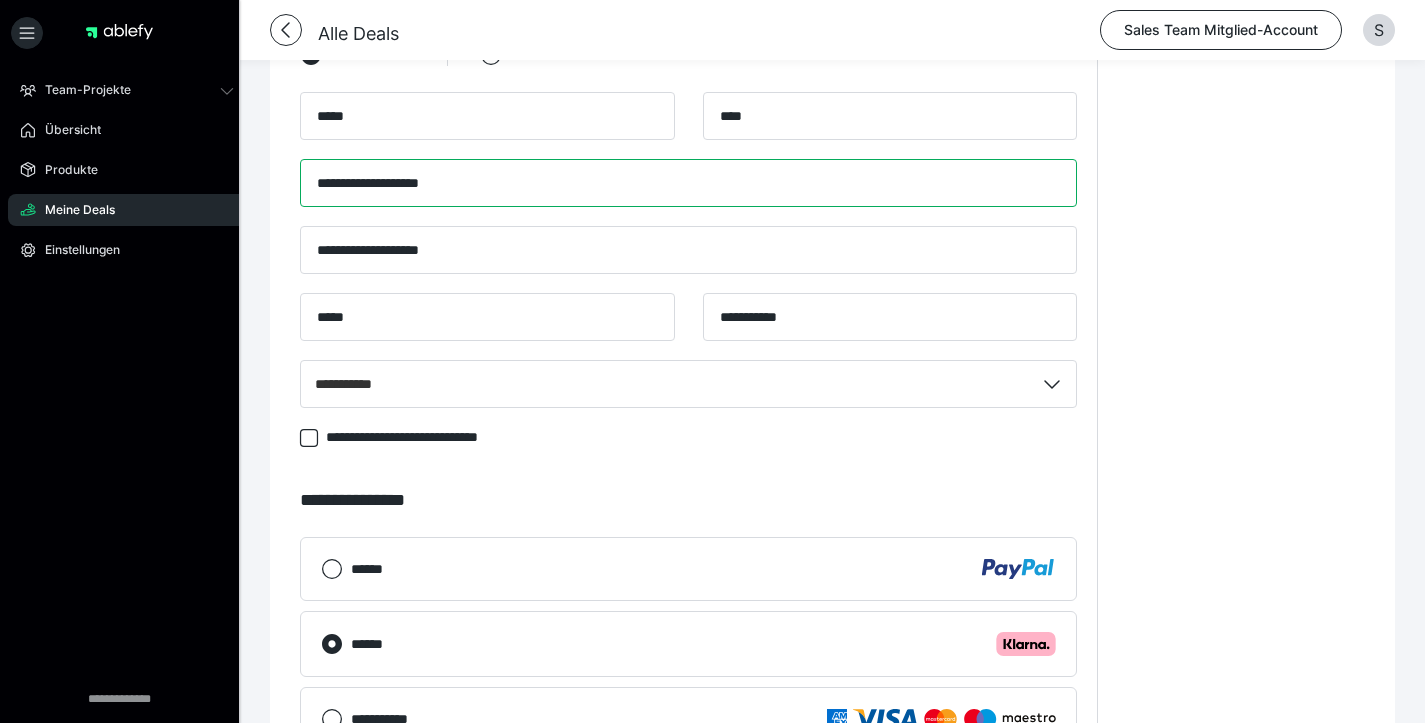 click on "**********" at bounding box center [688, 183] 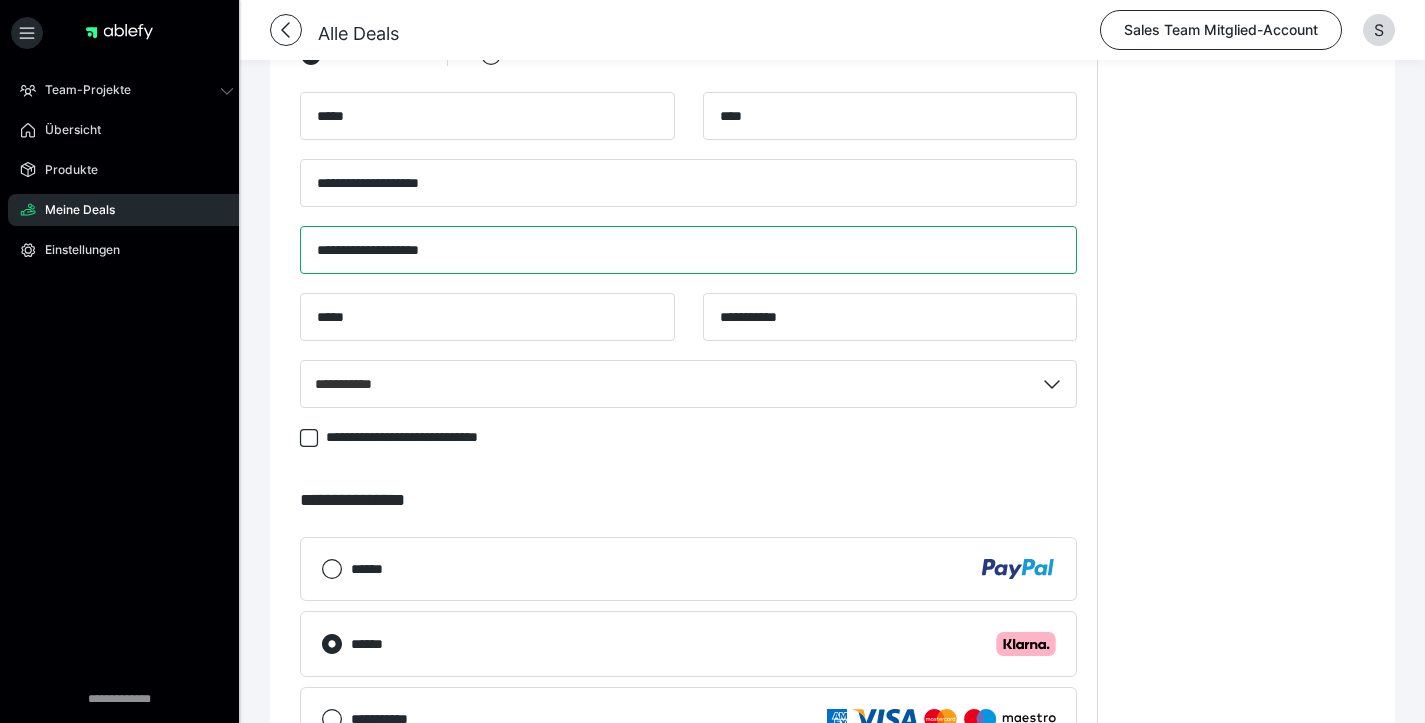 click on "**********" at bounding box center (688, 250) 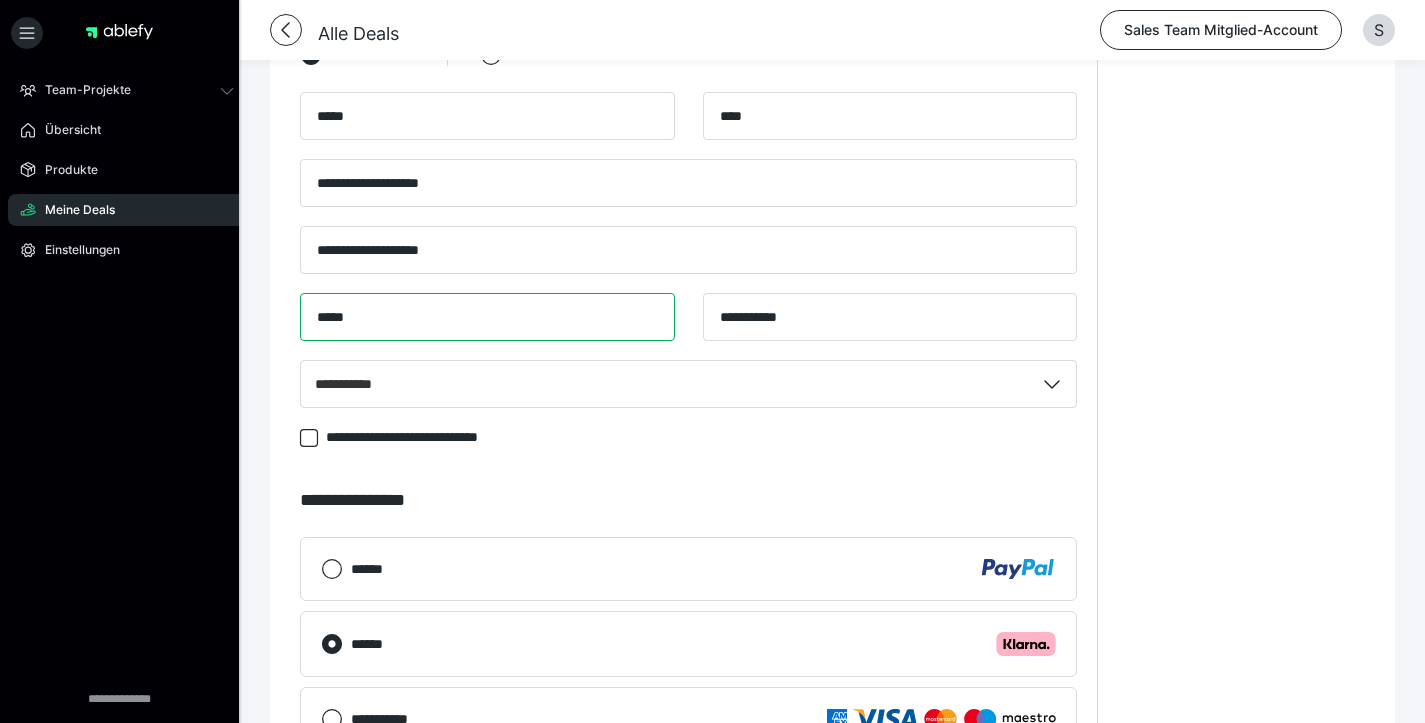 click on "*****" at bounding box center (487, 317) 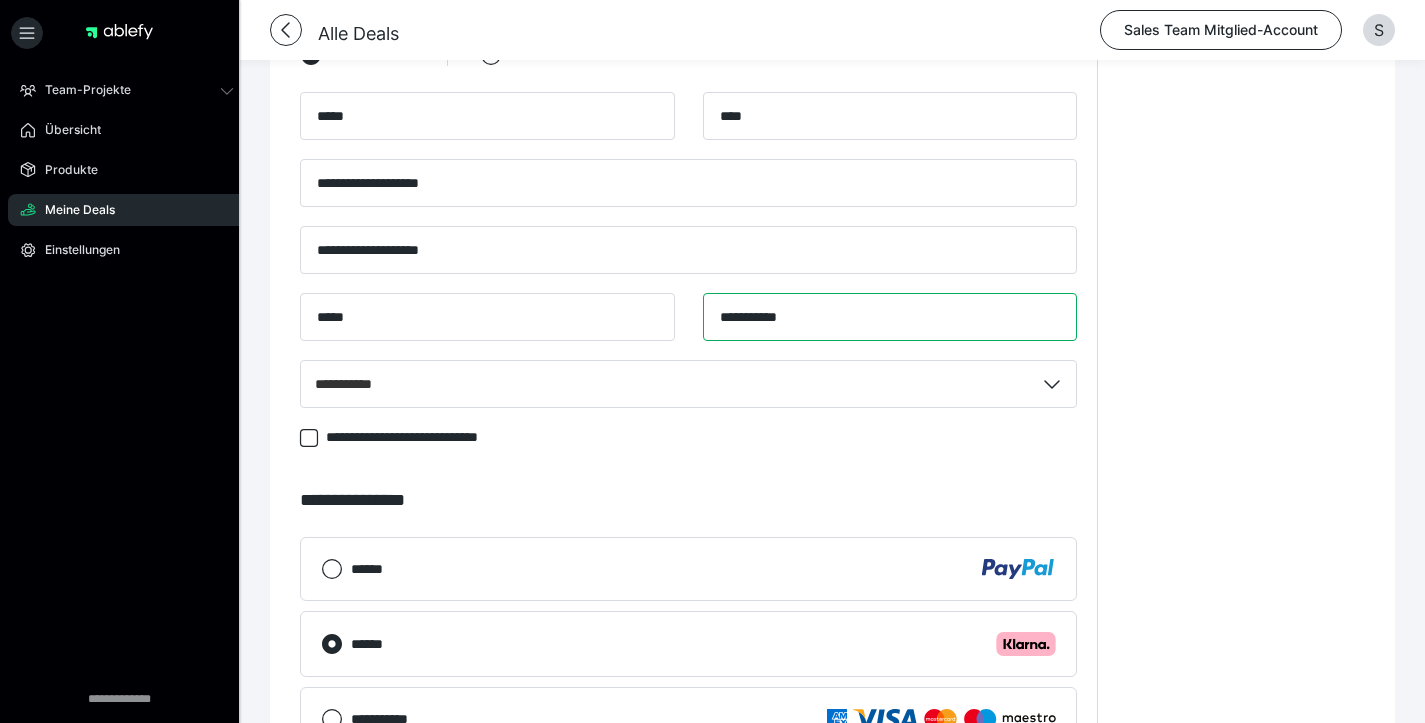 click on "**********" at bounding box center (890, 317) 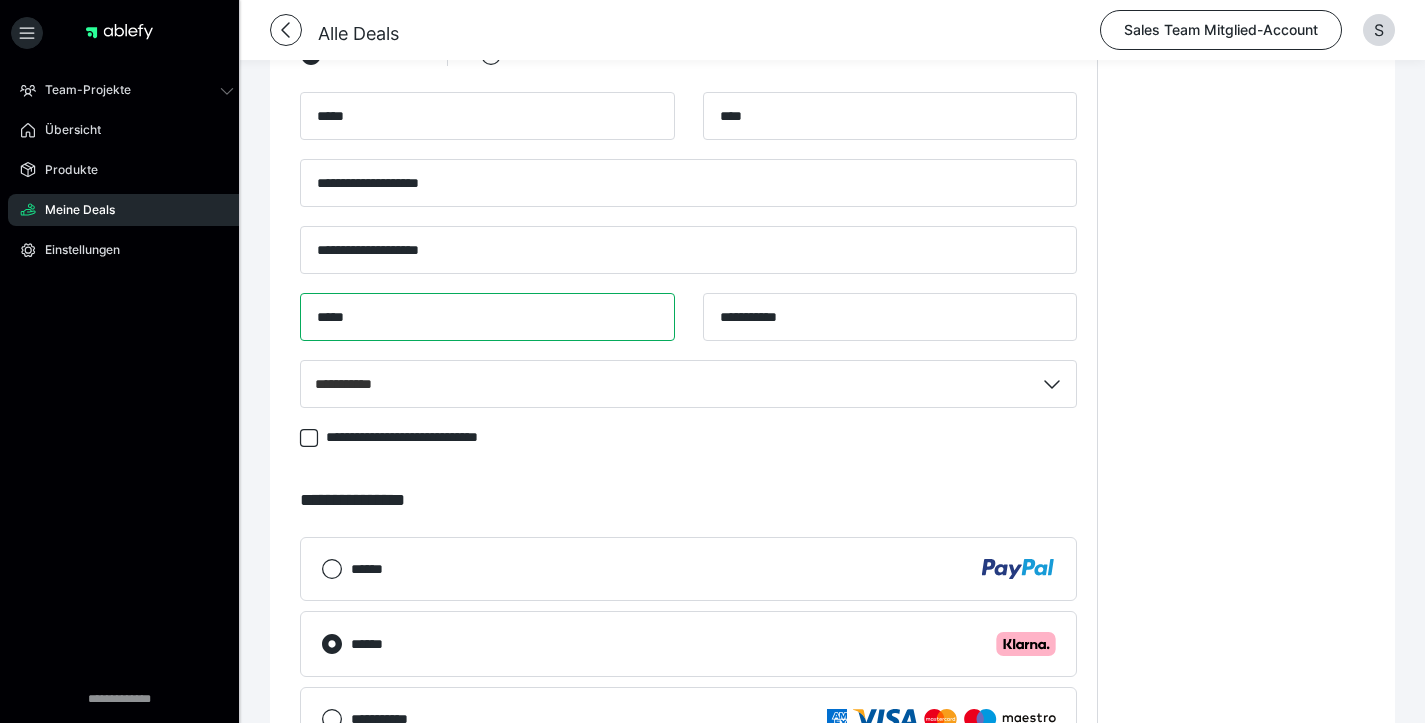 click on "*****" at bounding box center (487, 317) 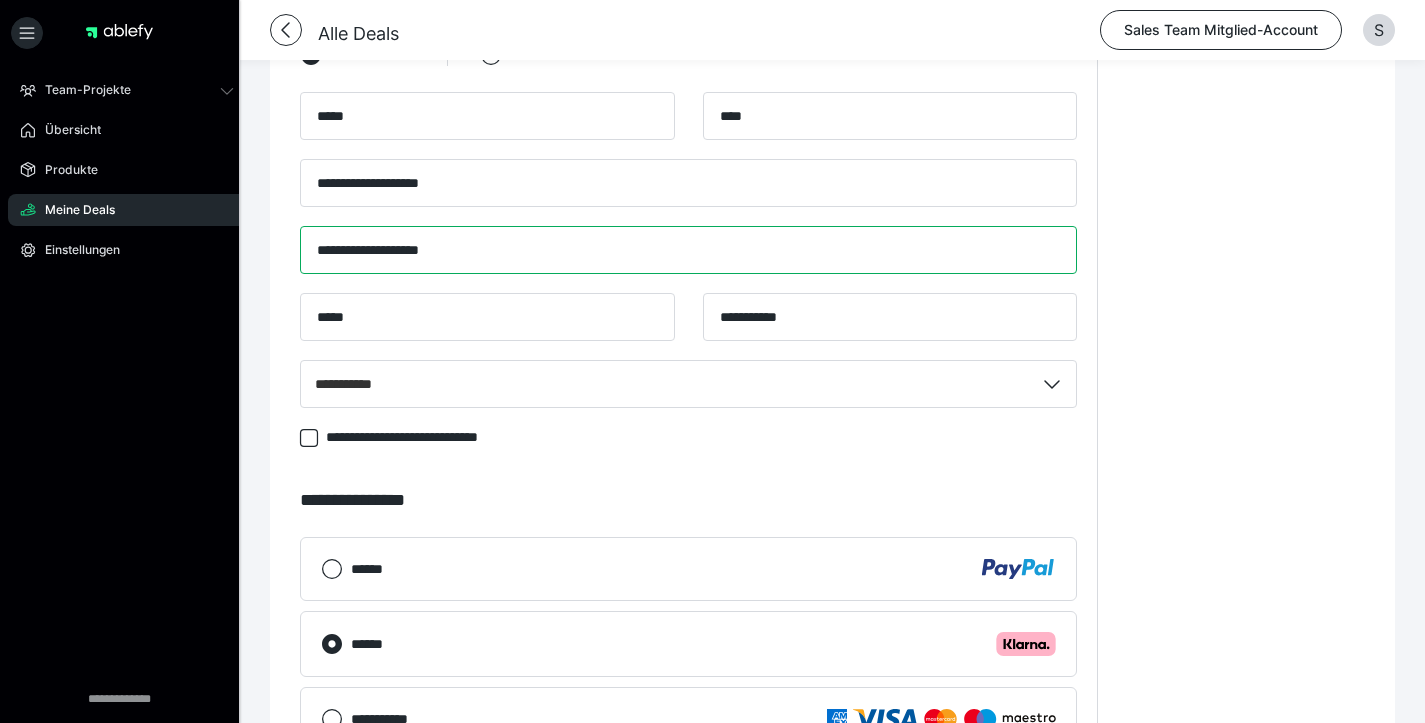 click on "**********" at bounding box center [688, 250] 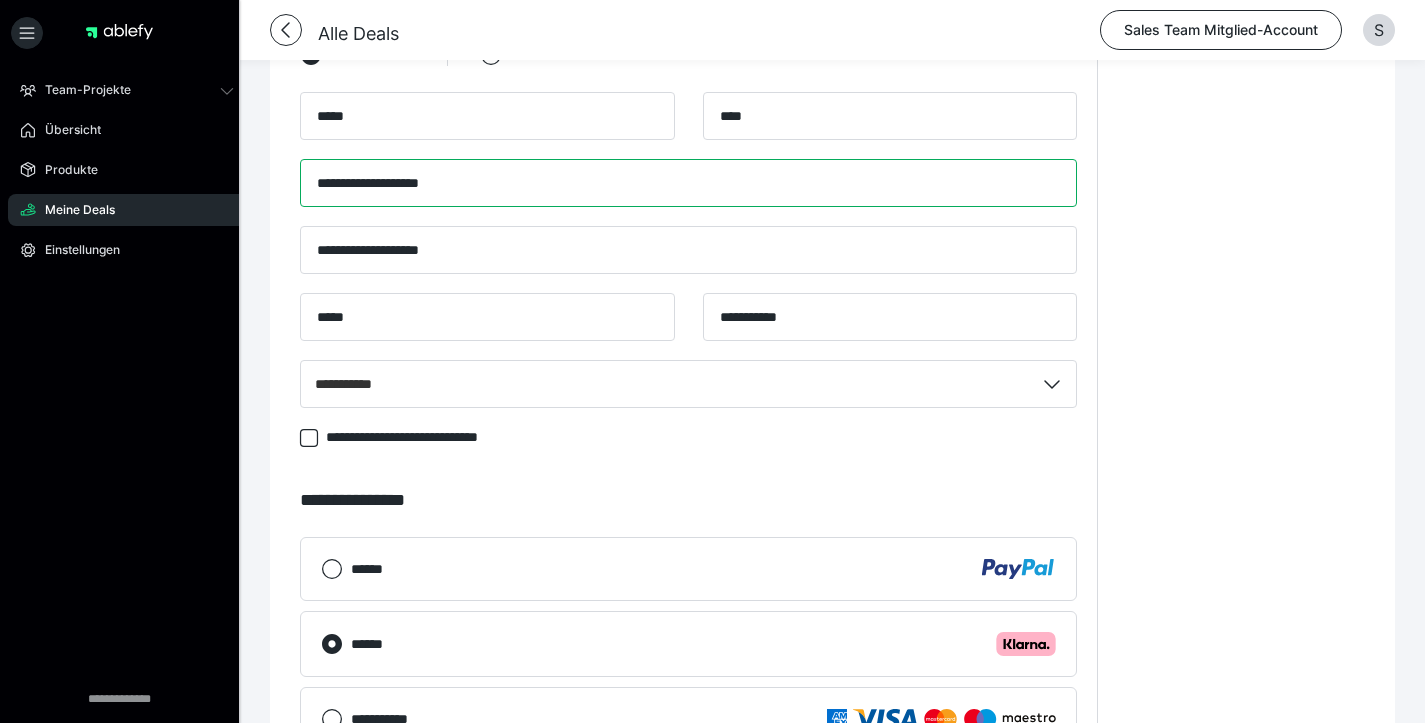 click on "**********" at bounding box center [688, 183] 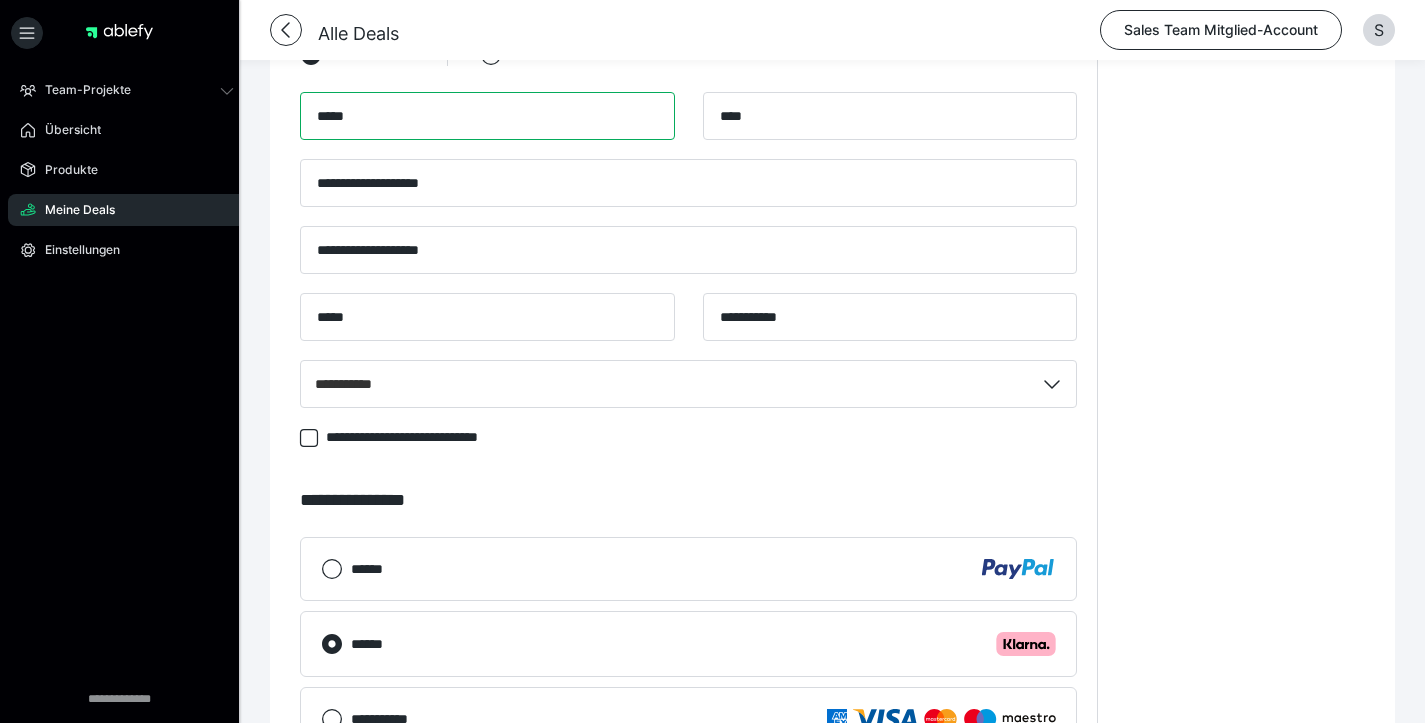 click on "*****" at bounding box center [487, 116] 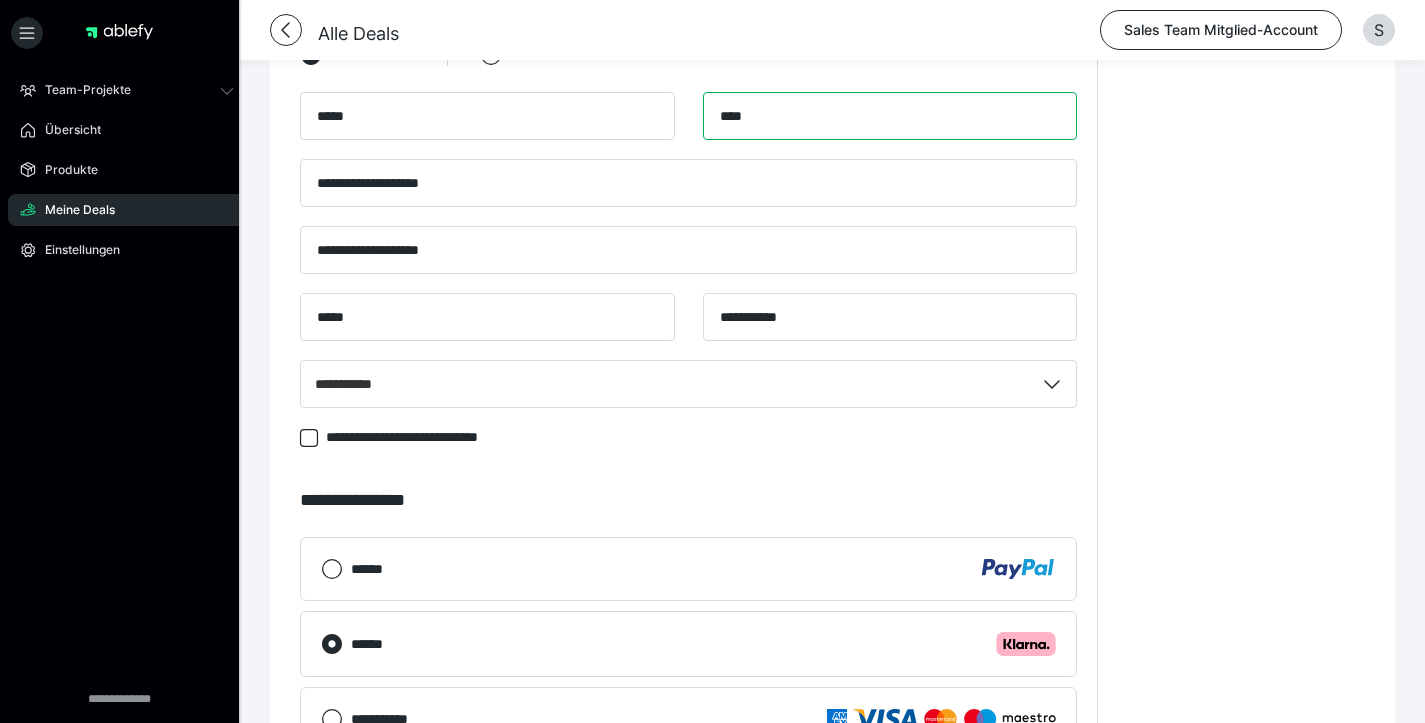 drag, startPoint x: 563, startPoint y: 149, endPoint x: 804, endPoint y: 139, distance: 241.20738 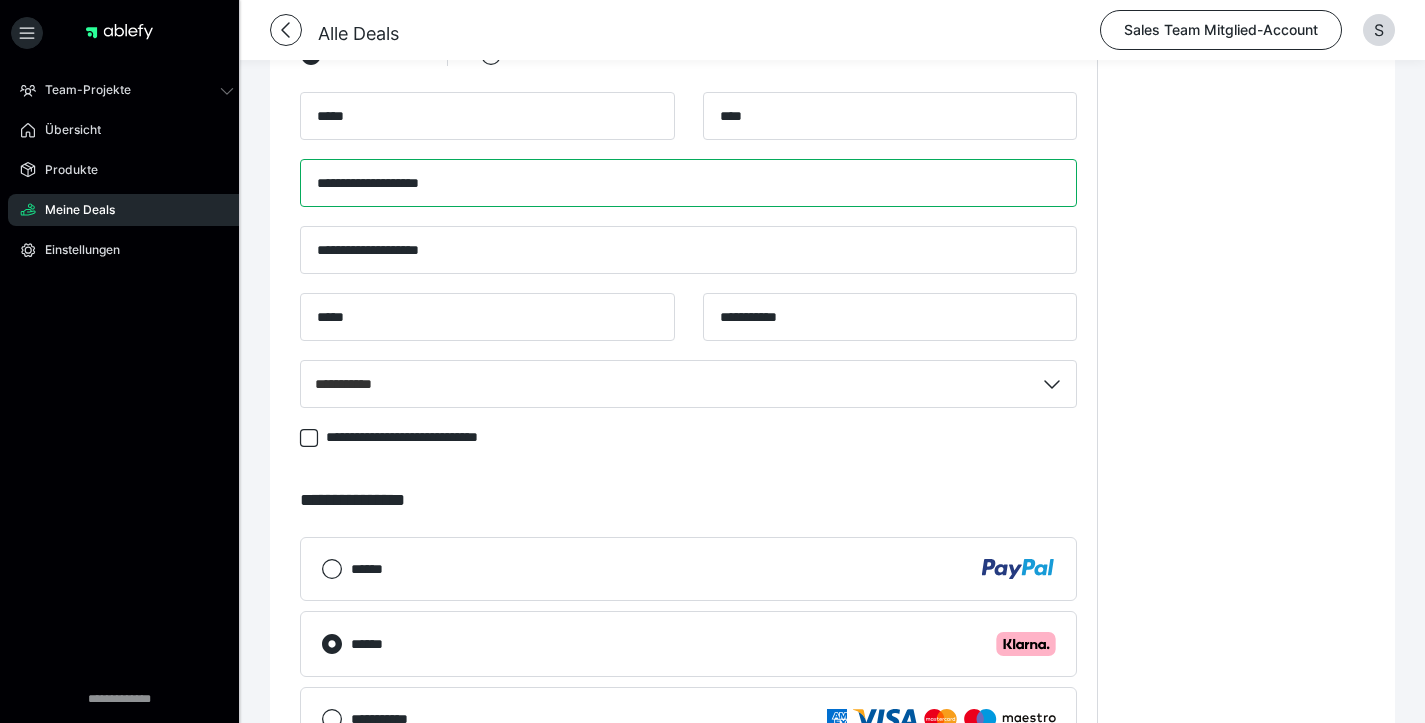 click on "**********" at bounding box center (688, 183) 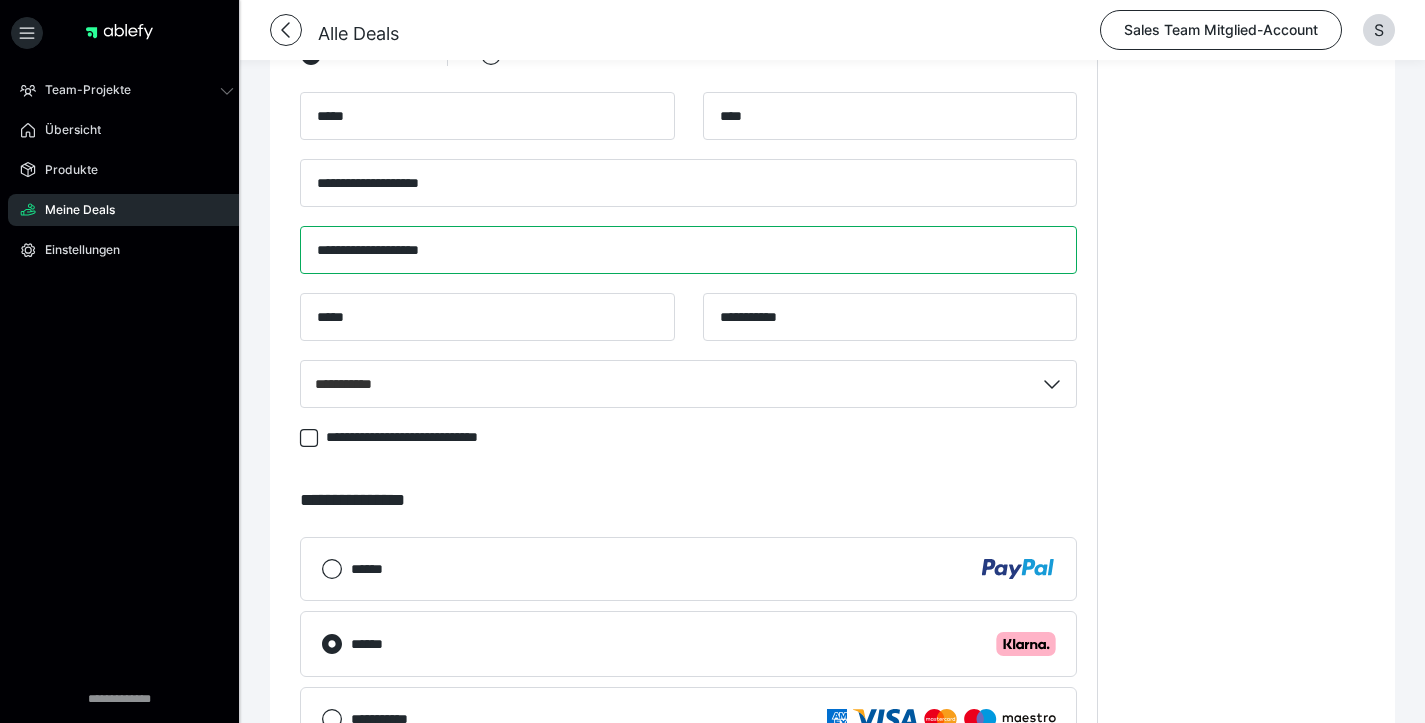 click on "**********" at bounding box center [688, 250] 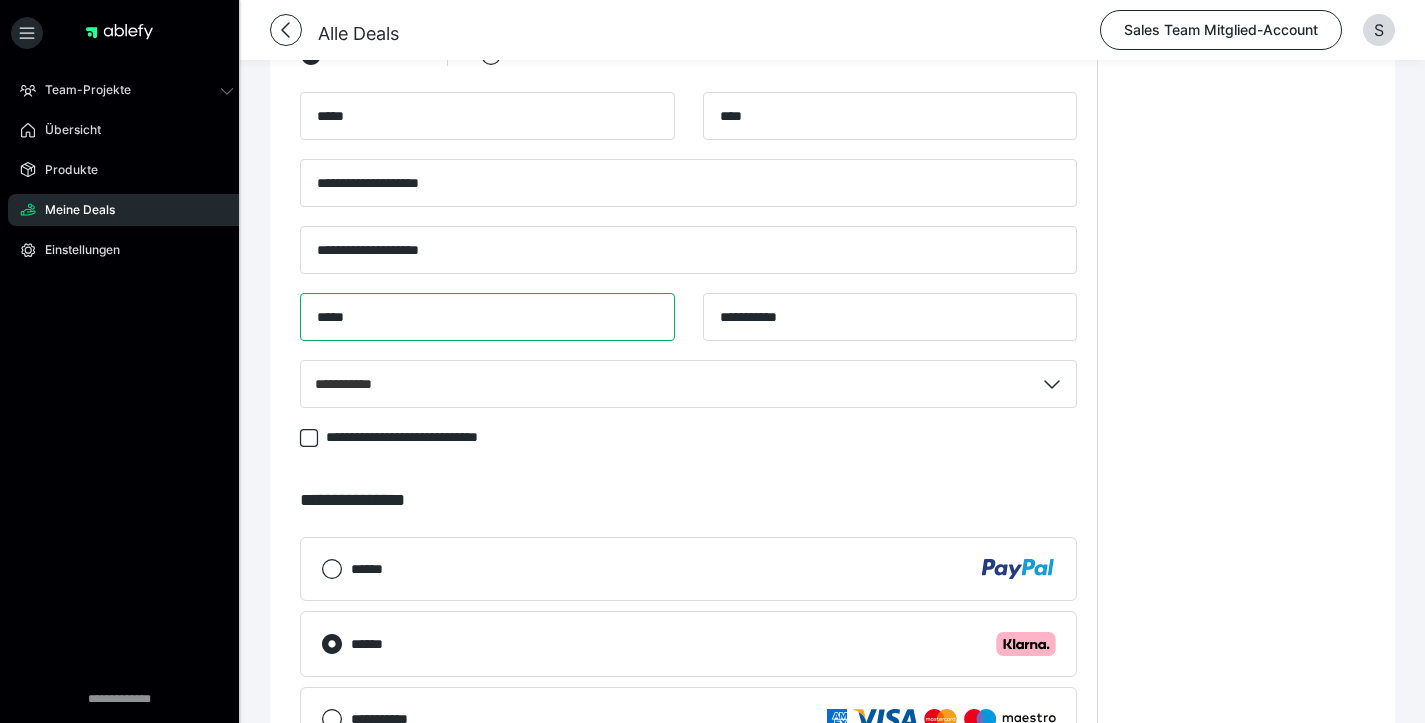 click on "*****" at bounding box center (487, 317) 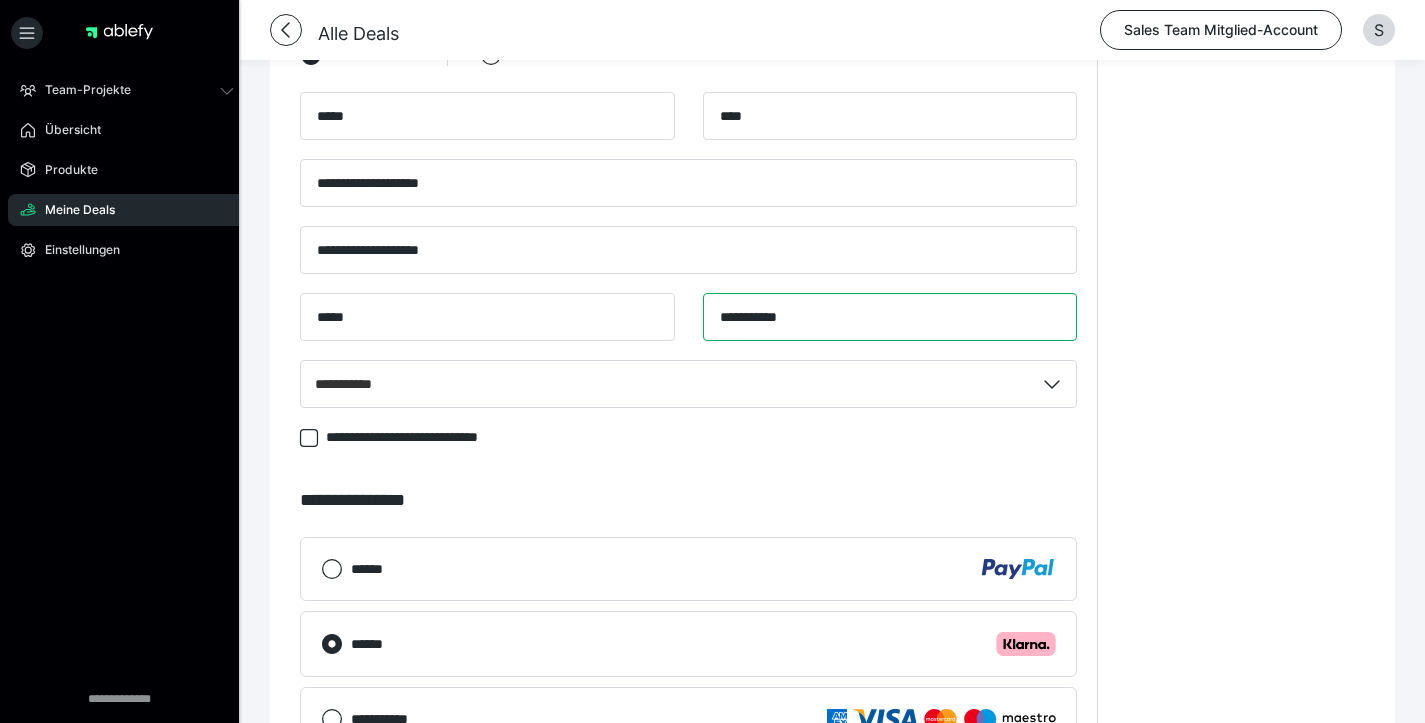 click on "**********" at bounding box center (890, 317) 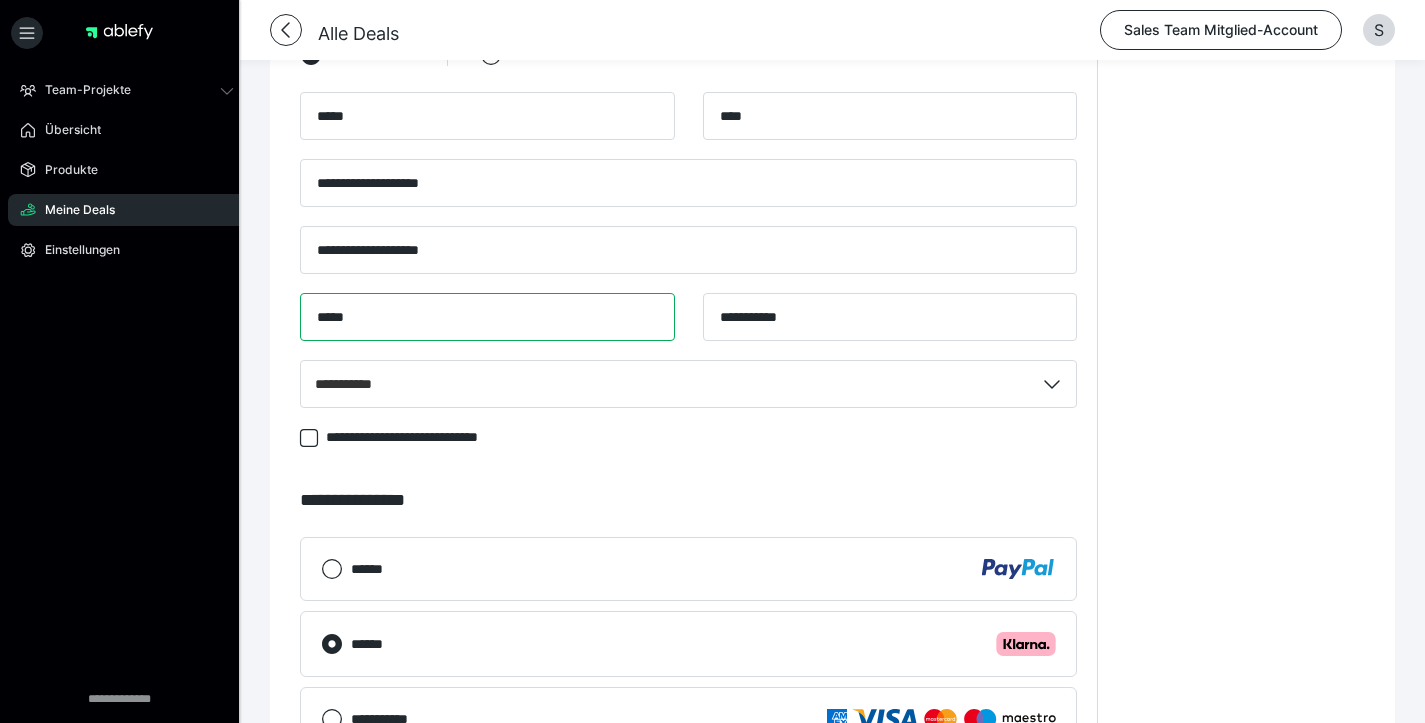 click on "*****" at bounding box center (487, 317) 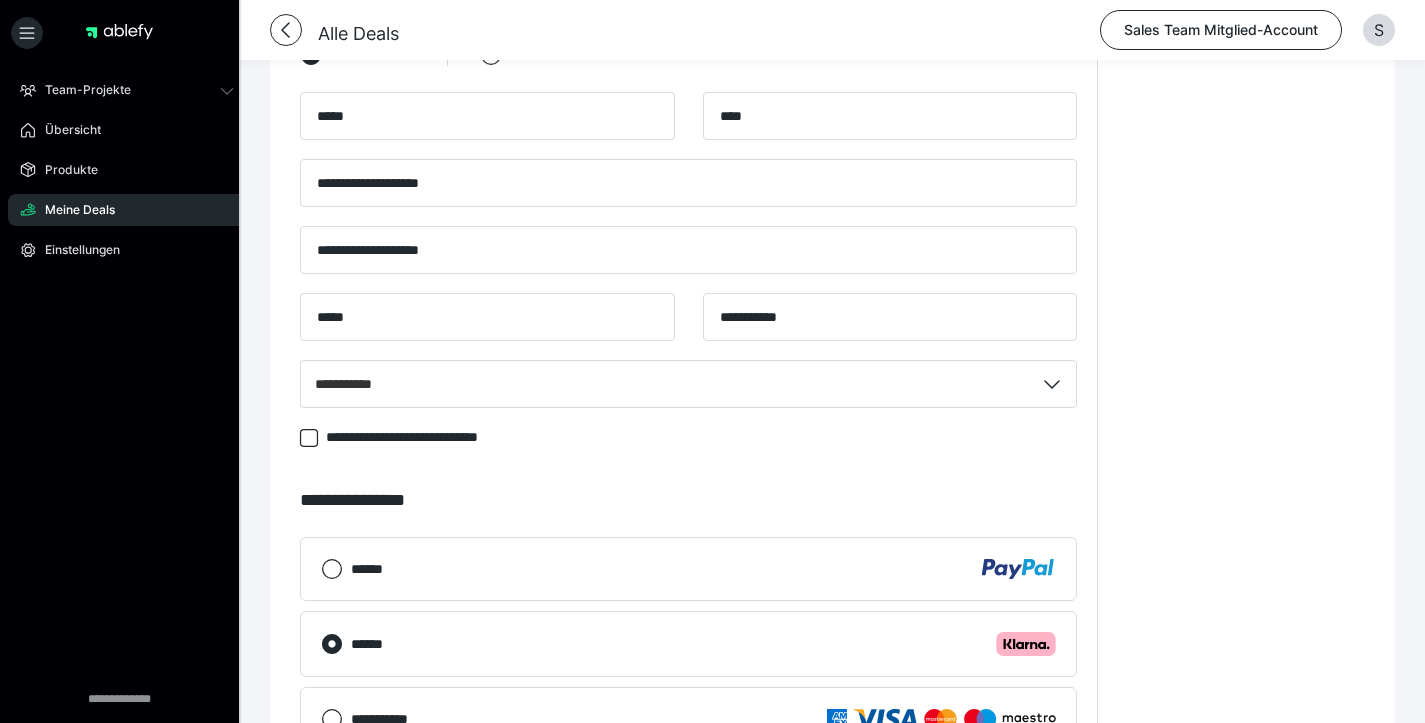click on "**********" at bounding box center [688, 250] 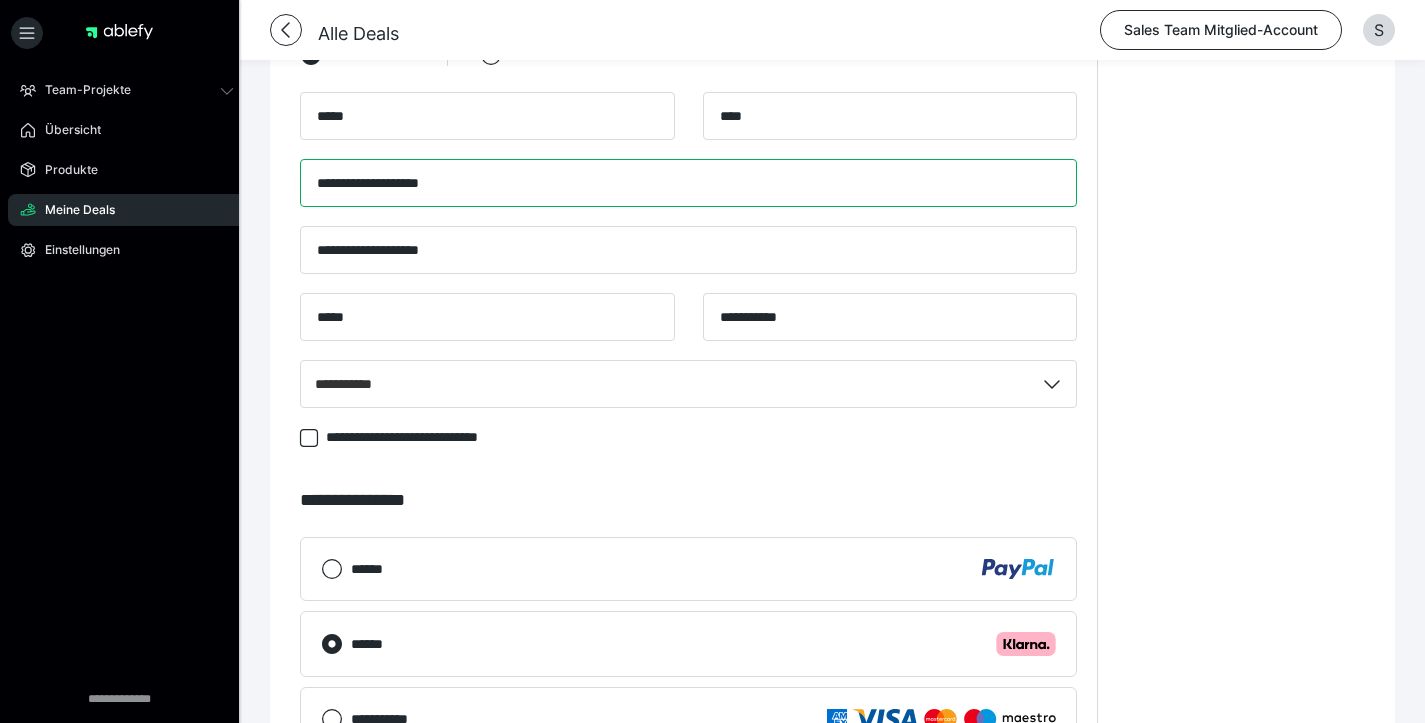 click on "**********" at bounding box center [688, 183] 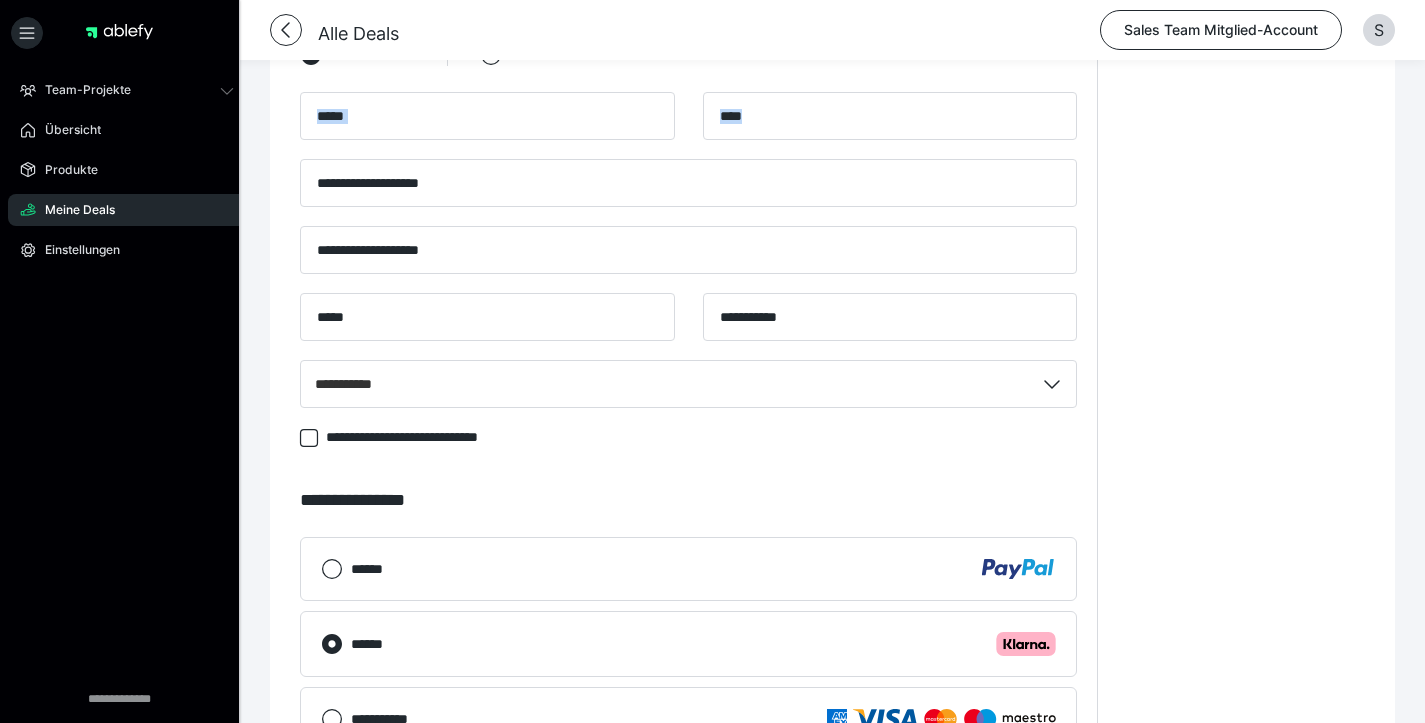 drag, startPoint x: 636, startPoint y: 173, endPoint x: 624, endPoint y: 194, distance: 24.186773 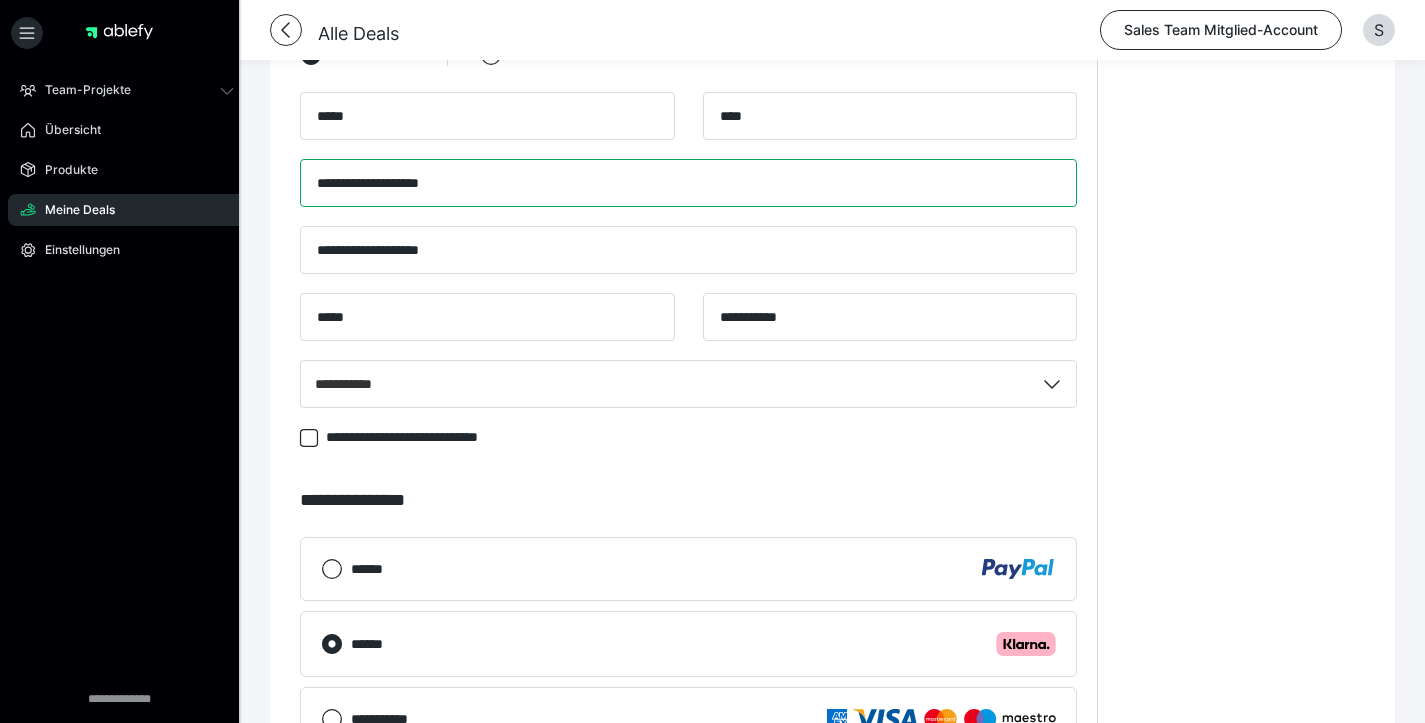 click on "**********" at bounding box center (688, 183) 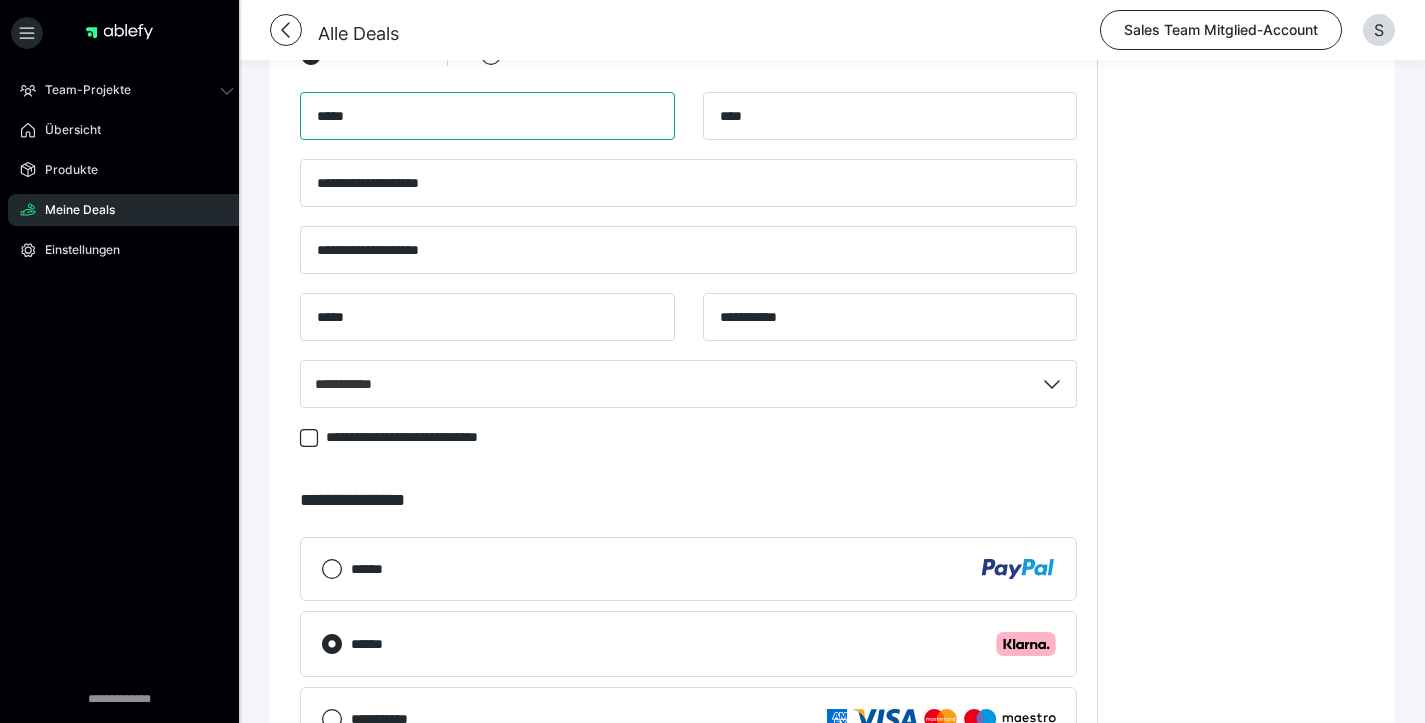 click on "*****" at bounding box center [487, 116] 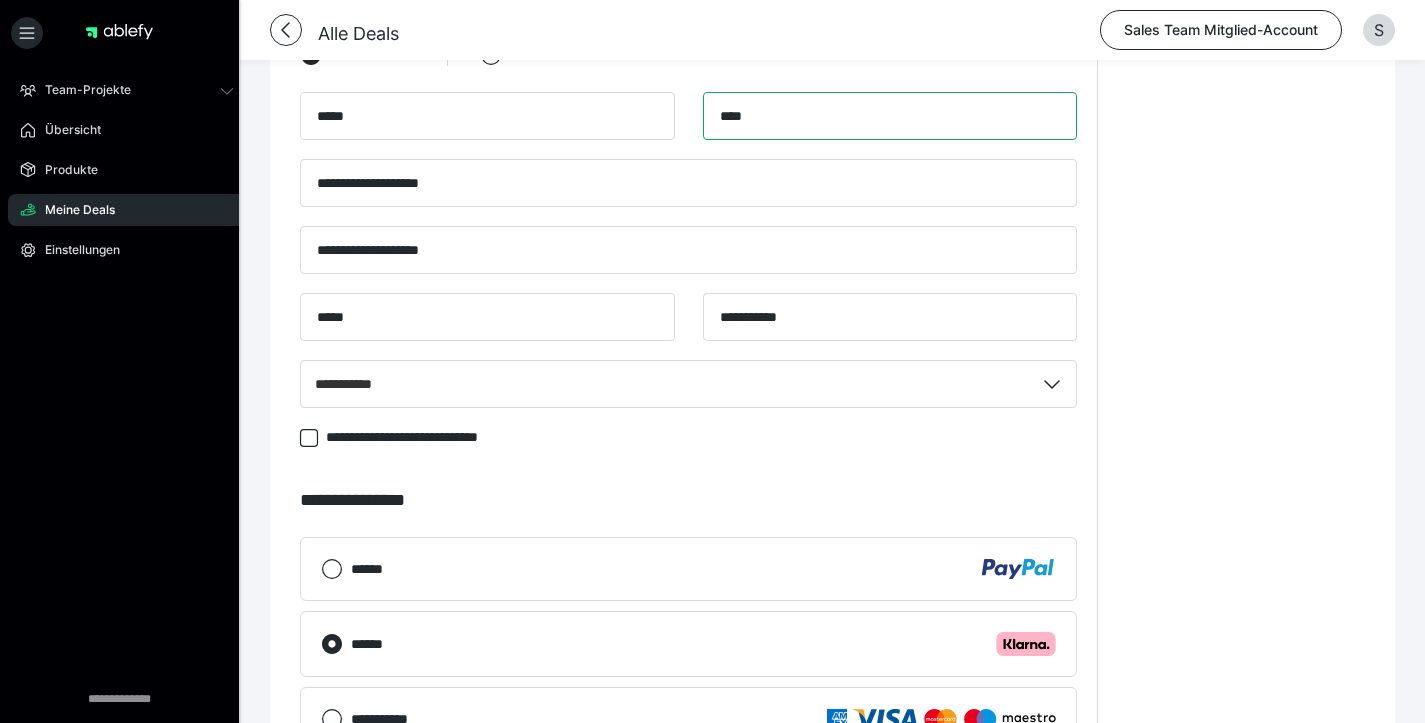 drag, startPoint x: 751, startPoint y: 179, endPoint x: 845, endPoint y: 152, distance: 97.80082 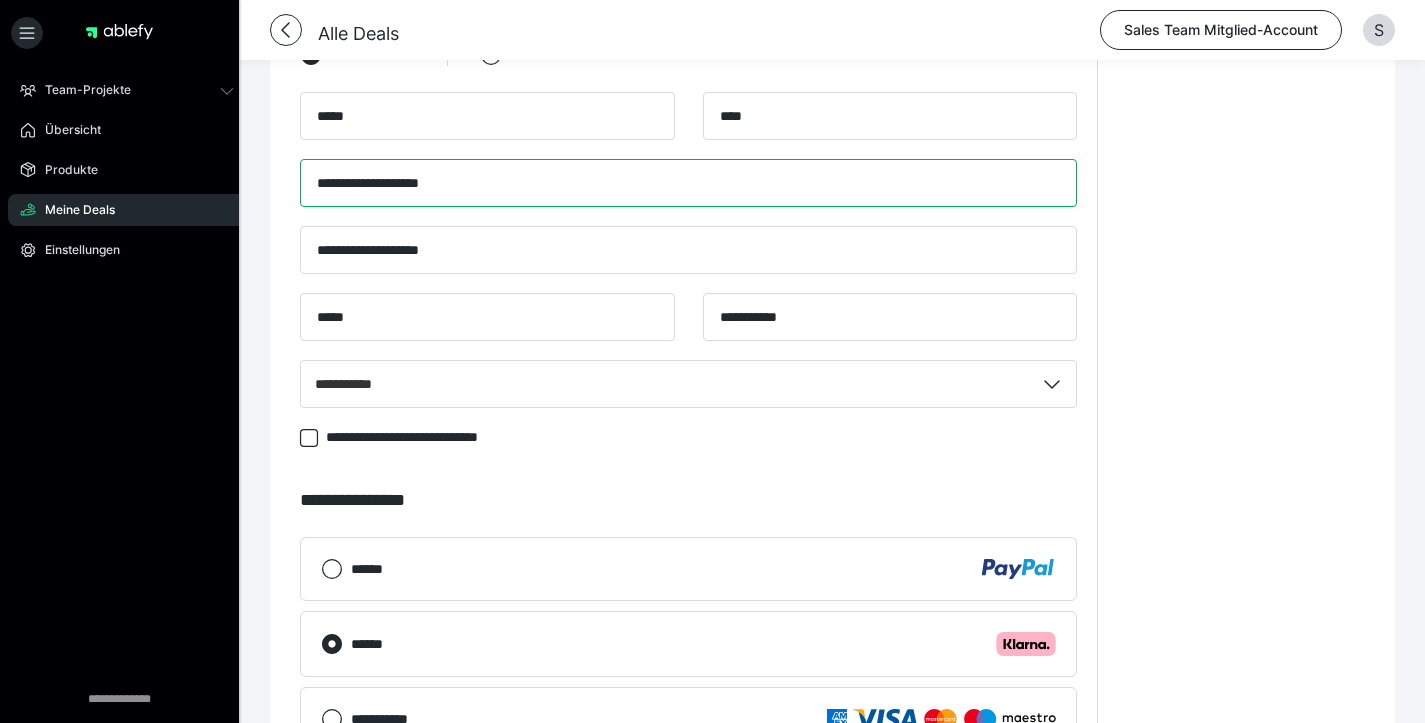 click on "**********" at bounding box center (688, 183) 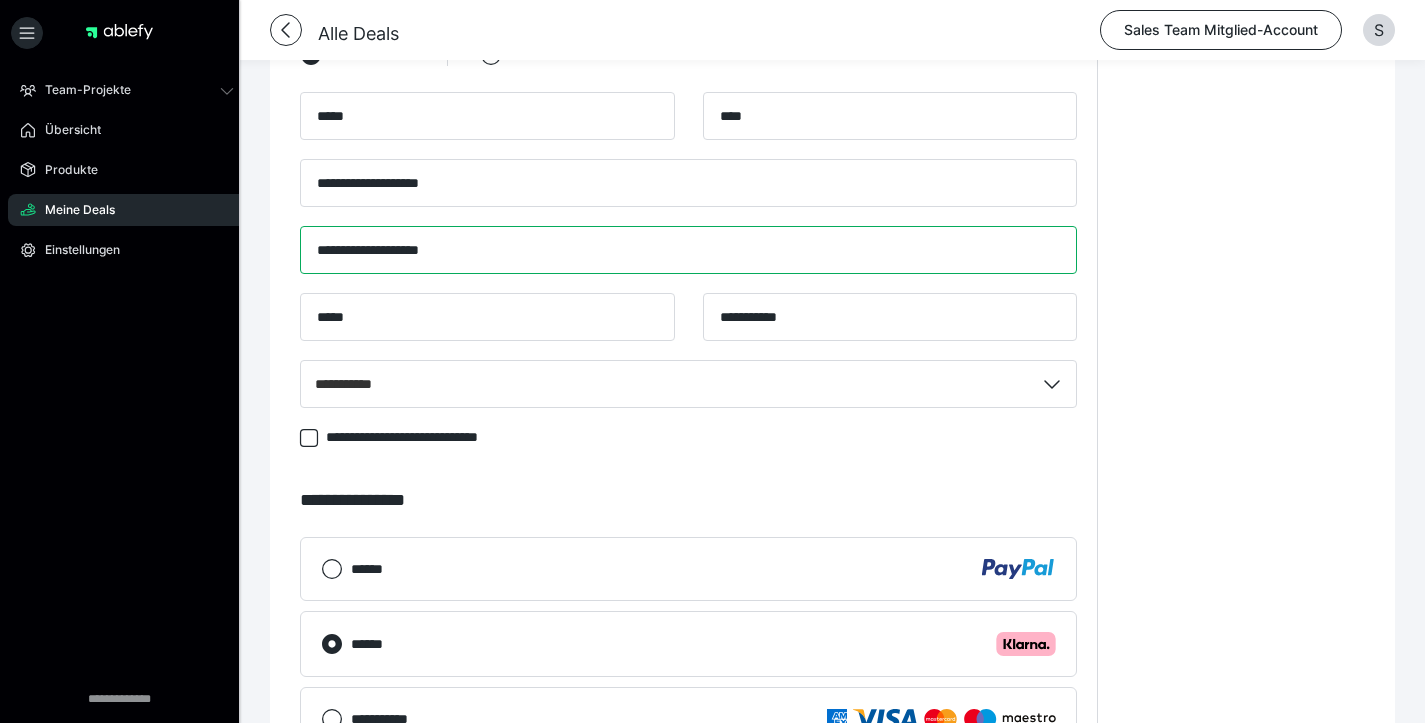 click on "**********" at bounding box center (688, 250) 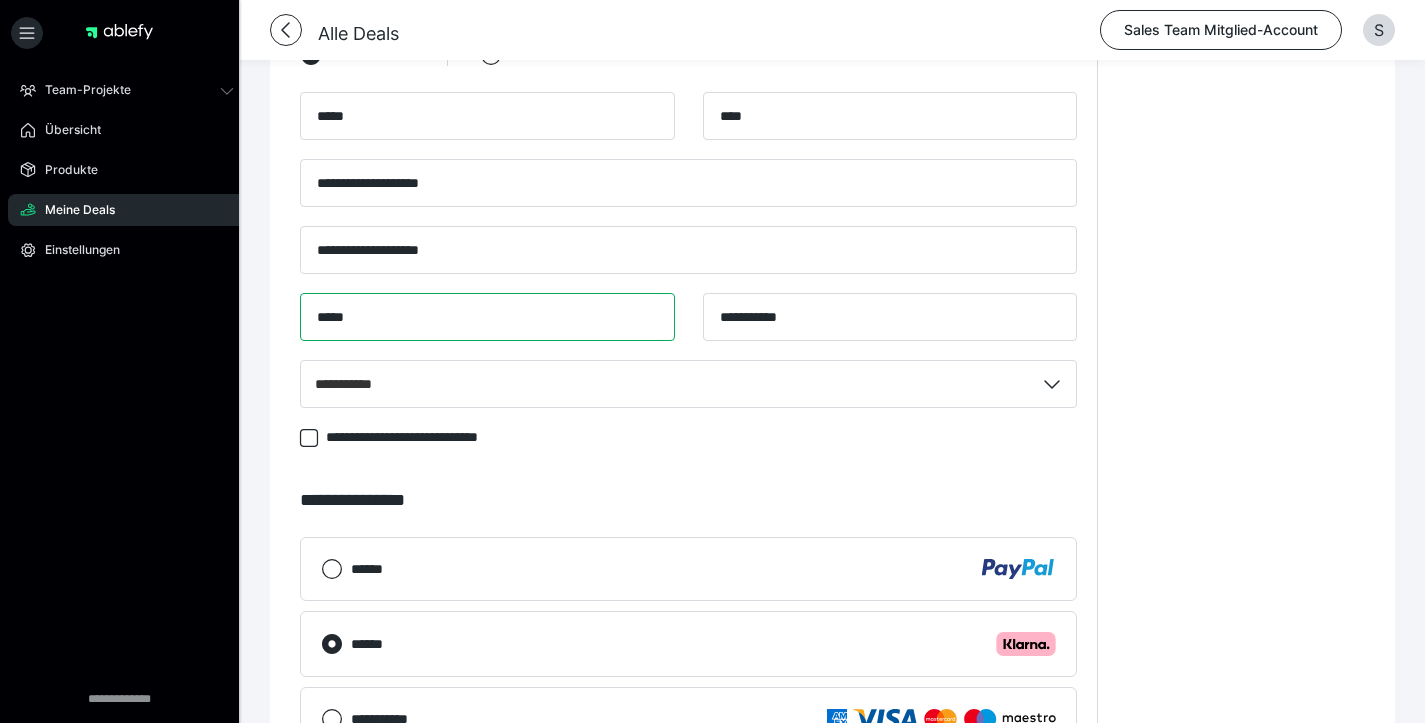 click on "*****" at bounding box center [487, 317] 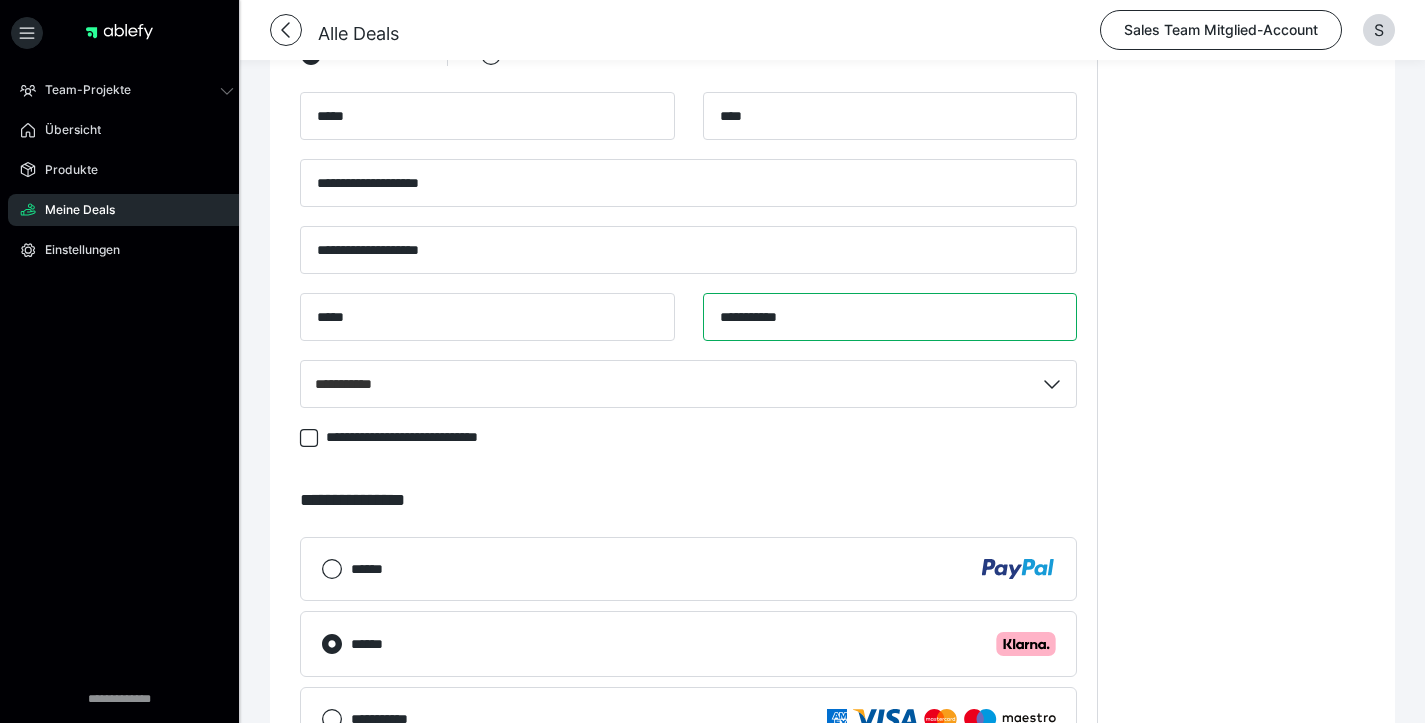 click on "**********" at bounding box center (890, 317) 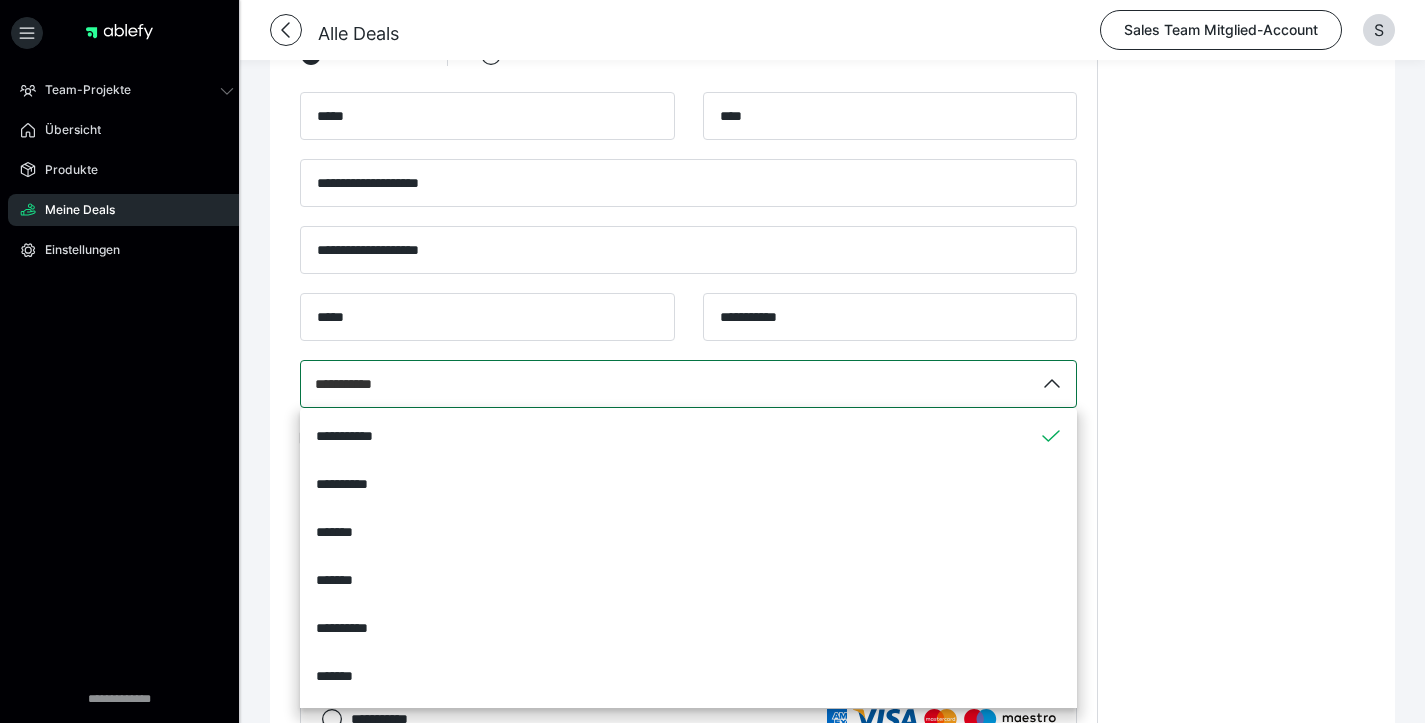 click on "**********" at bounding box center (667, 384) 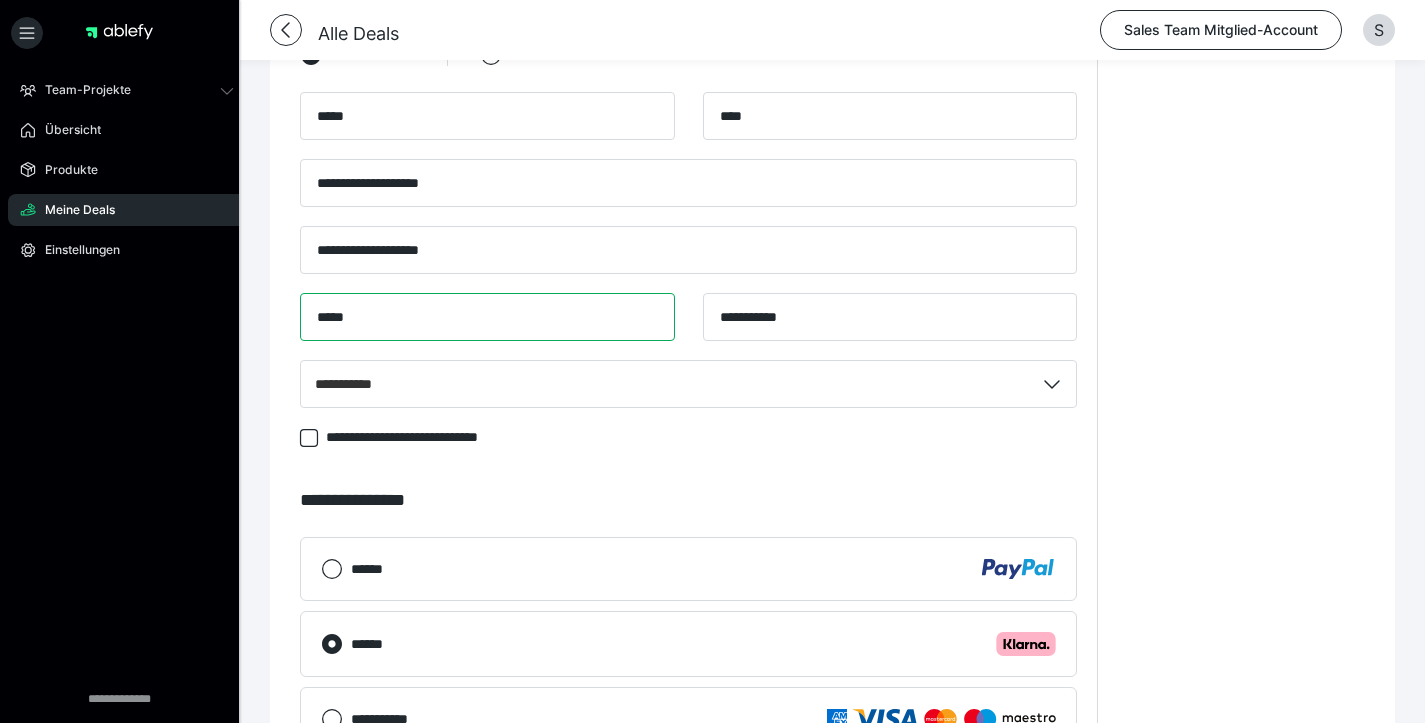 click on "*****" at bounding box center [487, 317] 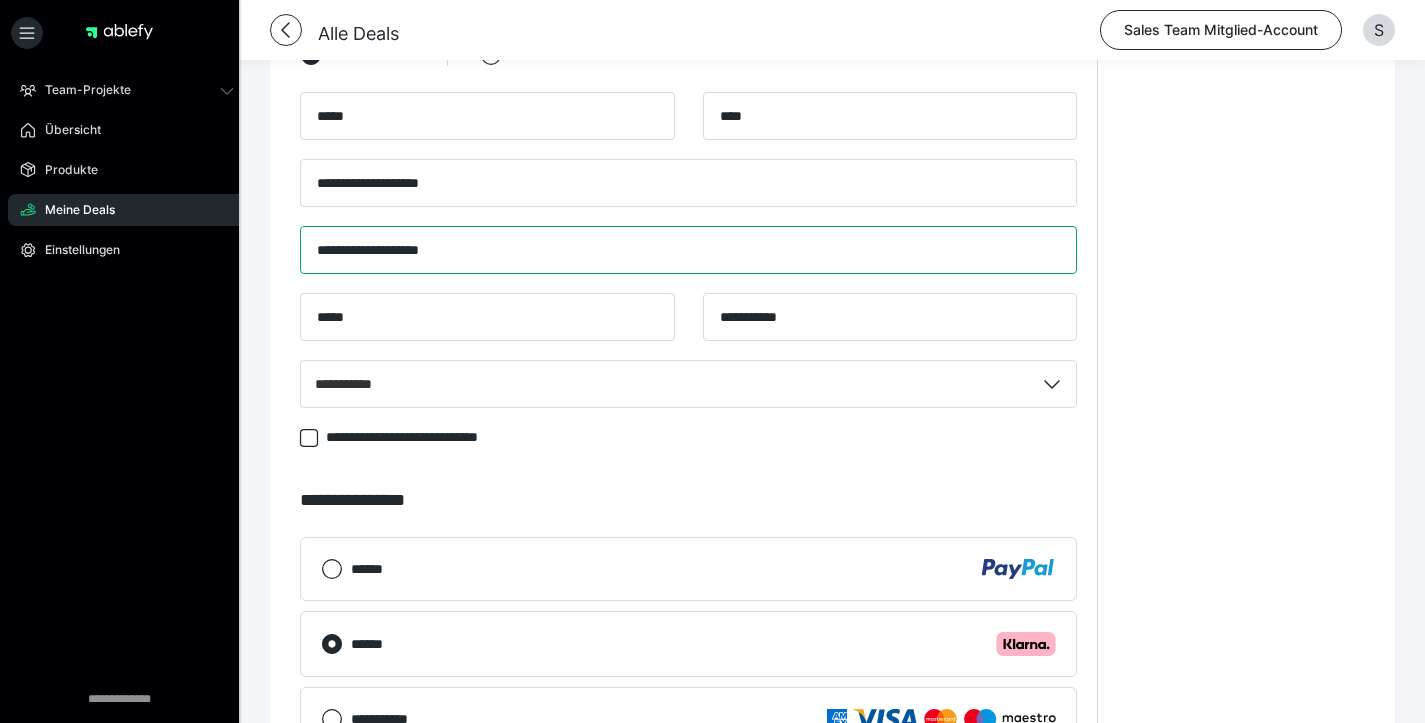 click on "**********" at bounding box center (688, 250) 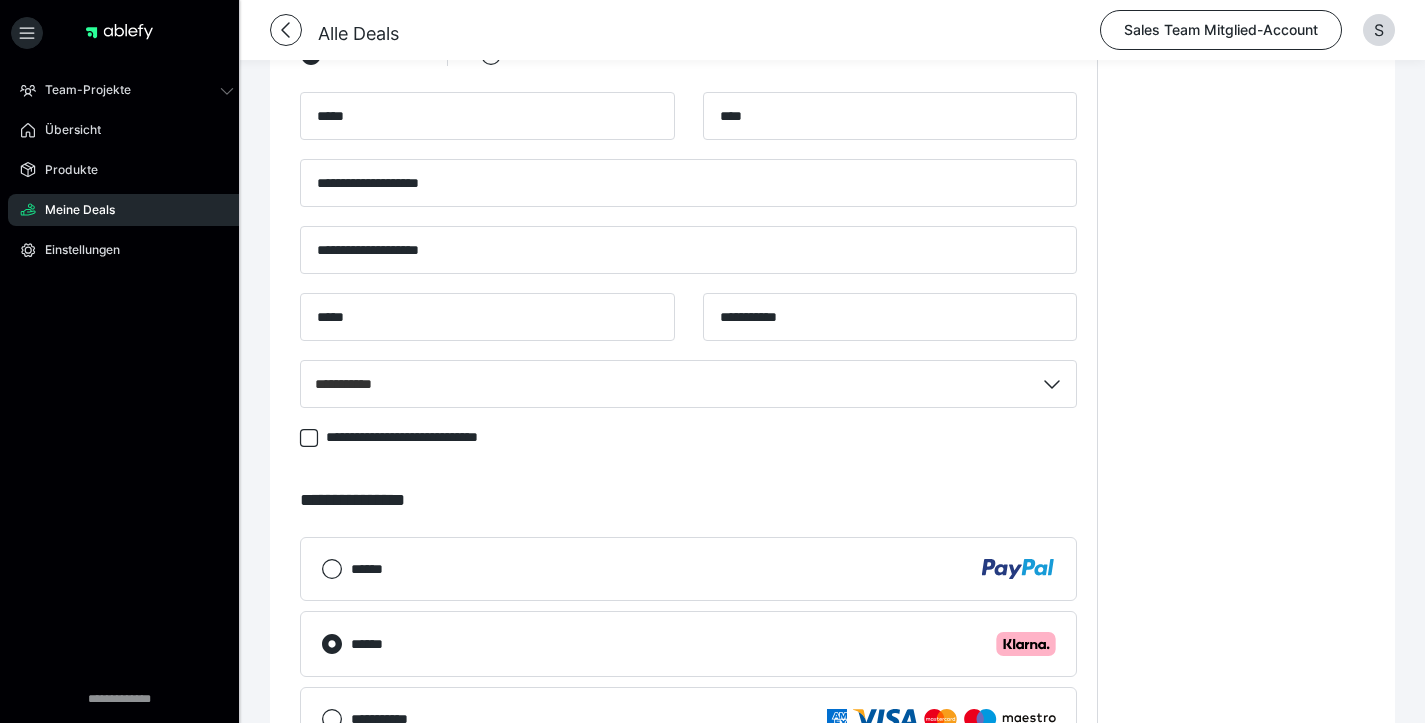 drag, startPoint x: 583, startPoint y: 235, endPoint x: 579, endPoint y: 218, distance: 17.464249 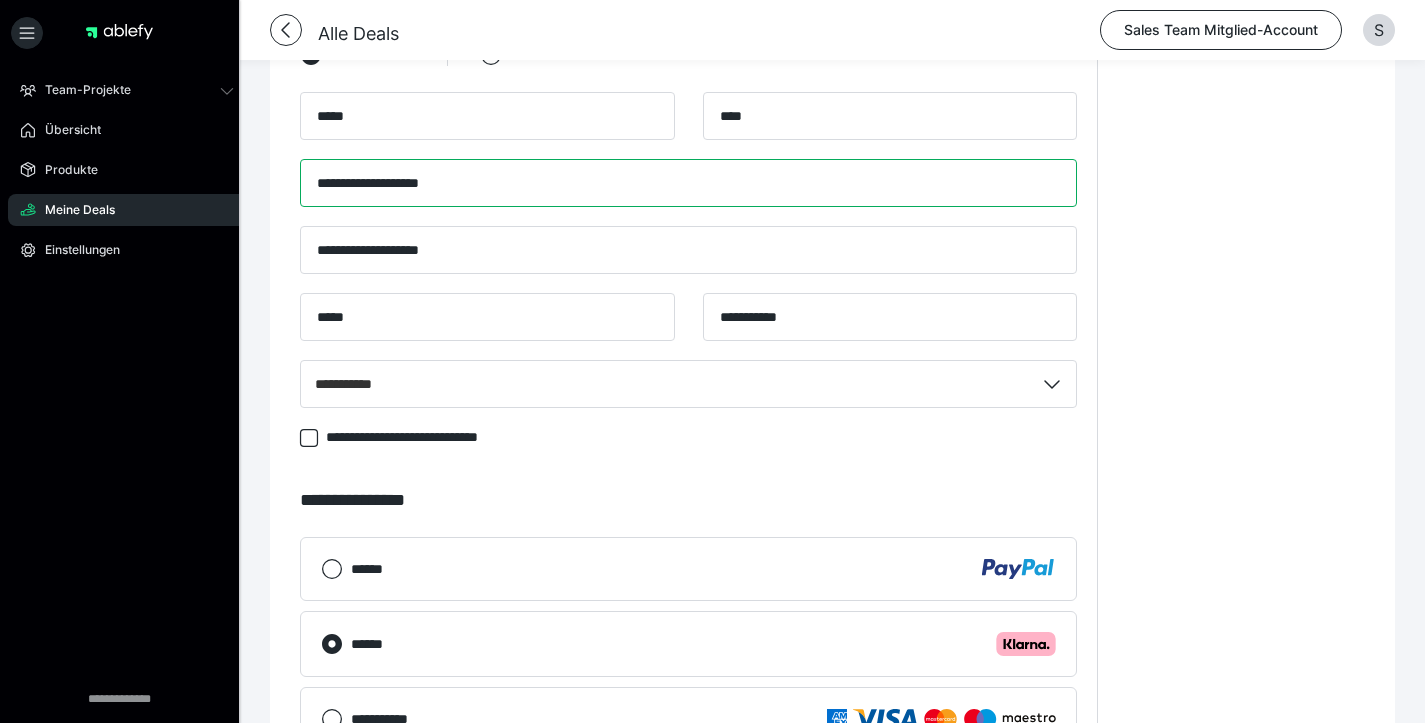drag, startPoint x: 576, startPoint y: 213, endPoint x: 547, endPoint y: 179, distance: 44.687805 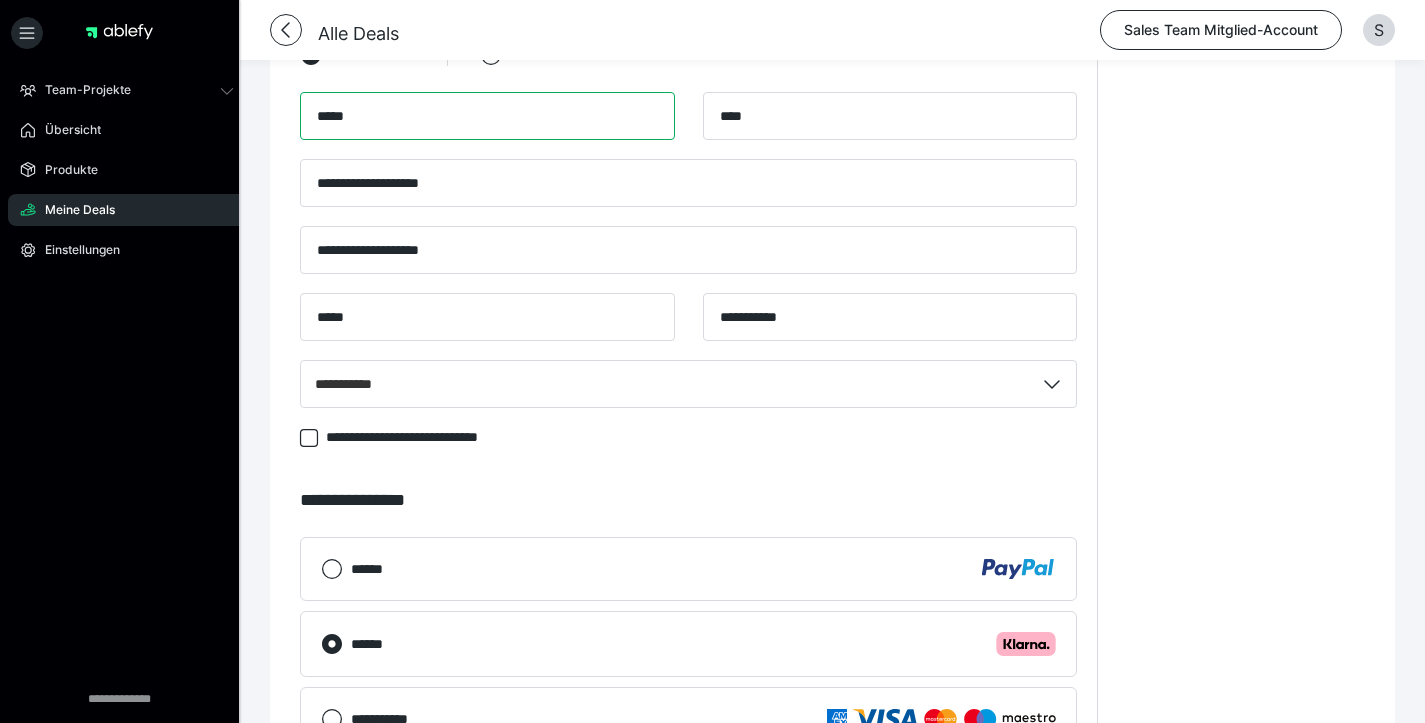 click on "*****" at bounding box center [487, 116] 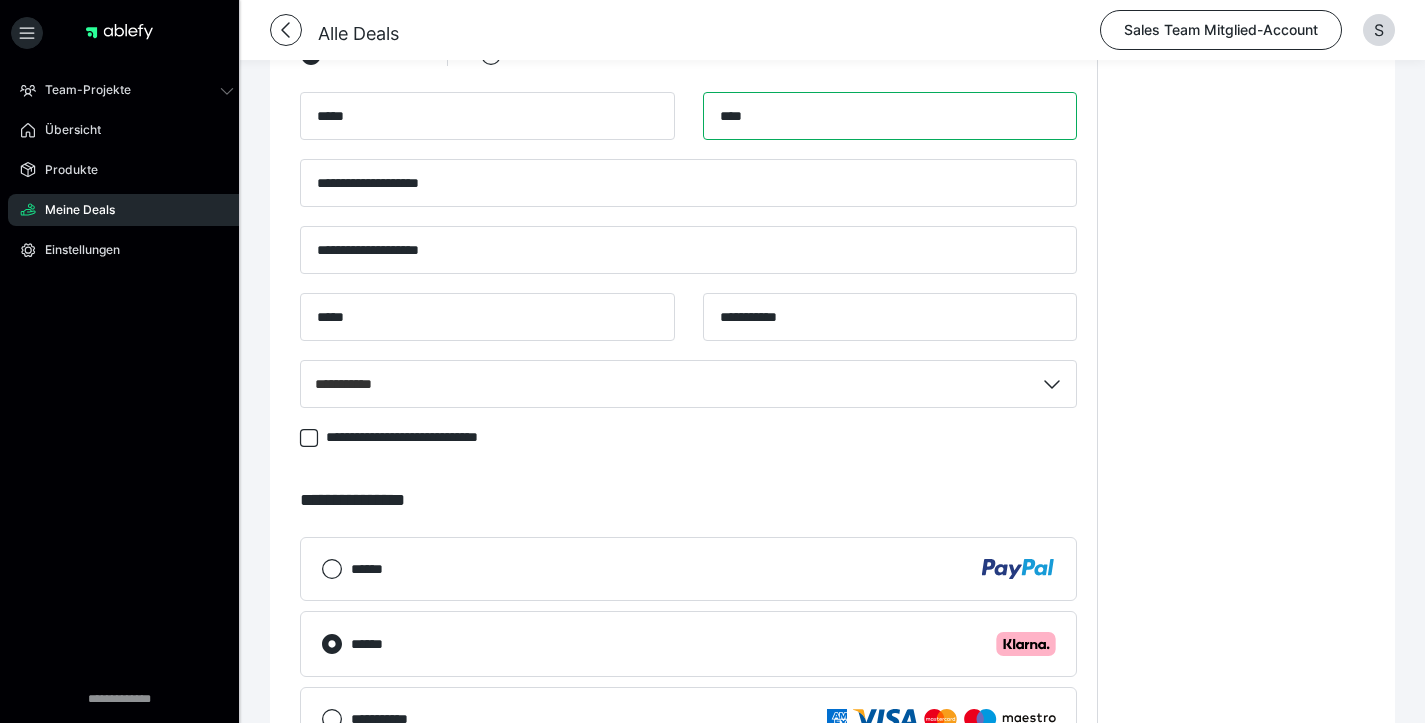 drag, startPoint x: 534, startPoint y: 126, endPoint x: 845, endPoint y: 142, distance: 311.41132 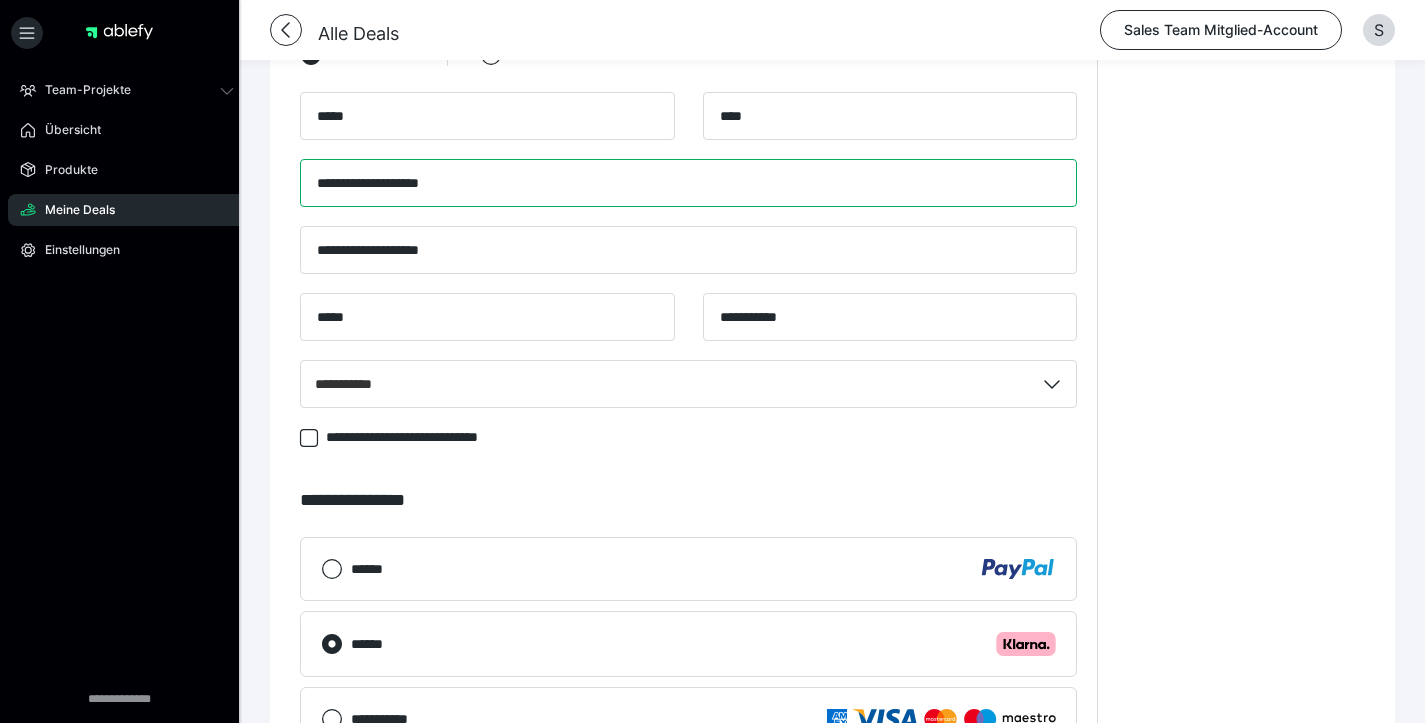 click on "**********" at bounding box center [688, 183] 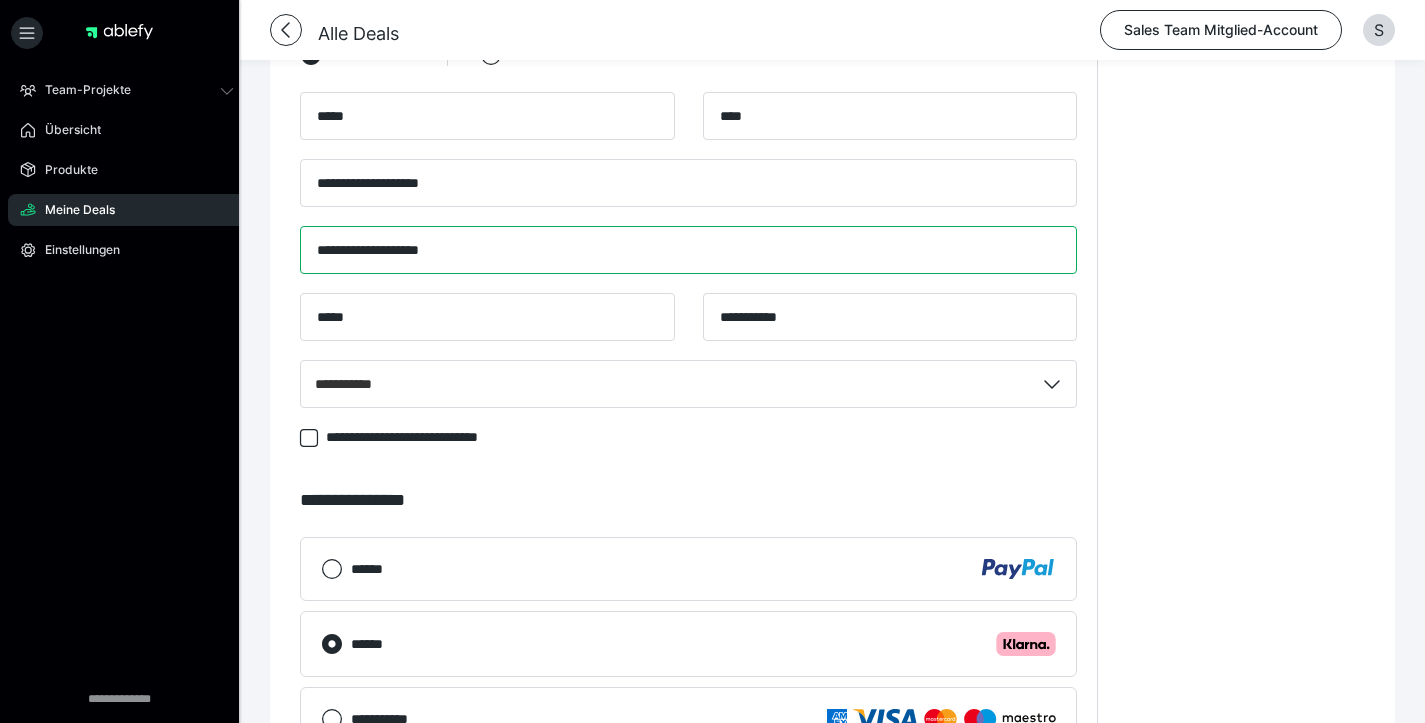 click on "**********" at bounding box center [688, 250] 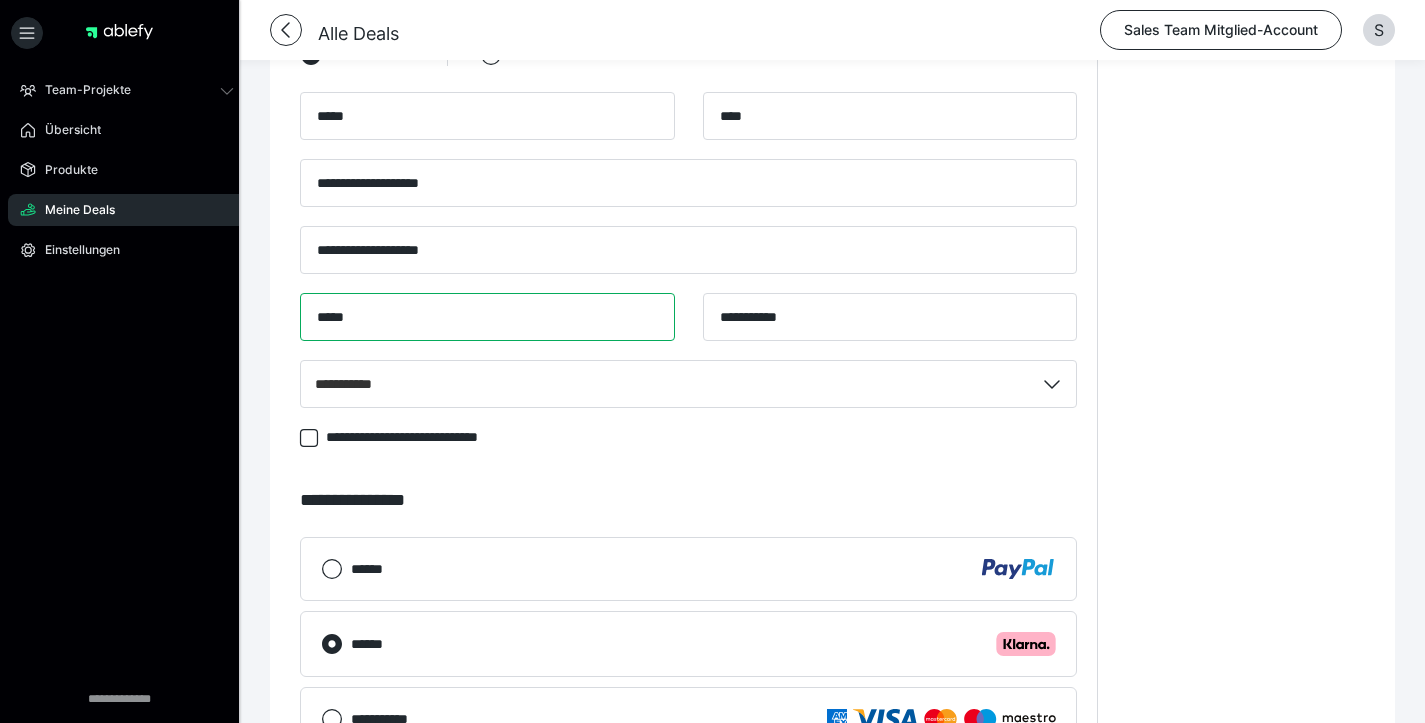 click on "*****" at bounding box center (487, 317) 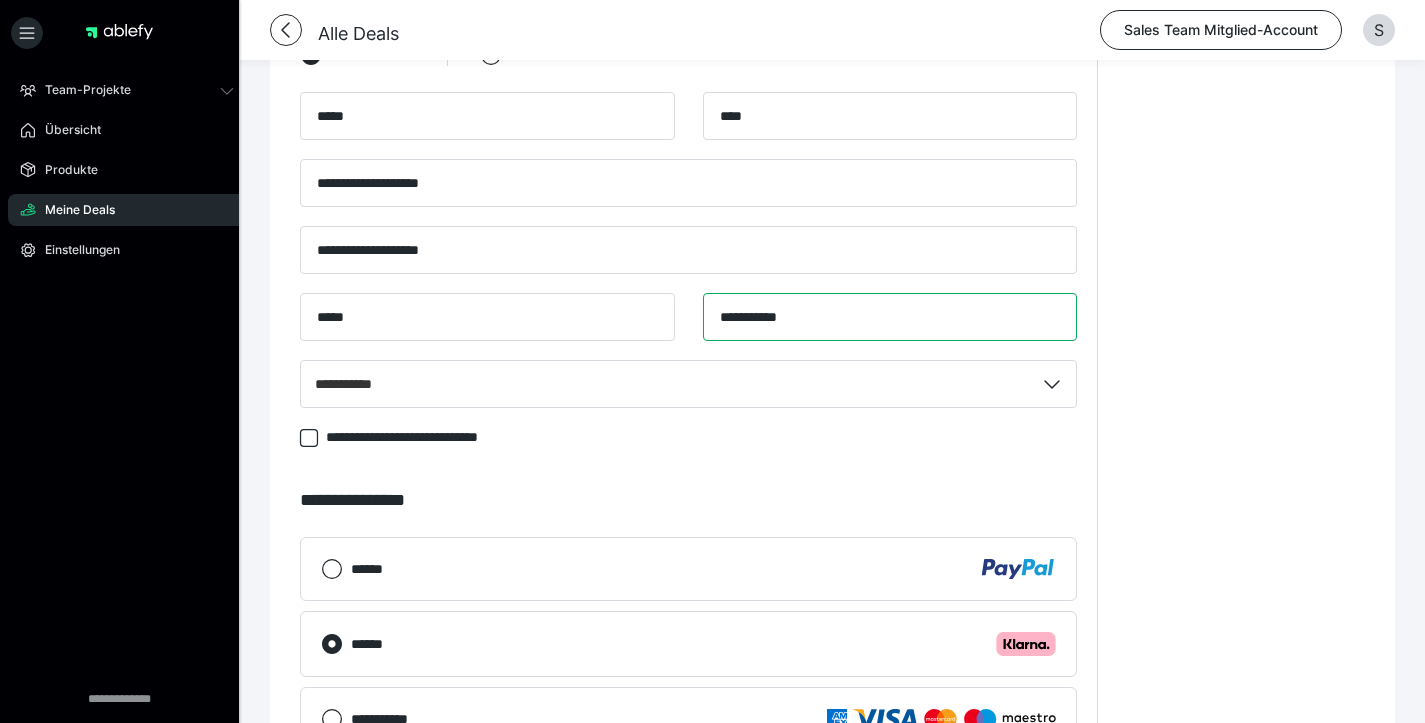 click on "**********" at bounding box center (890, 317) 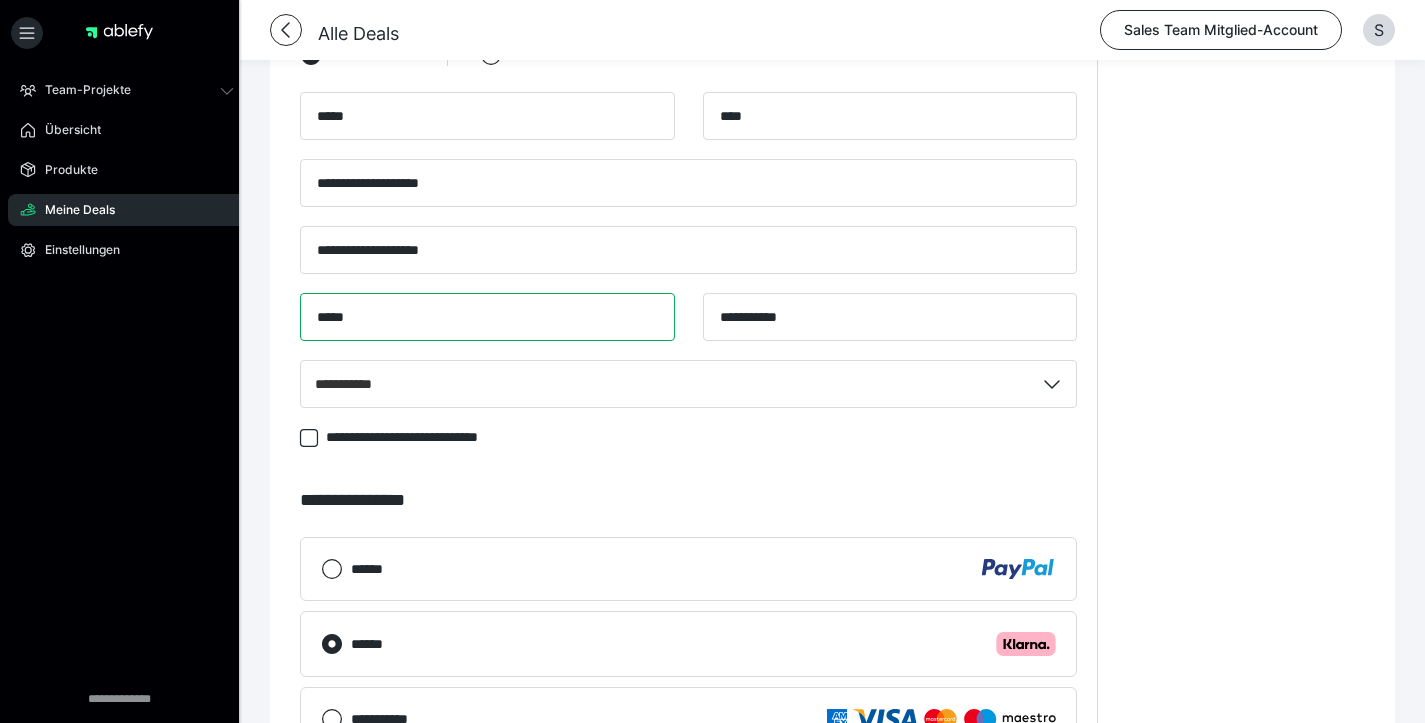 click on "*****" at bounding box center [487, 317] 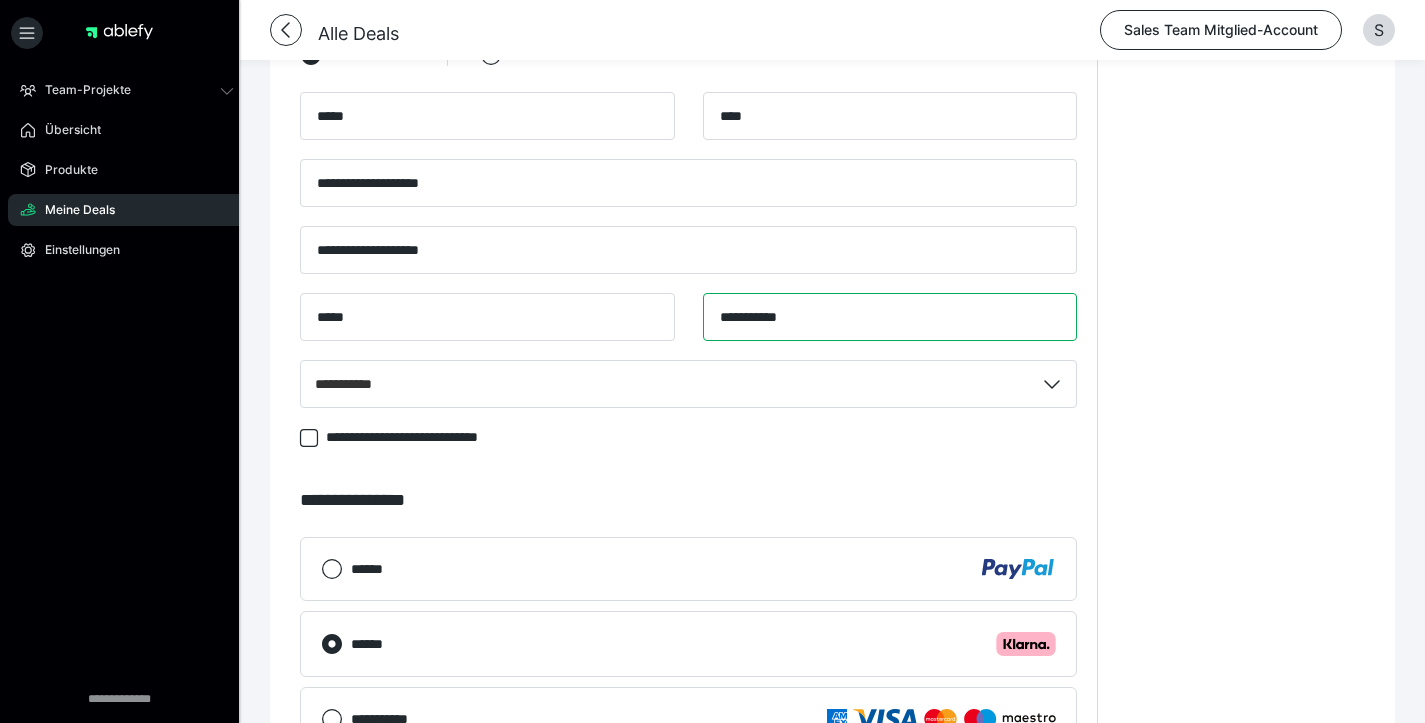 click on "**********" at bounding box center [890, 317] 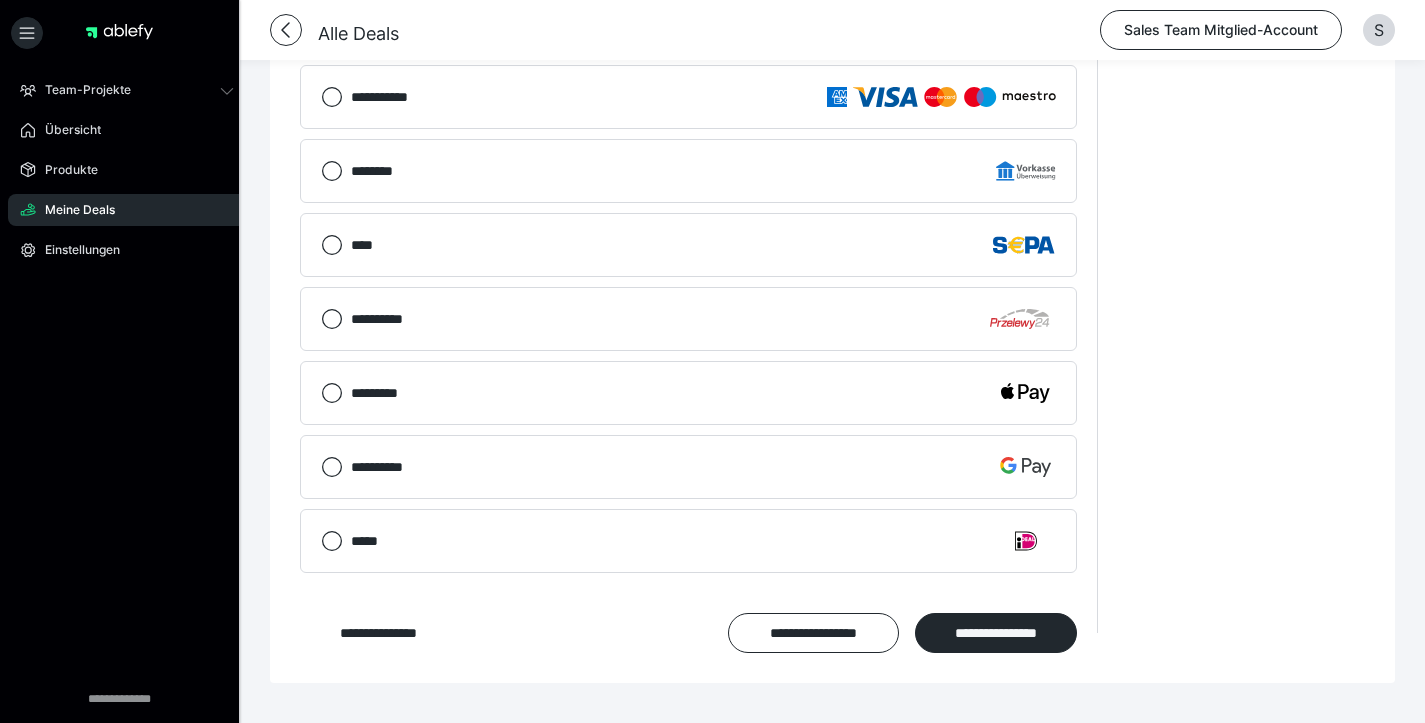 scroll, scrollTop: 2078, scrollLeft: 0, axis: vertical 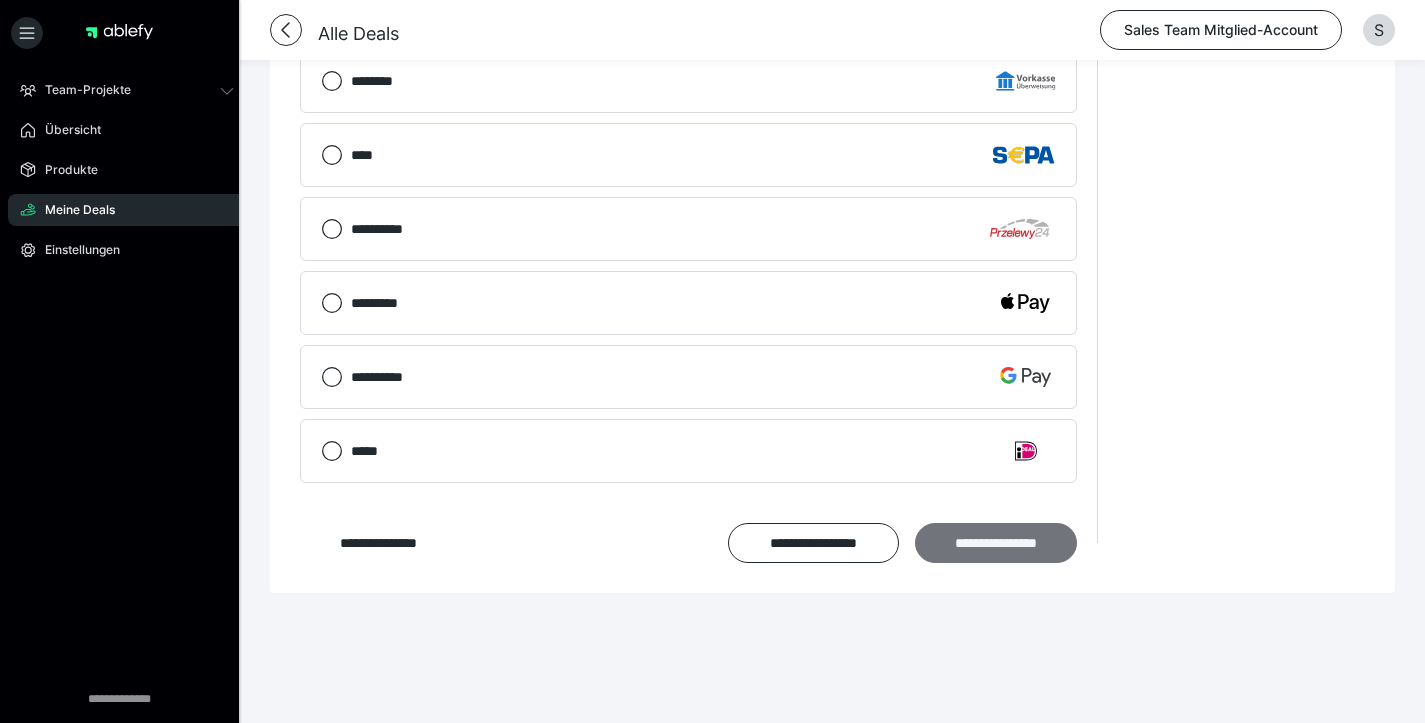 click on "**********" at bounding box center [996, 543] 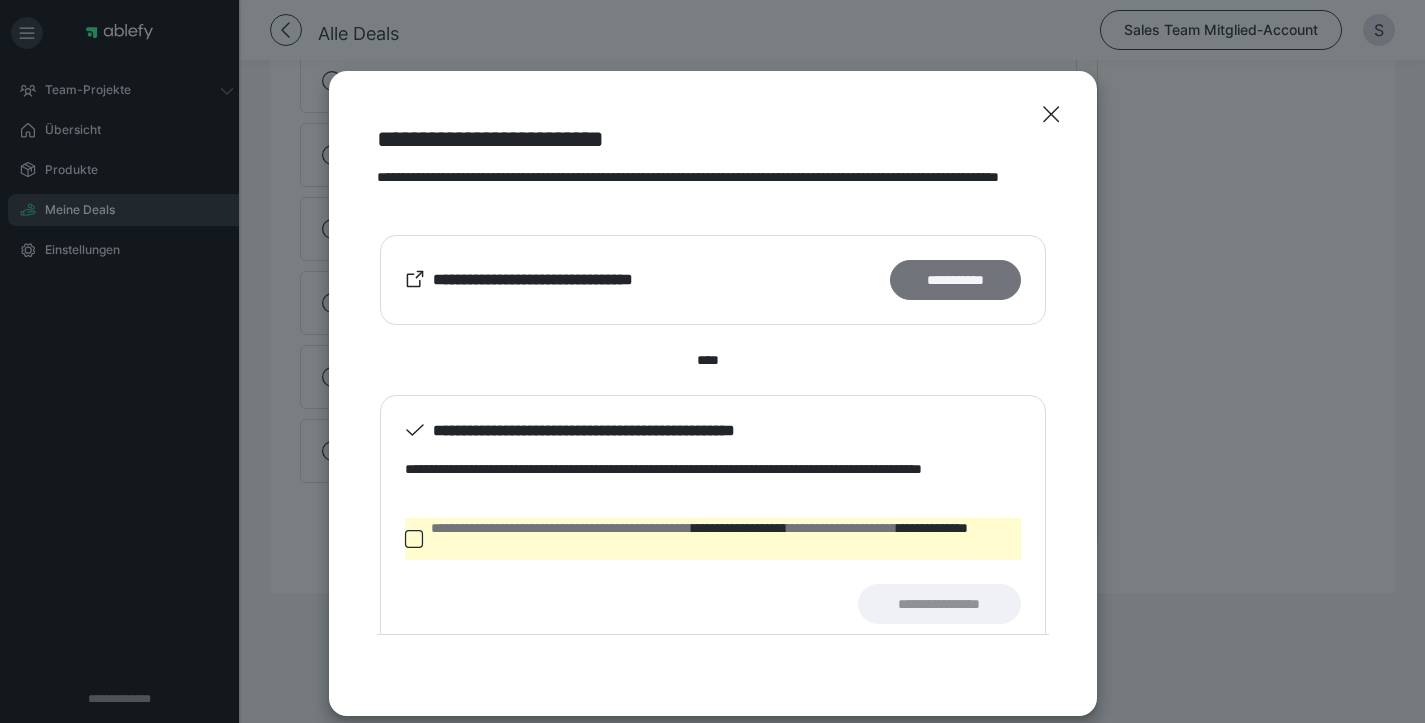 click on "**********" at bounding box center [955, 280] 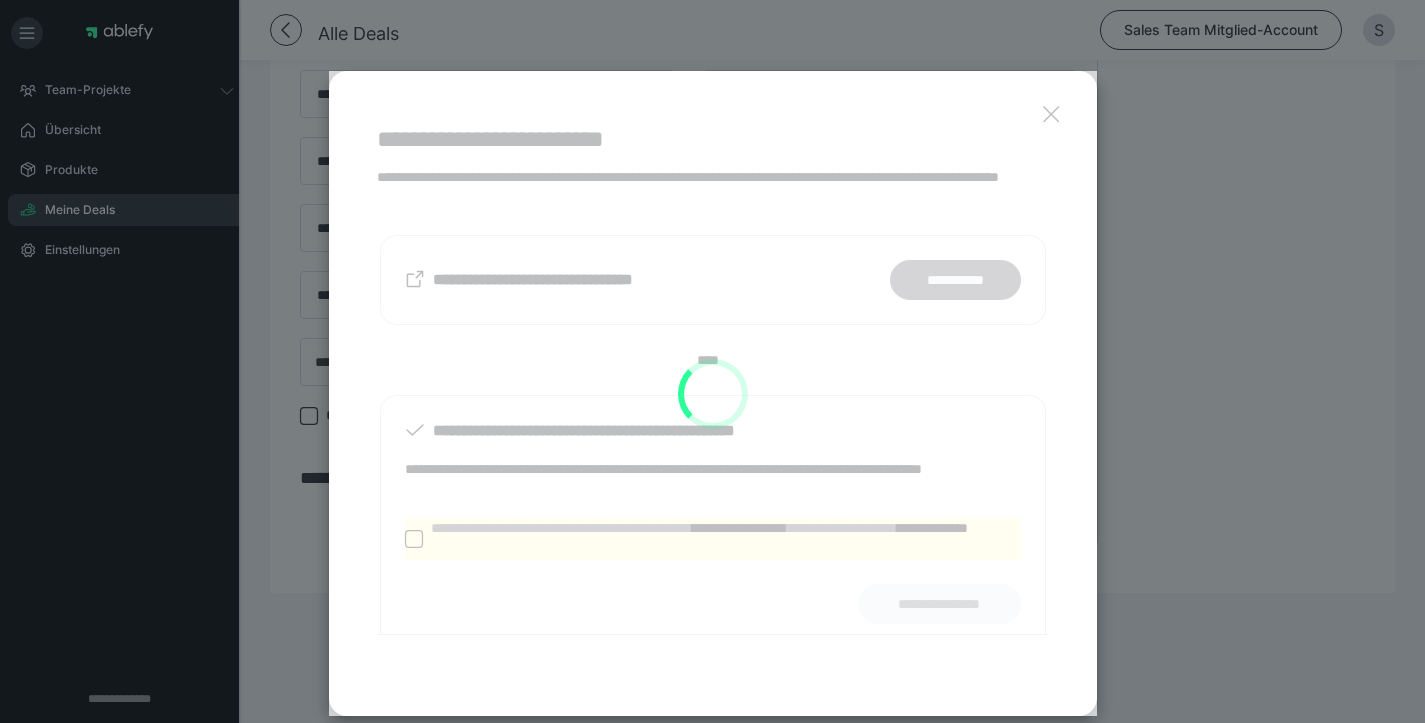 scroll, scrollTop: 1387, scrollLeft: 0, axis: vertical 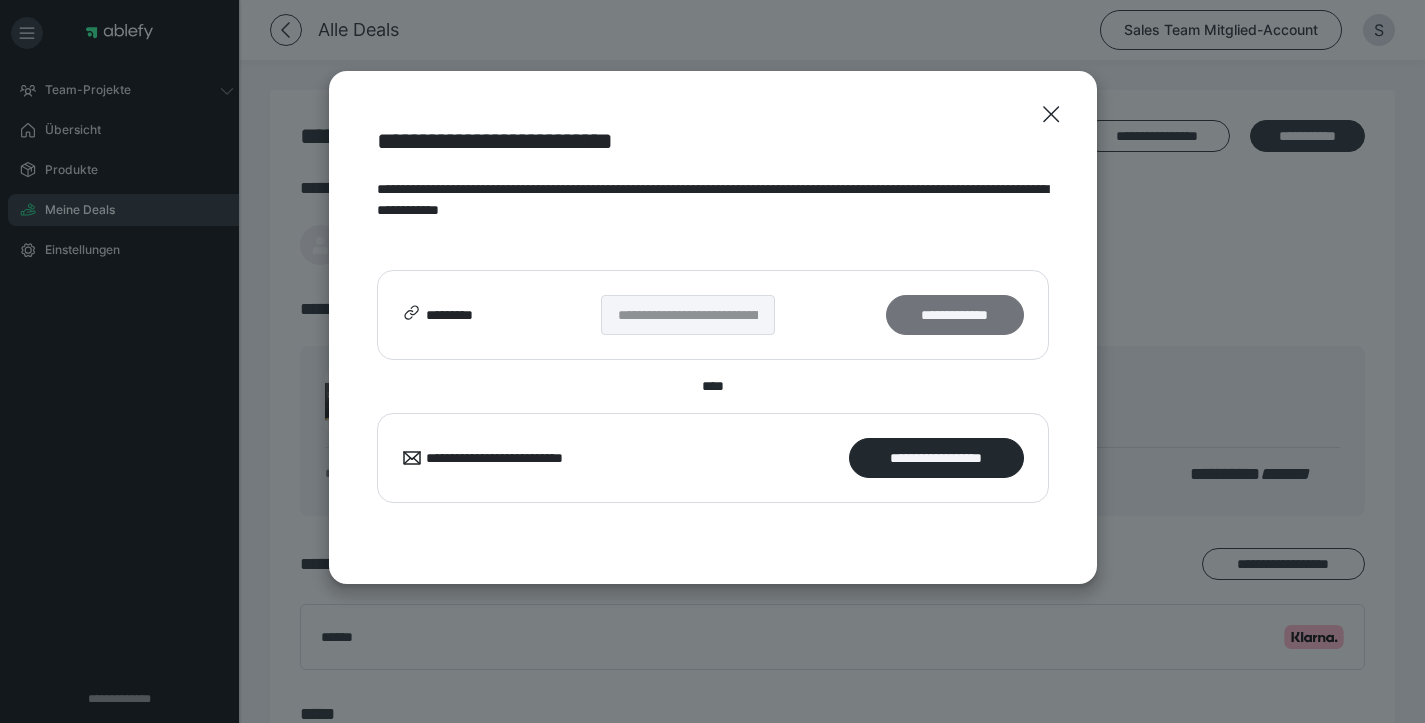 click on "**********" at bounding box center [954, 315] 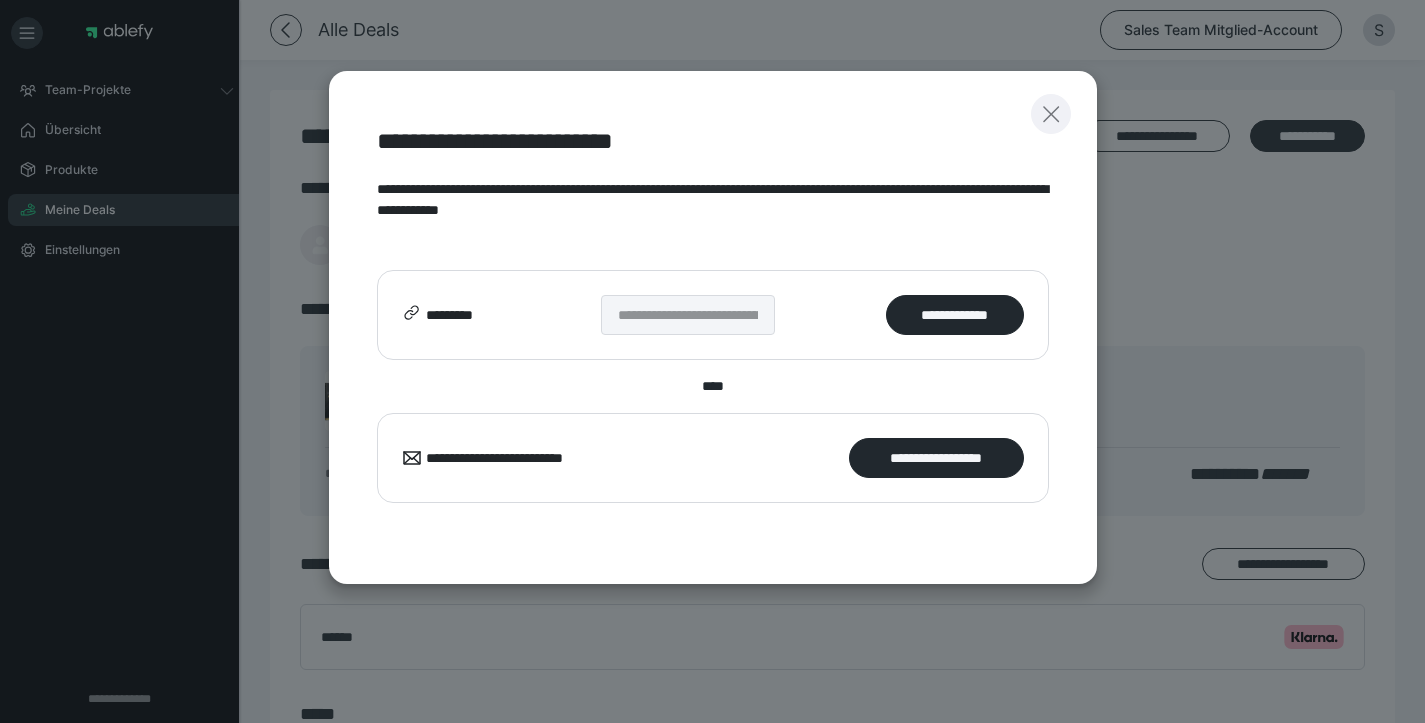 click 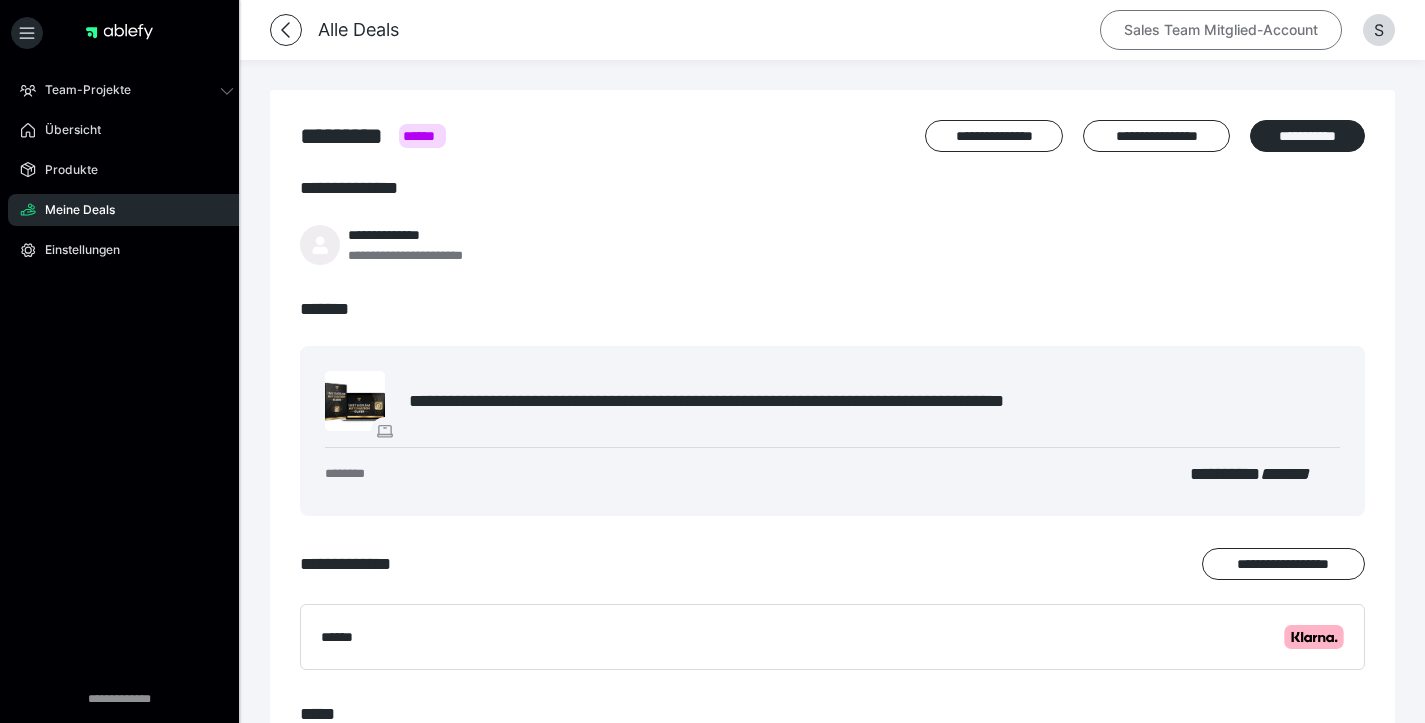 click on "Sales Team Mitglied-Account" at bounding box center [1221, 30] 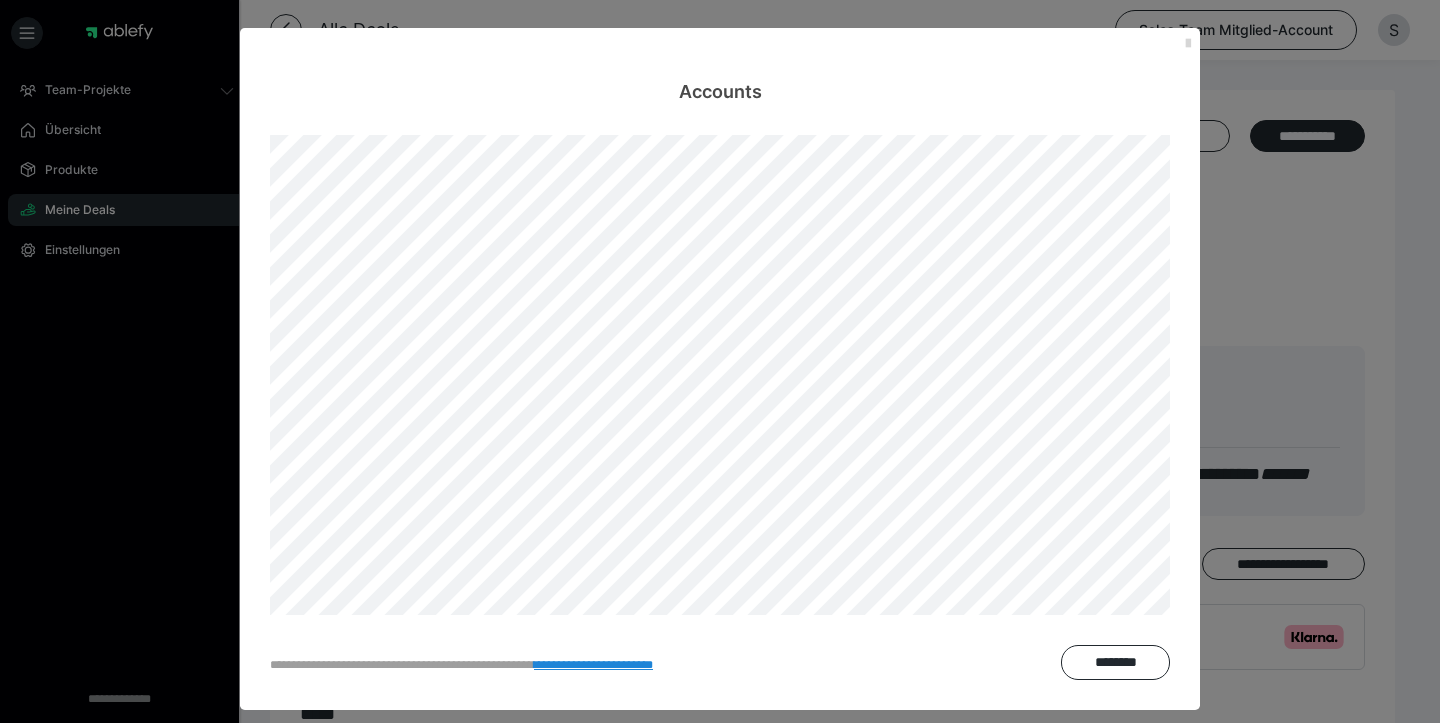 click at bounding box center [1188, 44] 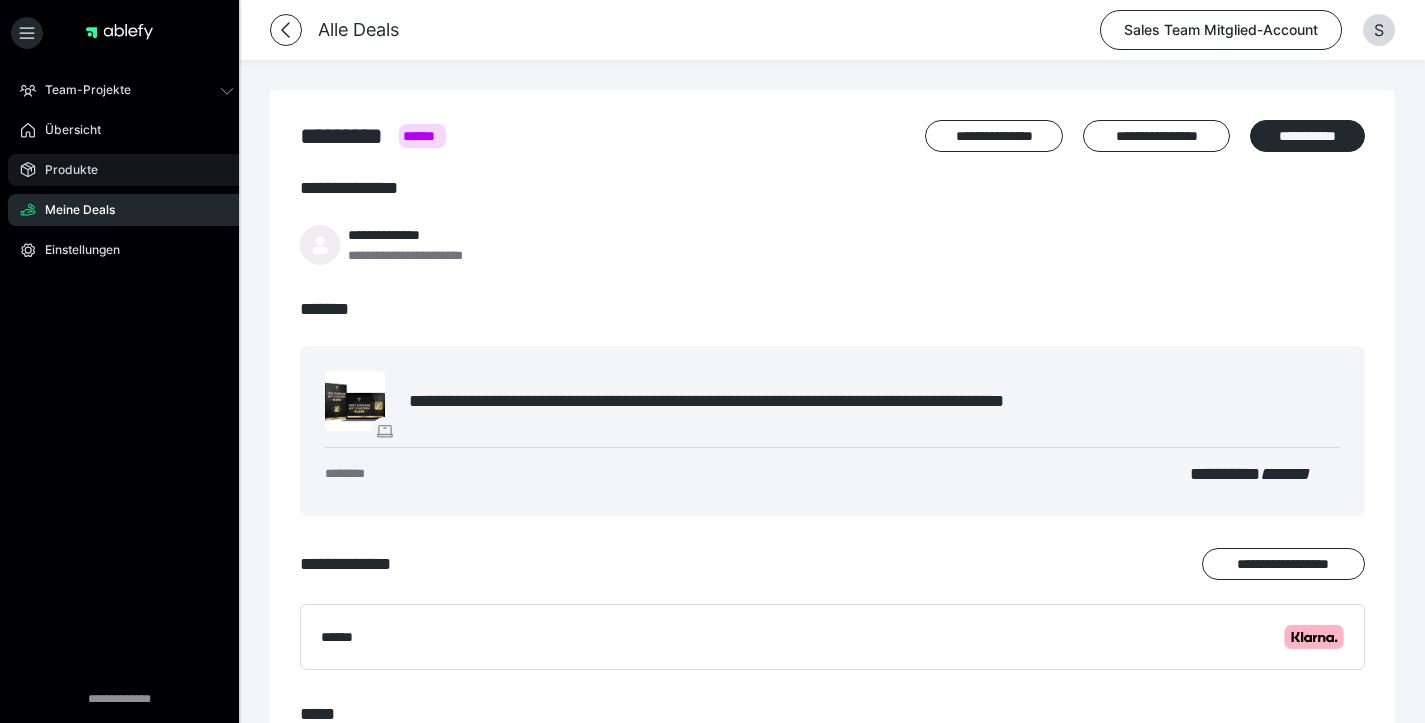 click on "Produkte" at bounding box center [127, 170] 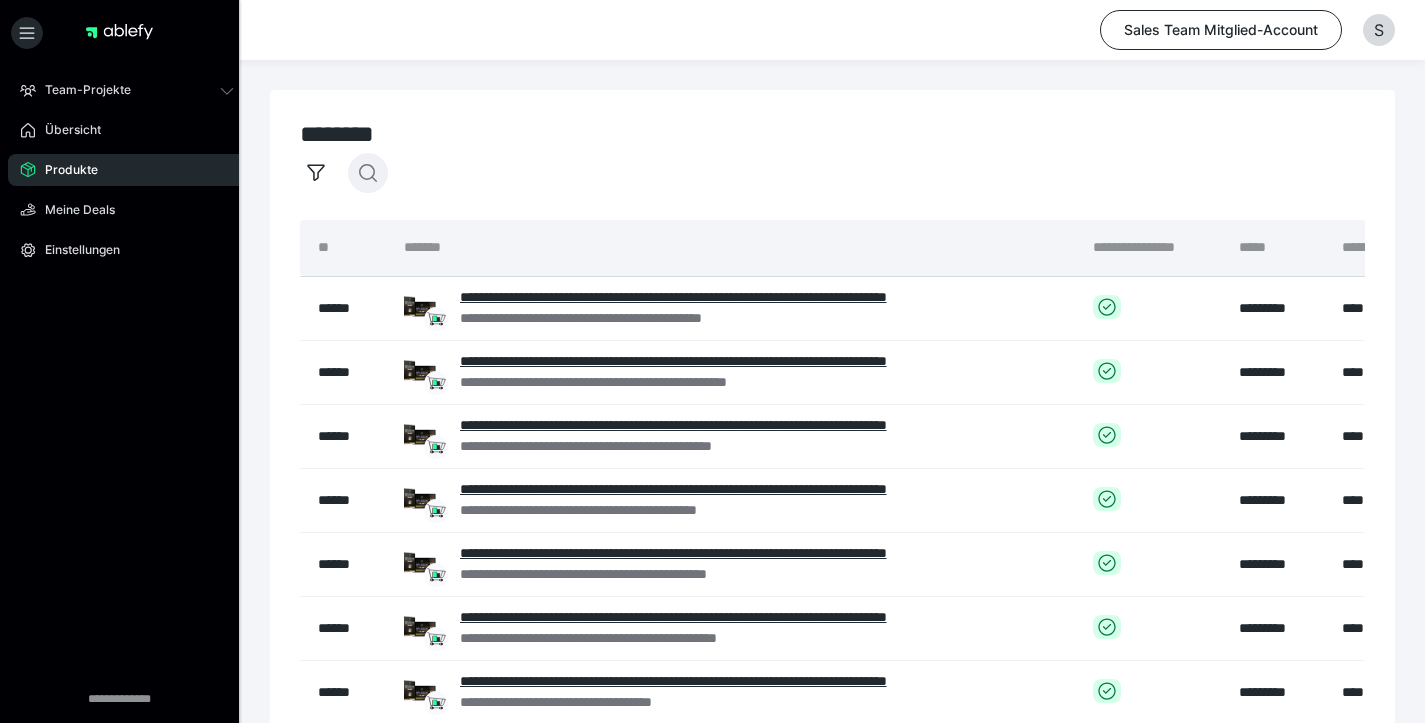 click at bounding box center (368, 173) 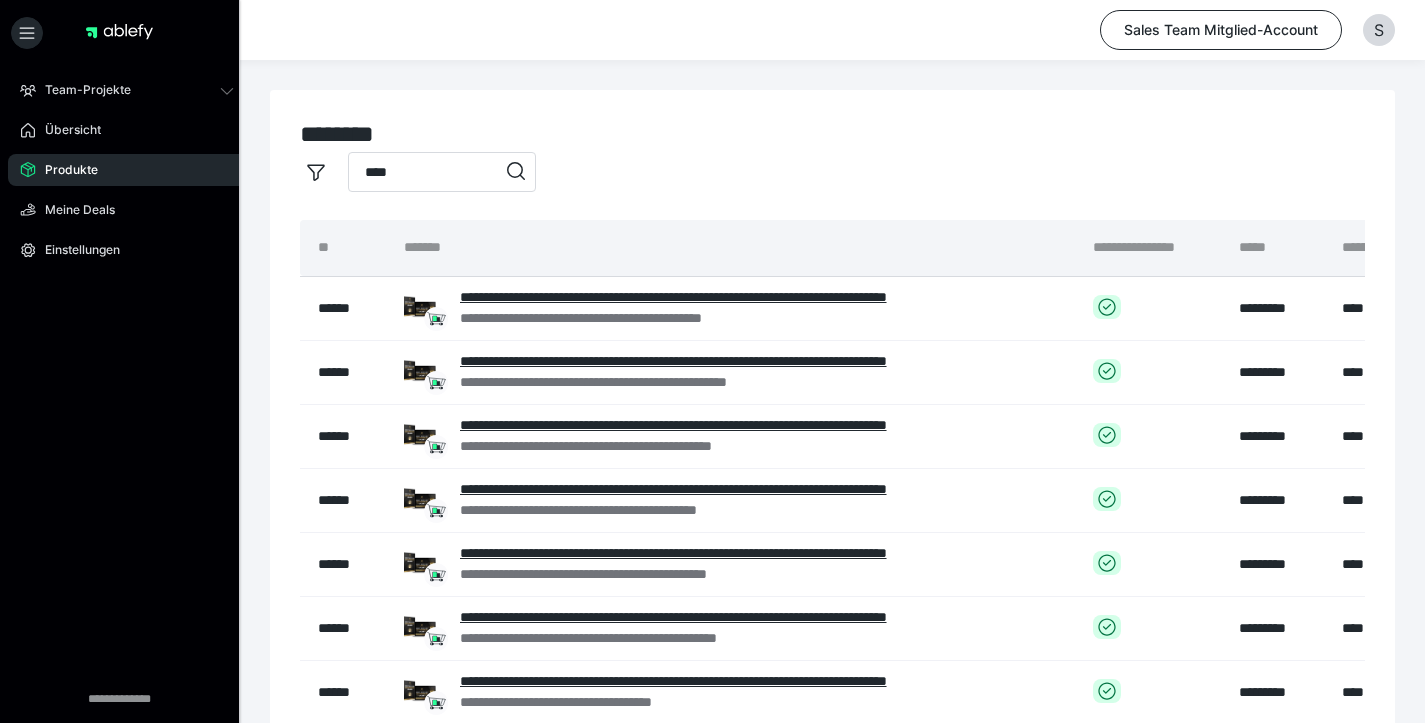 type on "****" 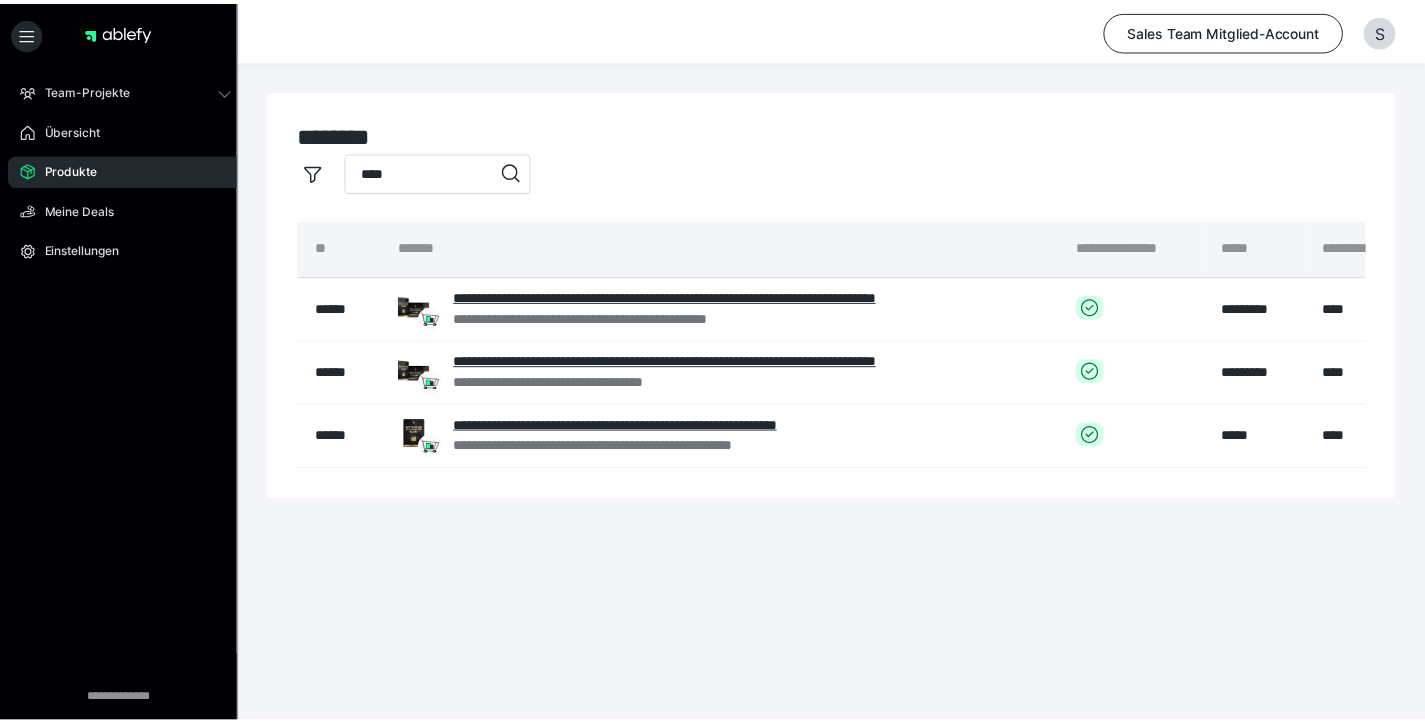 scroll, scrollTop: 0, scrollLeft: 285, axis: horizontal 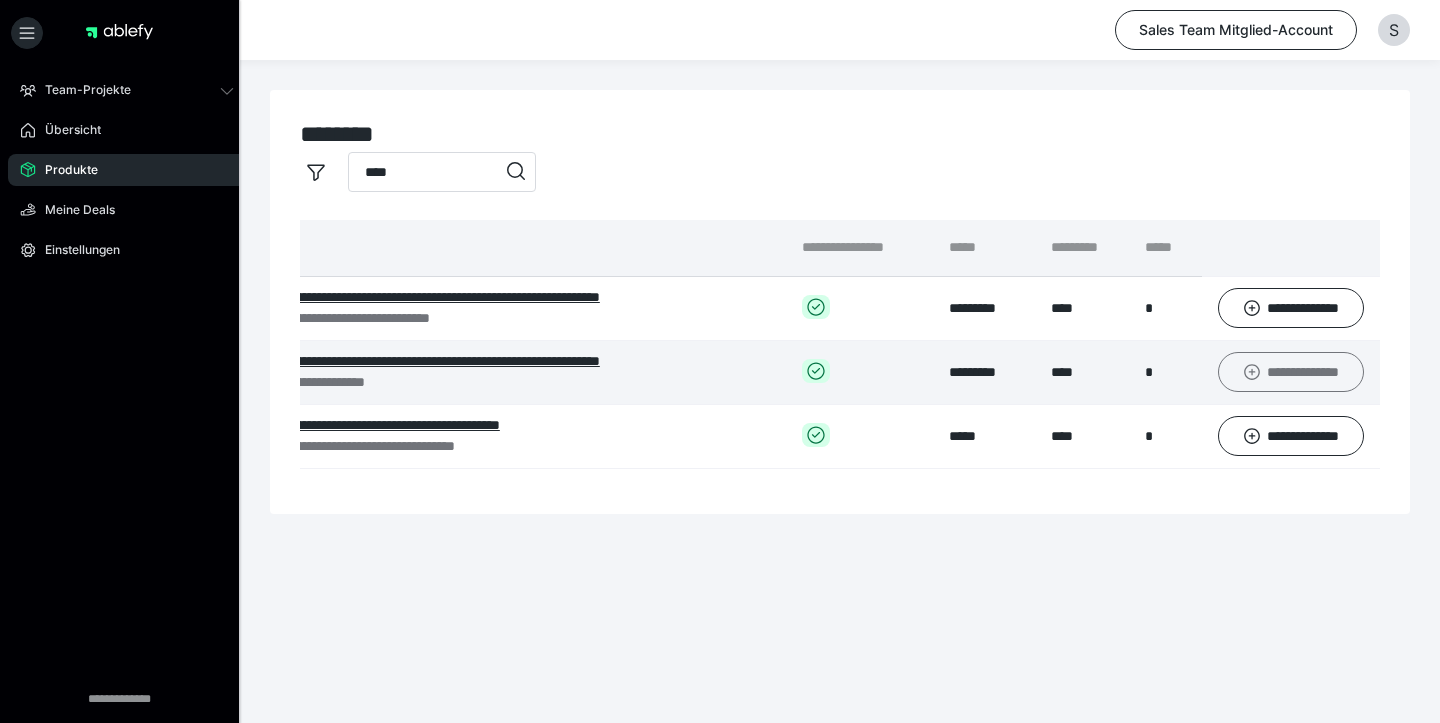 click on "**********" at bounding box center (1291, 372) 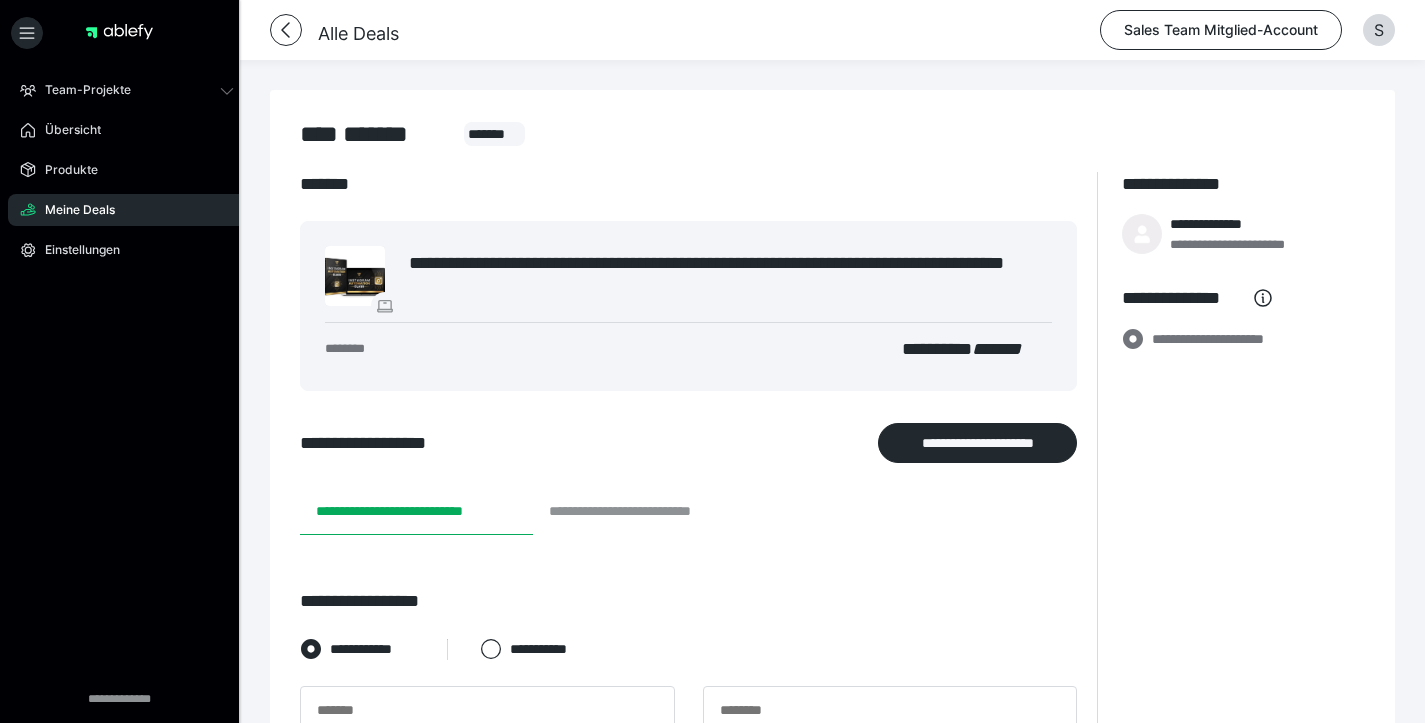 click on "**********" at bounding box center [648, 511] 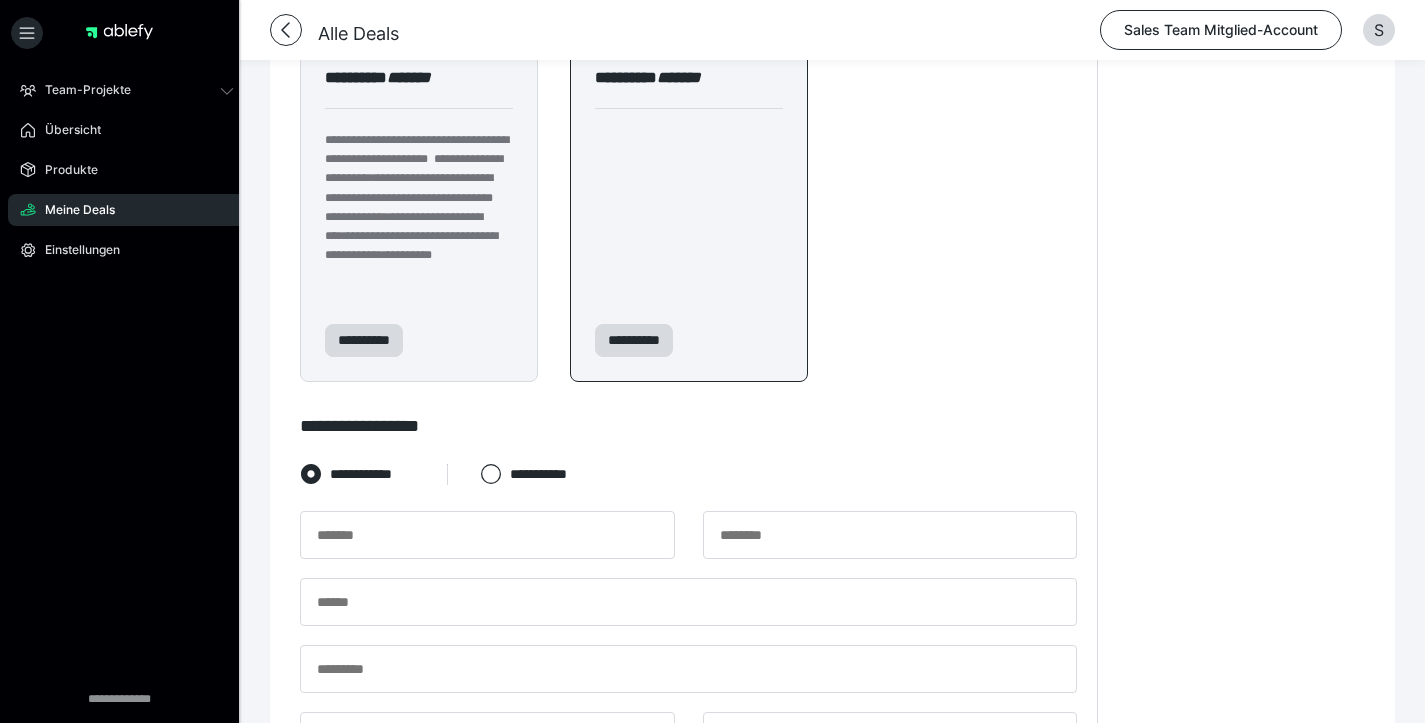 scroll, scrollTop: 962, scrollLeft: 0, axis: vertical 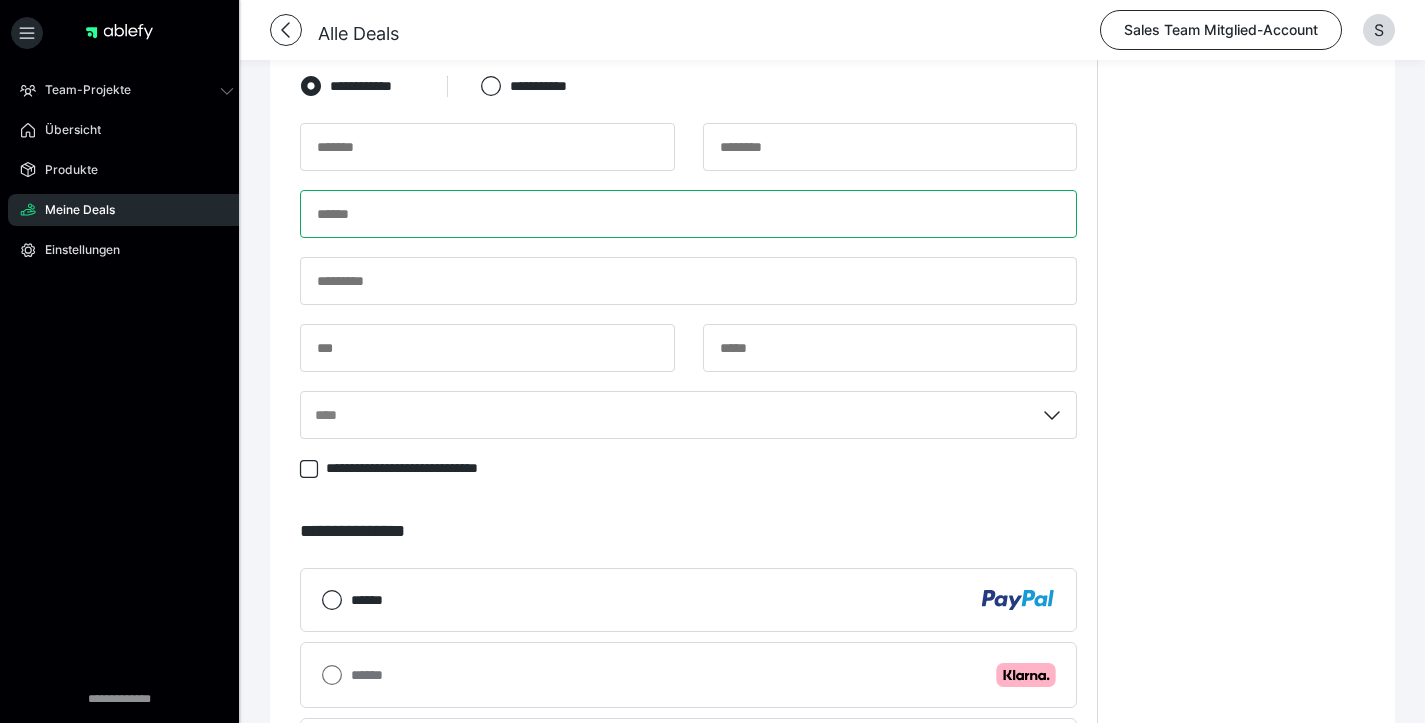 paste on "**********" 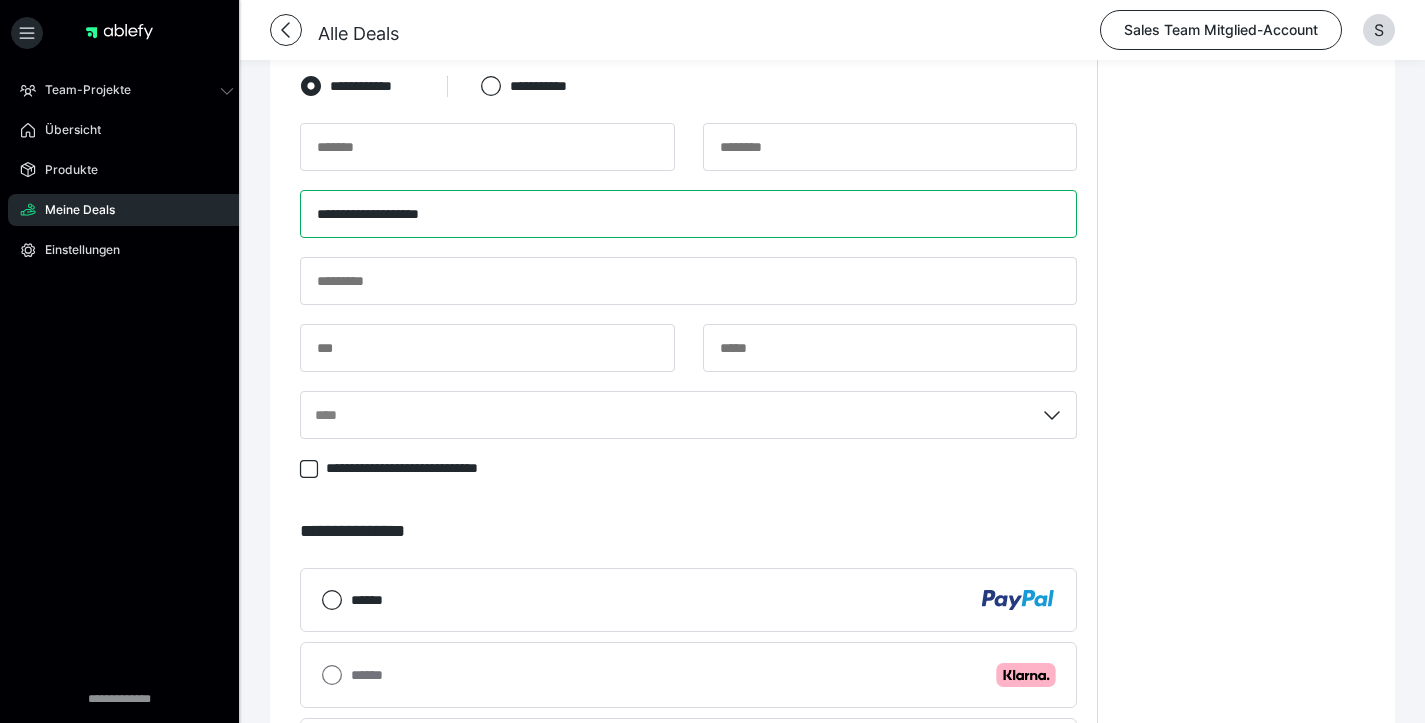 type on "**********" 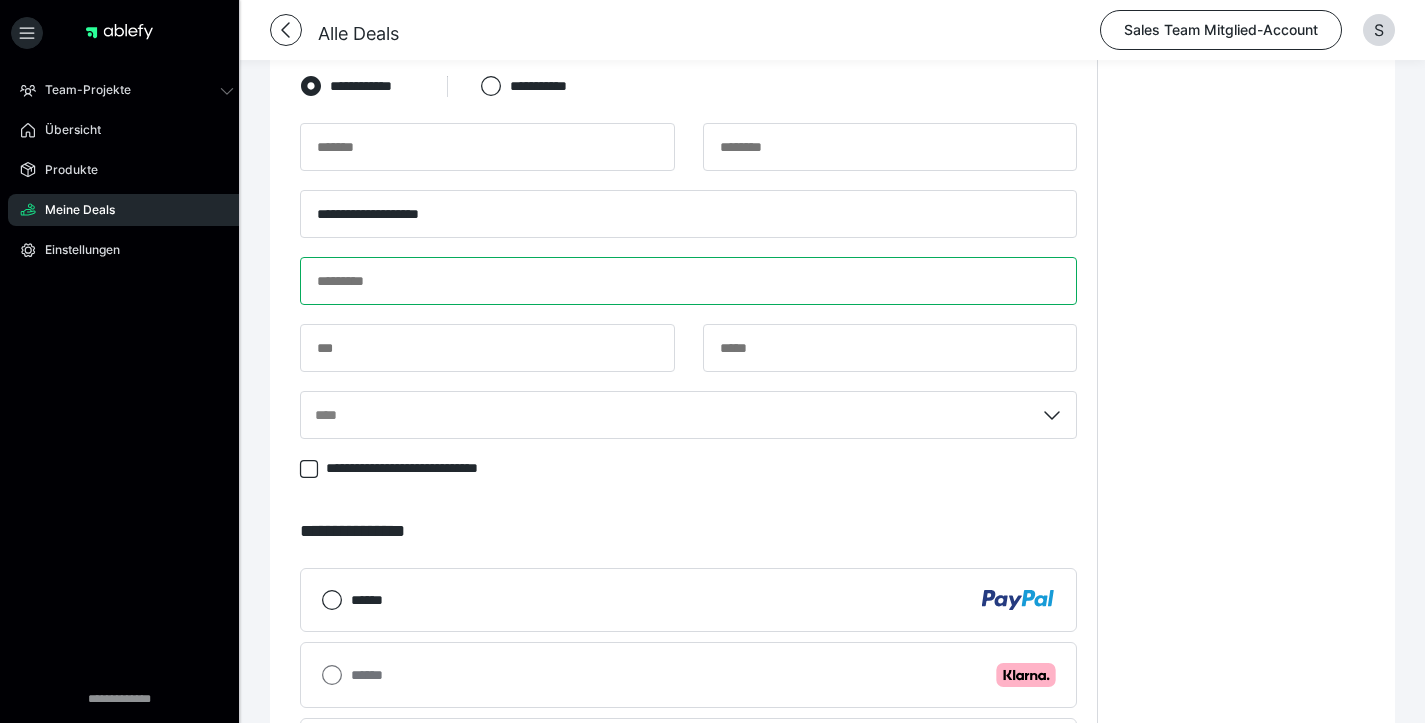 click at bounding box center (688, 281) 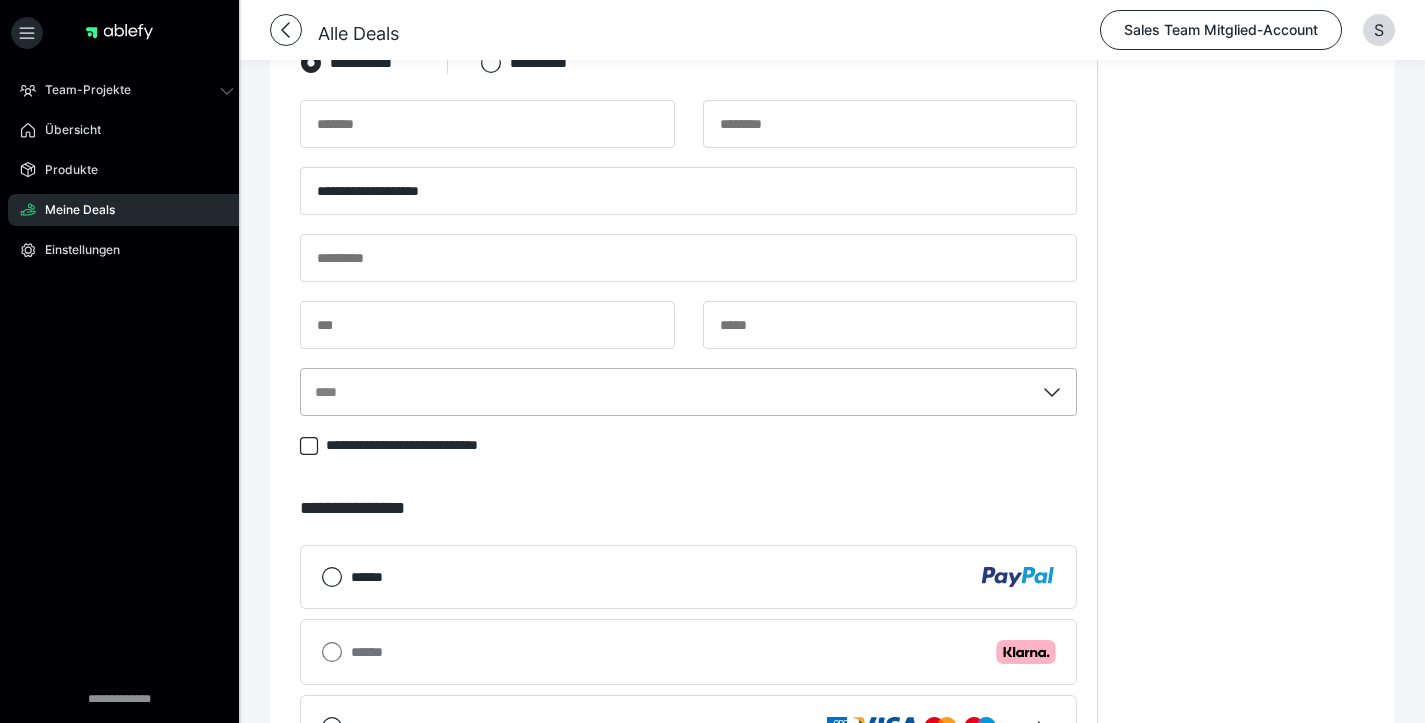 click on "****" at bounding box center (688, 392) 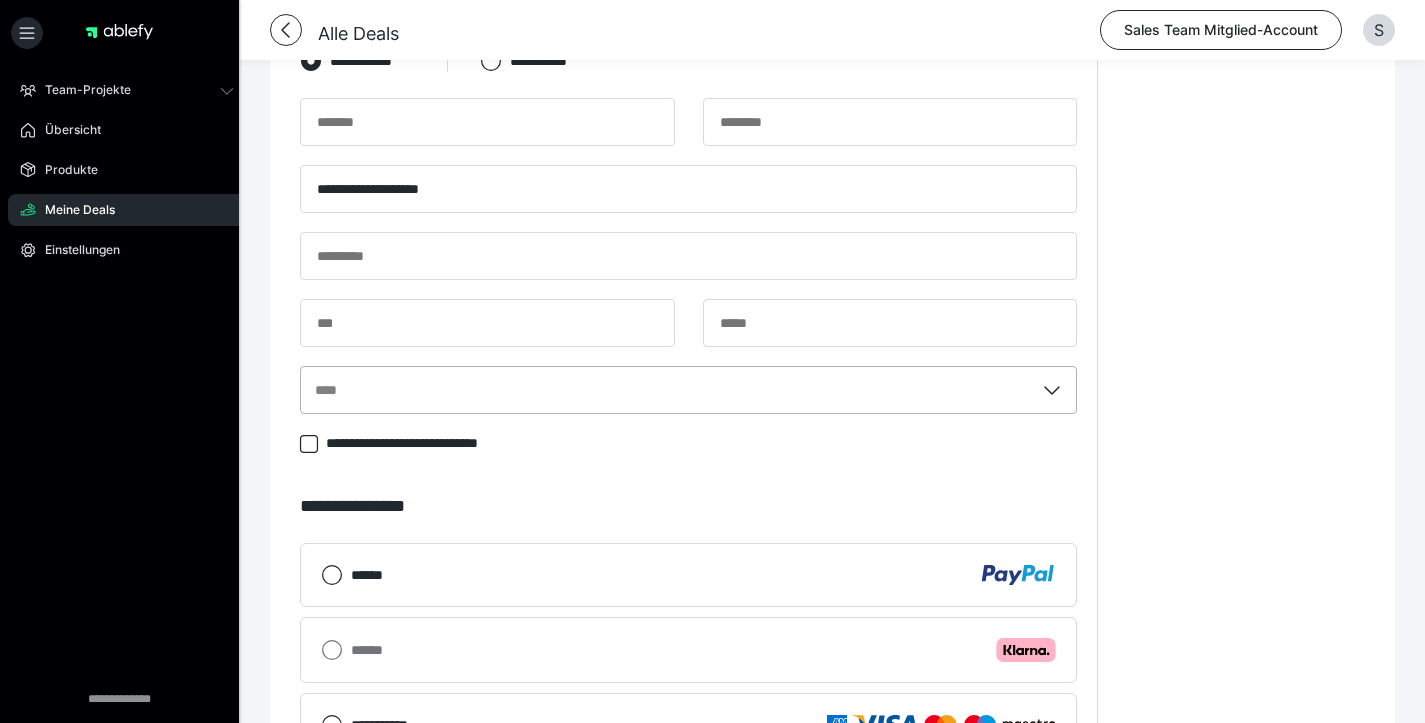 click on "****" at bounding box center [316, 390] 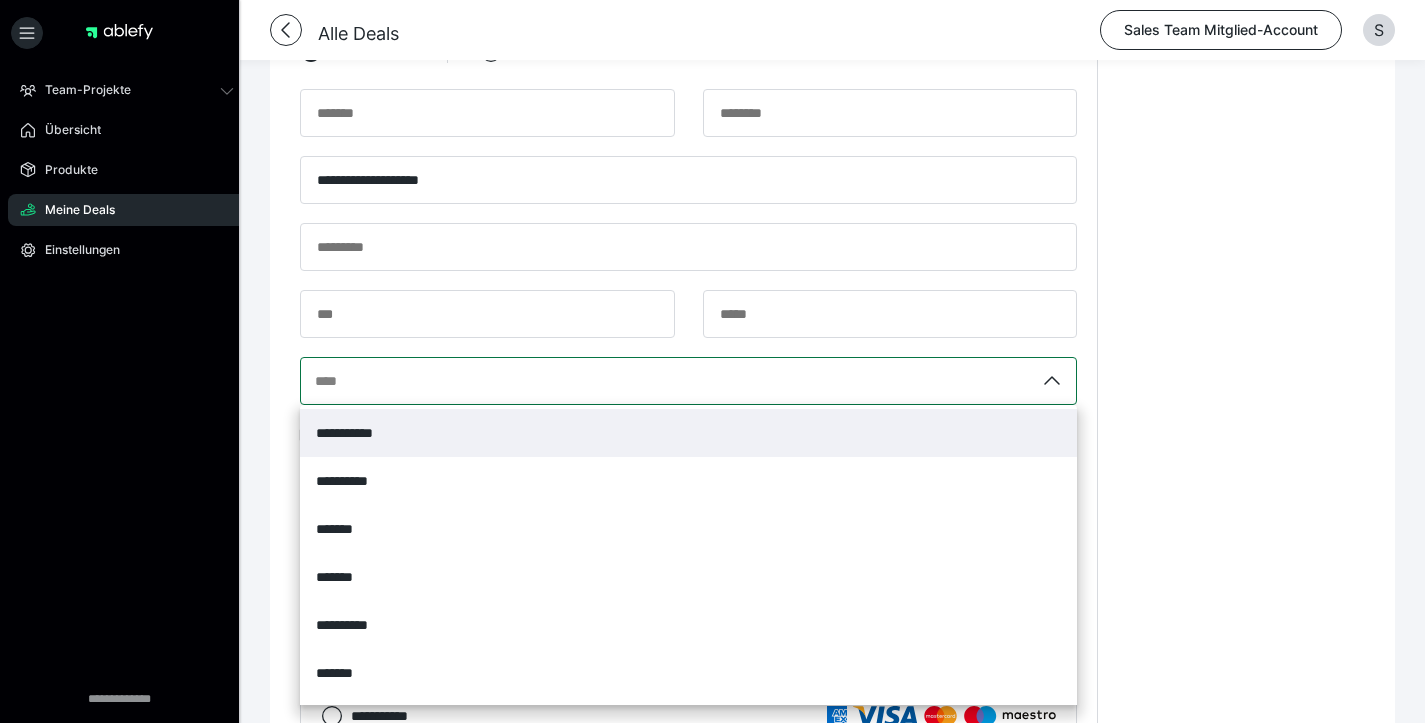 scroll, scrollTop: 1385, scrollLeft: 0, axis: vertical 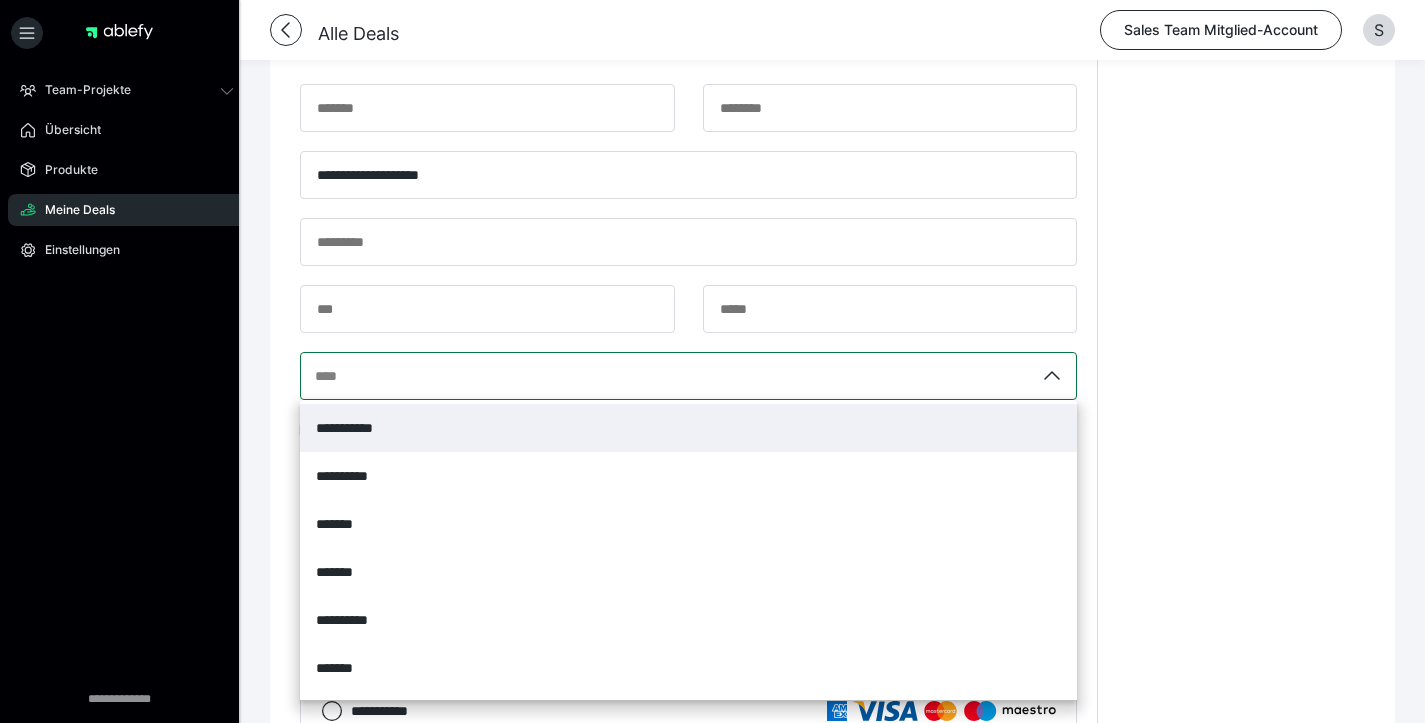 click on "**********" at bounding box center [688, 428] 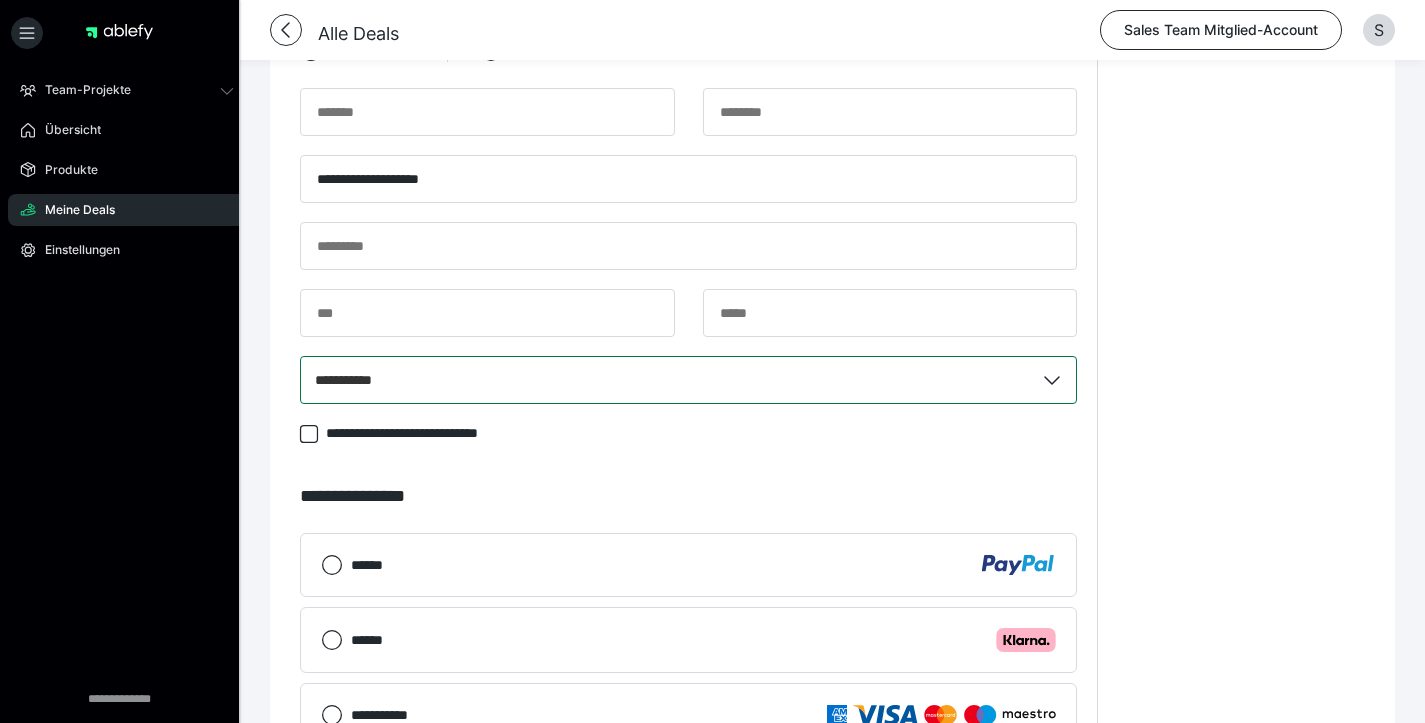 scroll, scrollTop: 1351, scrollLeft: 0, axis: vertical 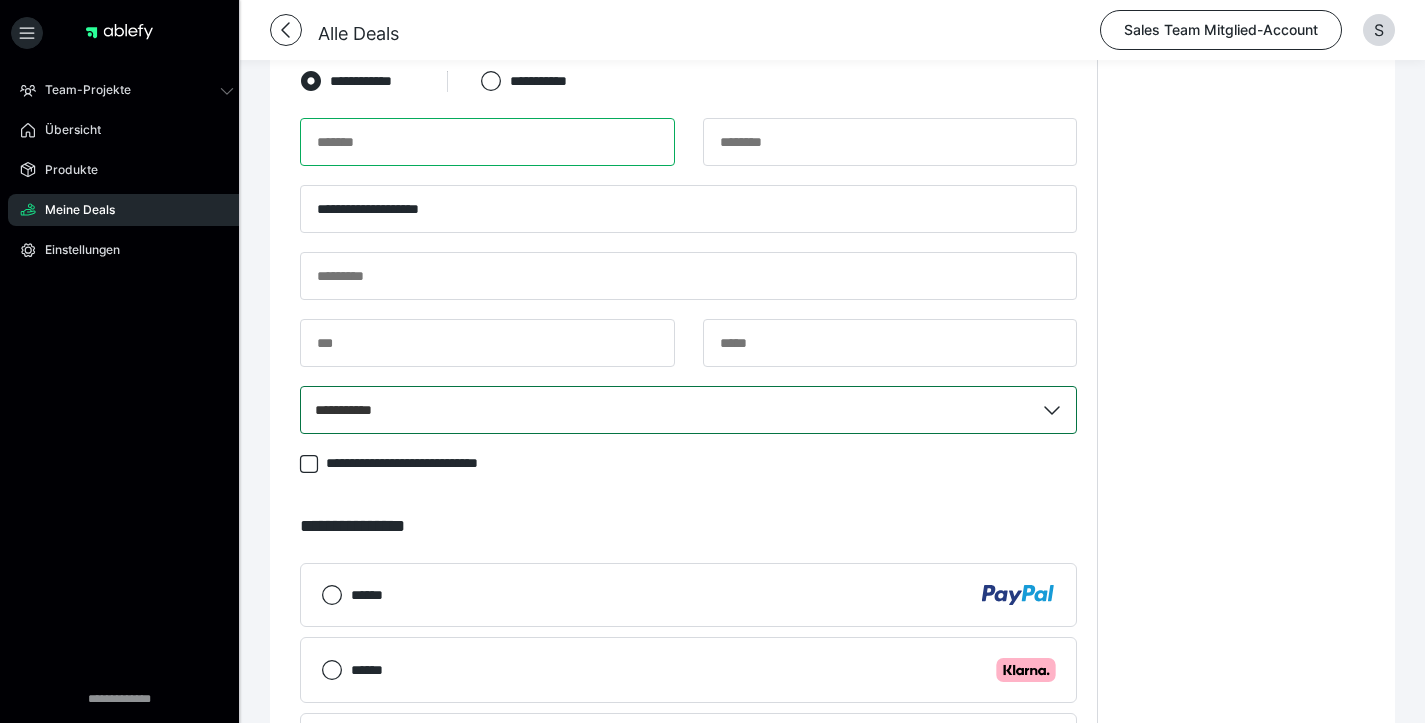 click at bounding box center [487, 142] 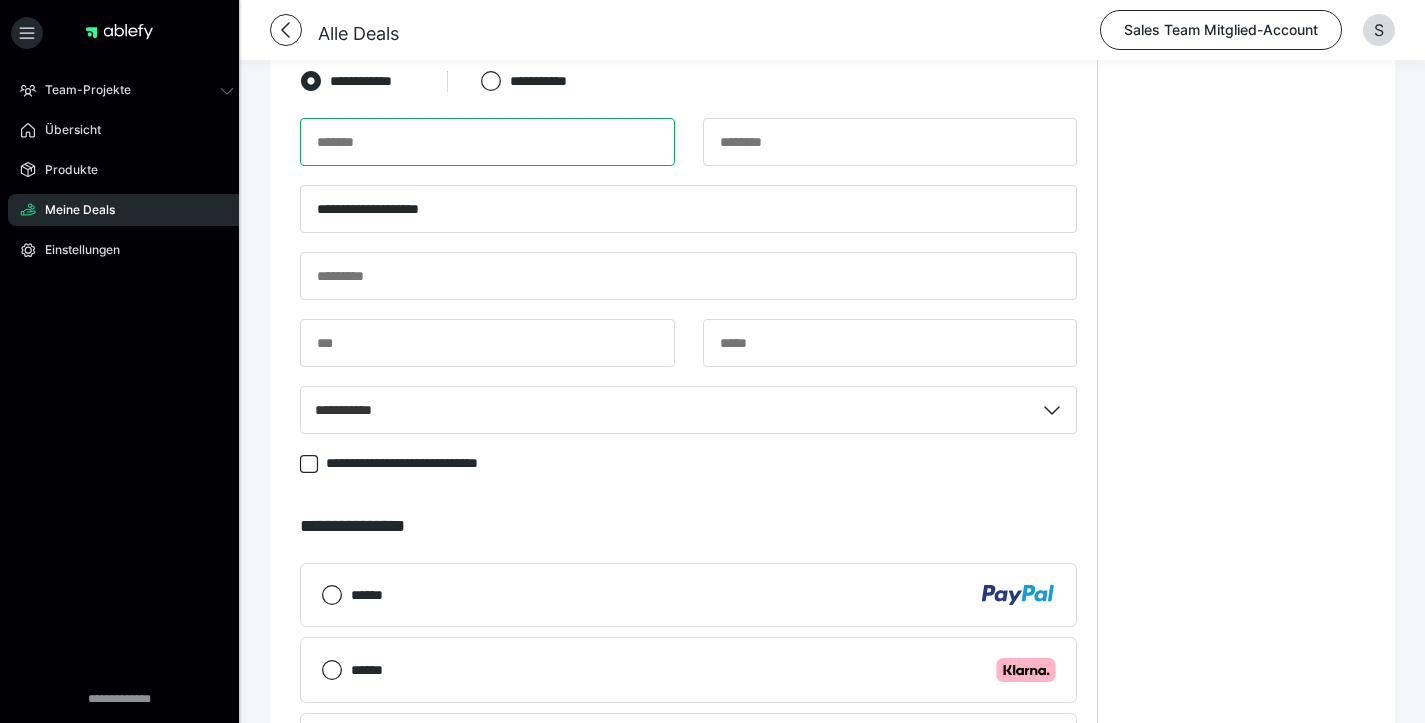 paste on "*****" 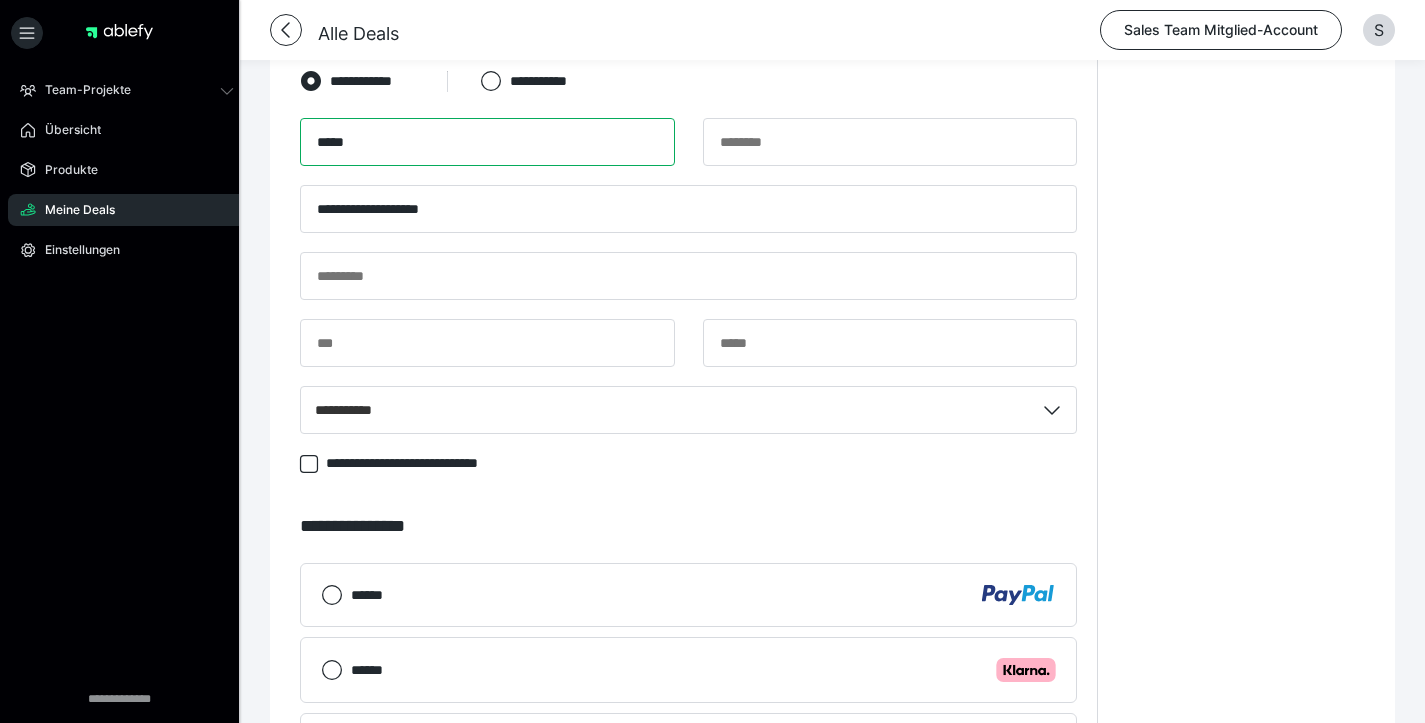 type on "*****" 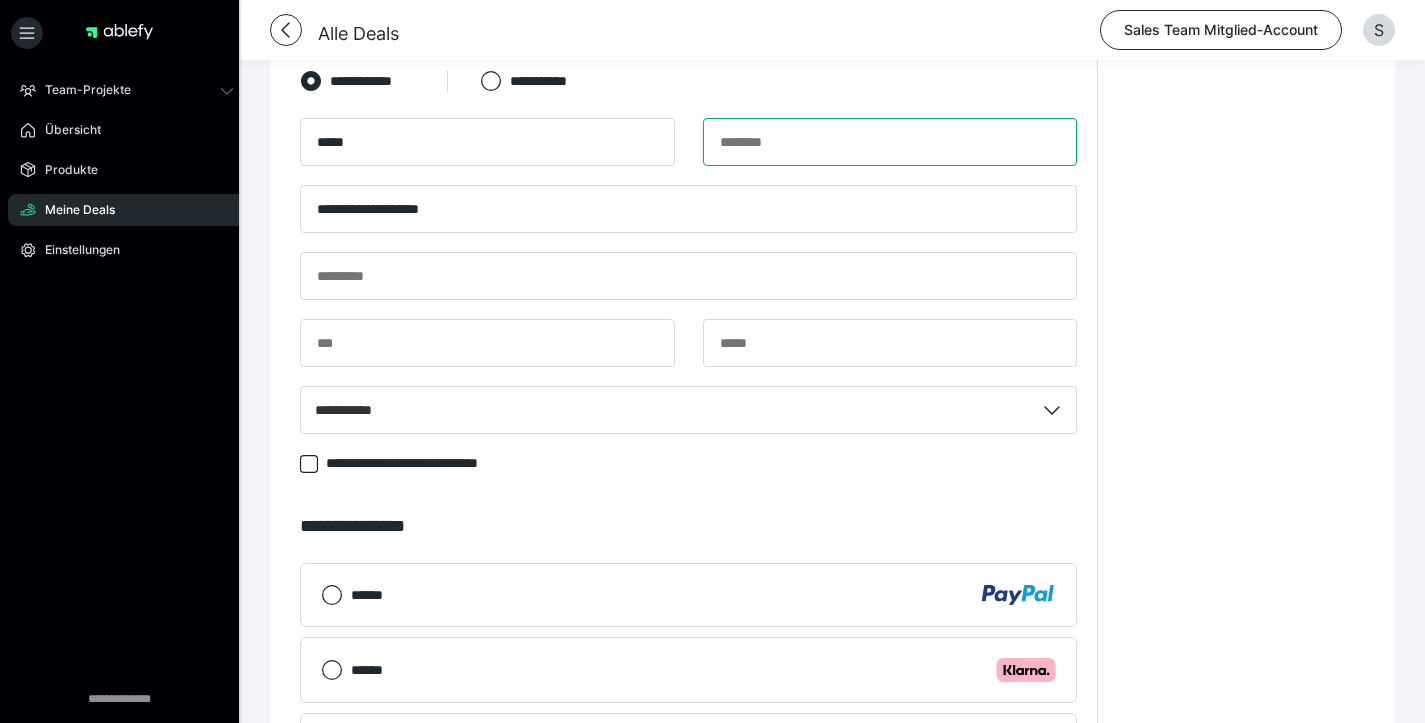 click at bounding box center (890, 142) 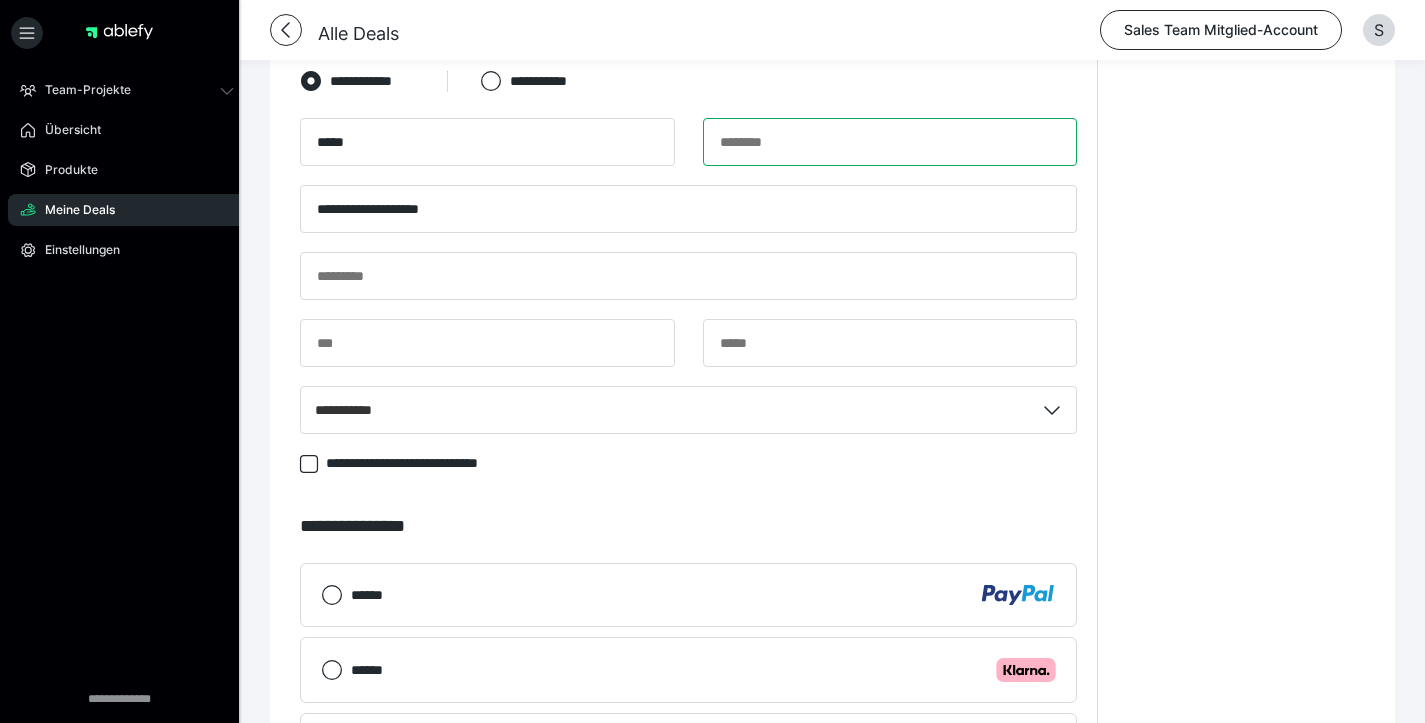 click at bounding box center (890, 142) 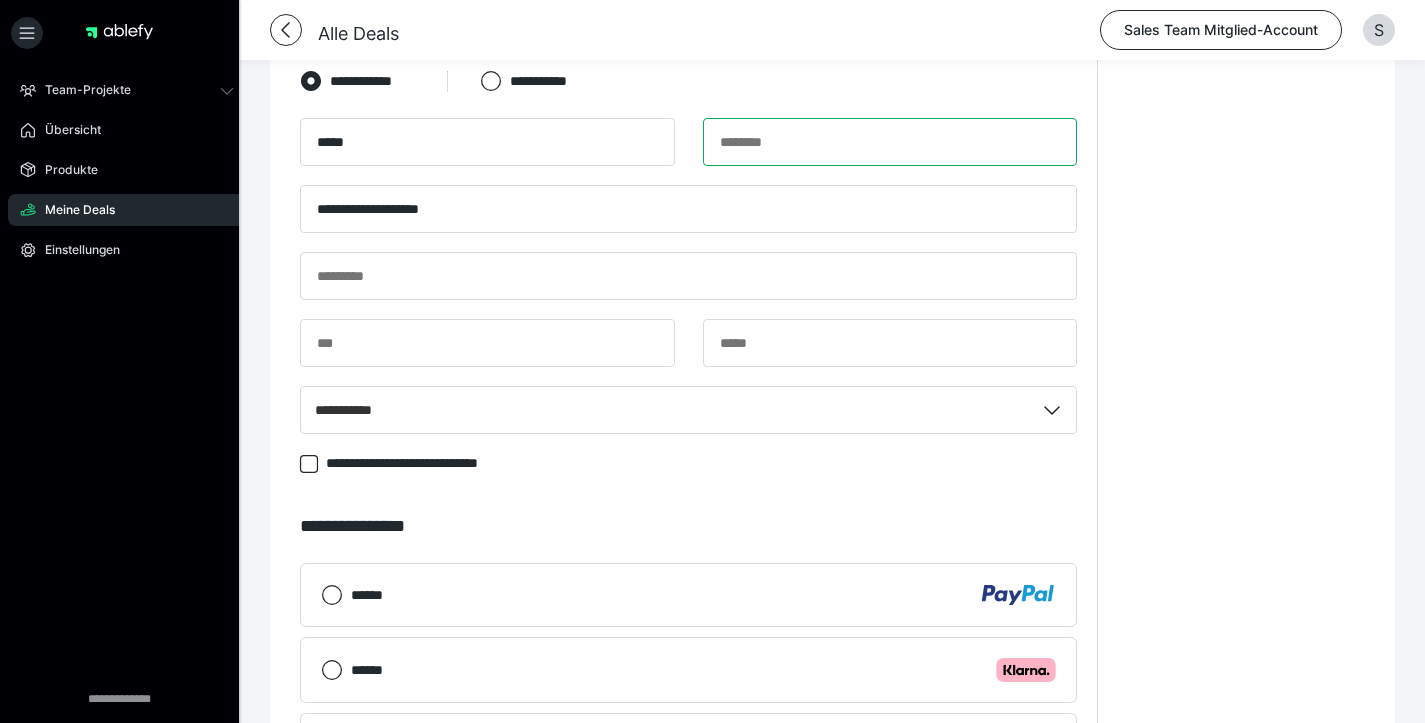 paste on "****" 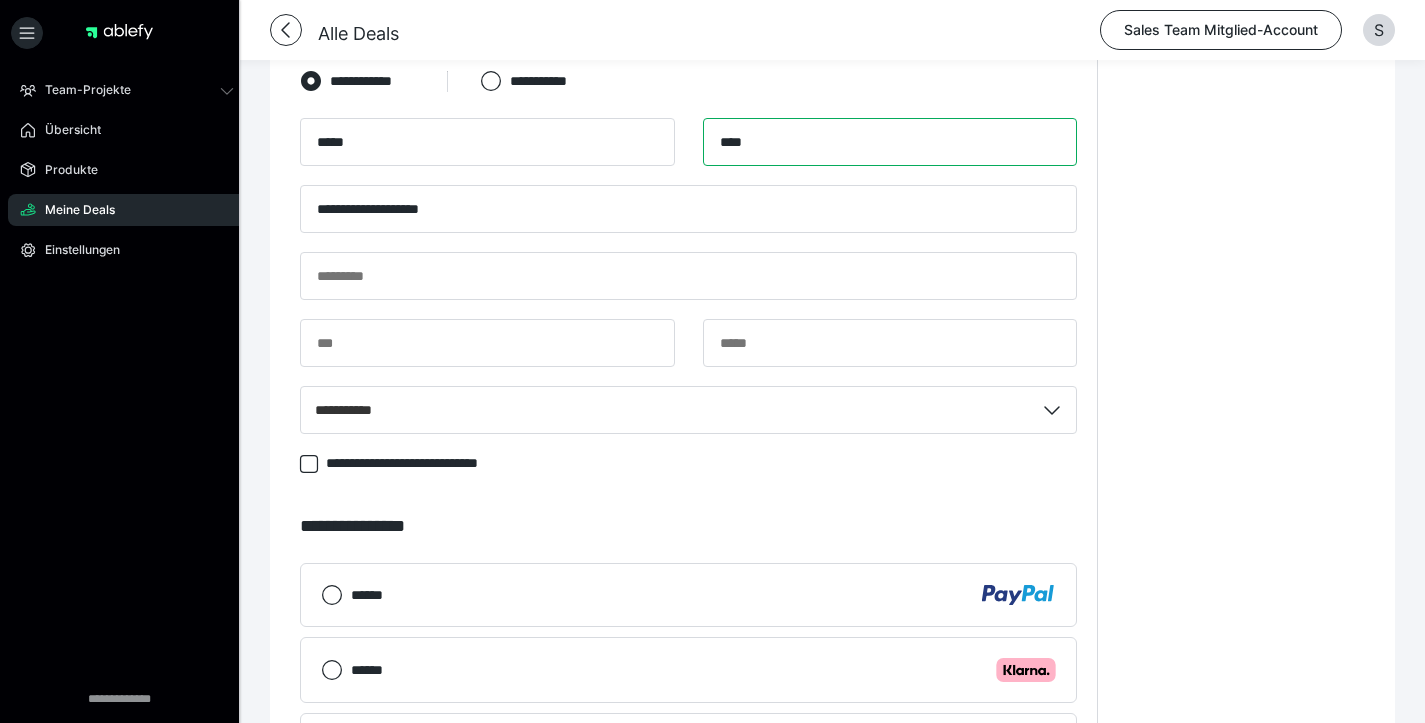 type on "****" 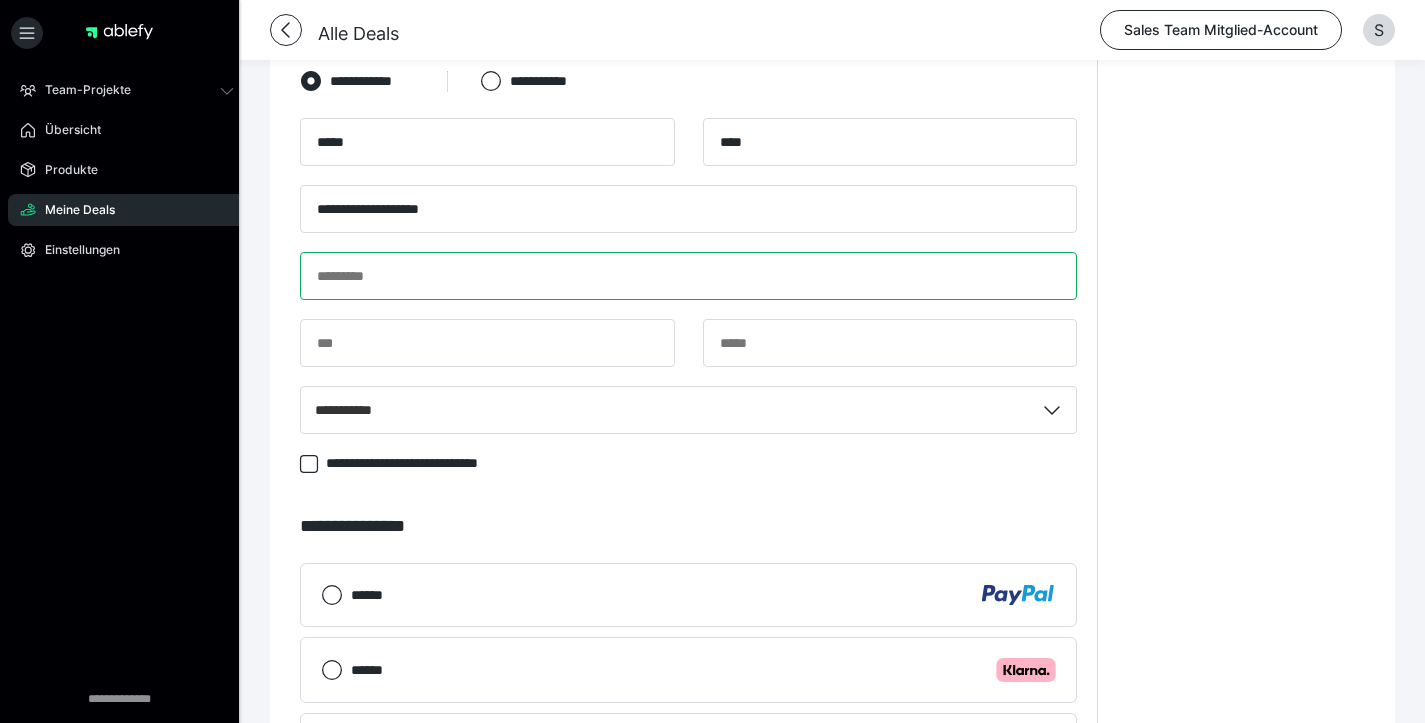 click at bounding box center (688, 276) 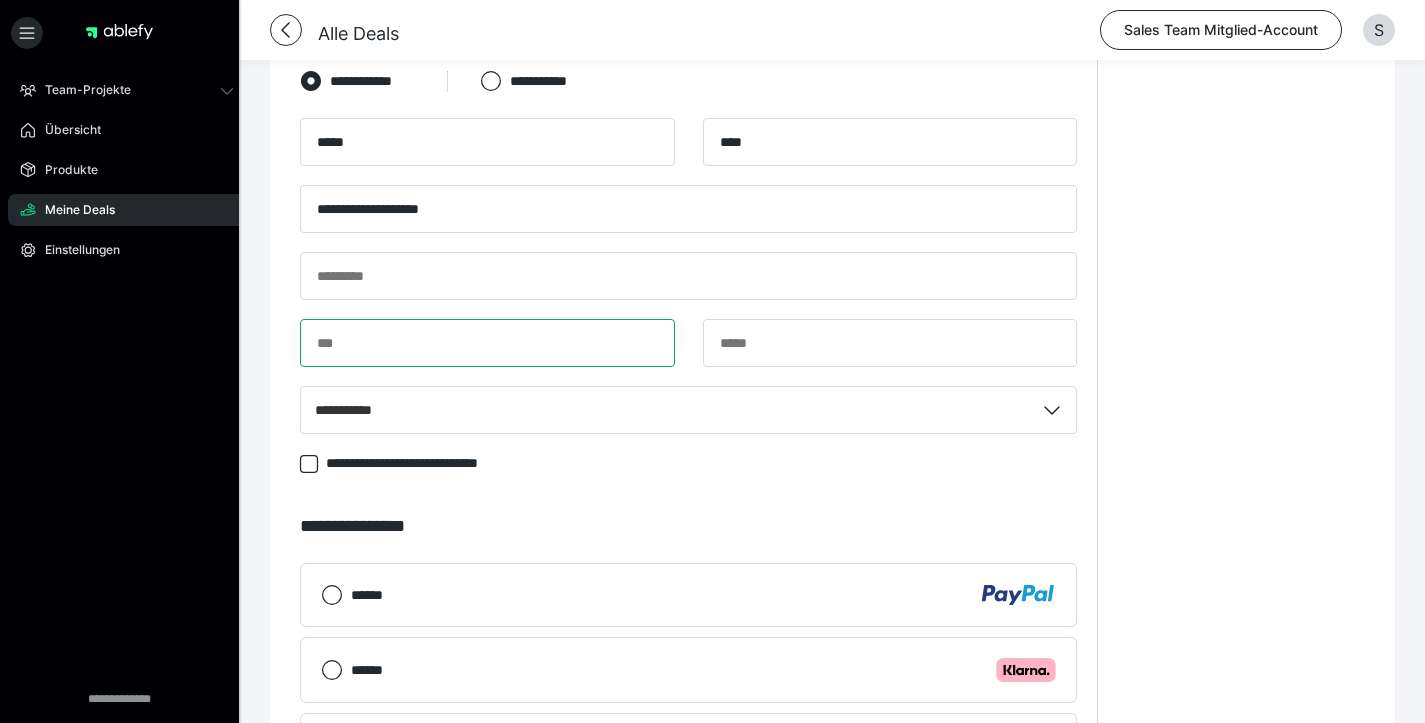 click at bounding box center (487, 343) 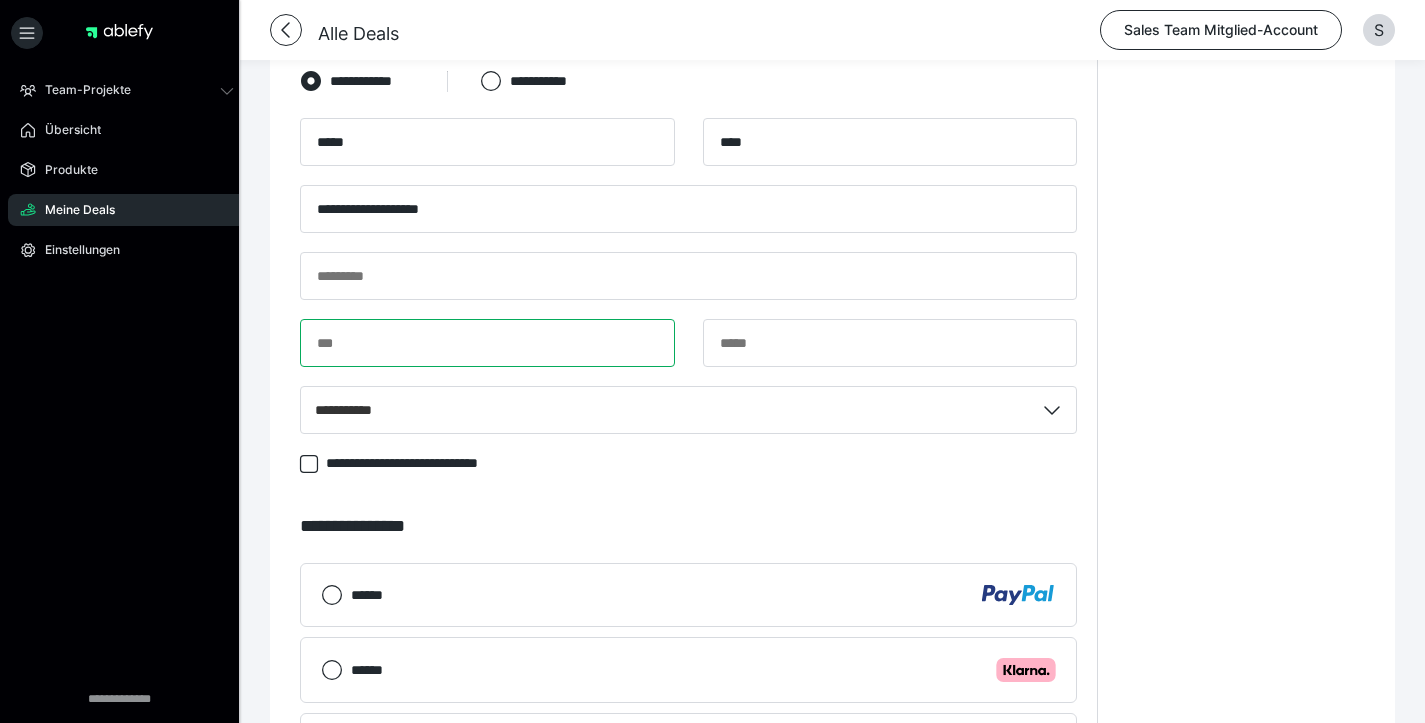 paste on "*****" 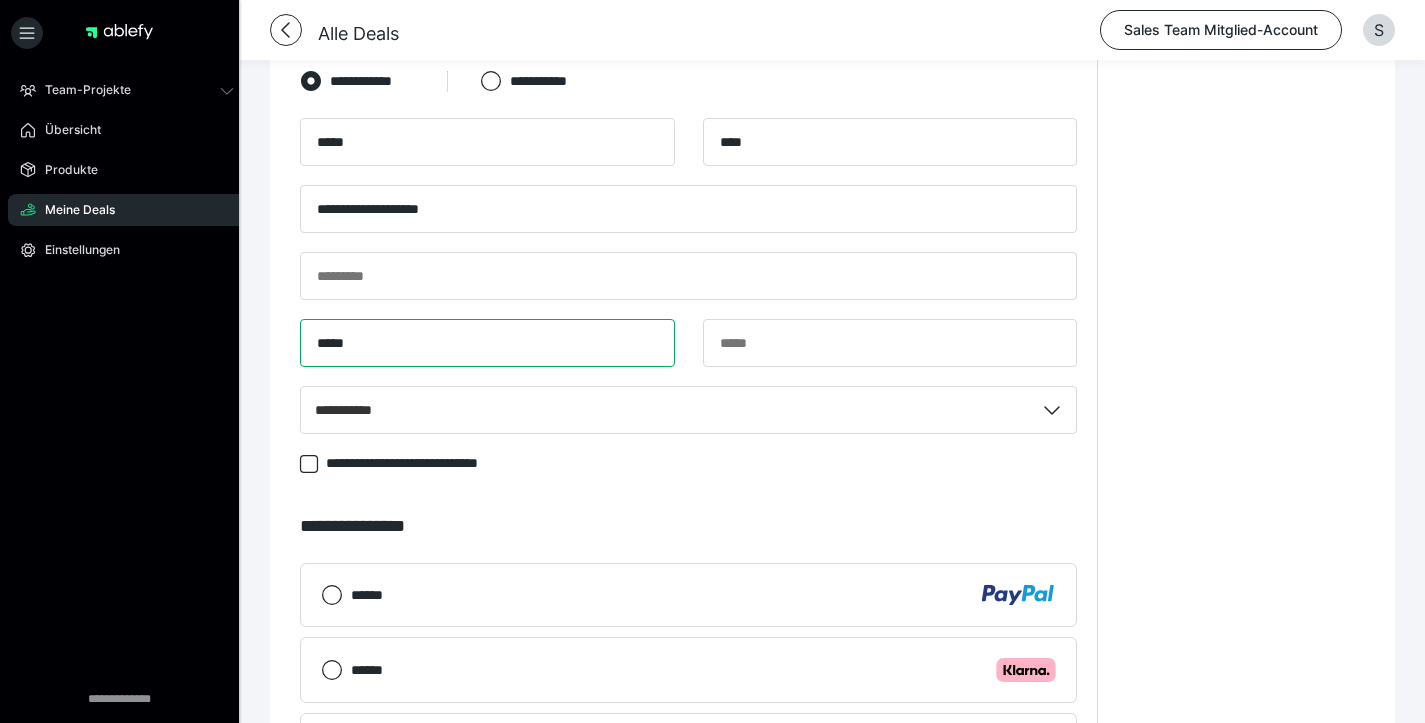 type on "*****" 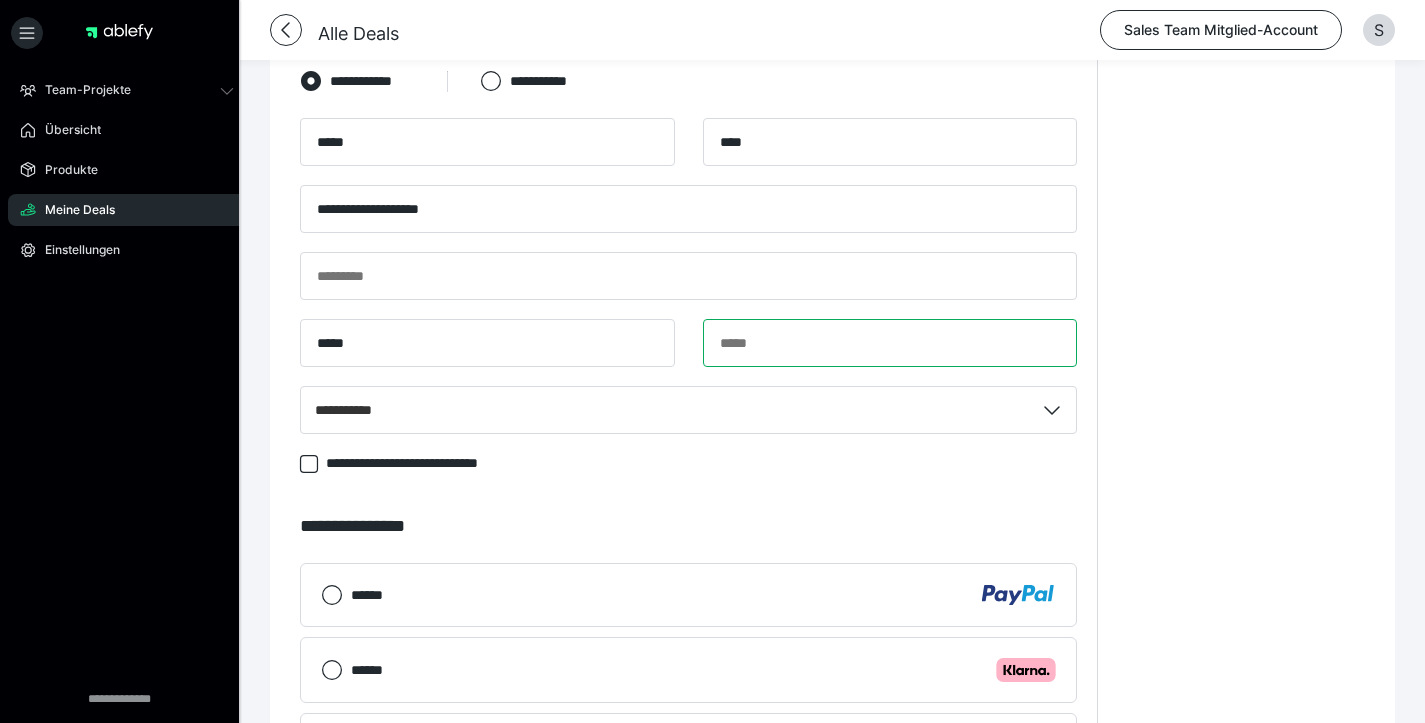 click at bounding box center (890, 343) 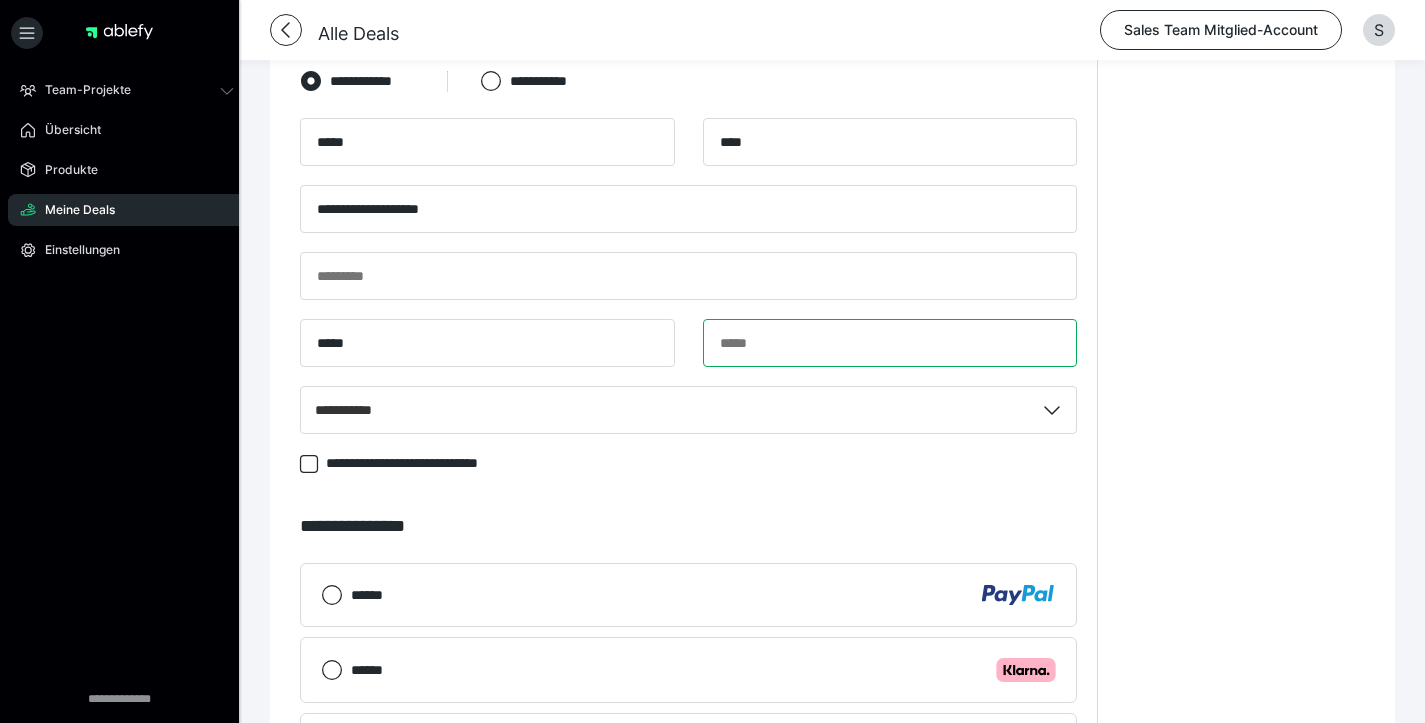 click at bounding box center [890, 343] 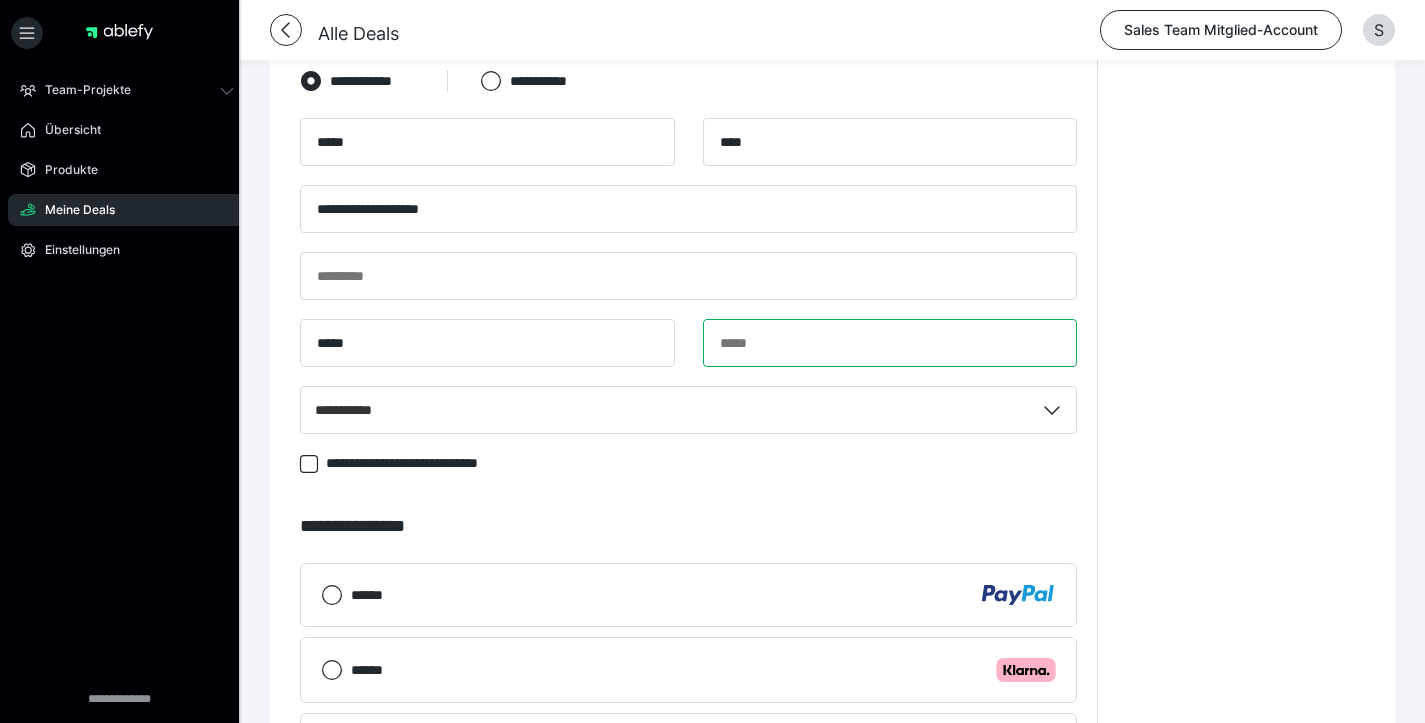 paste on "**********" 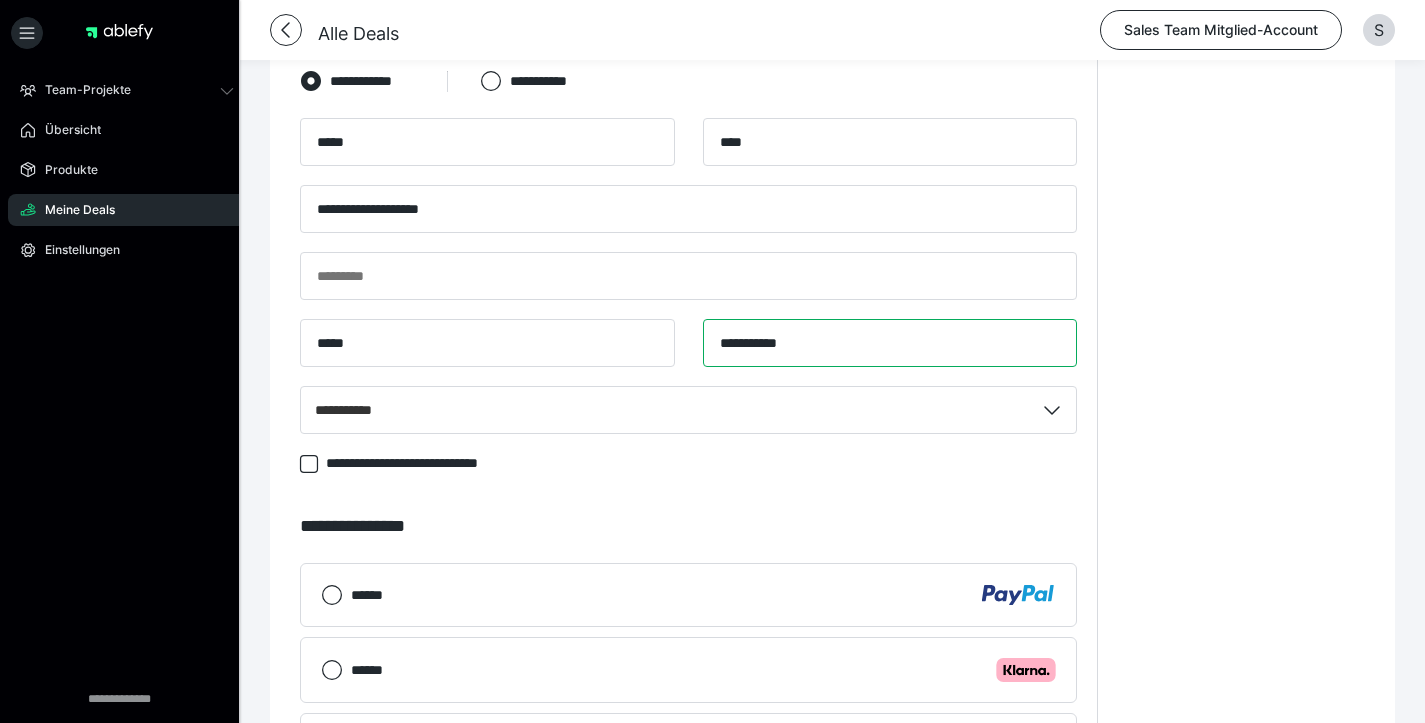 type on "**********" 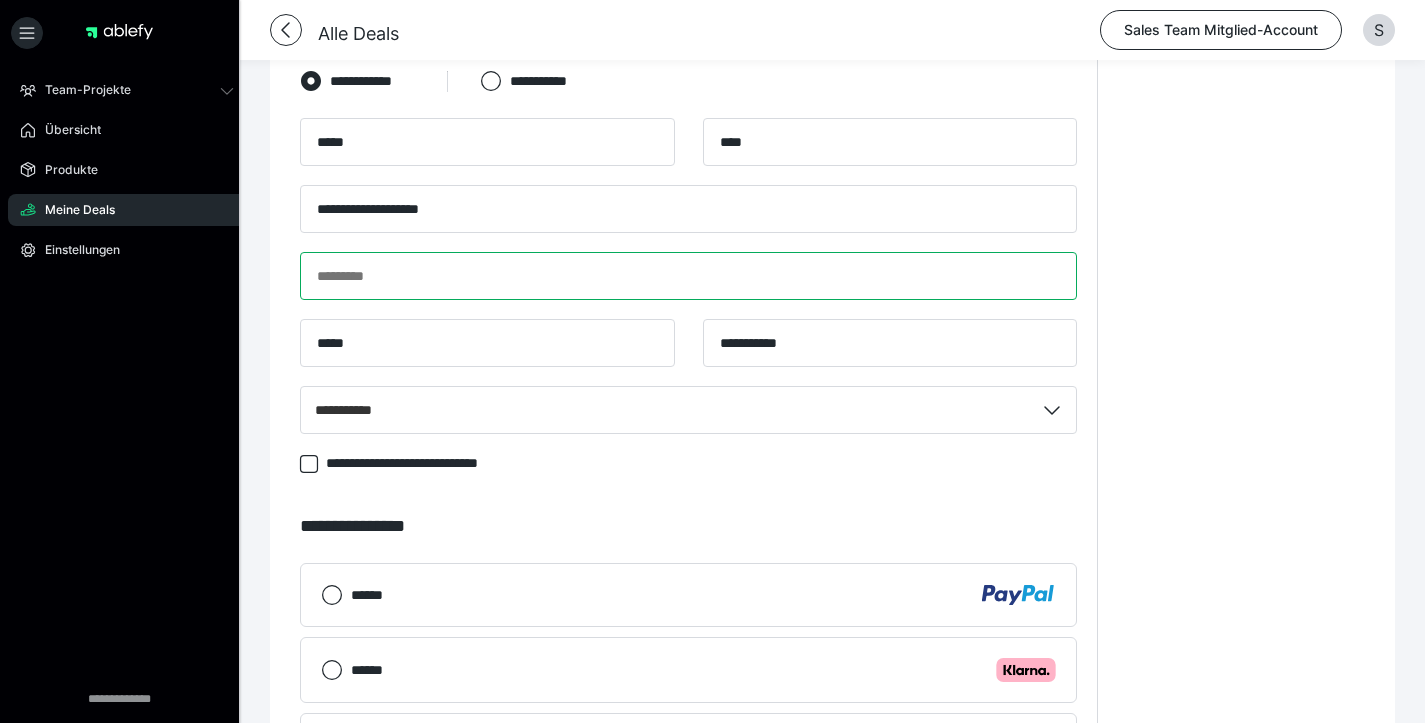 click at bounding box center [688, 276] 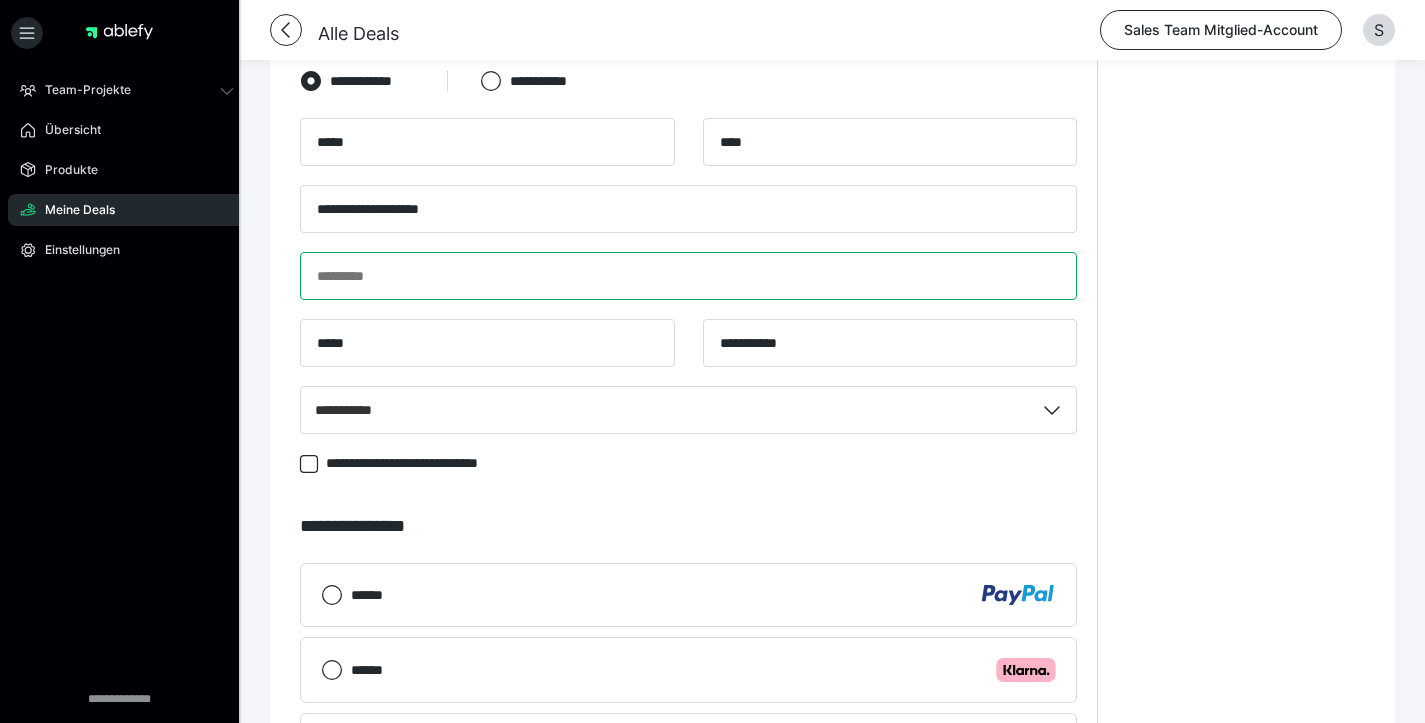 click at bounding box center (688, 276) 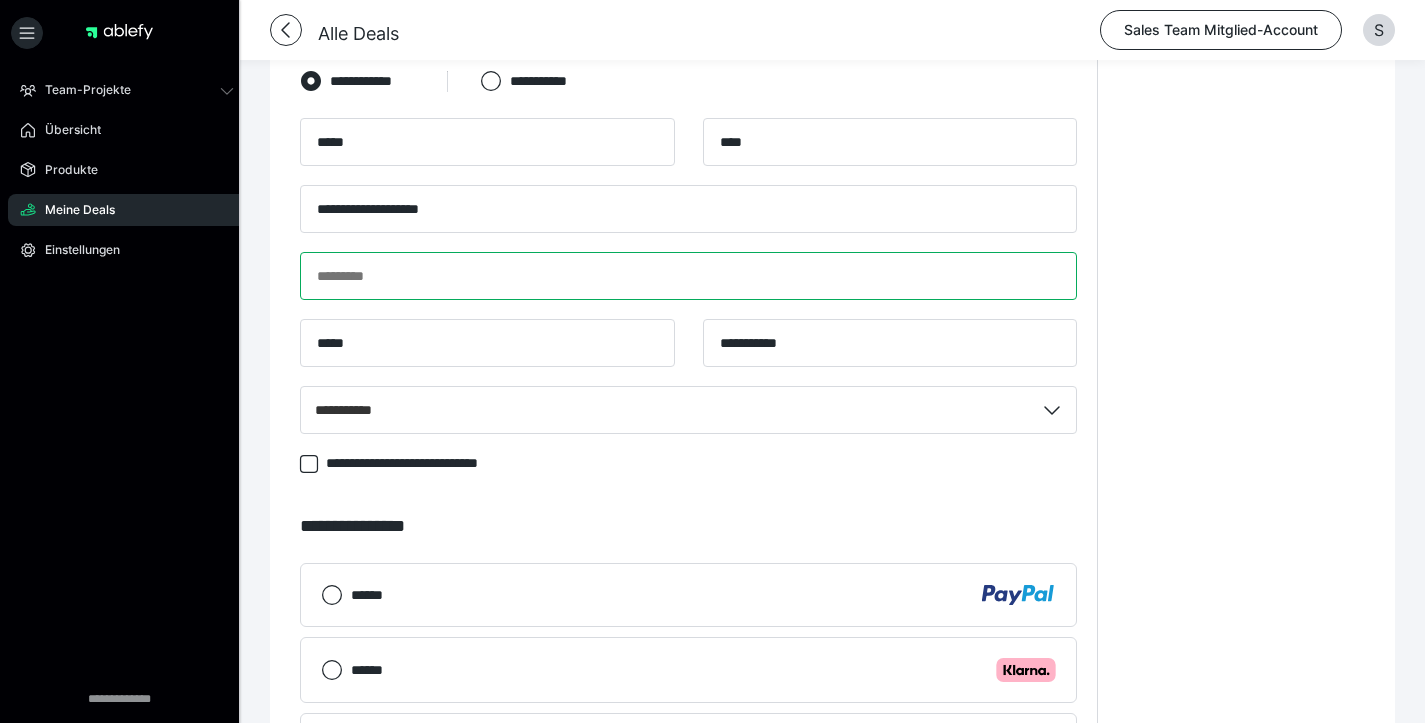 paste on "**********" 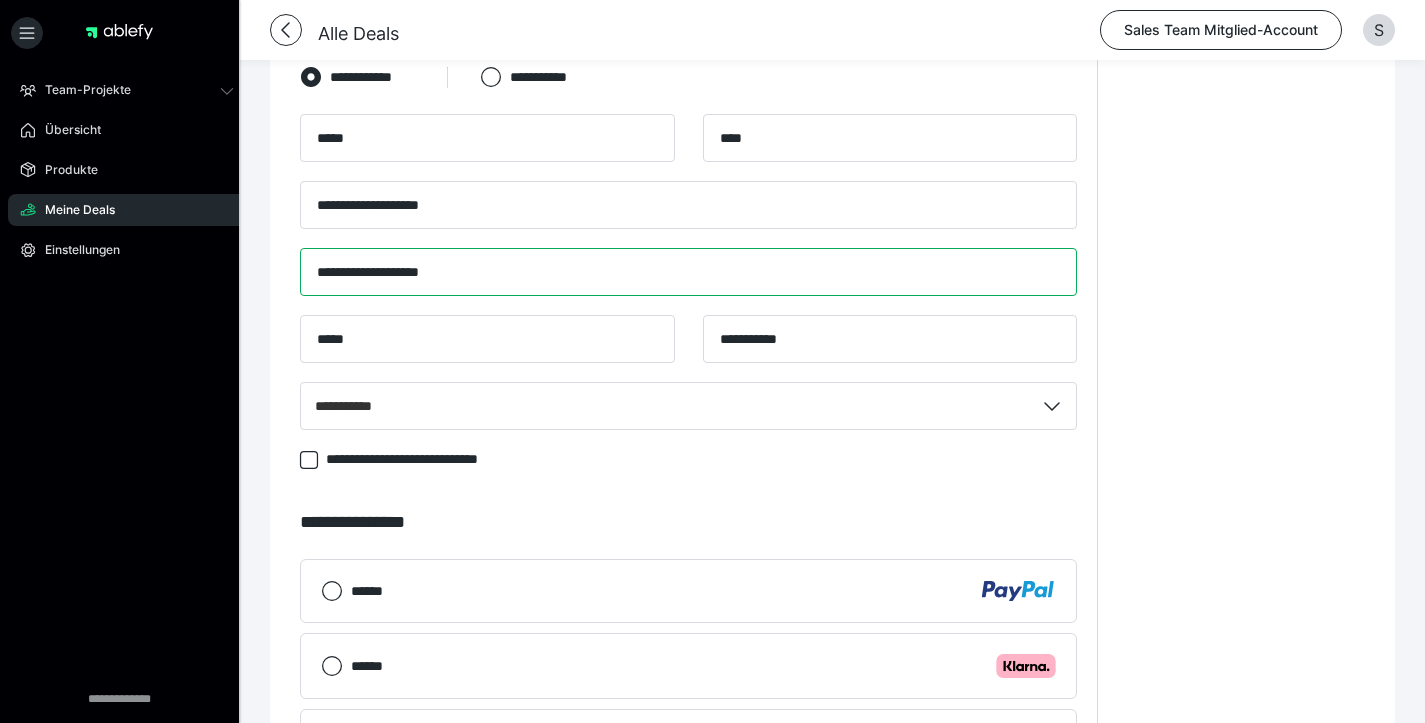scroll, scrollTop: 1434, scrollLeft: 0, axis: vertical 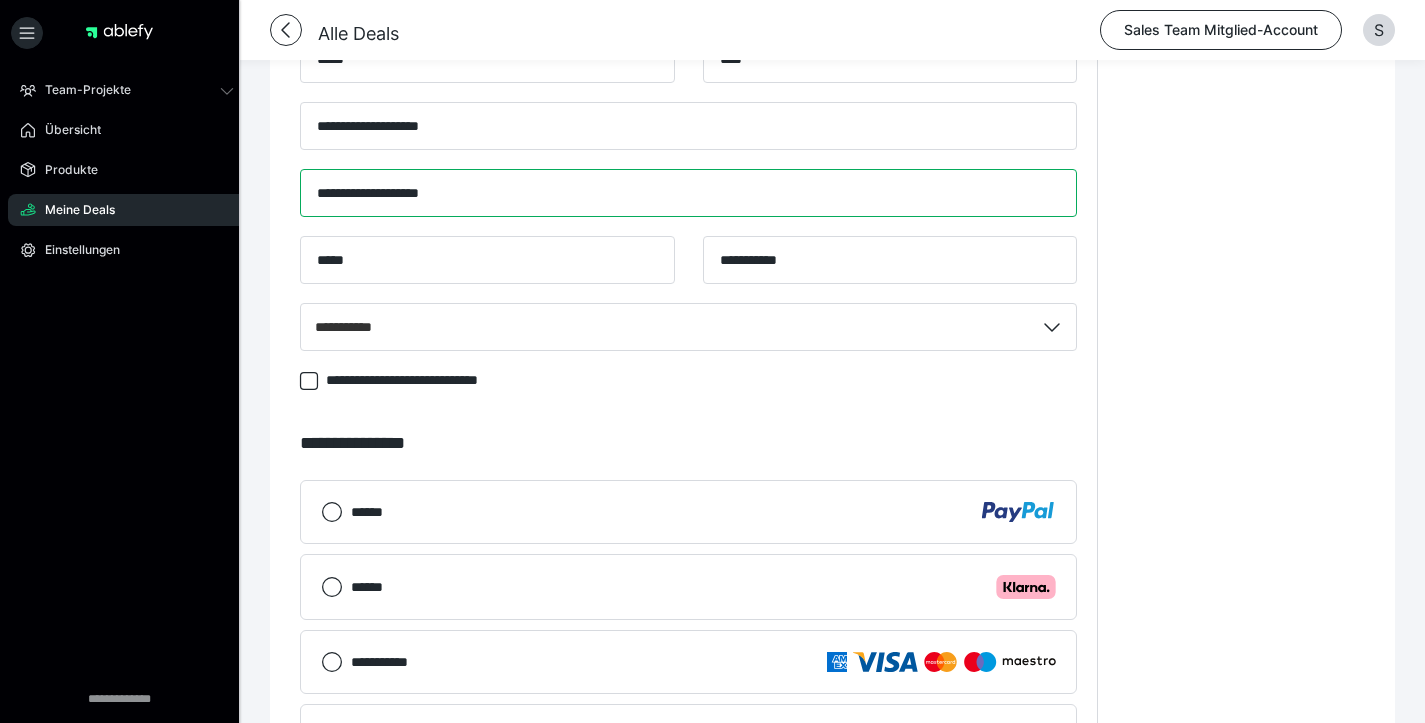 type on "**********" 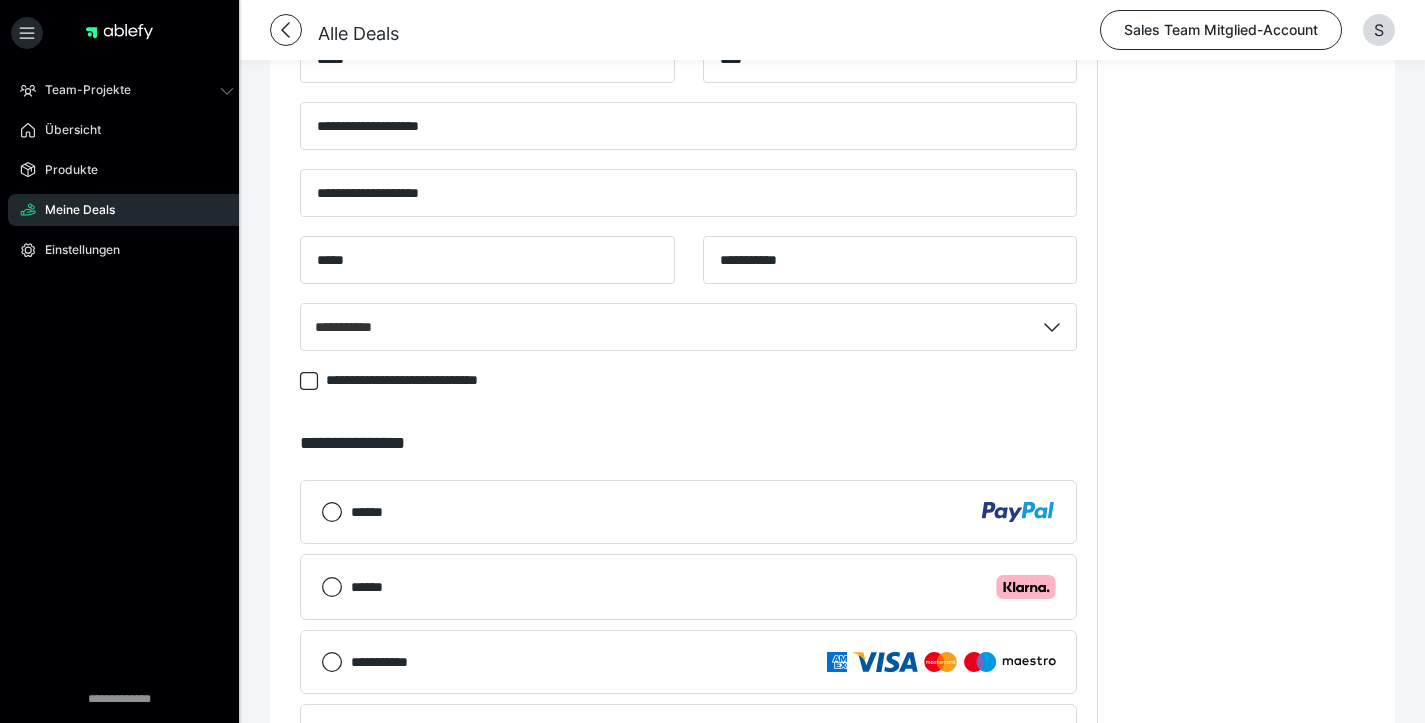 click on "******" at bounding box center (703, 512) 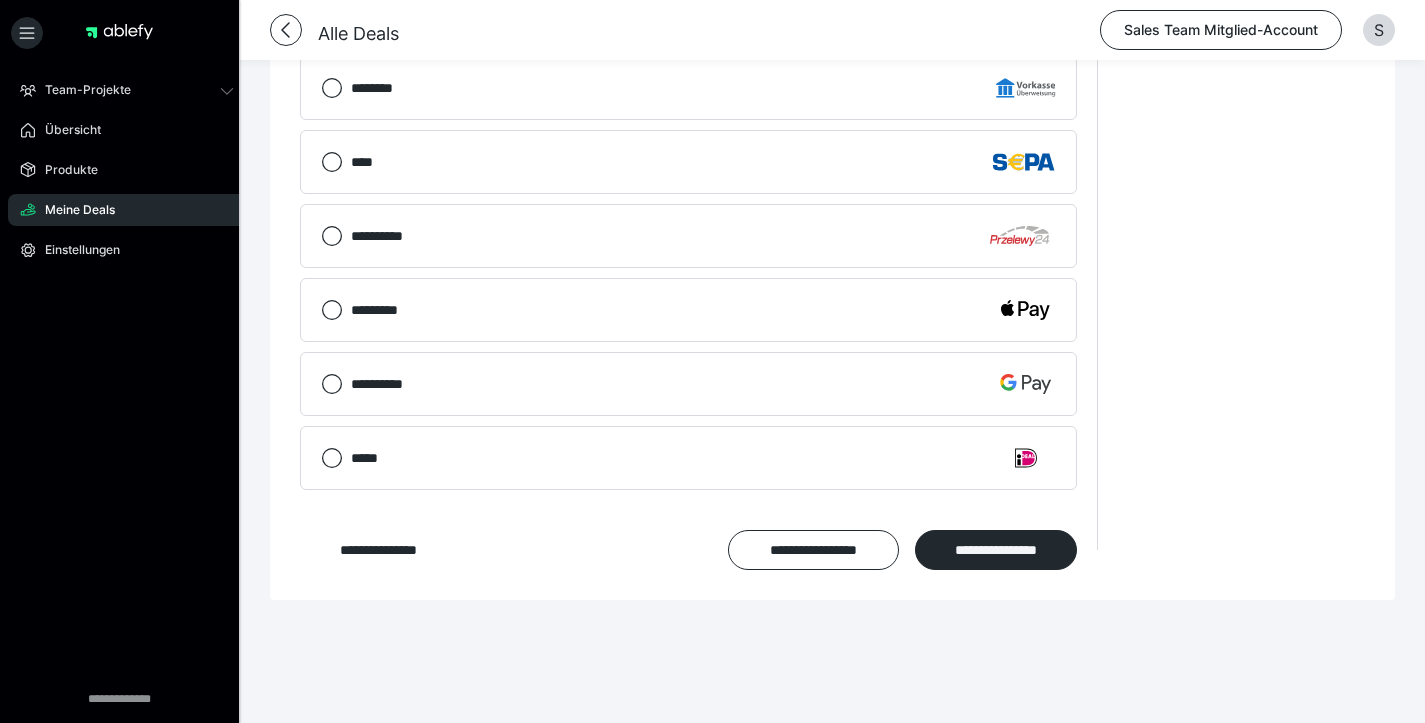 scroll, scrollTop: 2105, scrollLeft: 0, axis: vertical 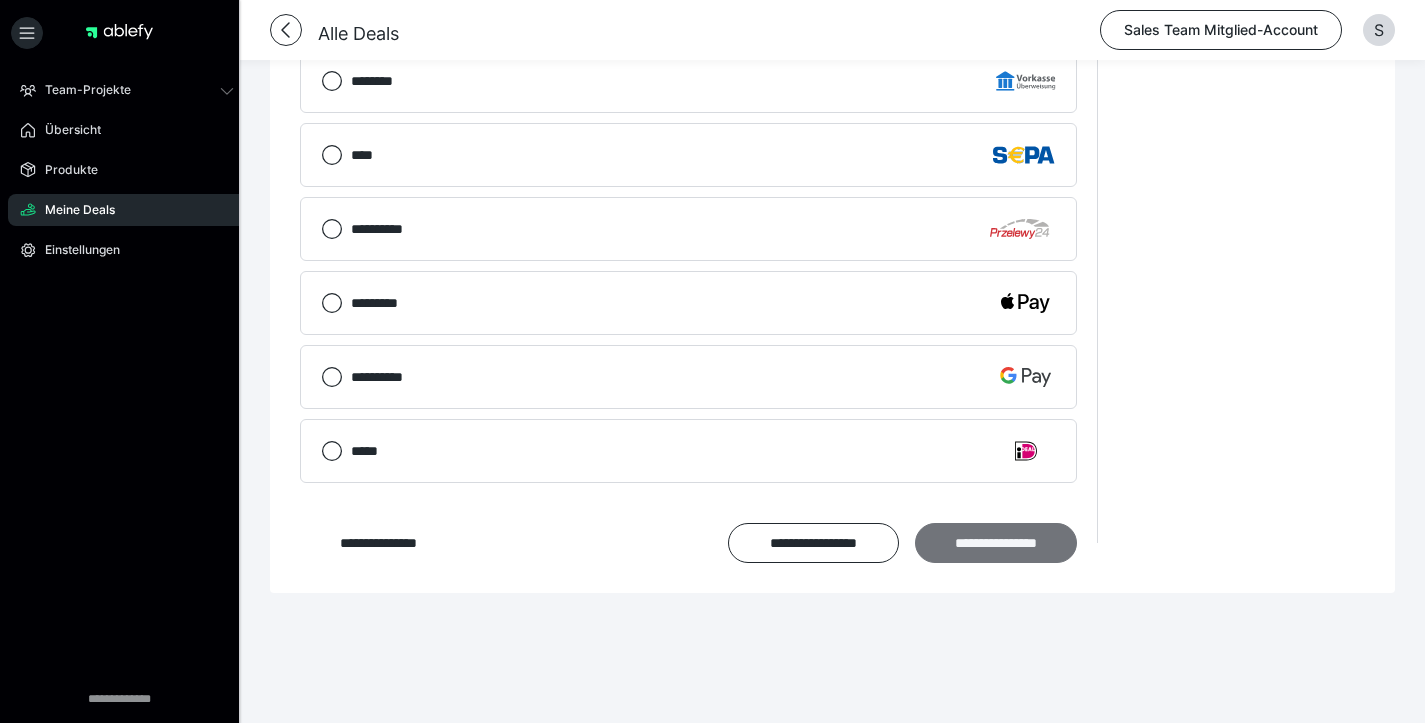 click on "**********" at bounding box center [996, 543] 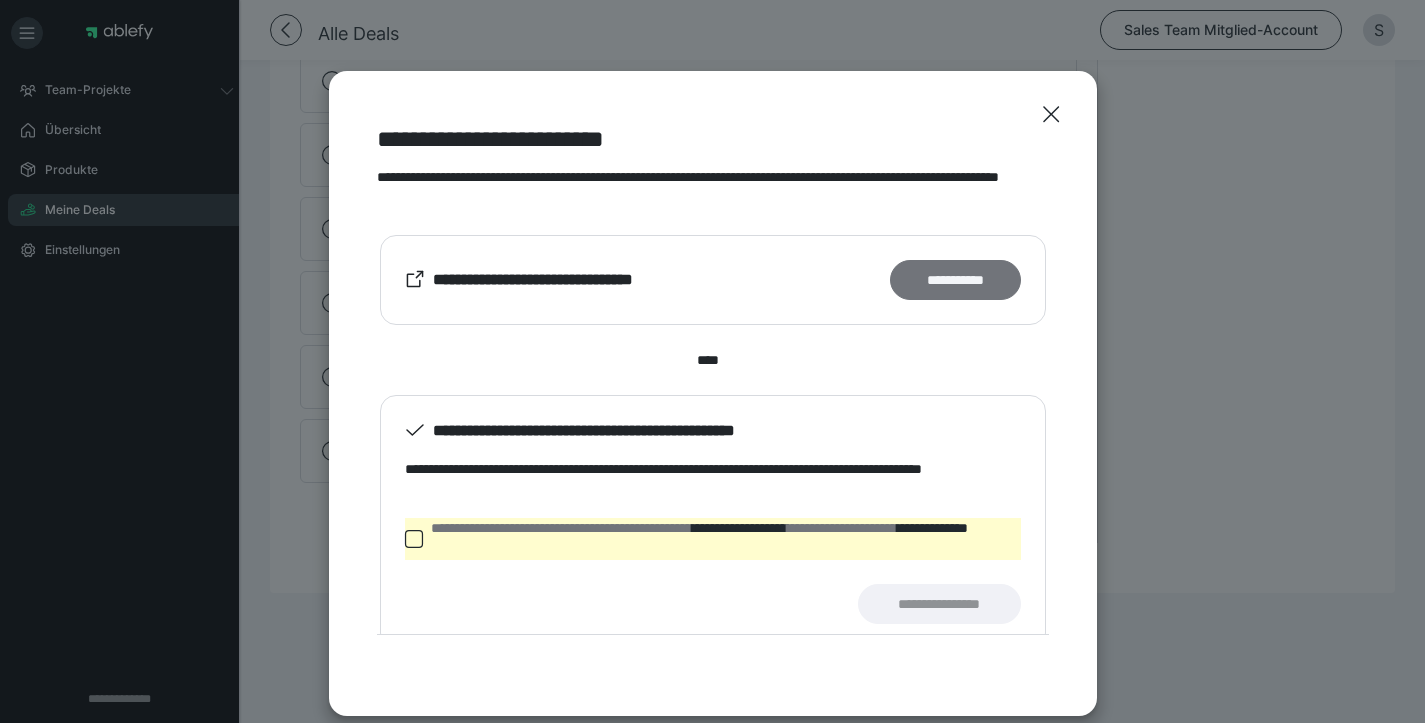 click on "**********" at bounding box center [955, 280] 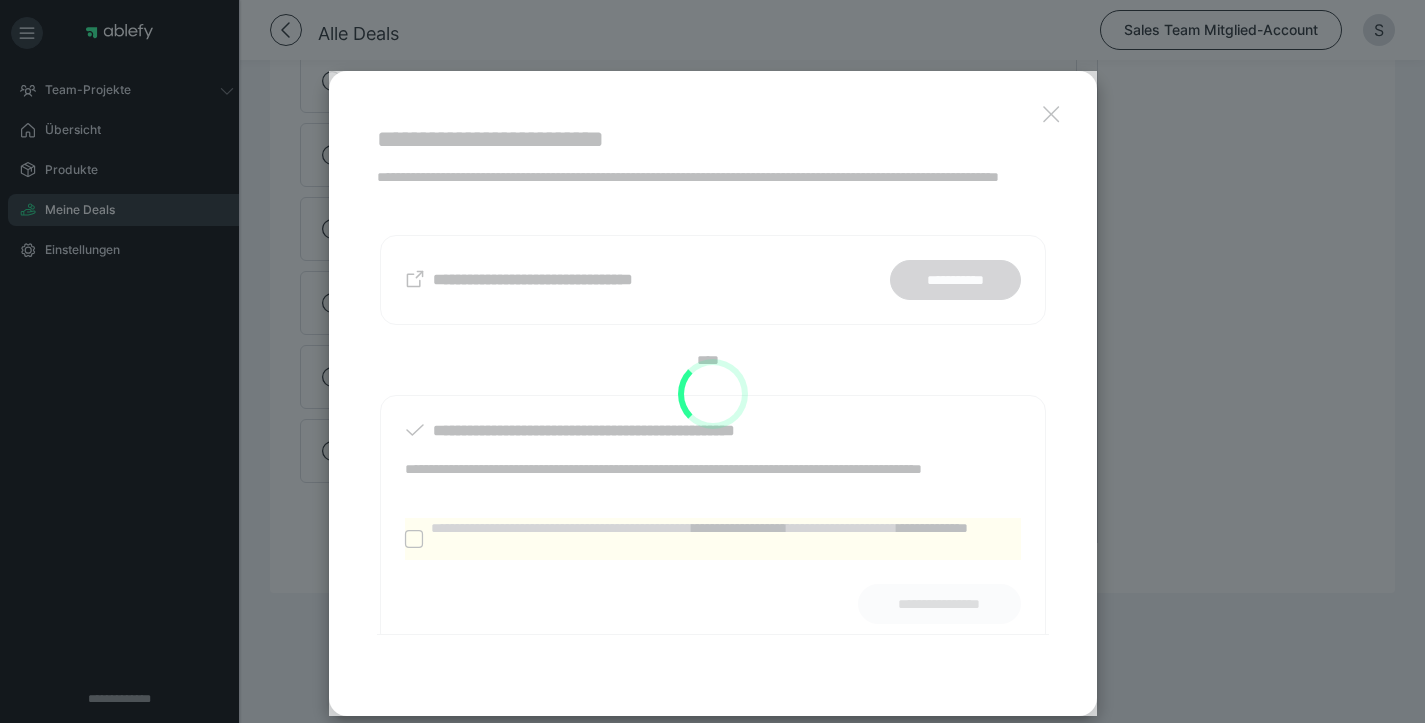 scroll, scrollTop: 1387, scrollLeft: 0, axis: vertical 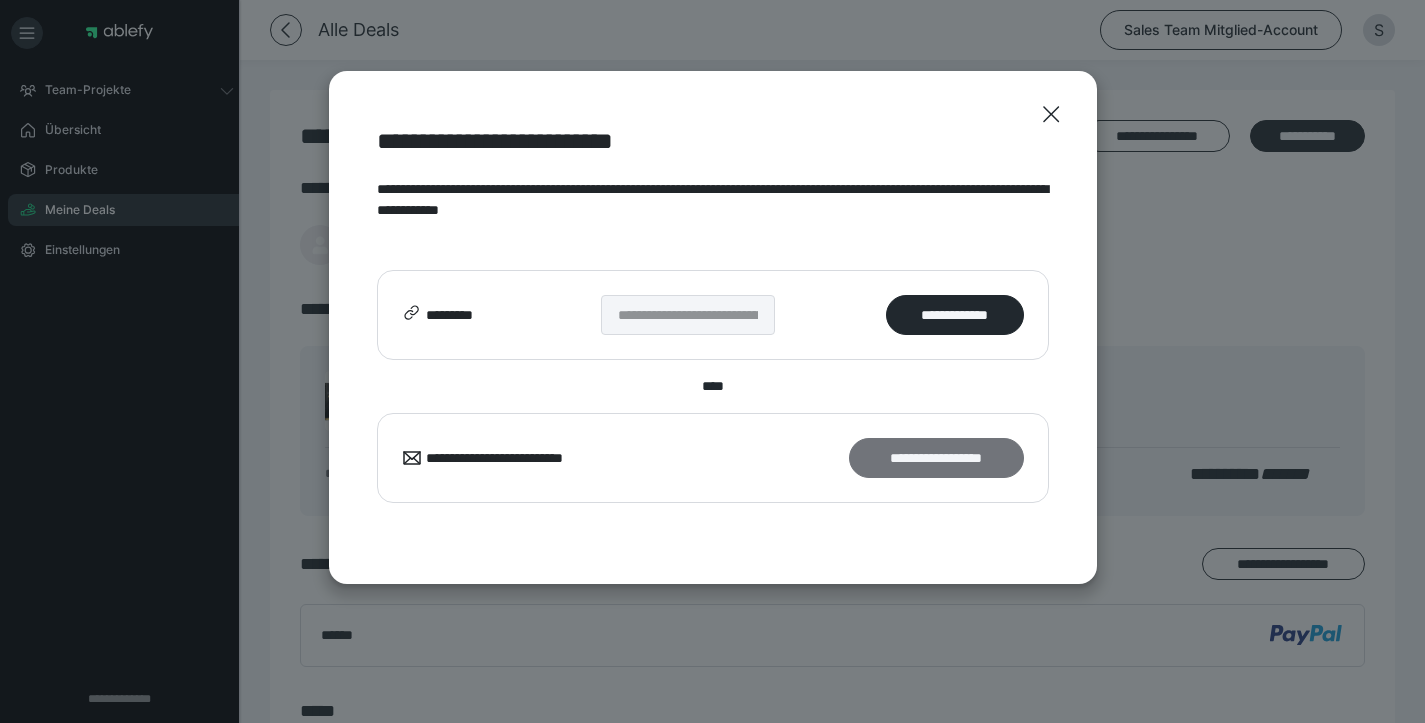 click on "**********" at bounding box center (936, 458) 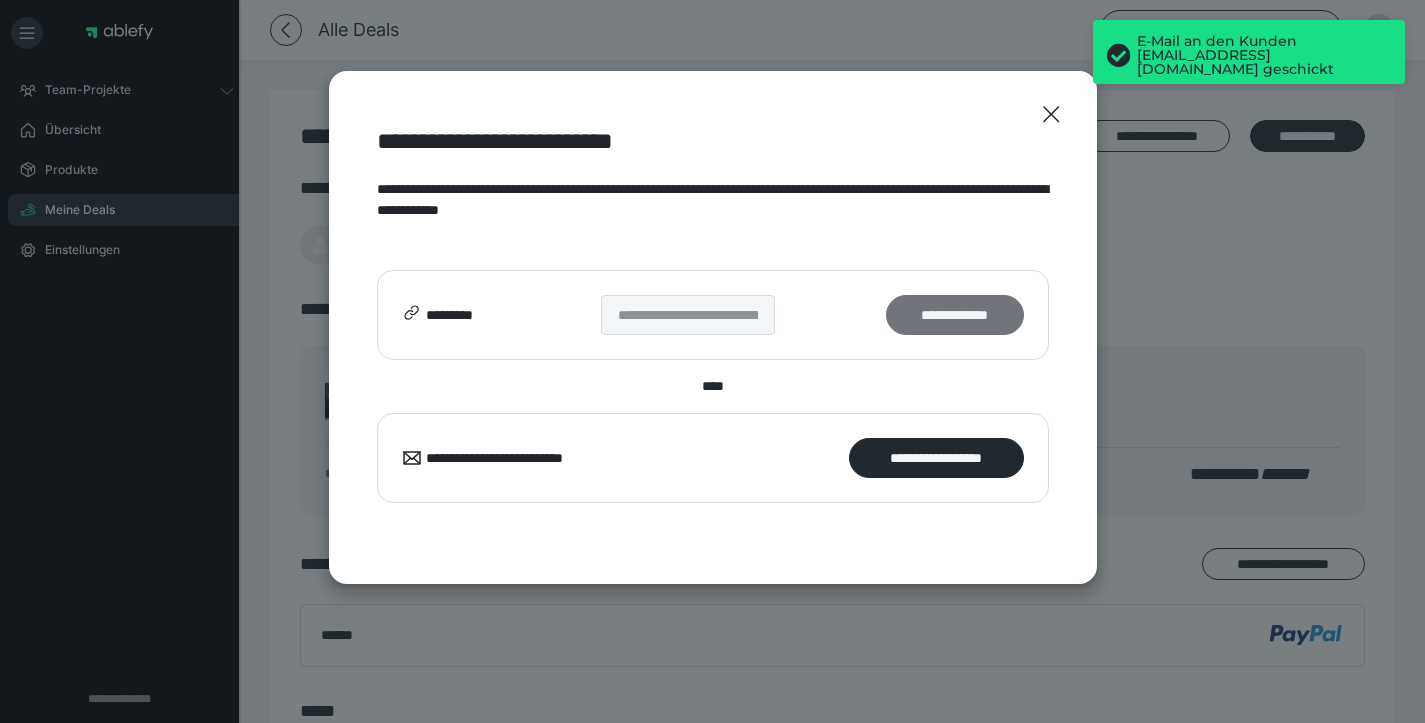 click on "**********" at bounding box center [954, 315] 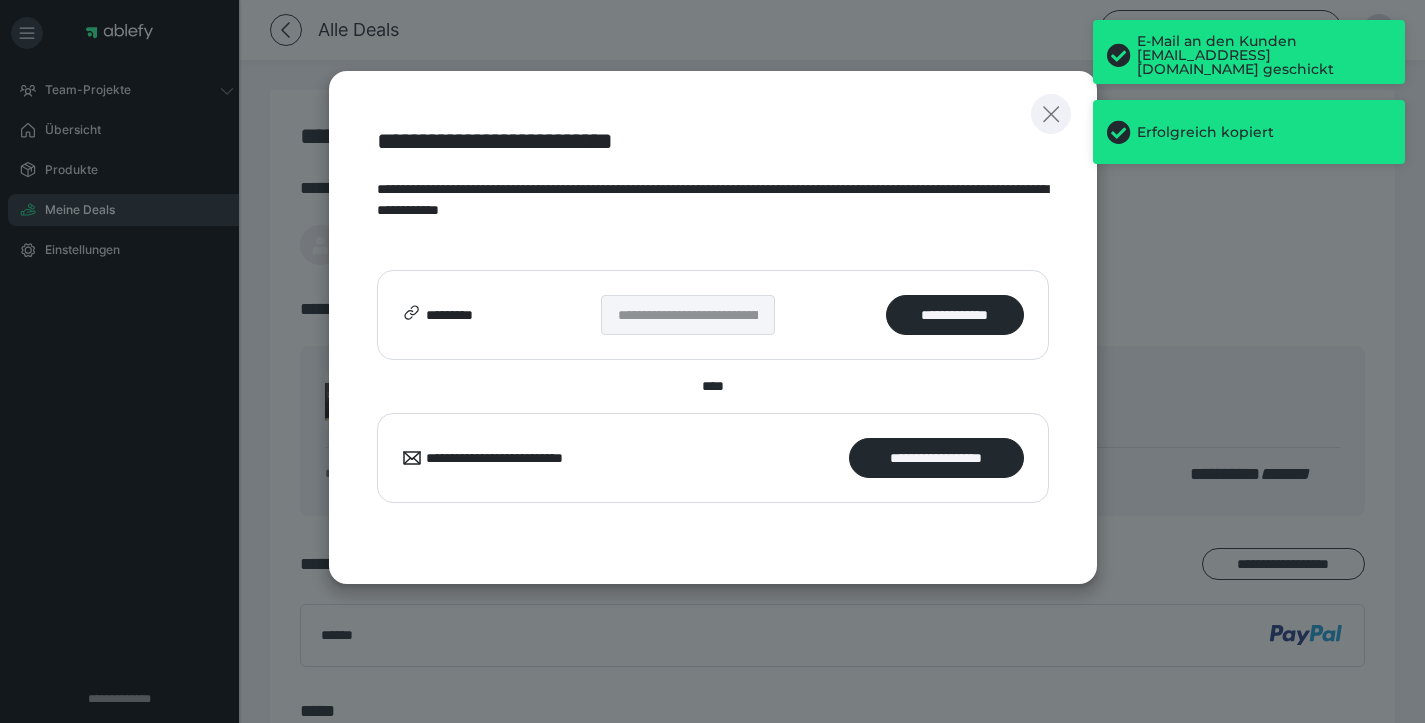 click 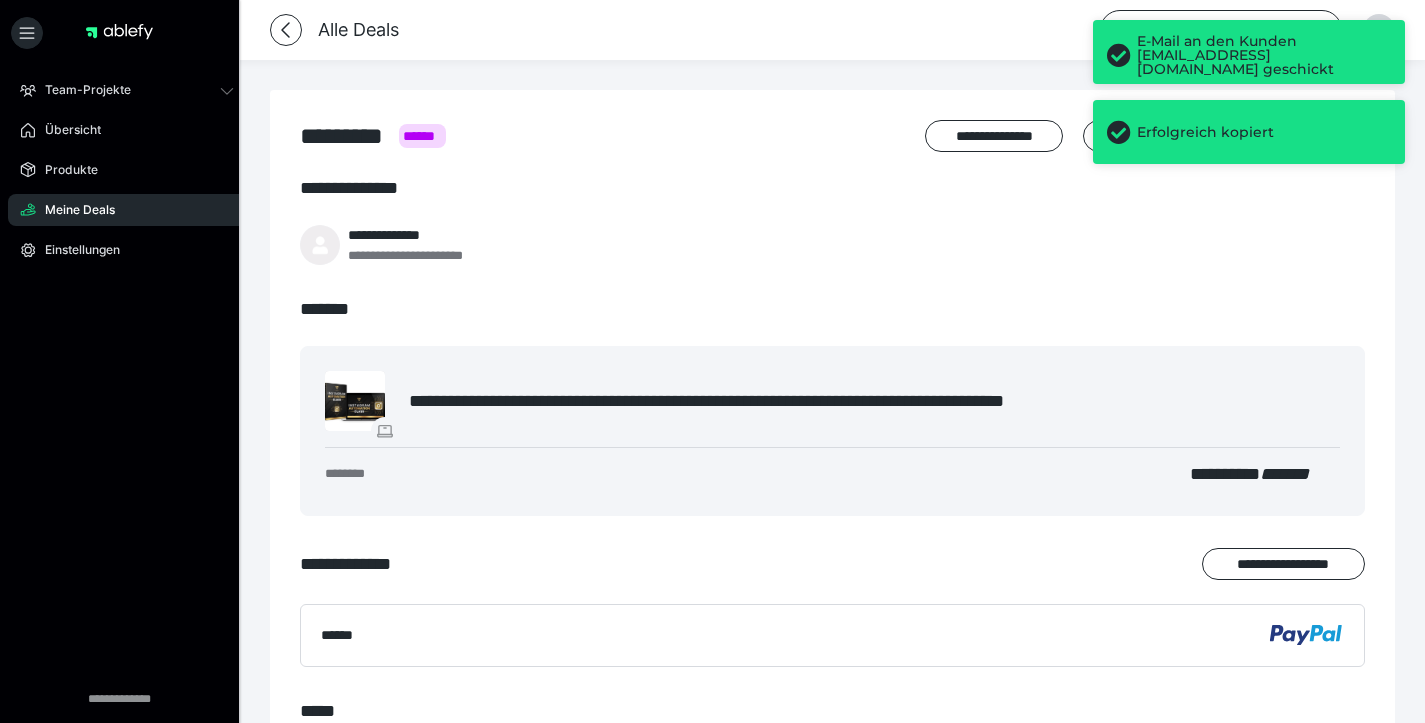 click on "Erfolgreich kopiert" at bounding box center [1249, 132] 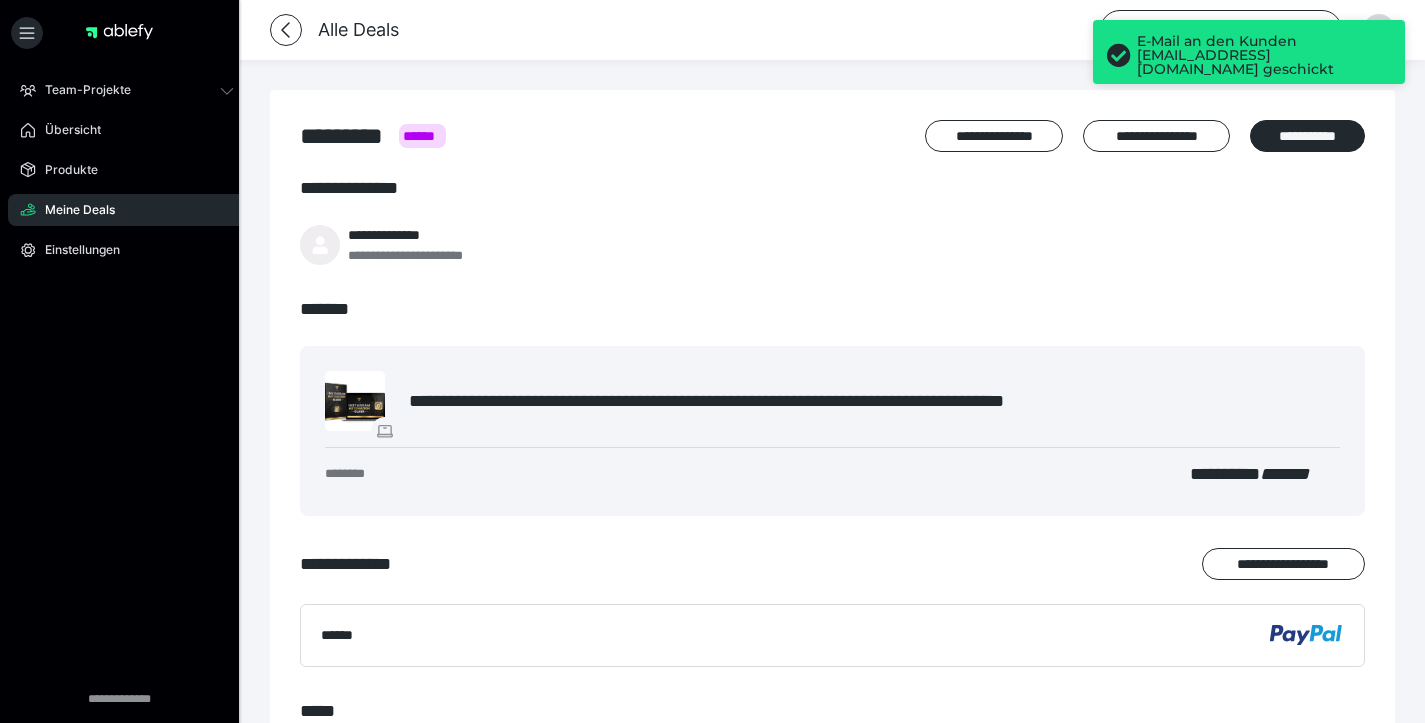 click on "E-Mail an den Kunden shubikaur@icloud.com geschickt" at bounding box center (1264, 55) 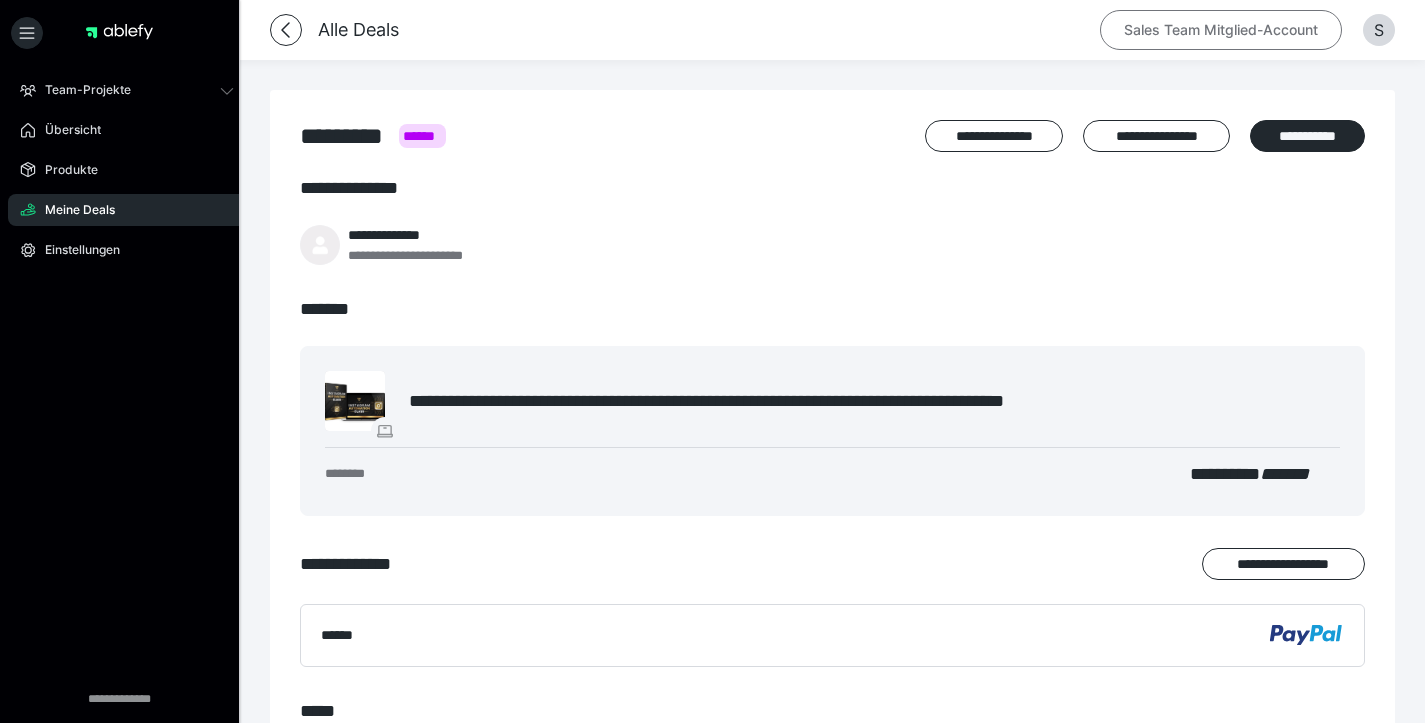 click on "Sales Team Mitglied-Account" at bounding box center (1221, 30) 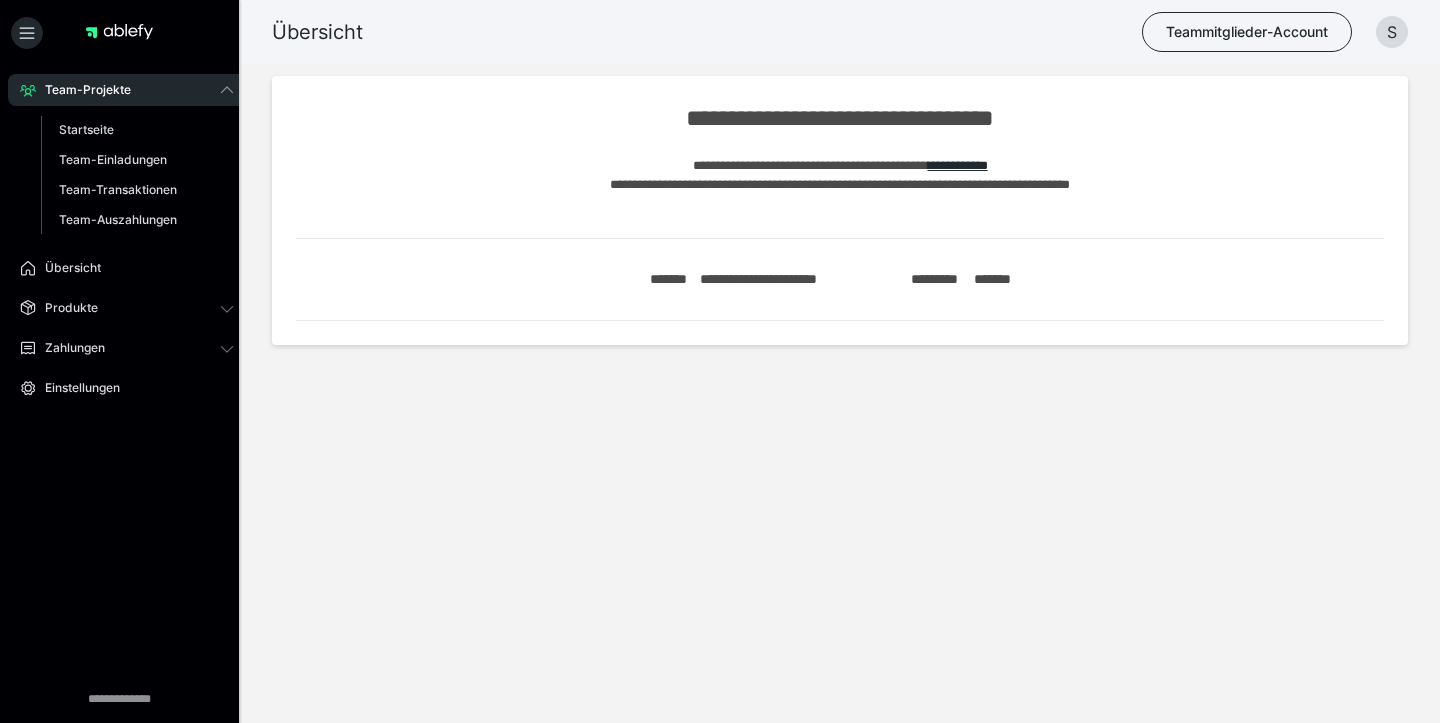 scroll, scrollTop: 0, scrollLeft: 0, axis: both 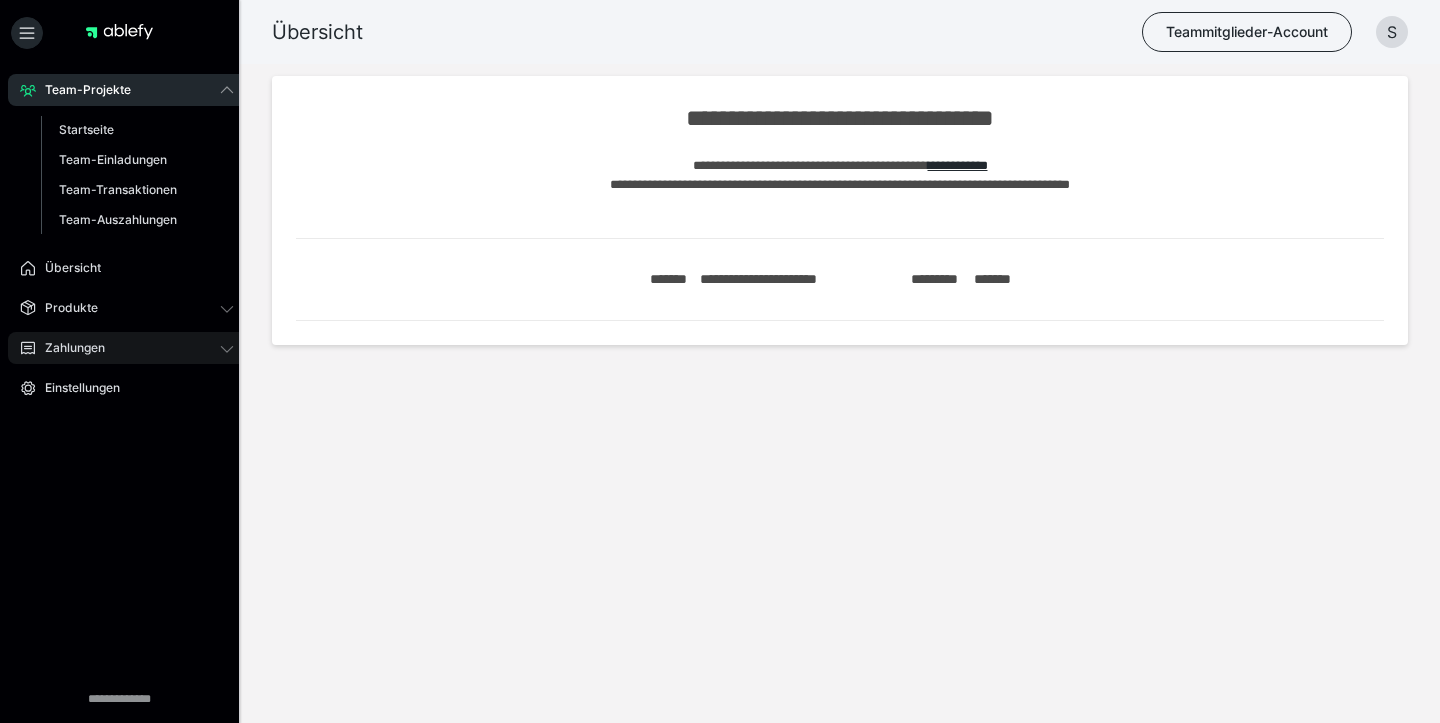 click on "Zahlungen" at bounding box center [127, 348] 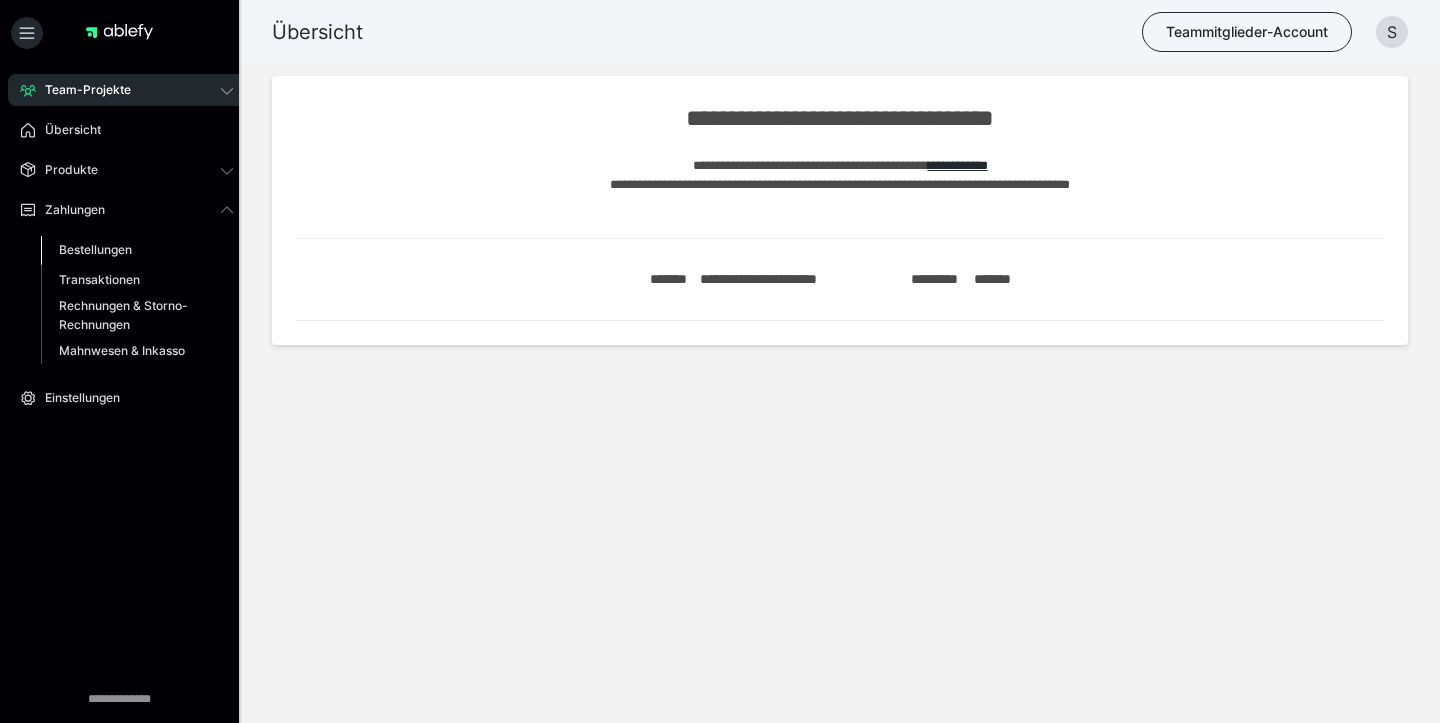 click on "Bestellungen" at bounding box center [95, 249] 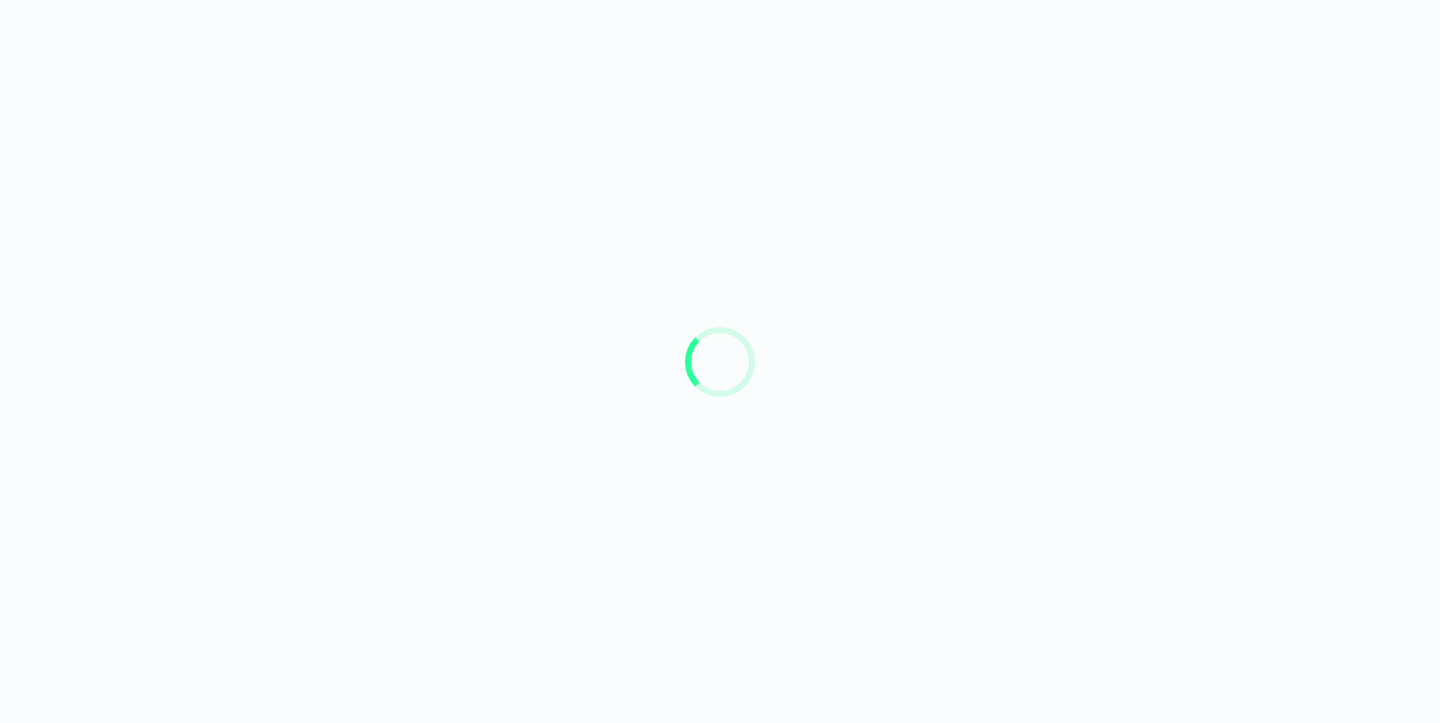 scroll, scrollTop: 0, scrollLeft: 0, axis: both 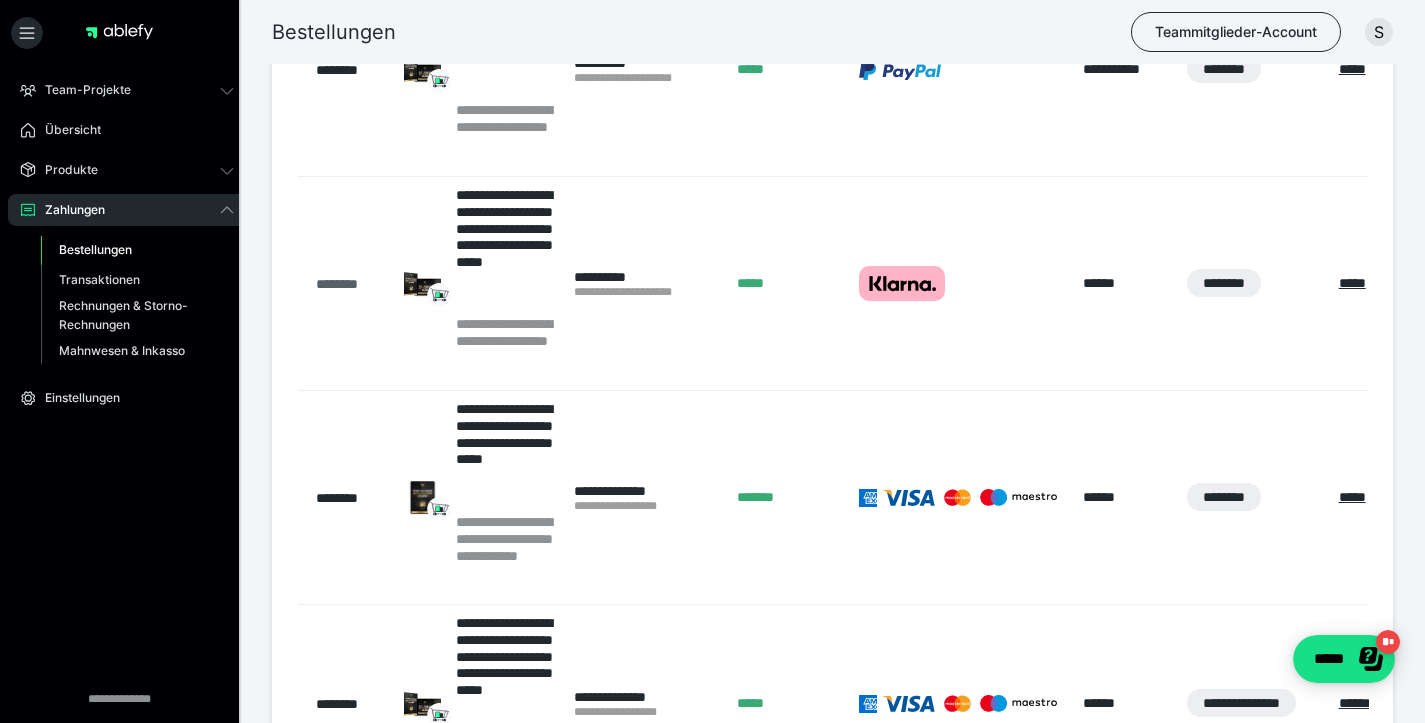 click on "********" at bounding box center [350, 284] 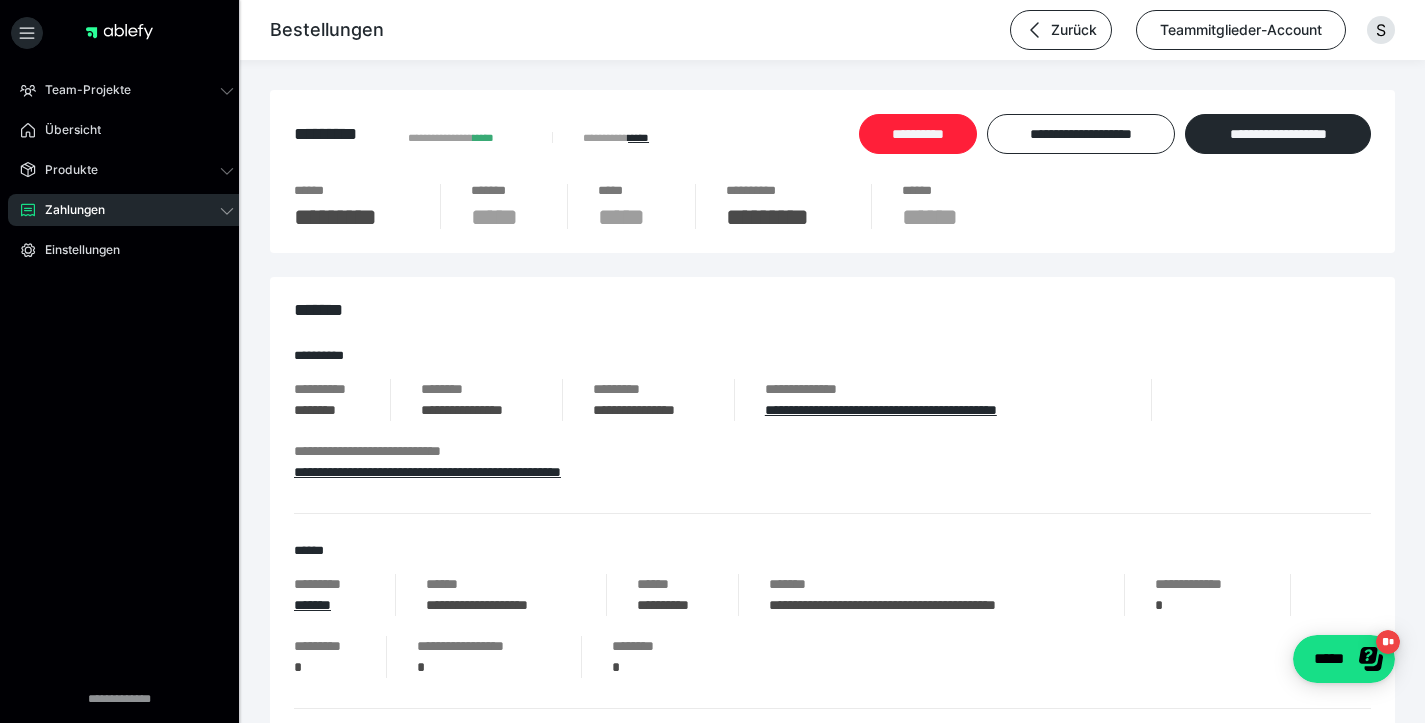 click on "**********" at bounding box center (918, 134) 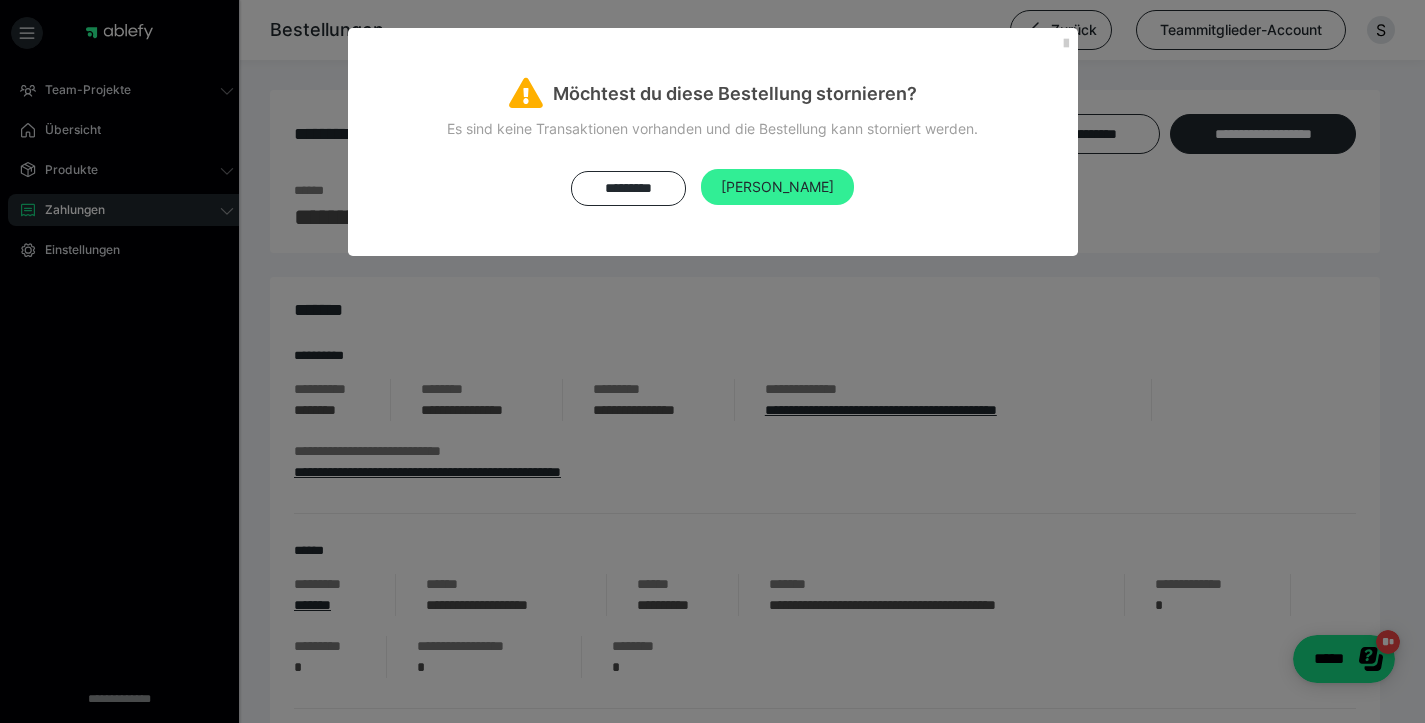 click on "[PERSON_NAME]" at bounding box center (777, 186) 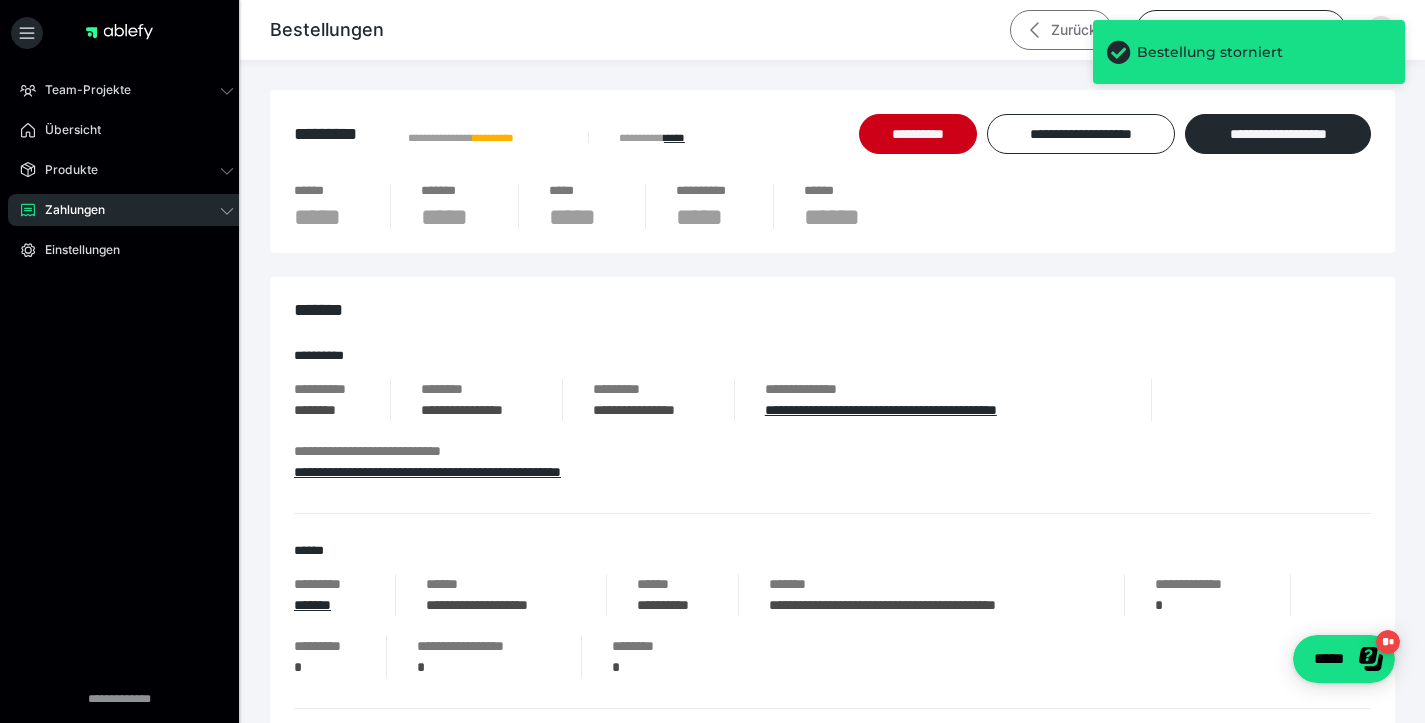 click on "Zurück" at bounding box center [1061, 30] 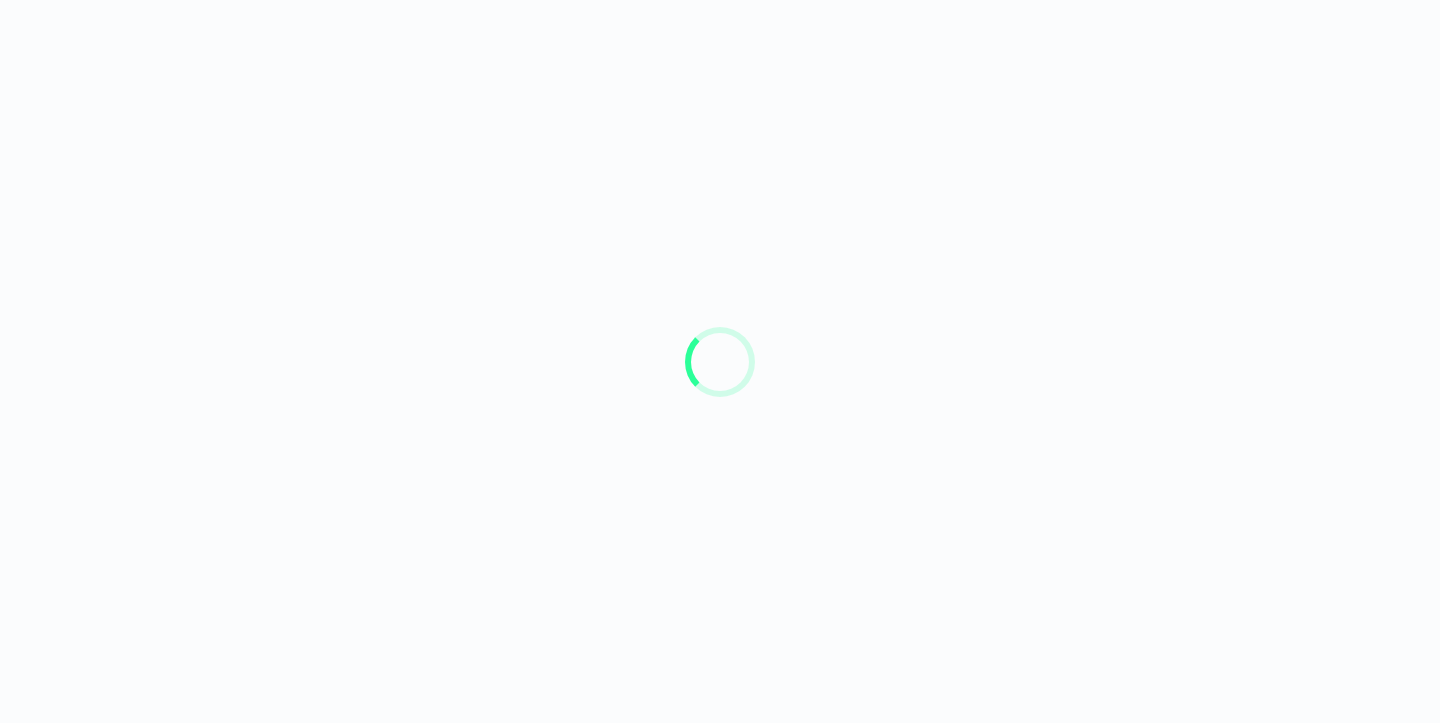 scroll, scrollTop: 0, scrollLeft: 0, axis: both 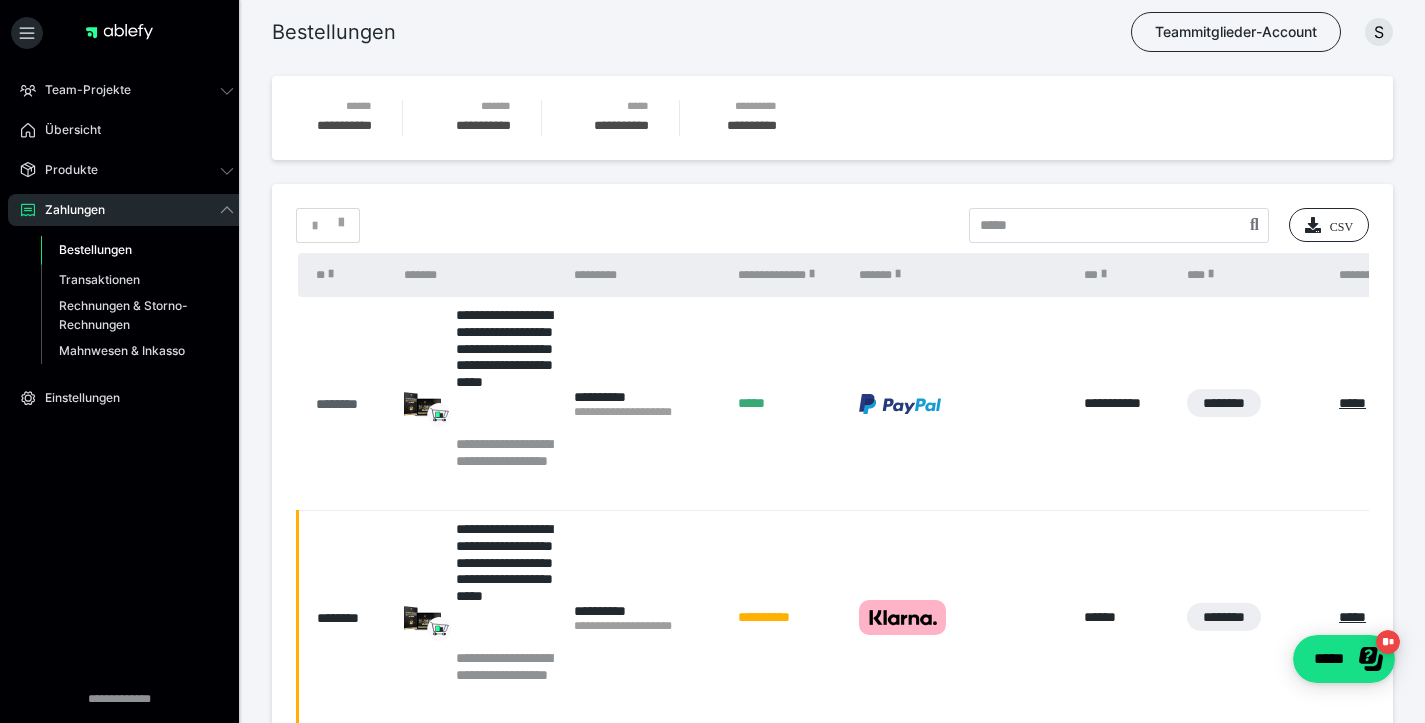 click on "********" at bounding box center (350, 404) 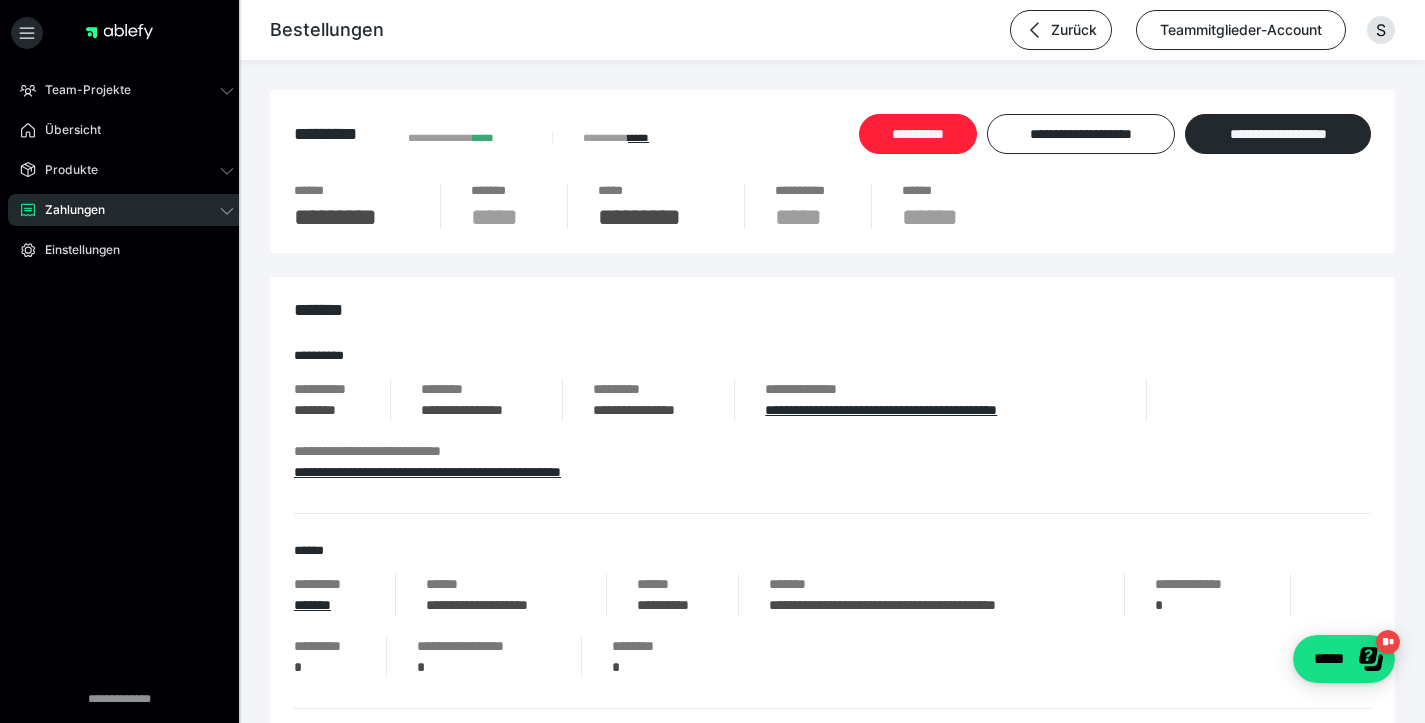 click on "**********" at bounding box center (918, 134) 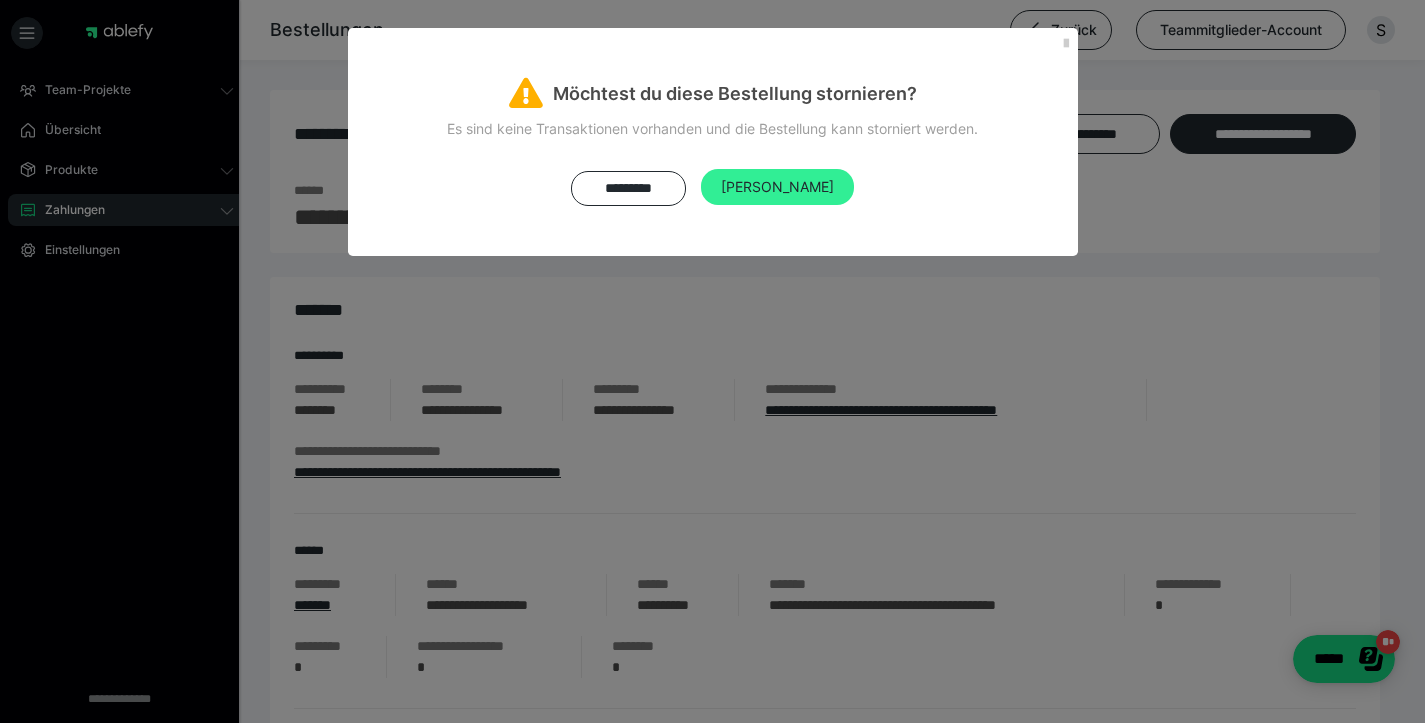 click on "[PERSON_NAME]" at bounding box center (777, 187) 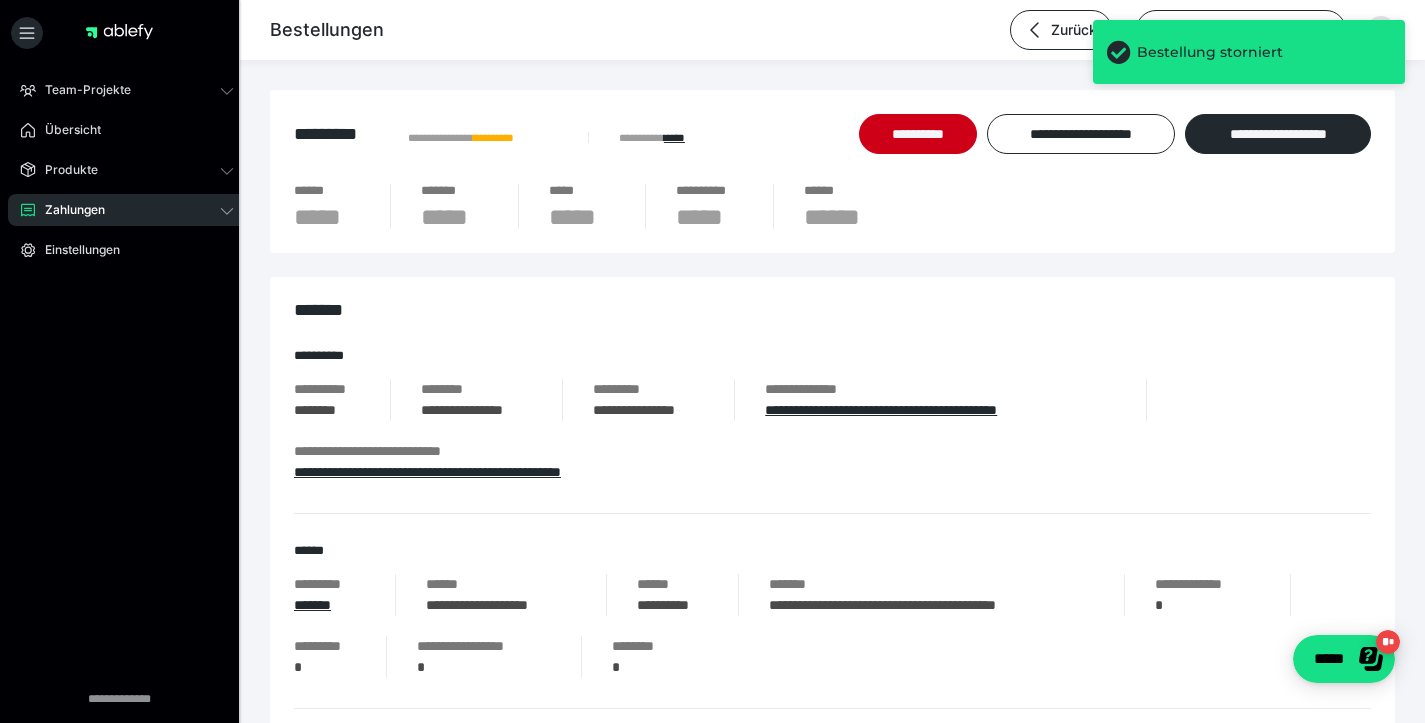 click on "Bestellungen Zurück Teammitglieder-Account S" at bounding box center (712, 30) 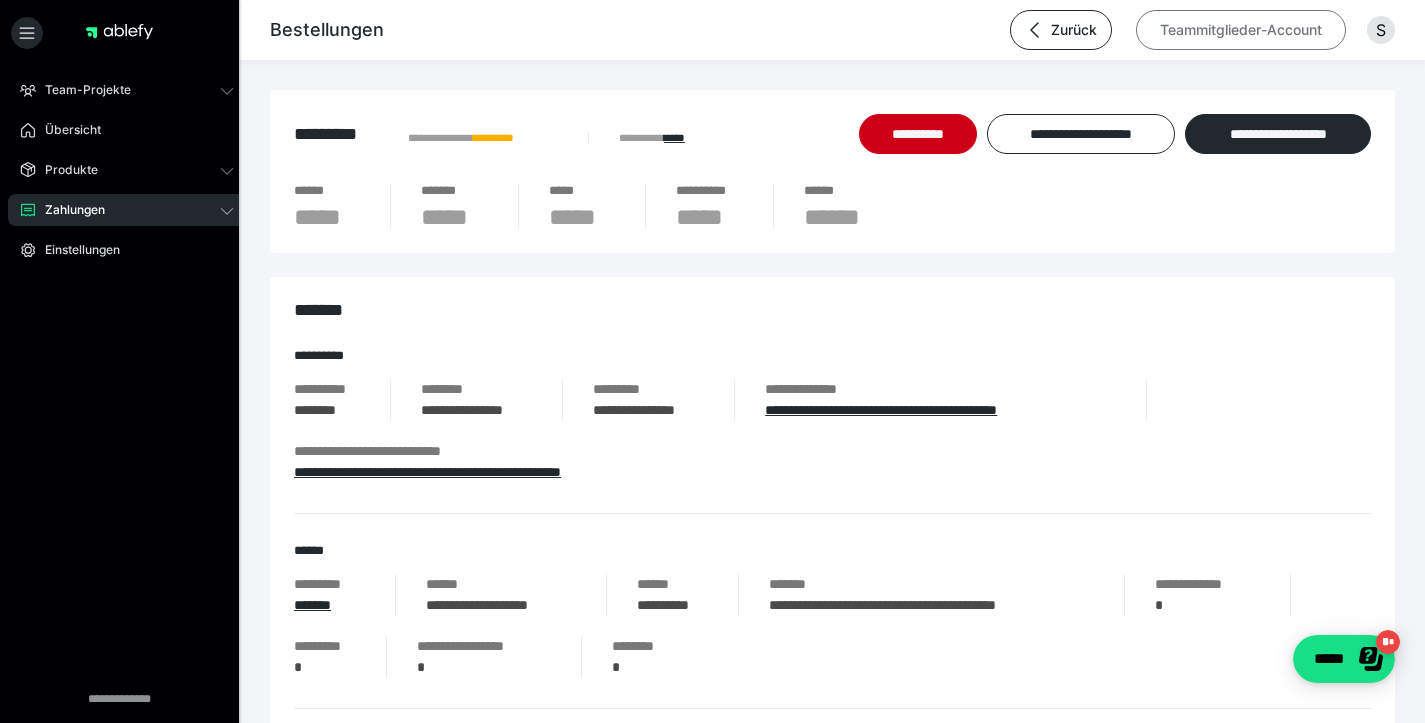 click on "Teammitglieder-Account" at bounding box center [1241, 30] 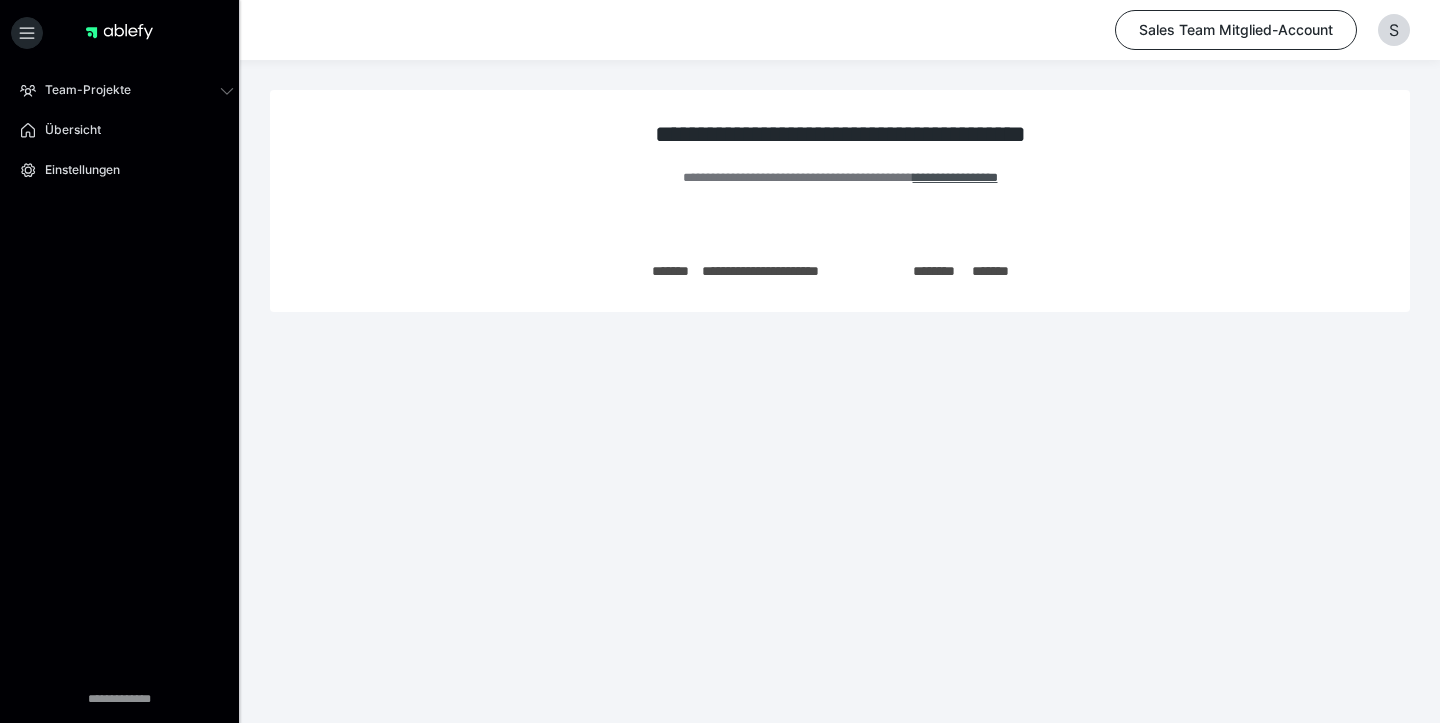 scroll, scrollTop: 0, scrollLeft: 0, axis: both 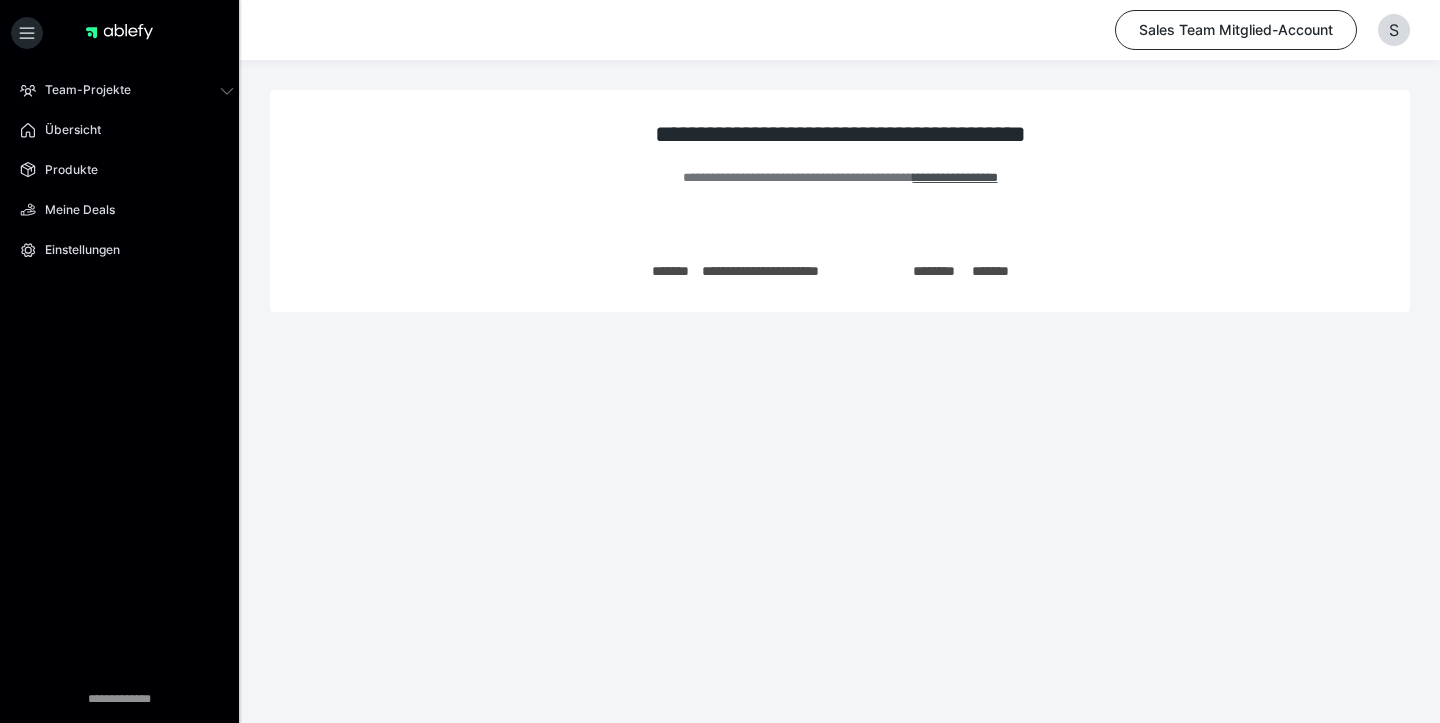 click on "**********" at bounding box center [840, 201] 